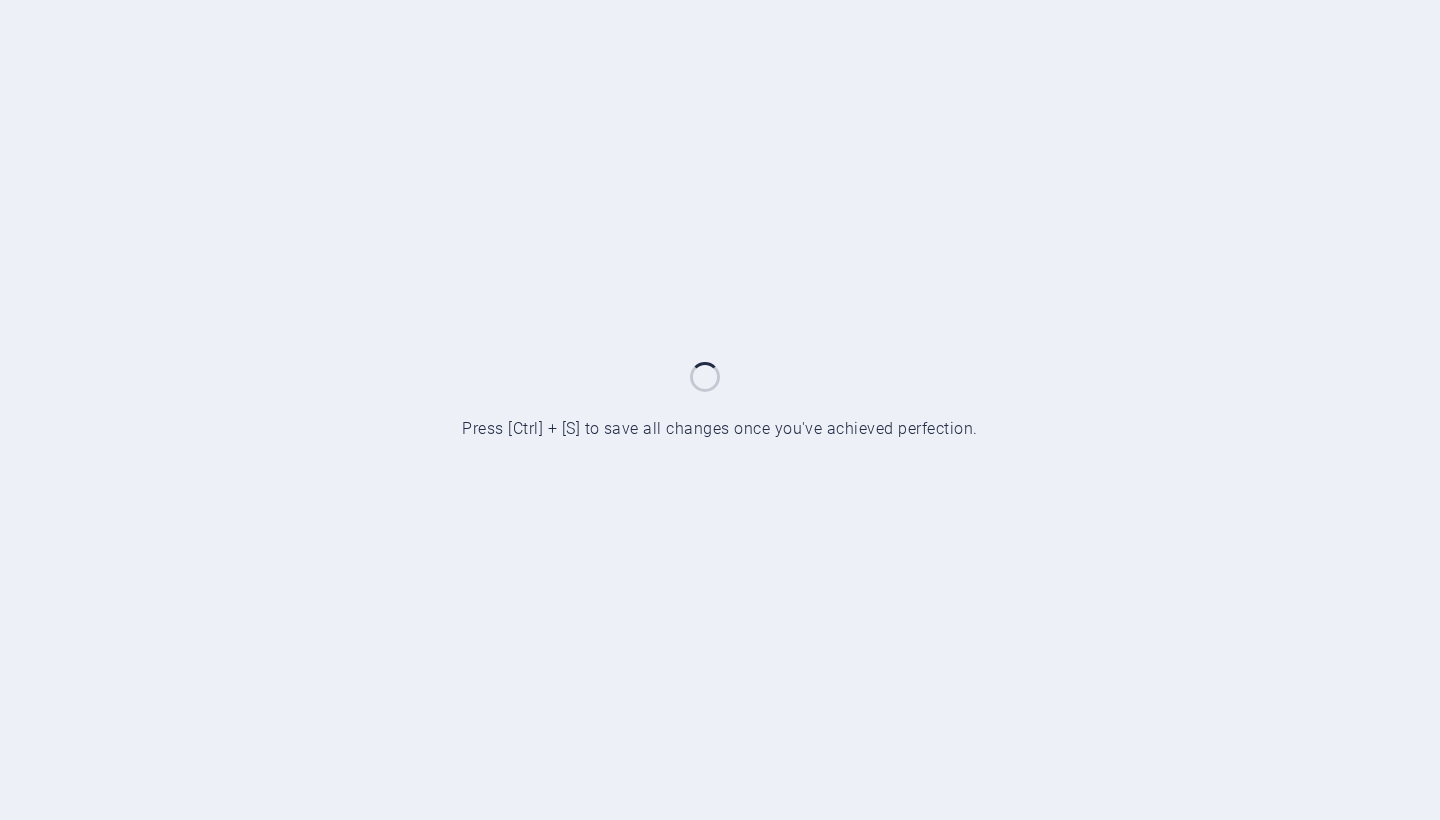scroll, scrollTop: 0, scrollLeft: 0, axis: both 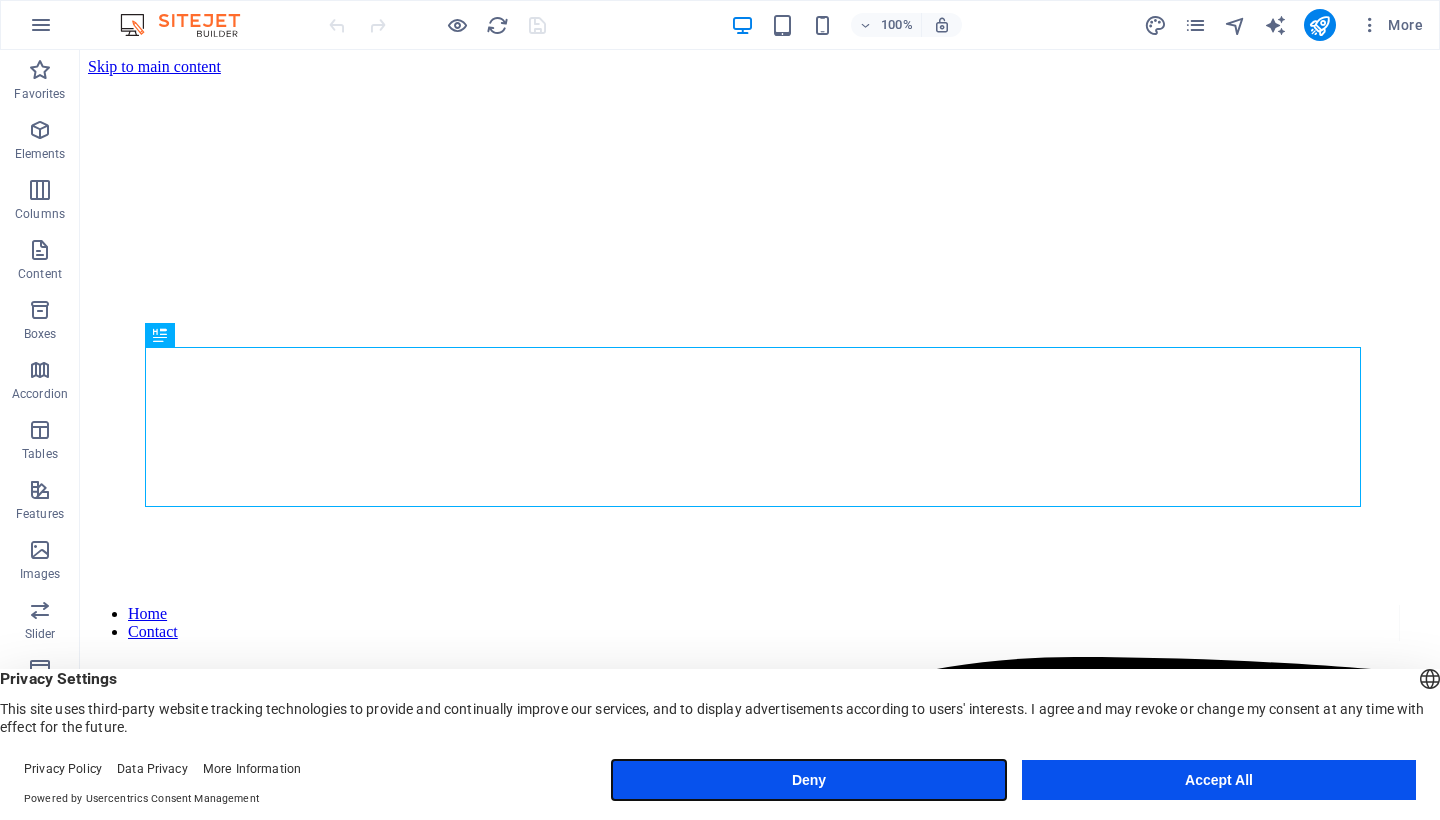 click on "Deny" at bounding box center (809, 780) 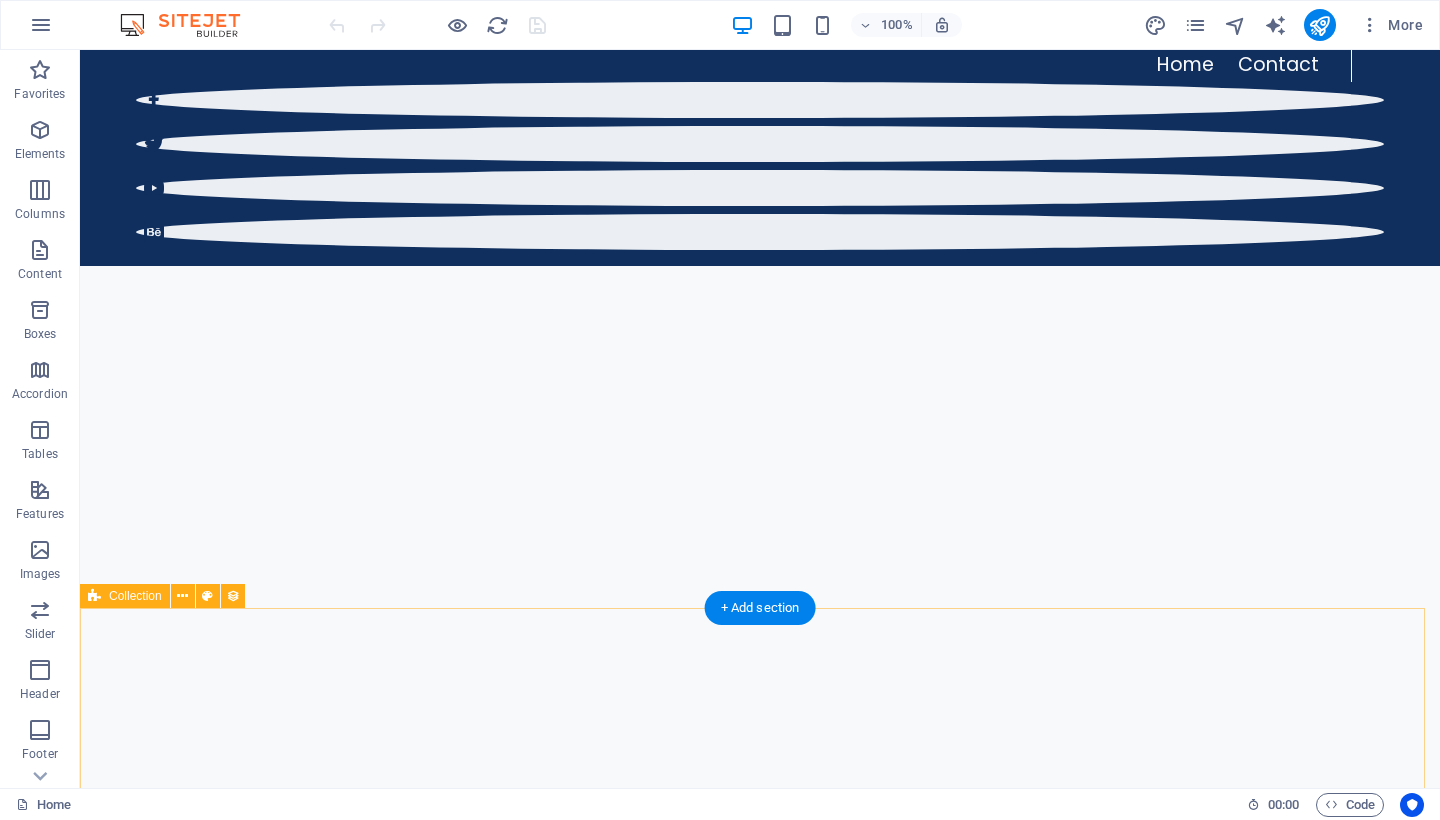 scroll, scrollTop: 633, scrollLeft: 0, axis: vertical 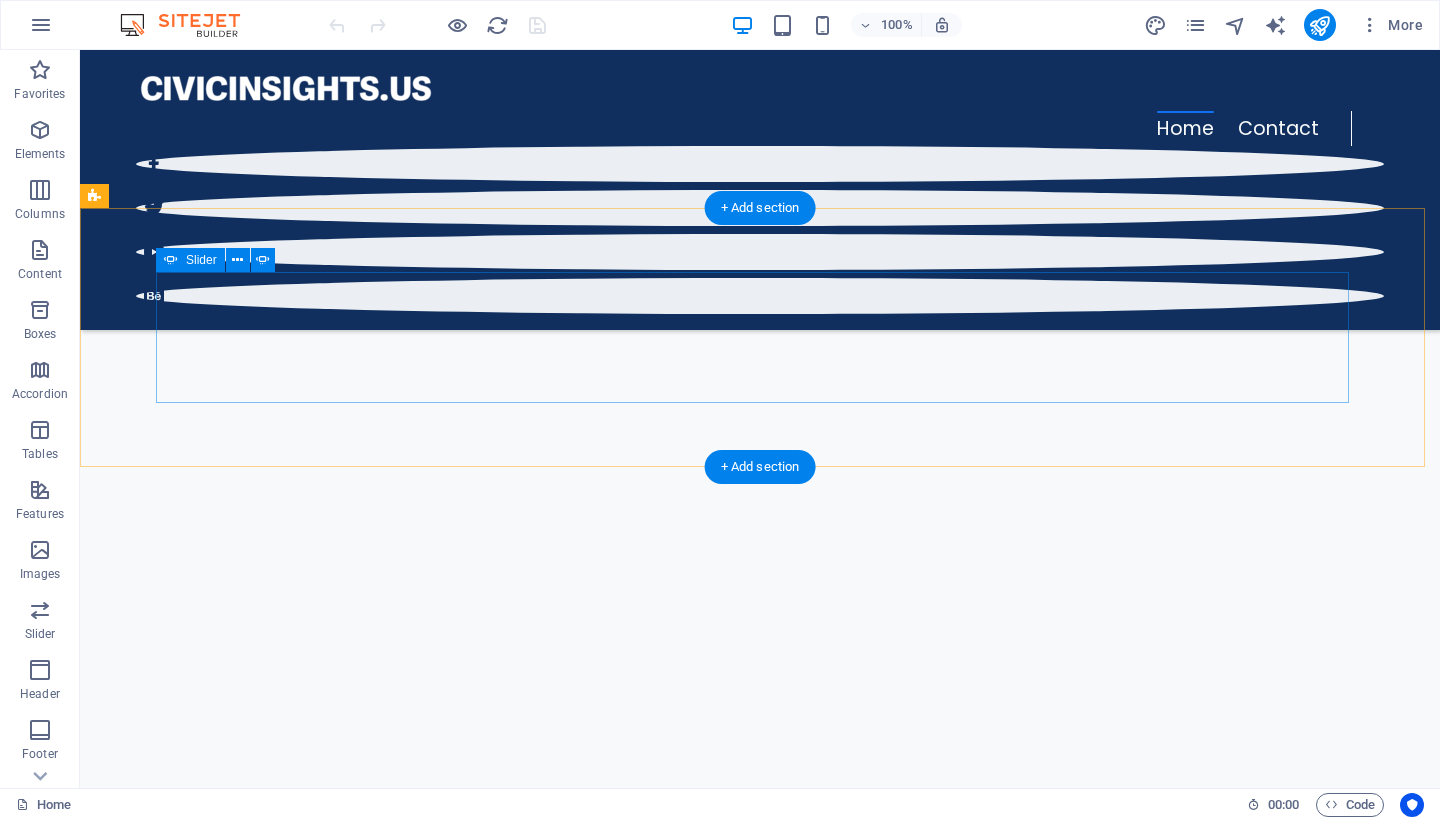 click at bounding box center [760, 1034] 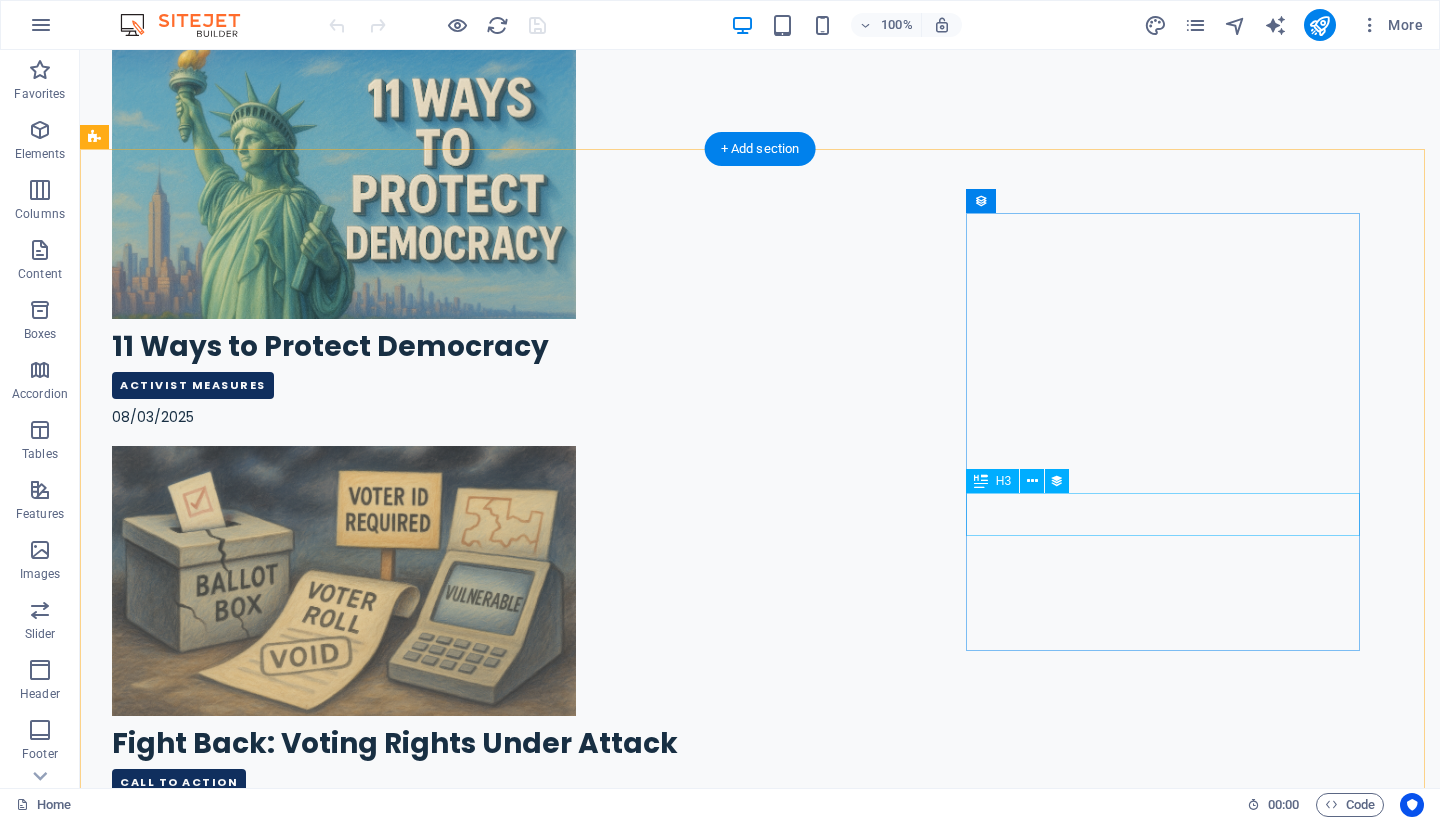 scroll, scrollTop: 2984, scrollLeft: 0, axis: vertical 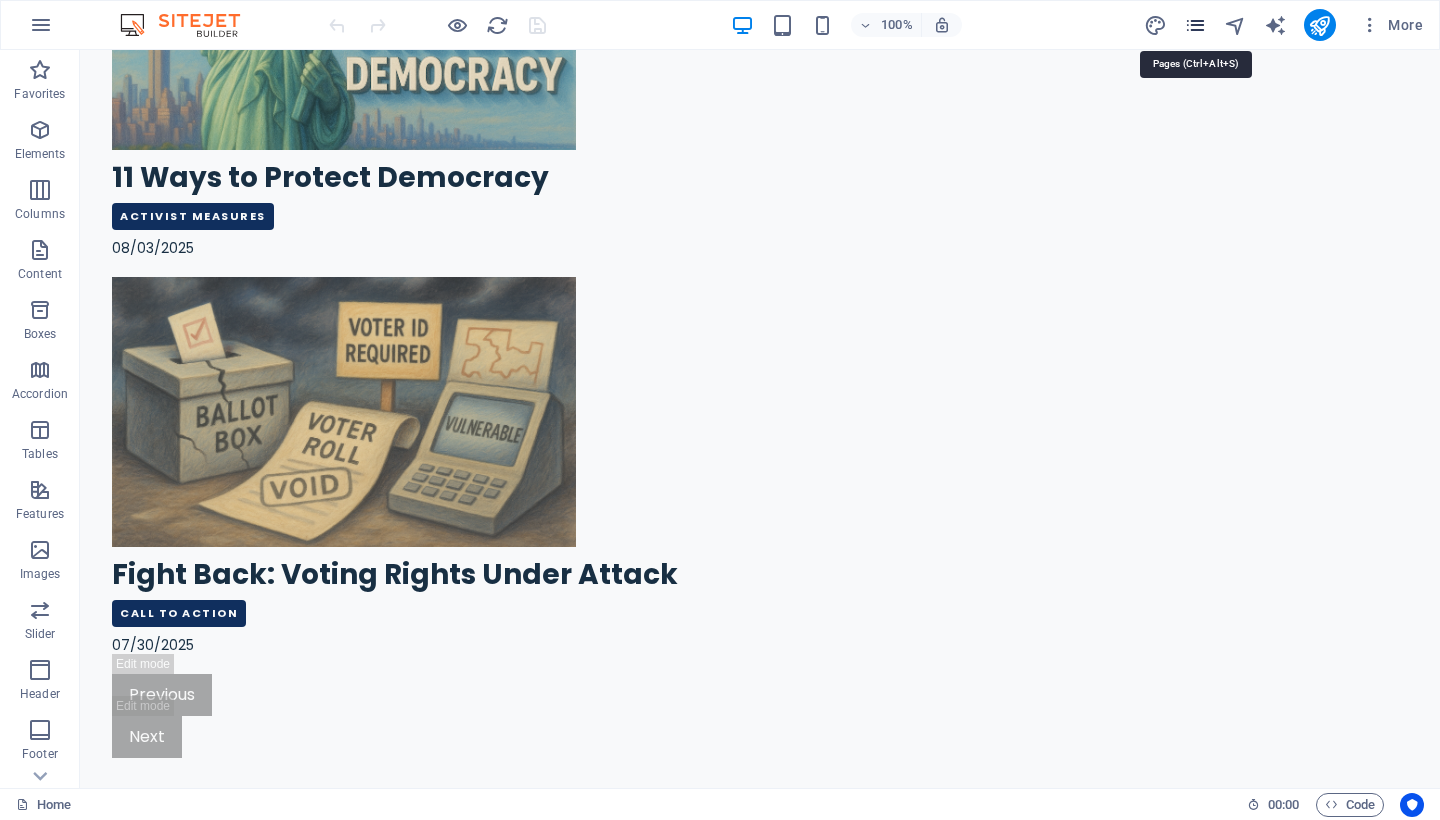 click at bounding box center [1195, 25] 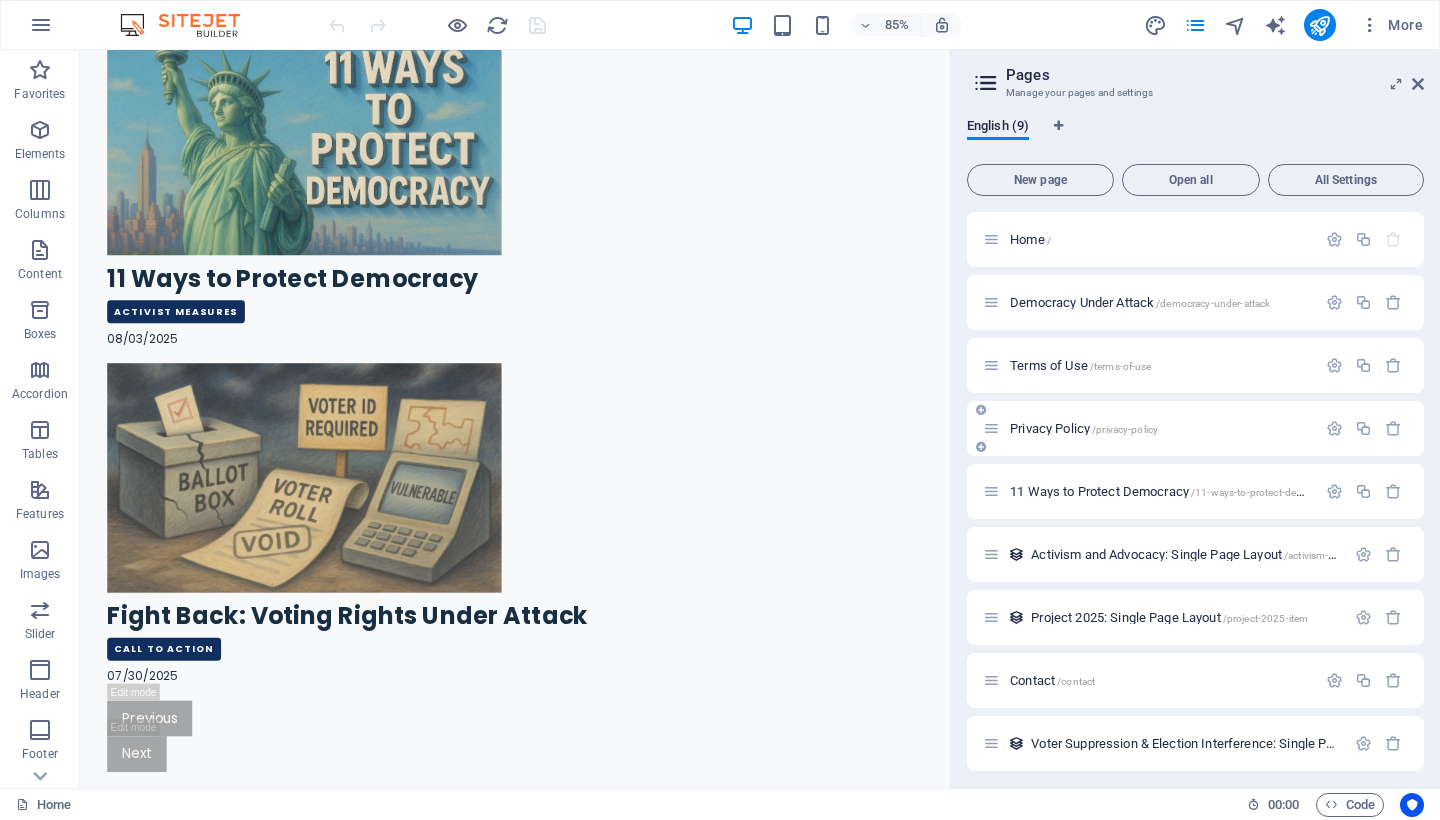 scroll, scrollTop: 7, scrollLeft: 0, axis: vertical 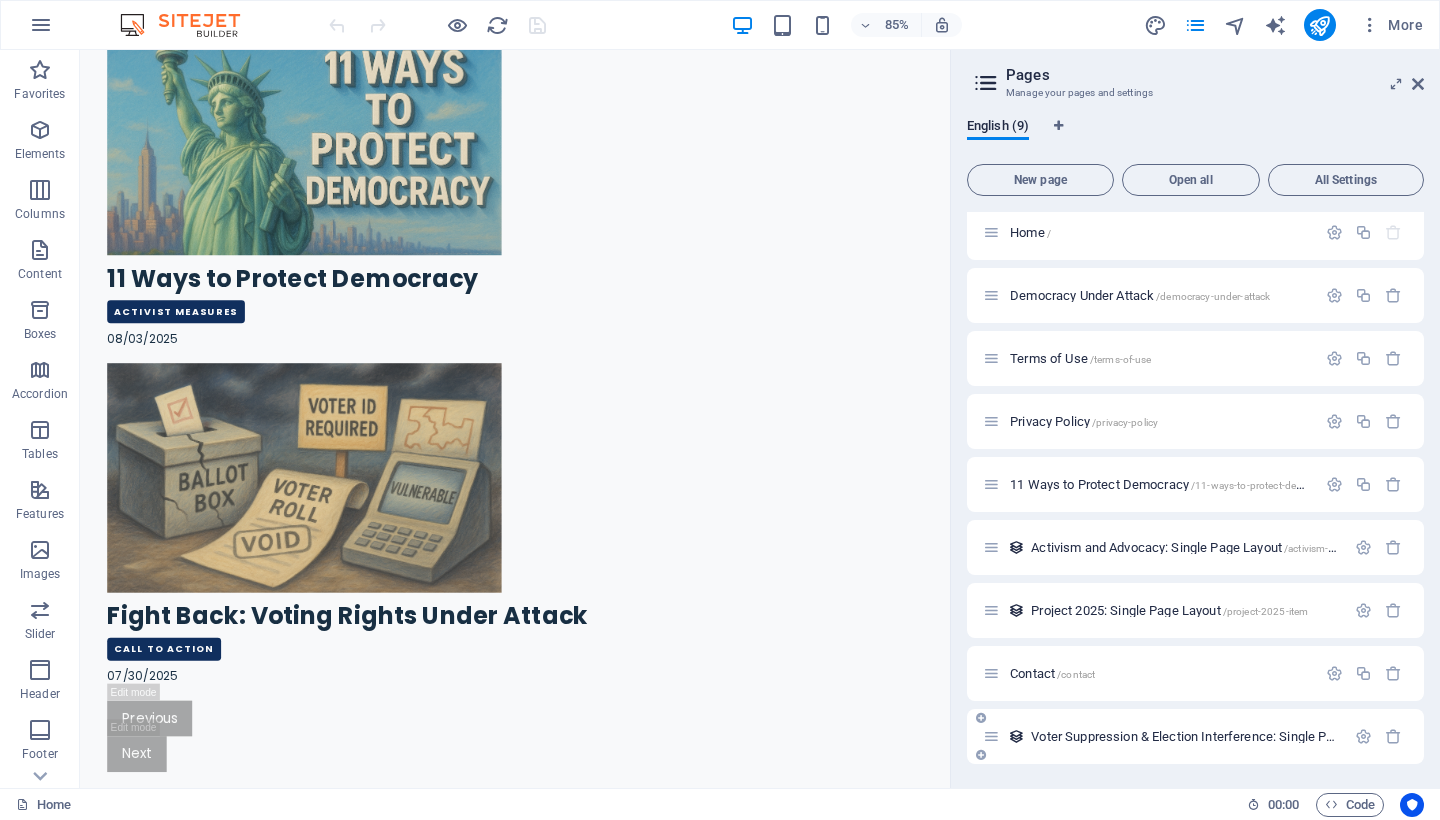 click on "Voter Suppression  & Election Interference: Single Page Layout /voter-suppression-election-interference-item" at bounding box center [1313, 736] 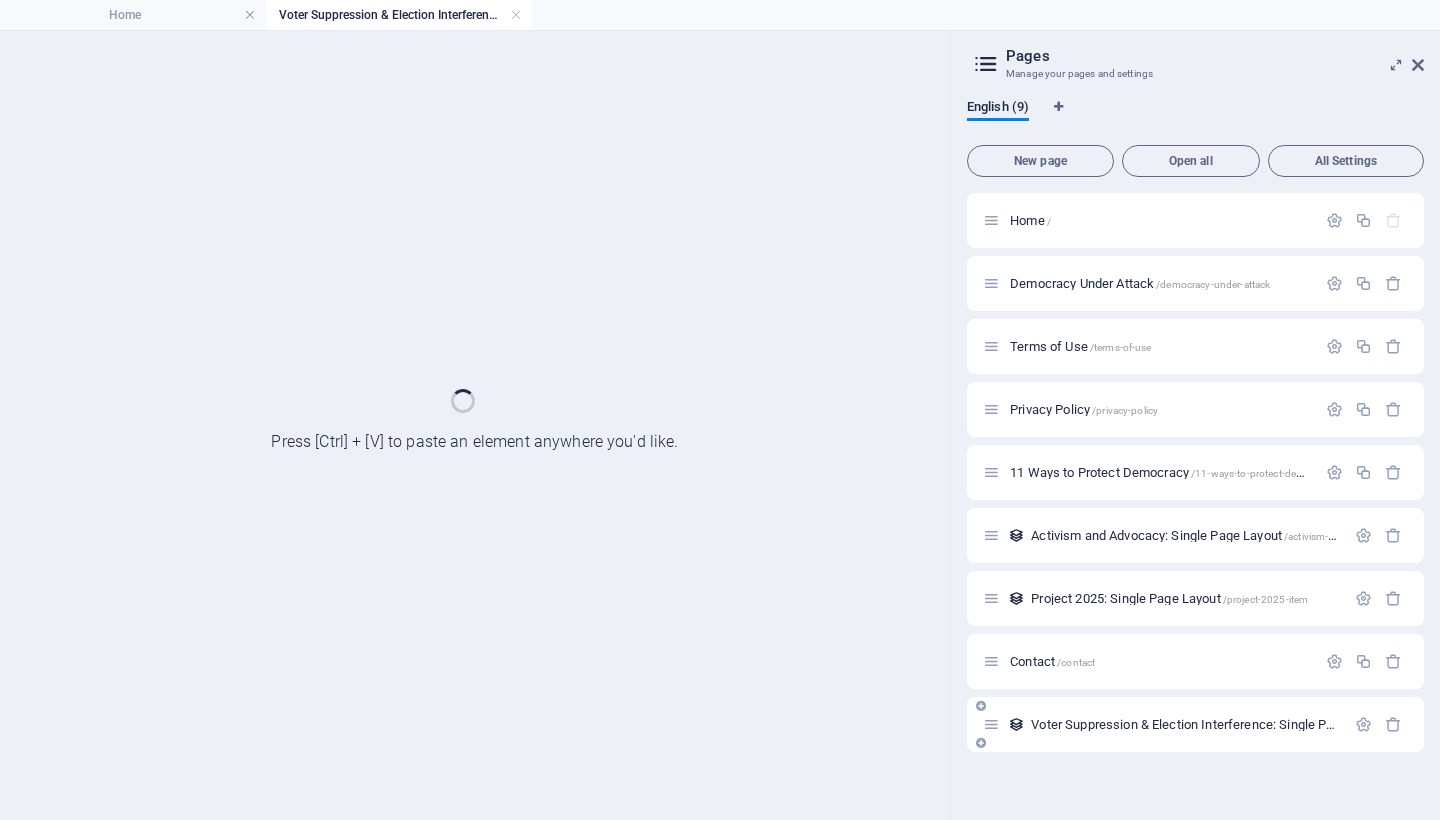 scroll, scrollTop: 0, scrollLeft: 0, axis: both 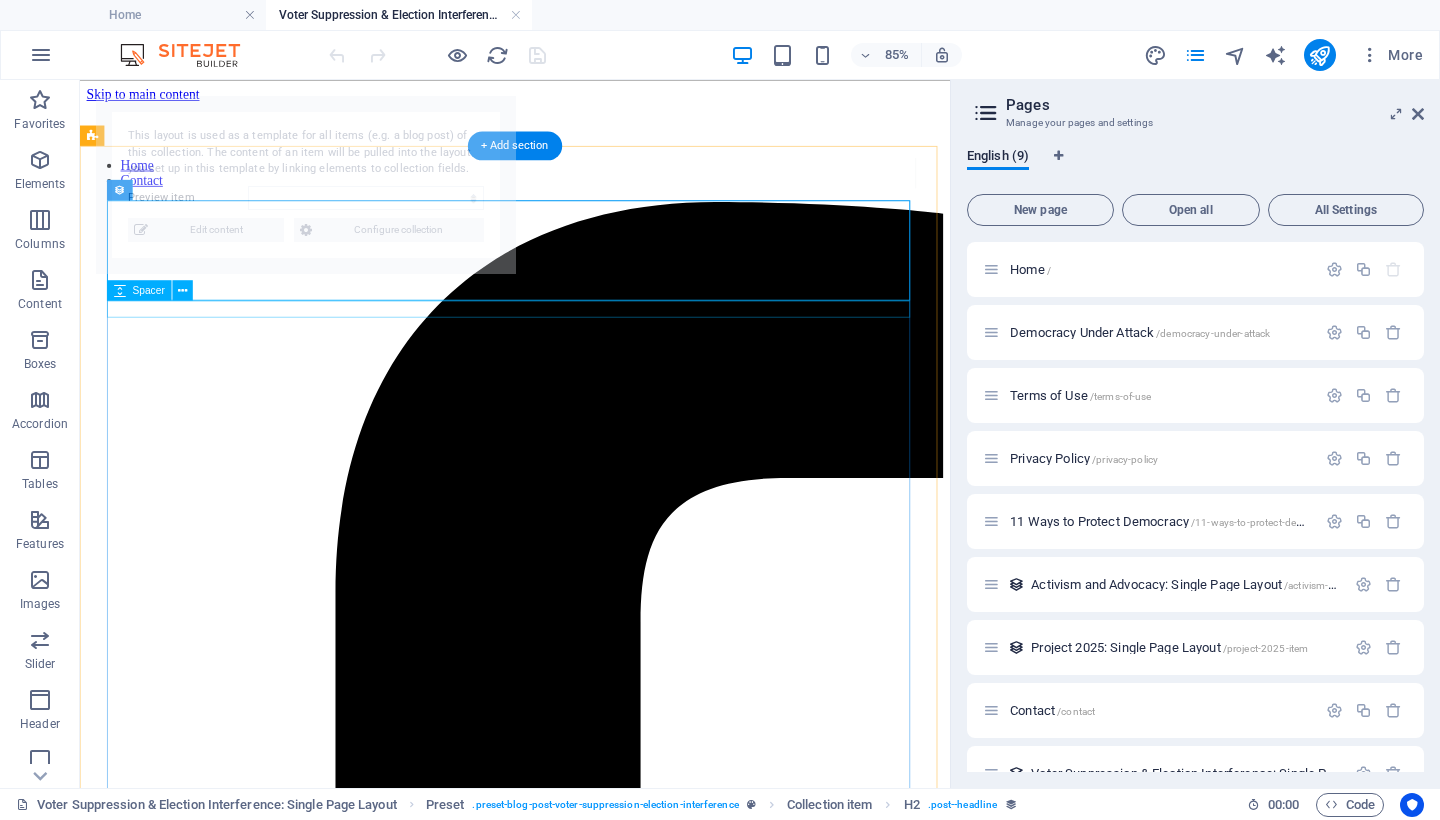 select on "68926ad53454db928f0b10cc" 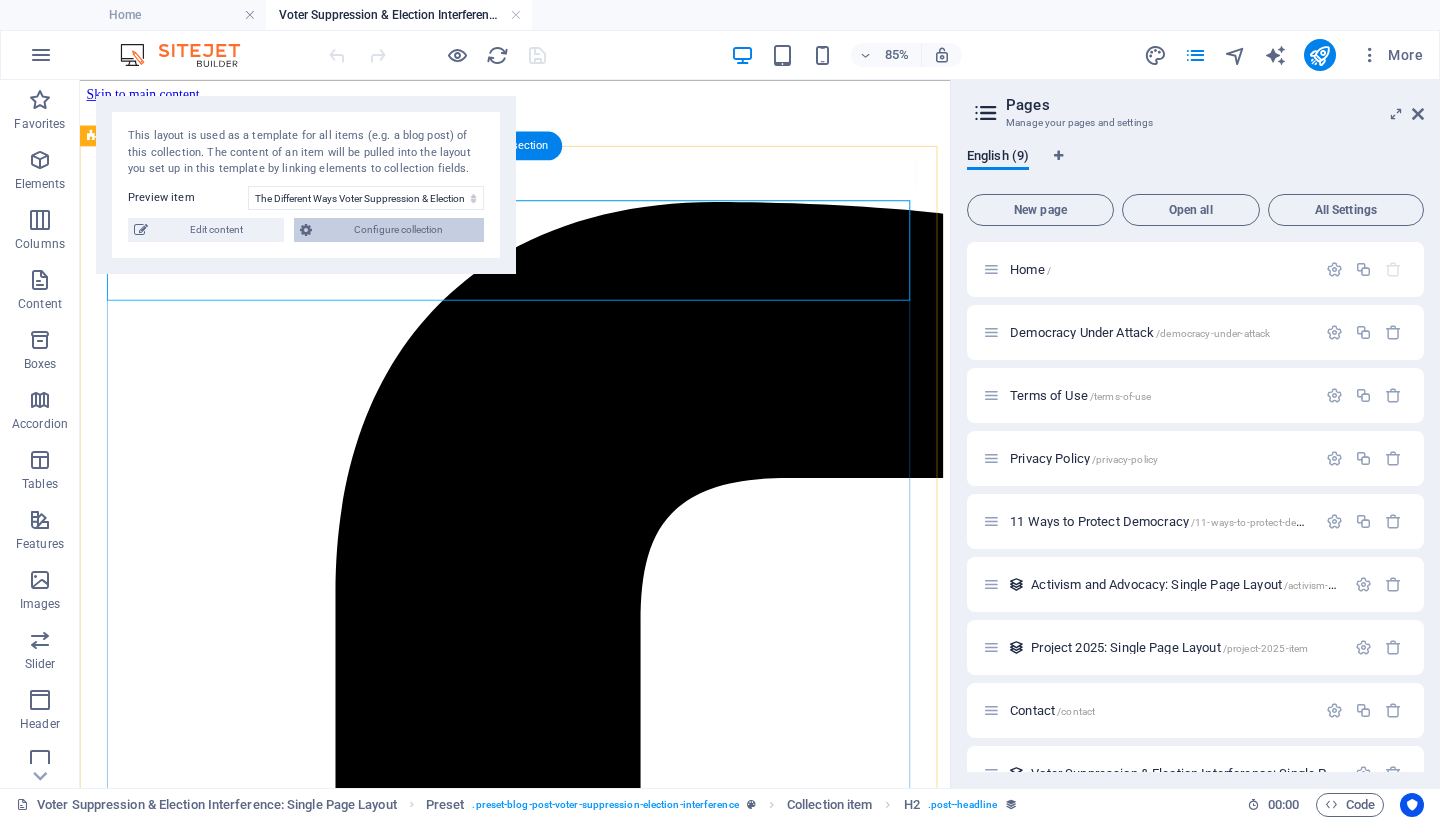 click on "Configure collection" at bounding box center (398, 230) 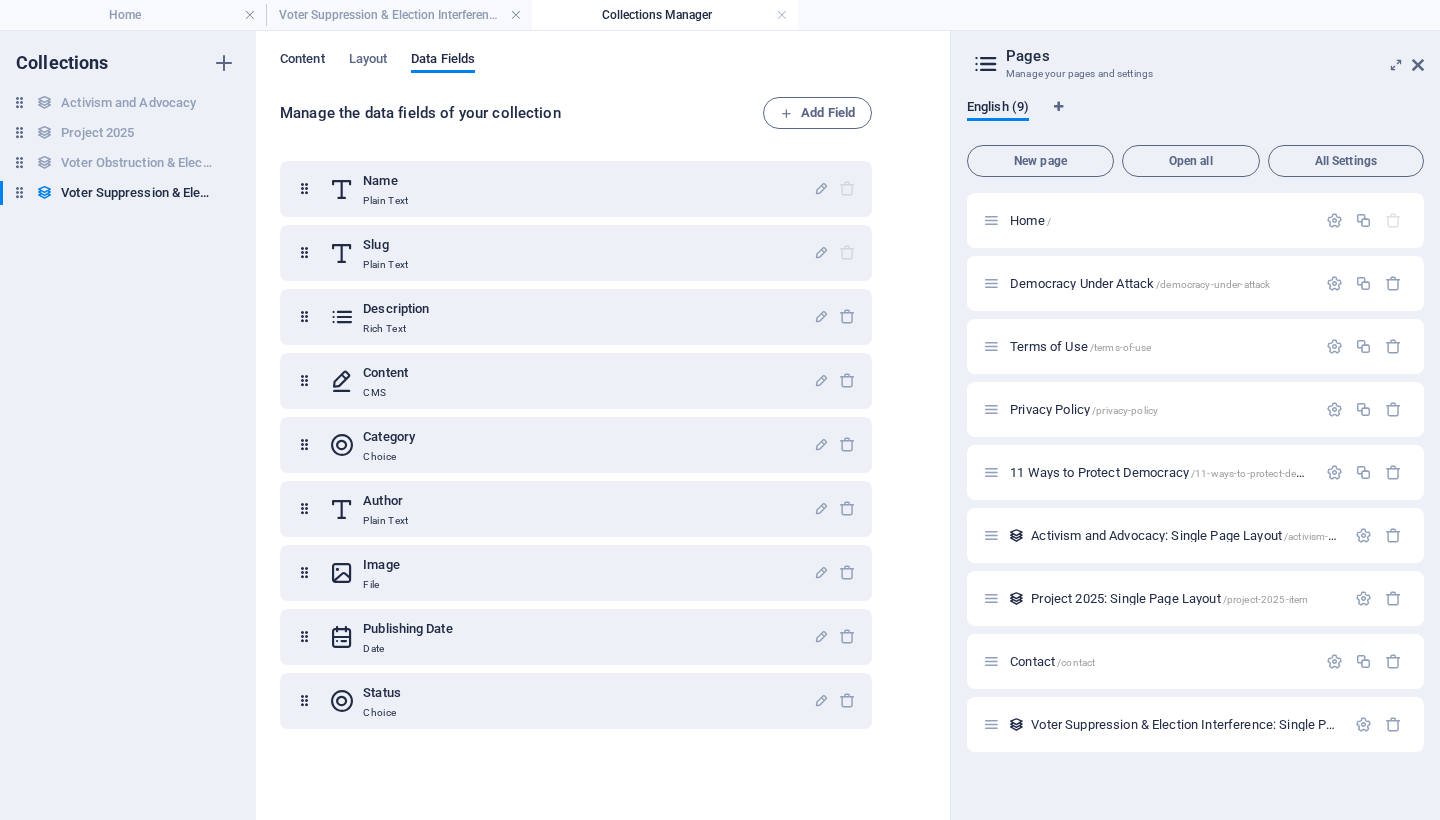 click on "Content" at bounding box center [302, 61] 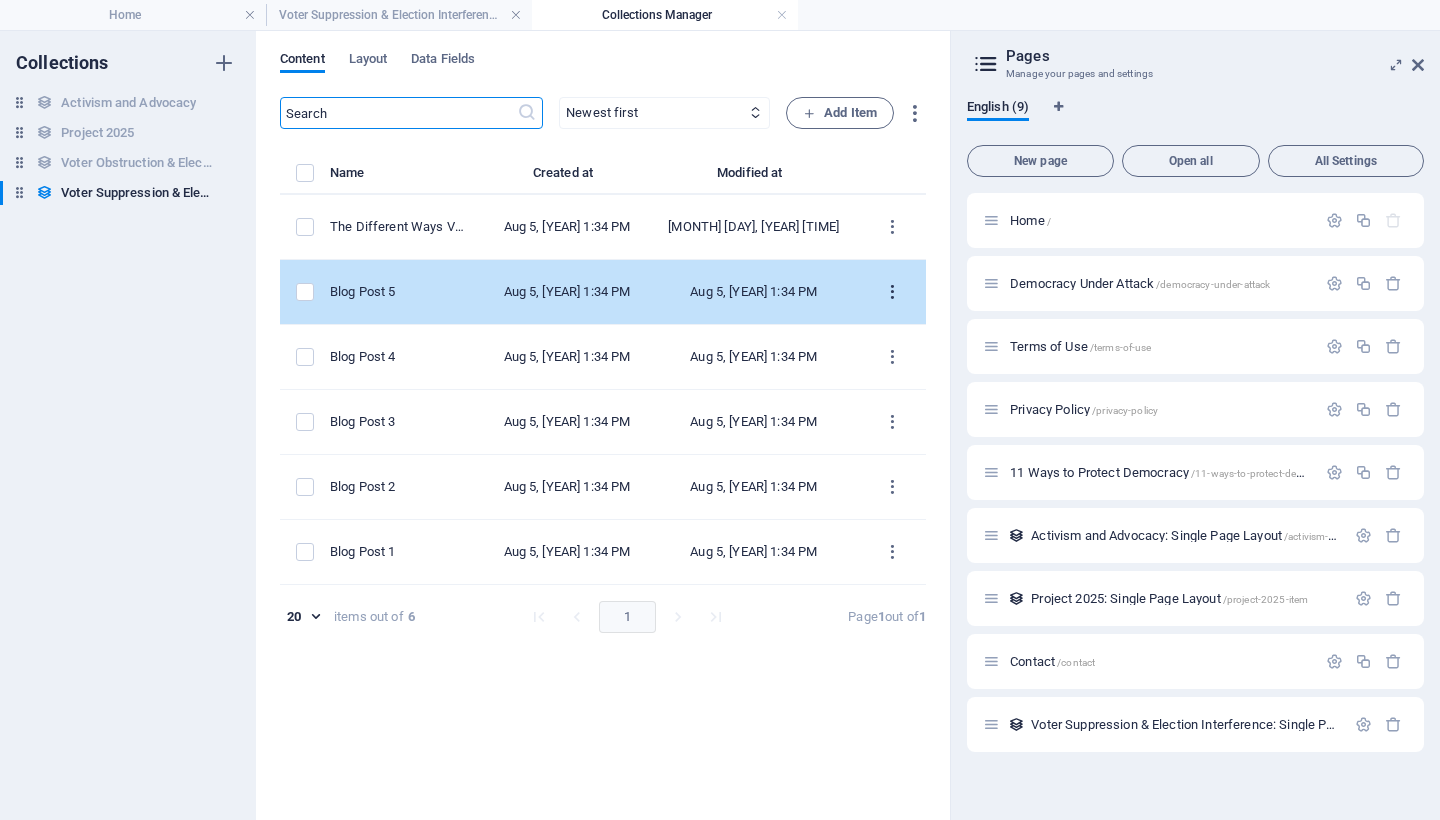 click at bounding box center (892, 292) 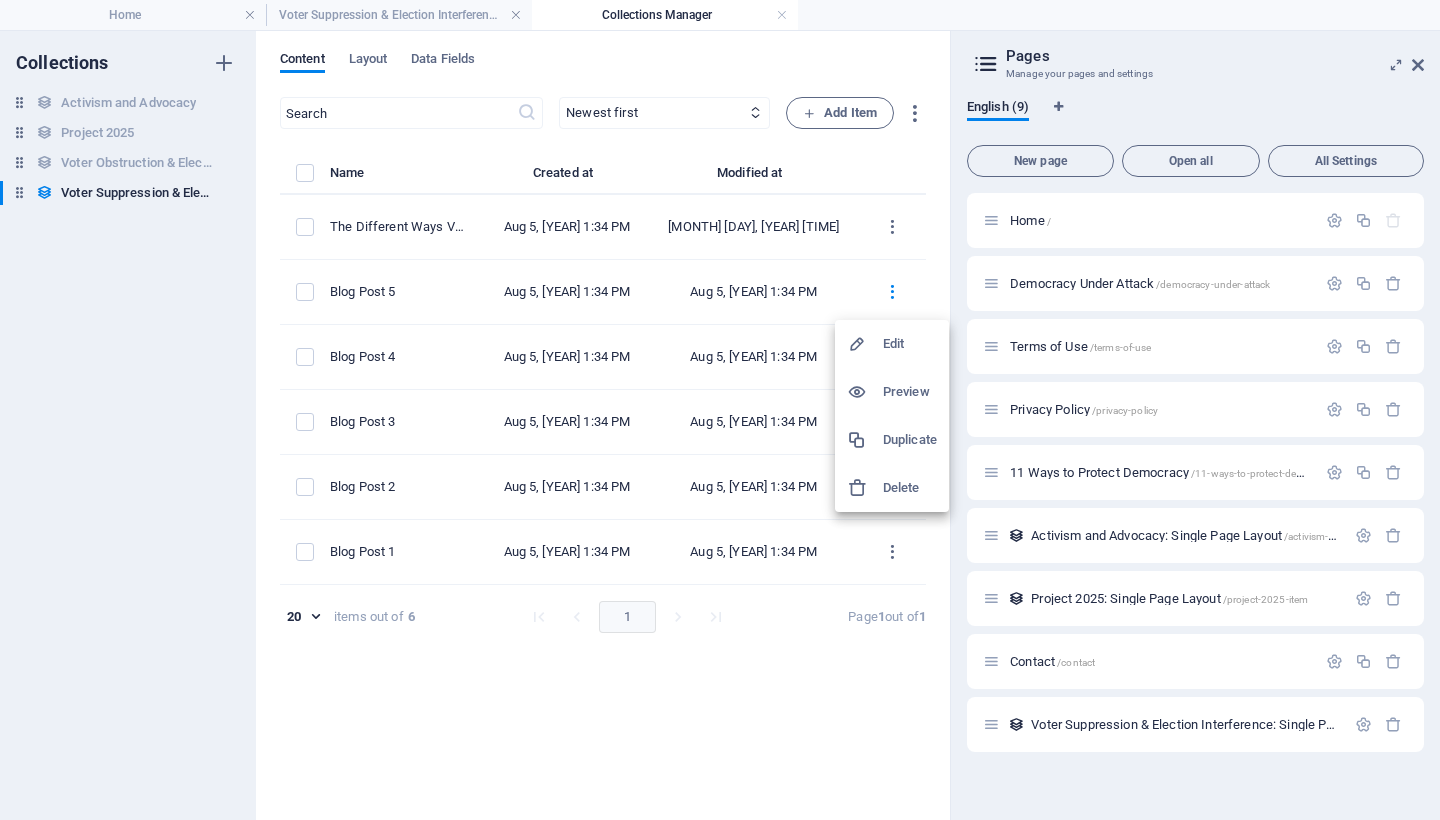 click on "Edit" at bounding box center (892, 344) 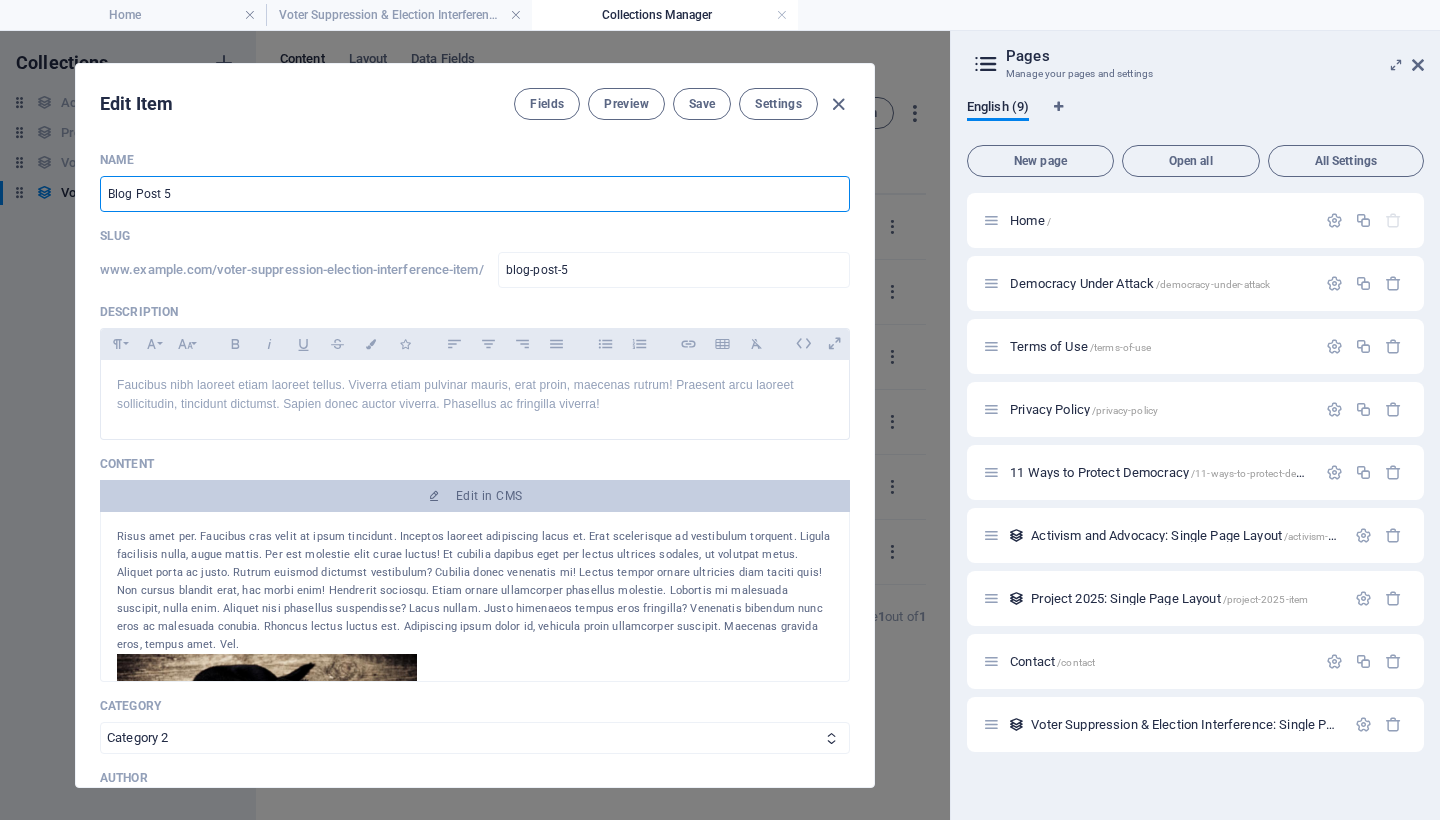 drag, startPoint x: 215, startPoint y: 198, endPoint x: 14, endPoint y: 199, distance: 201.00249 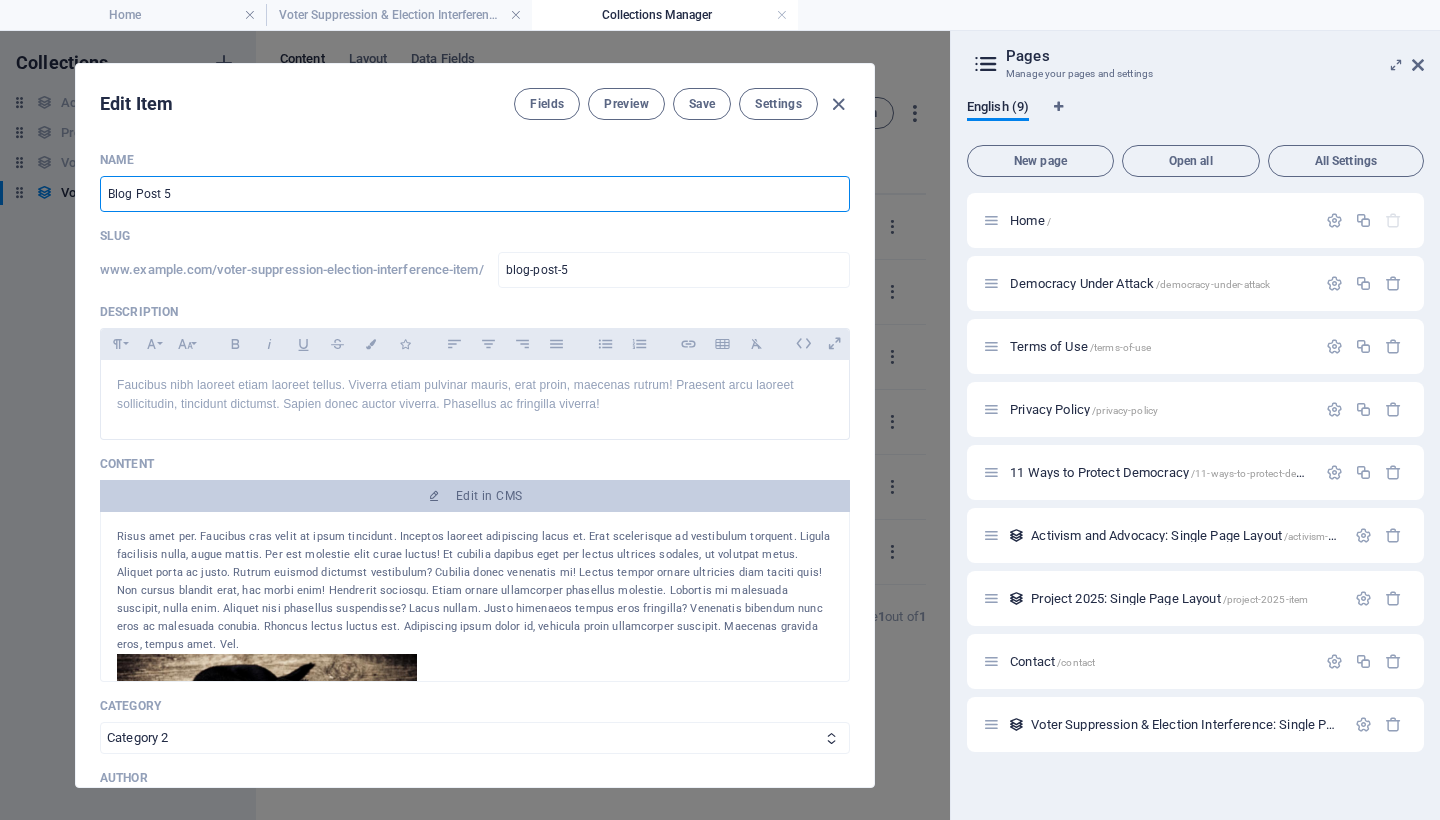 click on "Edit Item Fields Preview Save Settings Name Blog Post 5   Slug www.example.com/voter-suppression-election-interference-item/ blog-post-5   Description Paragraph Format Normal Heading 1 Heading 2 Heading 3 Heading 4 Heading 5 Heading 6 Code Font Family Arial Georgia Impact Tahoma Times New Roman Verdana Font Size 8 9 10 11 12 14 18 24 30 36 48 60 72 96 Bold Italic Underline Strikethrough Colors Icons Align Left Align Center Align Right Align Justify Unordered List Ordered List Insert Link Insert Table Clear Formatting Faucibus nibh laoreet etiam laoreet tellus. Viverra etiam pulvinar mauris, erat proin, maecenas rutrum! Praesent arcu laoreet sollicitudin, tincidunt dictumst. Sapien donec auctor viverra. Phasellus ac fringilla viverra! Faucibus nibh laoreet etiam laoreet tellus. Viverra etiam pulvinar mauris, erat proin, maecenas rutrum! Praesent arcu laoreet sollicitudin, tincidunt dictumst. Sapien donec auctor viverra. Phasellus ac fringilla viverra! Content Edit in CMS Category Category 1 Category 2" at bounding box center (475, 425) 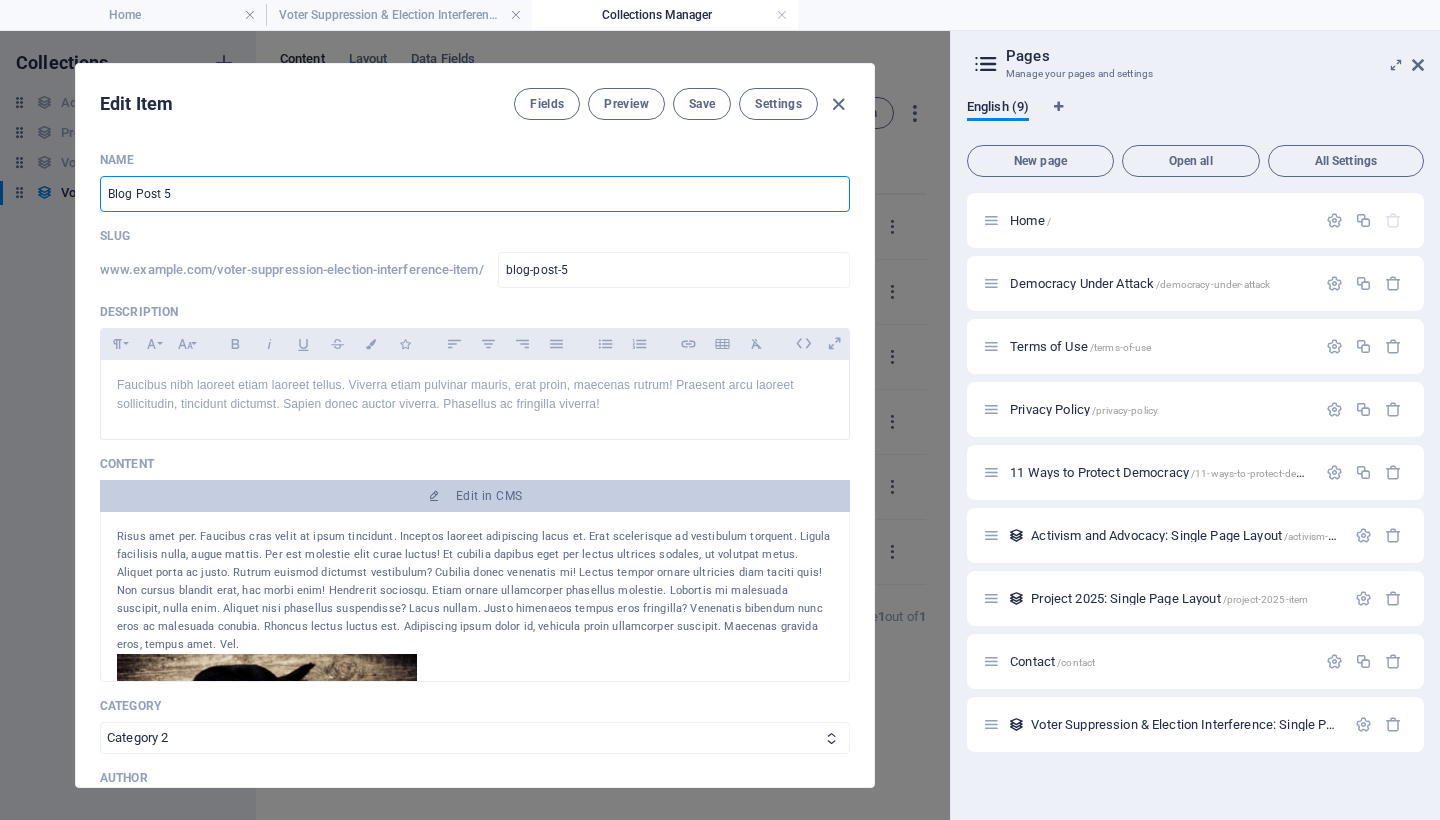 type on "V" 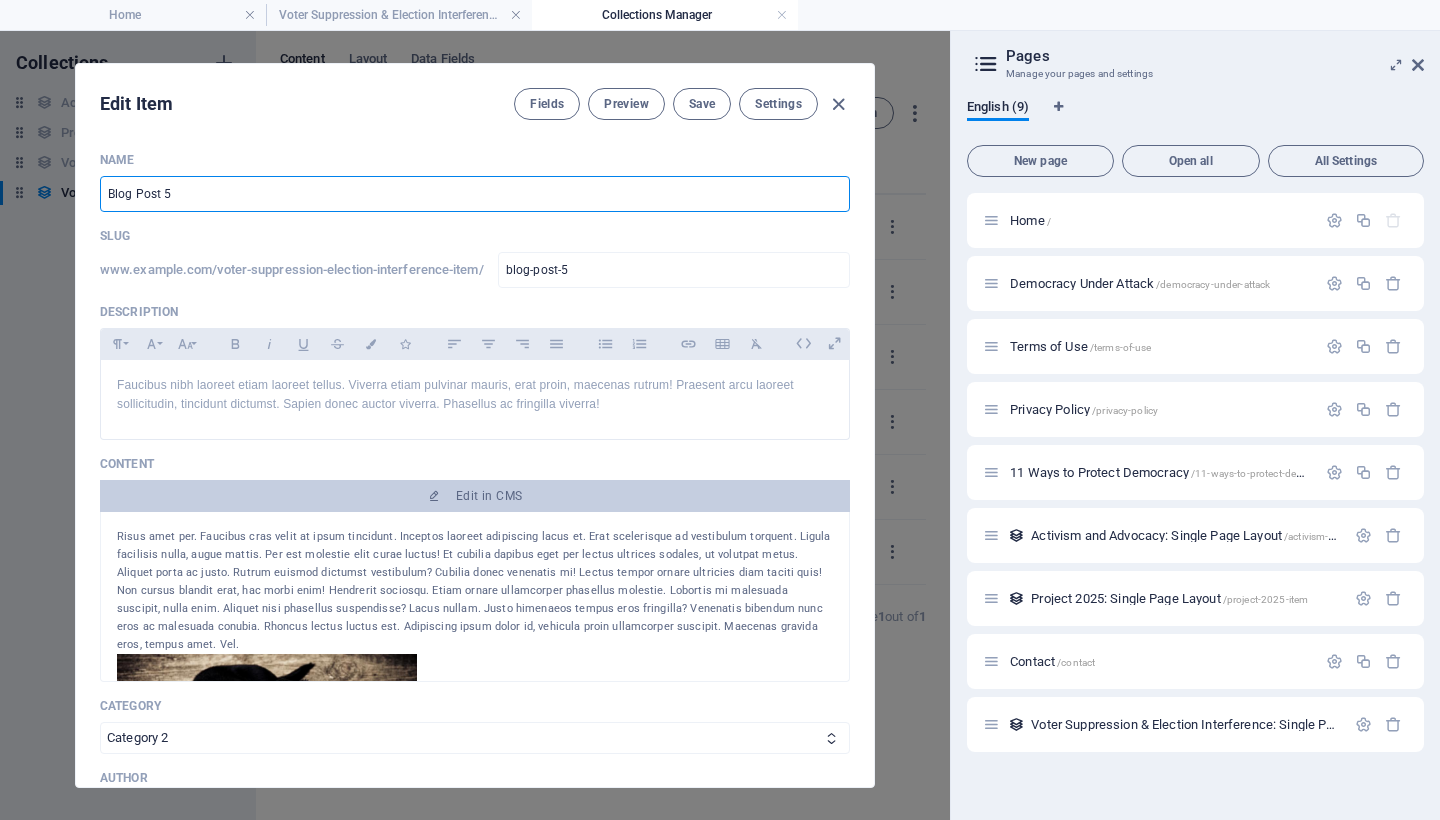 type on "v" 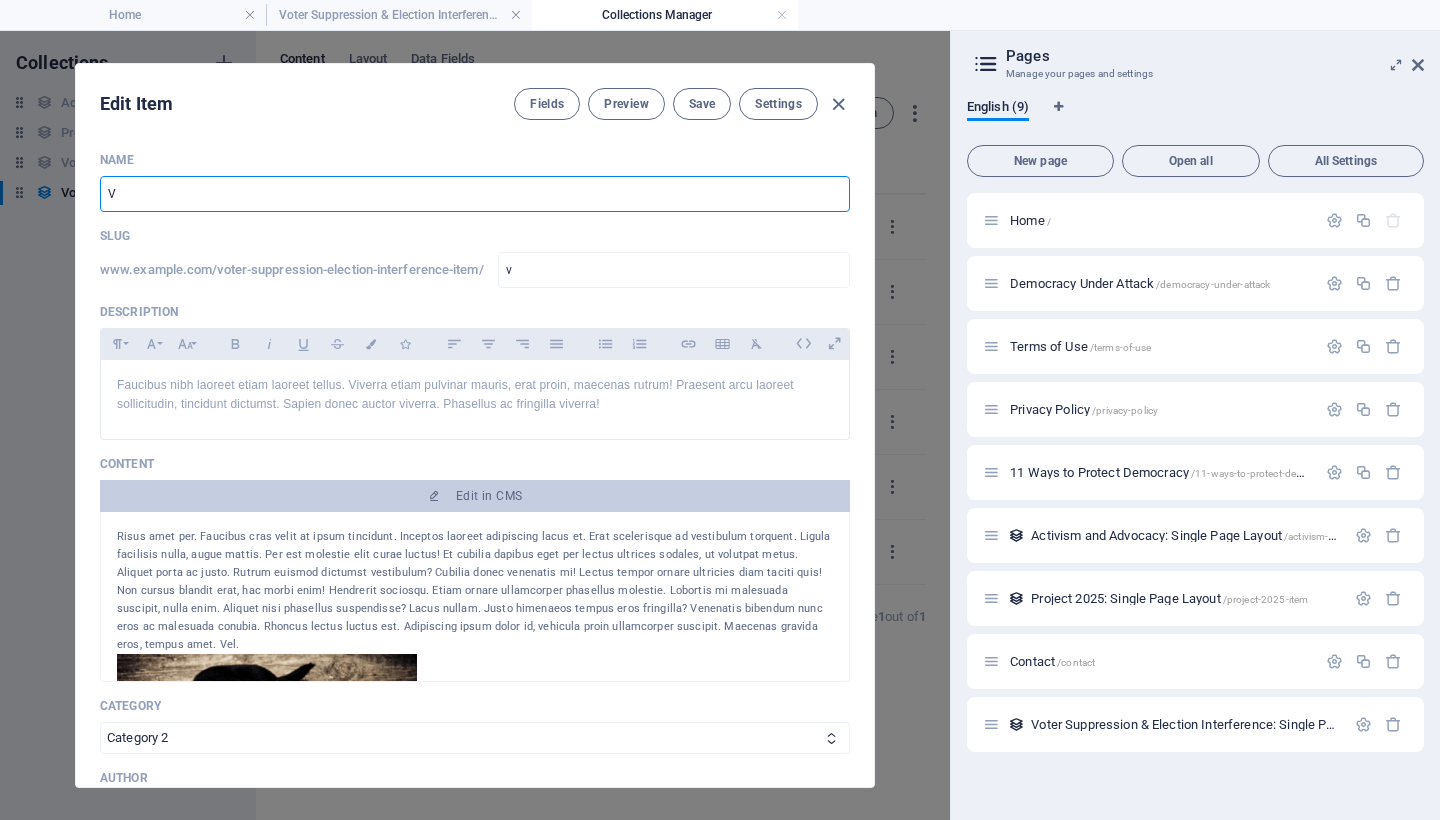 type on "Vo" 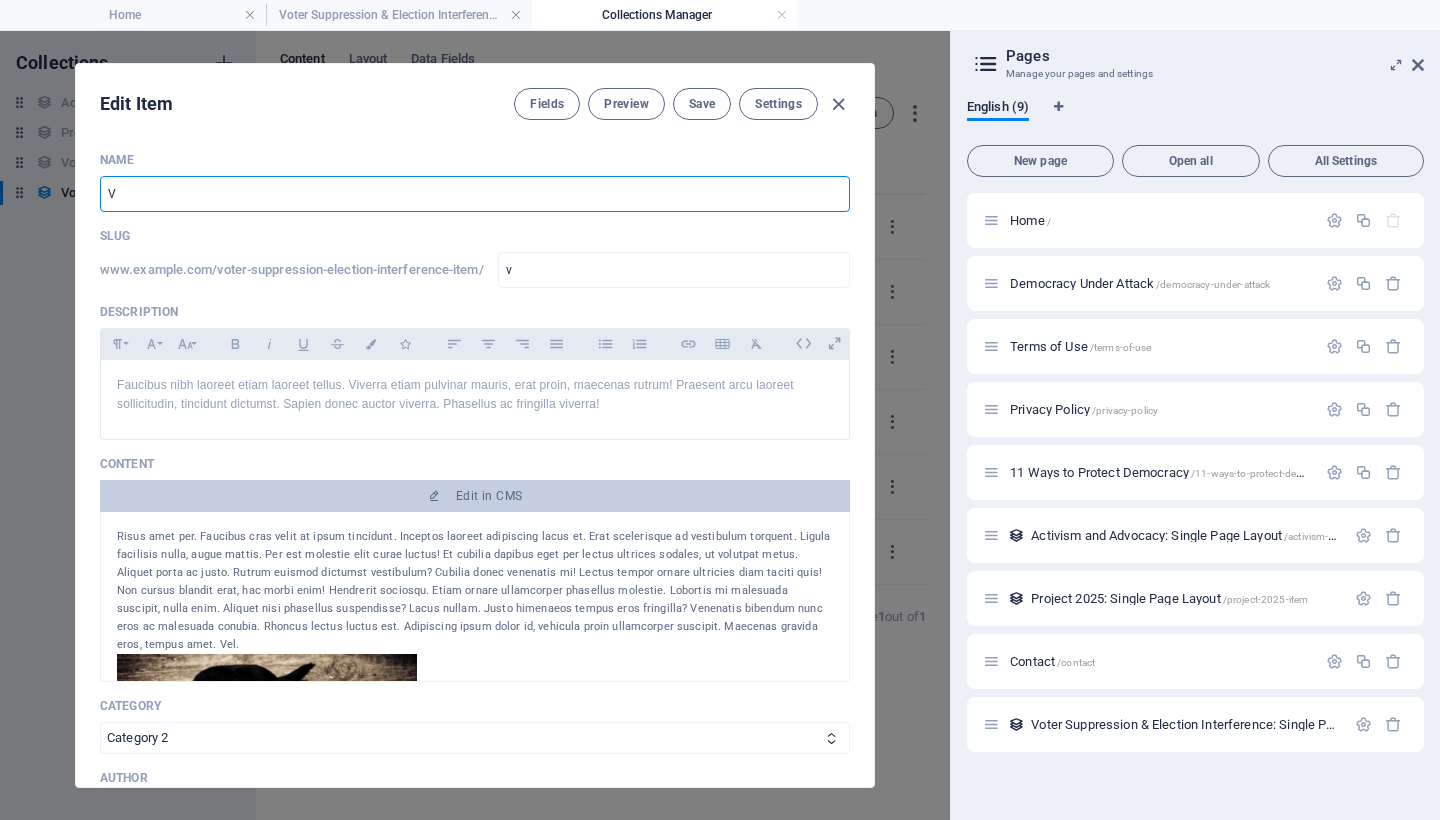 type on "vo" 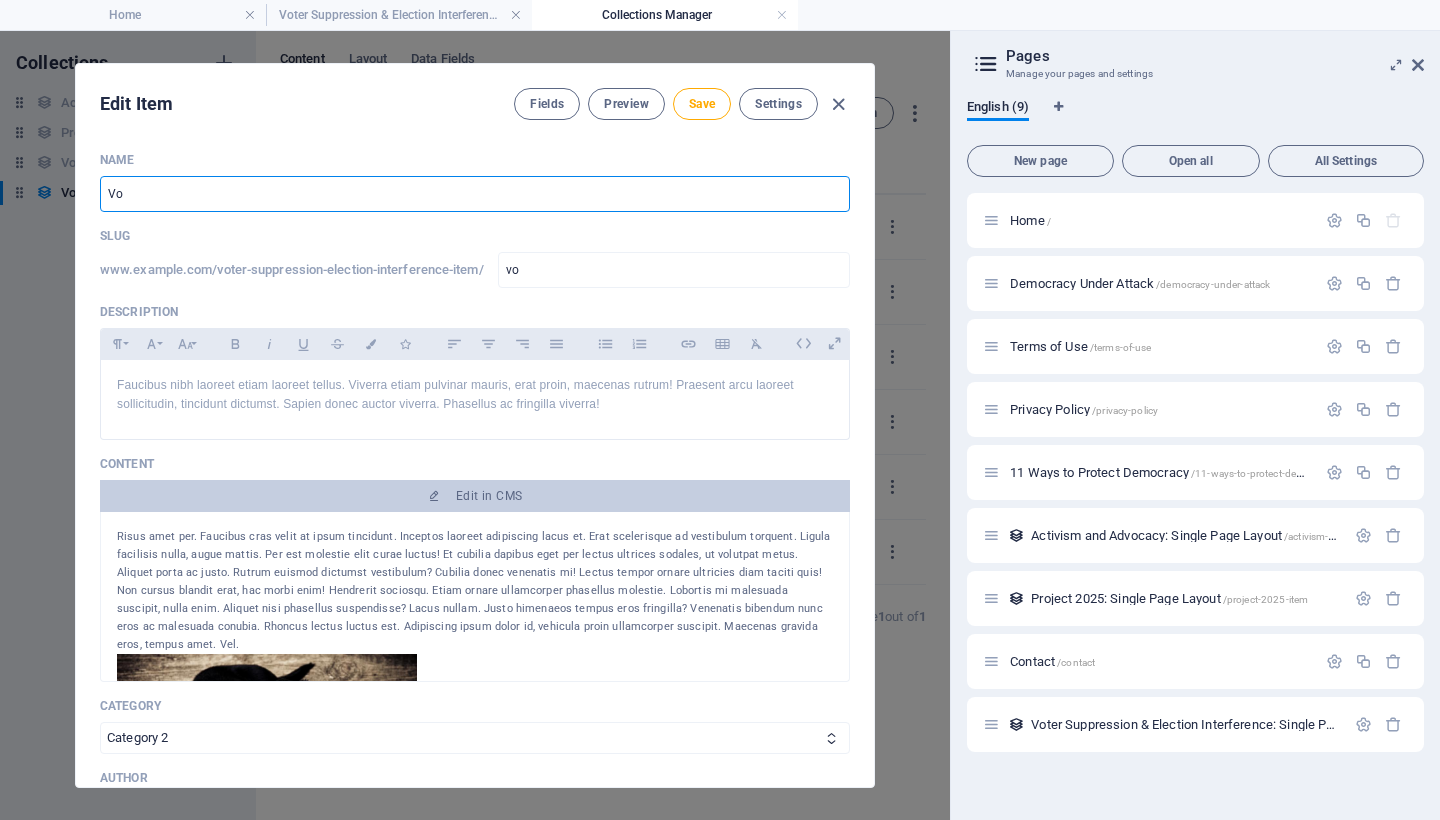 type on "Vot" 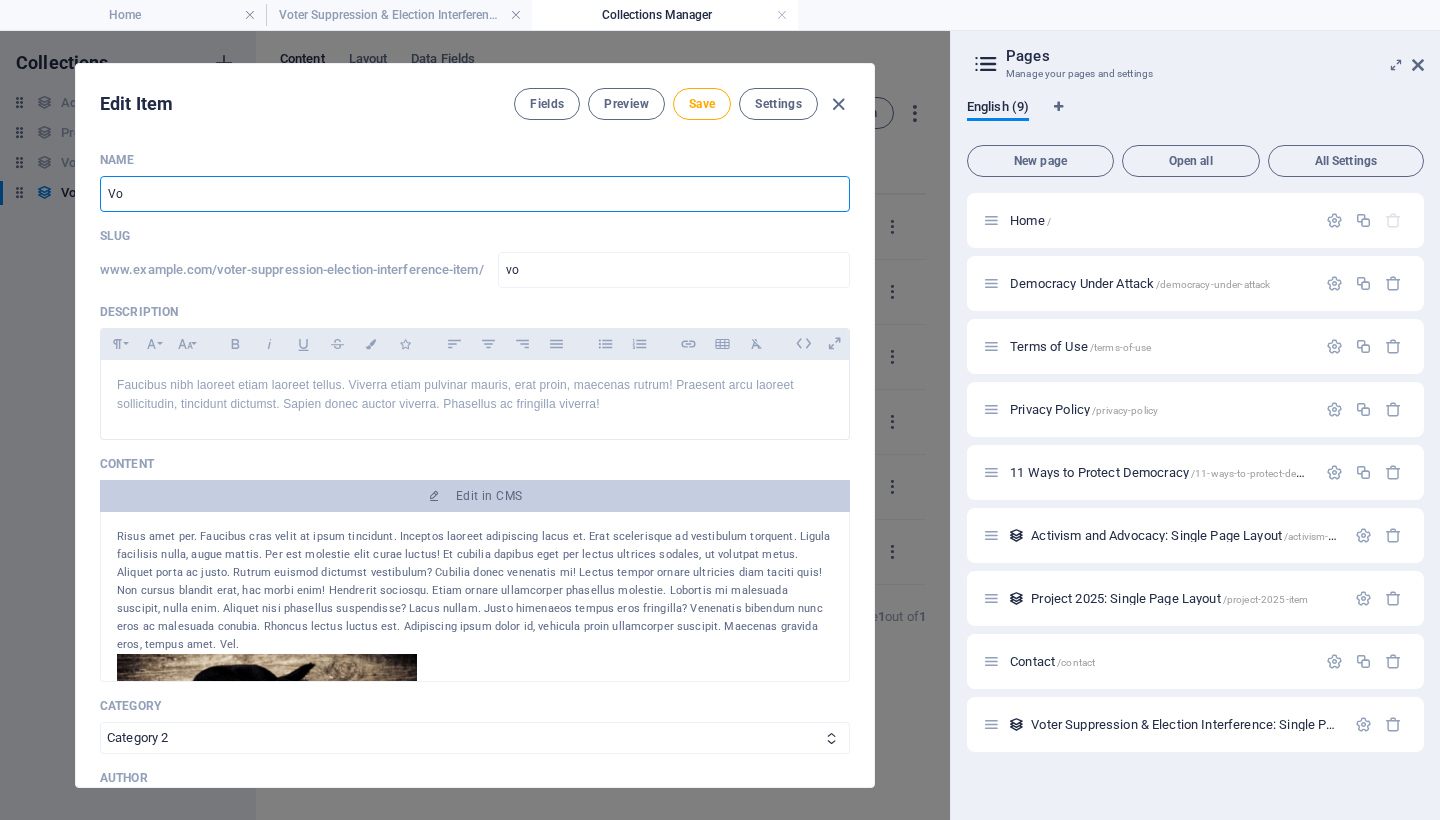 type on "vot" 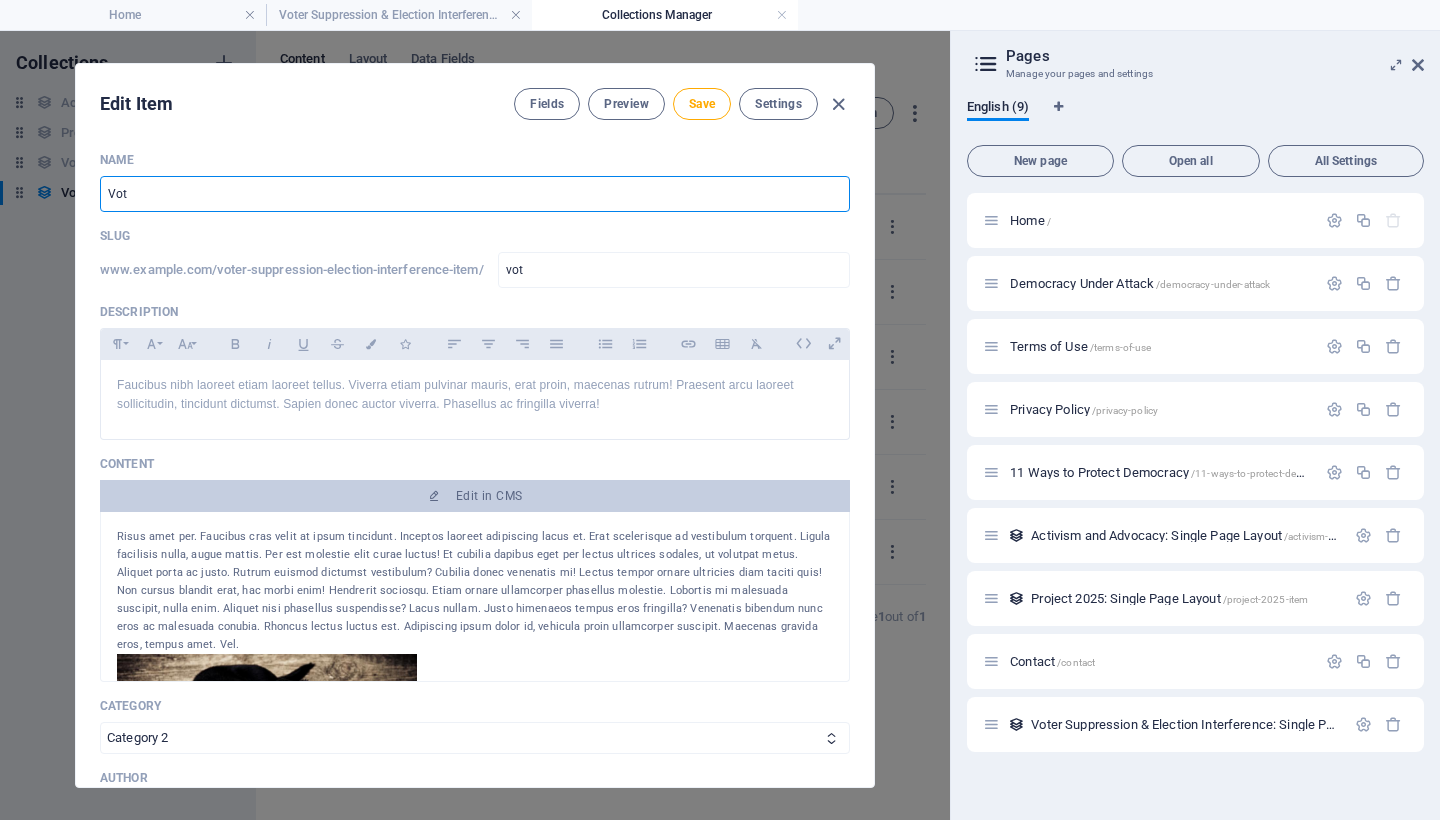 type on "Vote" 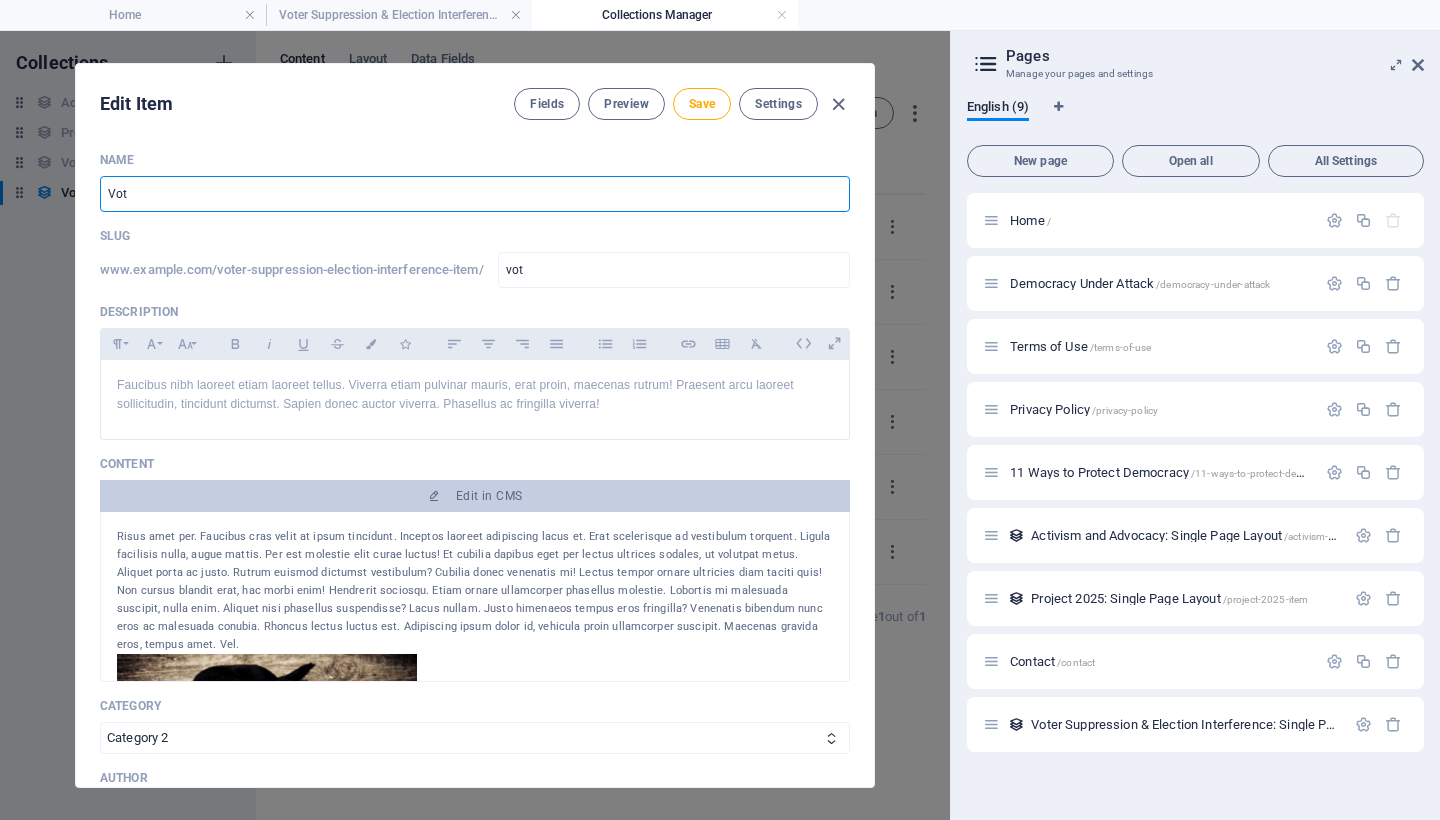 type on "vote" 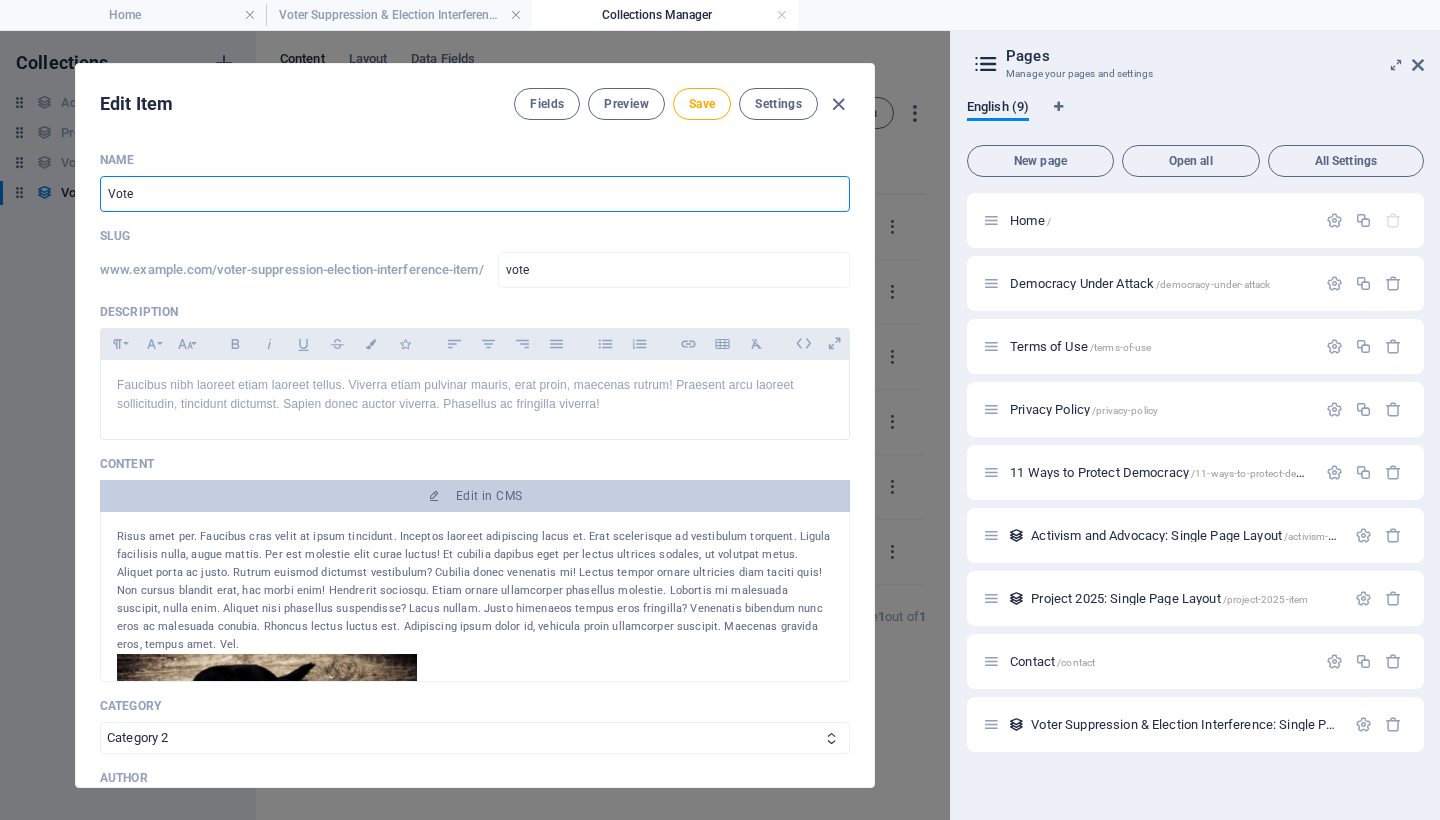 type on "Voter" 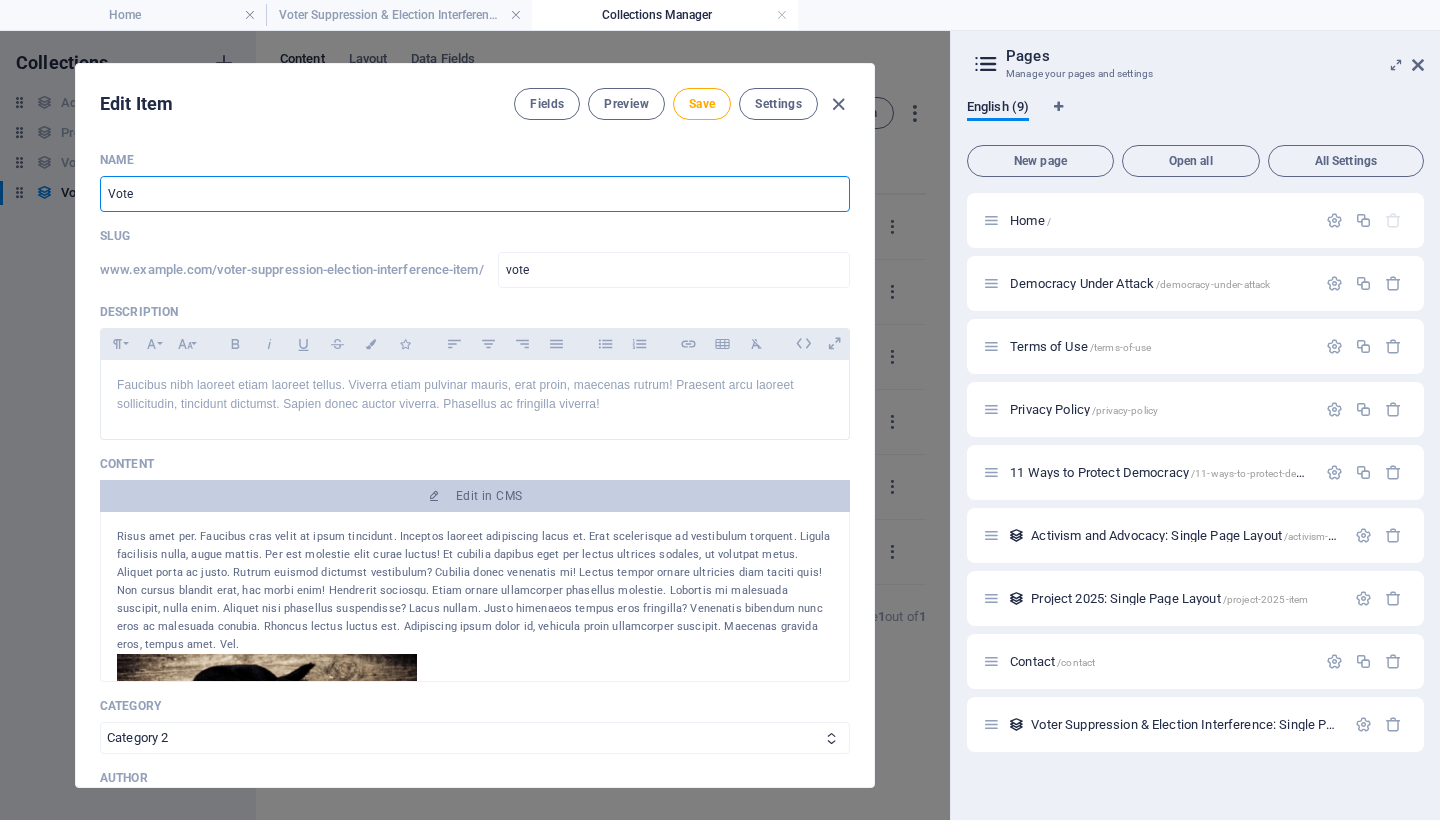 type on "voter" 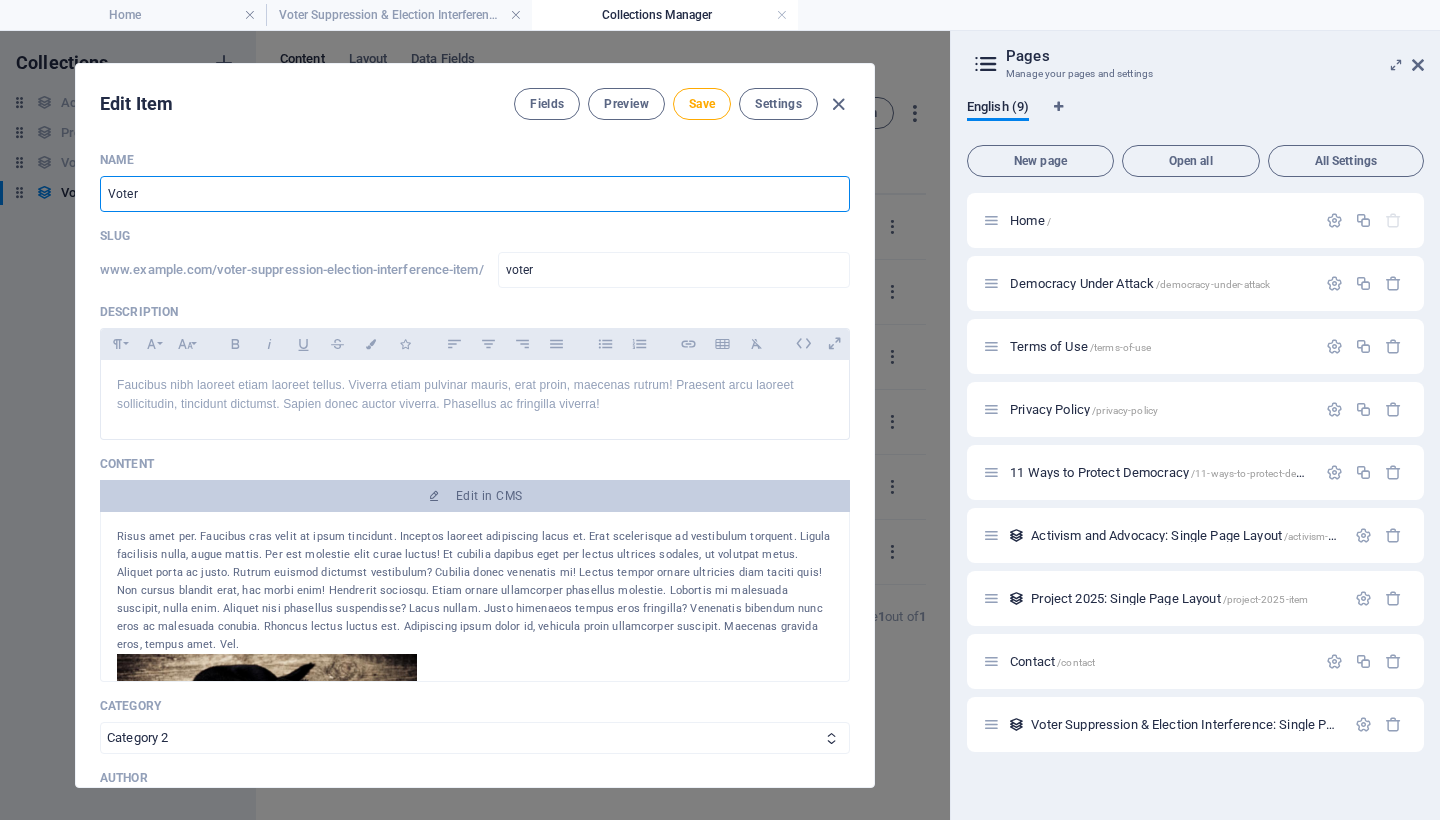 type on "Voter S" 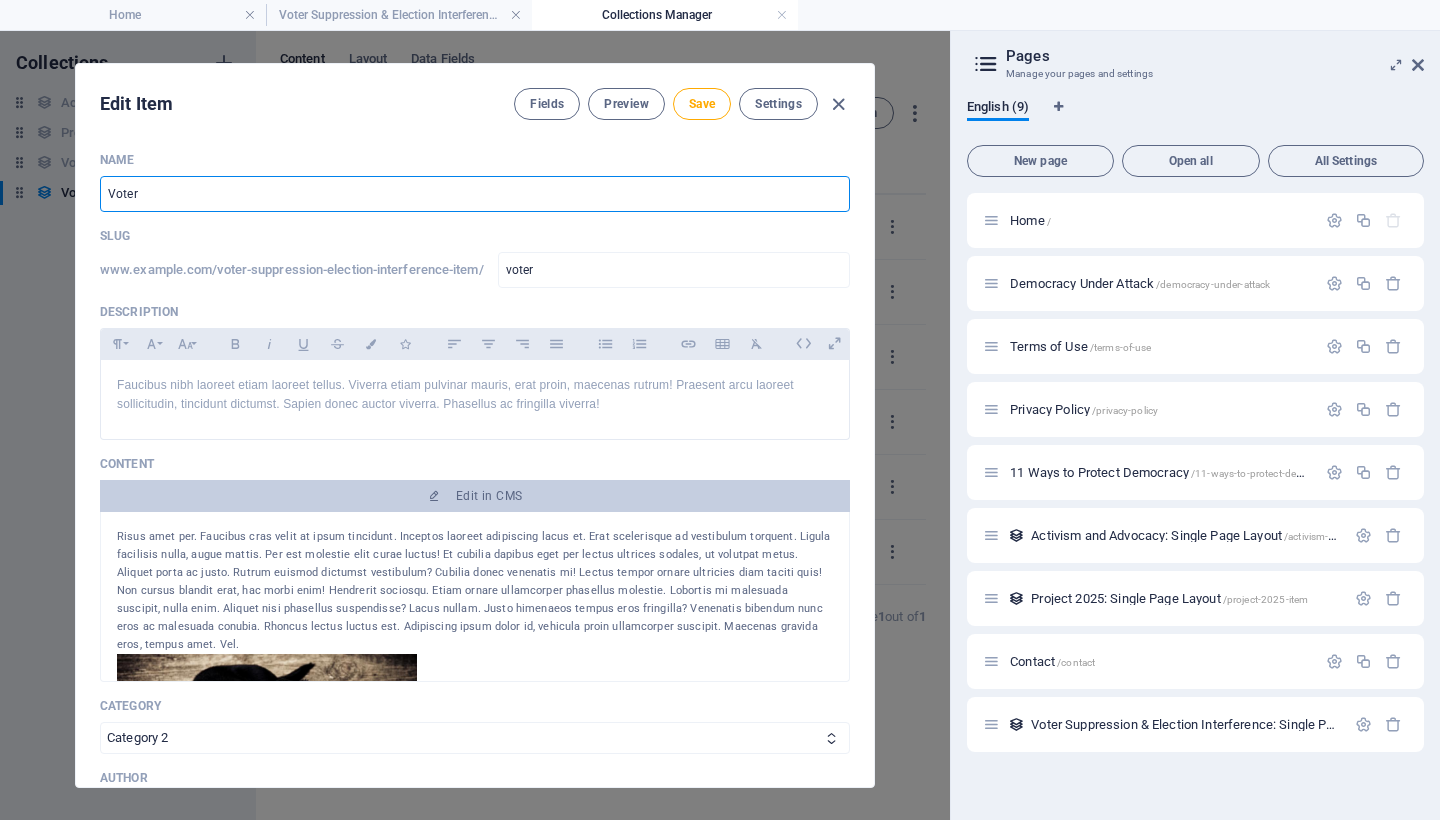 type on "voter-s" 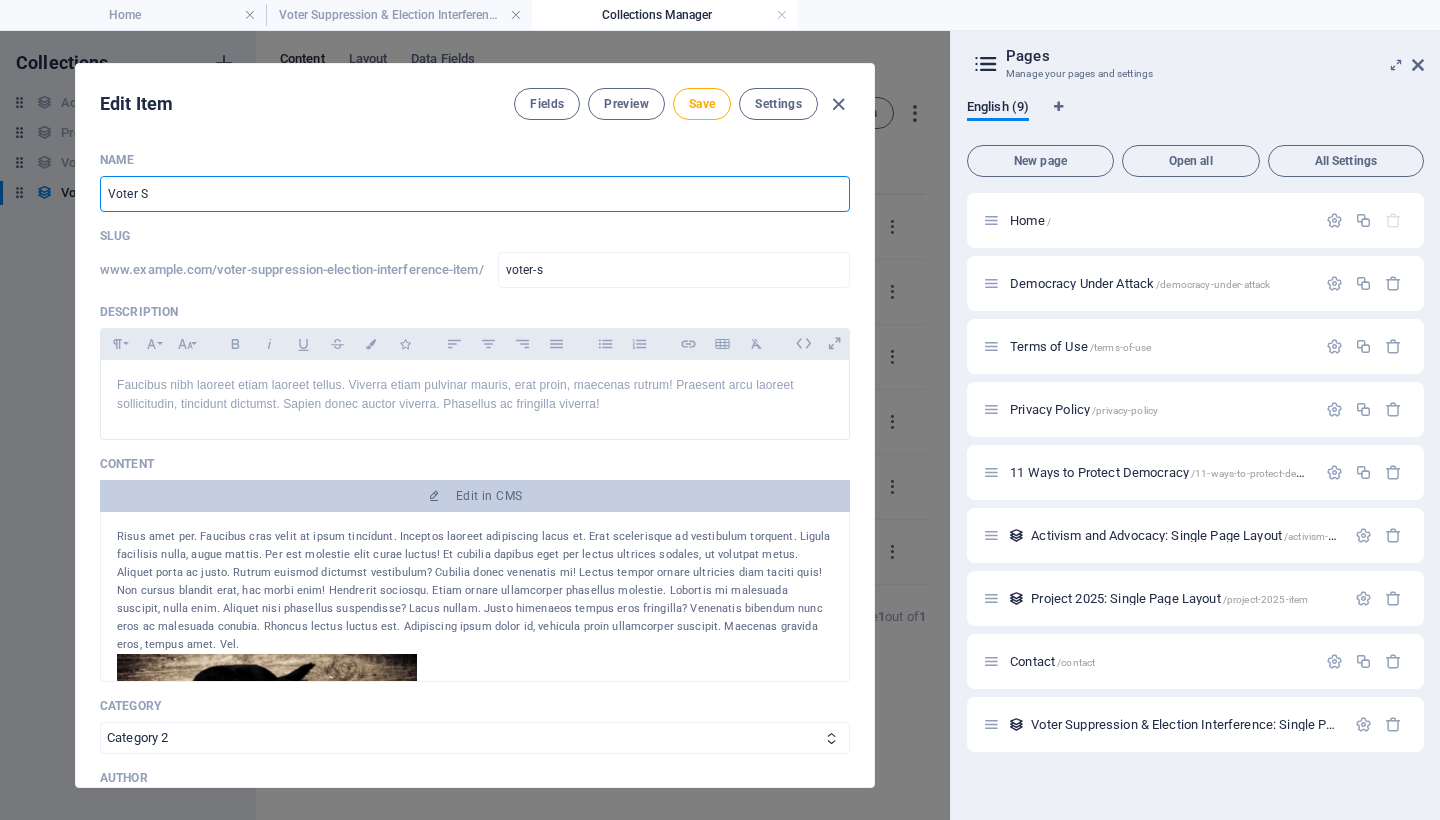 type on "Voter Su" 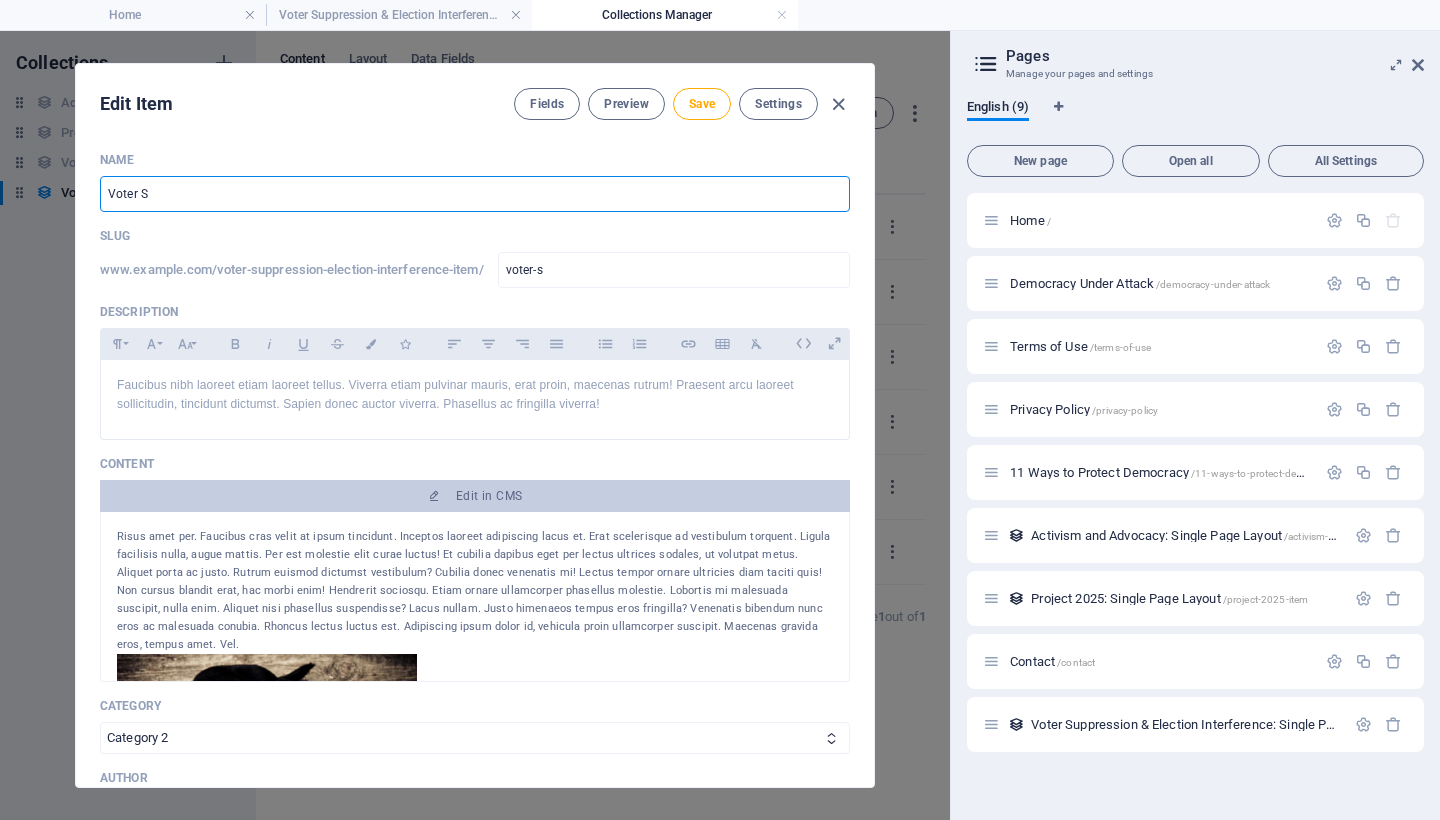 type on "voter-su" 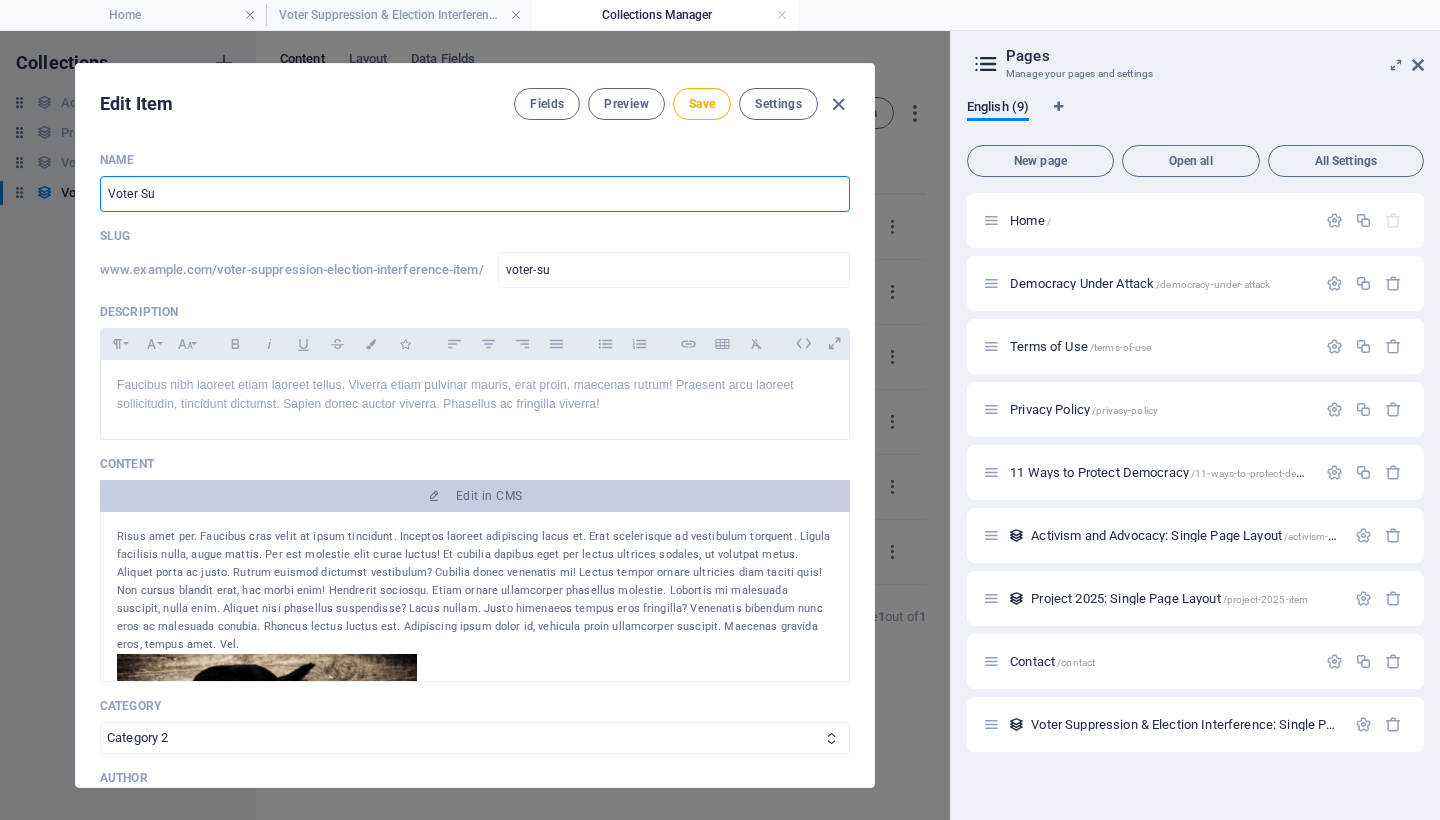 type on "Voter Sup" 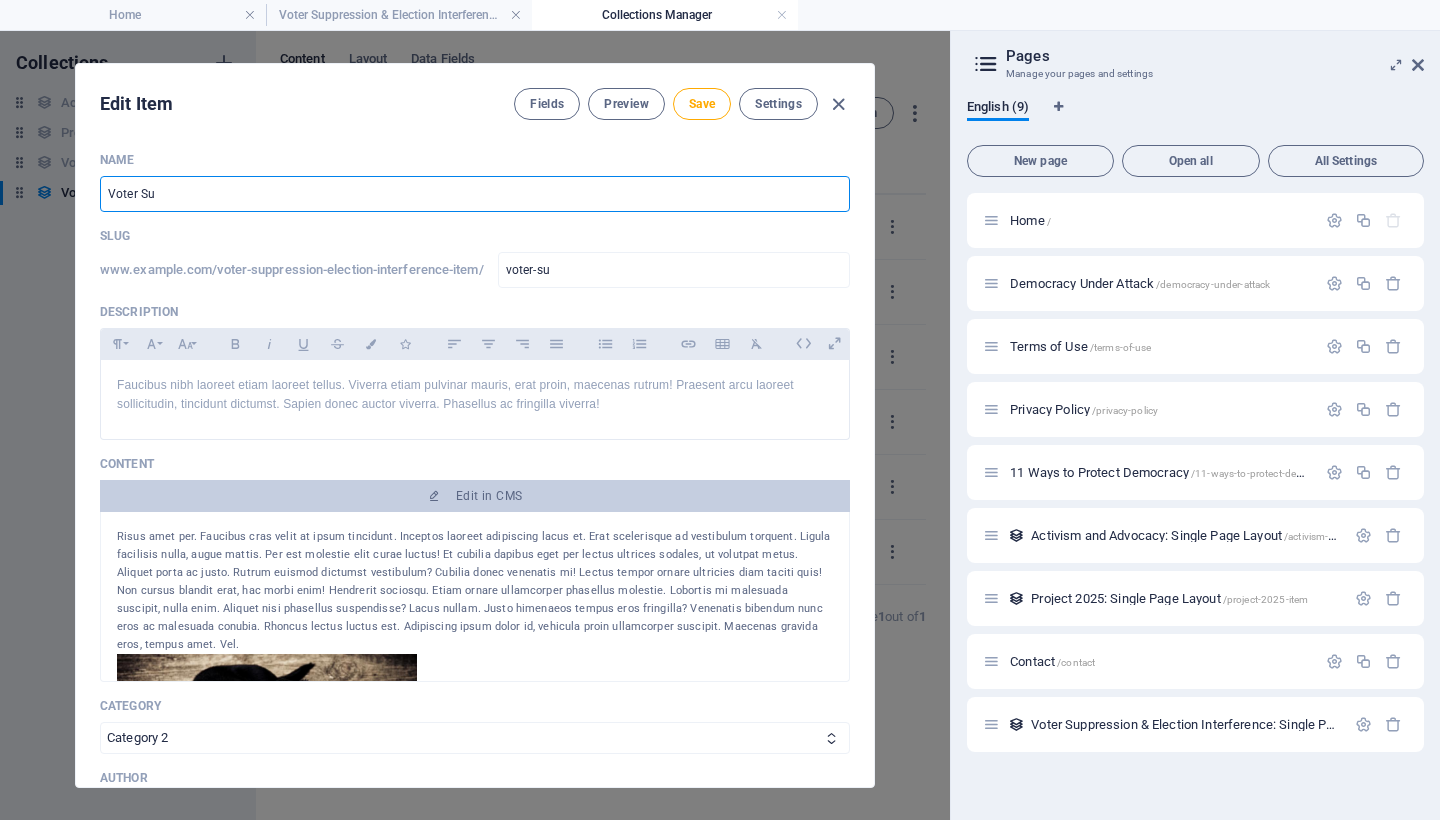 type on "voter-sup" 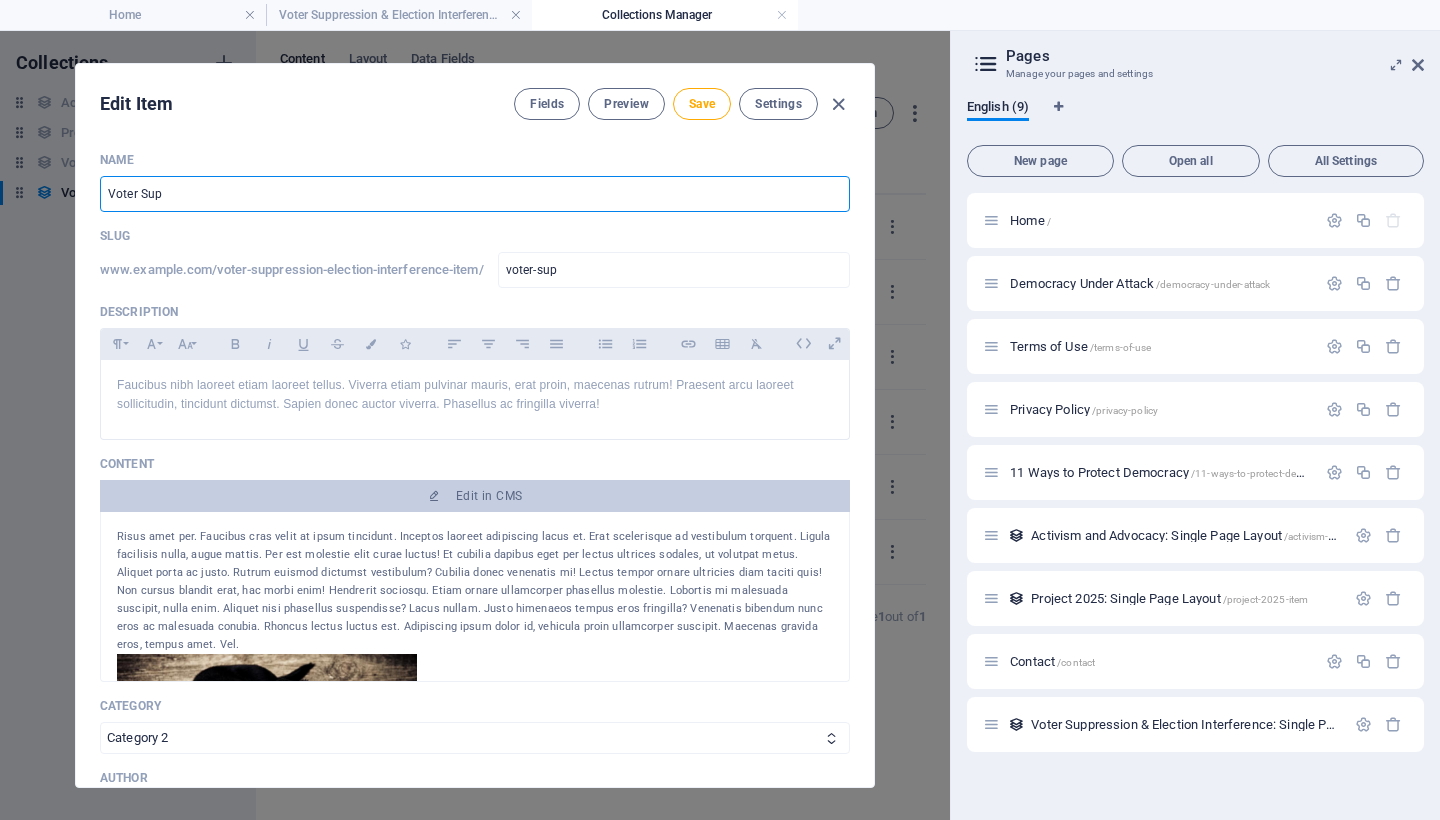 type on "Voter Supp" 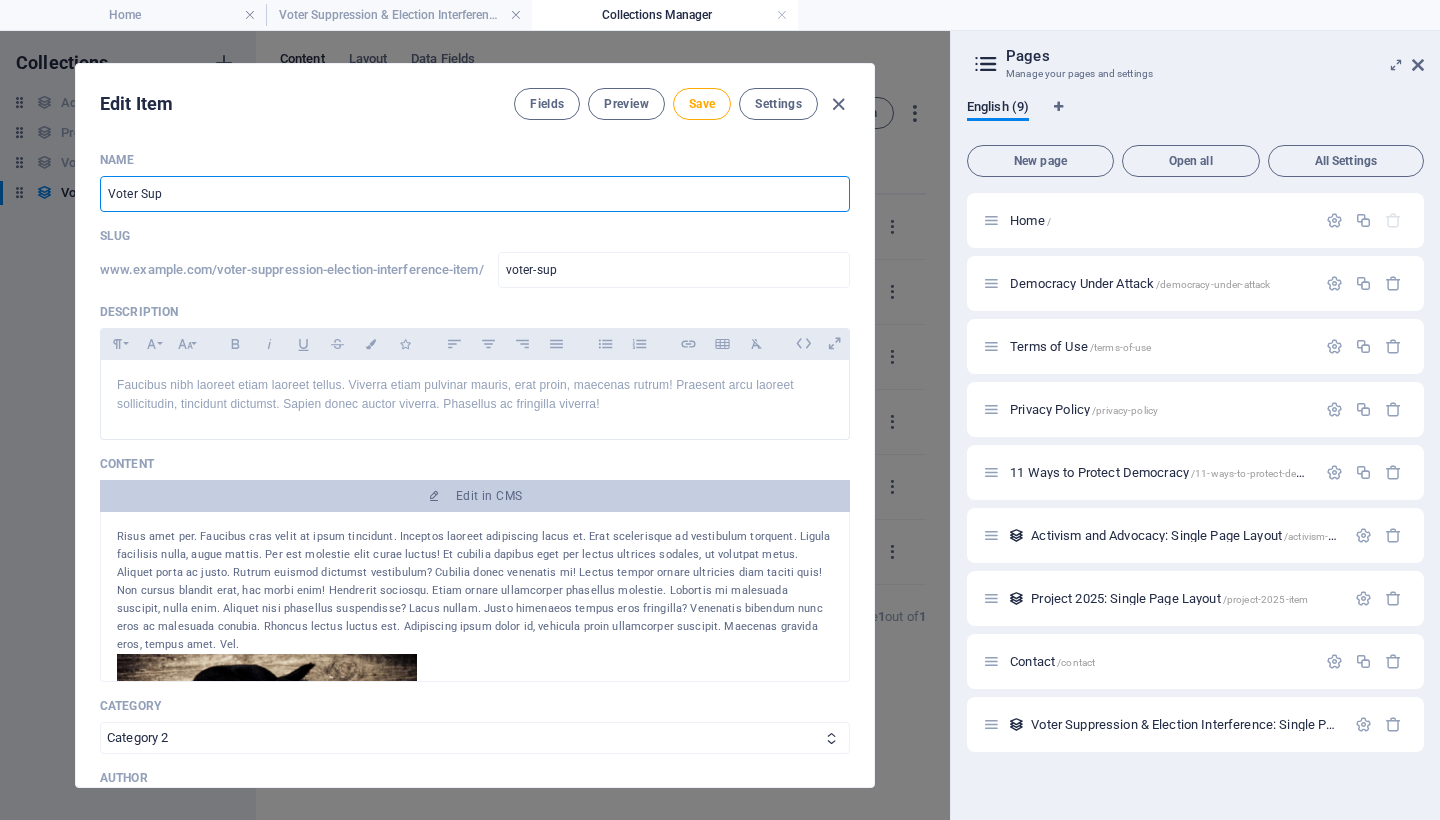 type on "voter-supp" 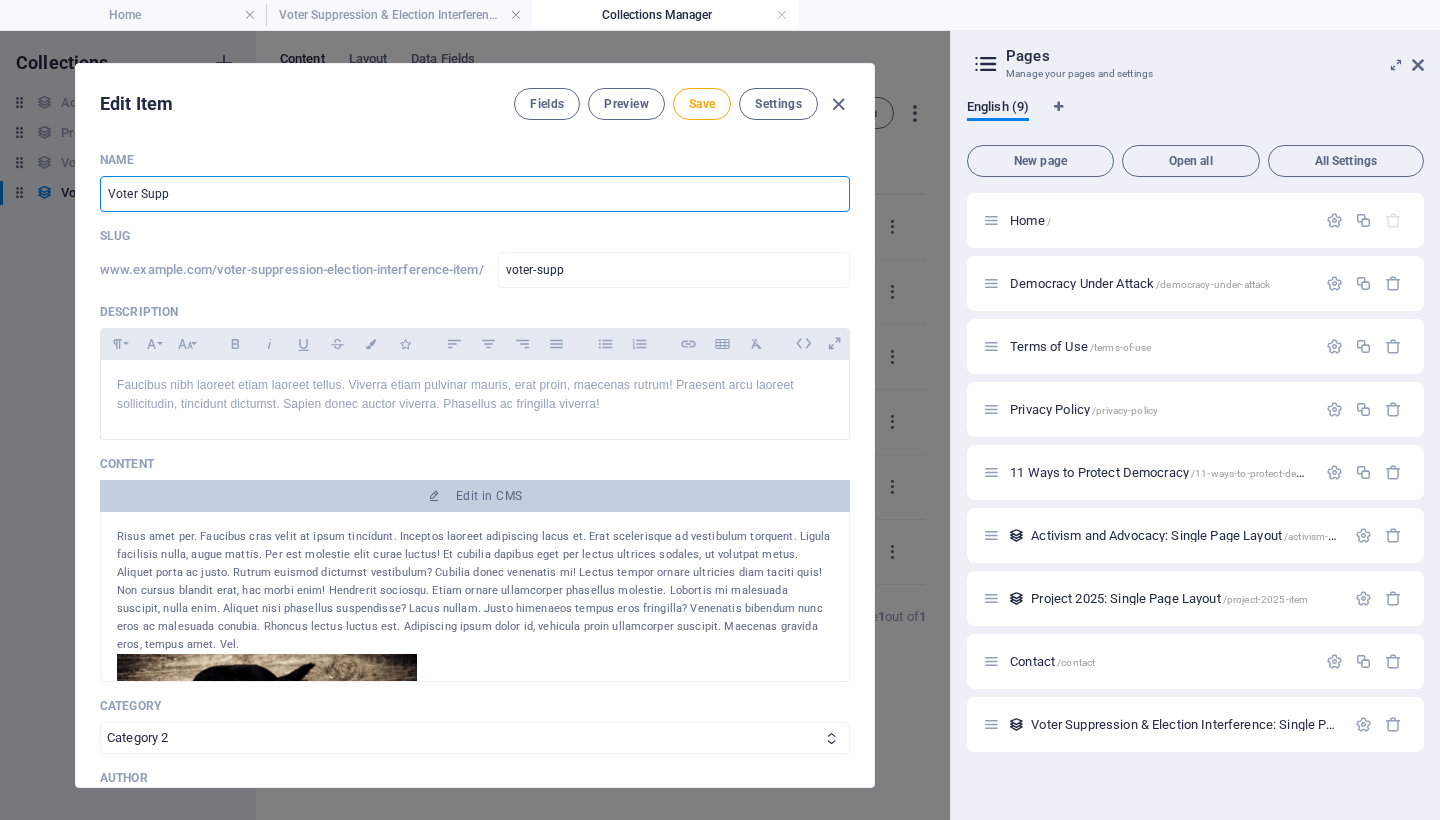 type on "Voter Suppr" 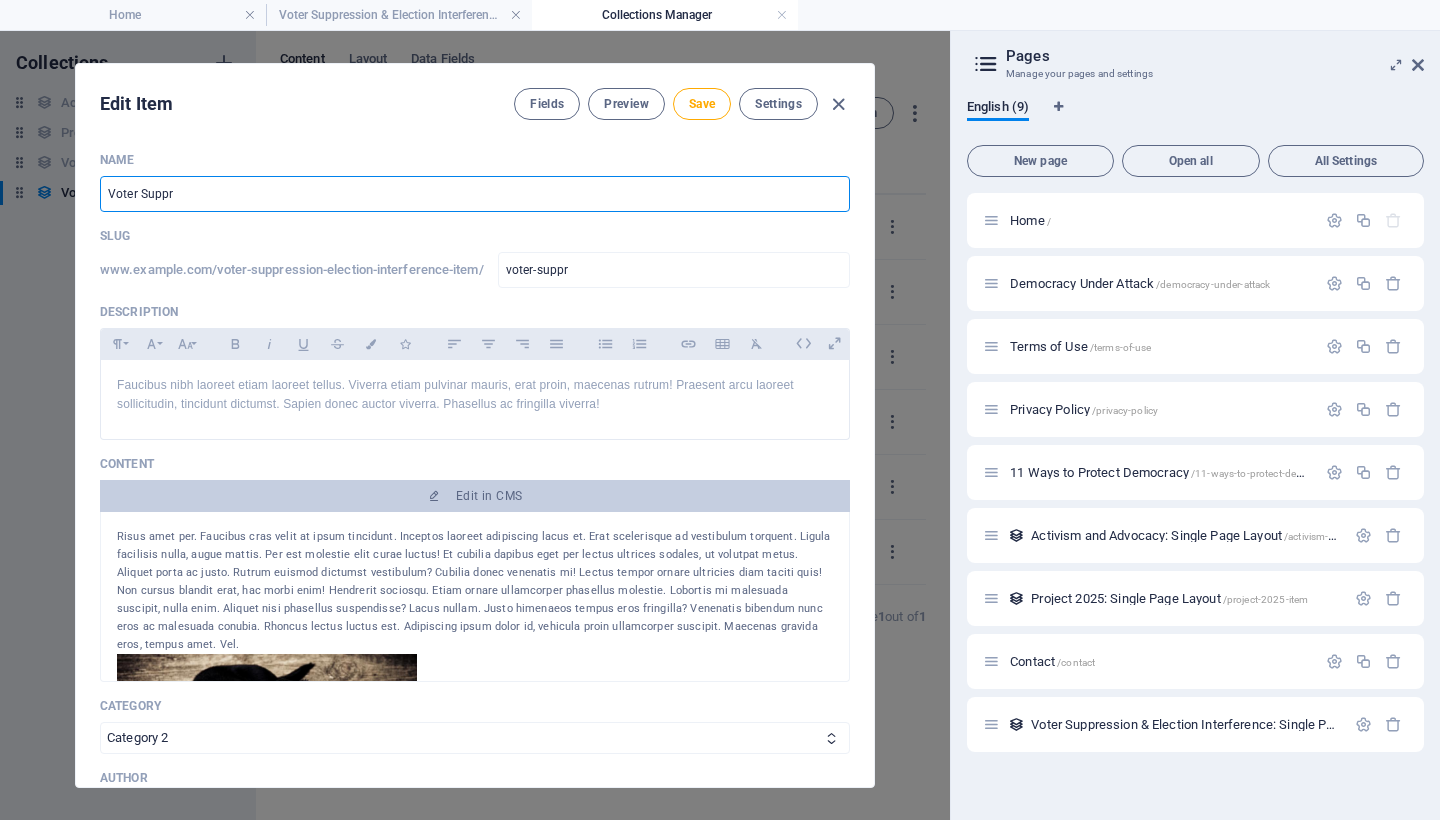 type on "Voter Suppre" 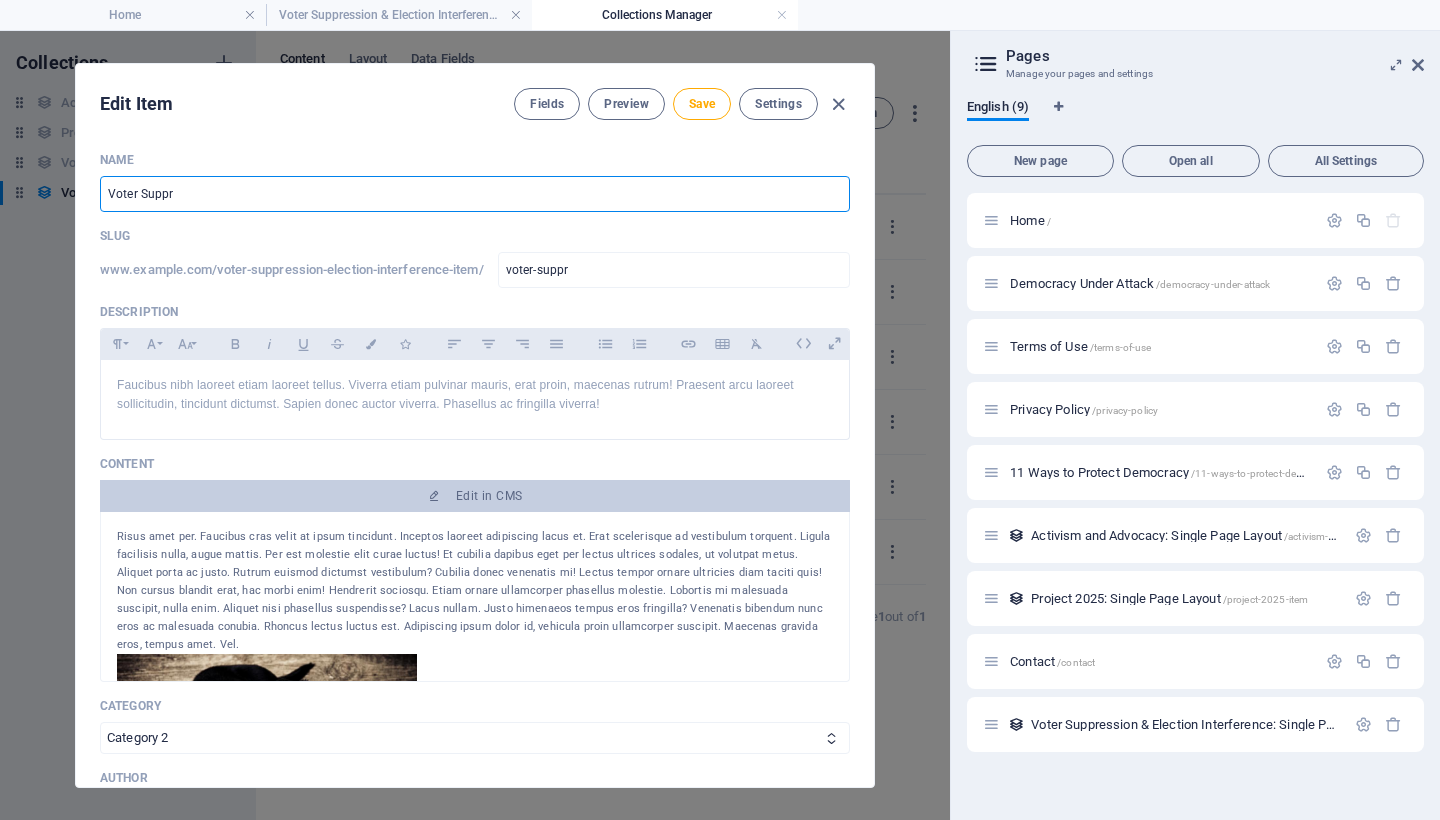 type on "voter-suppre" 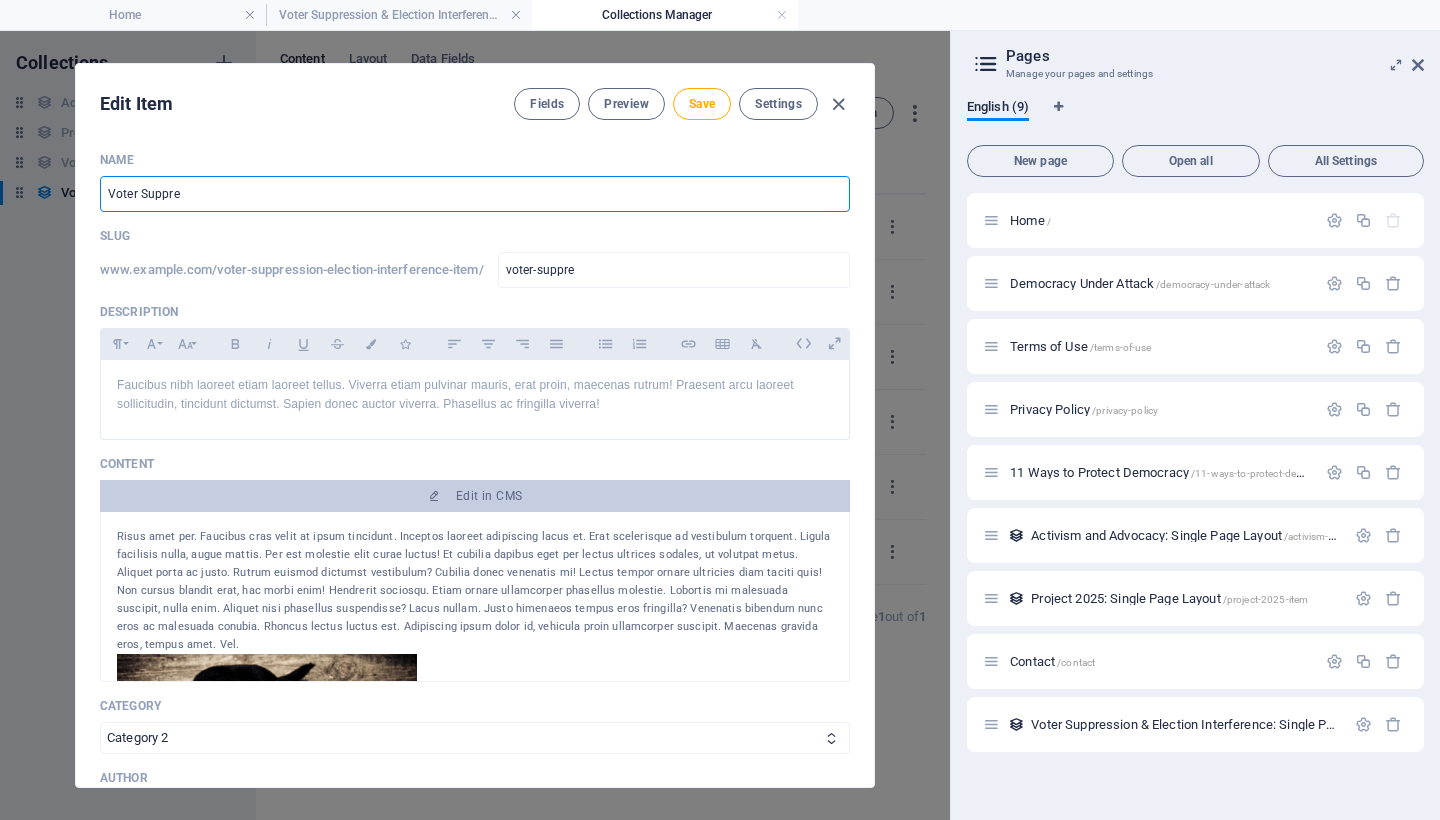 type on "Voter Suppres" 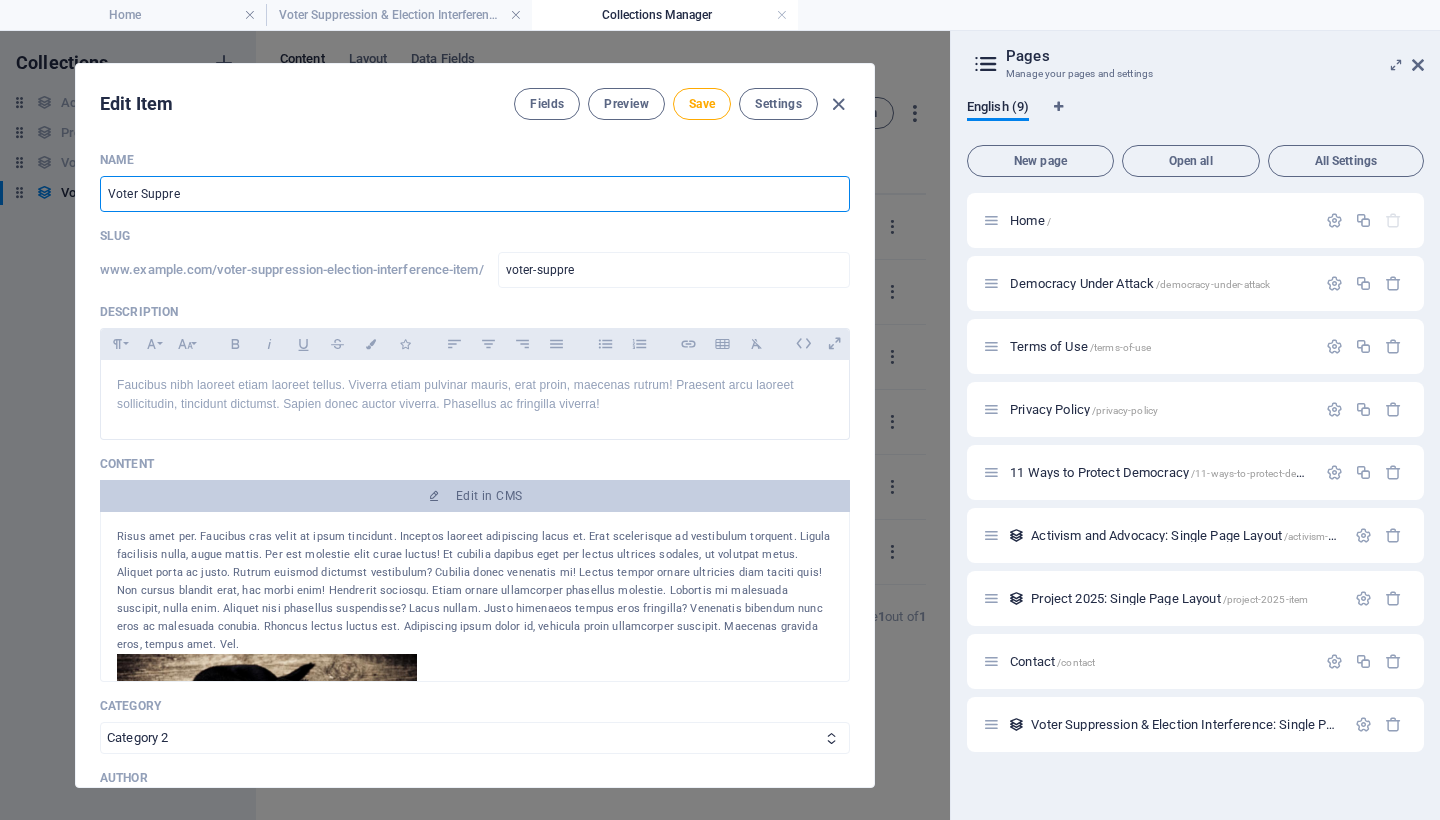 type on "voter-suppres" 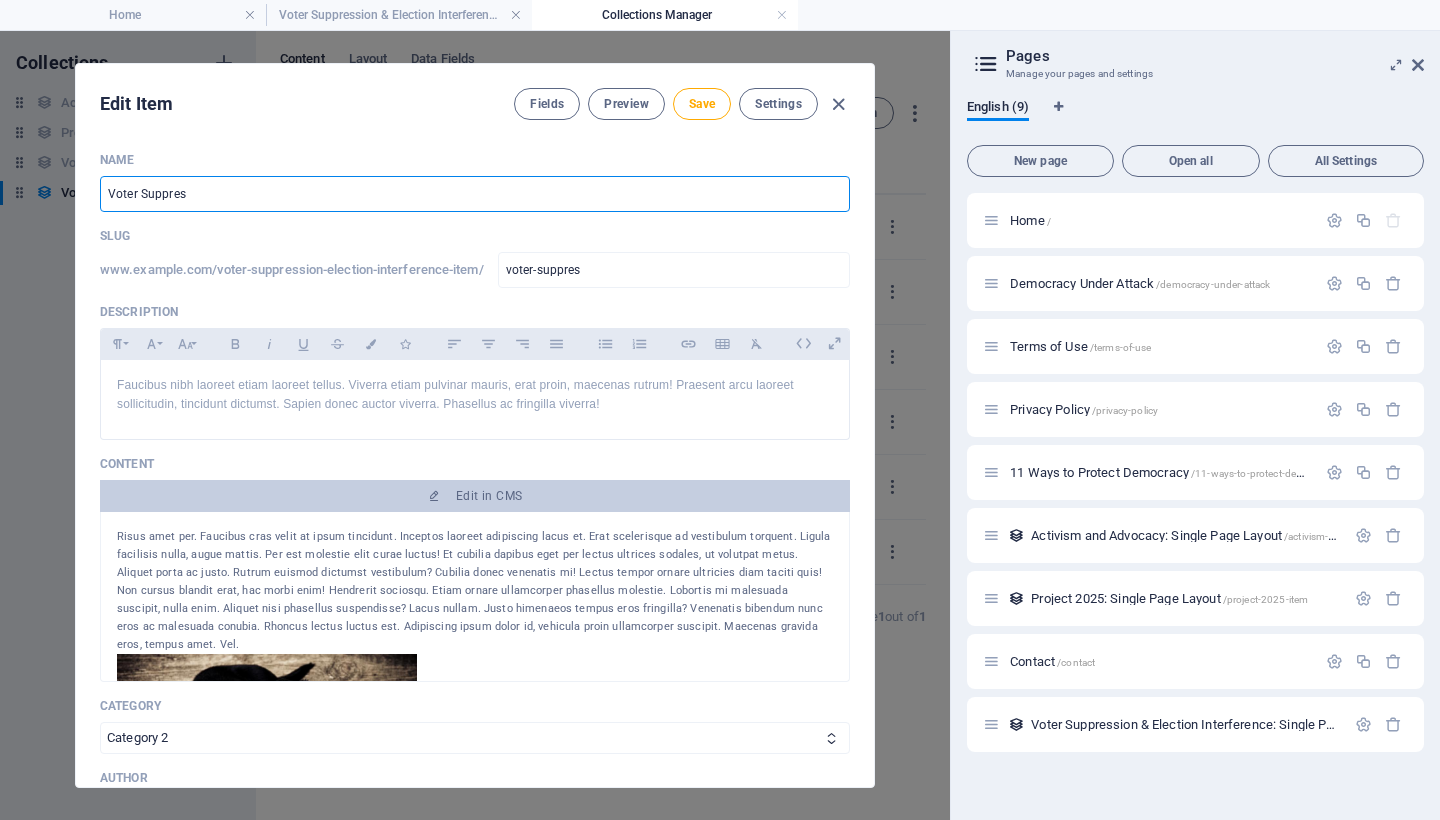 type on "Voter Suppress" 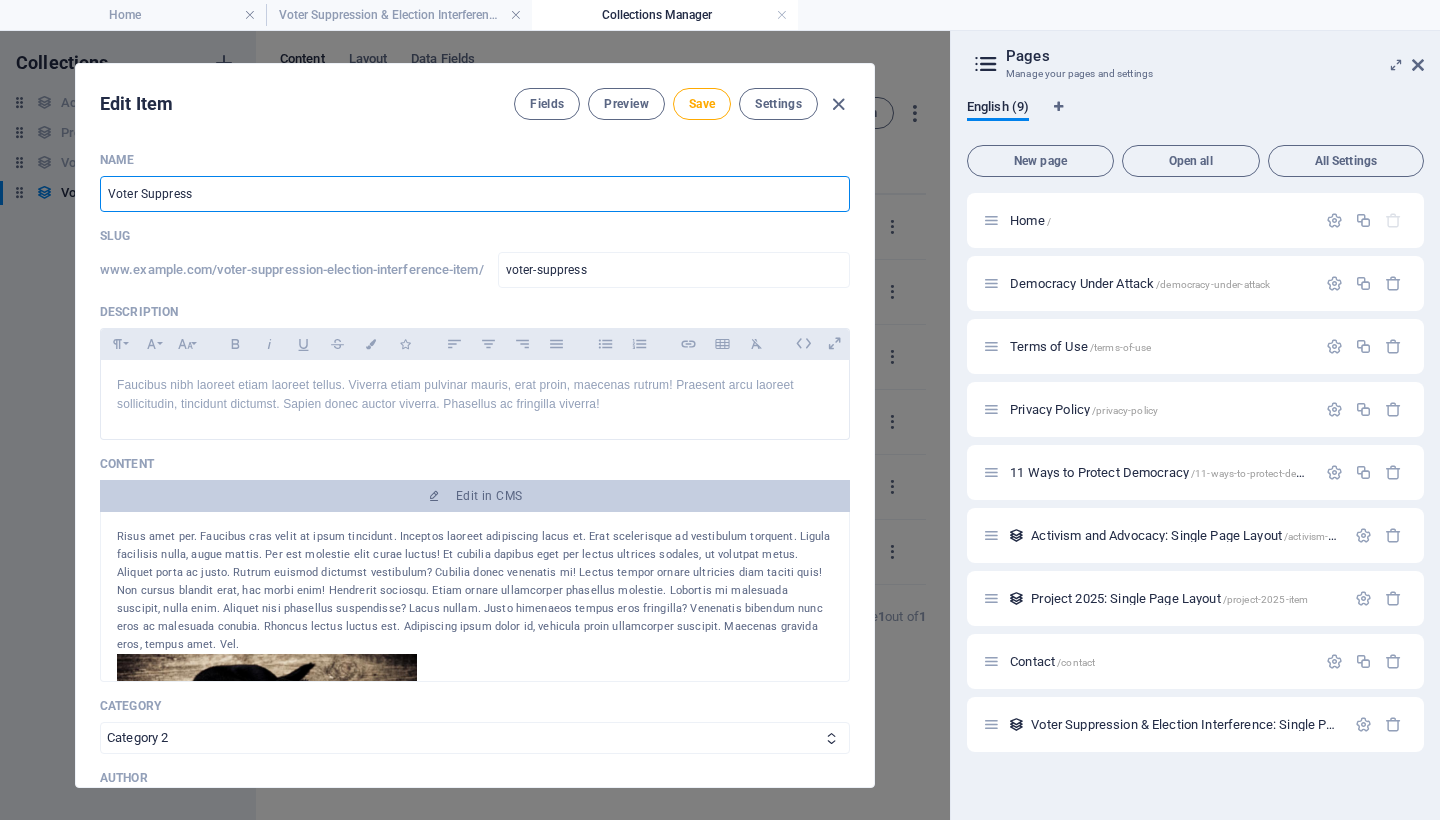 type on "Voter Suppressi" 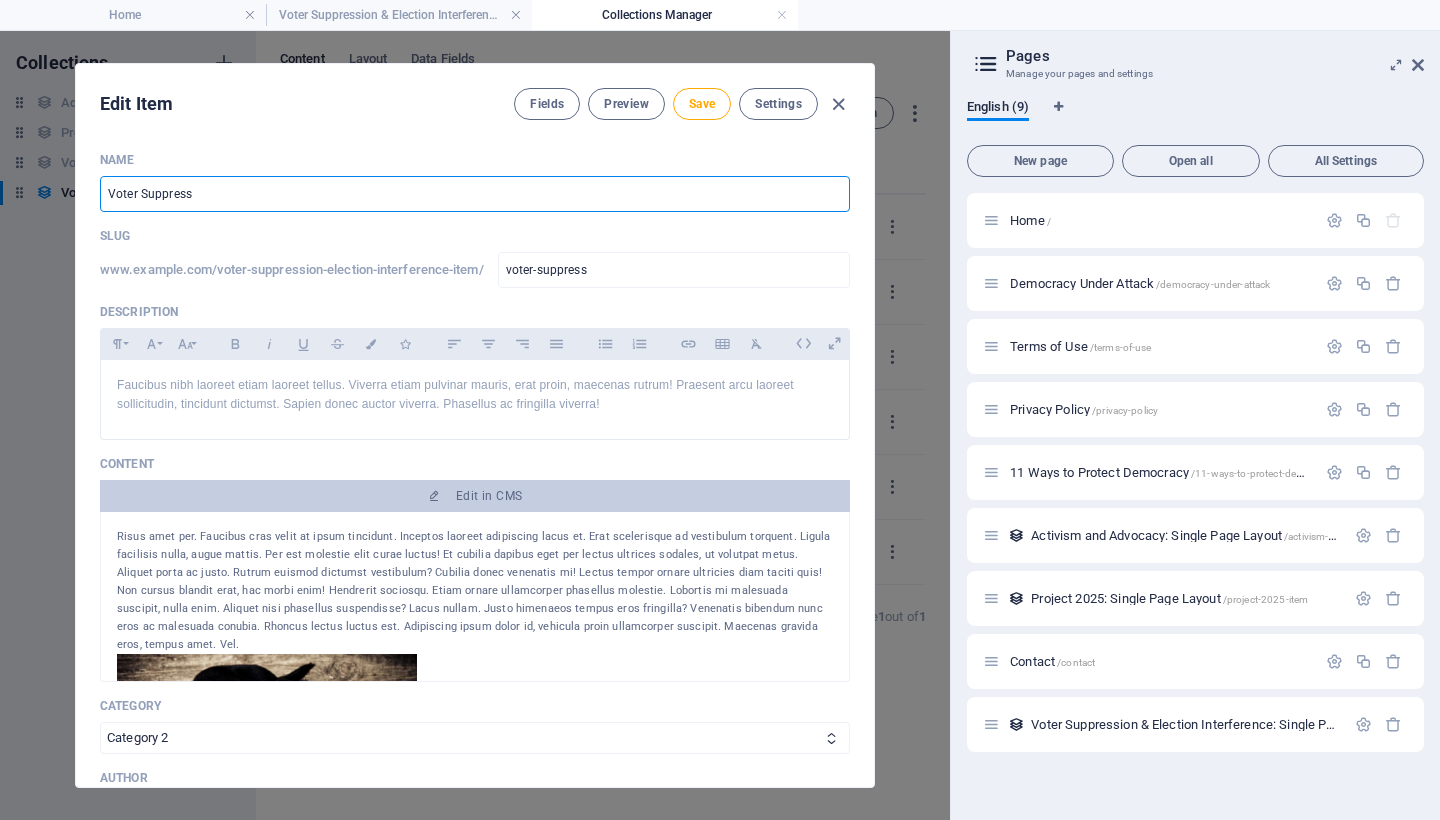 type on "voter-suppressi" 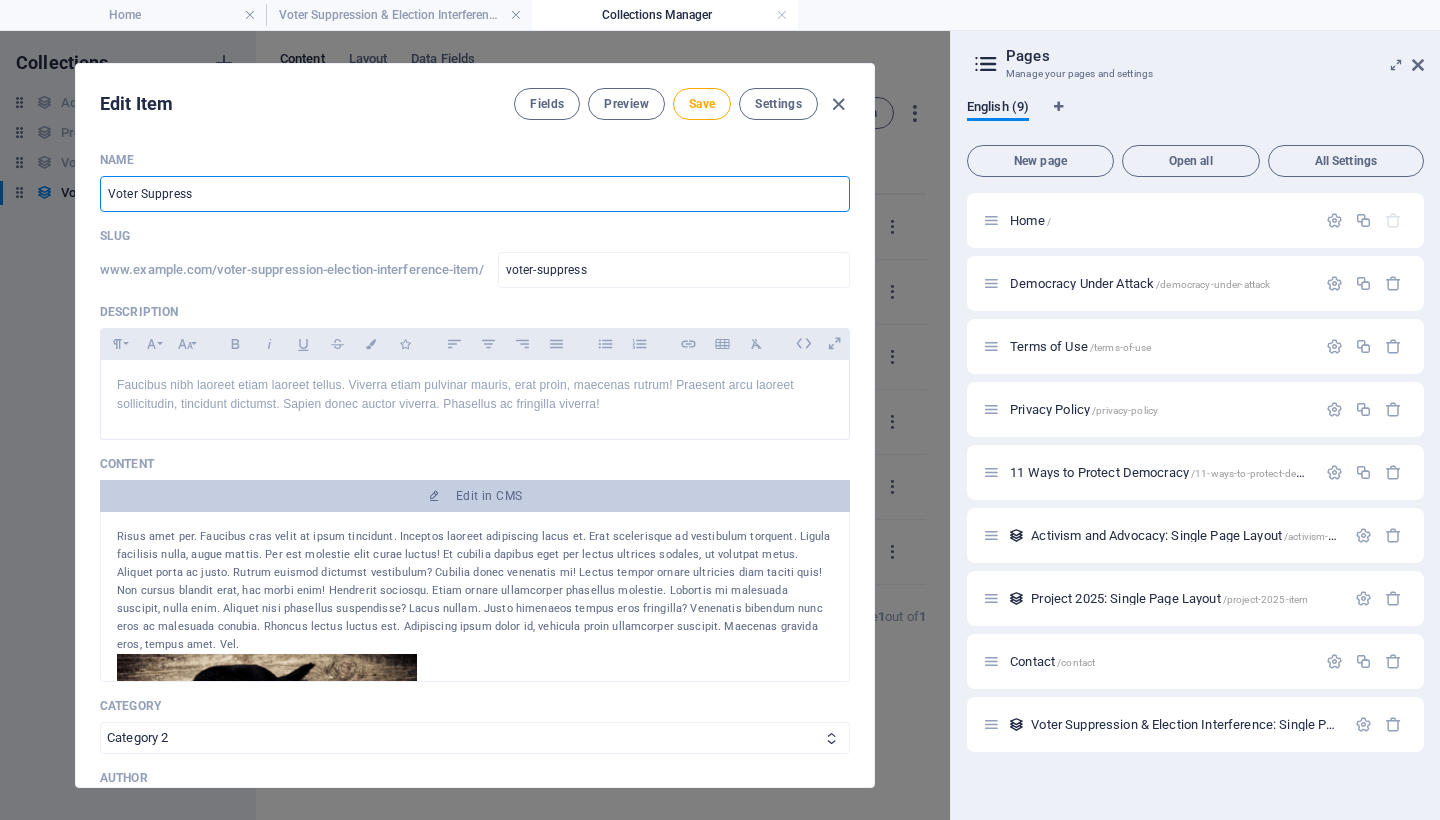 type on "voter-suppressi" 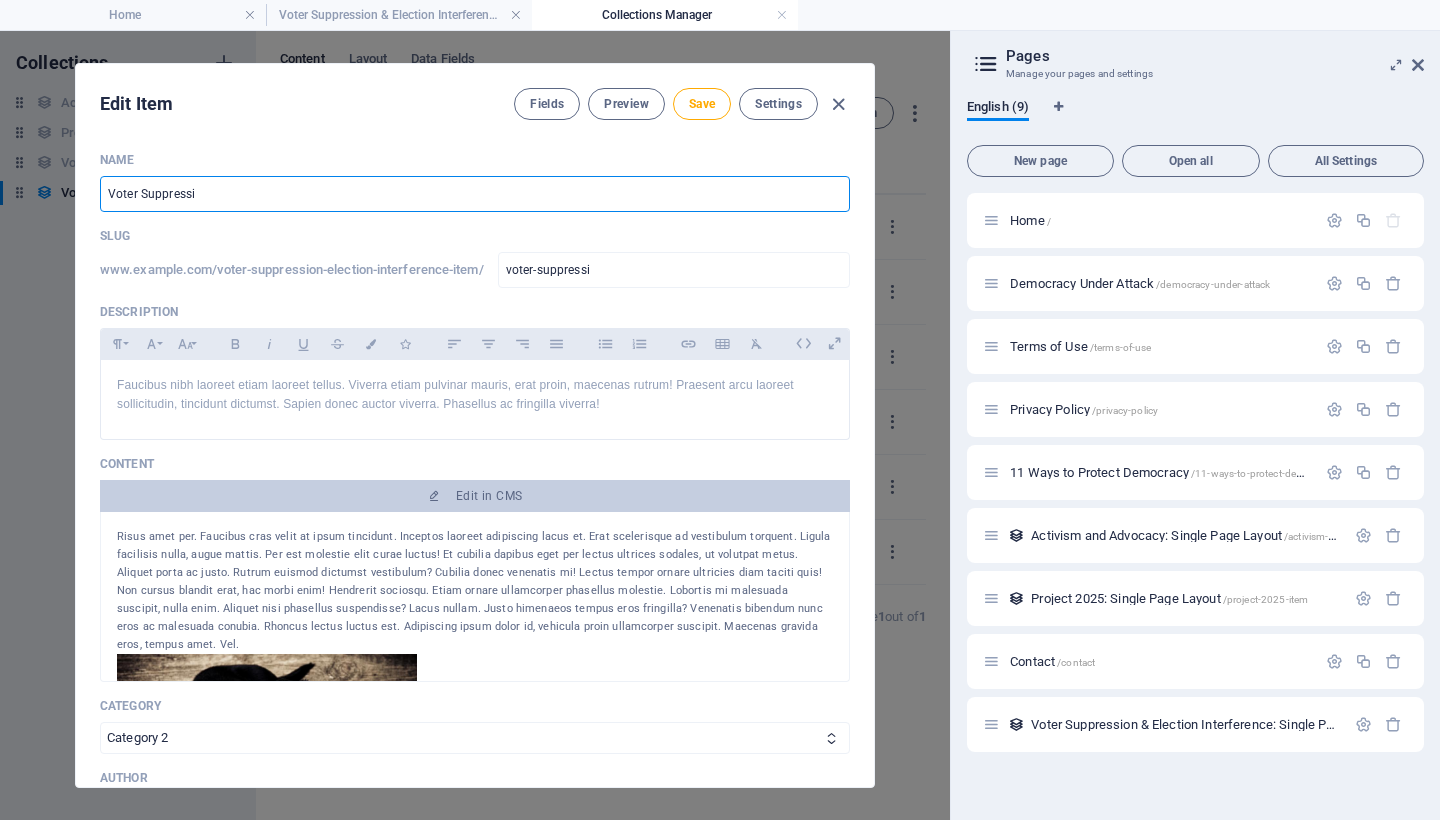 type on "Voter Suppressio" 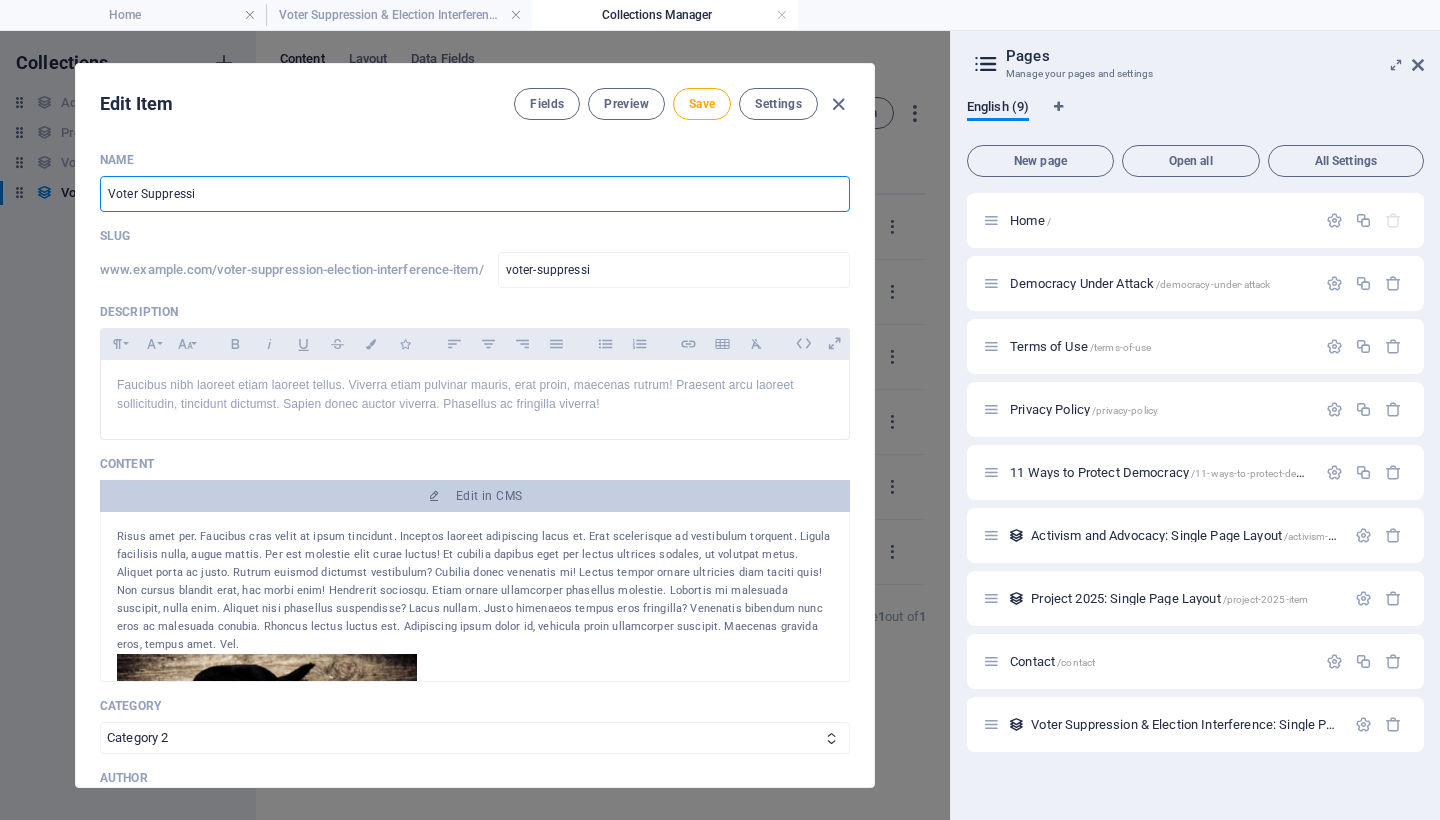 type on "voter-suppressio" 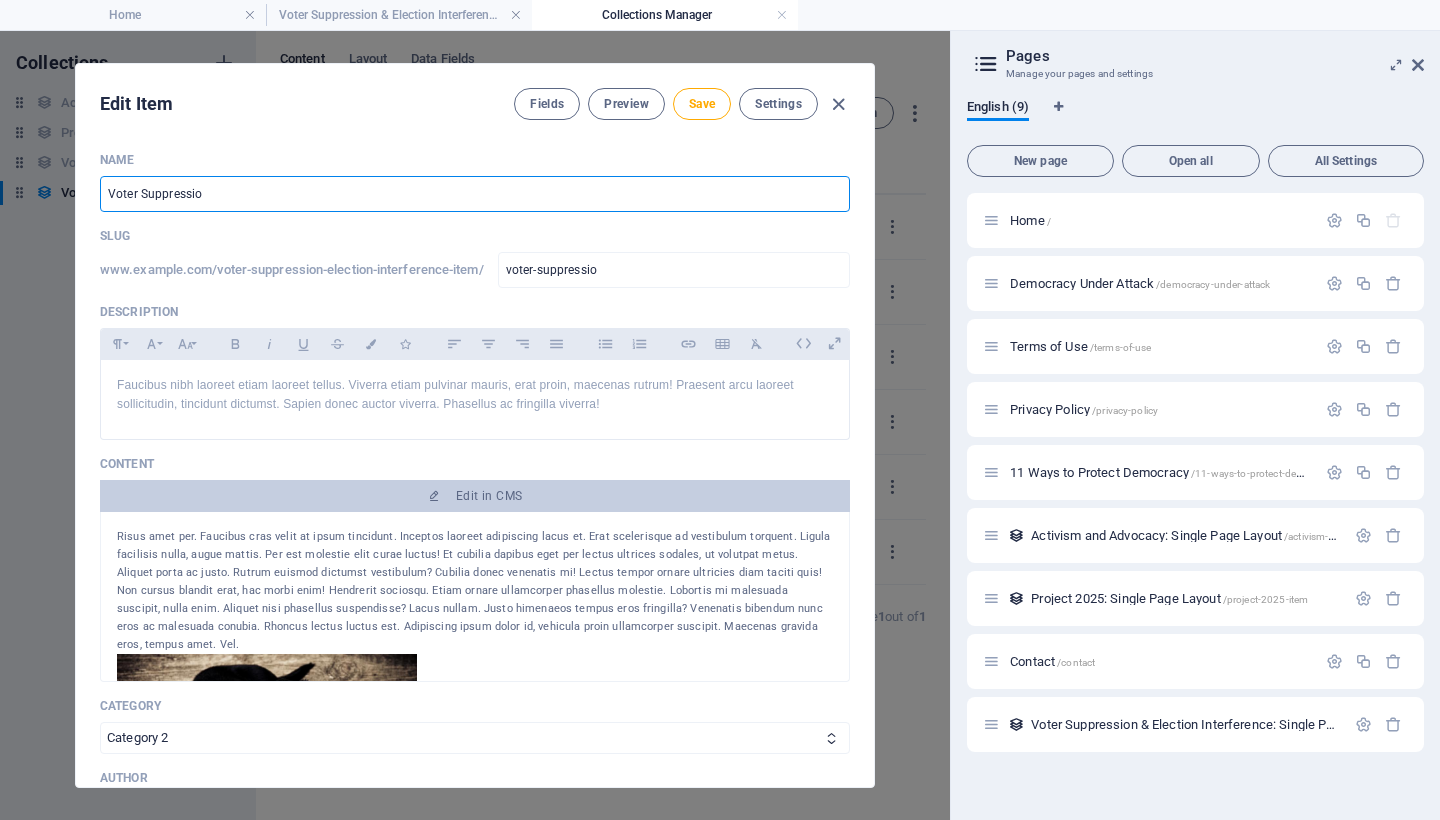 type on "Voter Suppression" 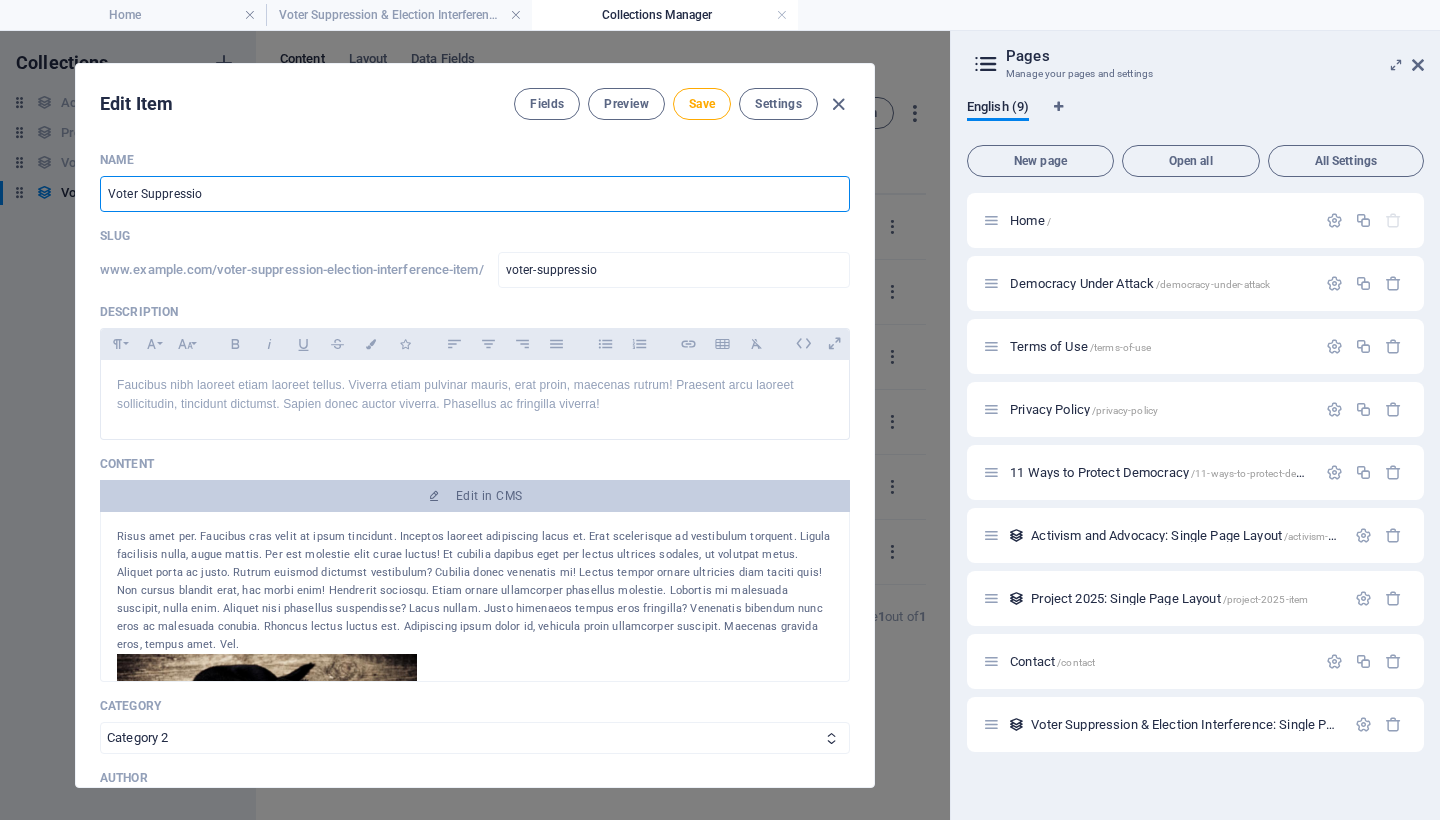 type on "voter-suppression" 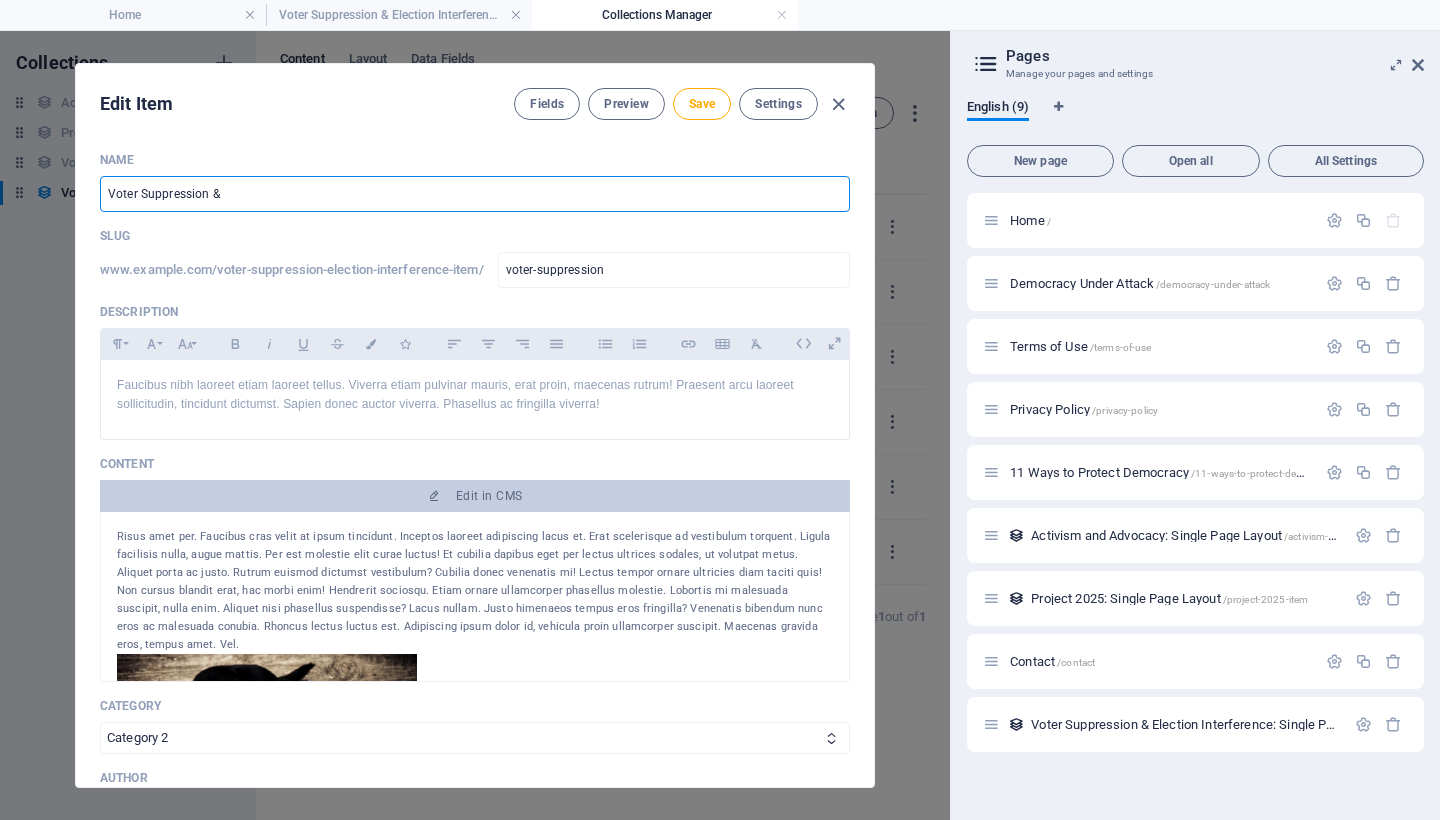 type on "Voter Suppression & E" 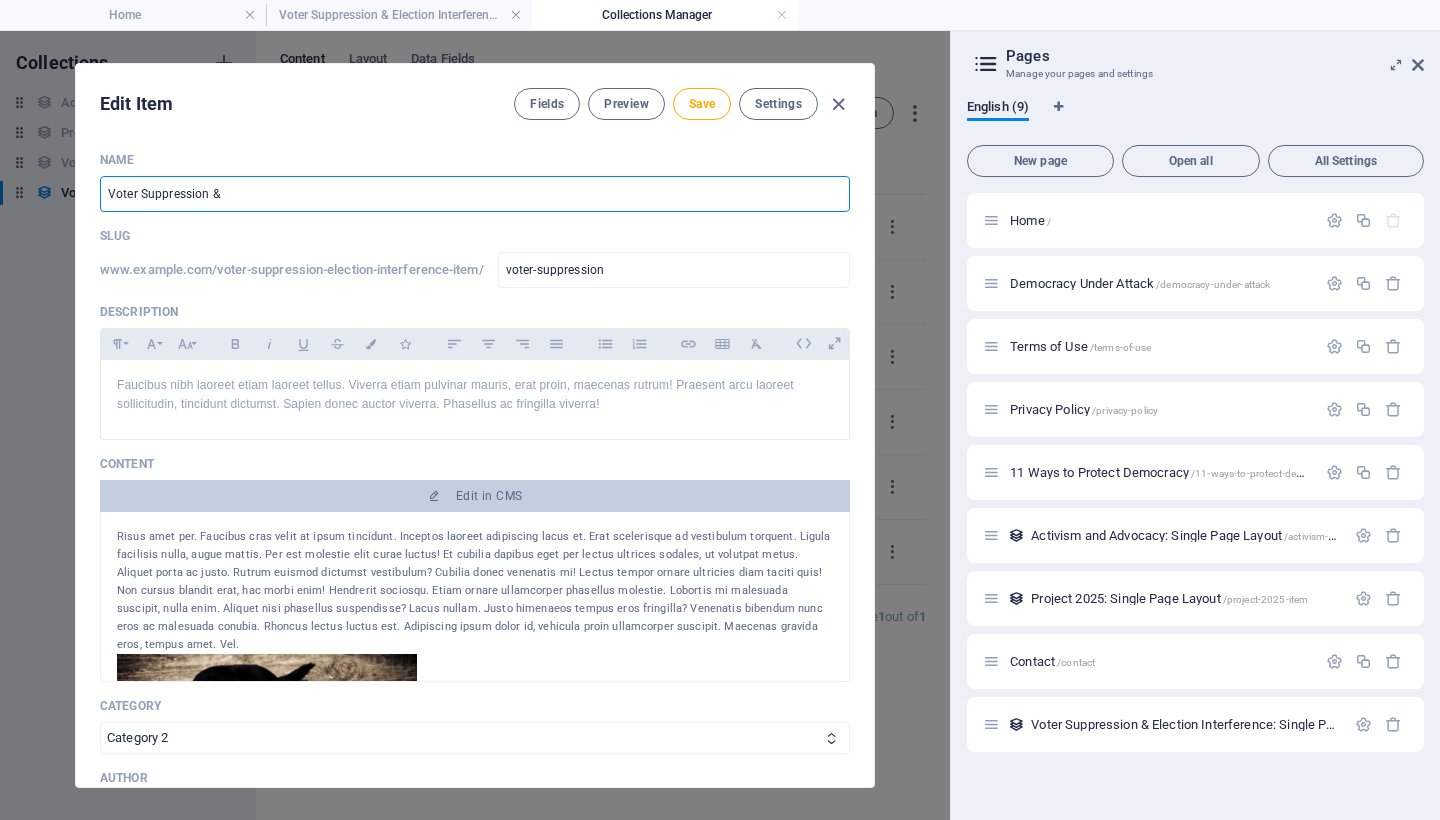 type on "voter-suppression-e" 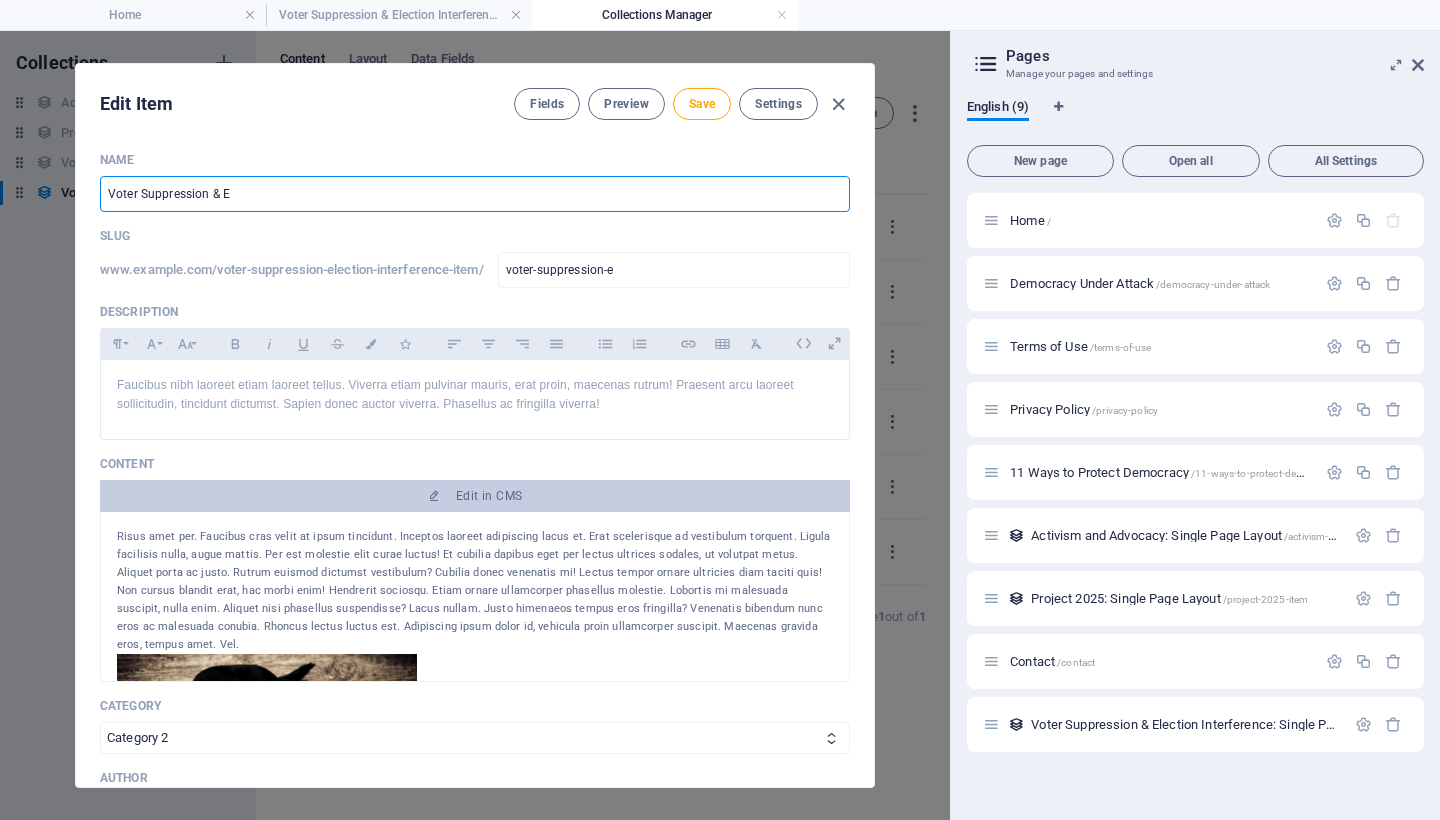 type on "Voter Suppression & El" 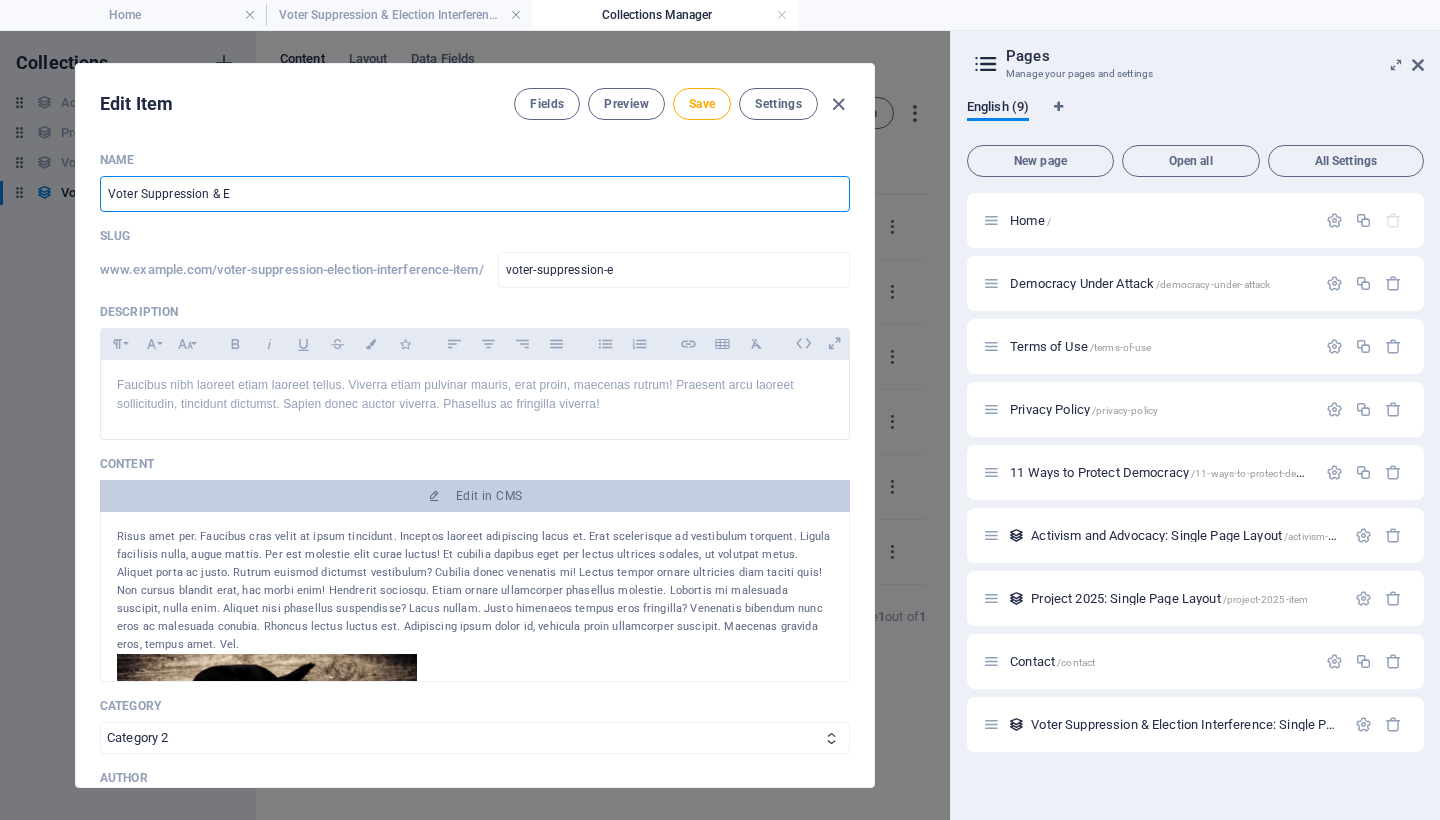 type on "voter-suppression-el" 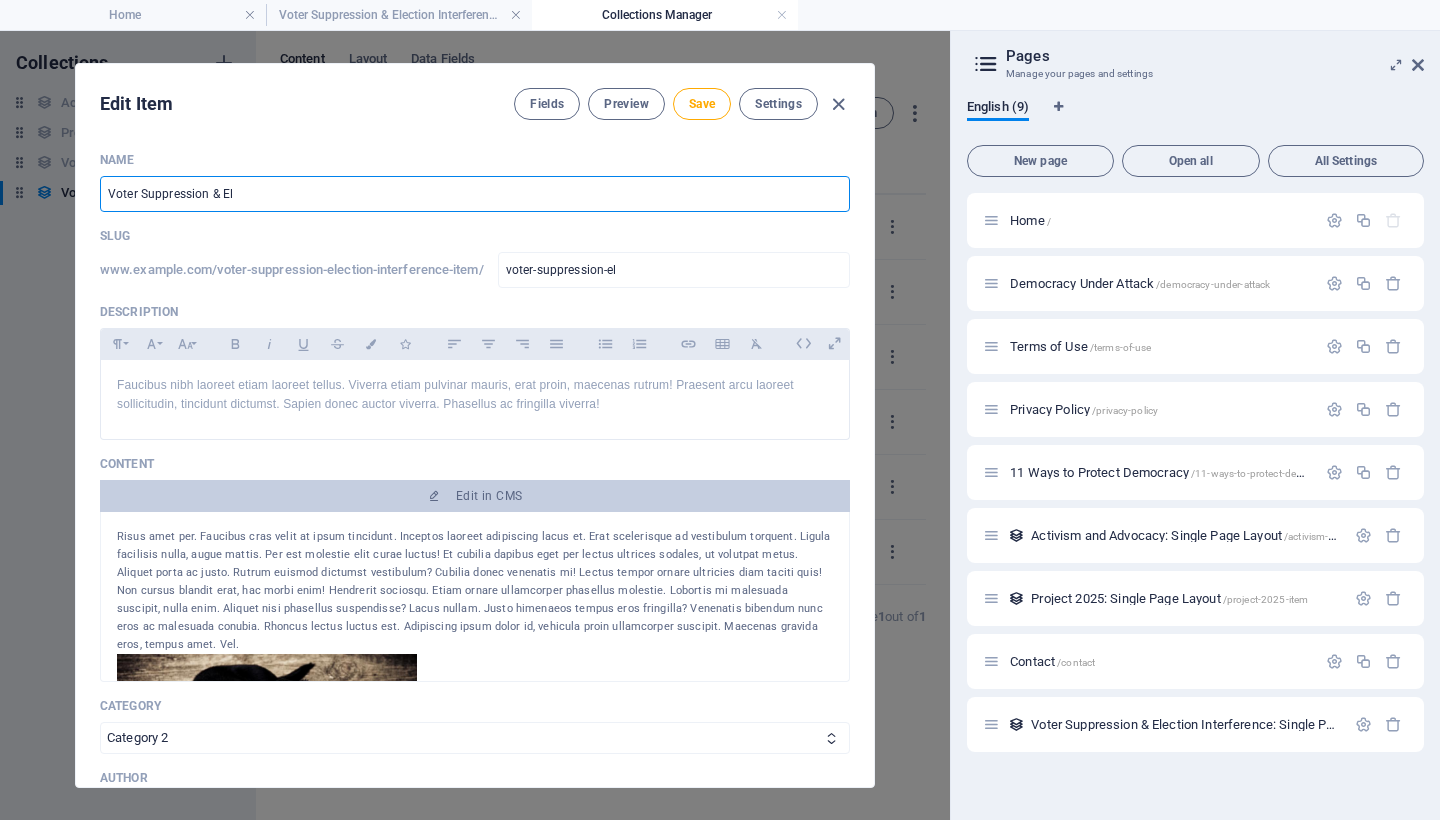 type on "Voter Suppression & Ele" 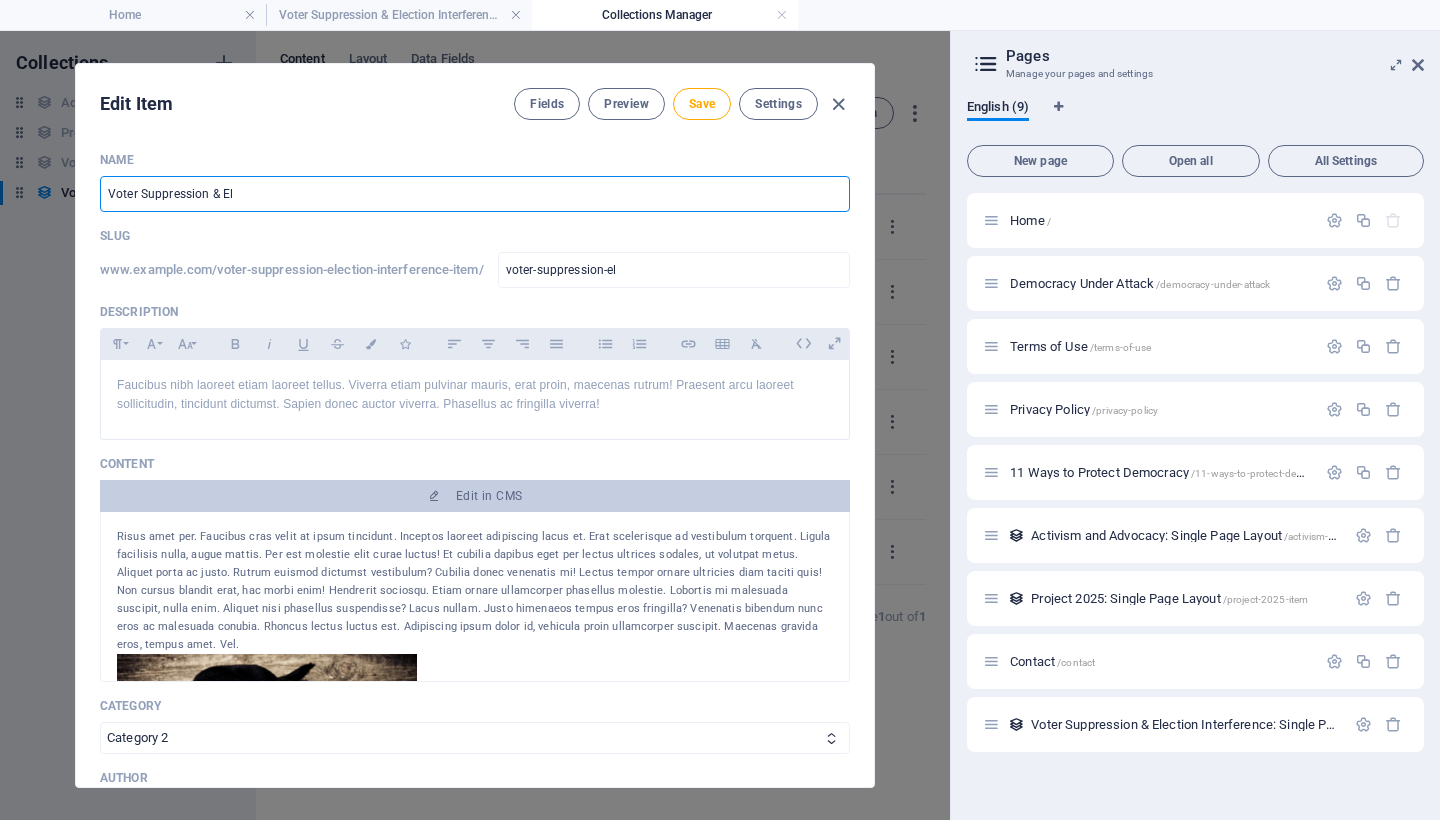 type on "voter-suppression-ele" 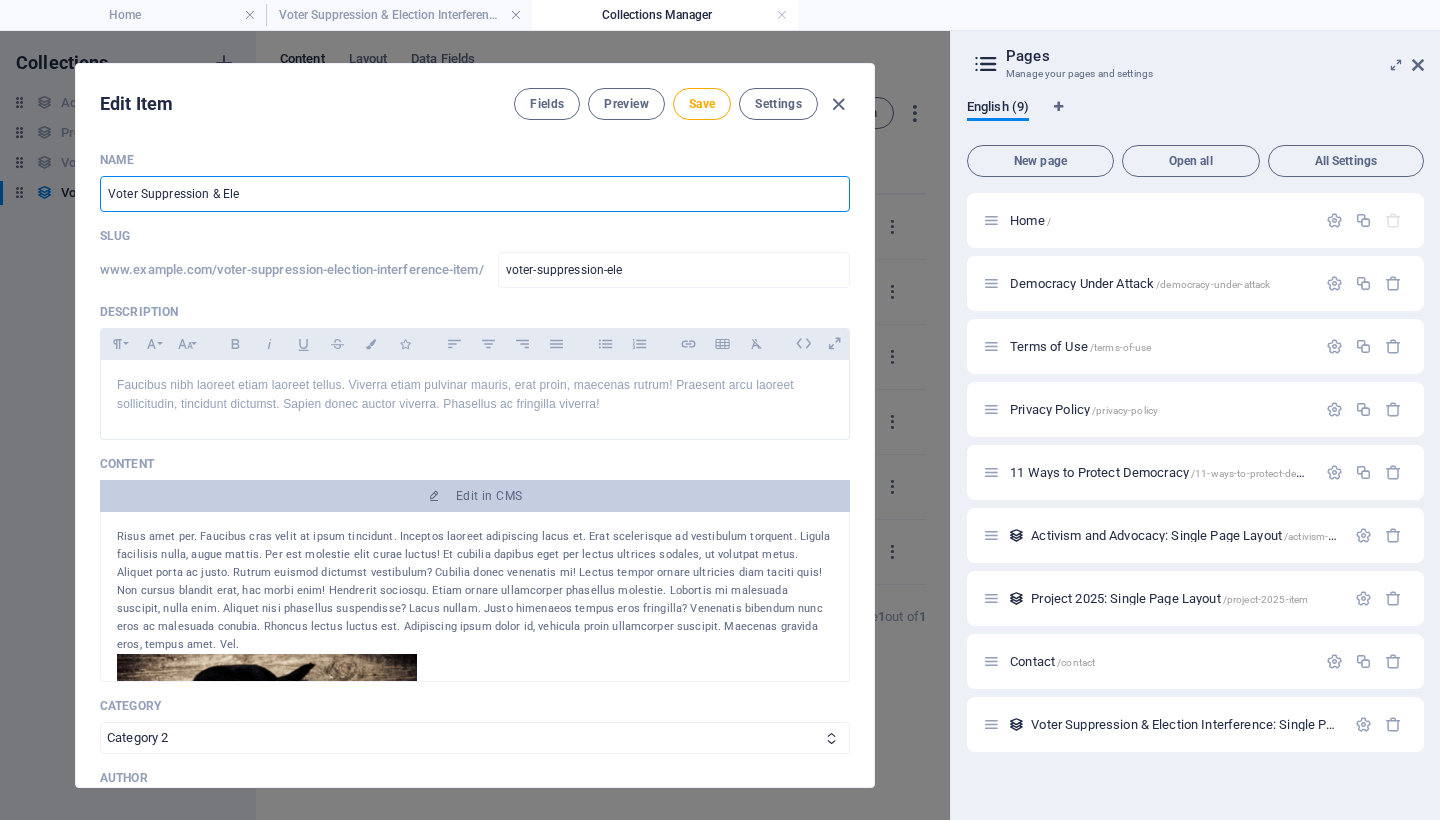 type on "Voter Suppression & Elec" 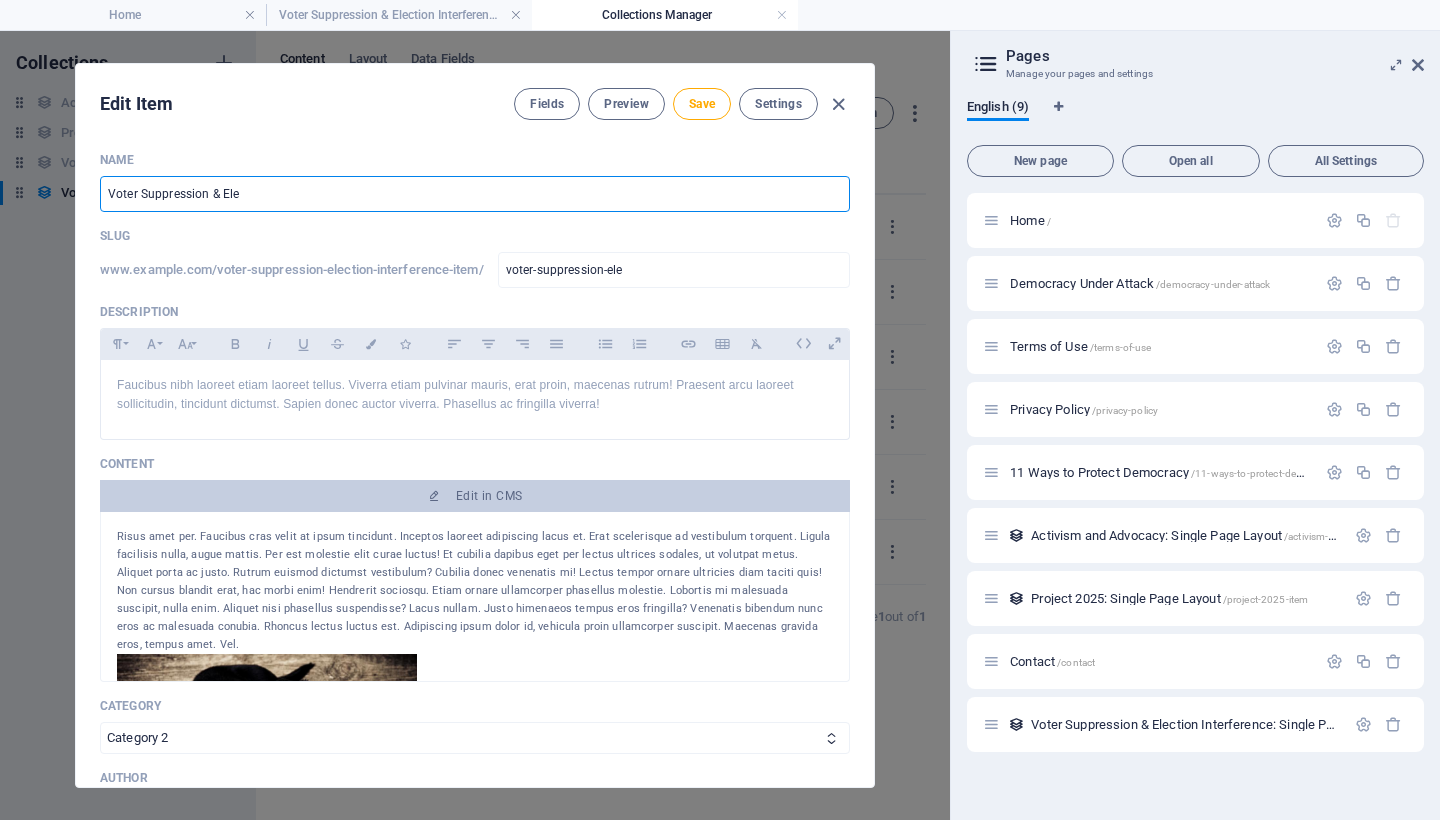 type on "voter-suppression-elec" 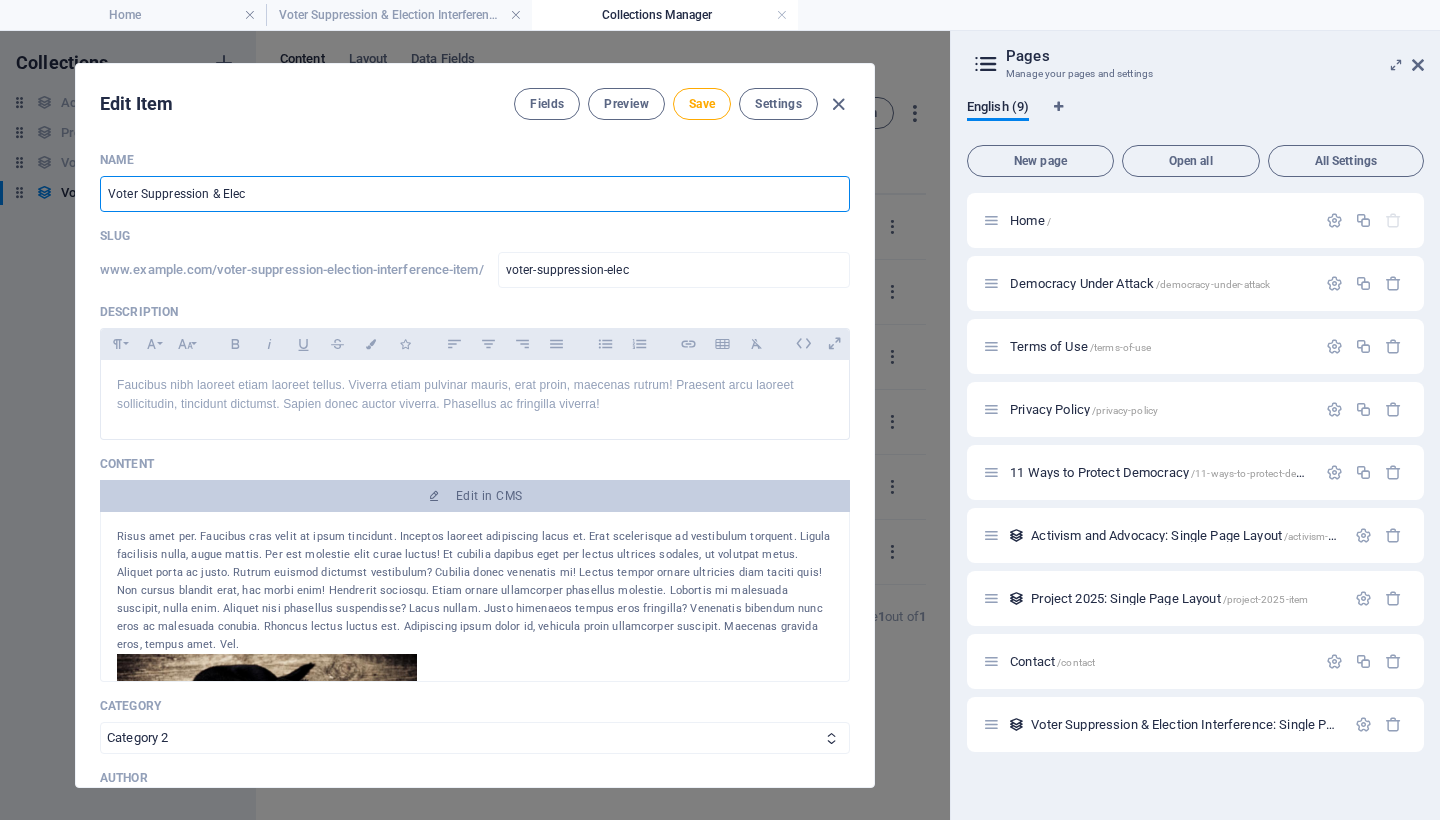 type on "Voter Suppression & Elect" 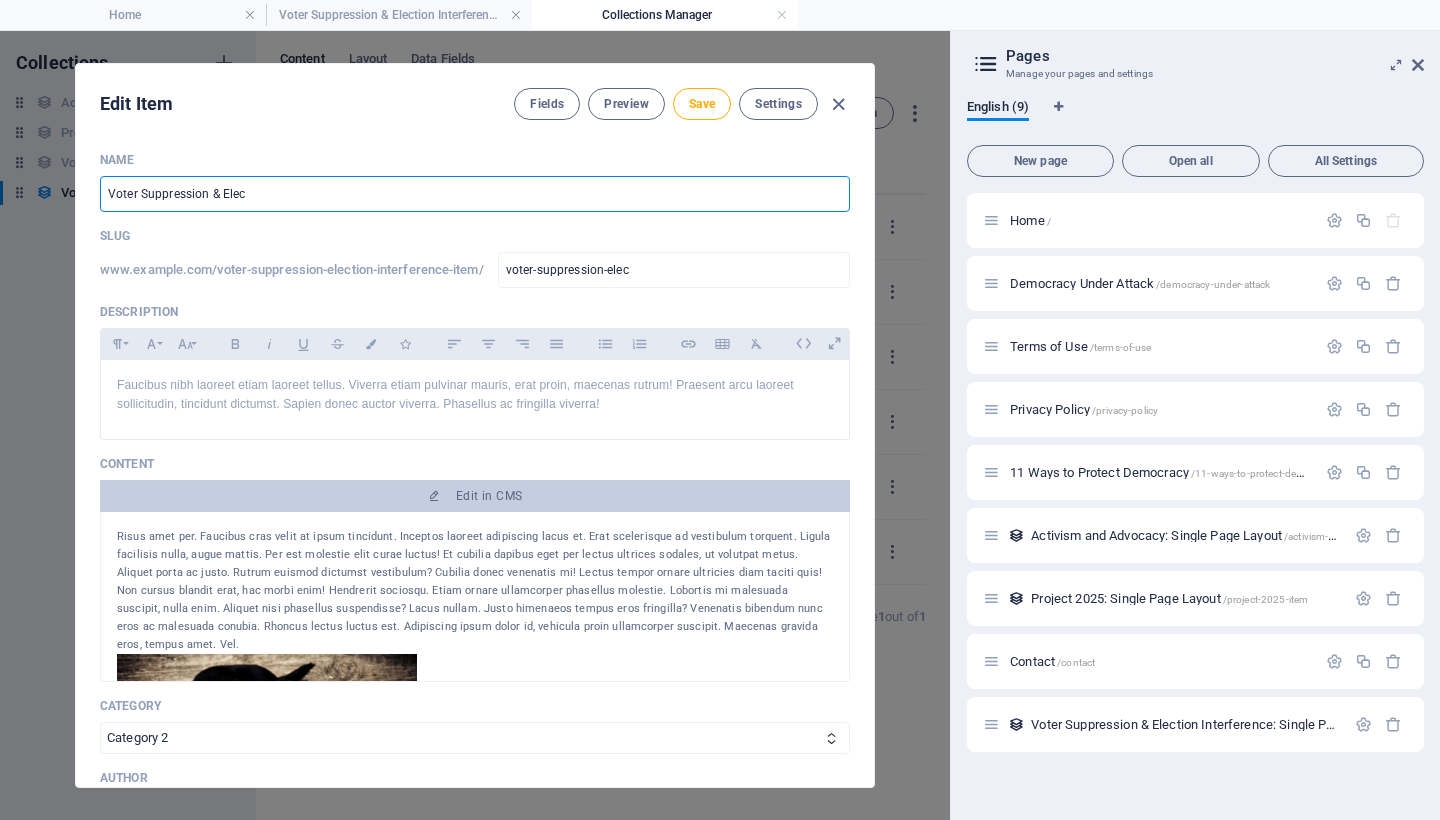 type on "voter-suppression-elect" 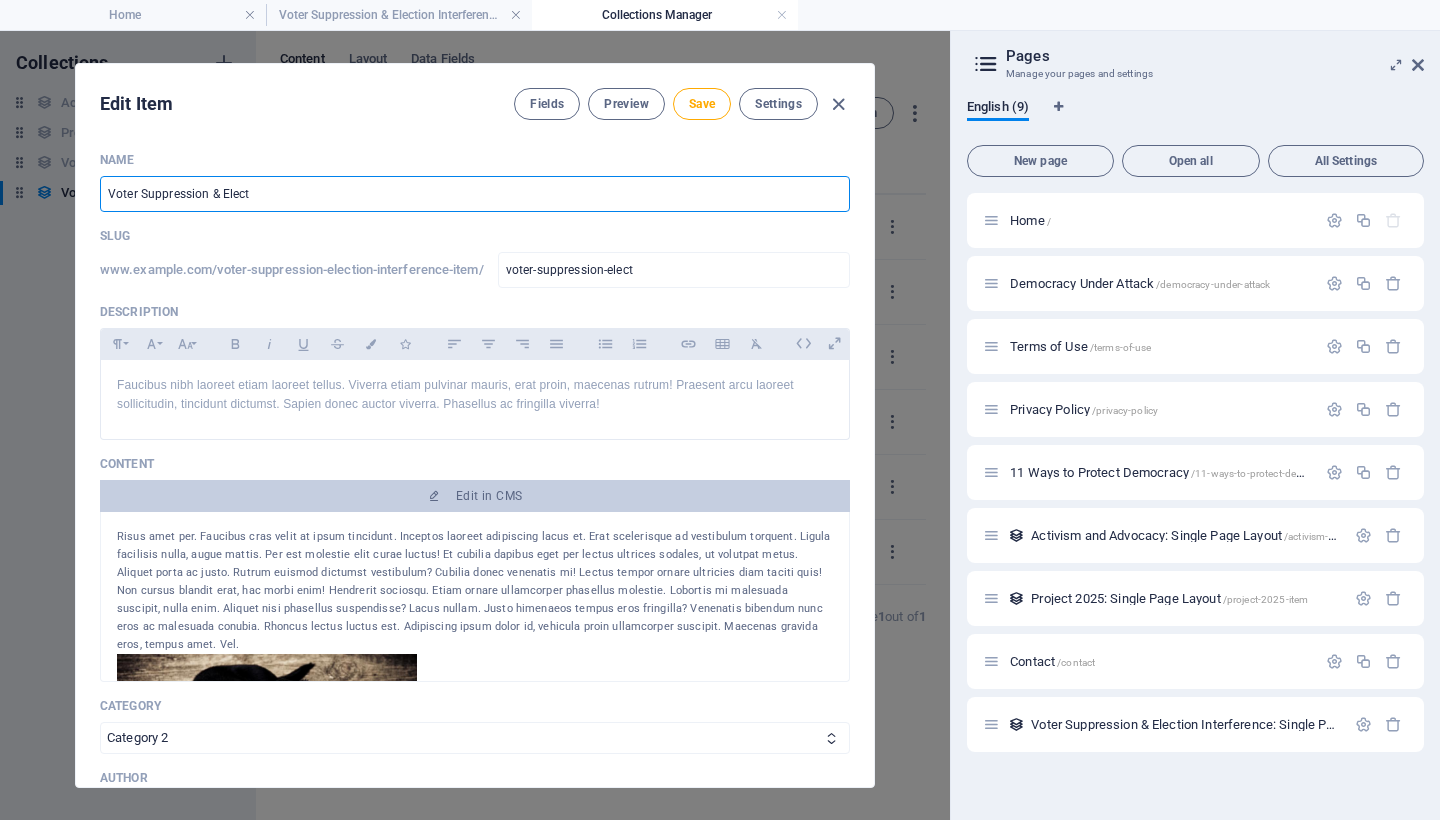 type on "Voter Suppression & Electi" 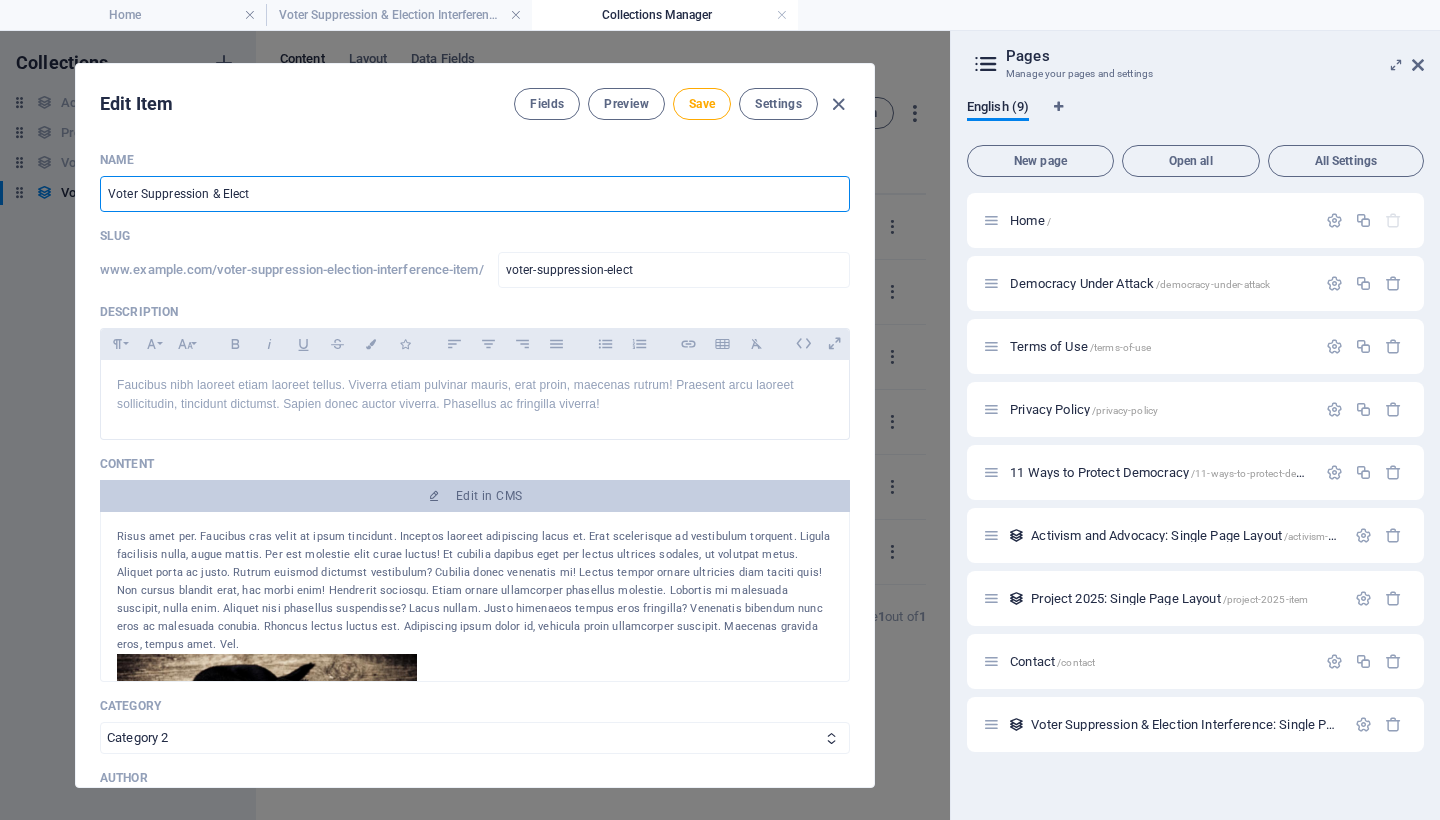 type on "voter-suppression-electi" 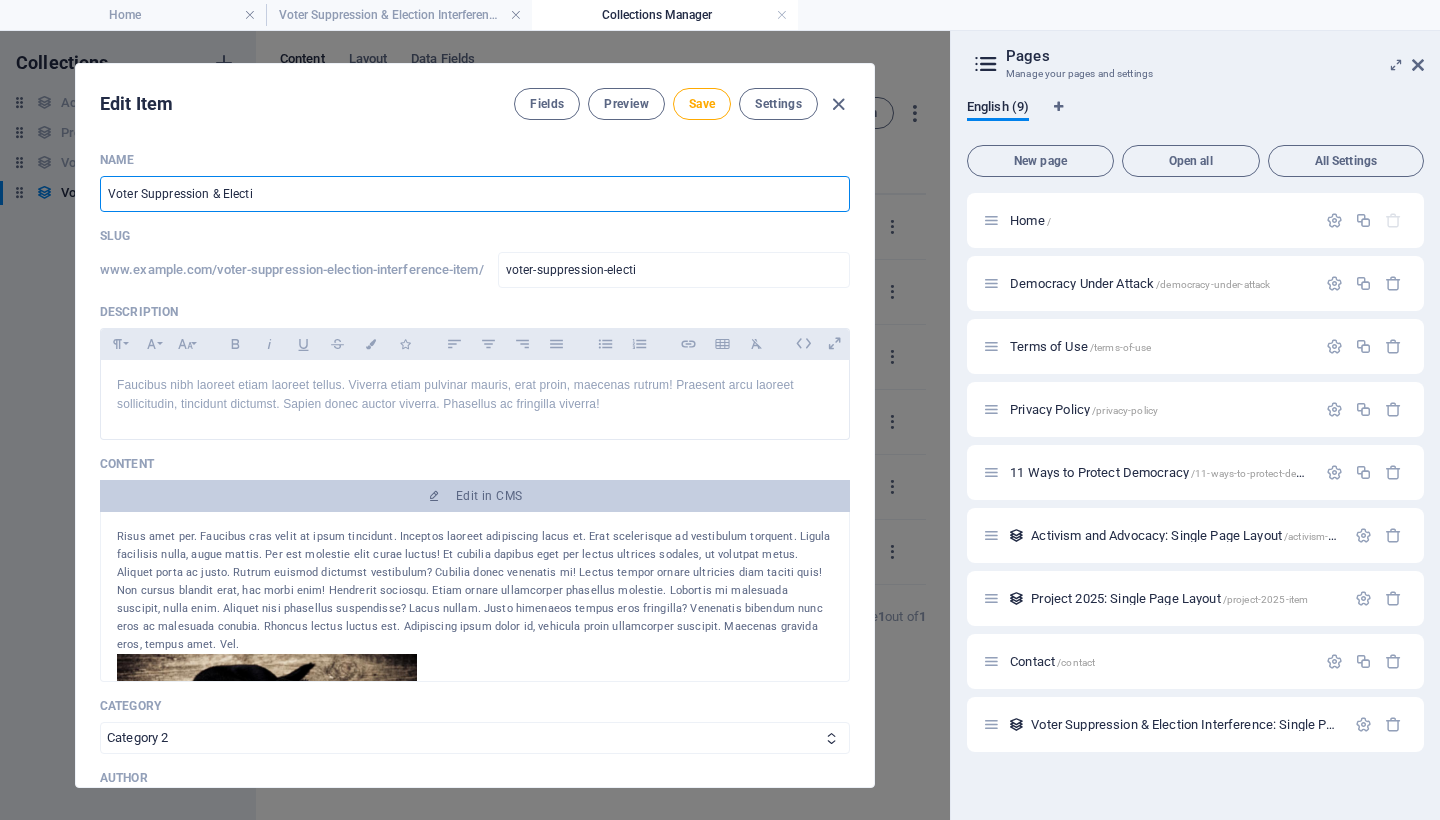 type on "Voter Suppression & Electio" 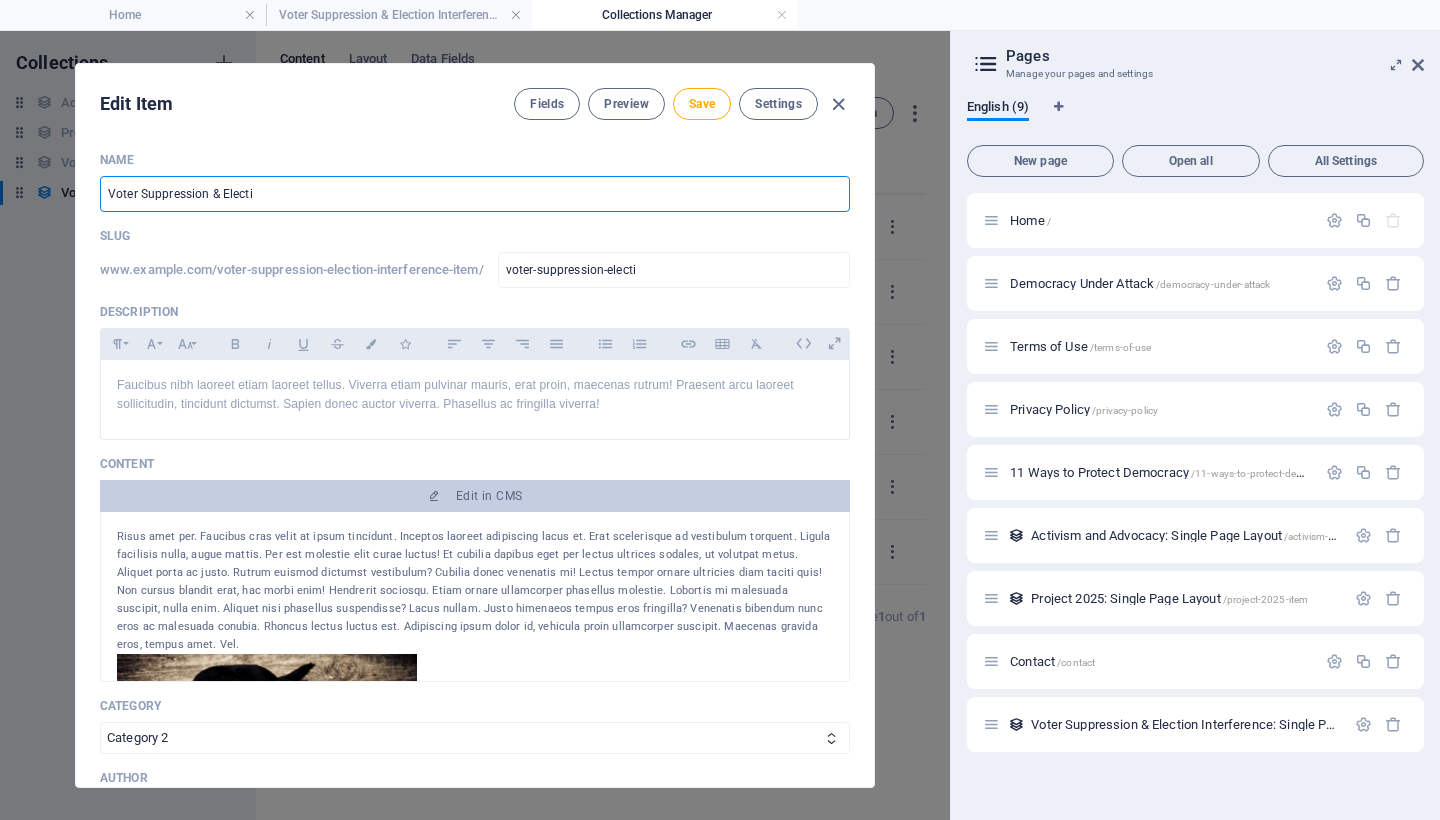 type on "voter-suppression-electio" 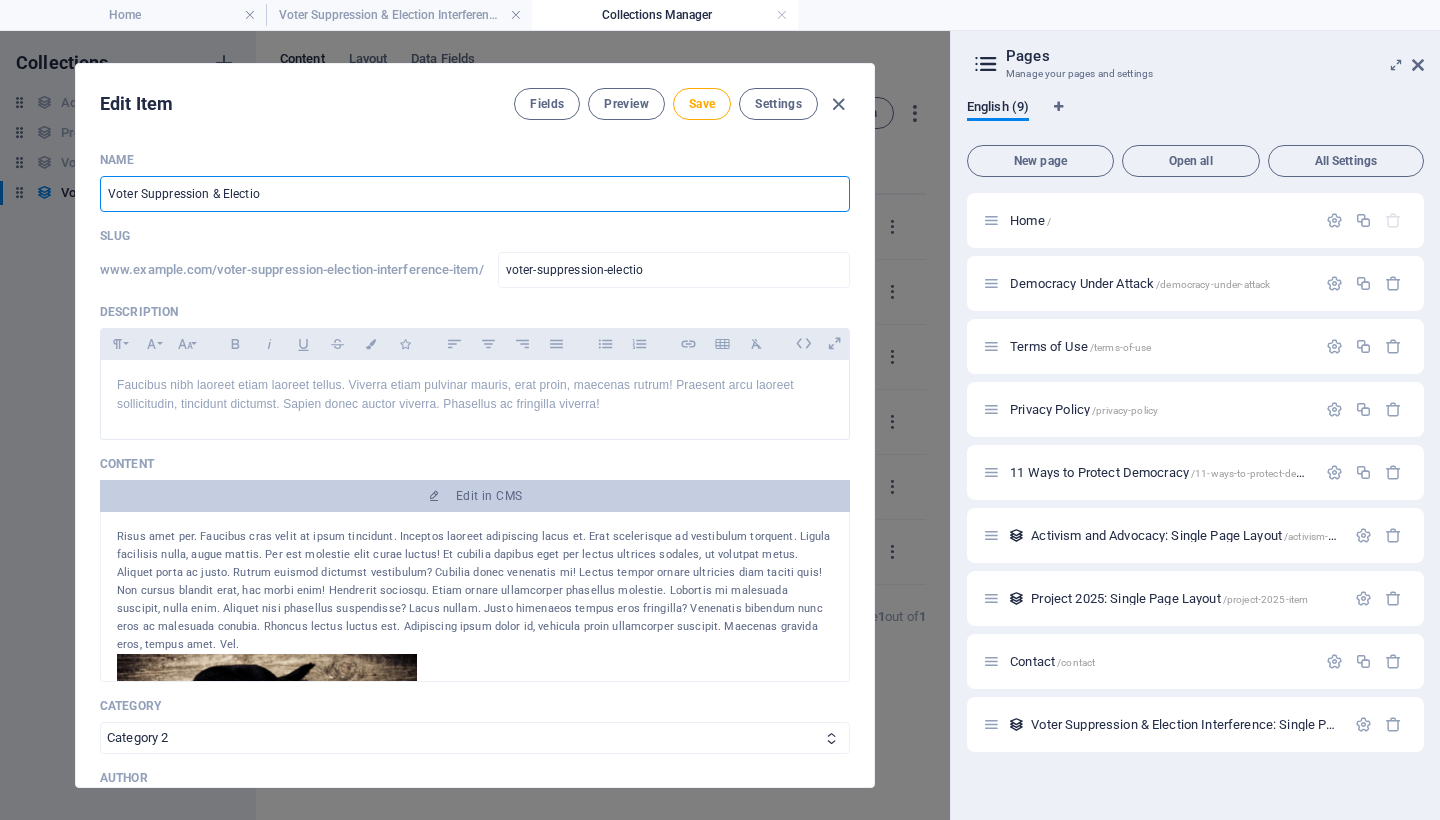 type on "Voter Suppression & Election" 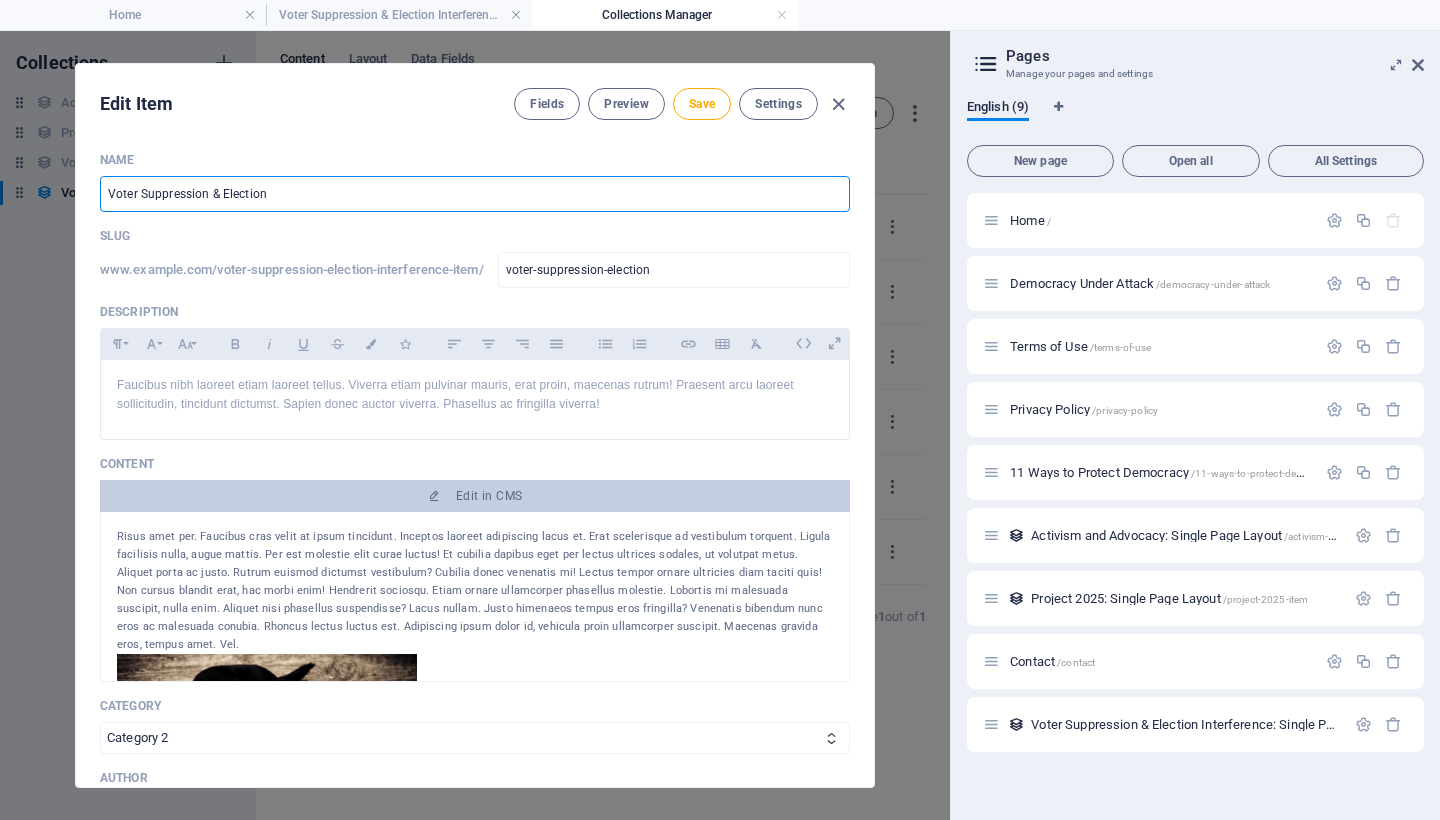 type on "Voter Suppression  & Election I" 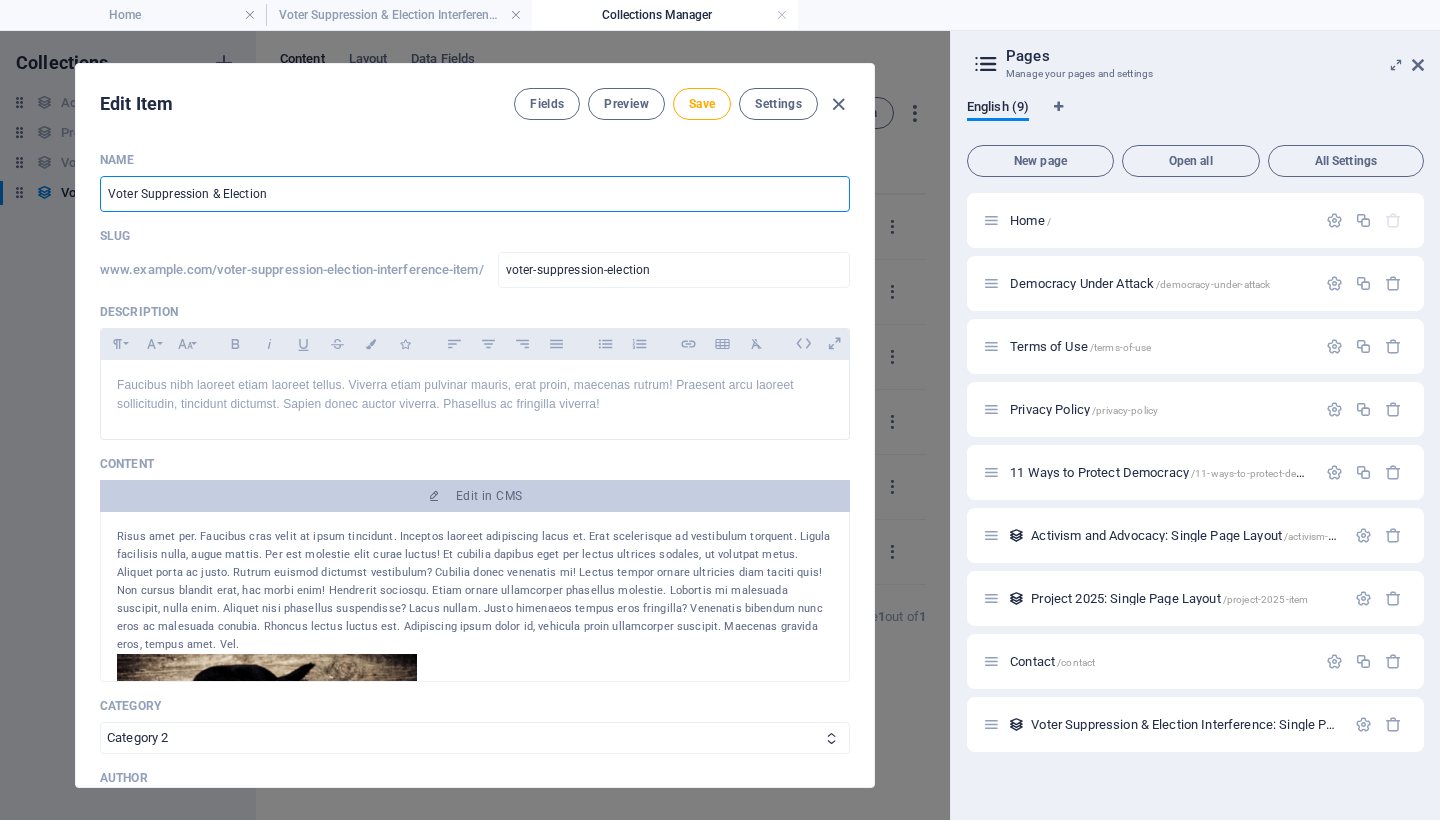 type on "voter-suppression-election-i" 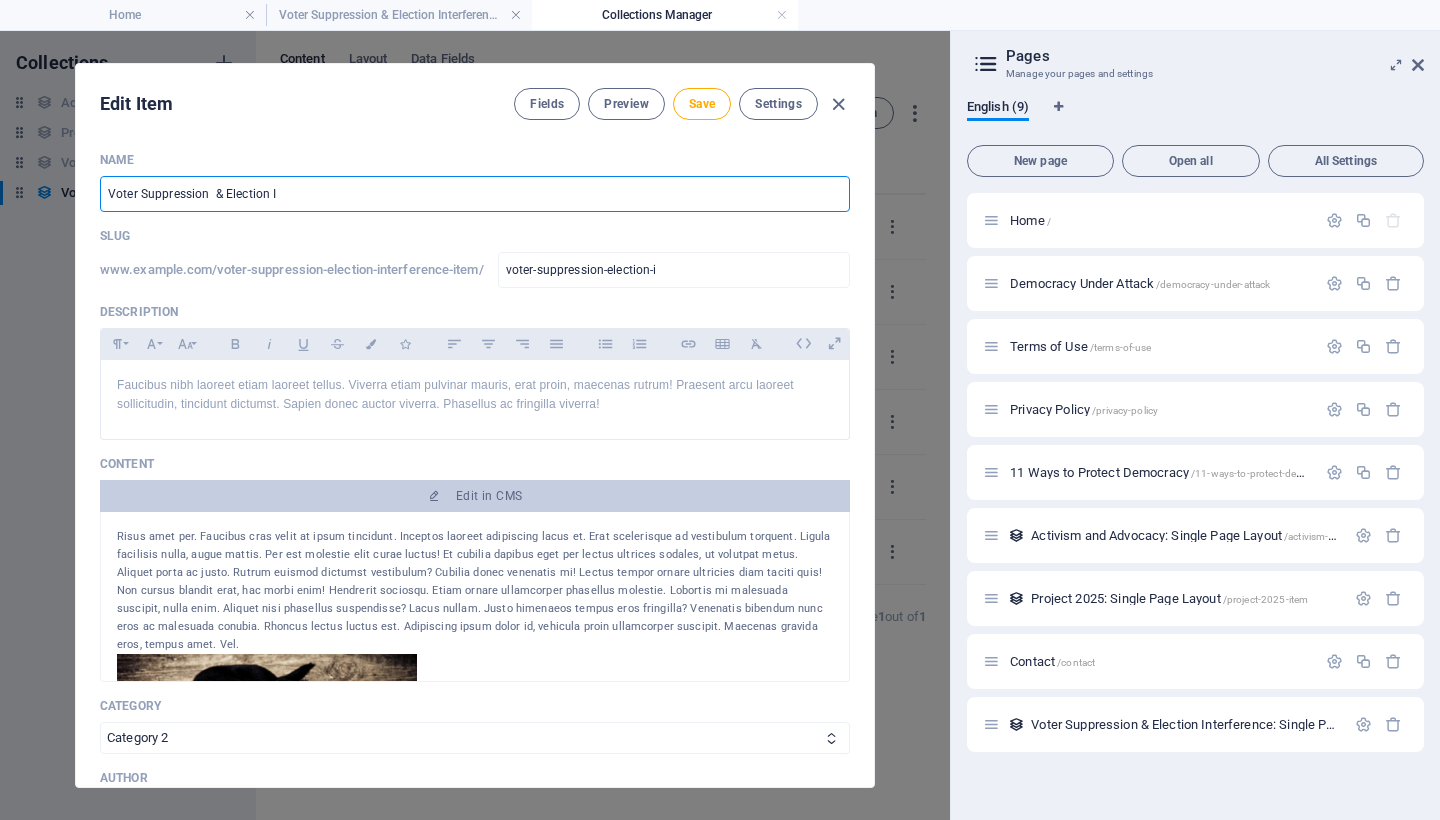 type on "Voter Suppression  & Election In" 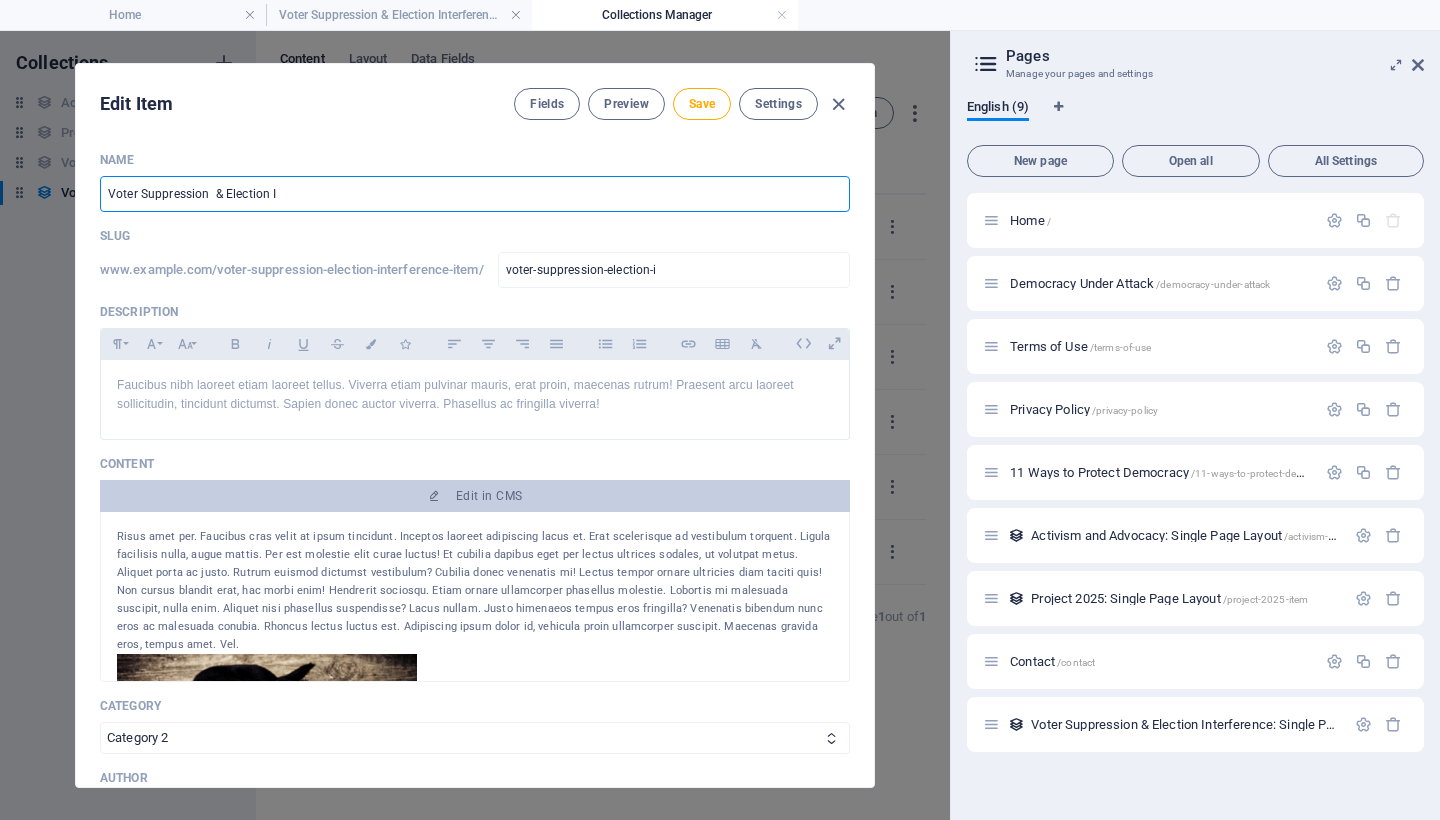 type on "voter-suppression-election-in" 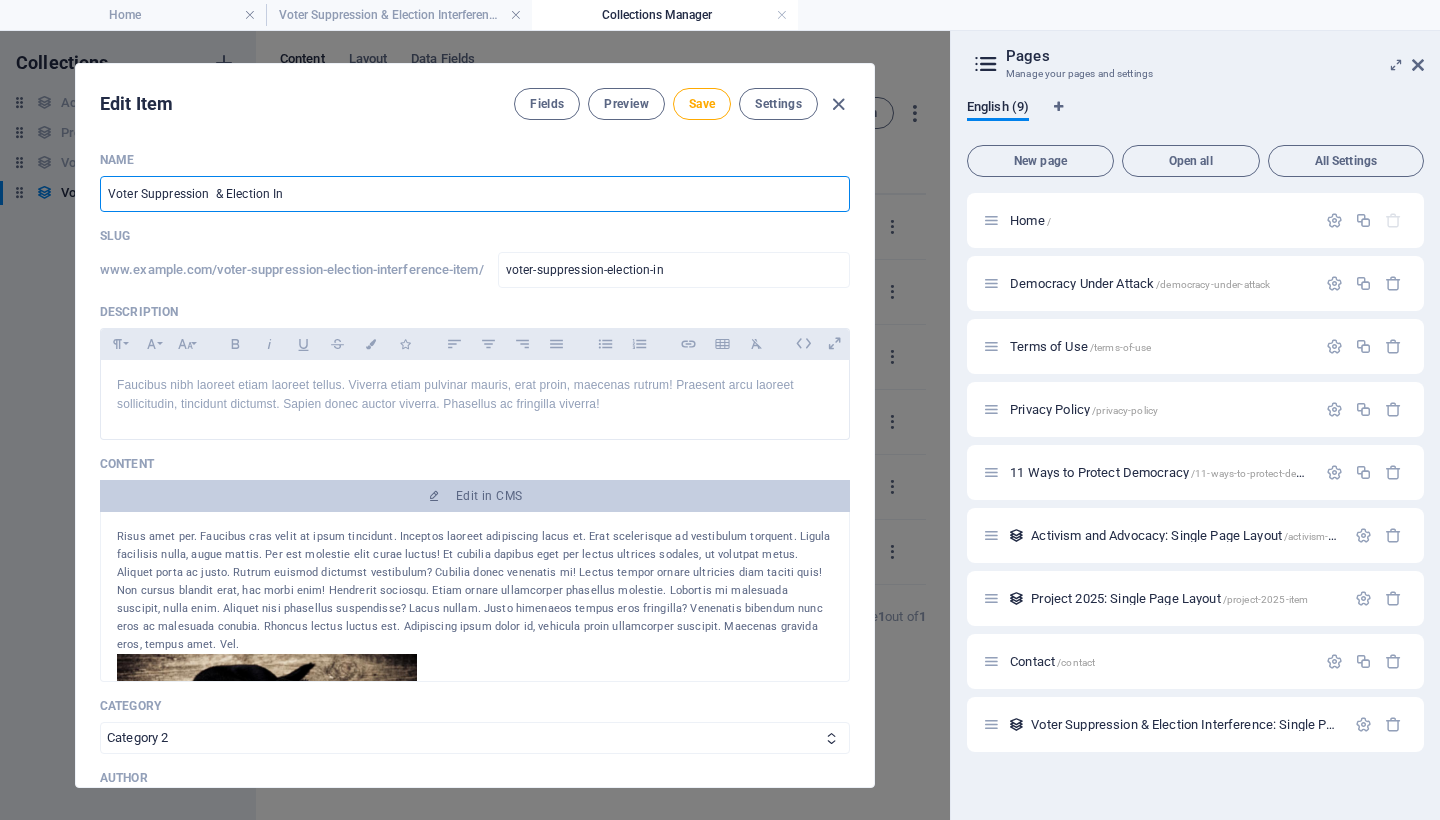 type on "Voter Suppression & Election Int" 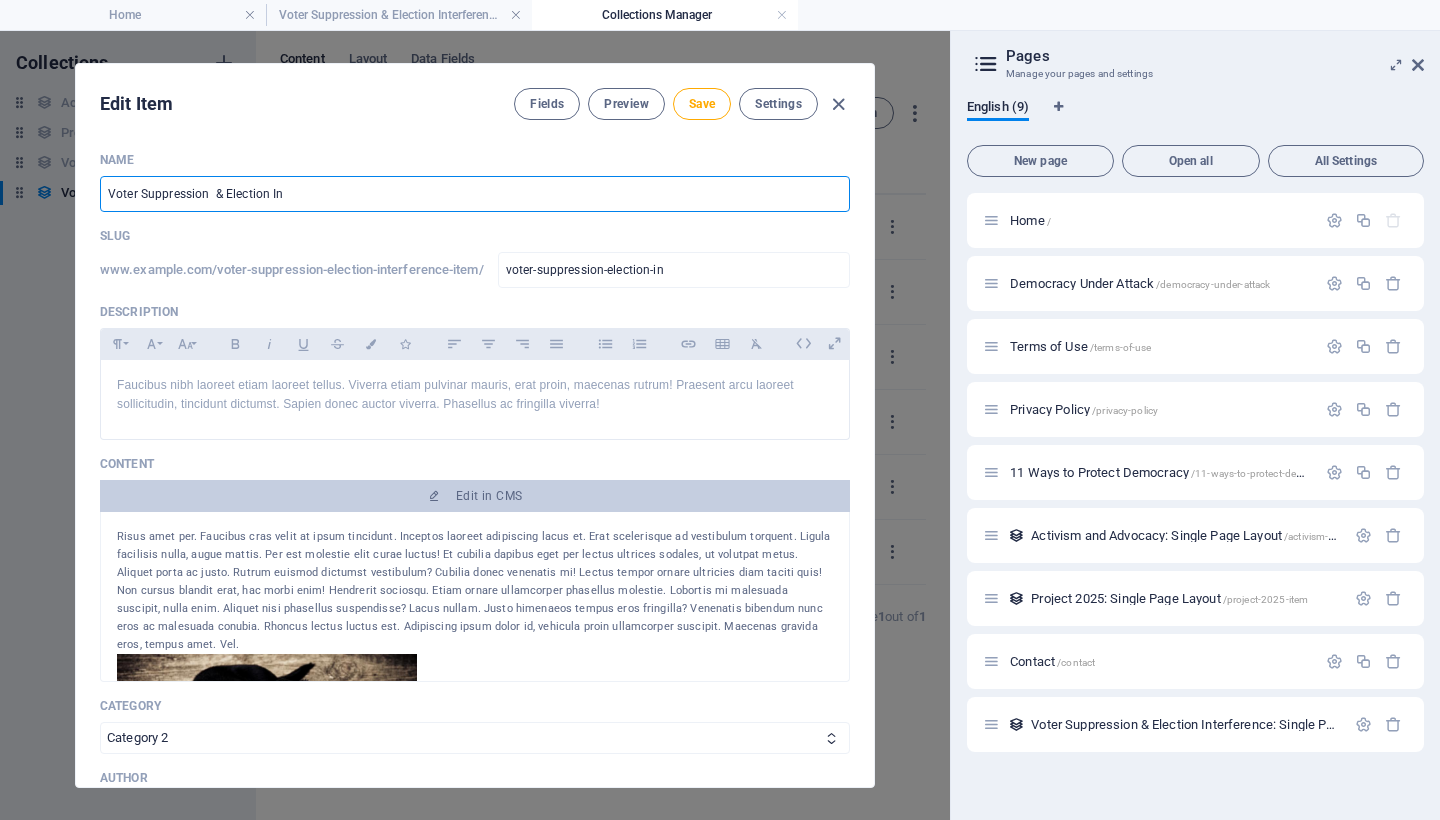 type on "voter-suppression-election-int" 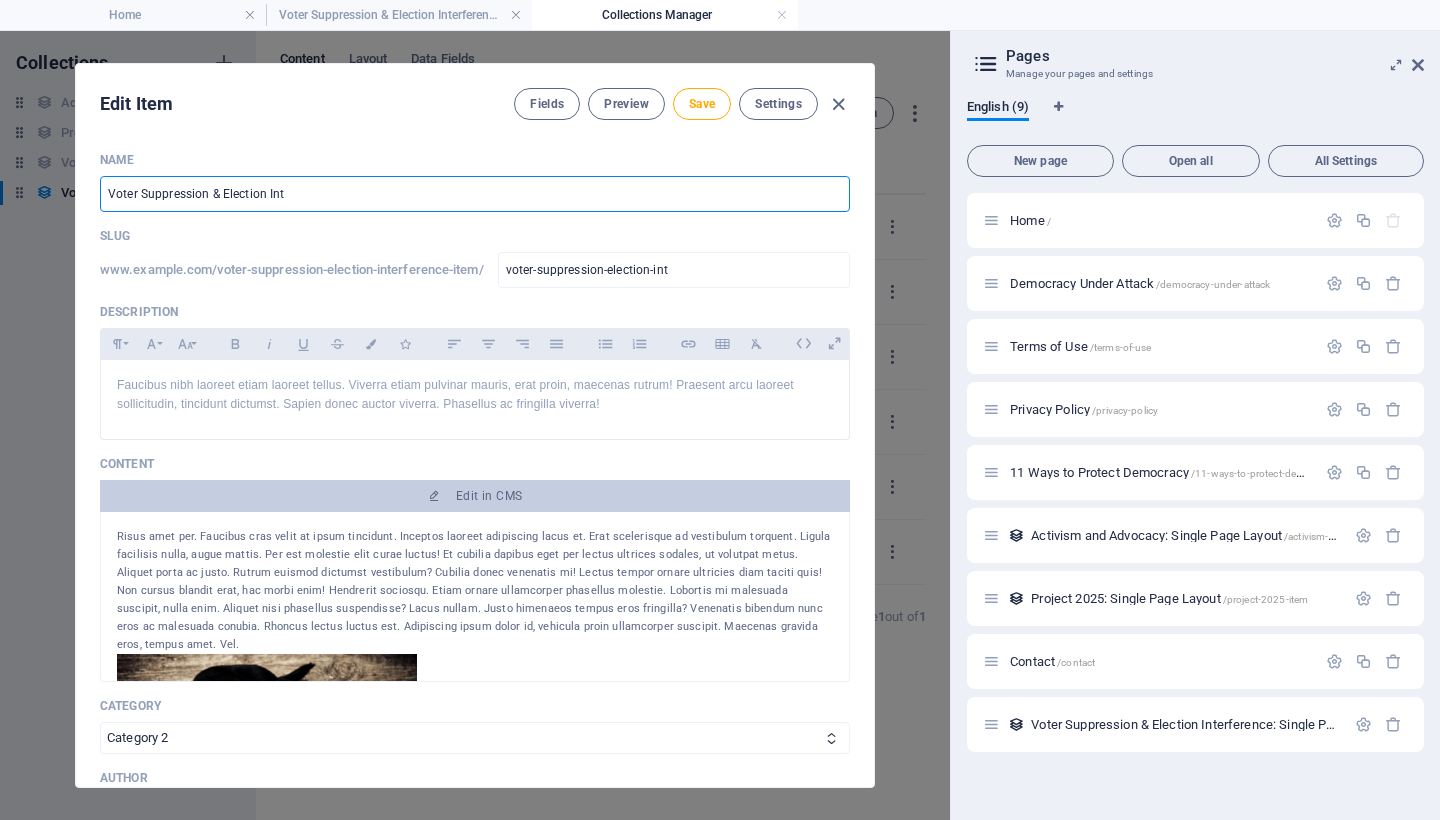 type on "Voter Suppression & Election Inte" 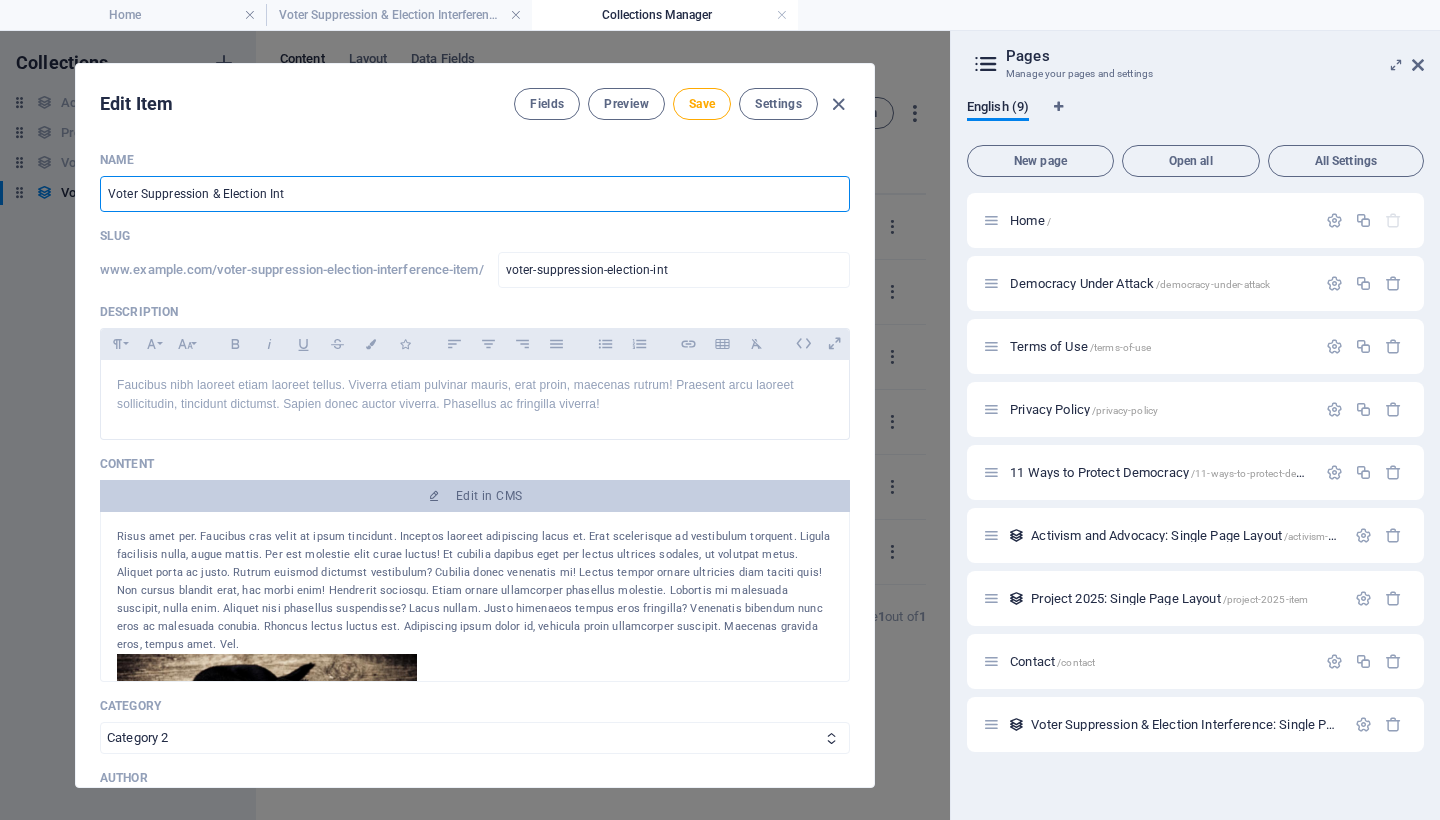 type on "voter-suppression-election-inte" 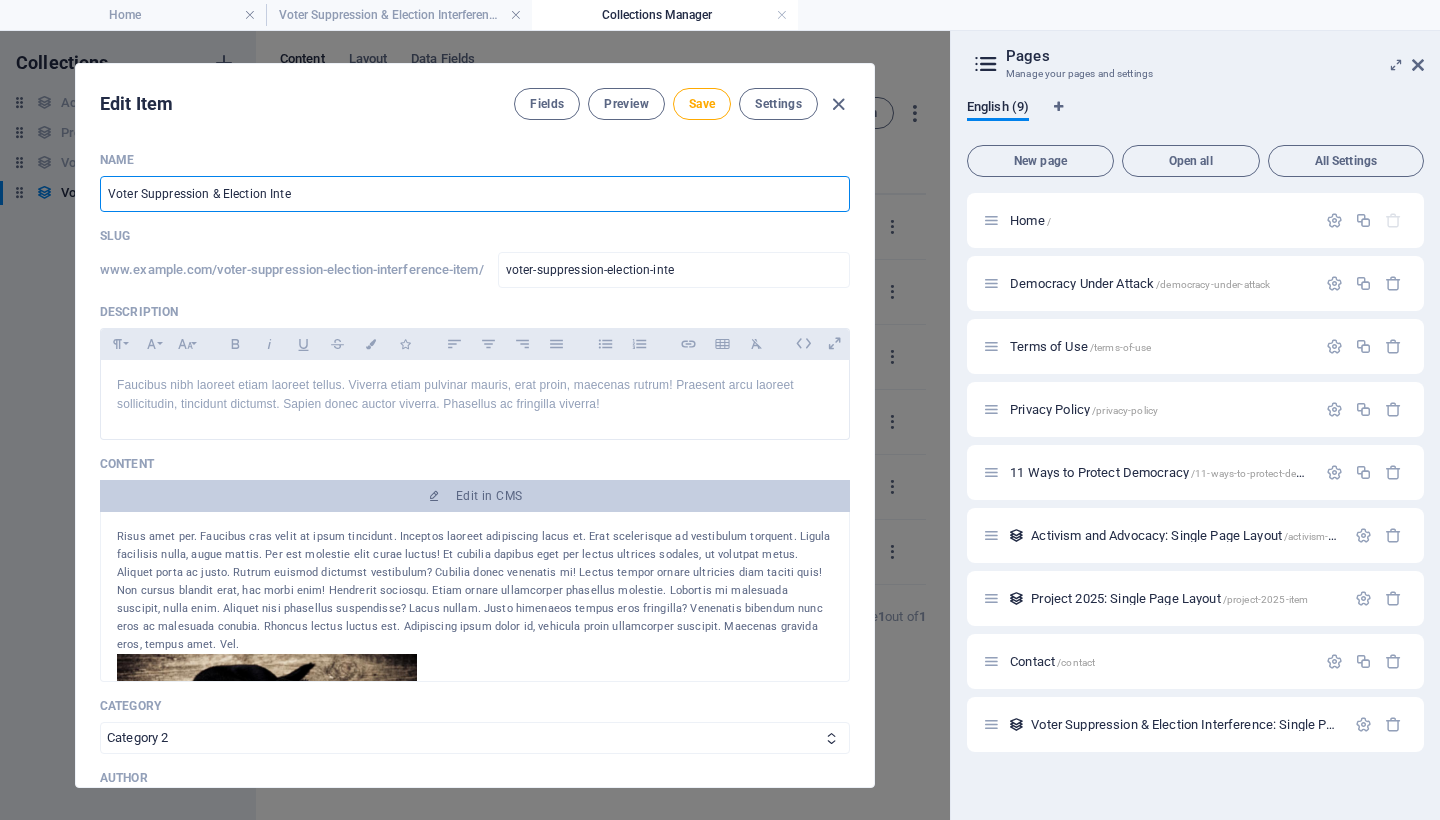 type on "Voter Suppression & Election Inter" 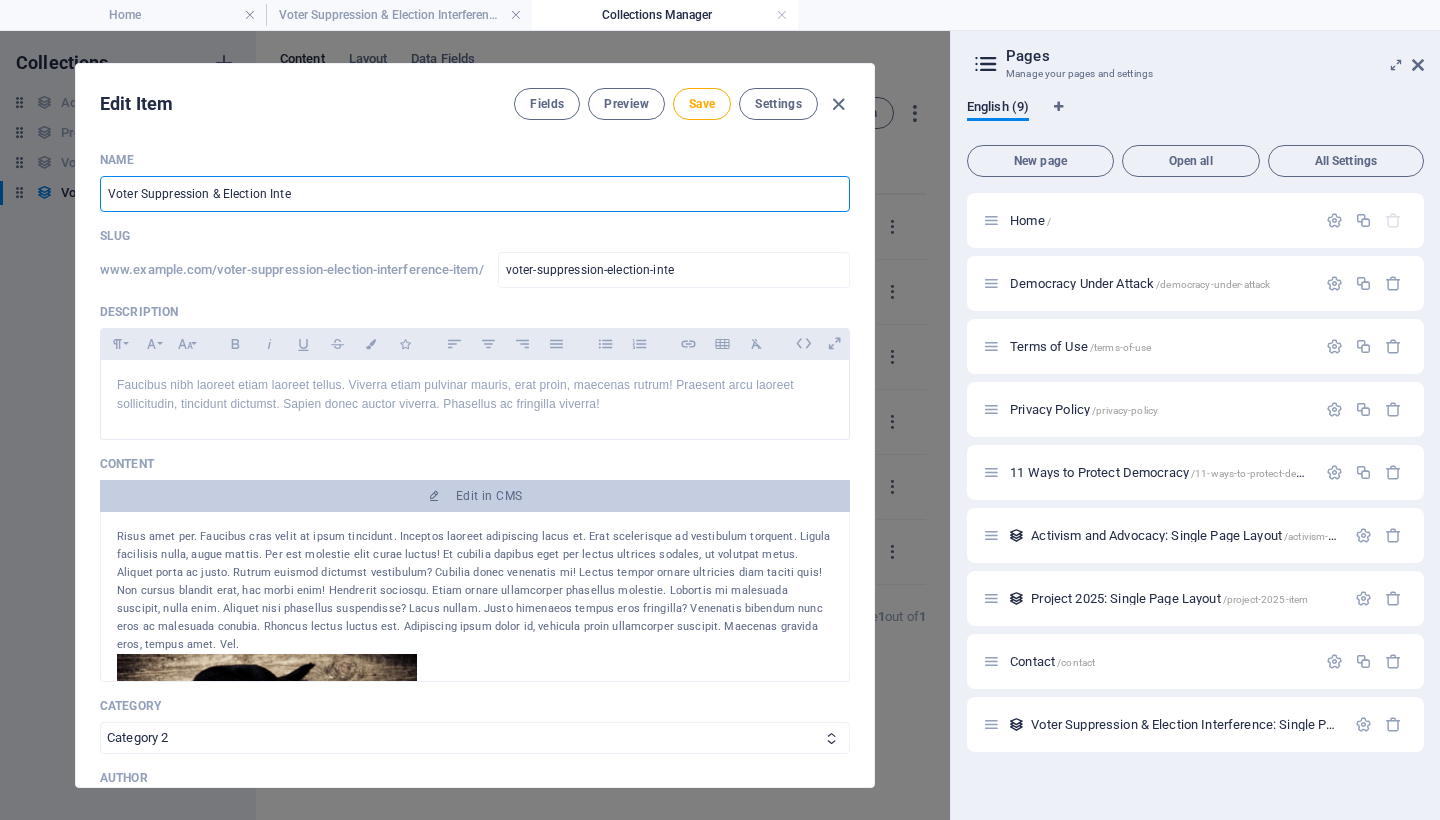 type on "voter-suppression-election-inter" 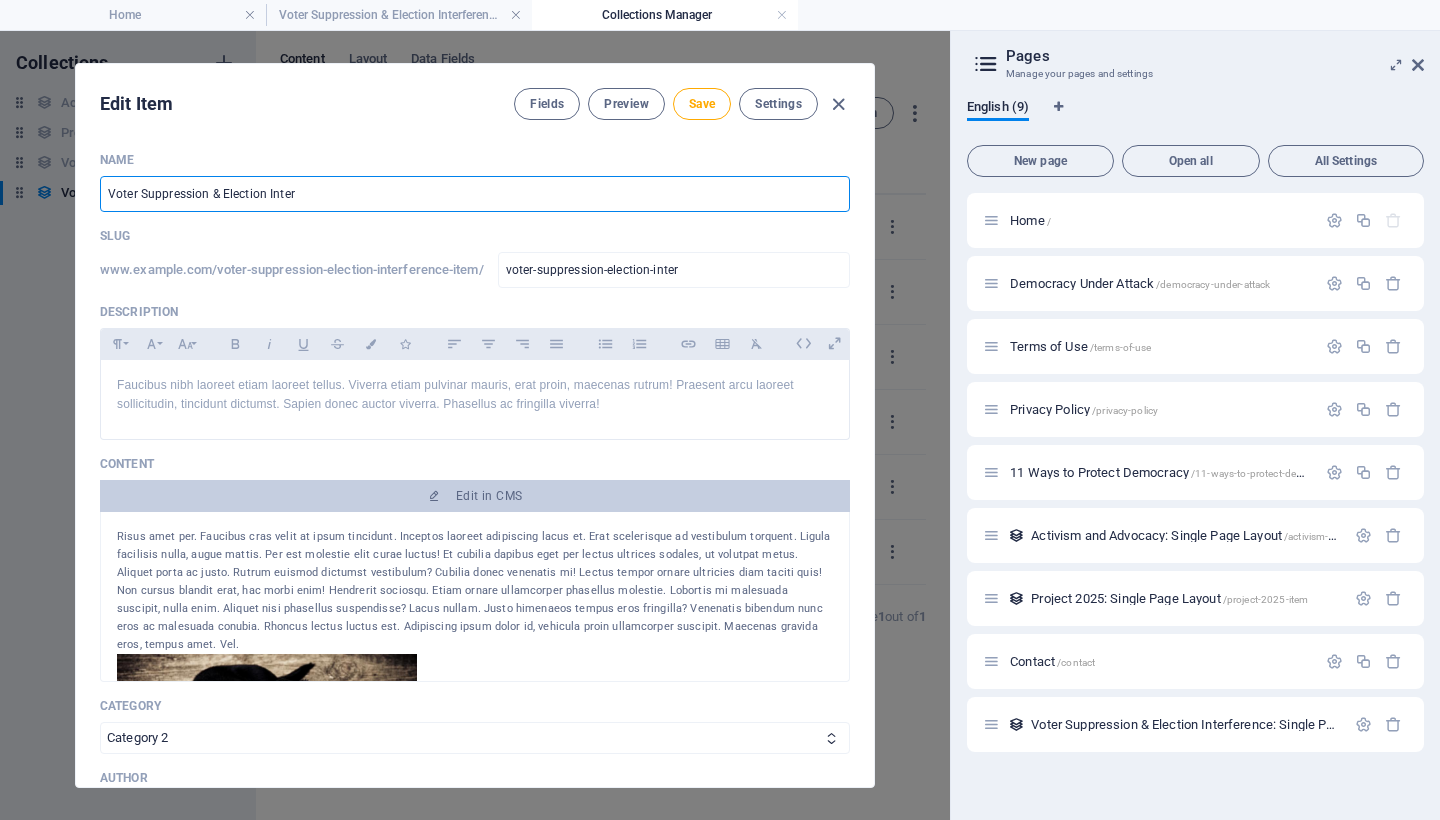 type on "Voter Suppression & Election Interf" 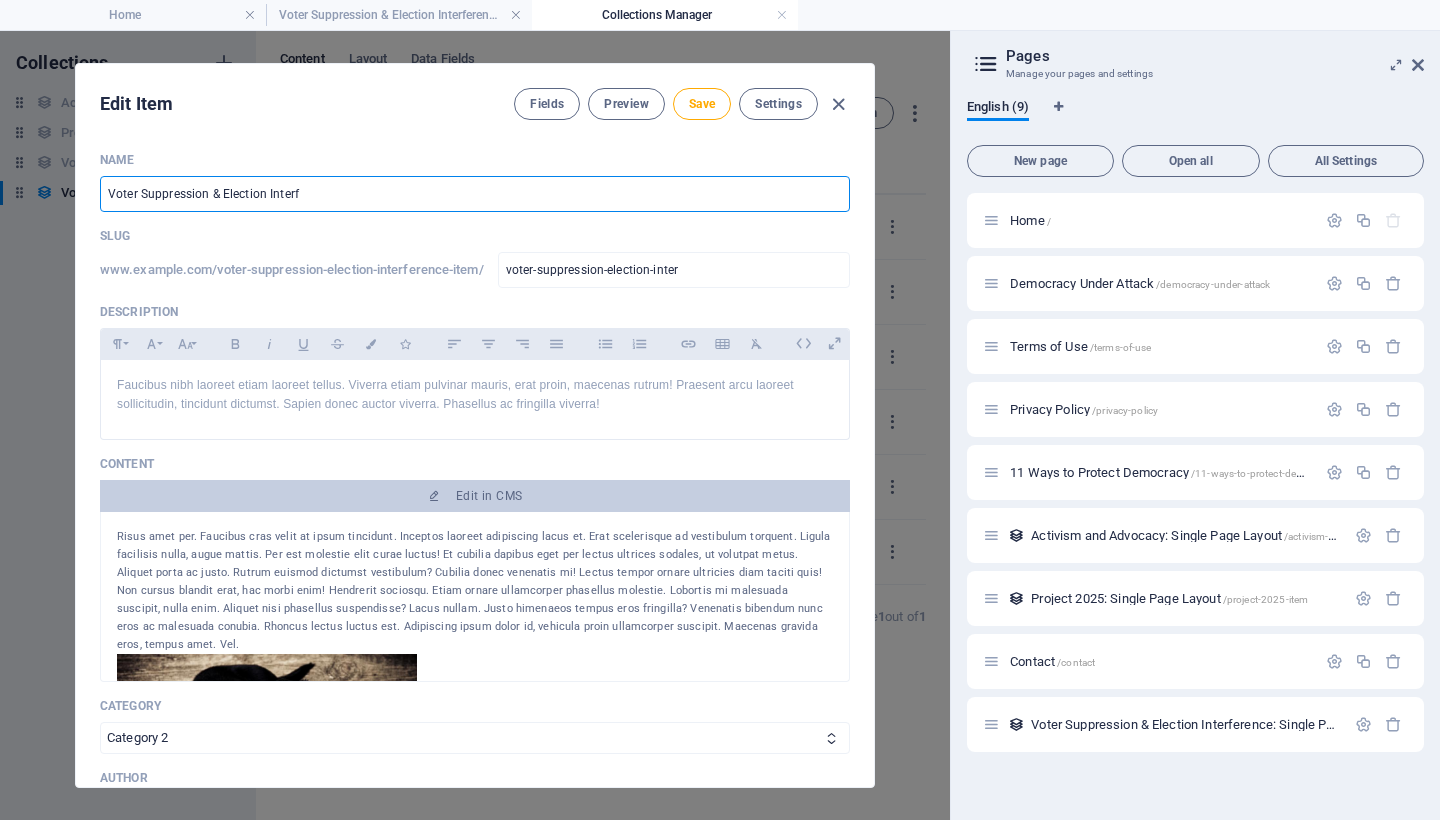 type on "voter-suppression-election-interf" 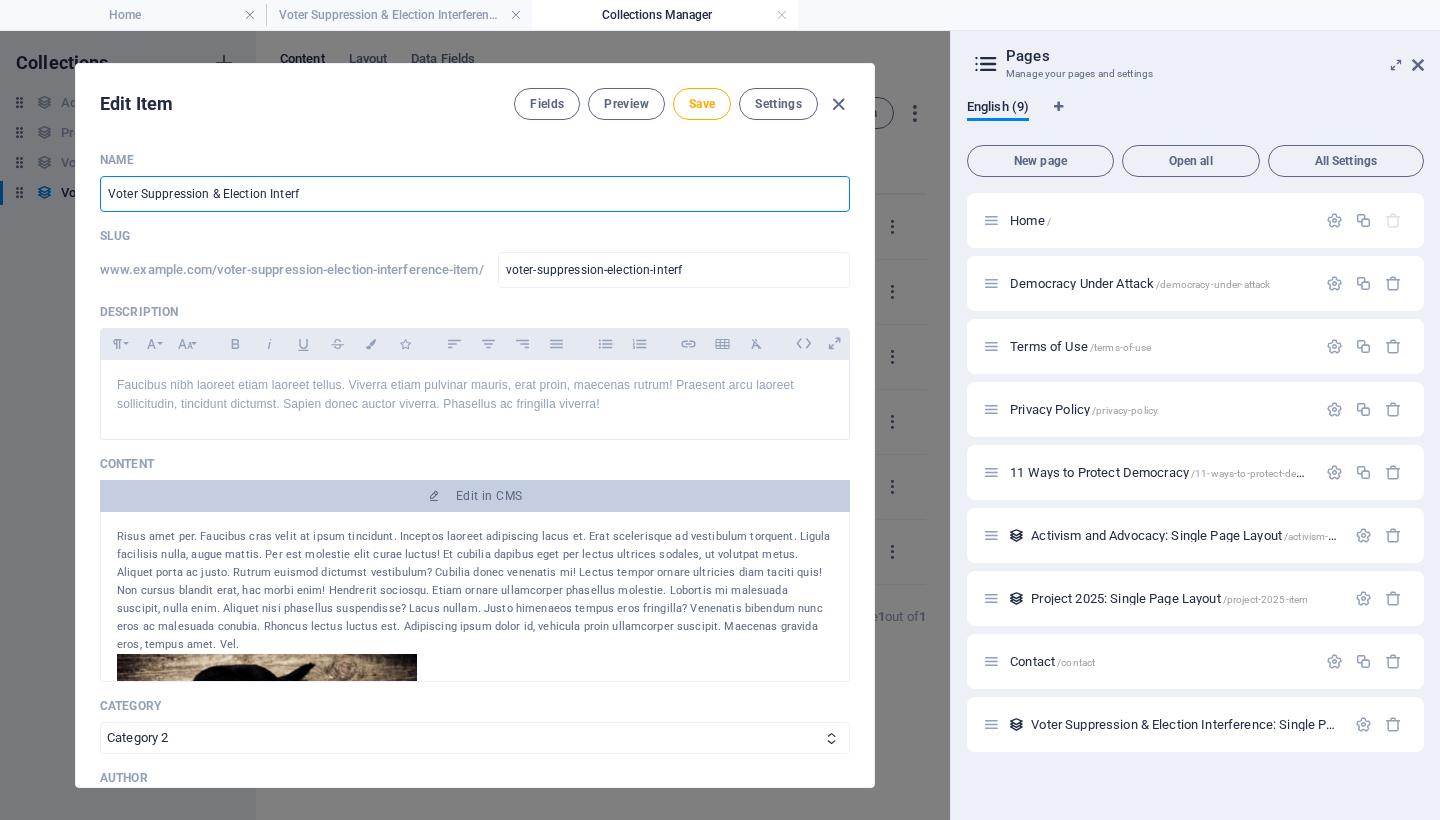 type on "Voter Suppression & Election Interfe" 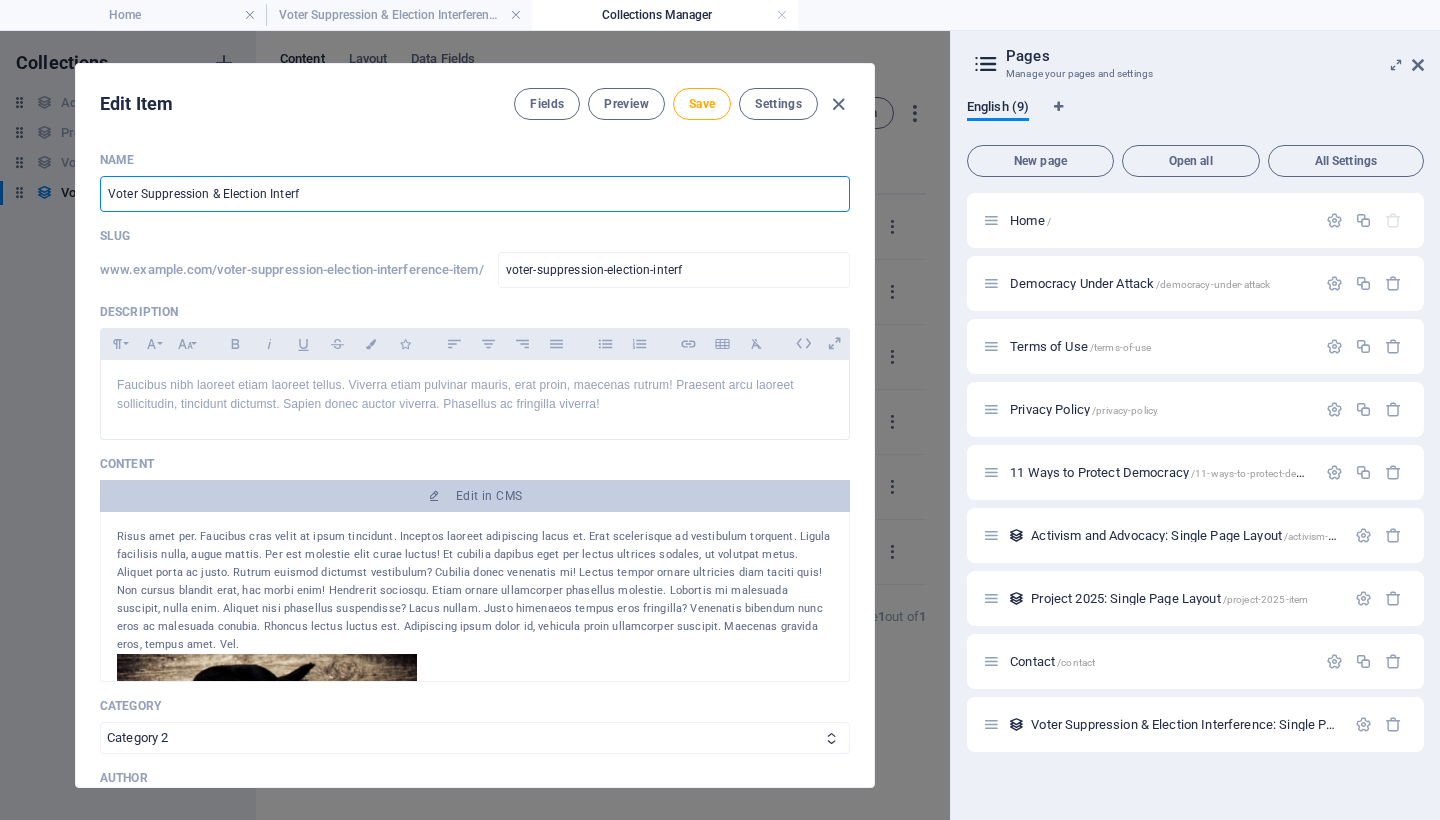 type on "voter-suppression-election-interfe" 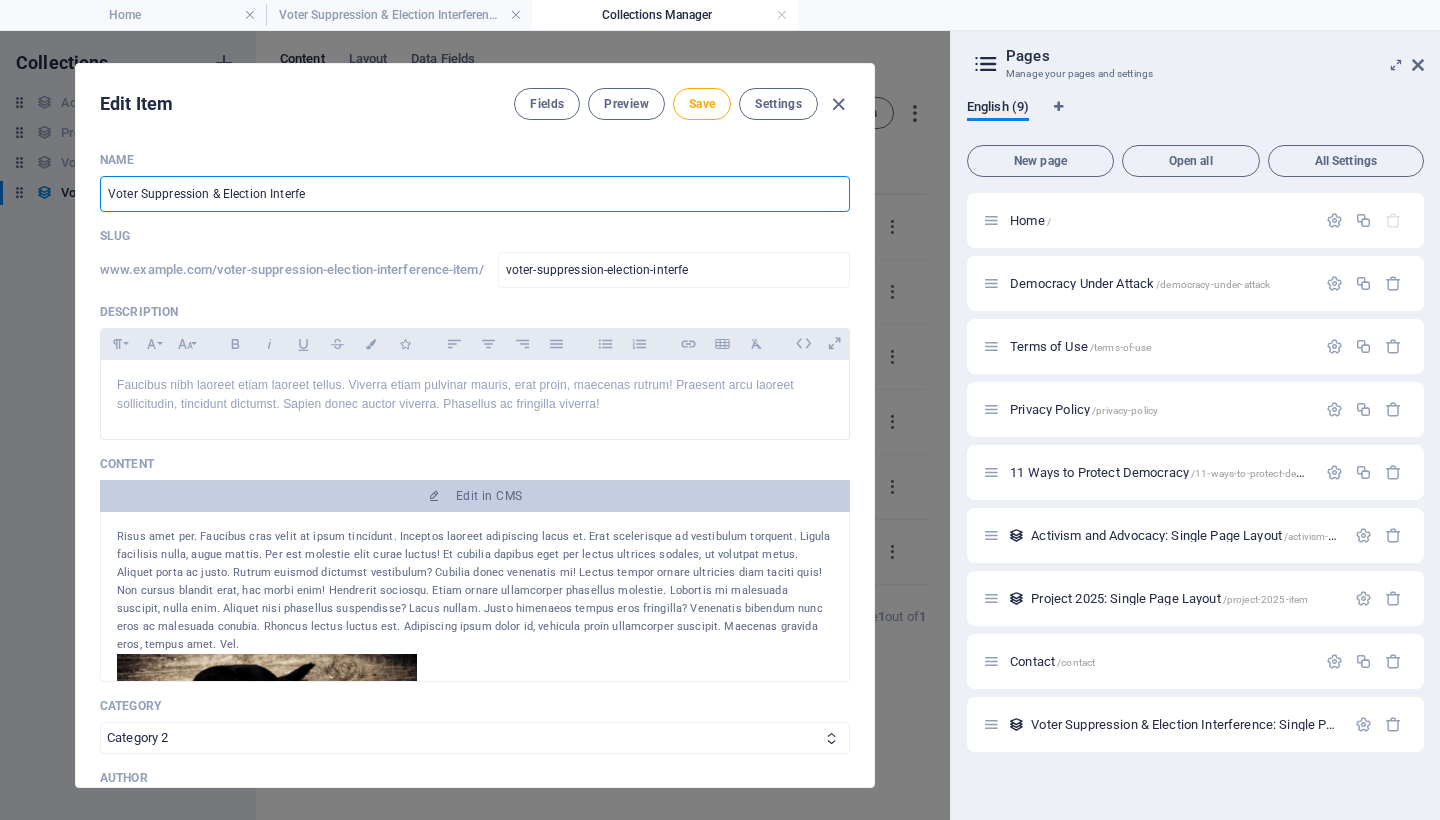 type on "Voter Suppression & Election Interfer" 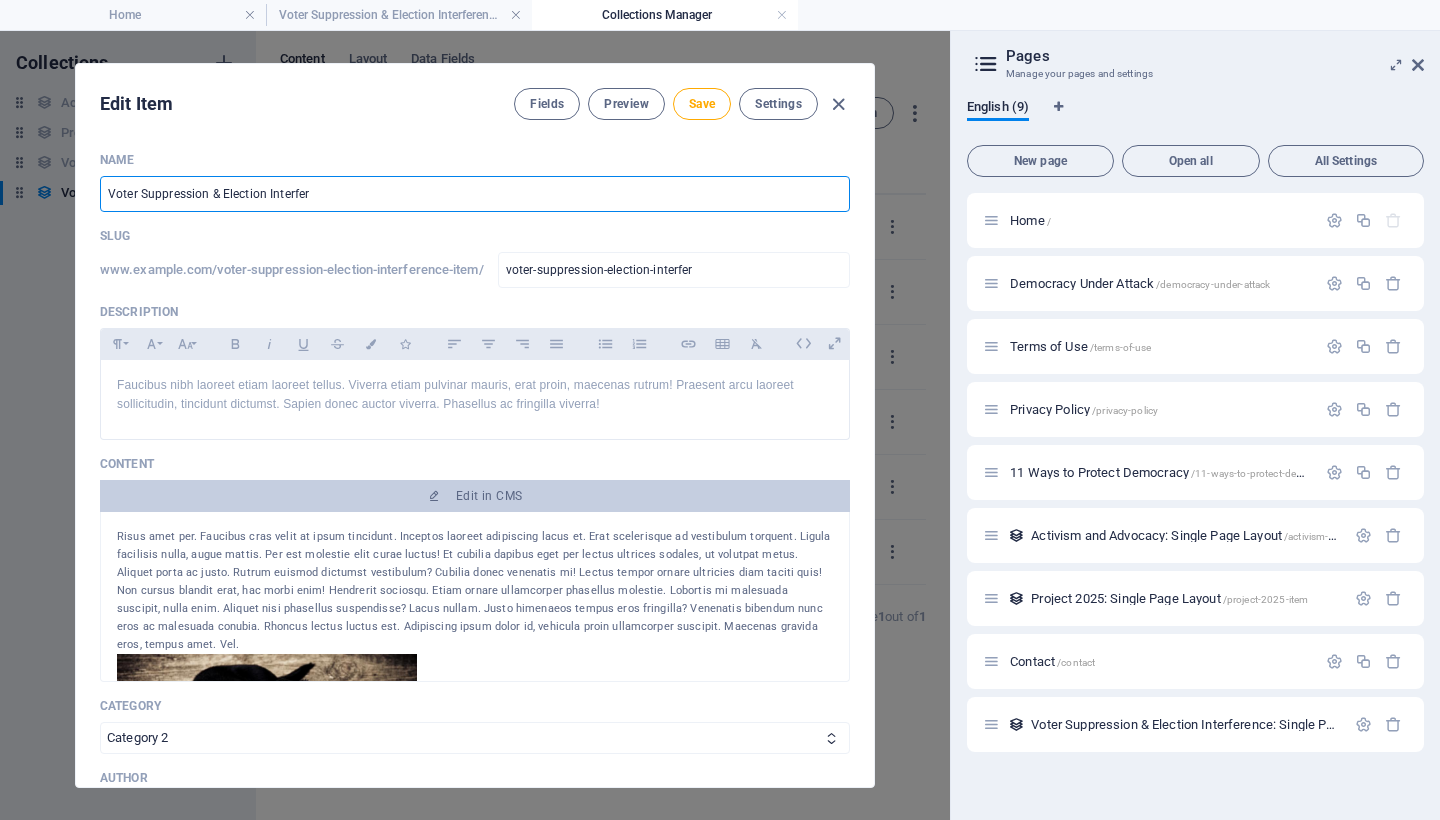 type on "Voter Suppression & Election Interfere" 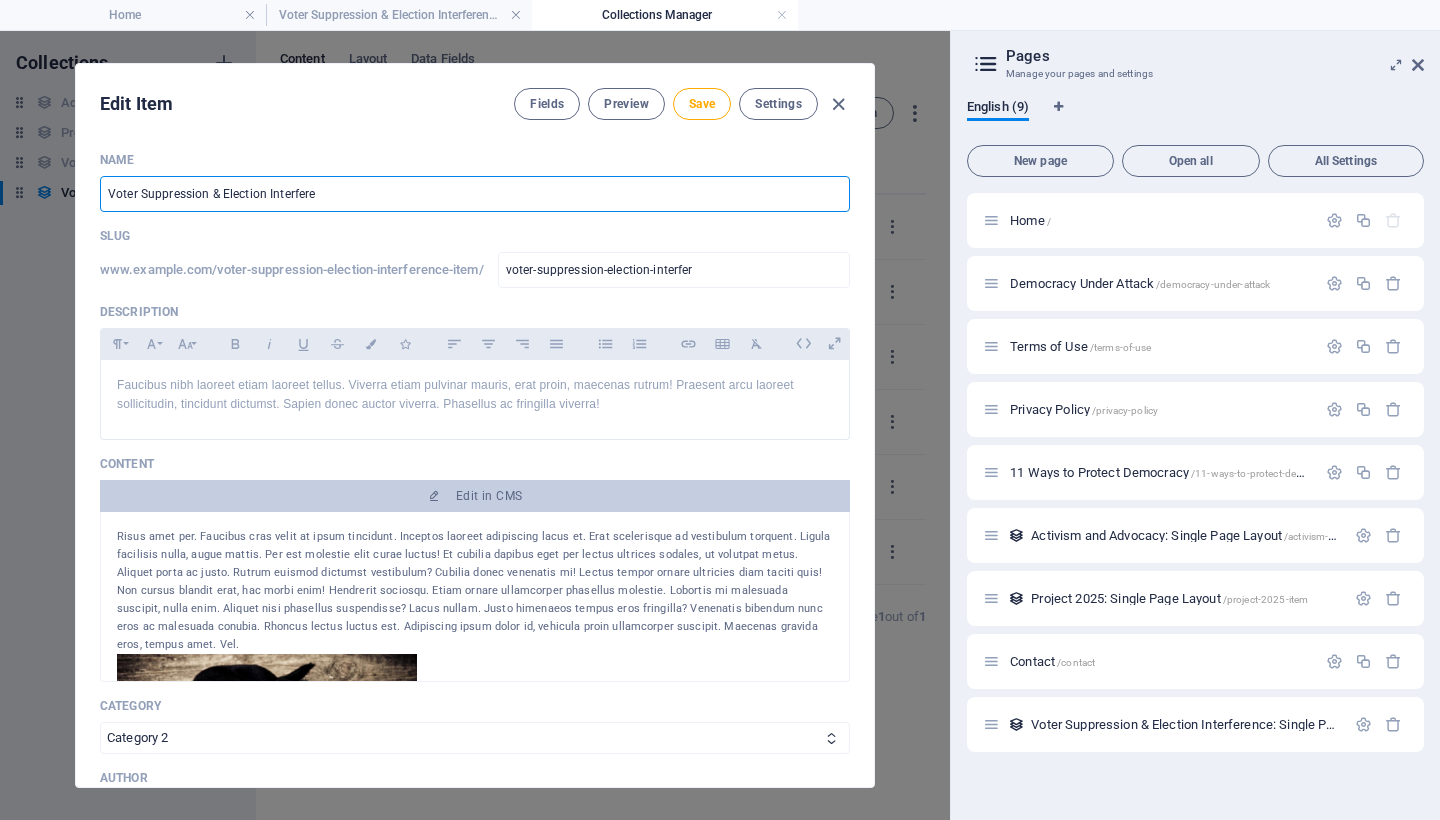 type on "voter-suppression-election-interfere" 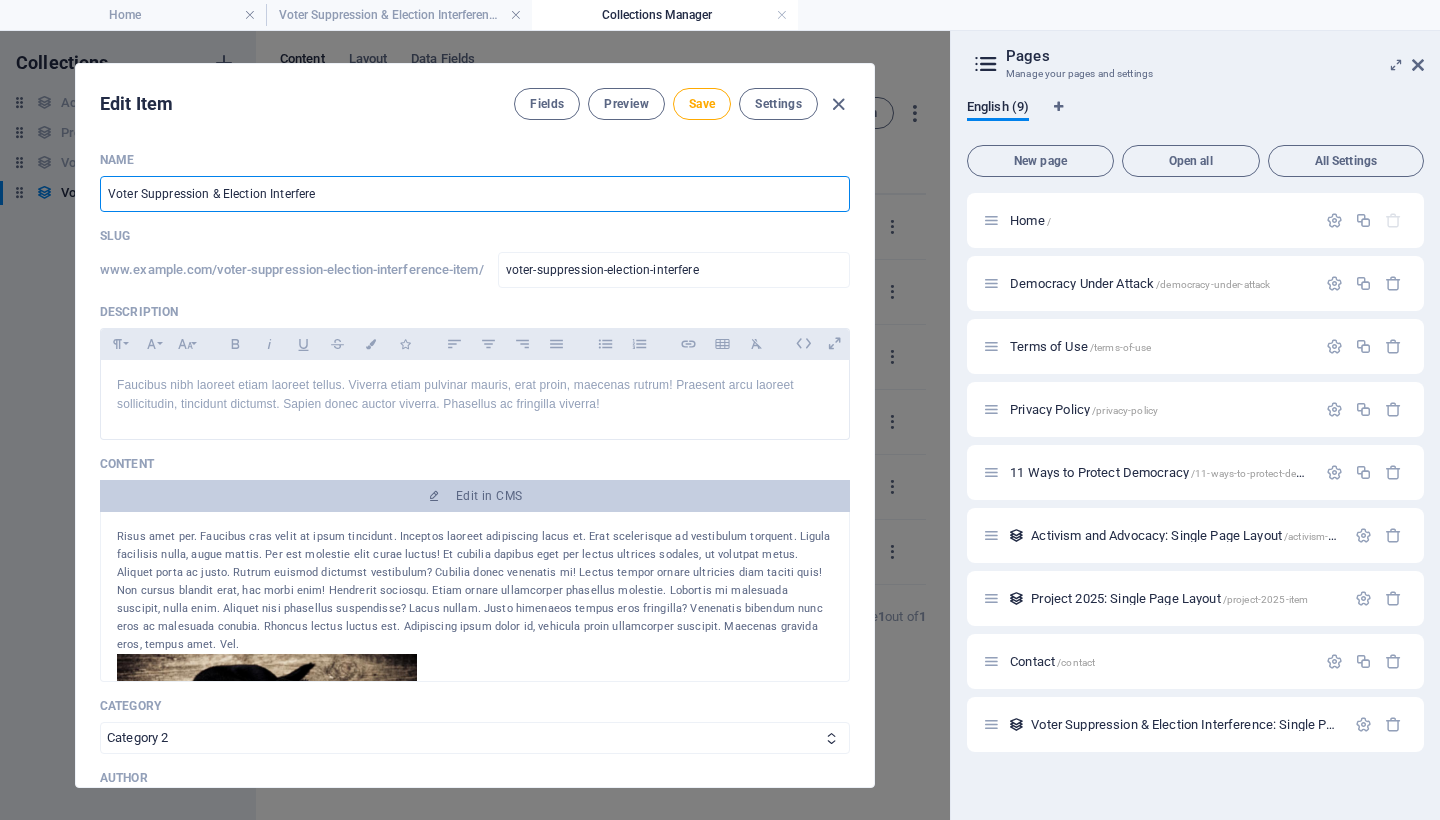 type on "Voter Suppression & Election Interferen" 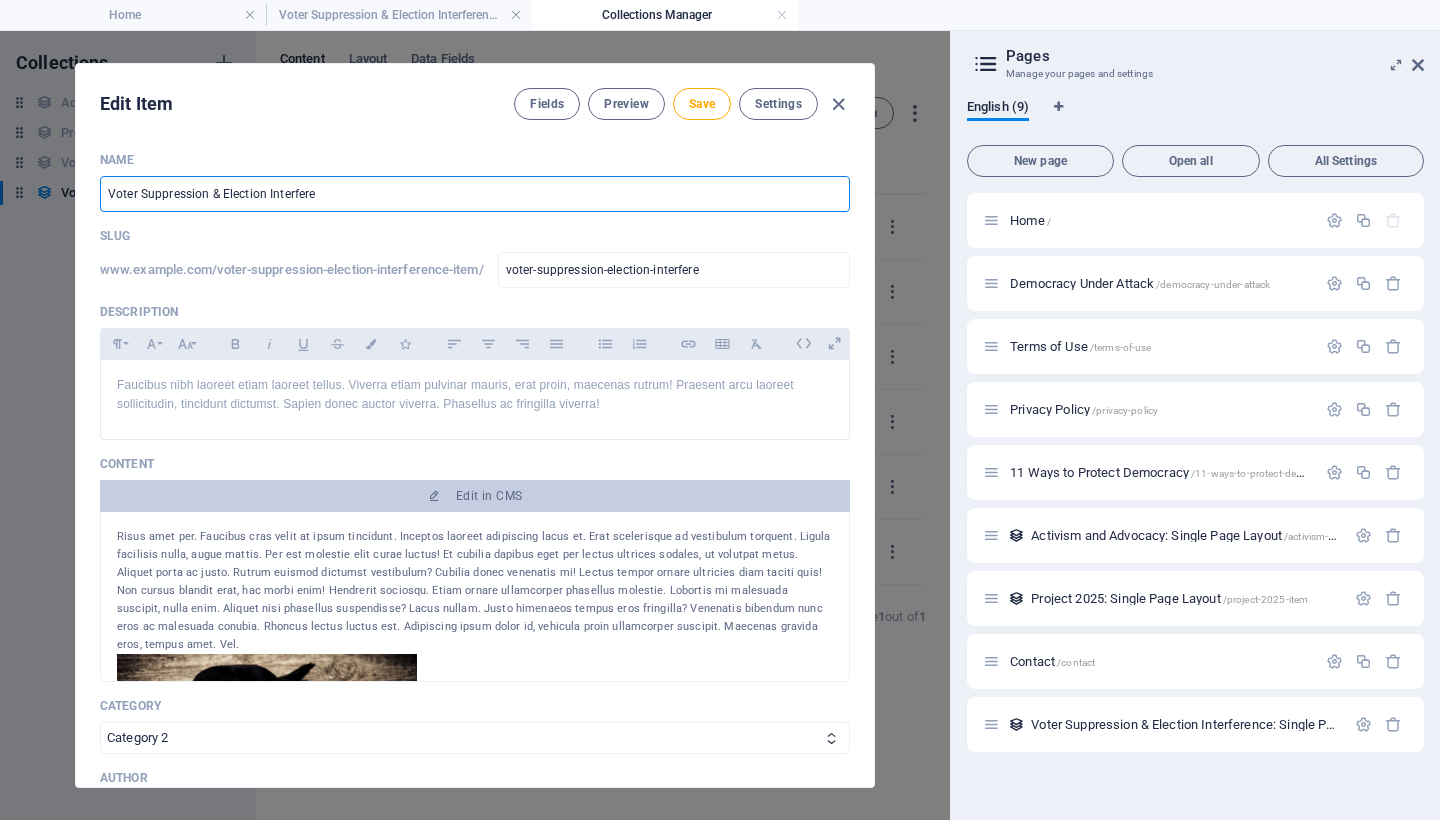 type on "voter-suppression-election-interferen" 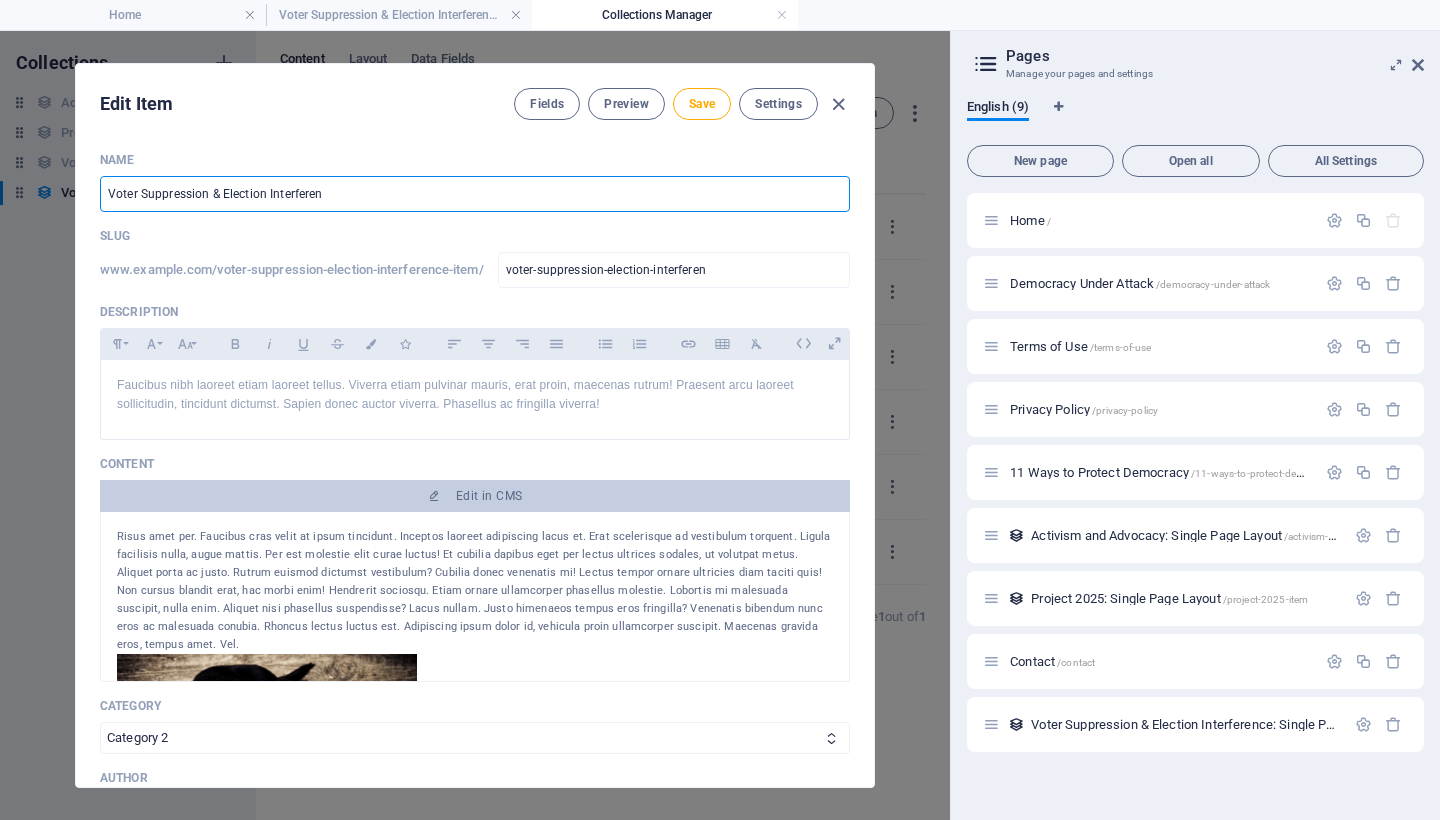 type on "Voter Suppression & Election Interferenc" 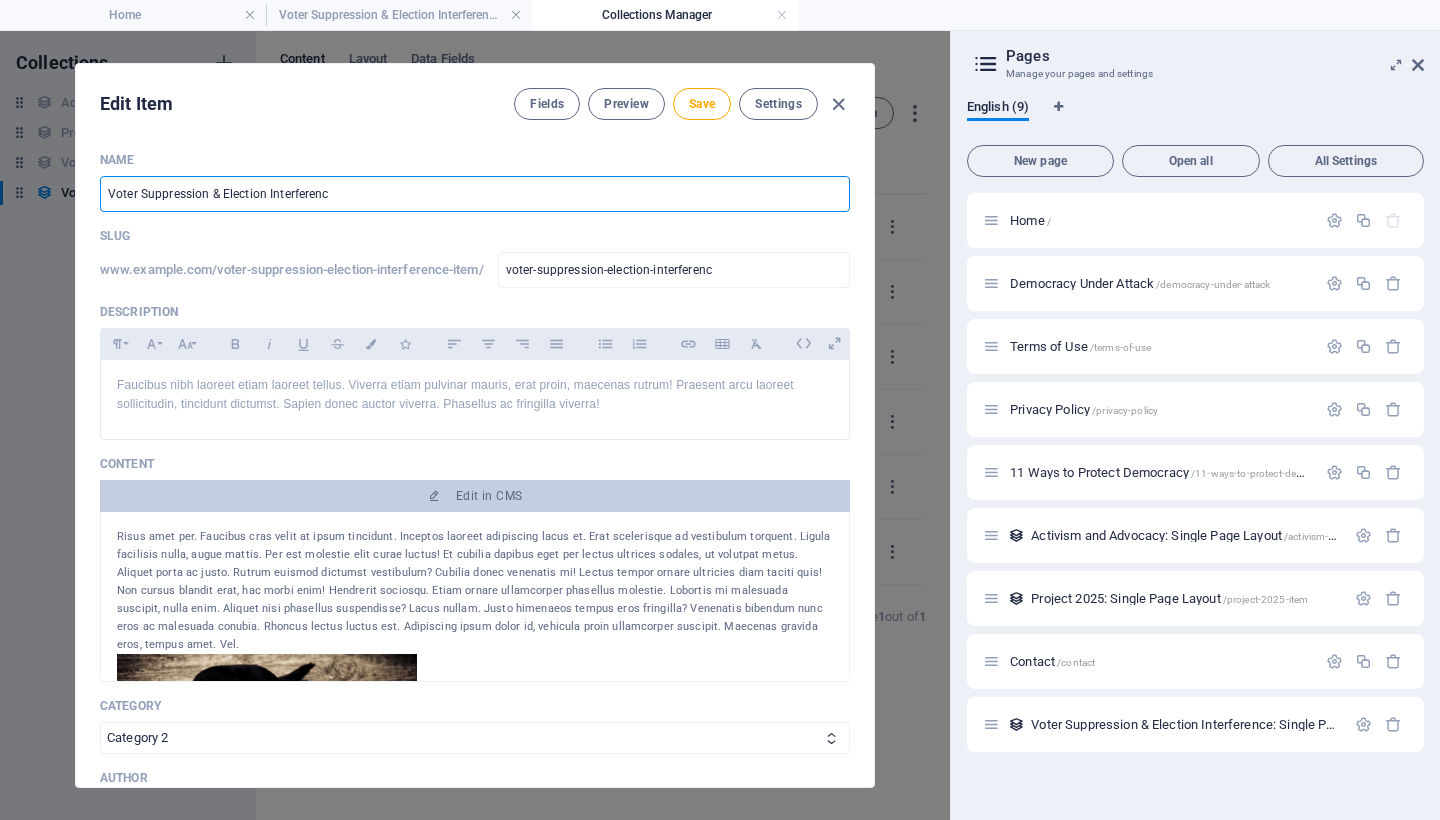 type on "Voter Suppression & Election Interference" 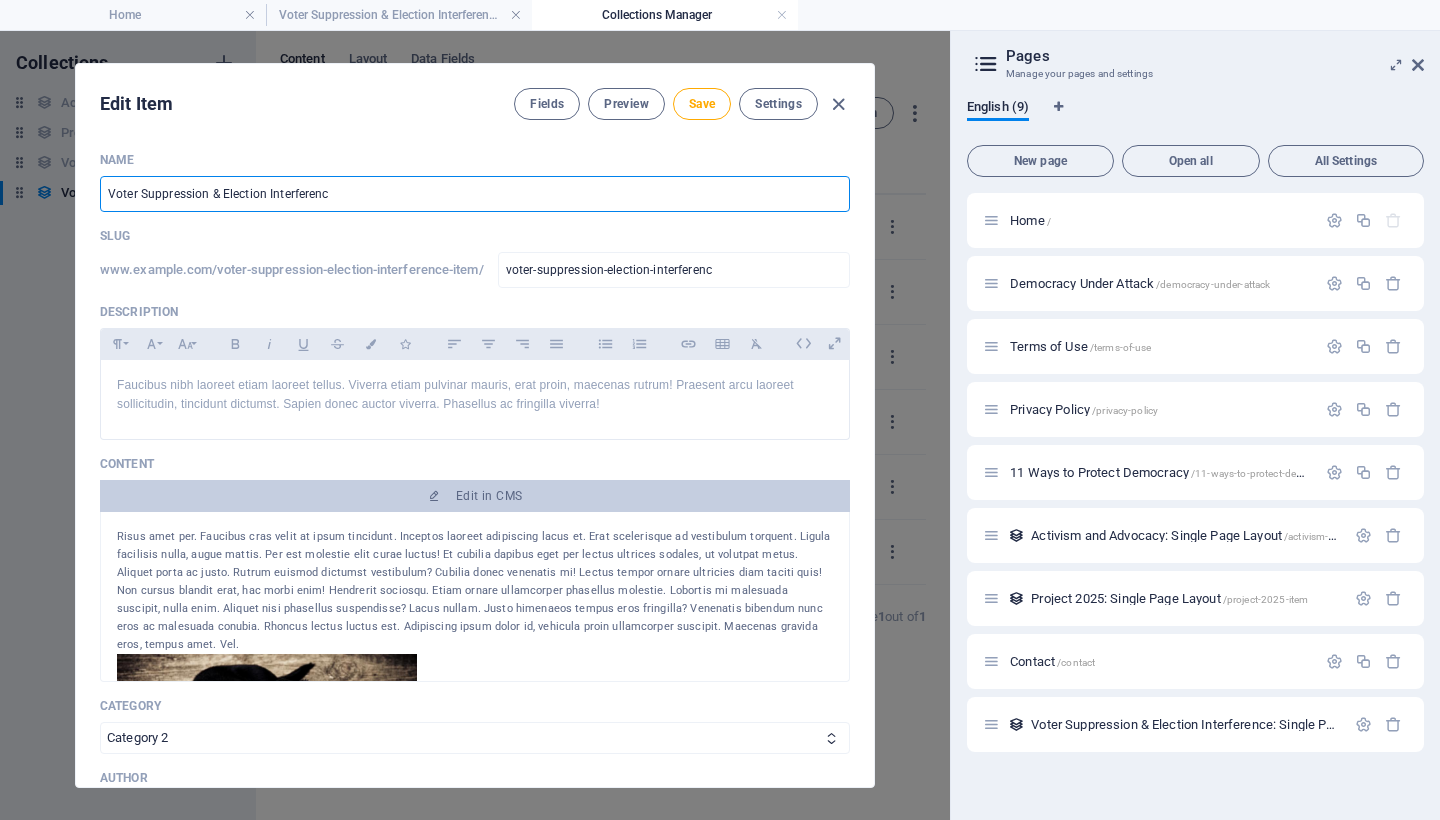 type on "voter-suppression-election-interference" 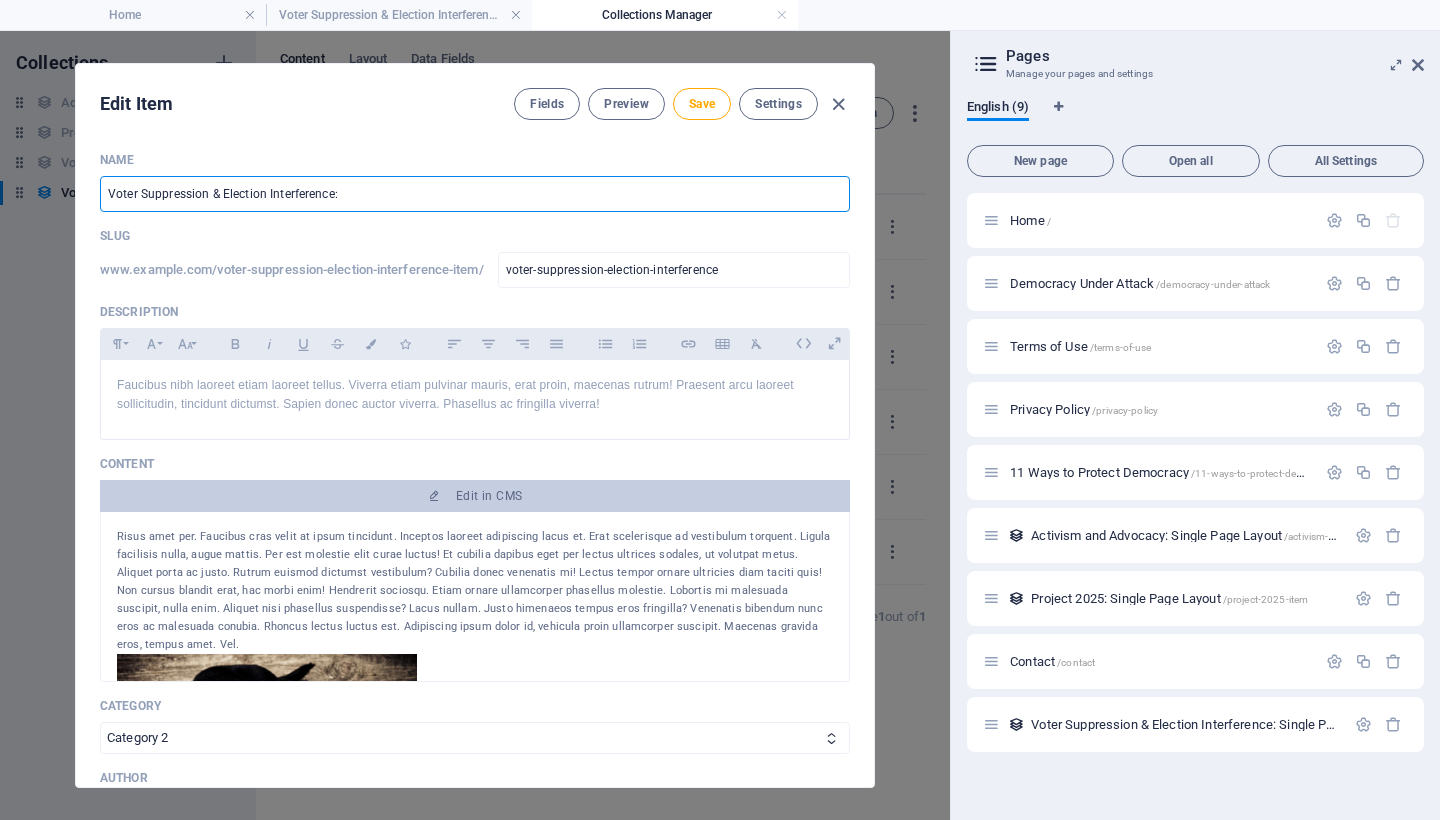 type on "Voter Suppression & Election Interference: T" 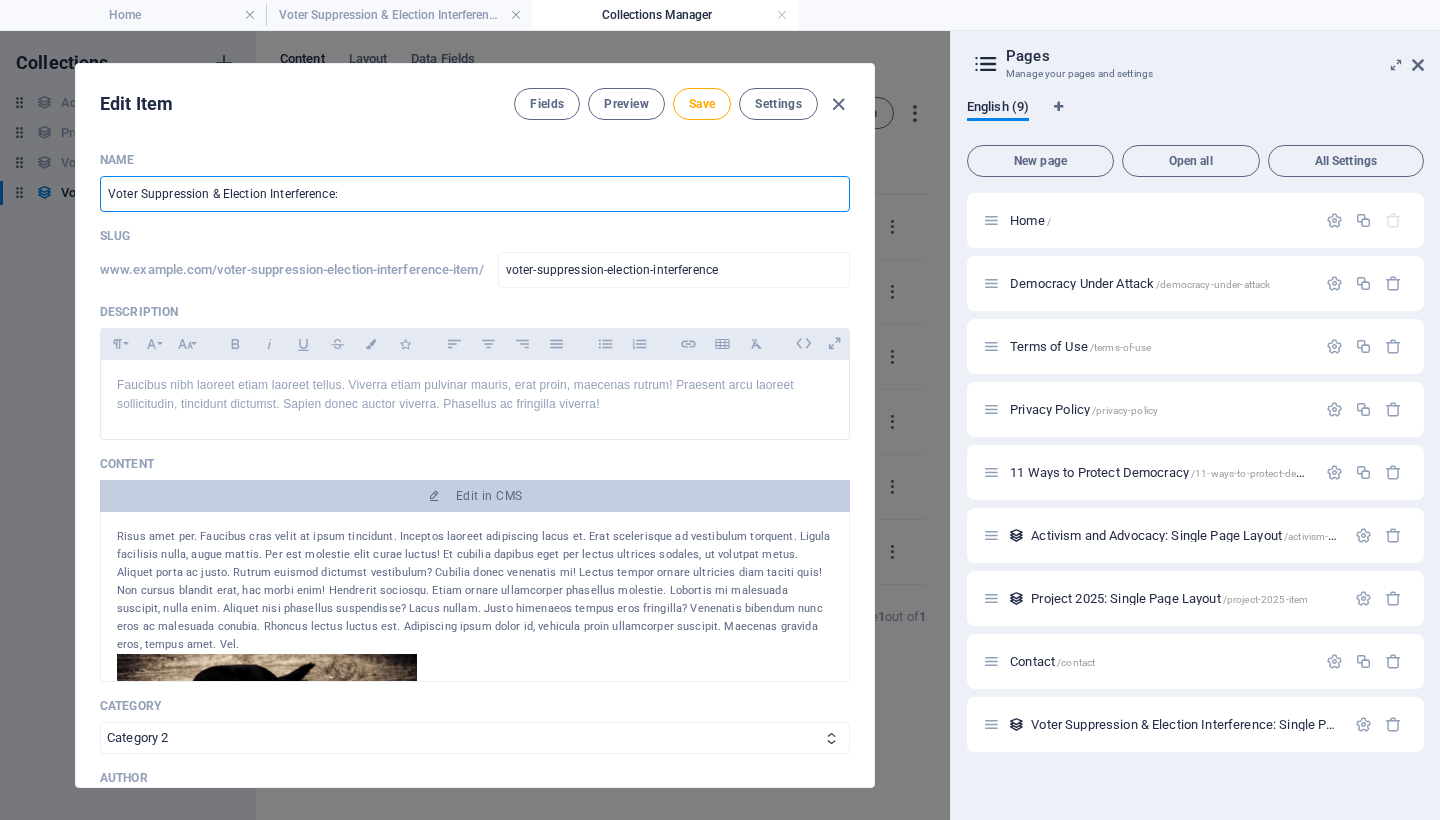 type on "voter-suppression-election-interference-t" 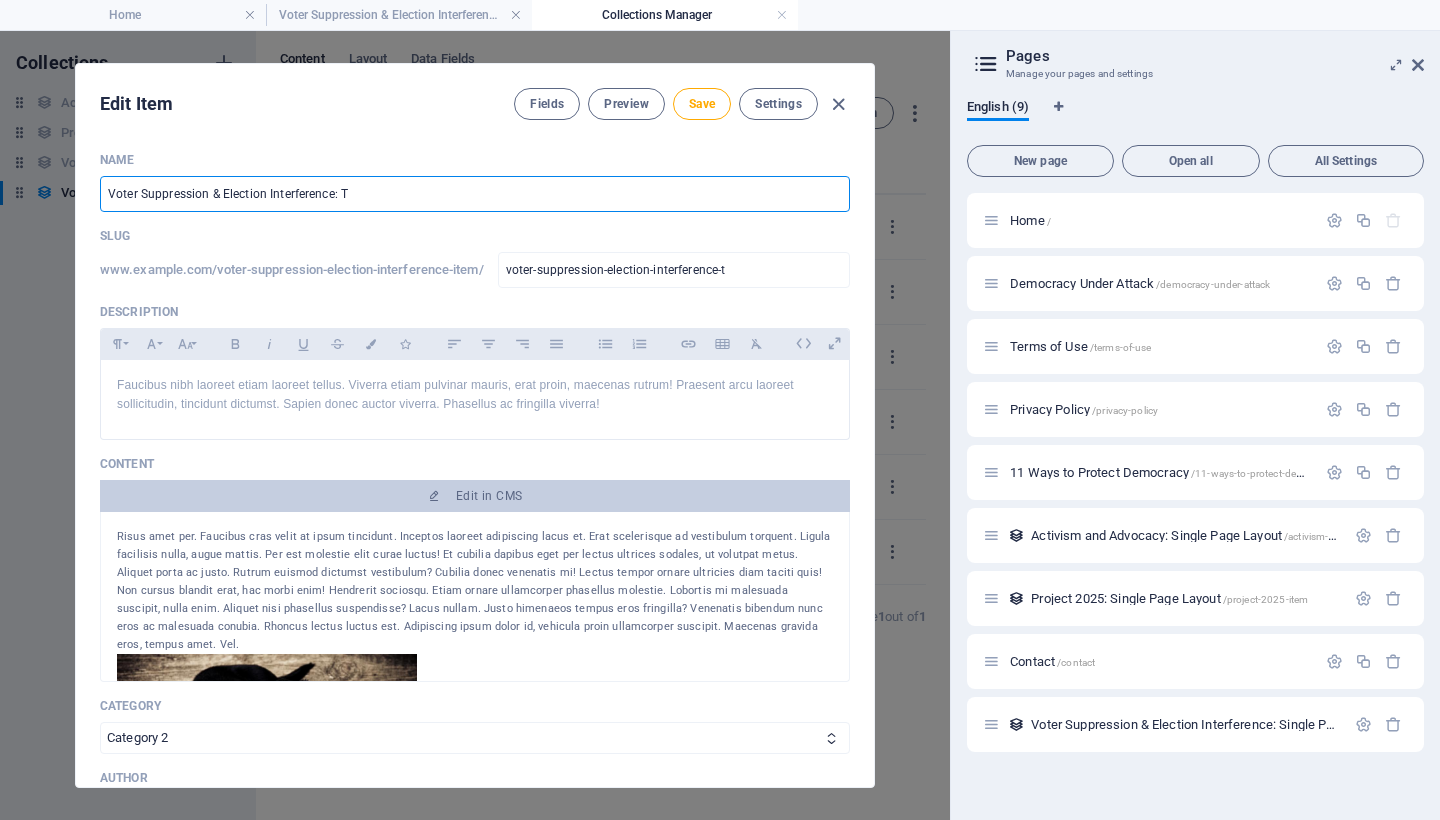 type on "Voter Suppression & Election Interference: To" 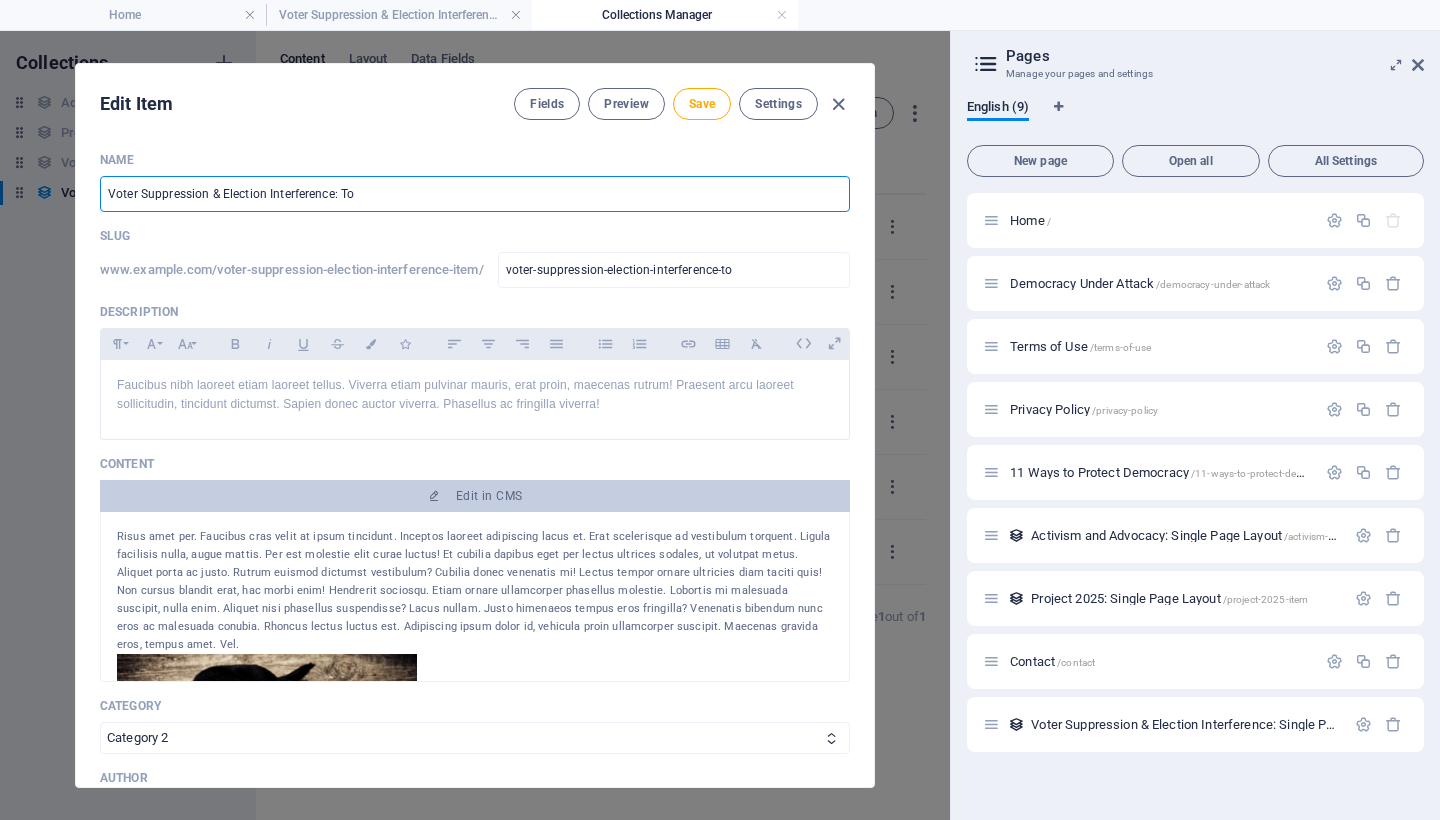 type on "Voter Suppression & Election Interference: Top" 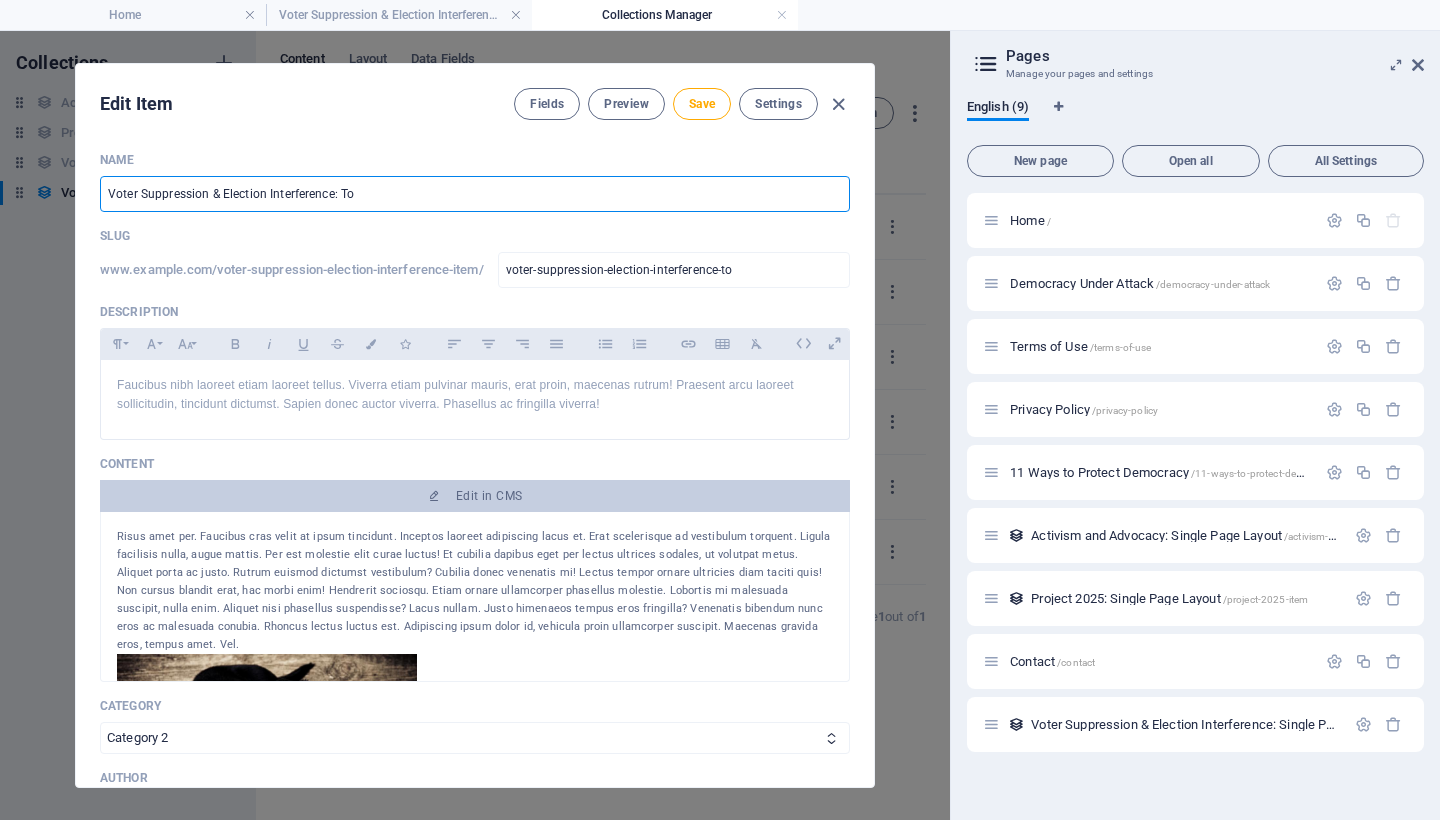 type on "voter-suppression-election-interference-top" 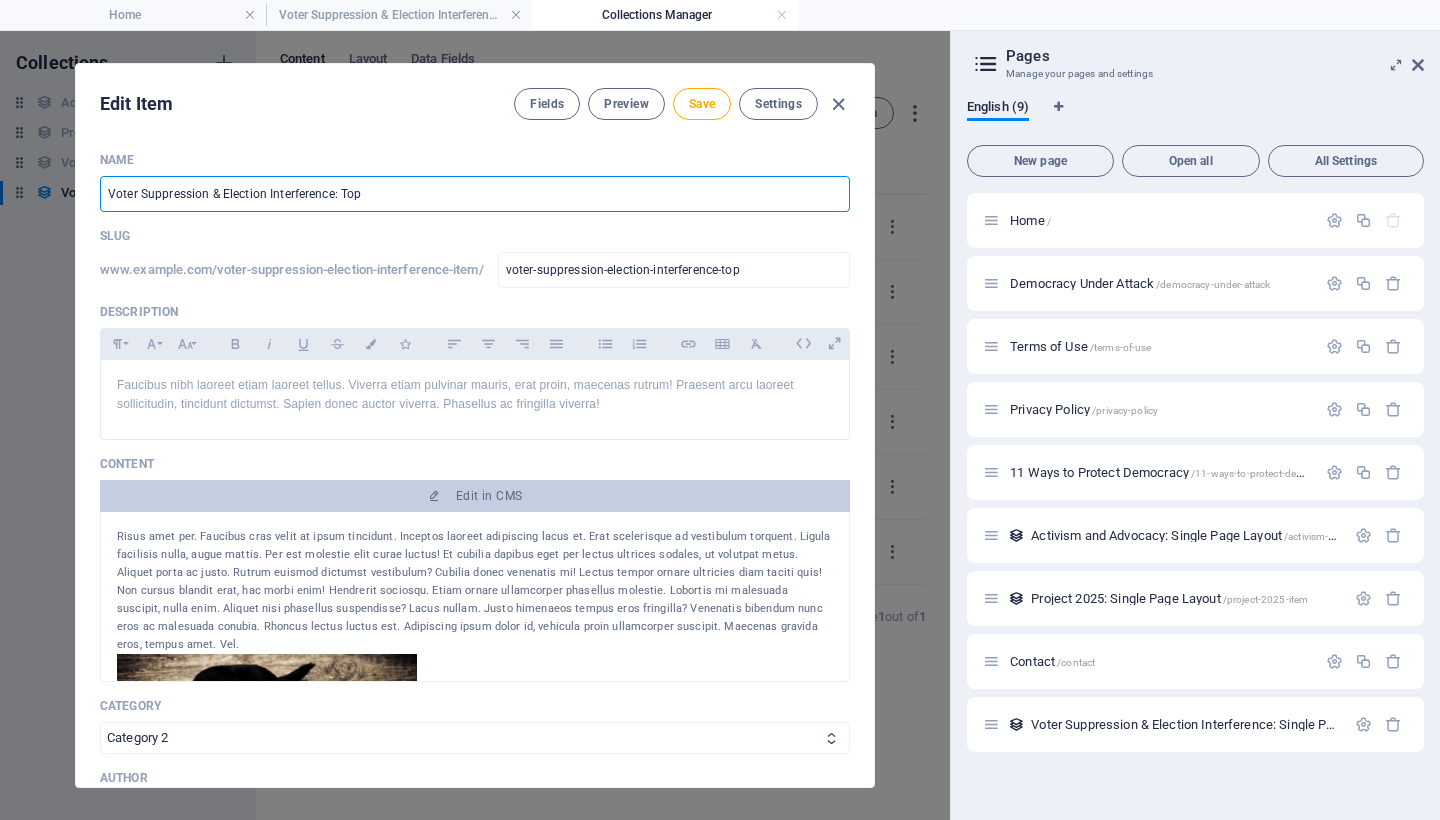 type on "Voter Suppression & Election Interference: Top 1" 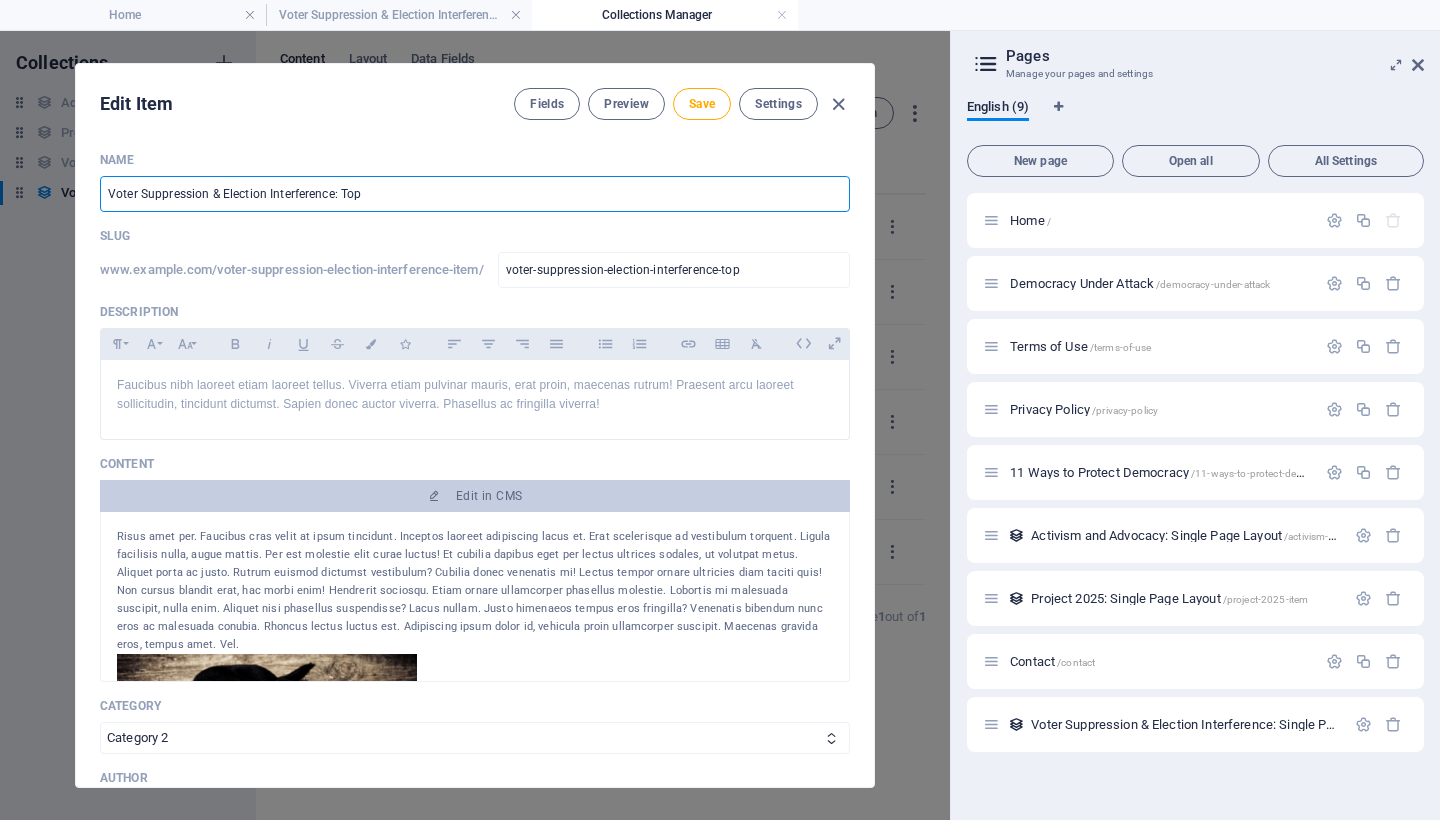 type on "voter-suppression-election-interference-top-1" 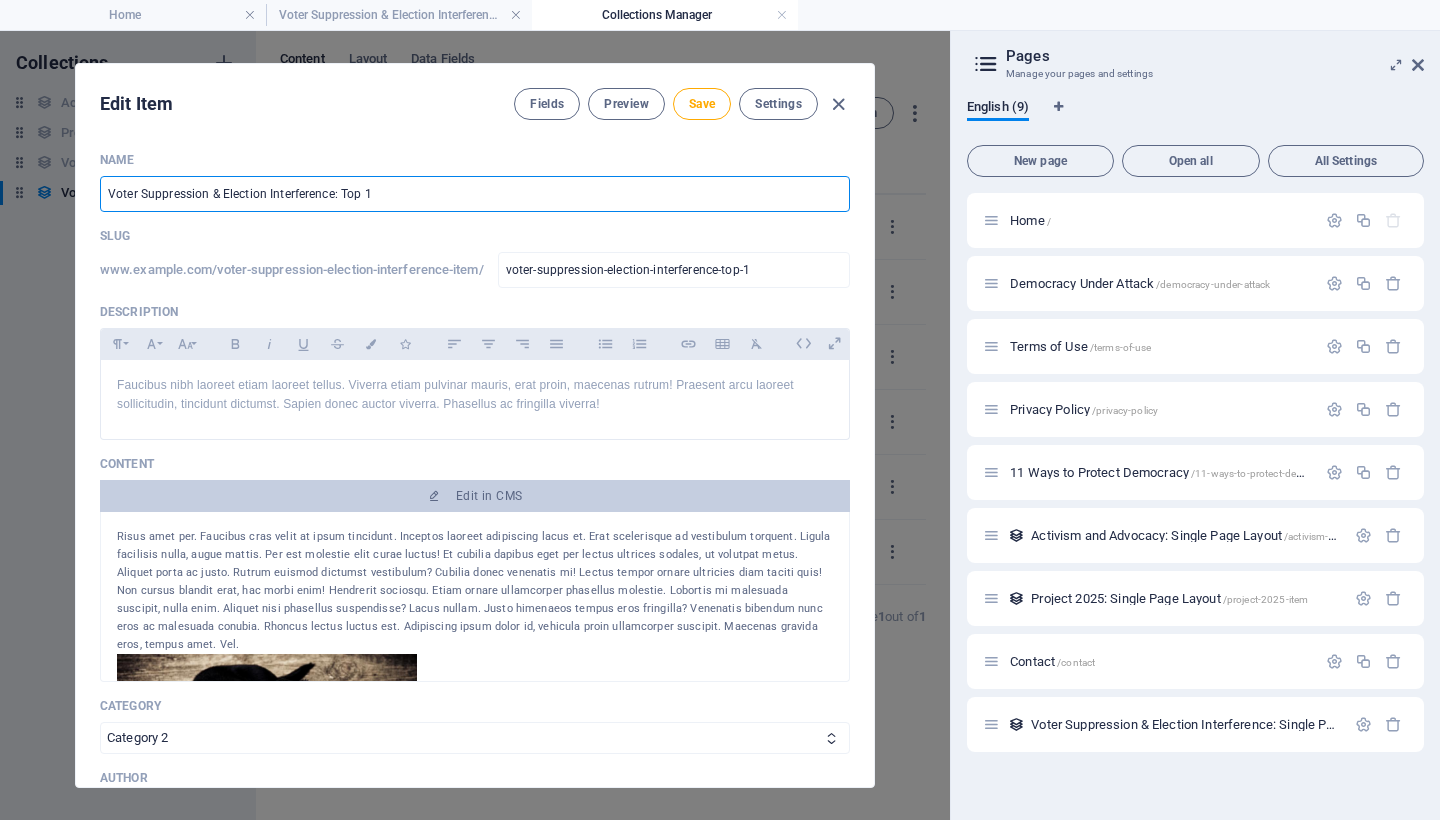 type on "Voter Suppression & Election Interference: Top 10" 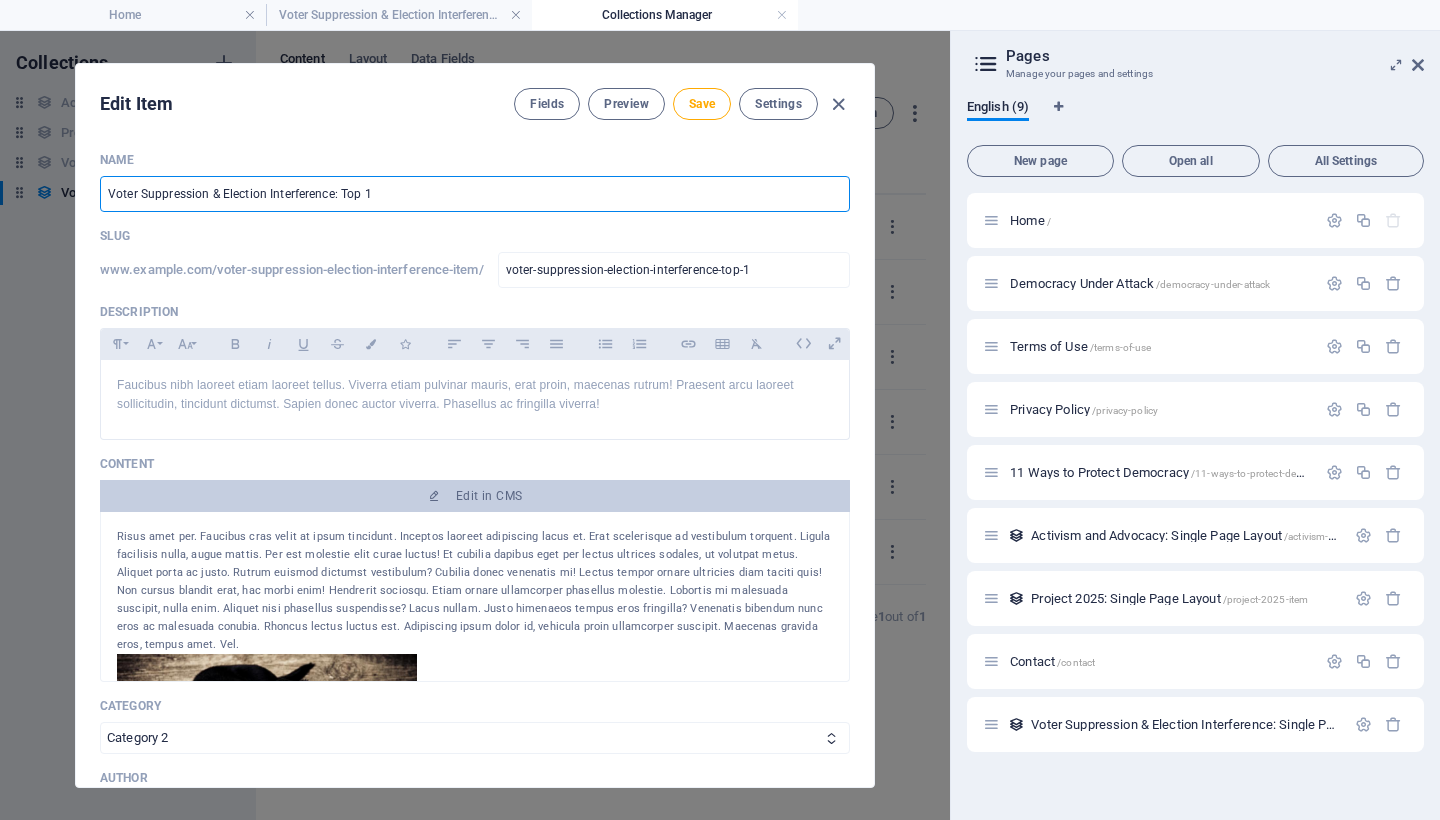 type on "voter-suppression-election-interference-top-10" 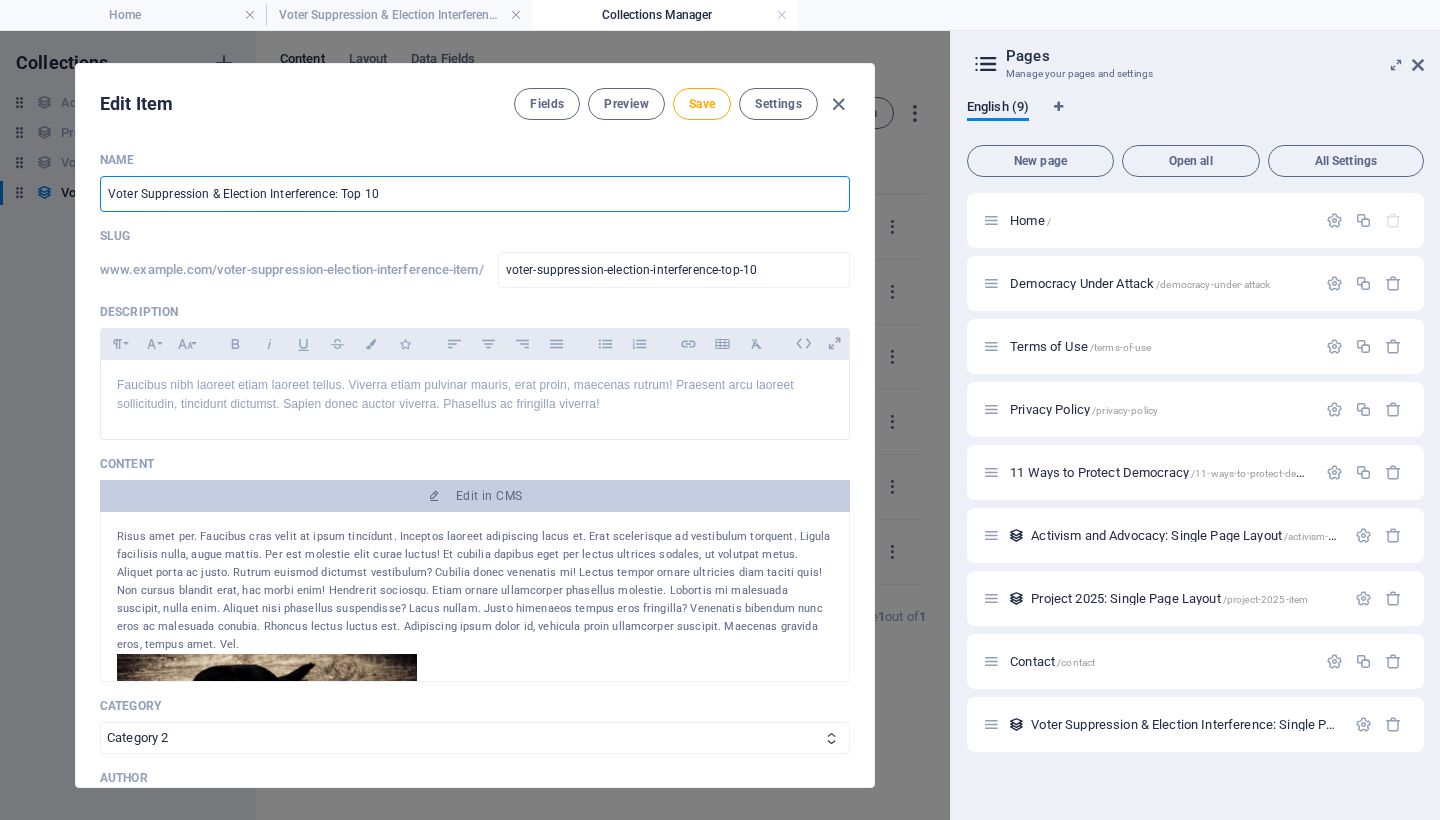 type on "Voter Suppression & Election Interference: Top 10 C" 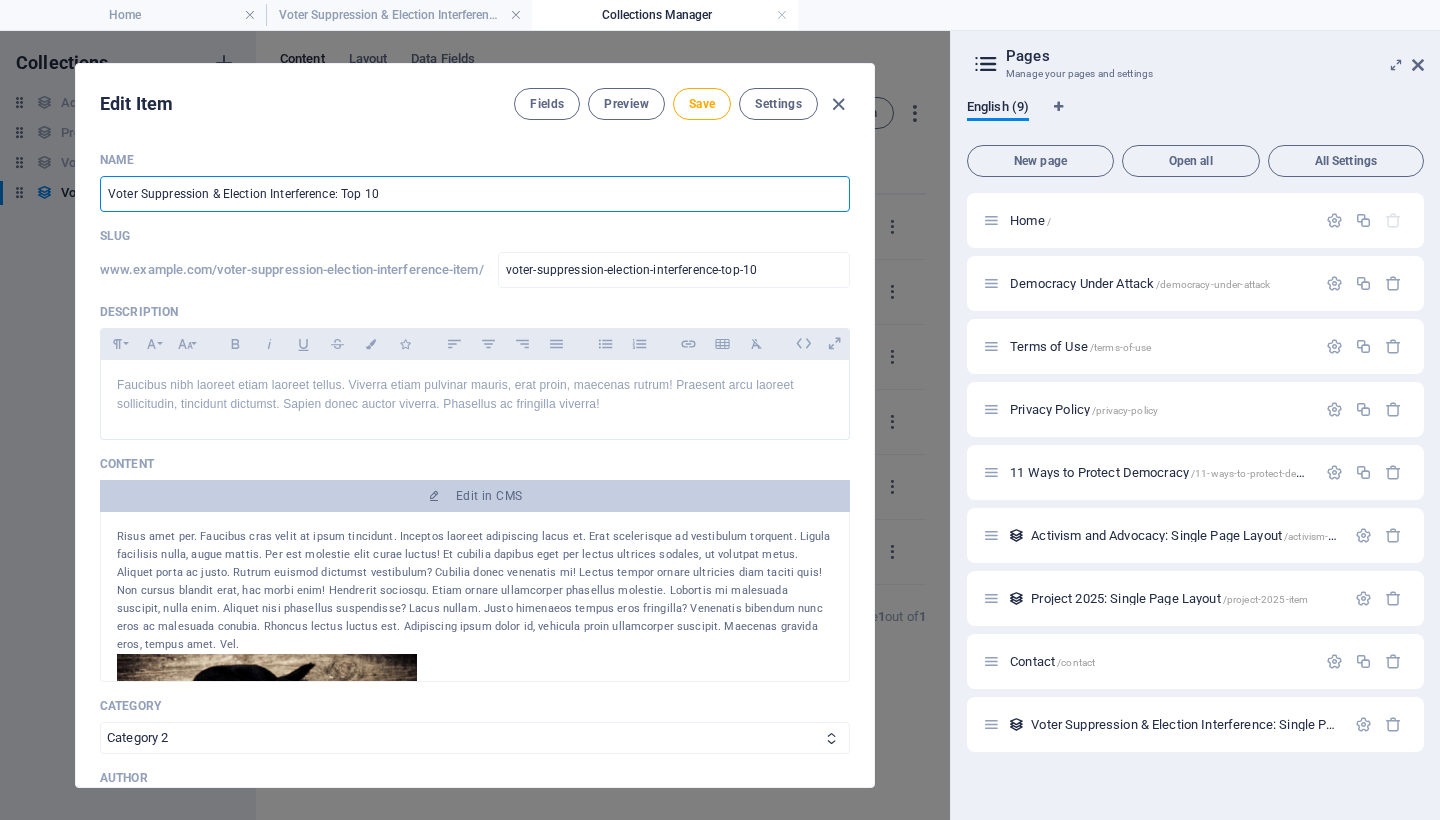 type on "voter-suppression-election-interference-top-10-c" 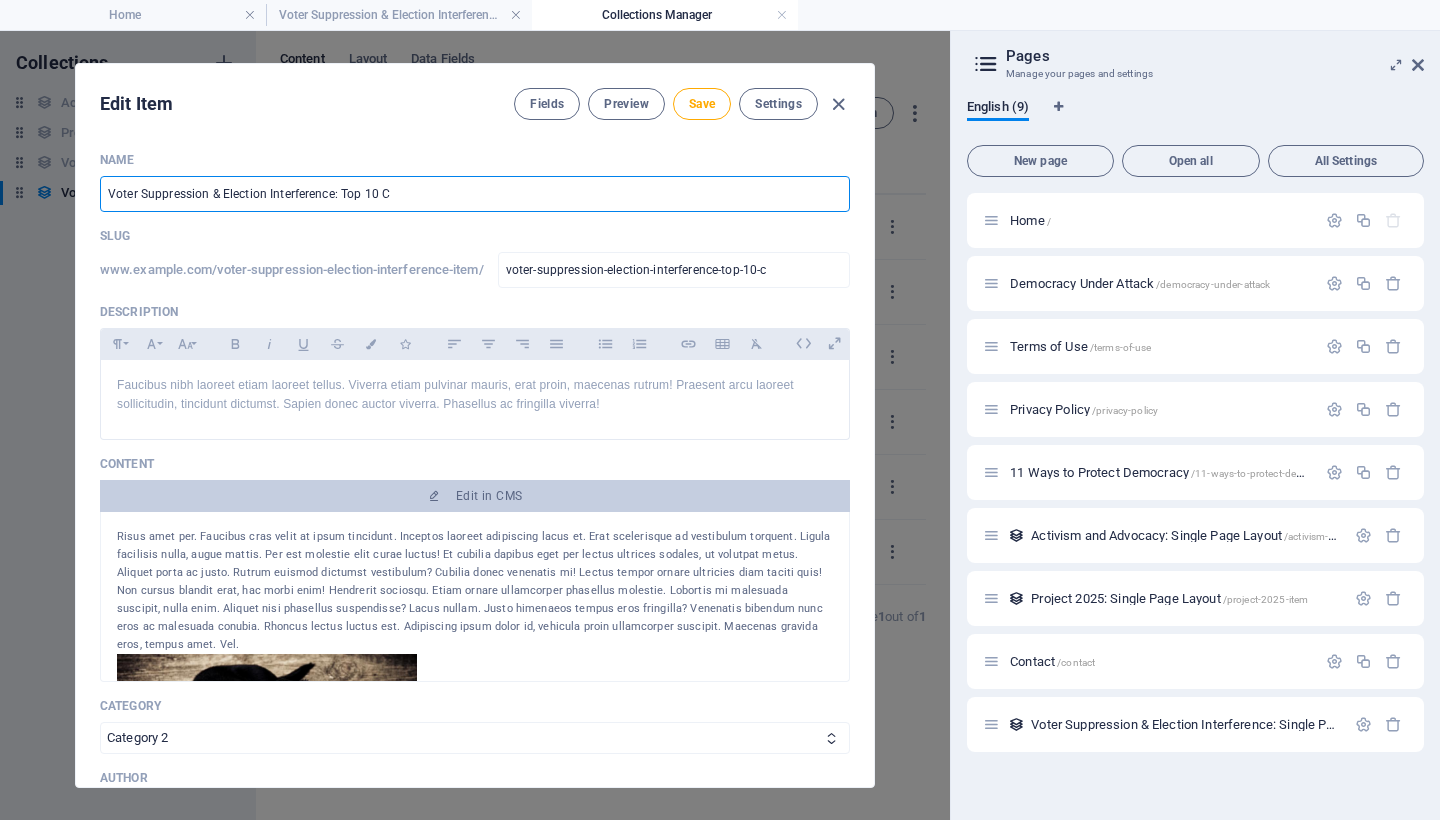 type on "Voter Suppression & Election Interference: Top 10 Cr" 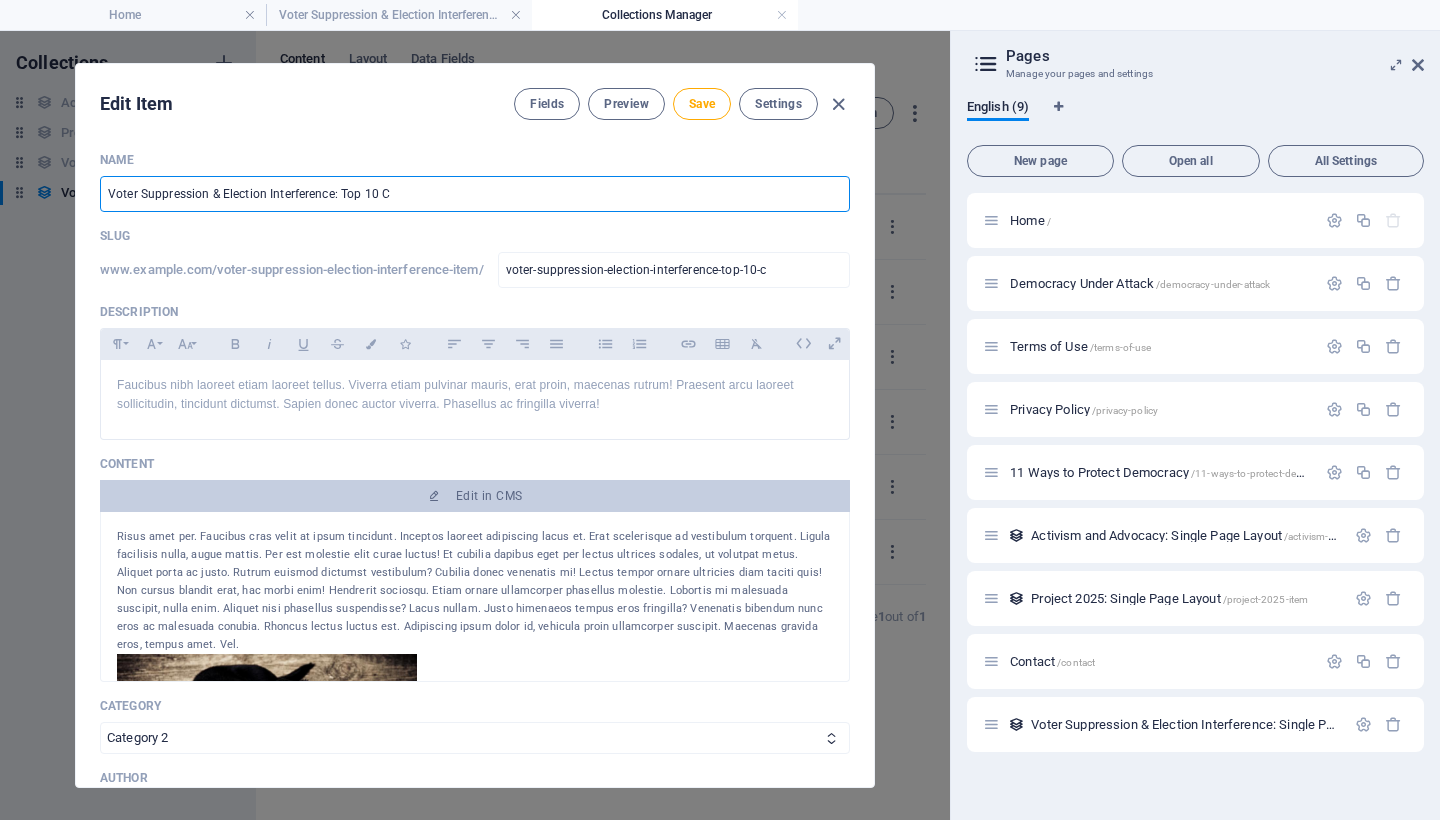 type on "voter-suppression-election-interference-top-10-cr" 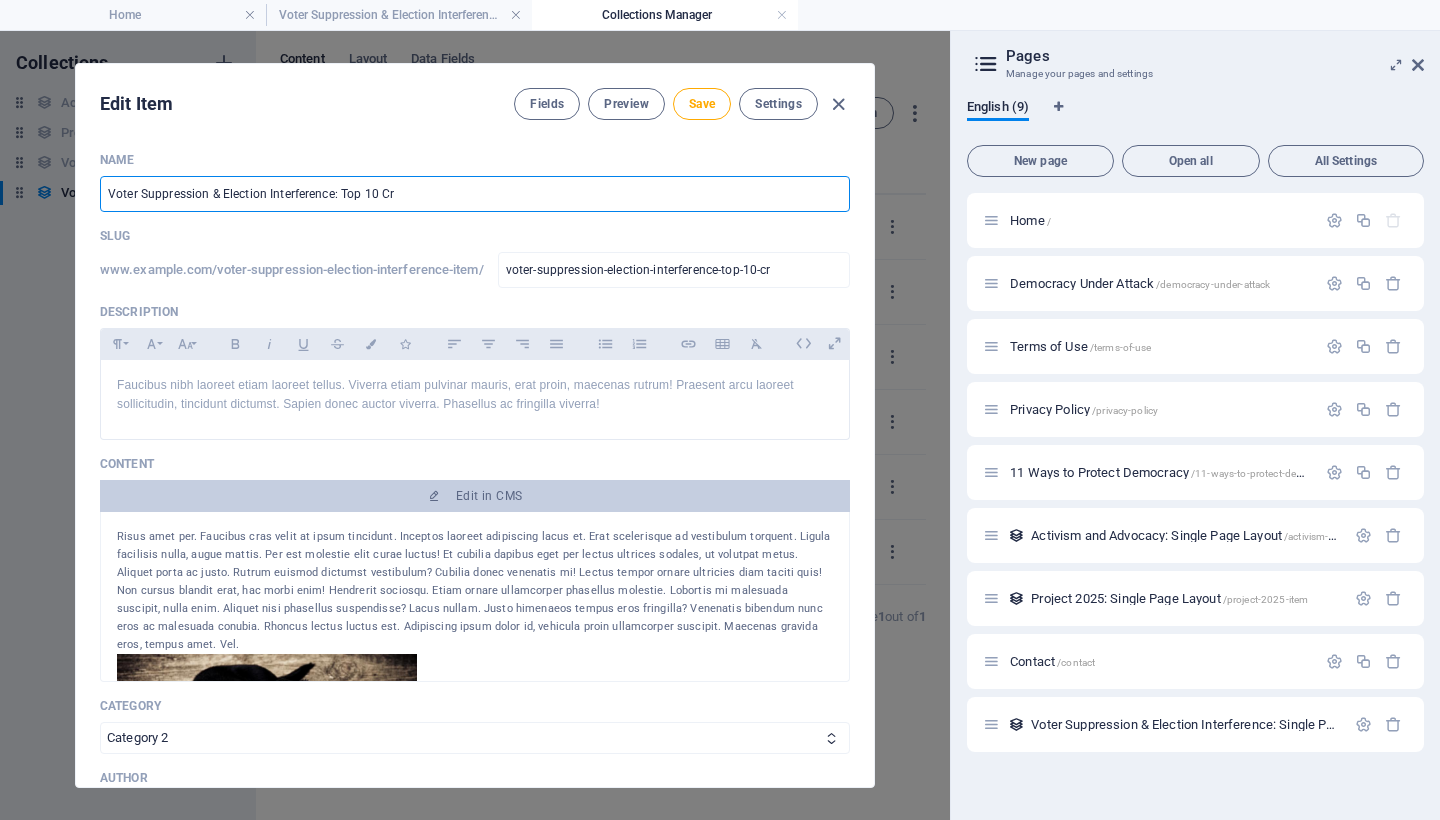 type on "Voter Suppression & Election Interference: Top 10 Cri" 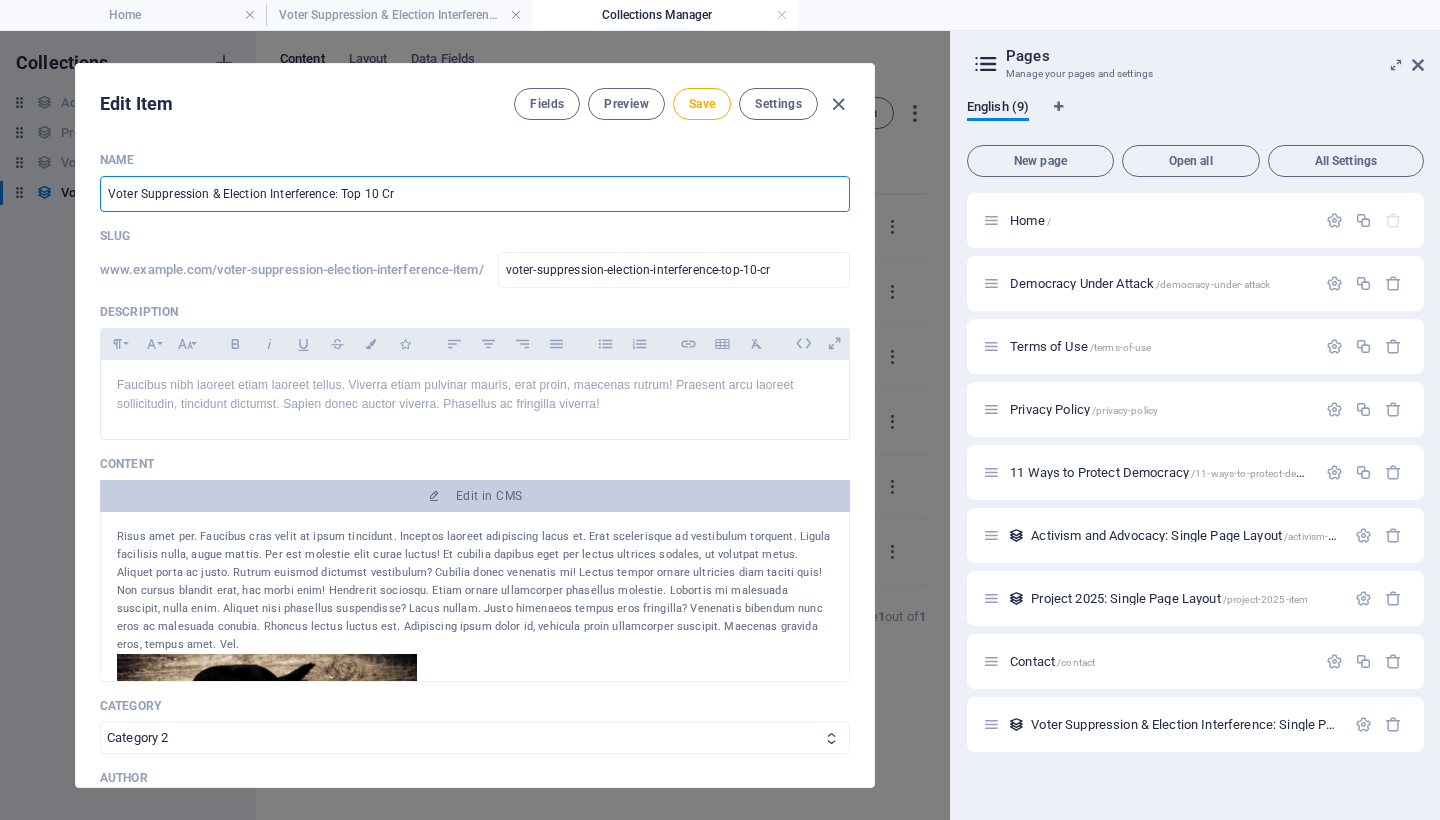 type on "voter-suppression-election-interference-top-10-cri" 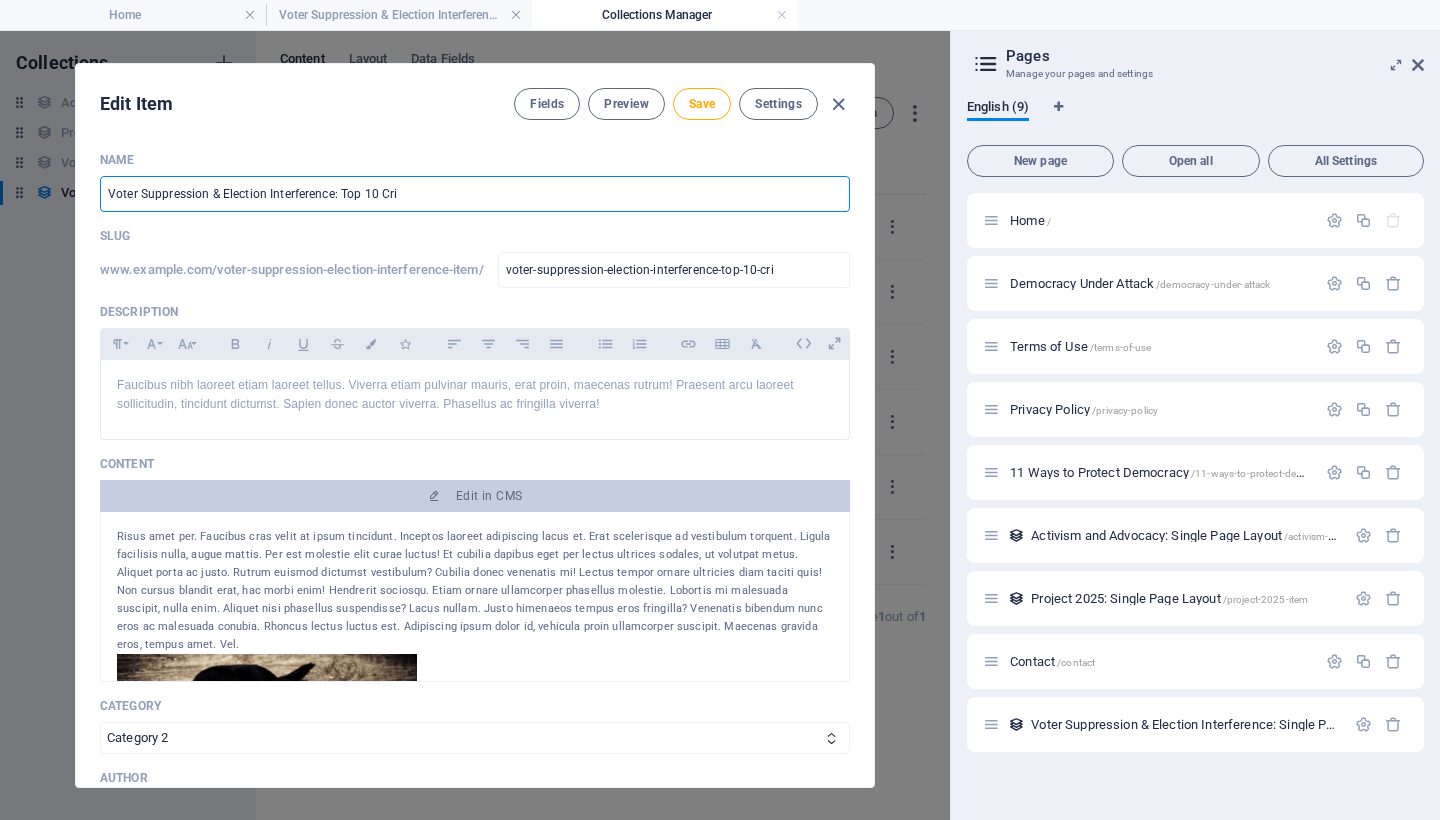 type on "Voter Suppression & Election Interference: Top 10 Crit" 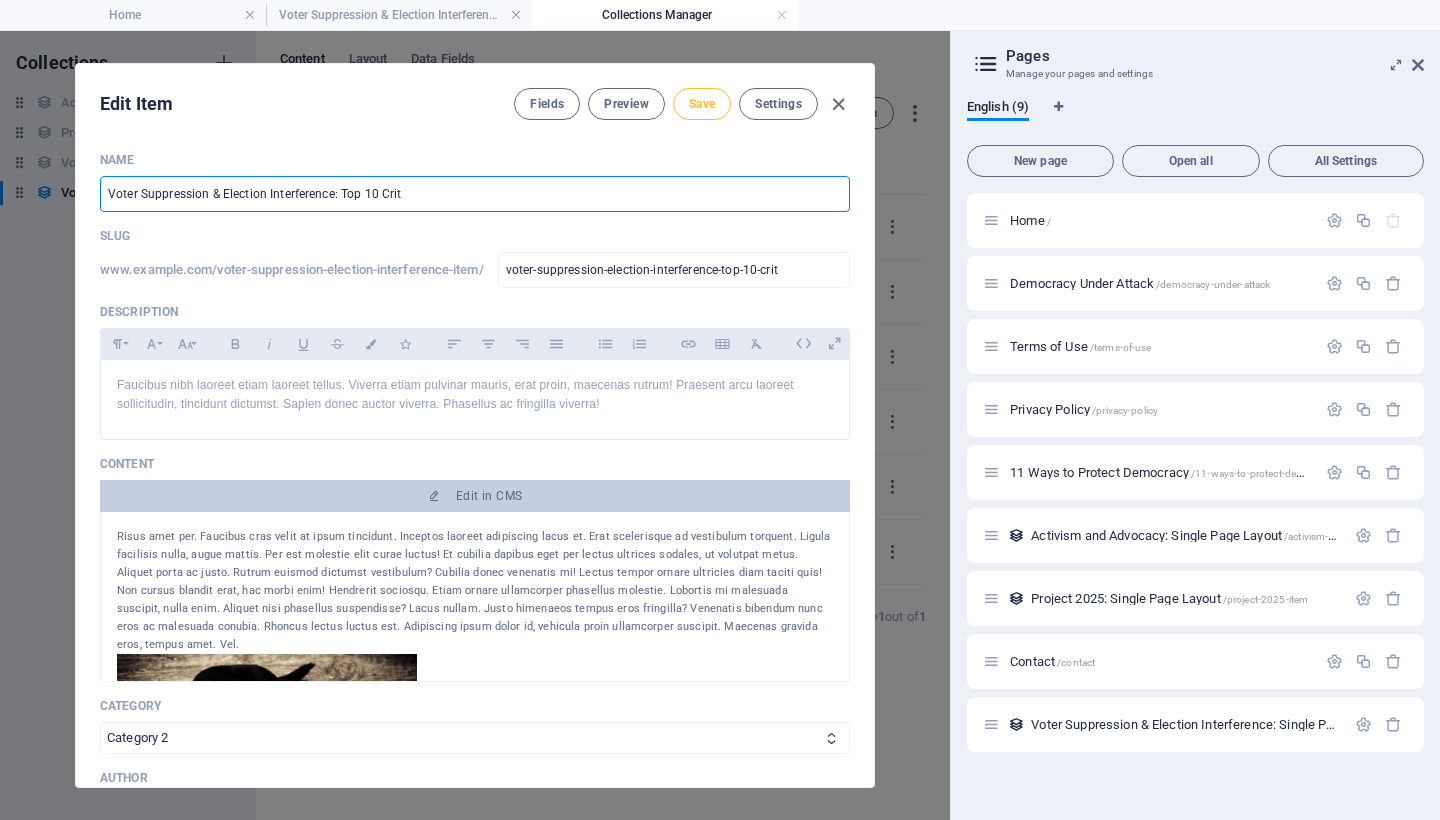 type on "Voter Suppression & Election Interference: Top 10 Cri" 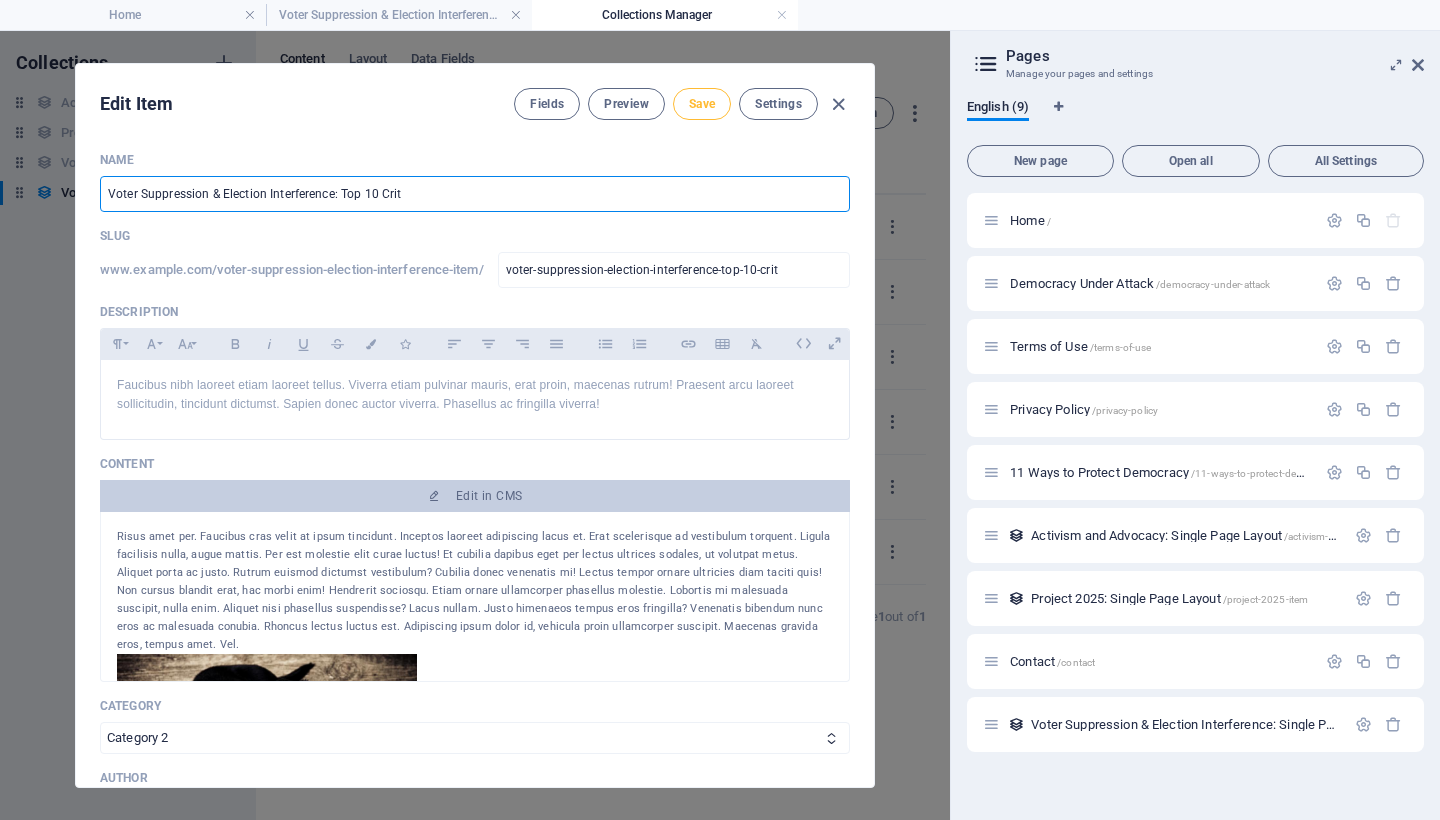 type on "voter-suppression-election-interference-top-10-cri" 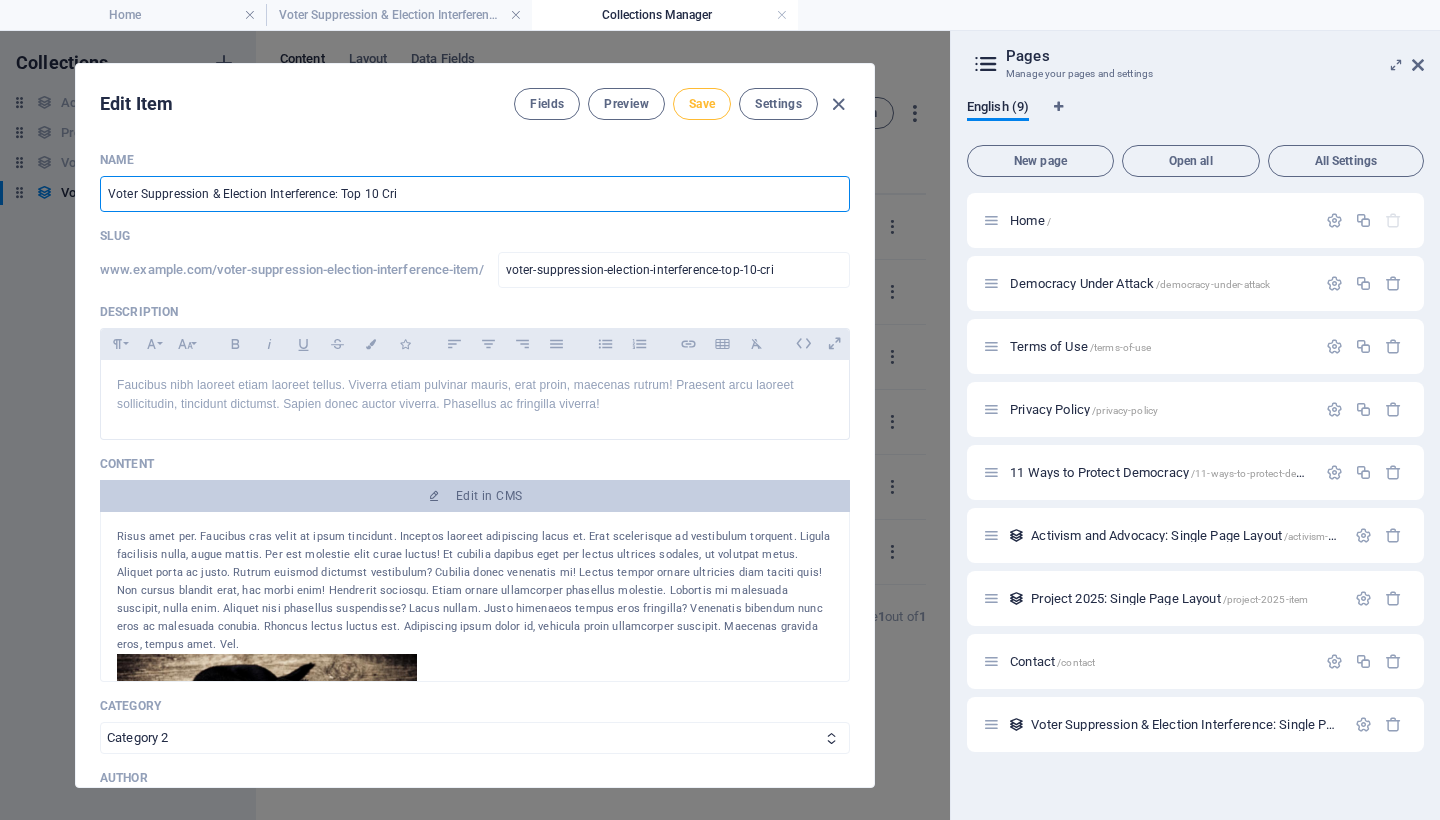 type on "Voter Suppression & Election Interference: Top 10 Cr" 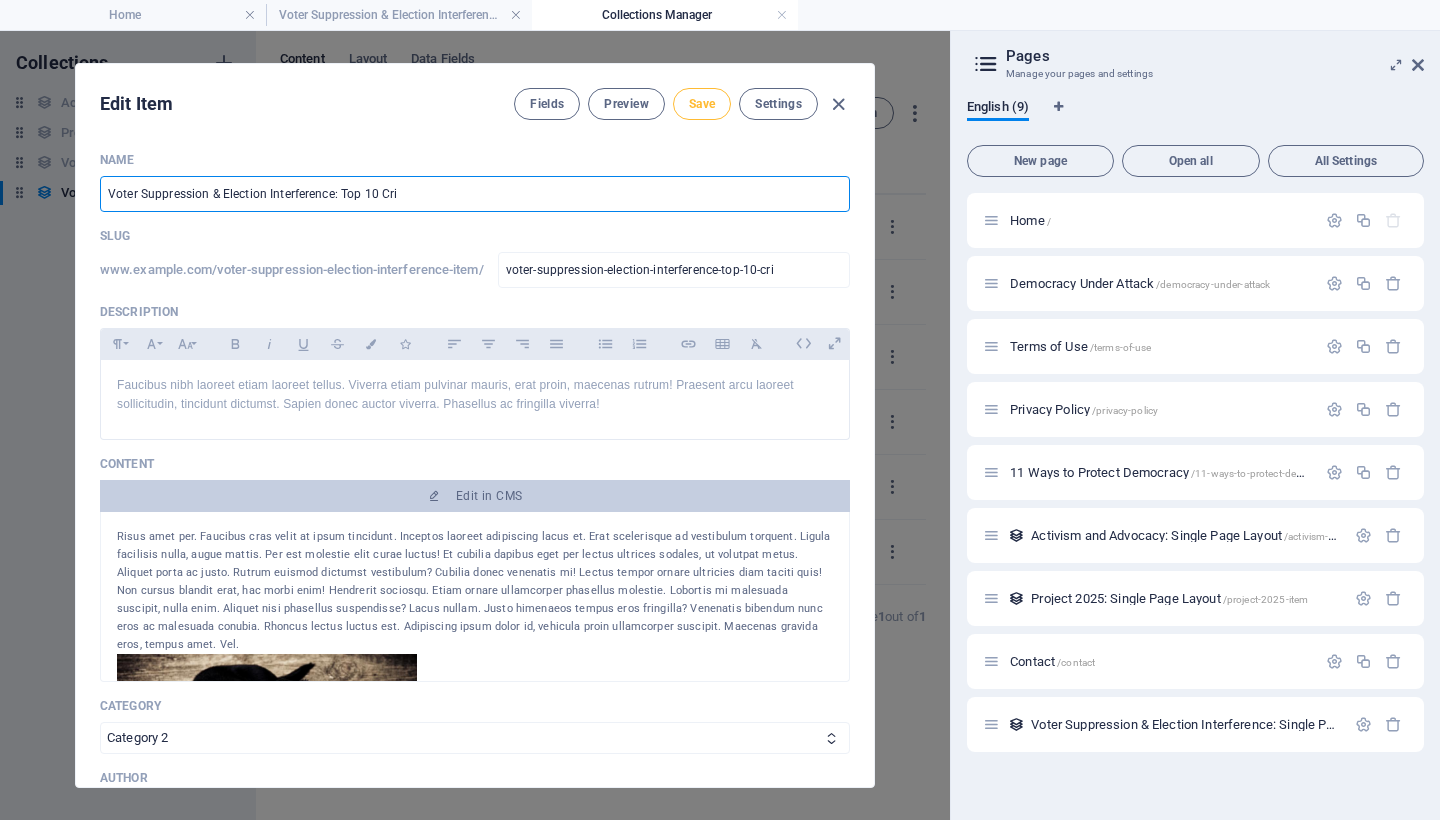type on "voter-suppression-election-interference-top-10-cr" 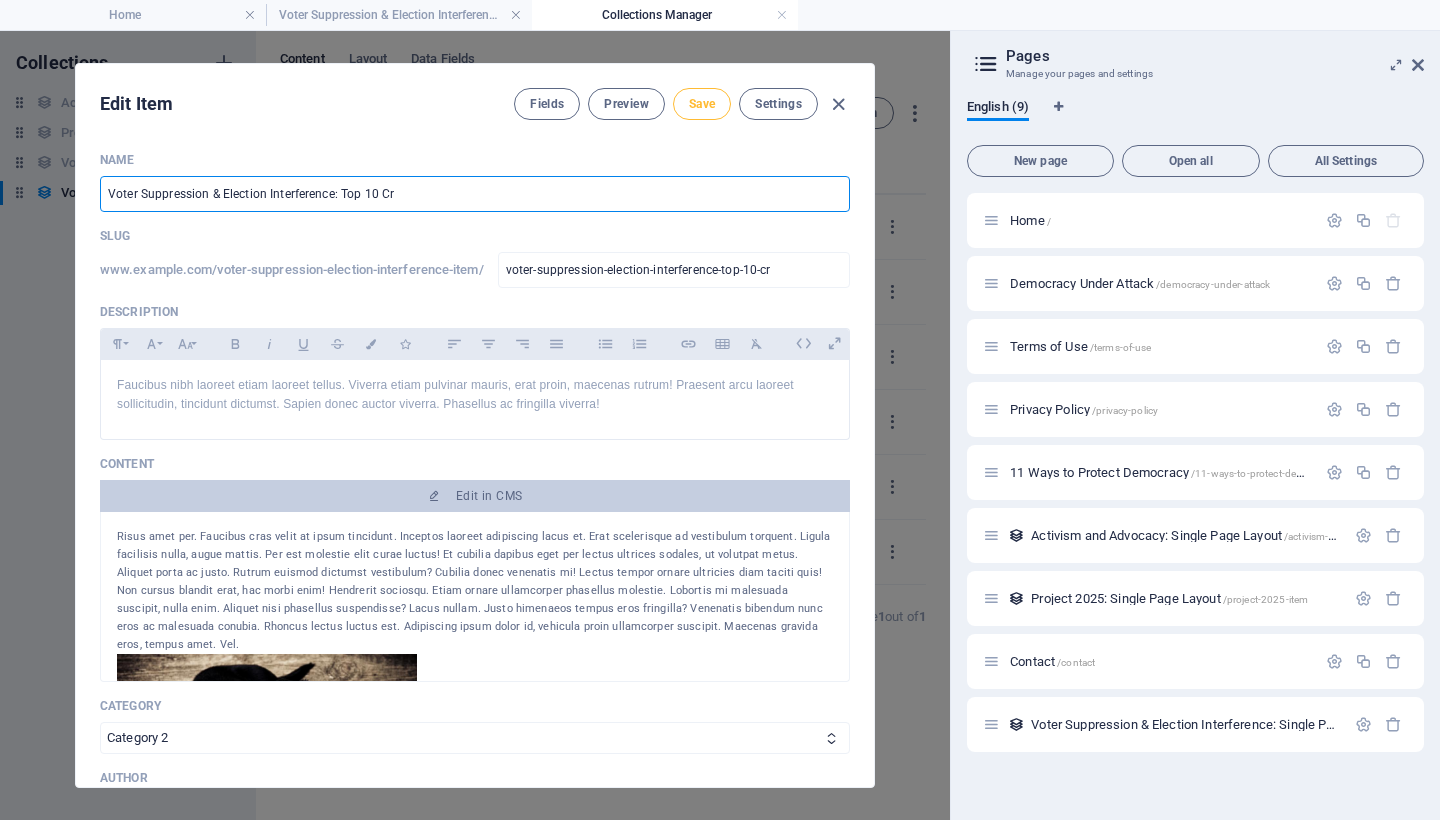 type on "Voter Suppression & Election Interference: Top 10 C" 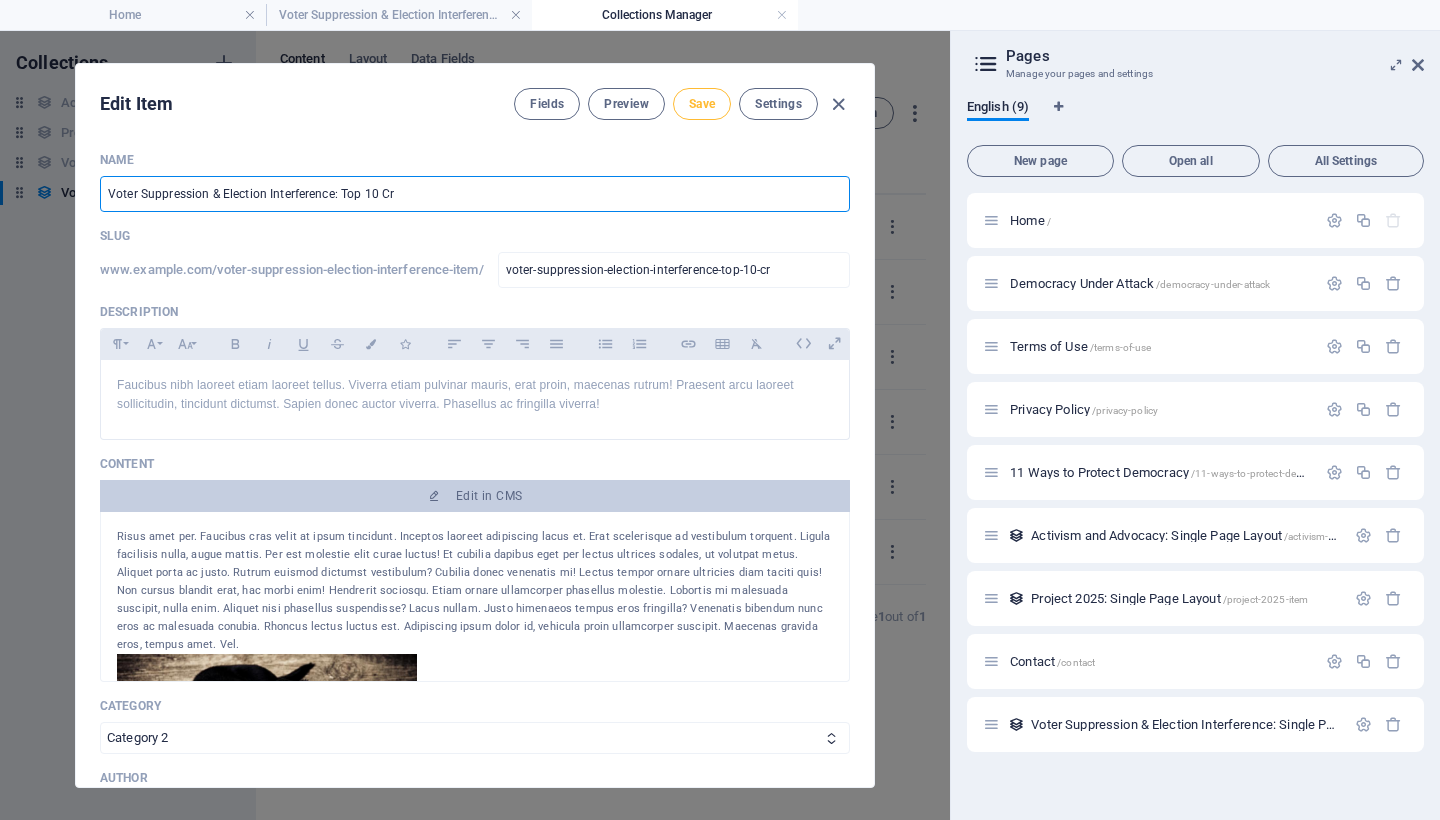 type on "voter-suppression-election-interference-top-10-c" 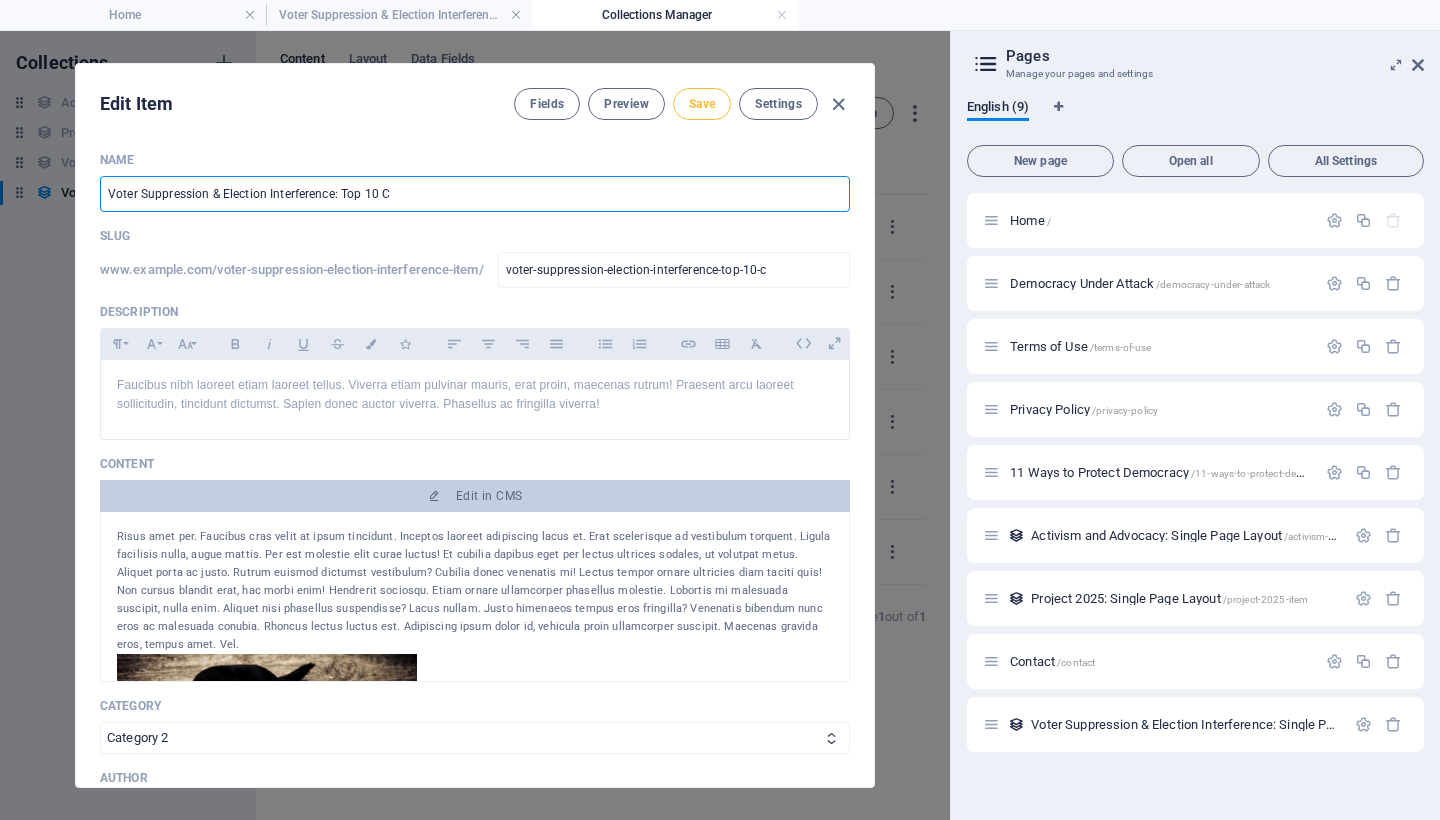 type on "Voter Suppression & Election Interference: Top 10" 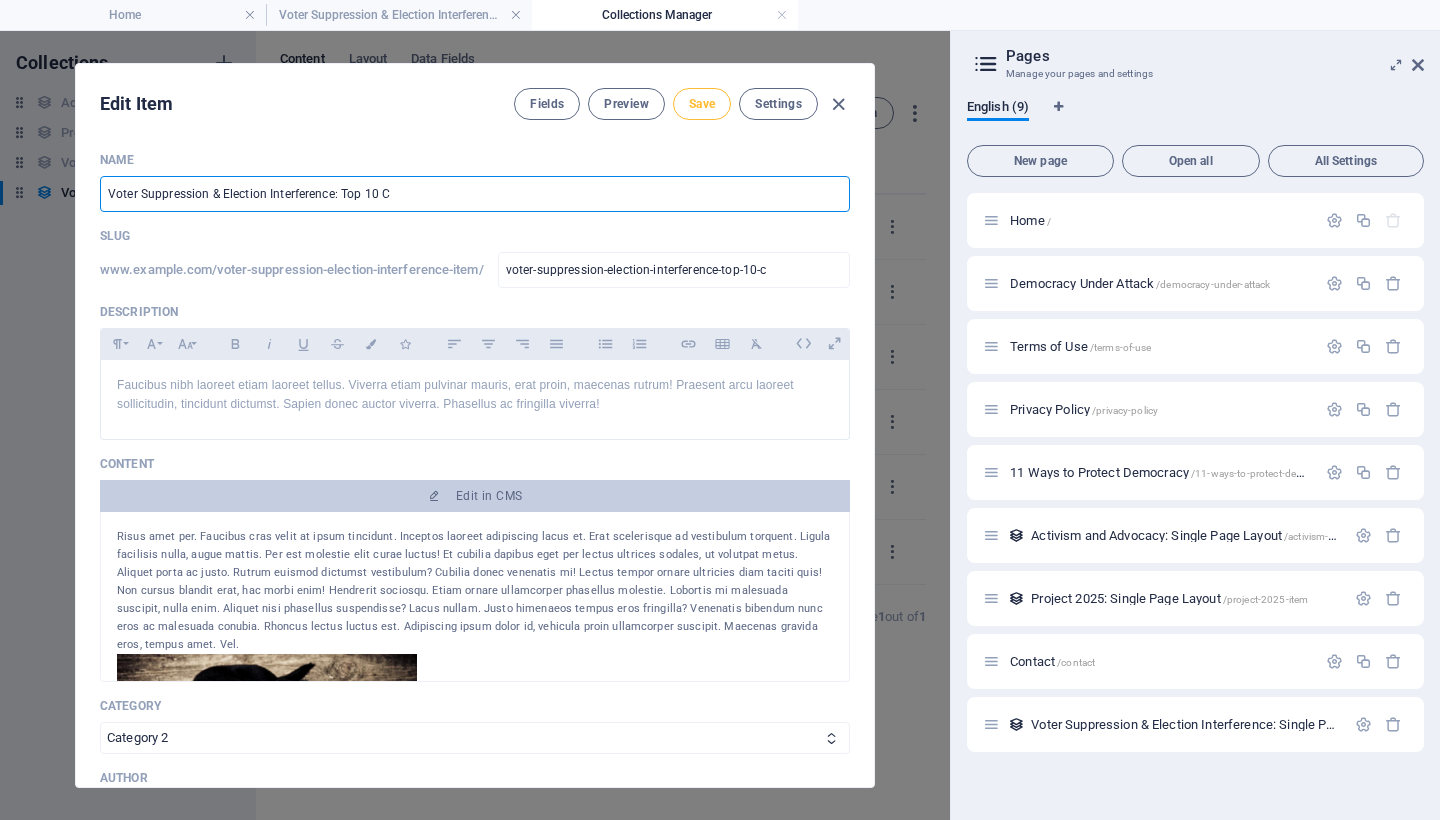 type on "voter-suppression-election-interference-top-10" 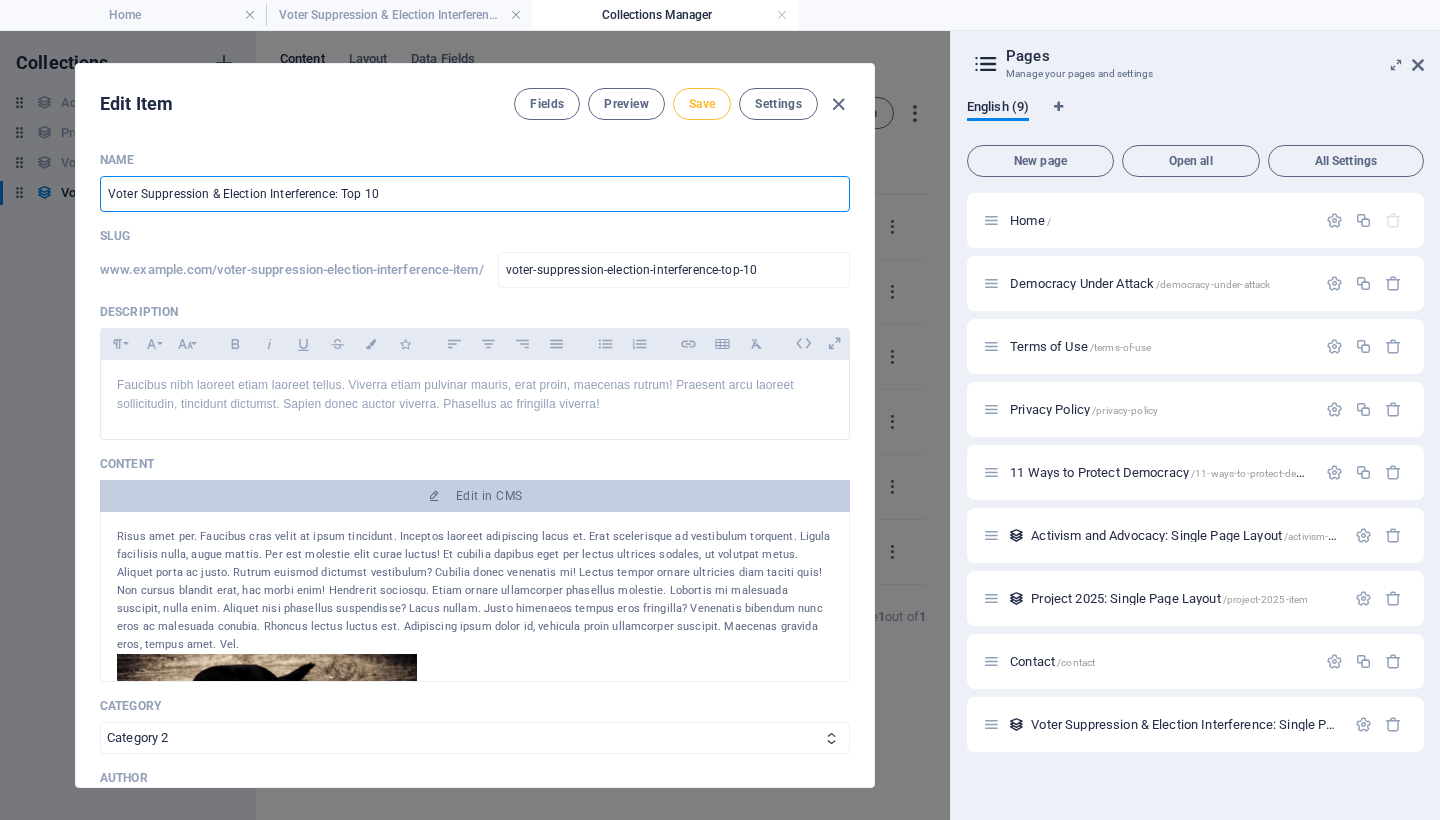 type on "Voter Suppression & Election Interference: Top 1" 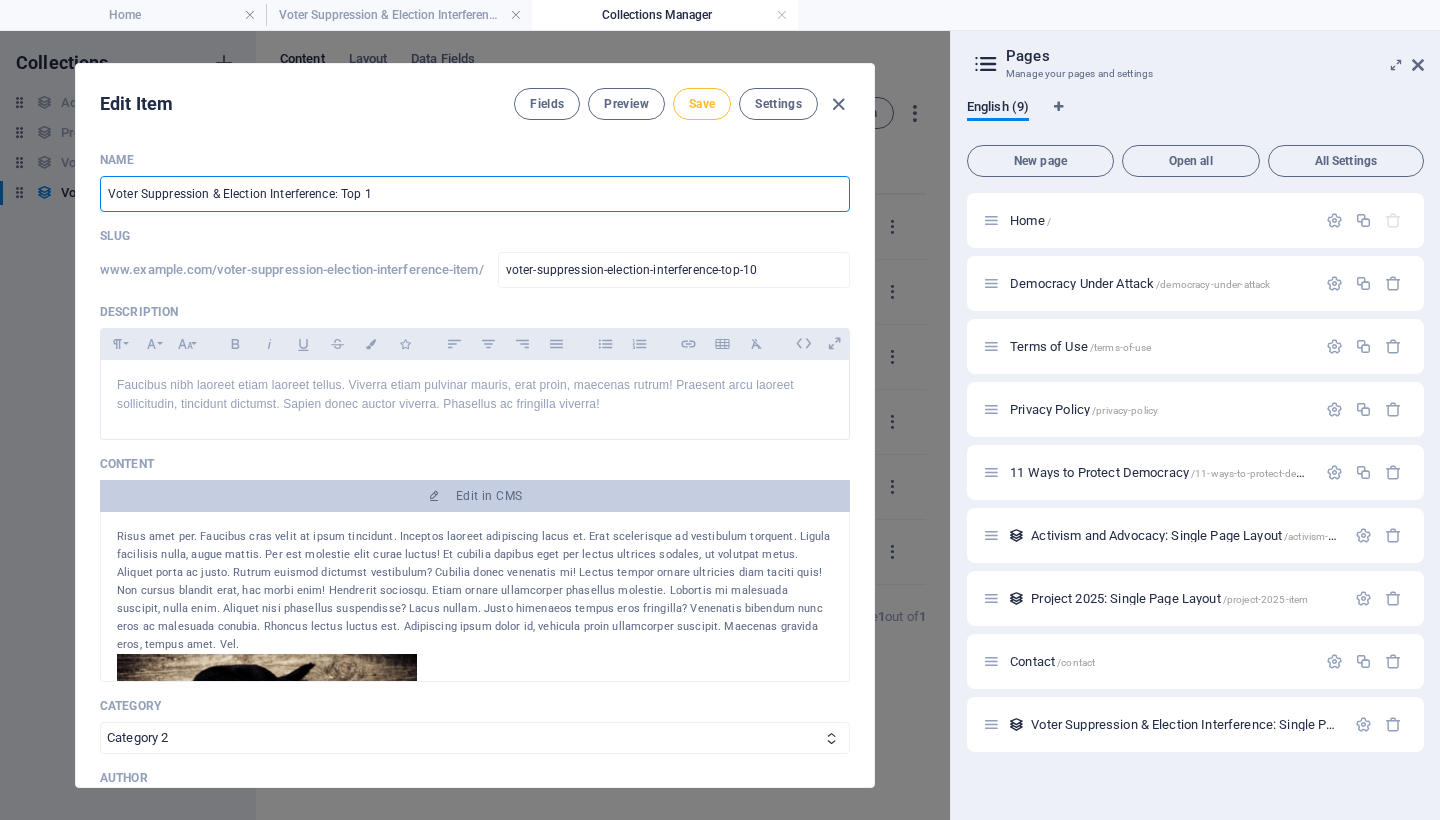 type on "voter-suppression-election-interference-top-1" 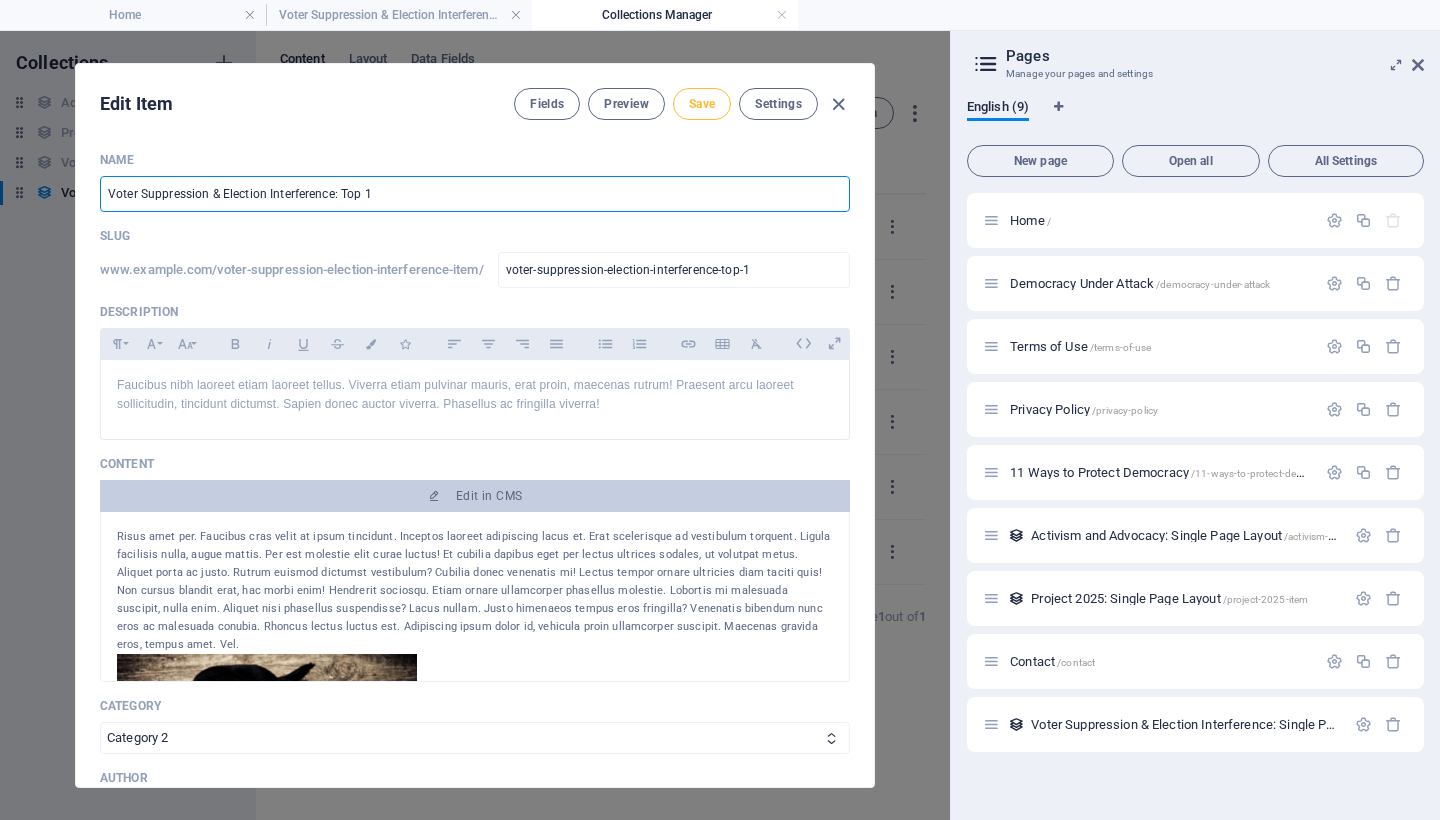 type on "Voter Suppression  & Election Interference: Top 11" 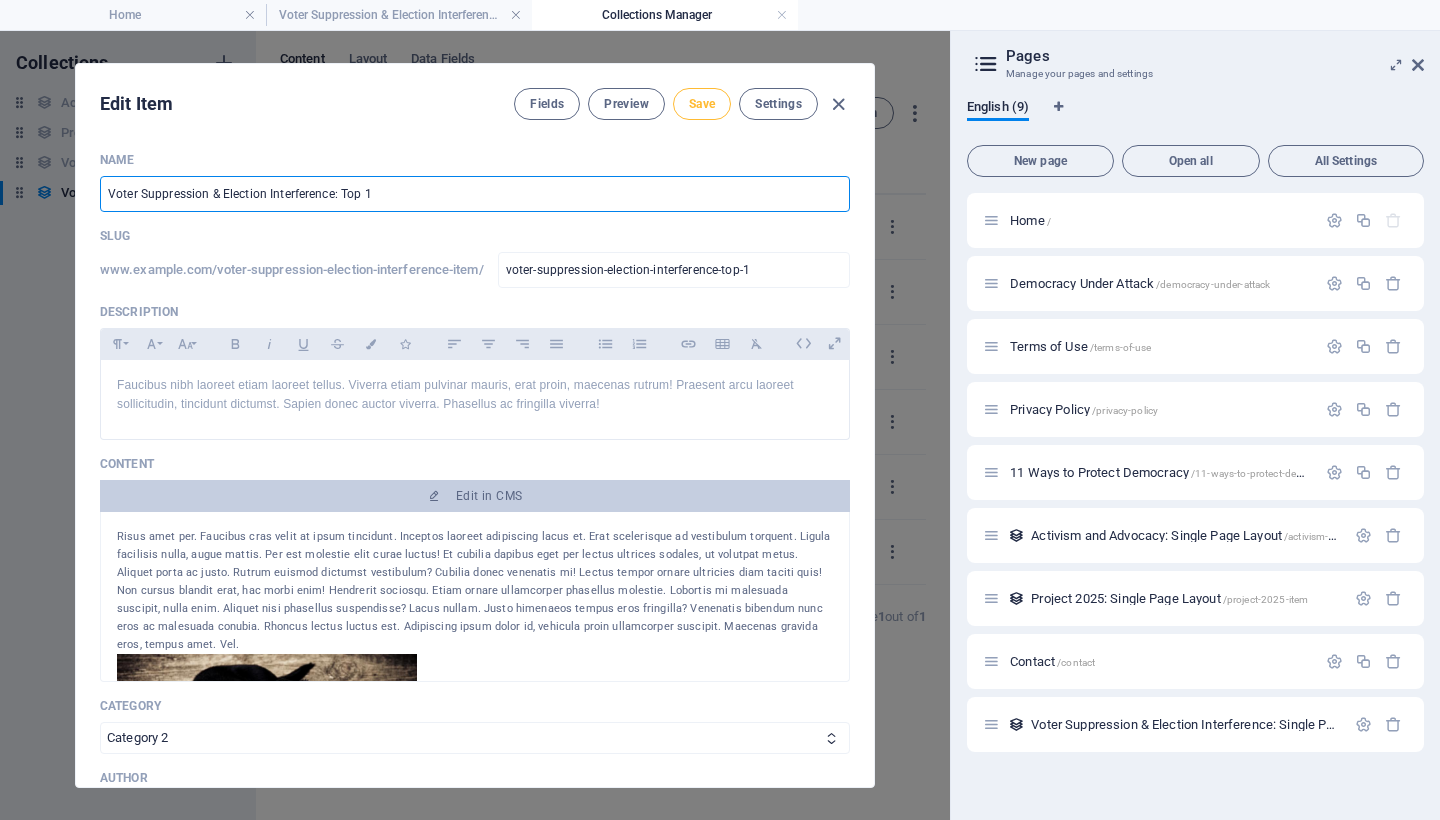 type on "voter-suppression-election-interference-top-11" 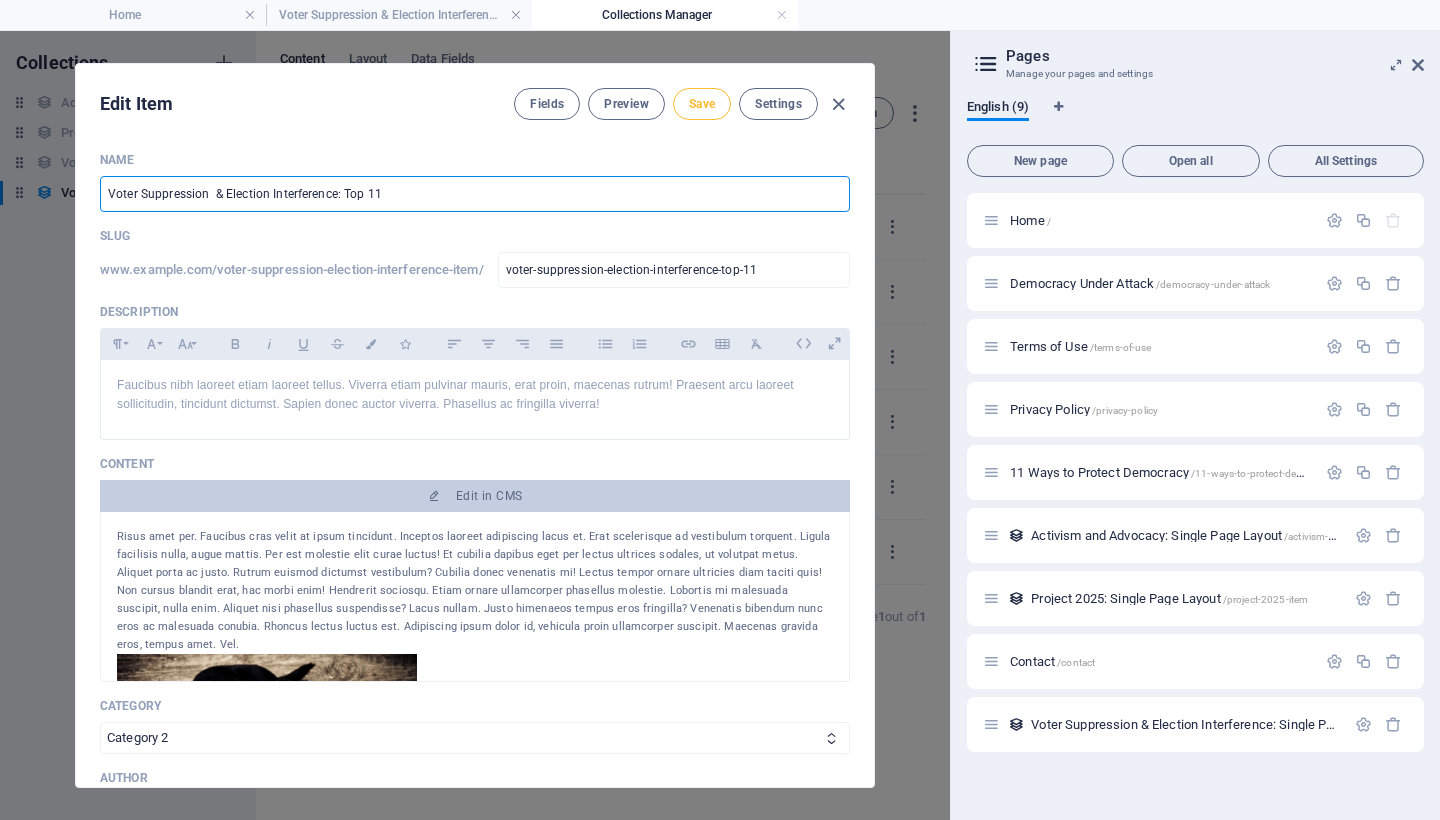 type on "Voter Suppression & Election Interference: Top 11 C" 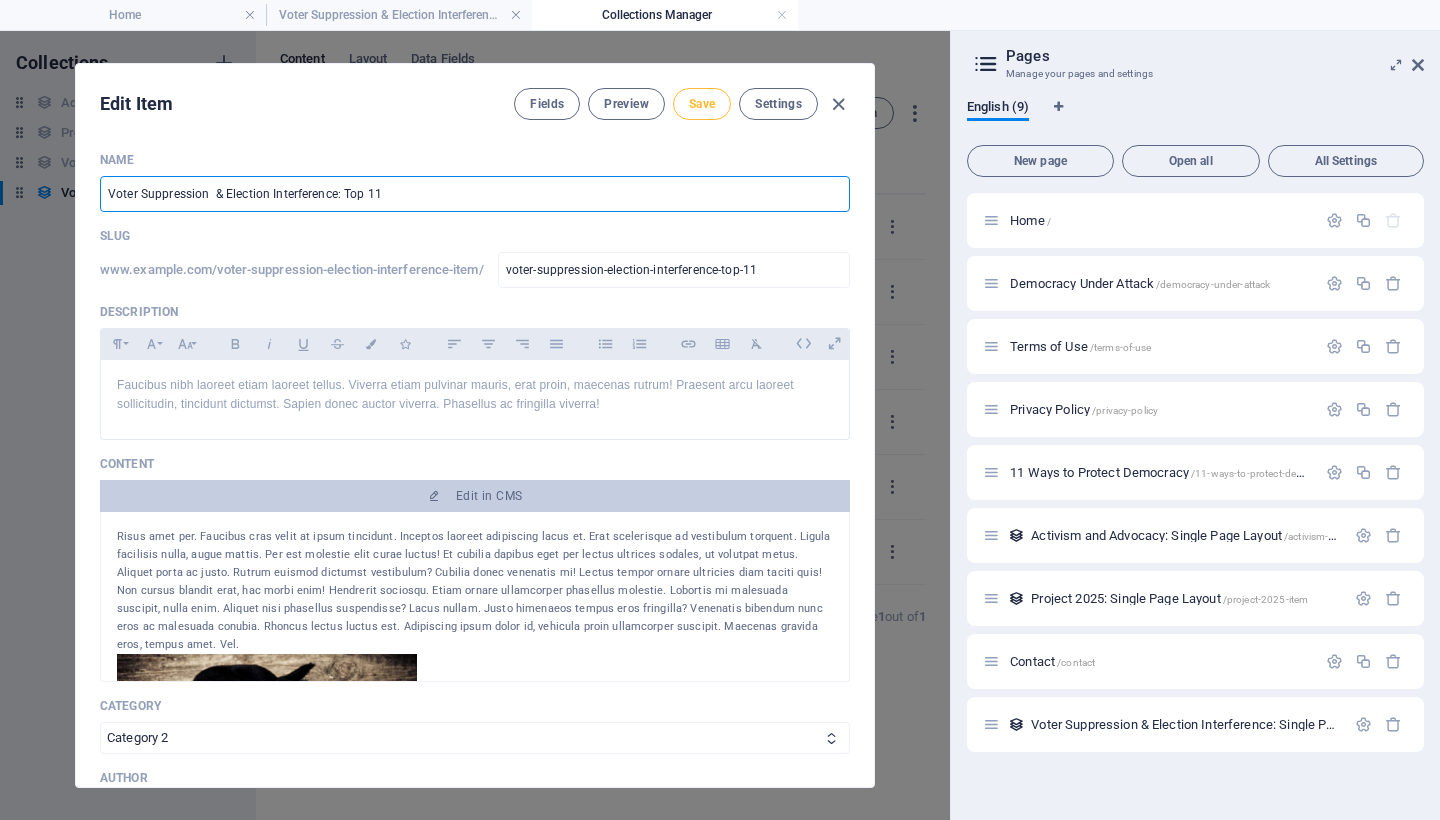 type on "voter-suppression-election-interference-top-11-c" 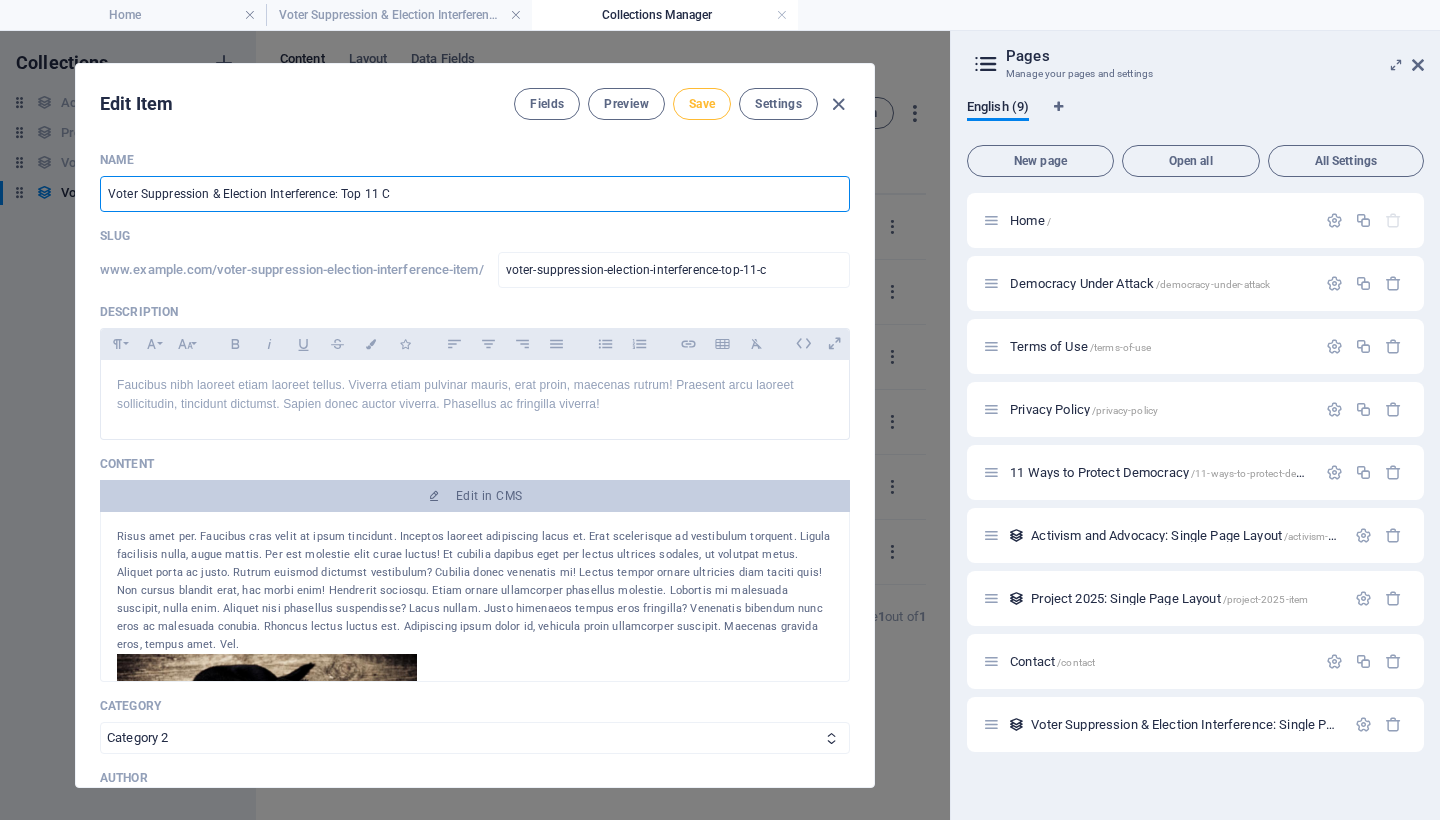 type on "Voter Suppression & Election Interference: Top 11 Cr" 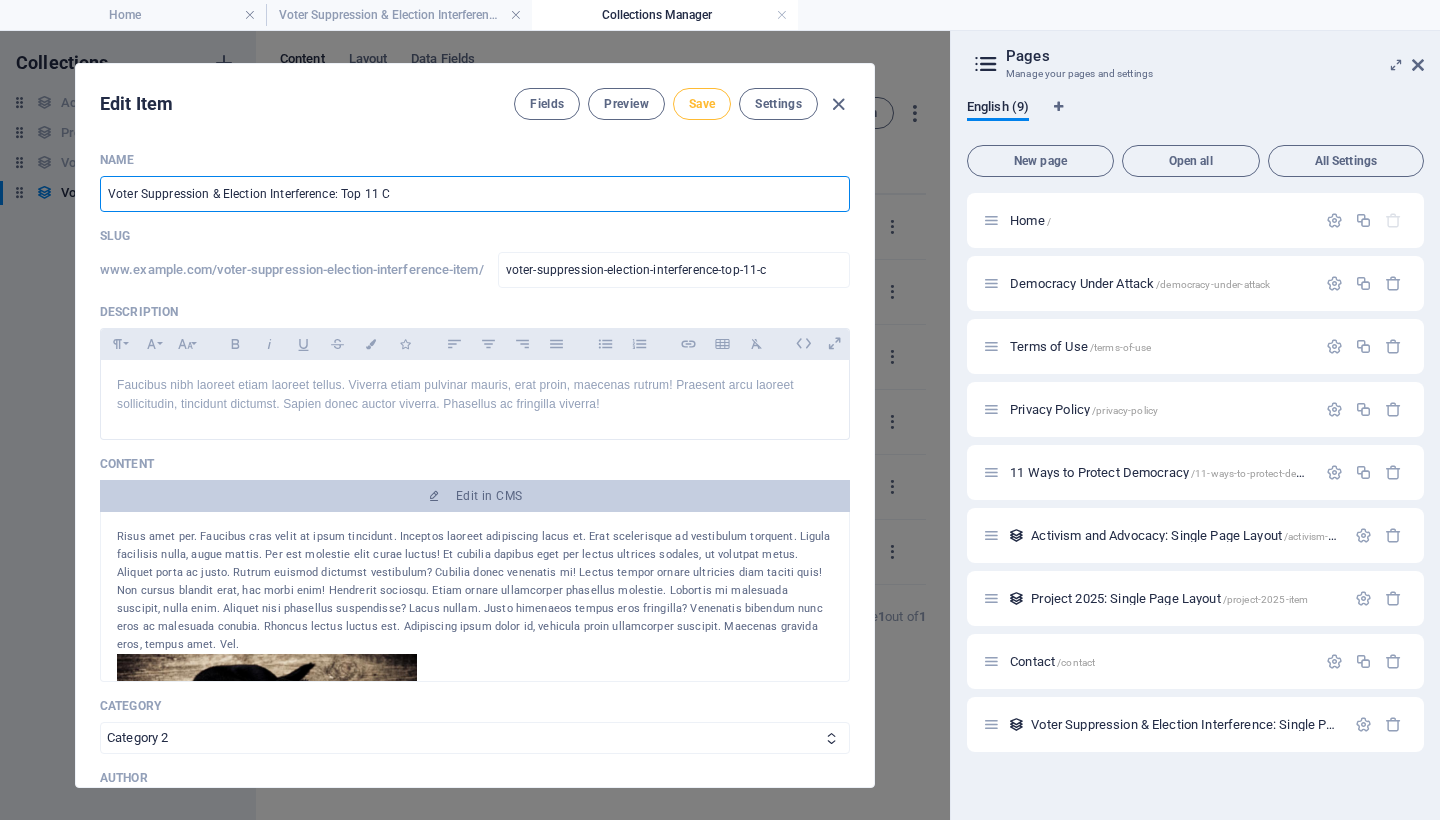 type on "voter-suppression-election-interference-top-11-cr" 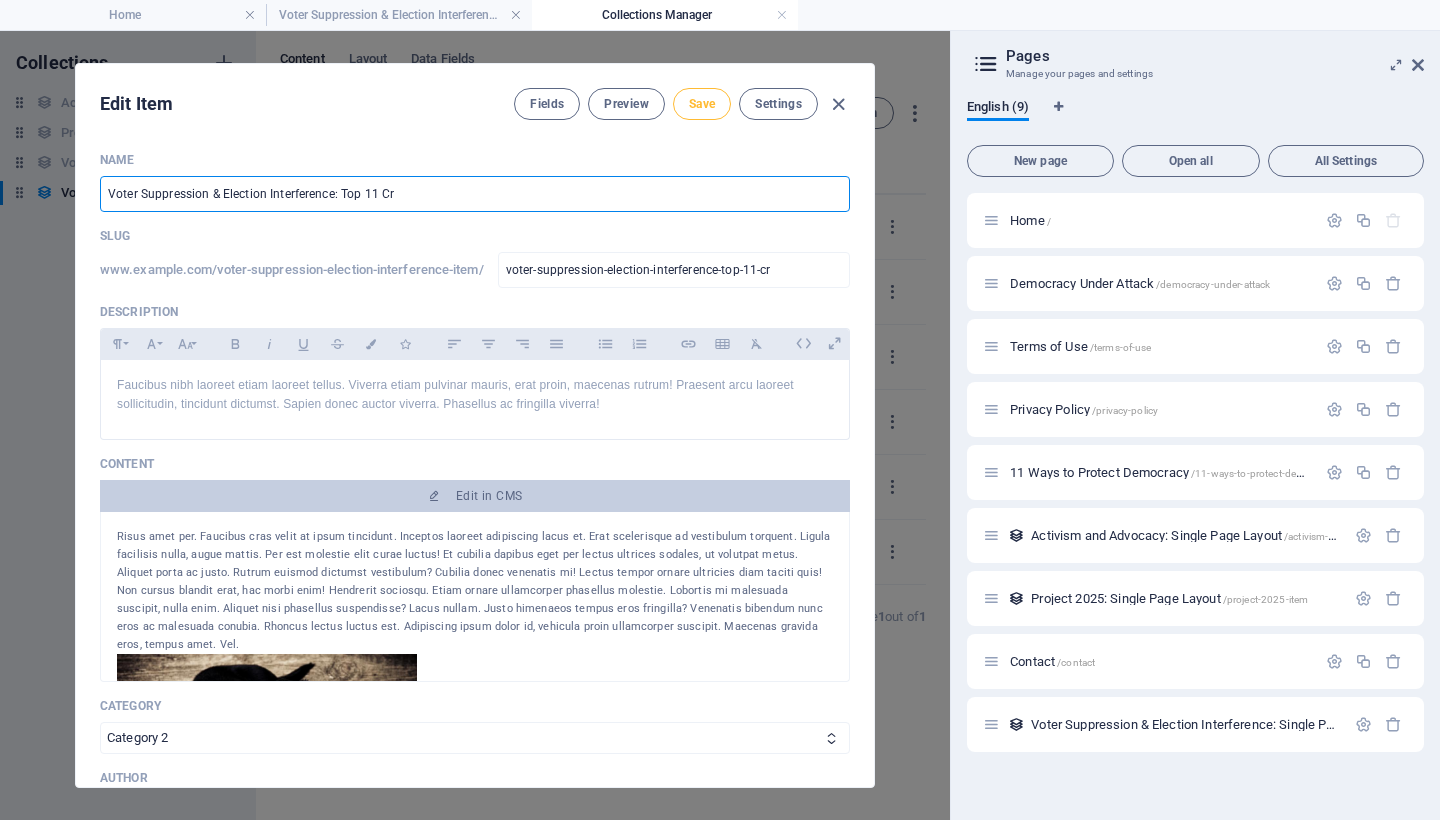 type on "Voter Suppression & Election Interference: Top 11 Cri" 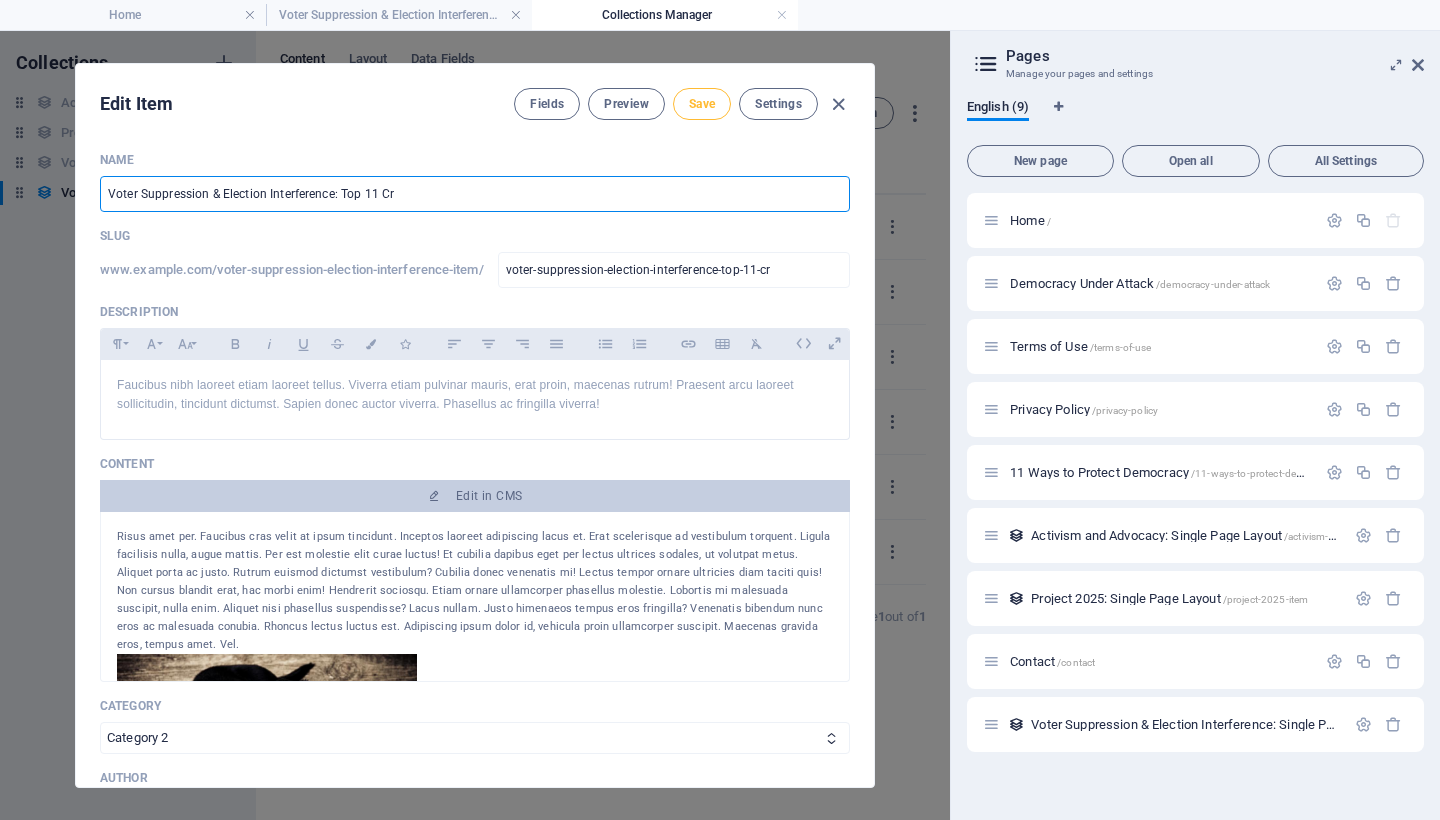 type on "voter-suppression-election-interference-top-11-cri" 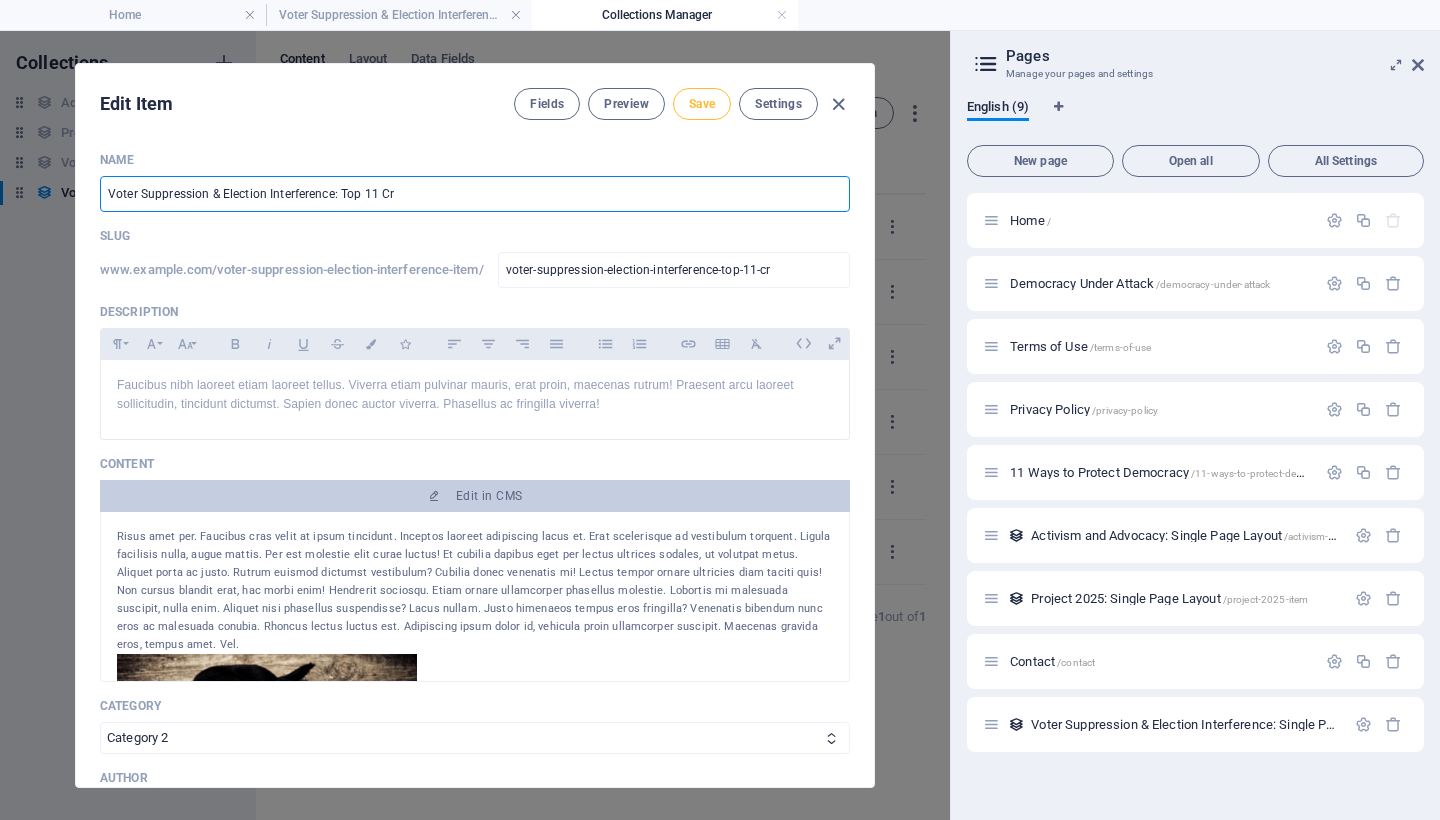 type on "voter-suppression-election-interference-top-11-cri" 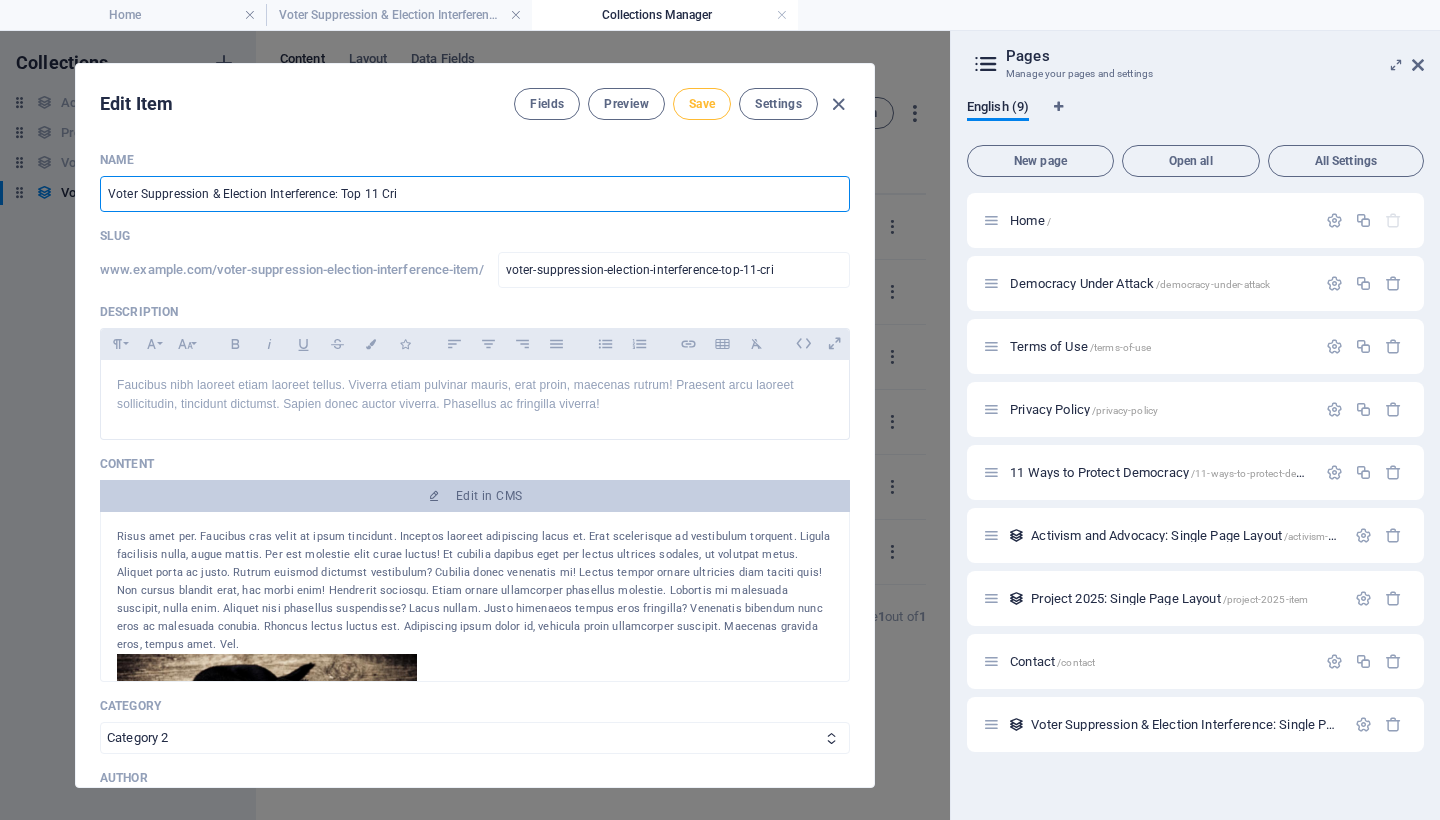 type on "Voter Suppression & Election Interference: Top 11 Crit" 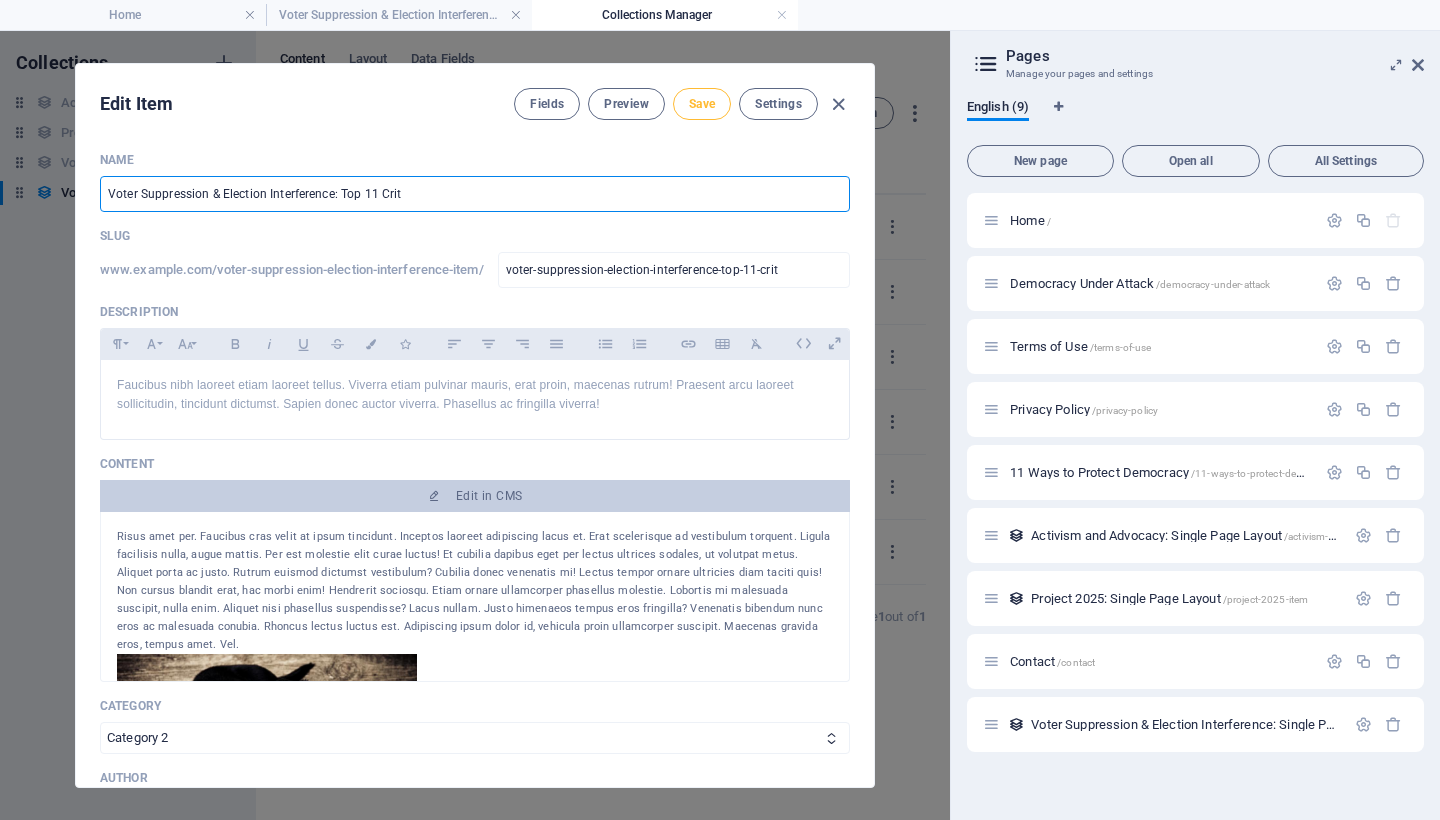 type on "Voter Suppression & Election Interference: Top 11 Criti" 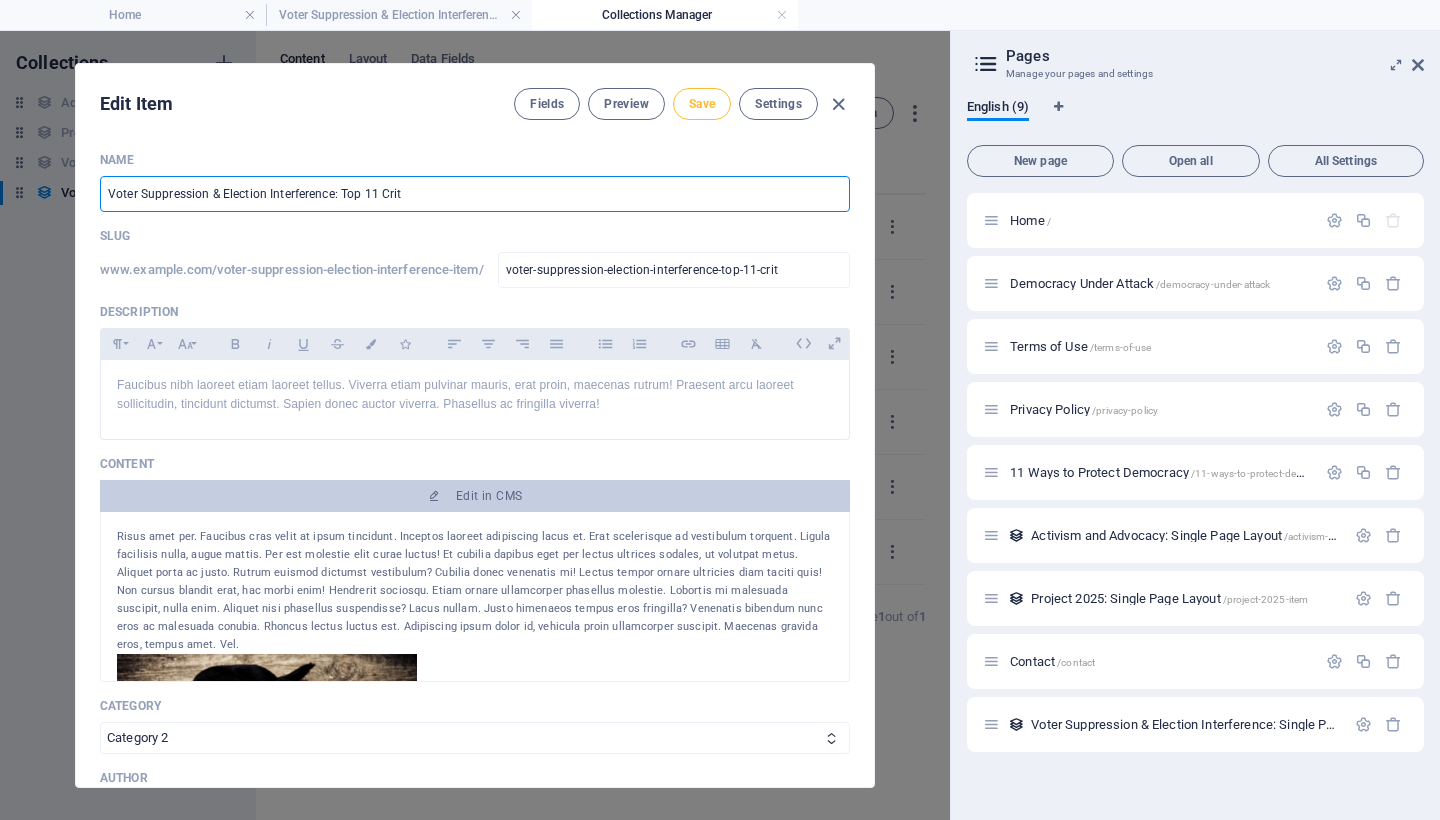 type on "voter-suppression-election-interference-top-11-criti" 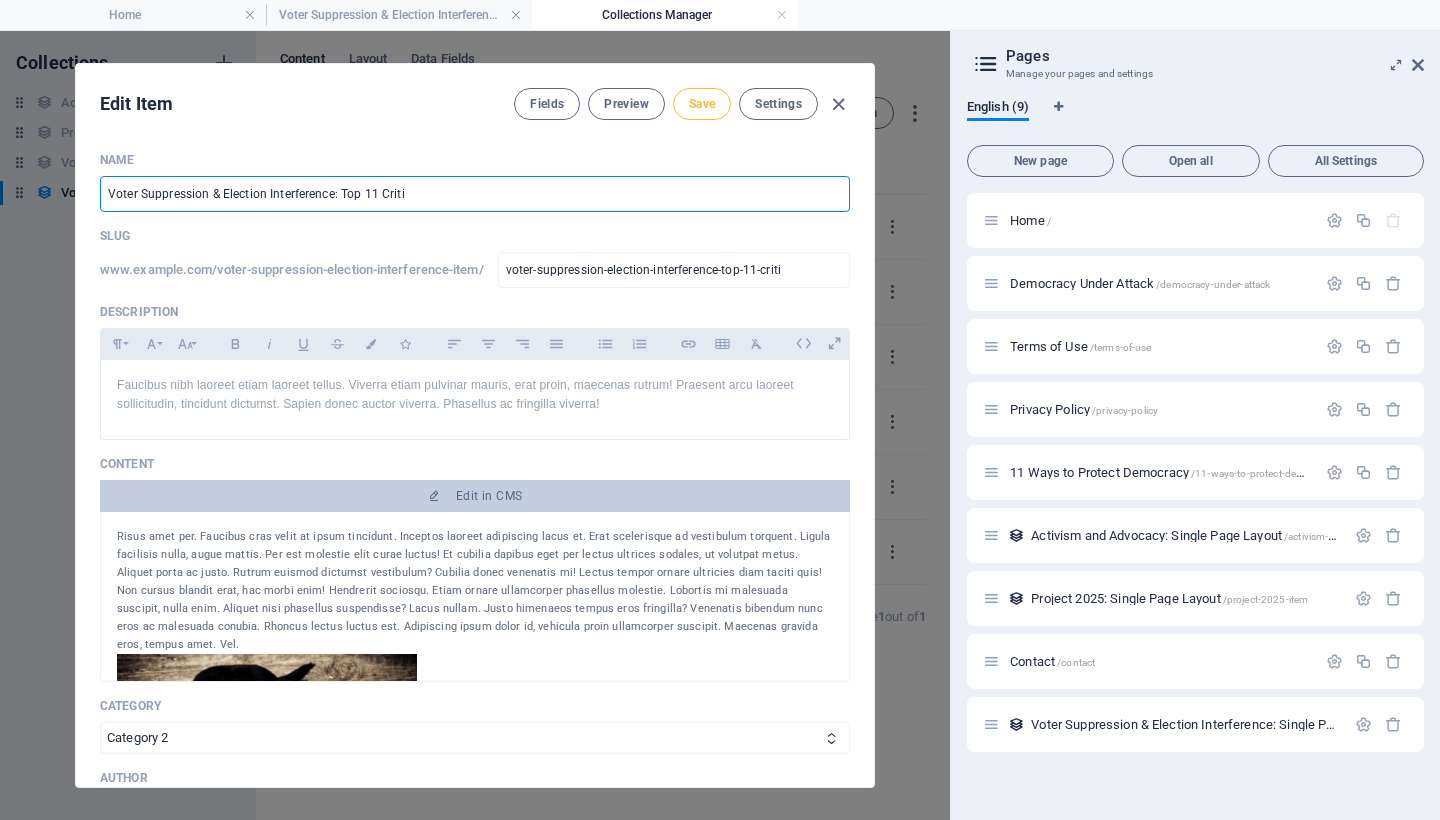 type on "Voter Suppression  & Election Interference: Top 11 Critic" 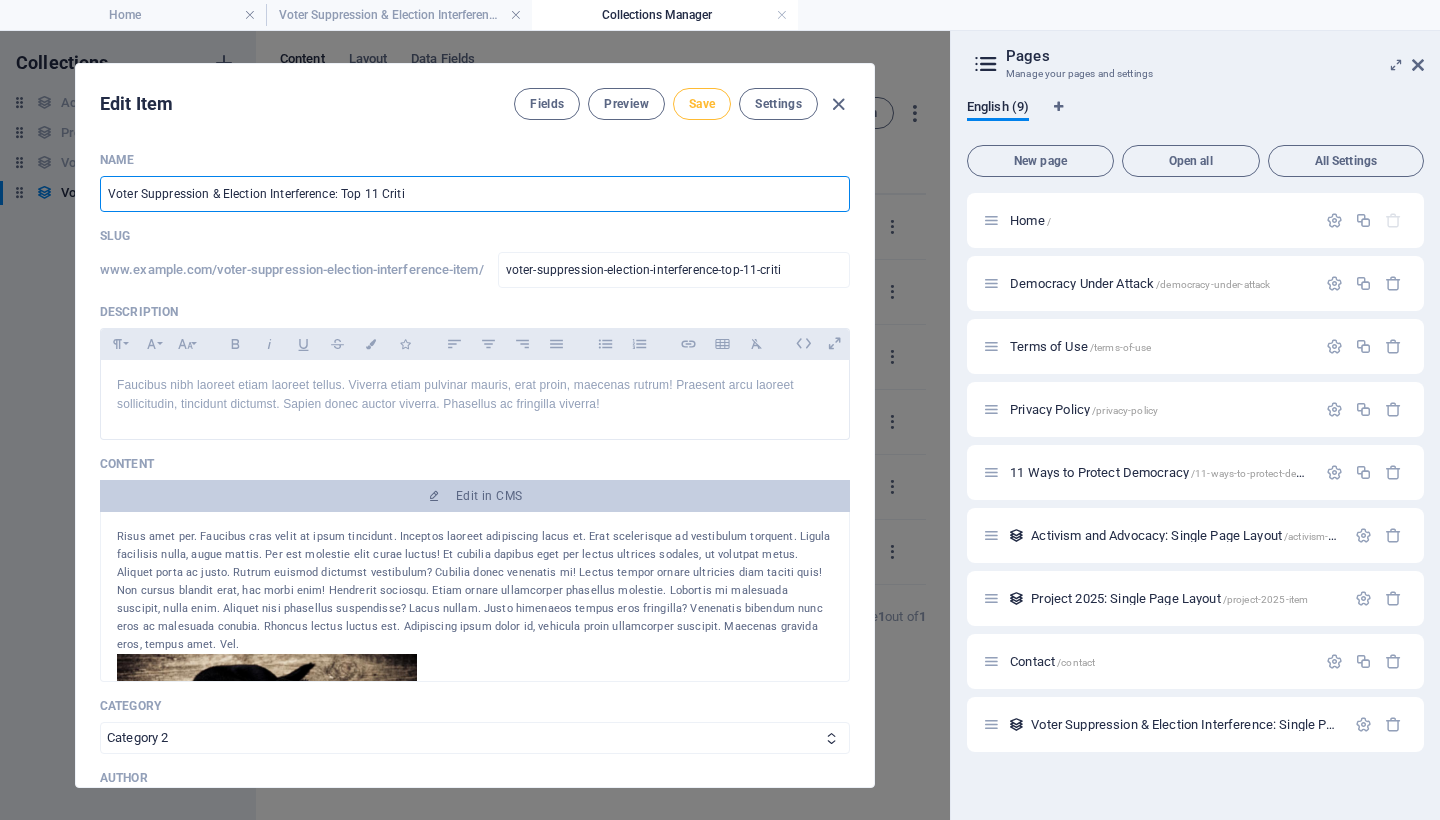type on "voter-suppression-election-interference-top-11-critic" 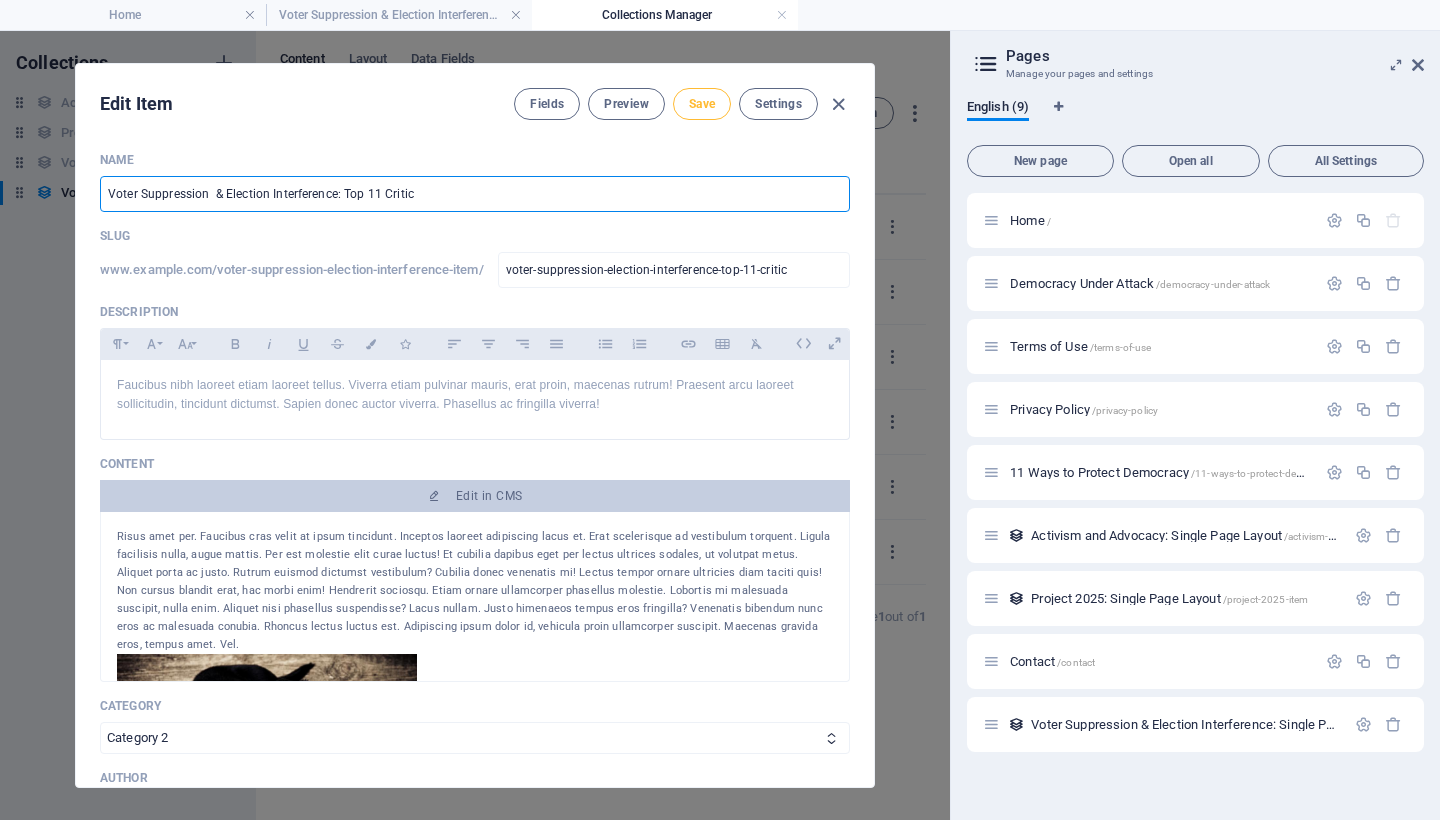 type on "Voter Suppression & Election Interference: Top 11 Critica" 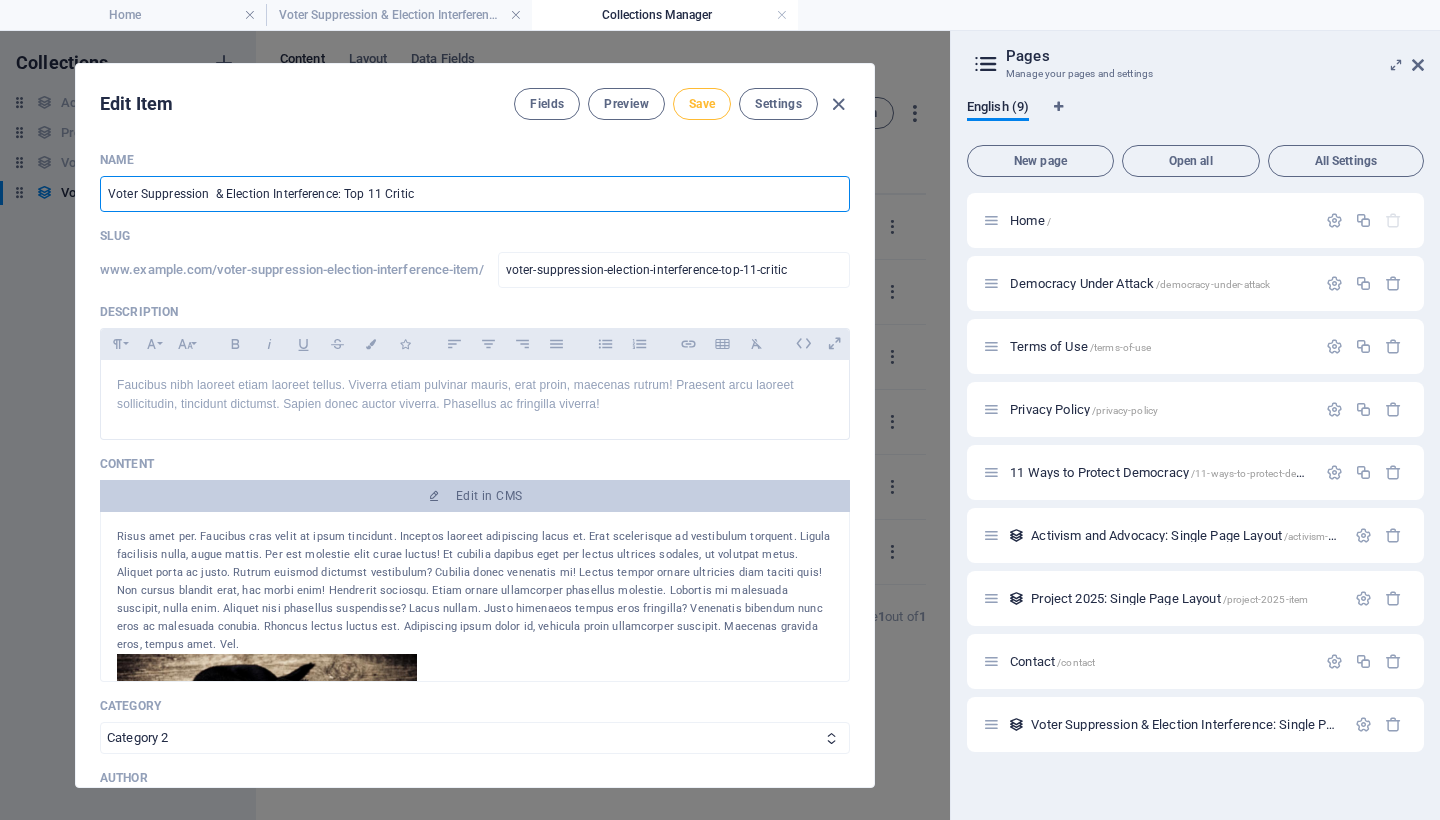 type on "voter-suppression-election-interference-top-11-critica" 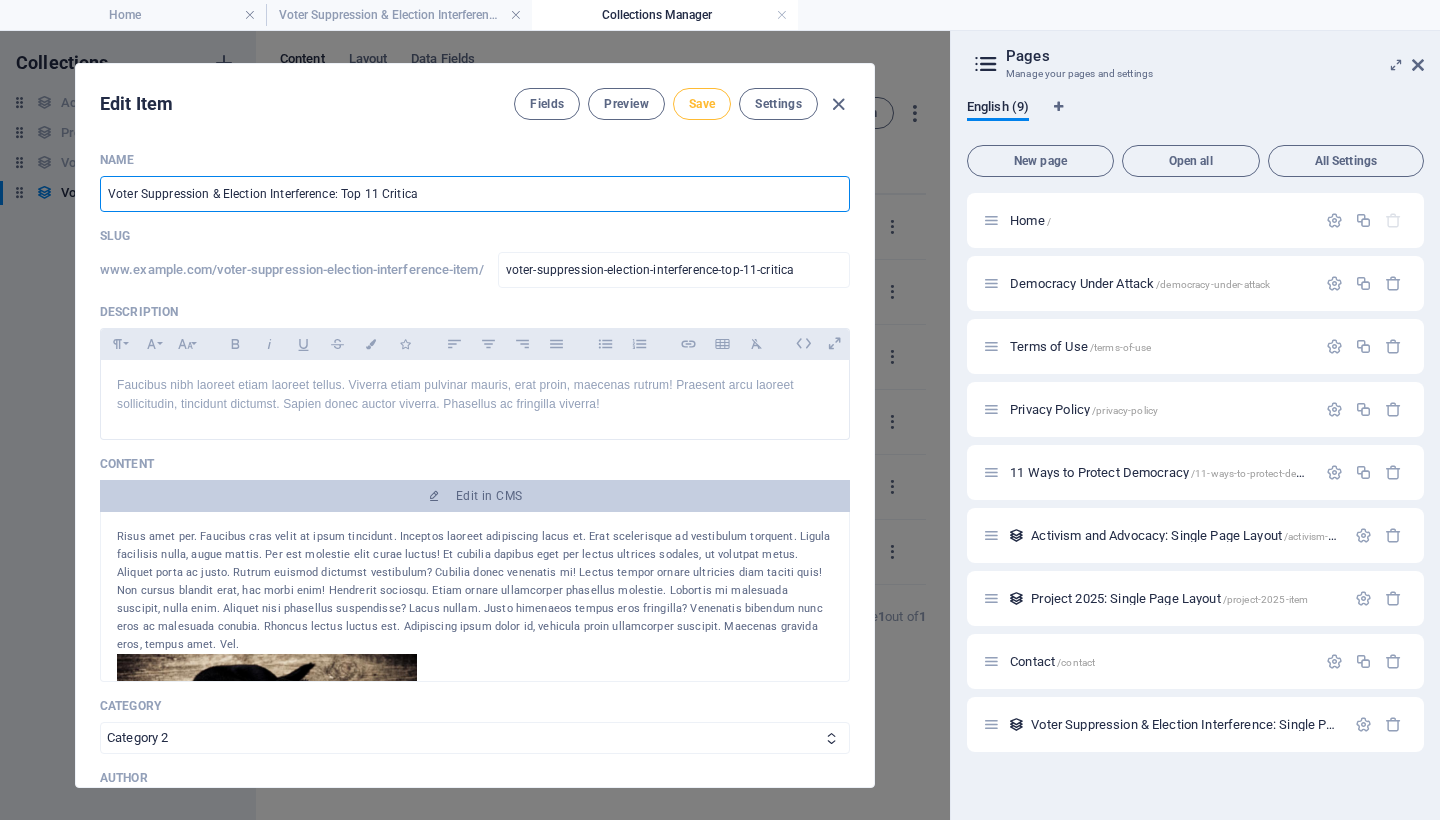 type on "Voter Suppression & Election Interference: Top 11 Critical" 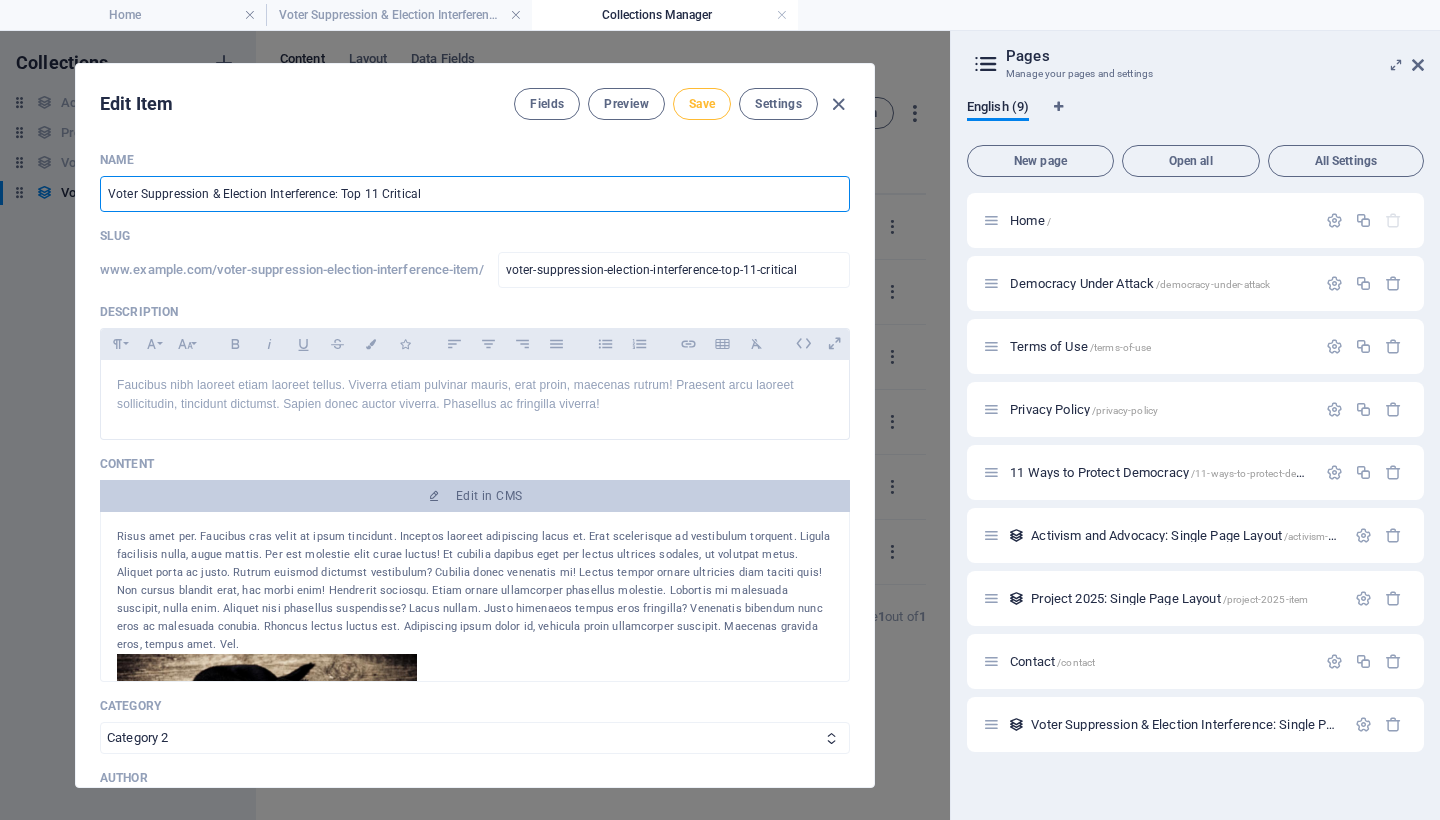type on "Voter Suppression & Election Interference: Top 11 Critical M" 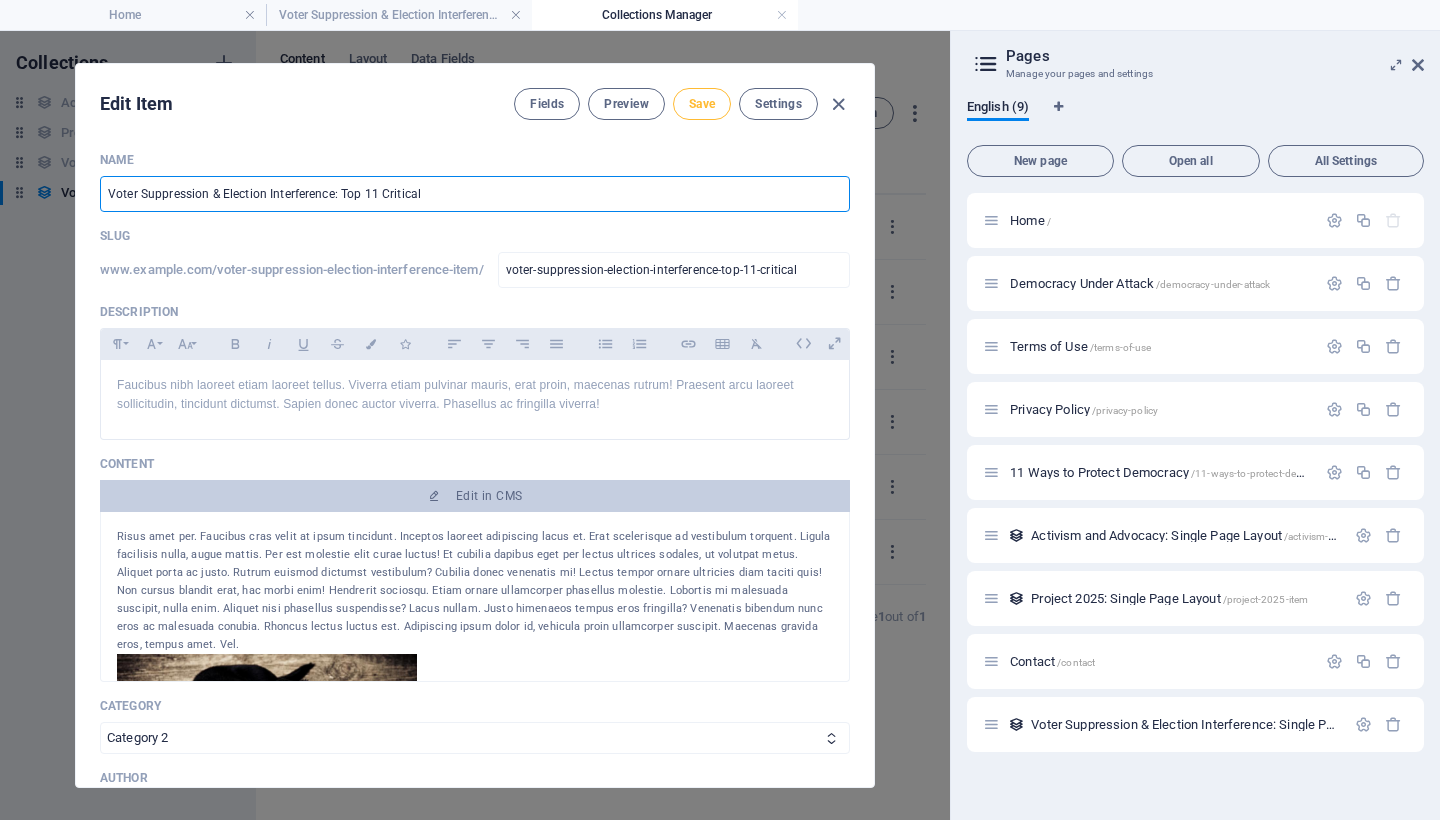 type on "voter-suppression-election-interference-top-11-critical-m" 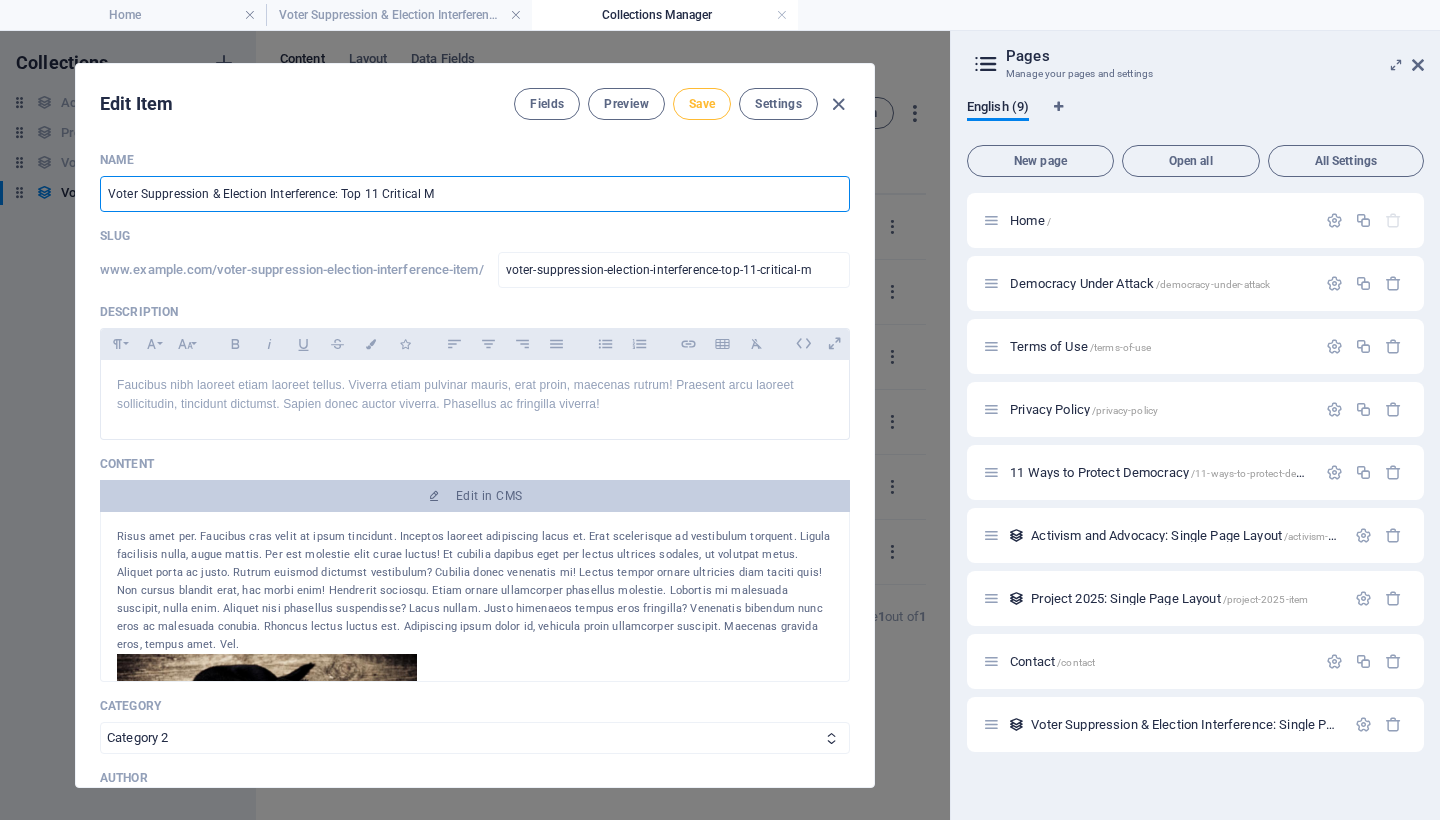 type on "Voter Suppression & Election Interference: Top 11 Critical Me" 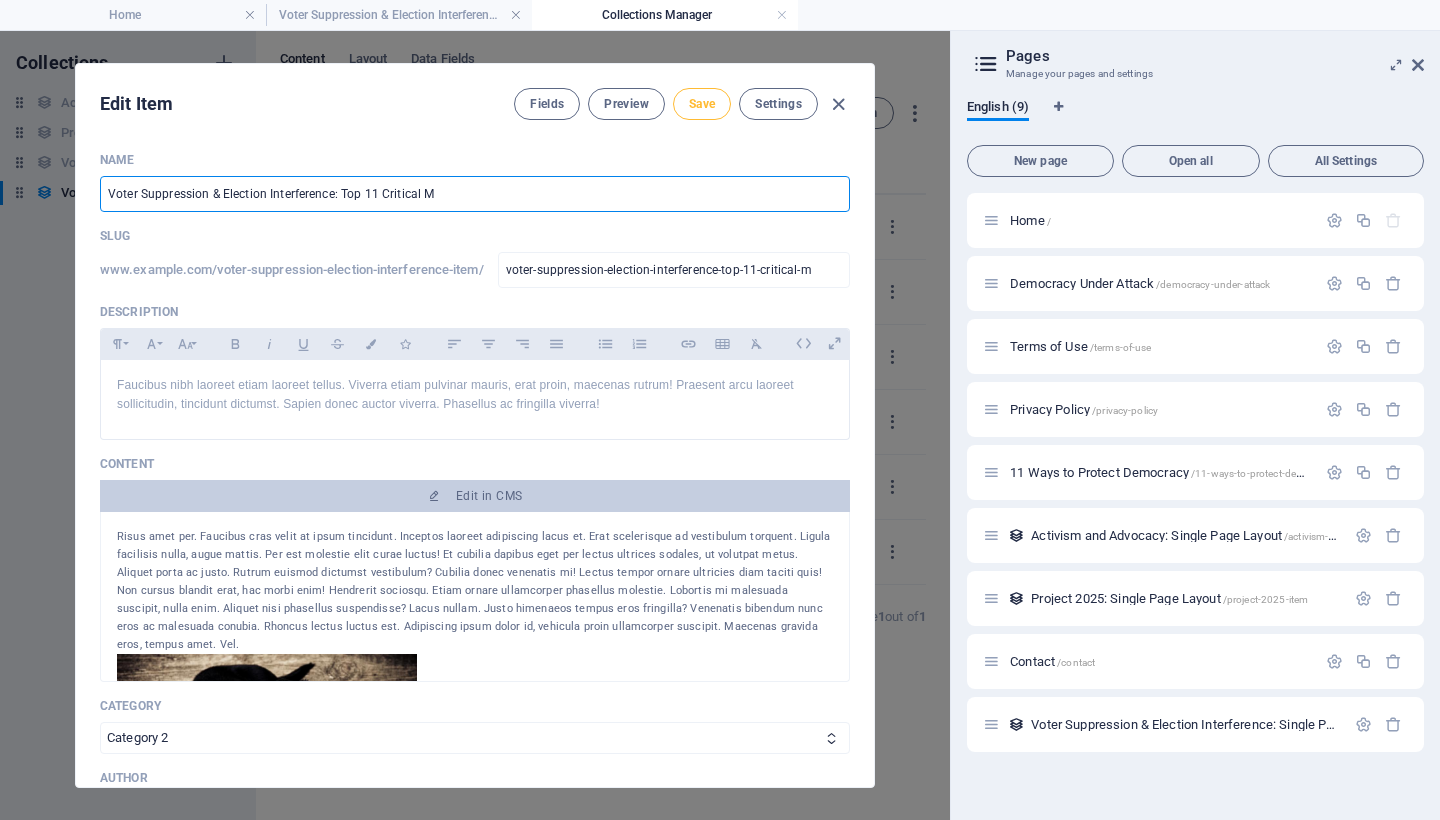 type on "voter-suppression-election-interference-top-11-critical-me" 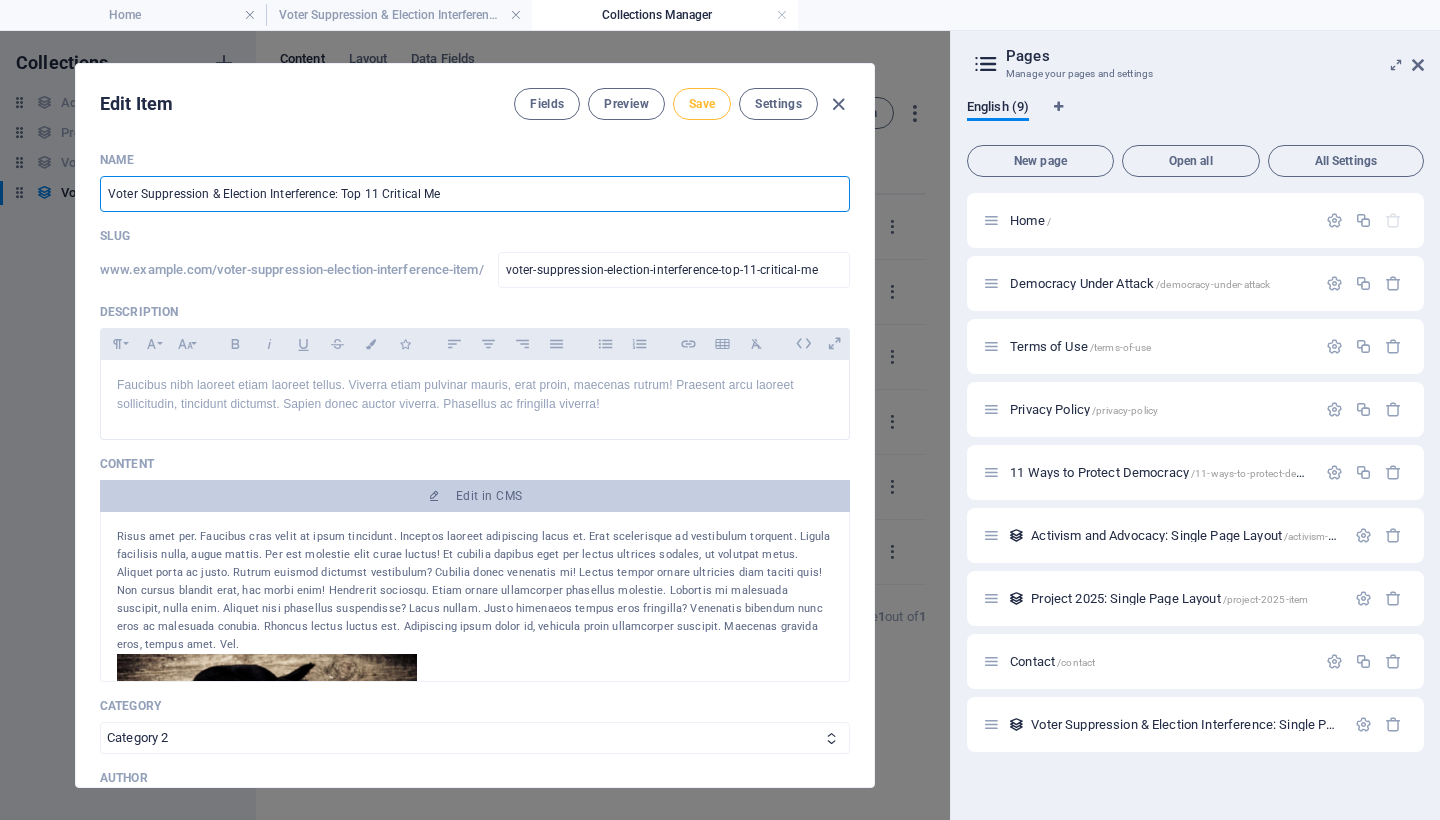 type on "voter-suppression-election-interference-top-11-critical-me" 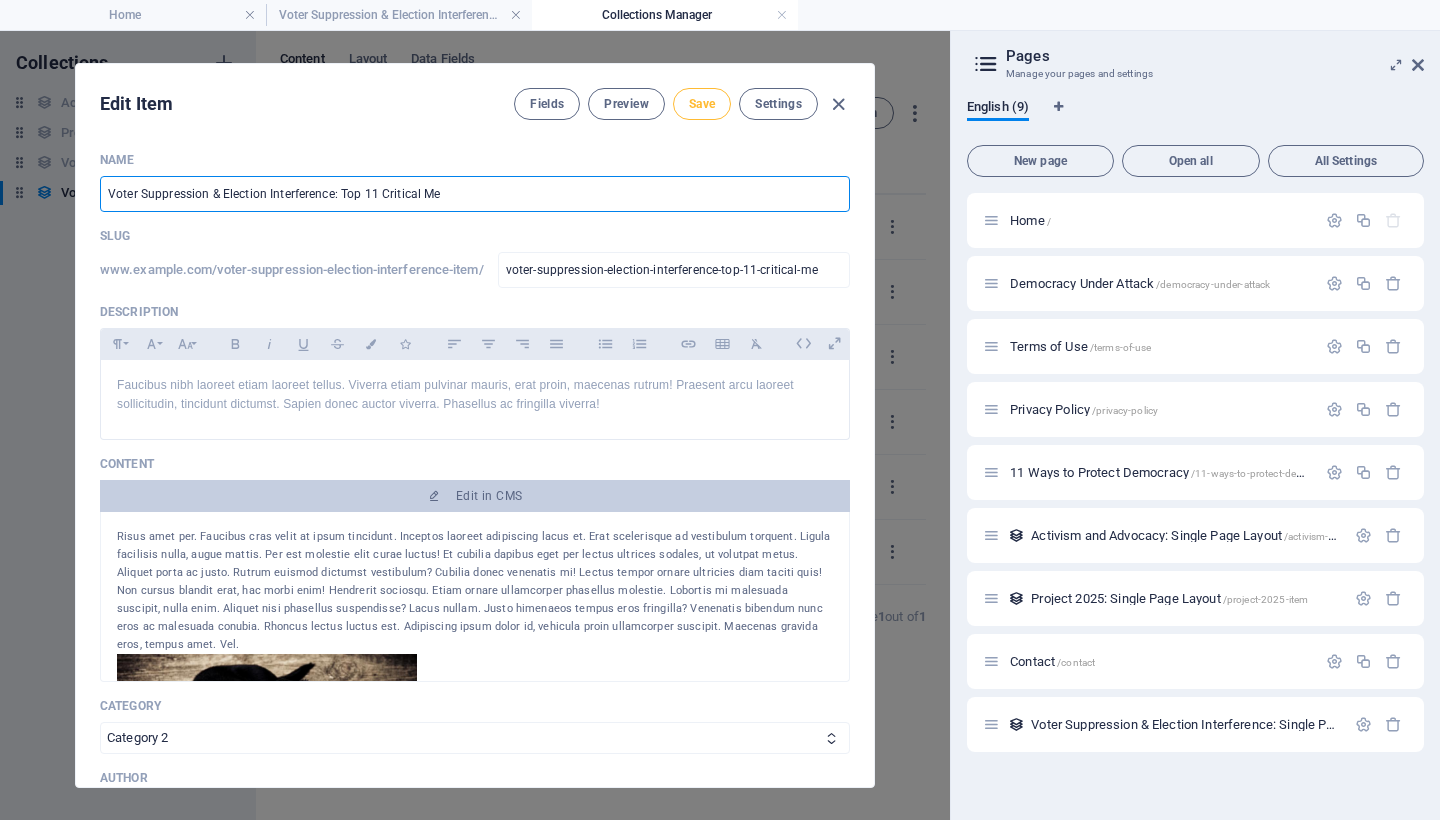 type on "Voter Suppression & Election Interference: Top 11 Critical Met" 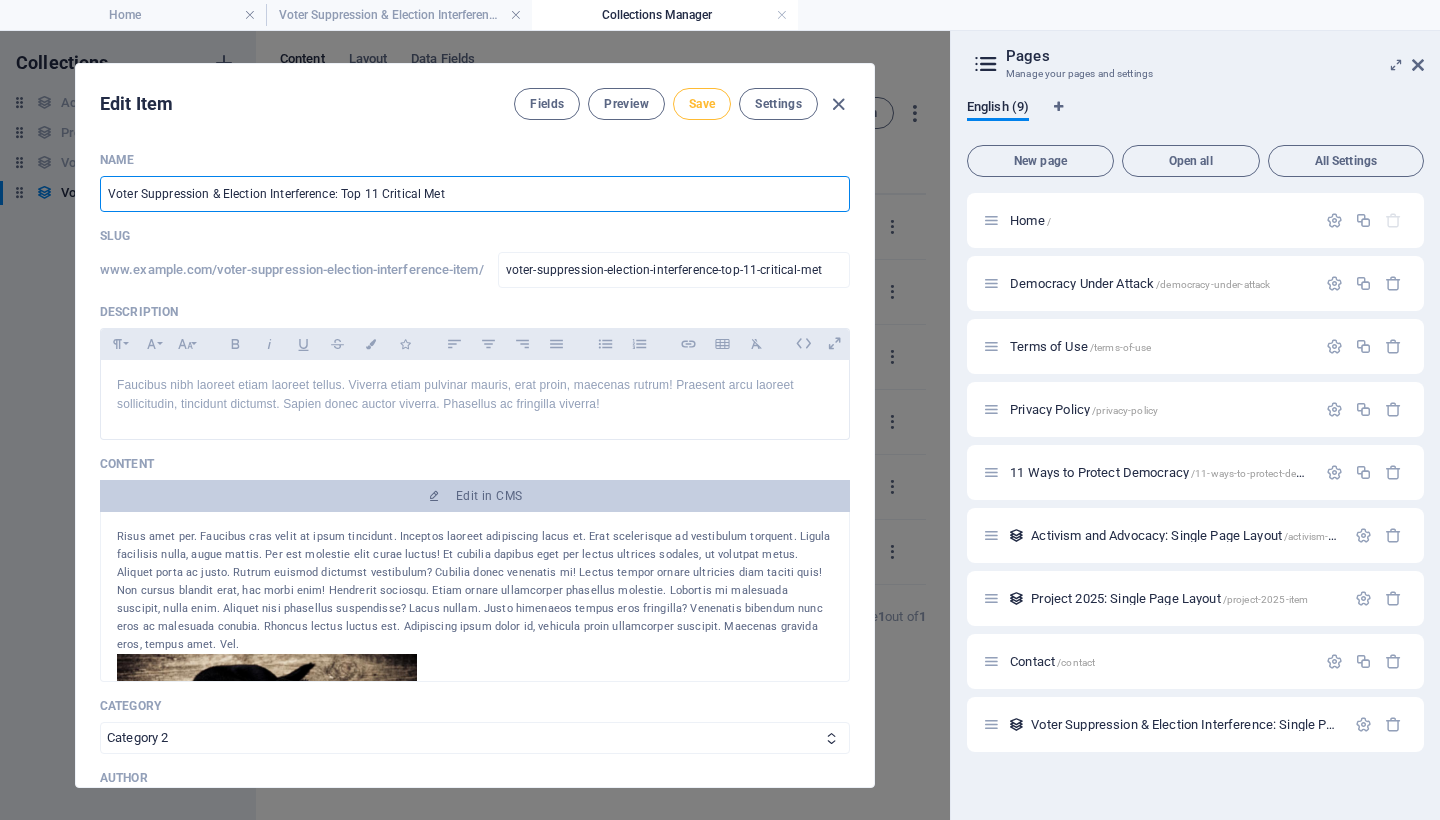 type on "Voter Suppression & Election Interference: Top 11 Critical Meth" 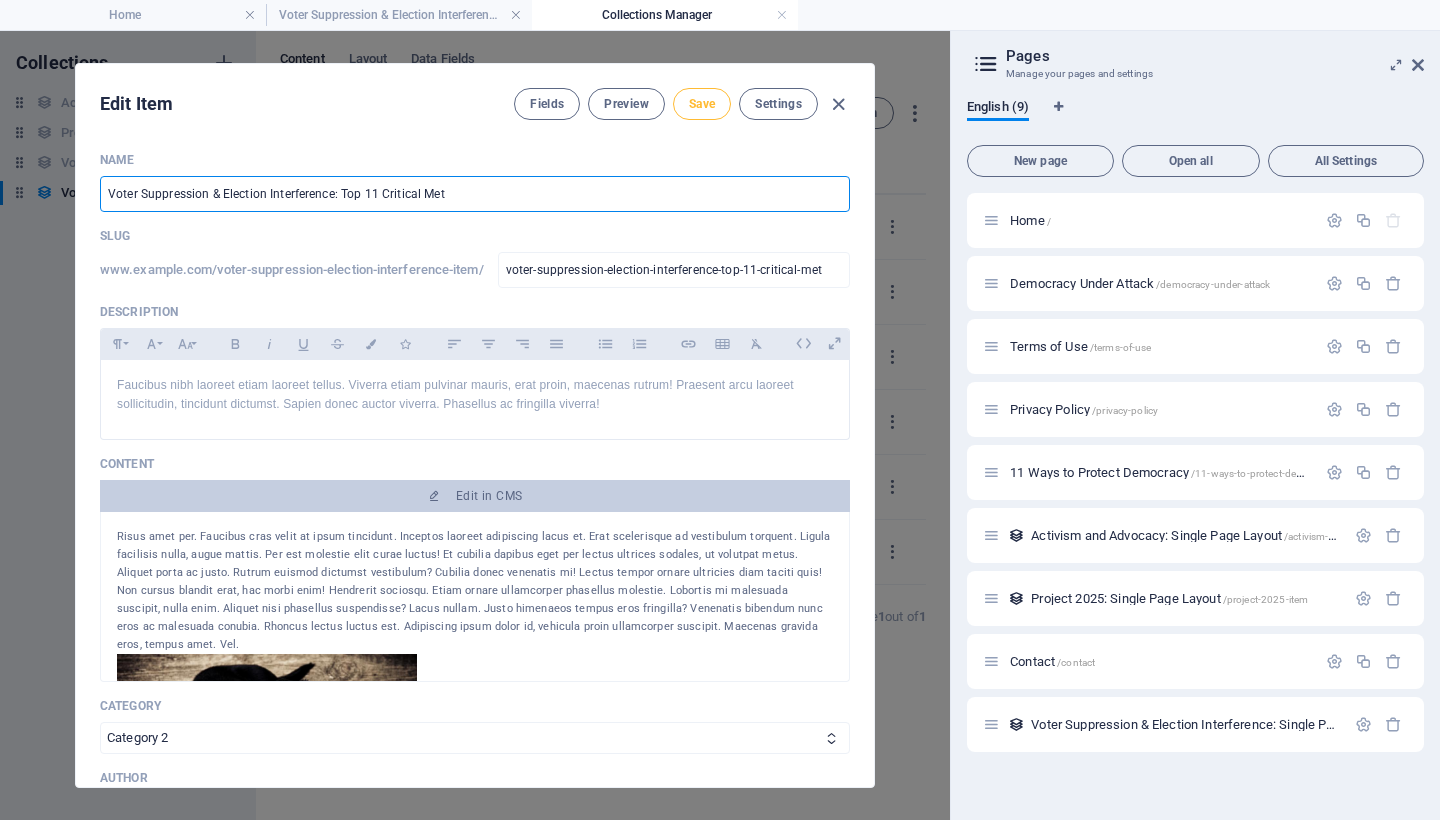 type on "voter-suppression-election-interference-top-11-critical-meth" 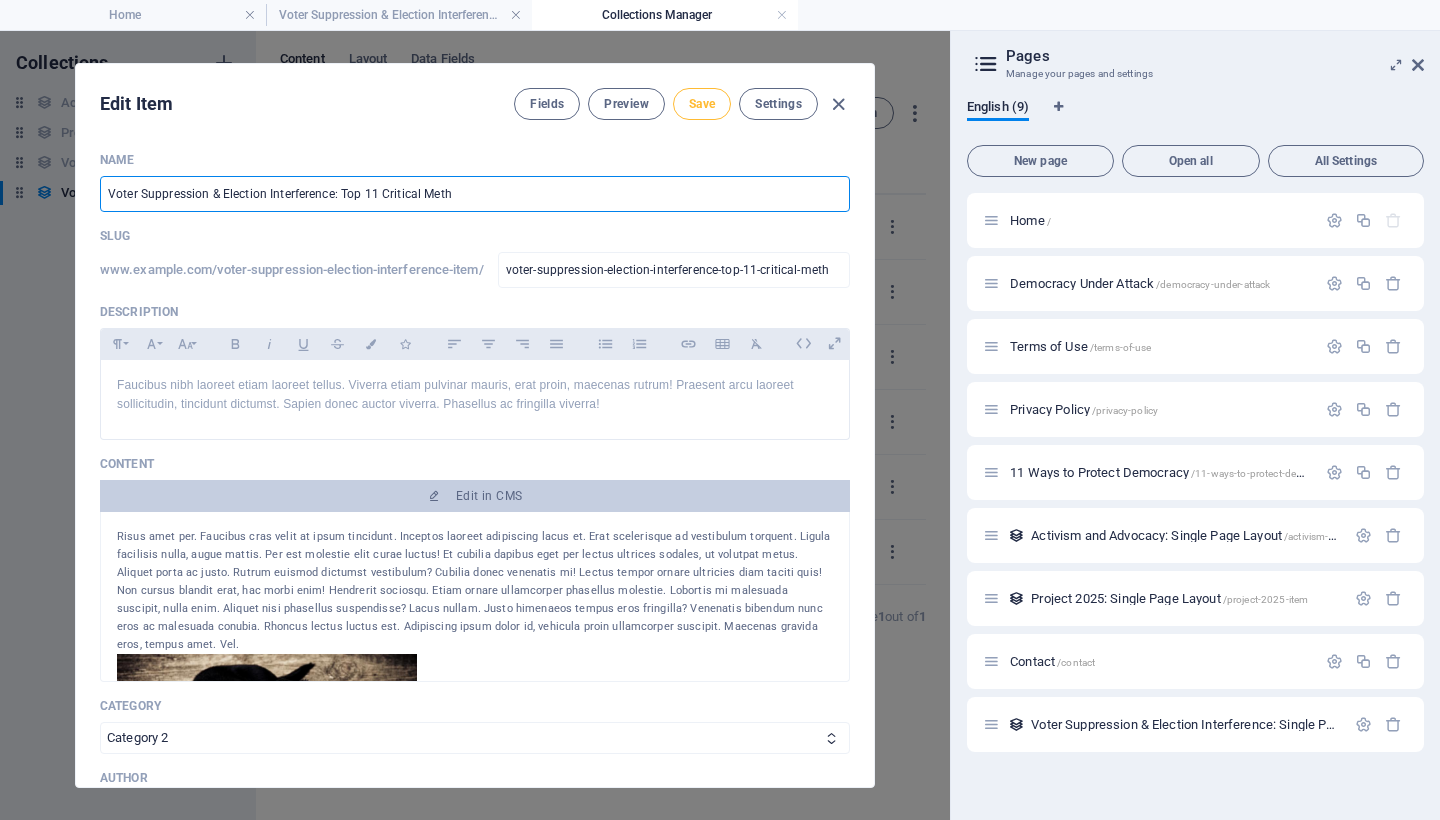 type on "Voter Suppression & Election Interference: Top 11 Critical Metho" 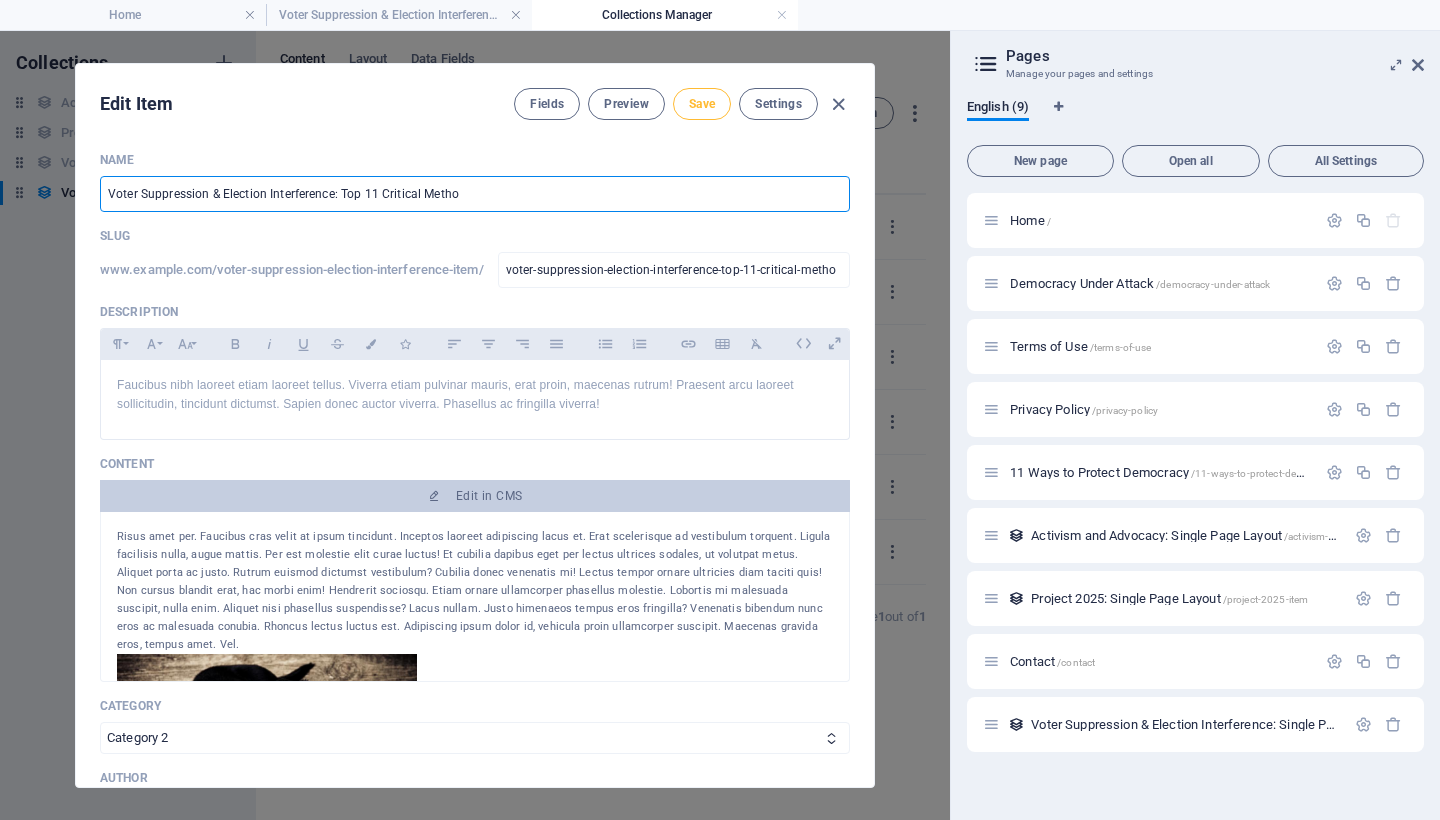 type on "Voter Suppression  & Election Interference: Top 11 Critical Method" 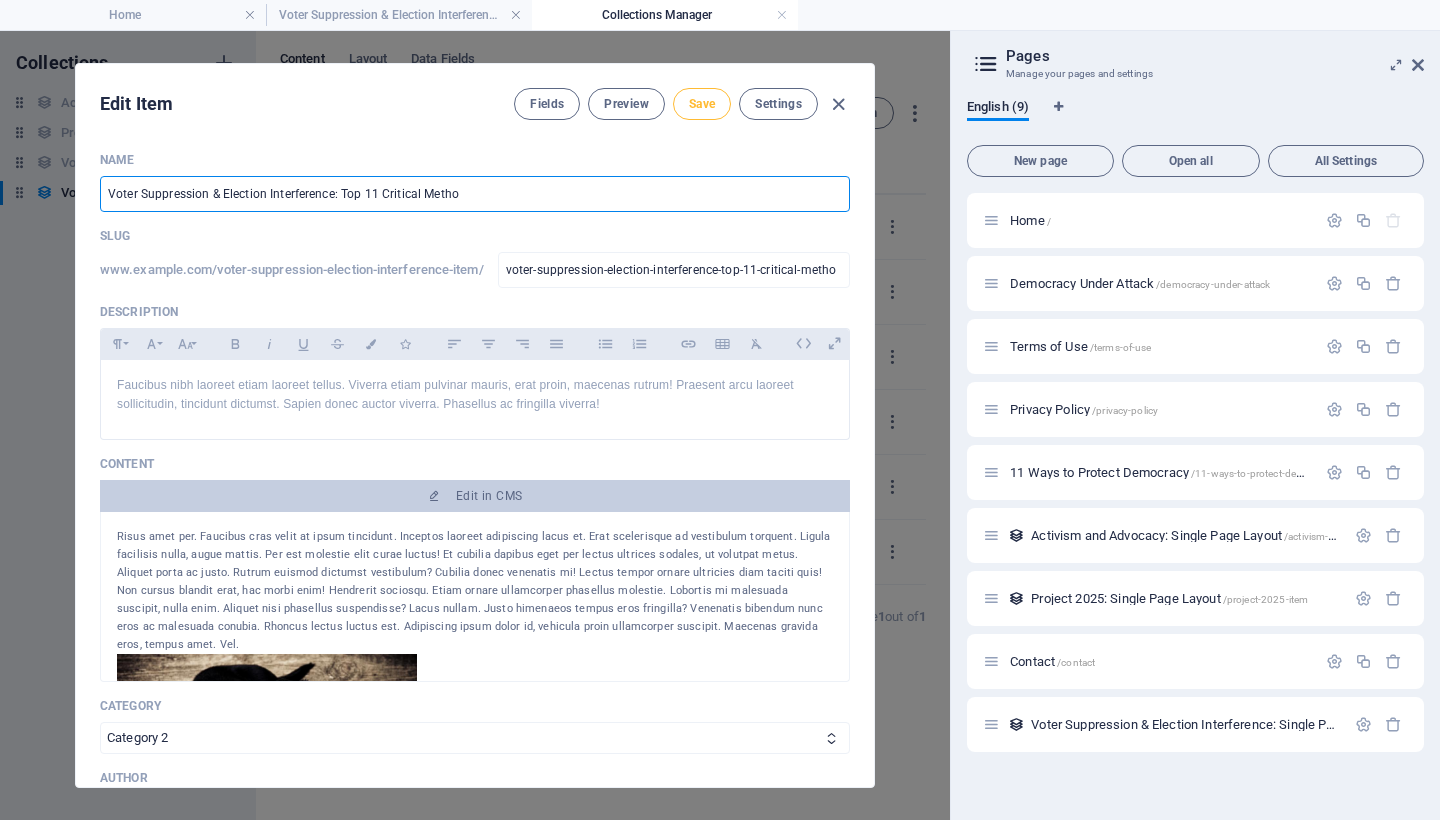 type on "voter-suppression-election-interference-top-11-critical-method" 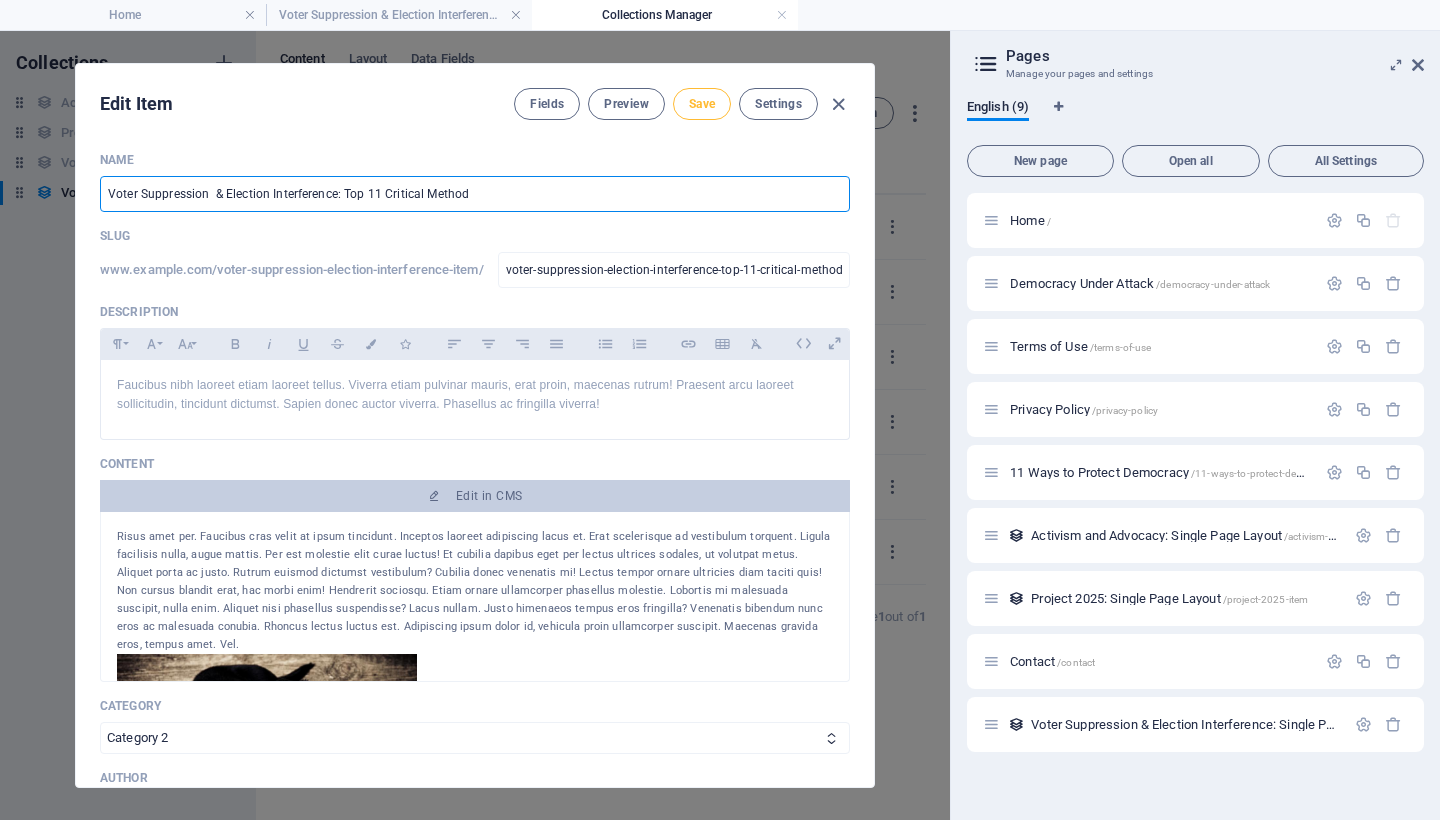 type on "Voter Suppression & Election Interference: Top 11 Critical Methods" 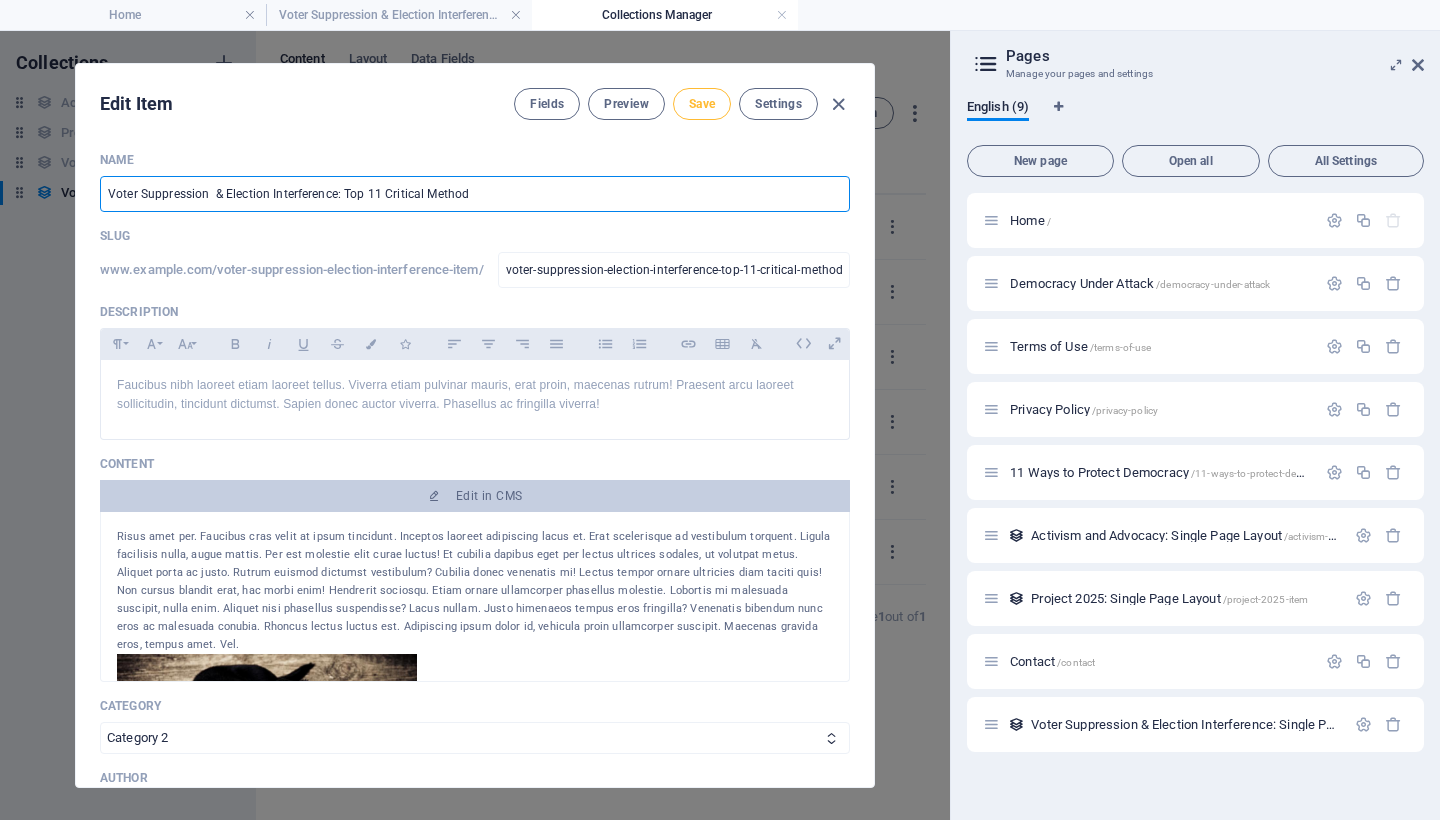type on "voter-suppression-election-interference-top-11-critical-methods" 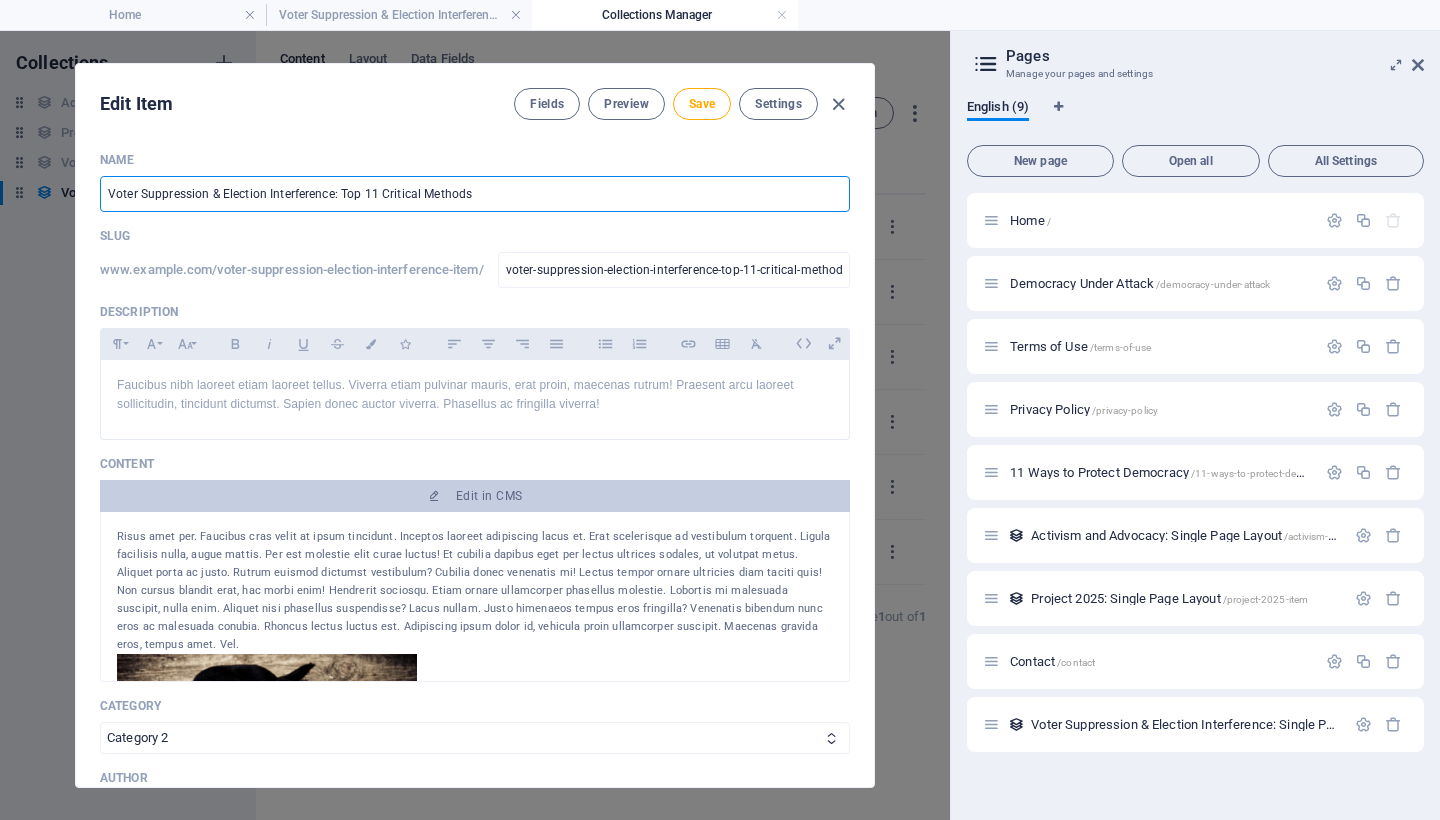 drag, startPoint x: 422, startPoint y: 196, endPoint x: 381, endPoint y: 198, distance: 41.04875 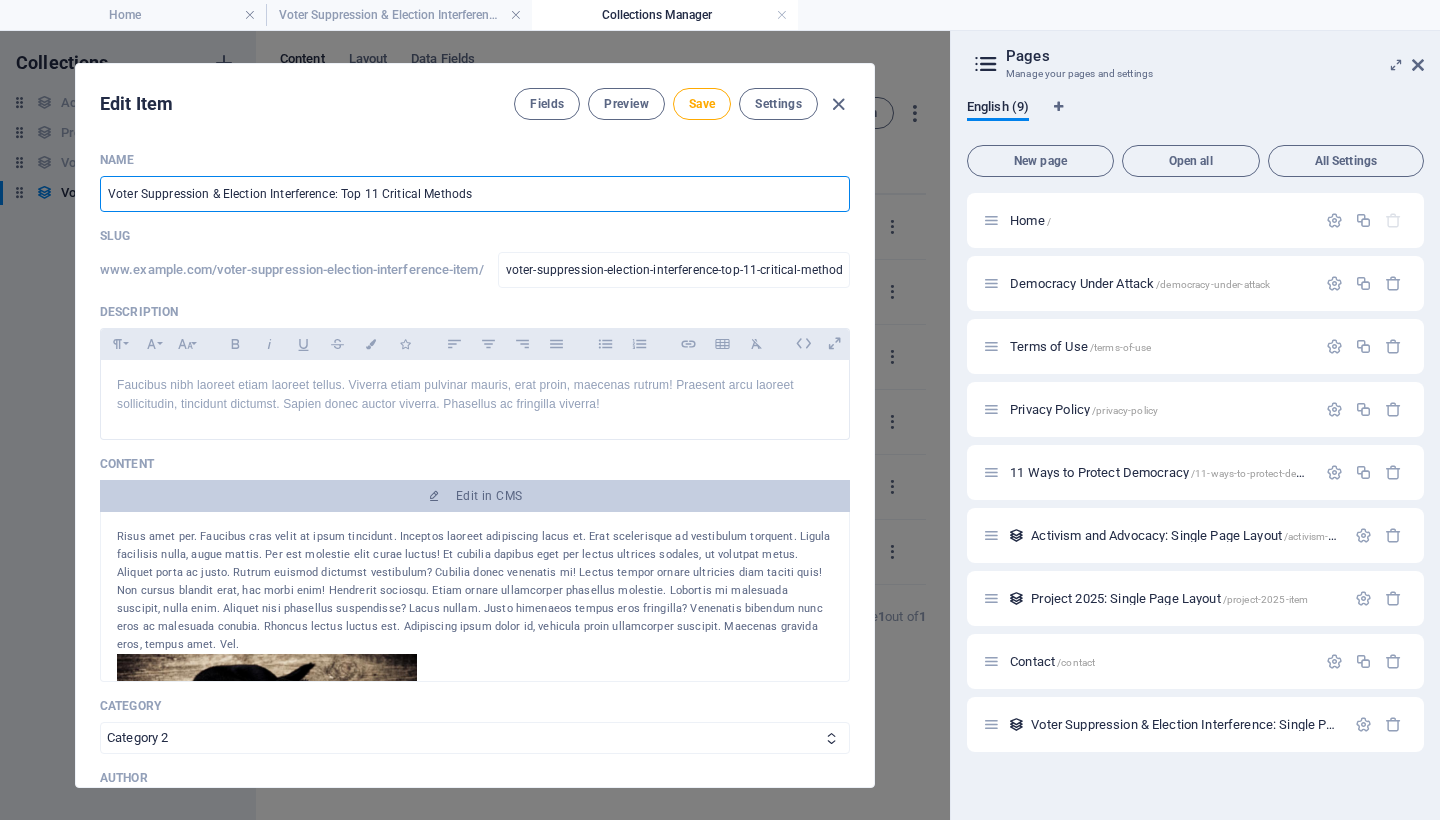 click on "Voter Suppression & Election Interference: Top 11 Critical Methods" at bounding box center [475, 194] 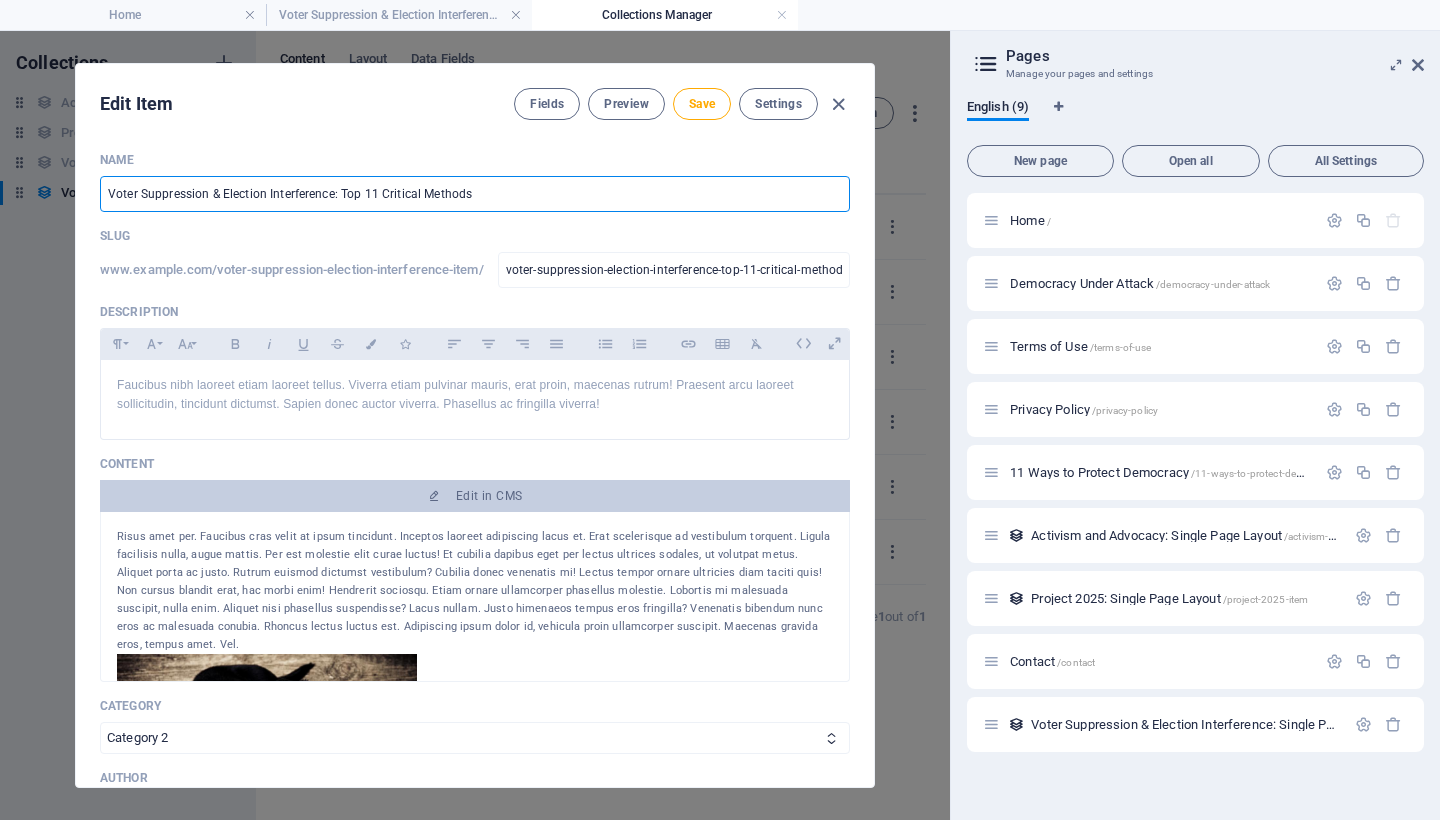 type 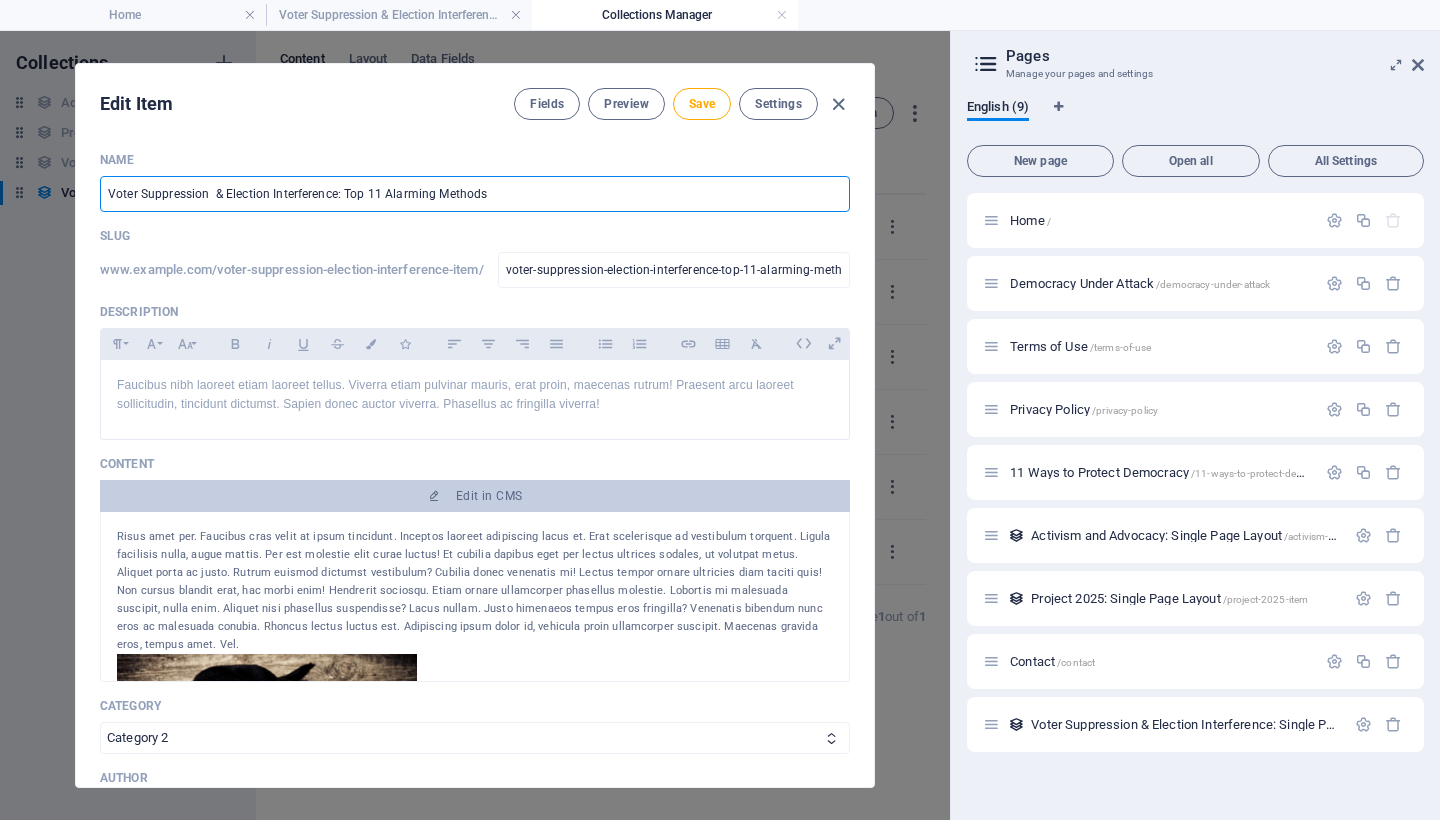drag, startPoint x: 530, startPoint y: 199, endPoint x: 436, endPoint y: 197, distance: 94.02127 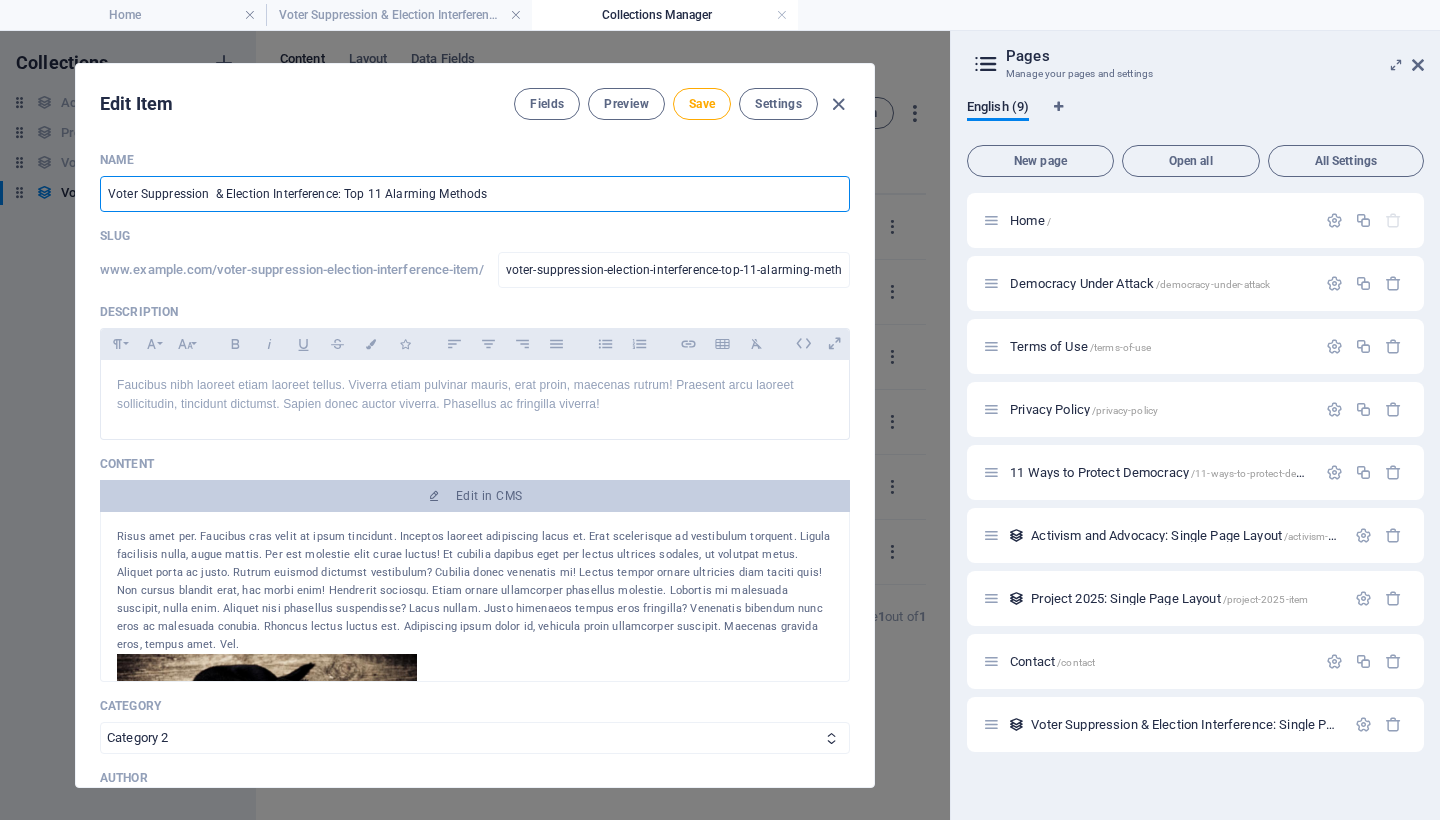 click on "Voter Suppression  & Election Interference: Top 11 Alarming Methods" at bounding box center (475, 194) 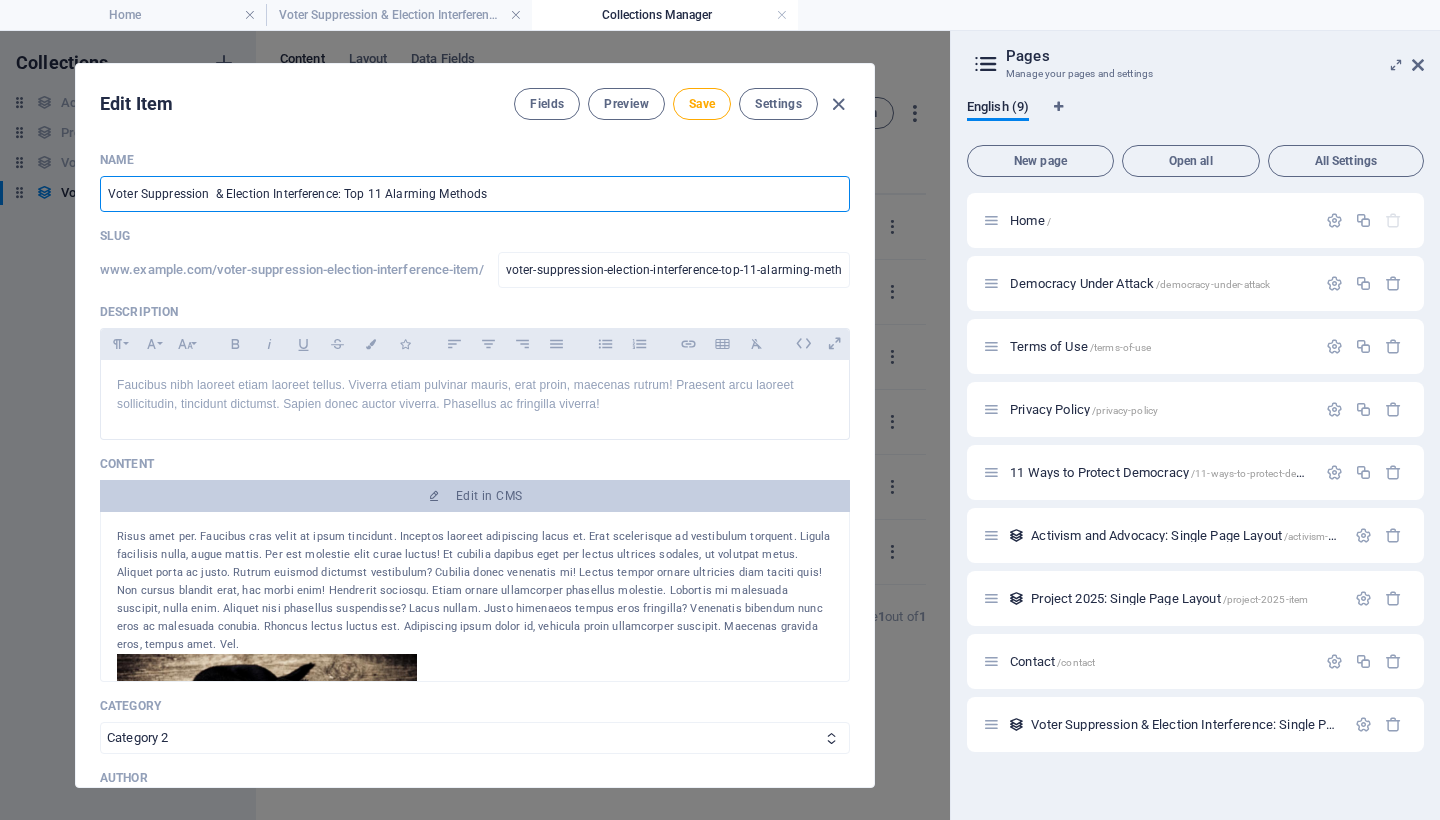 drag, startPoint x: 540, startPoint y: 192, endPoint x: 170, endPoint y: 182, distance: 370.1351 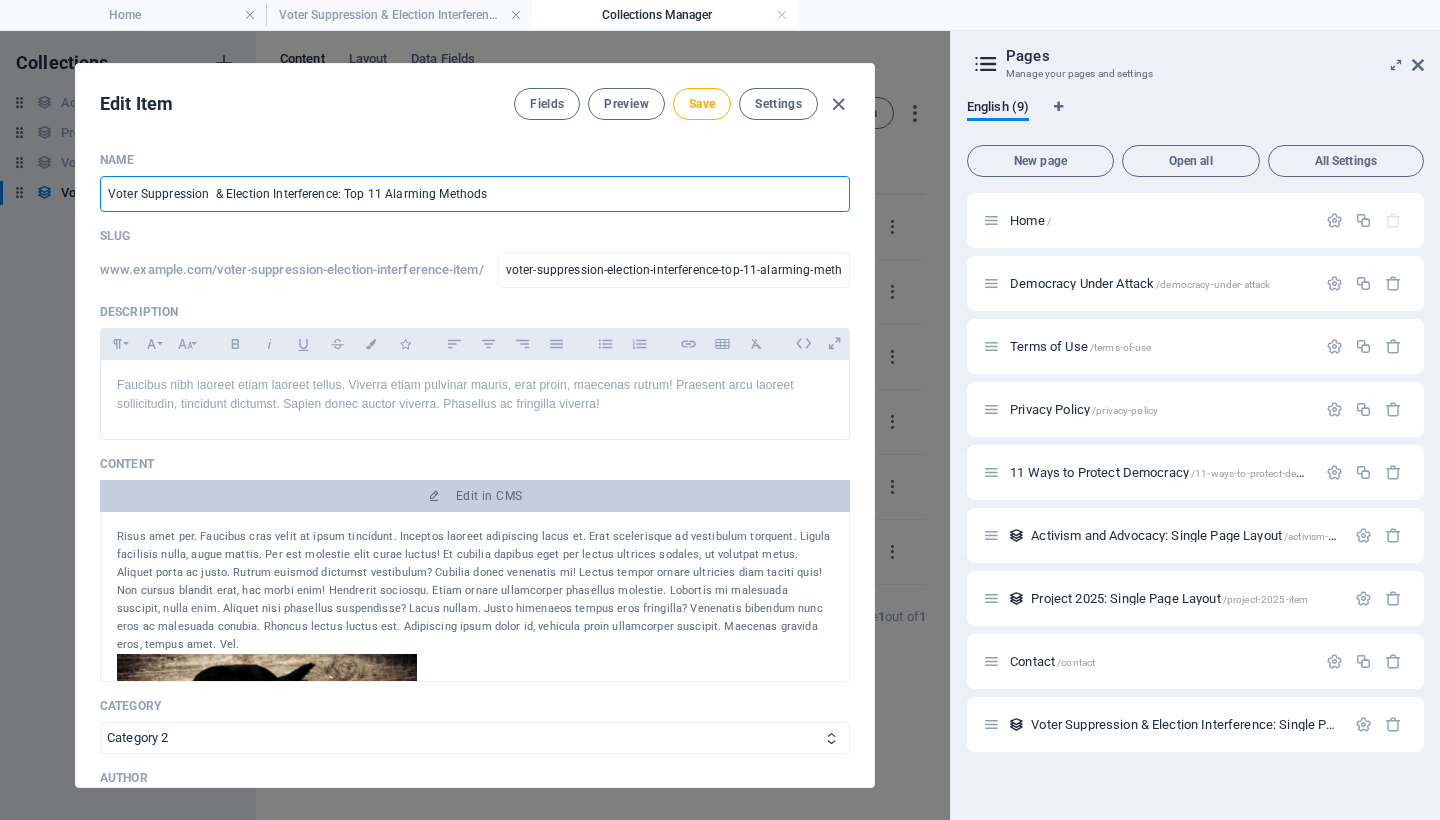 click on "Voter Suppression  & Election Interference: Top 11 Alarming Methods" at bounding box center (475, 194) 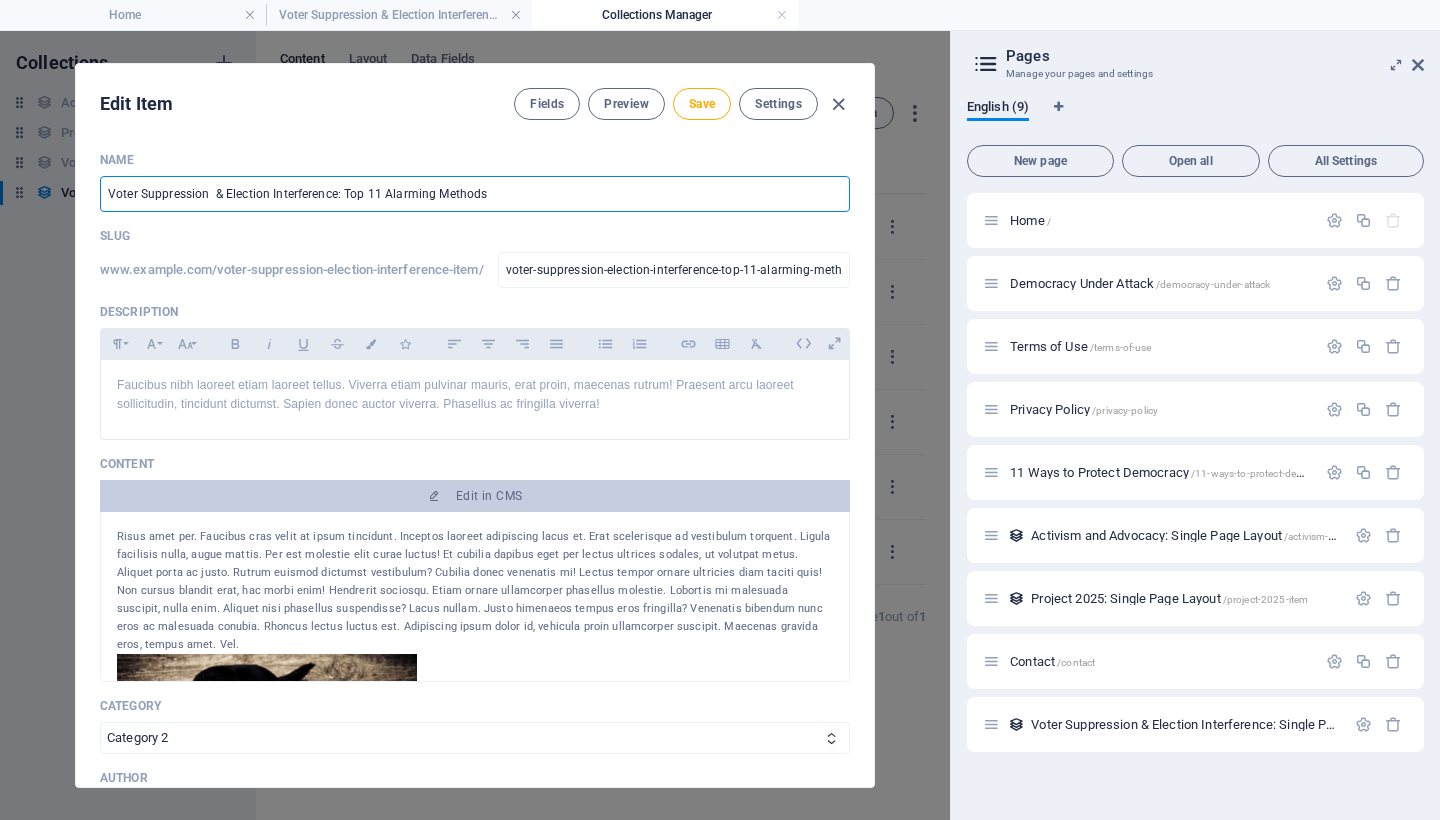 scroll, scrollTop: 187, scrollLeft: 0, axis: vertical 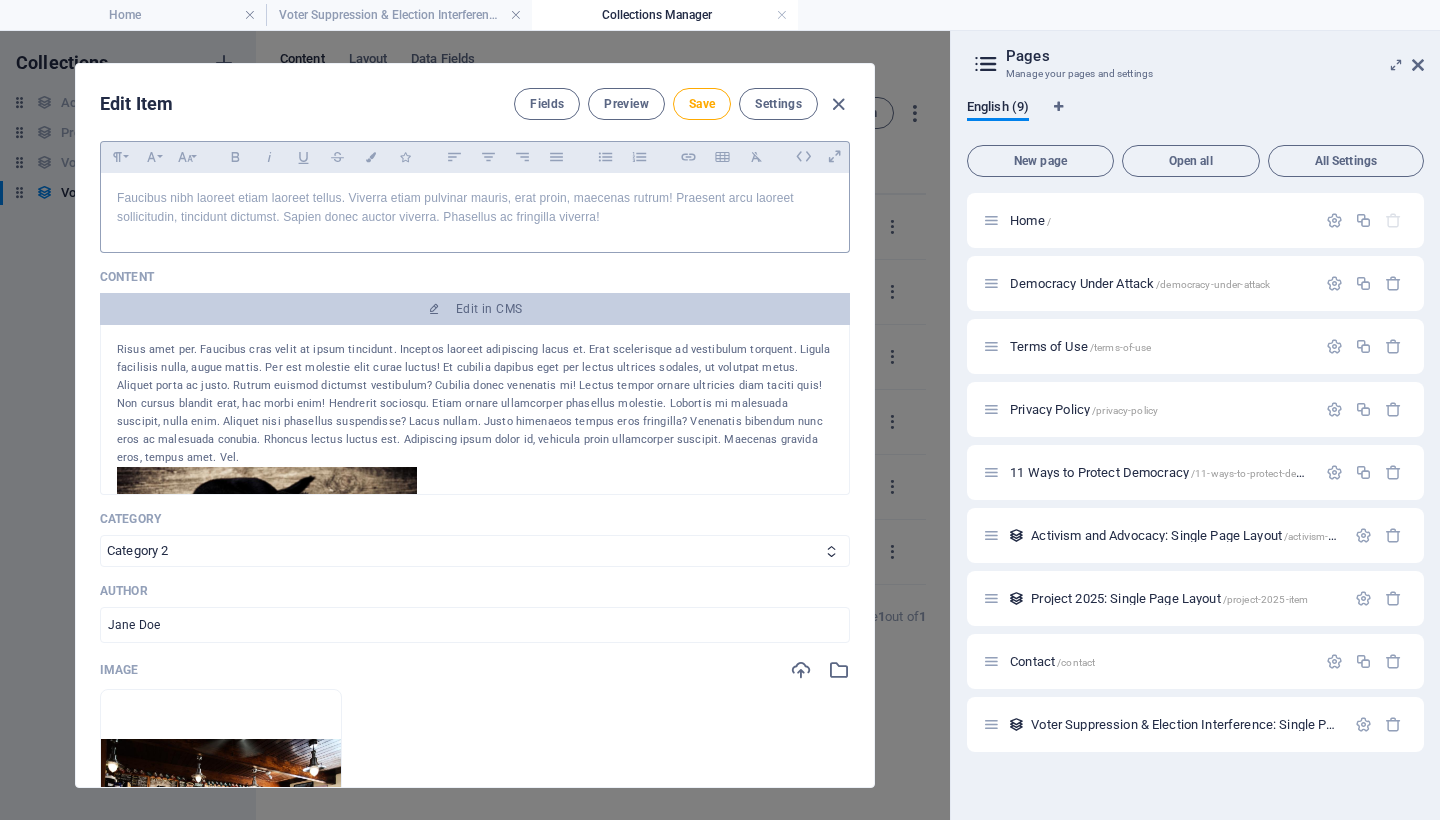click on "Faucibus nibh laoreet etiam laoreet tellus. Viverra etiam pulvinar mauris, erat proin, maecenas rutrum! Praesent arcu laoreet sollicitudin, tincidunt dictumst. Sapien donec auctor viverra. Phasellus ac fringilla viverra!" at bounding box center (475, 208) 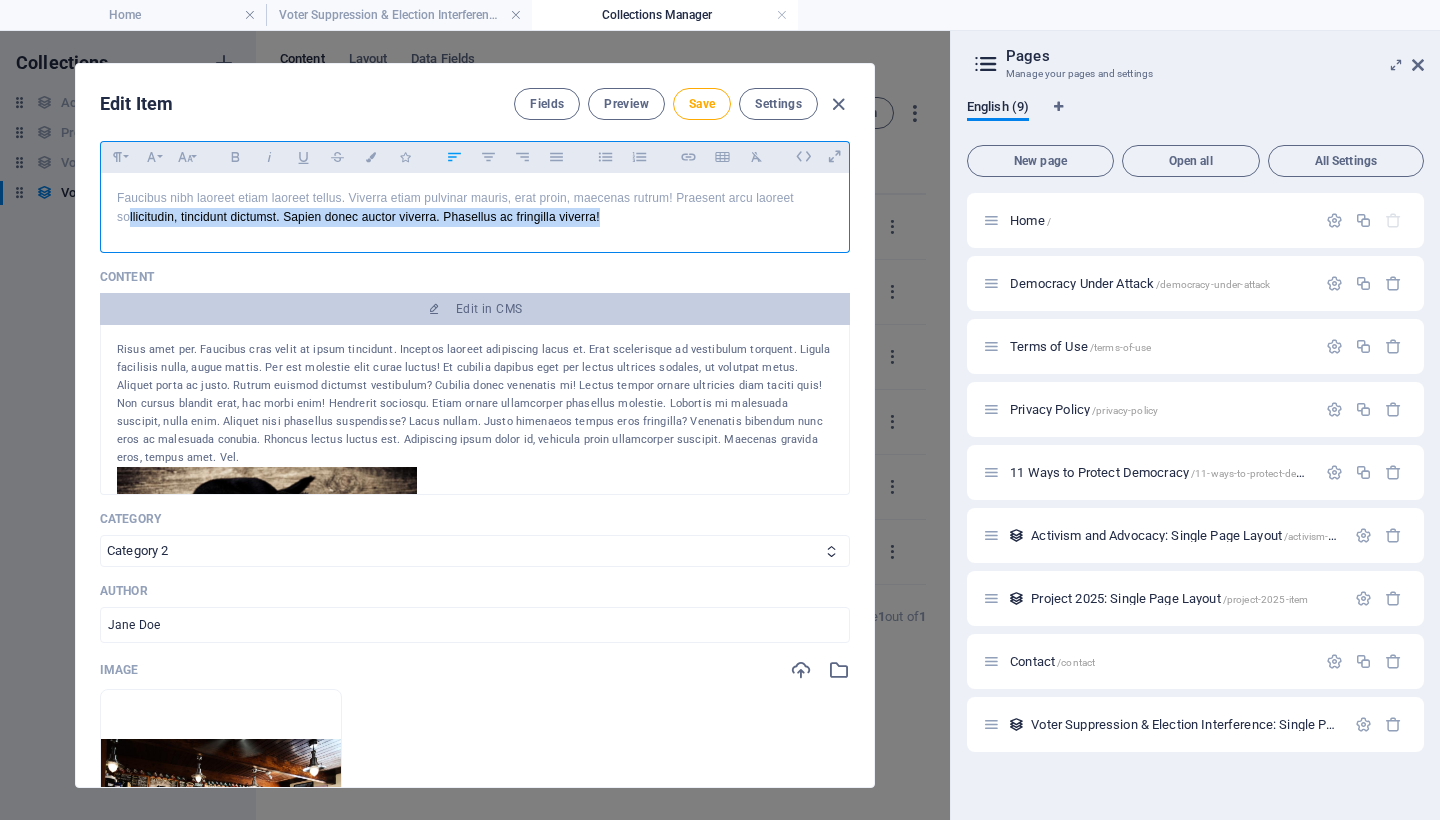 drag, startPoint x: 625, startPoint y: 213, endPoint x: 127, endPoint y: 206, distance: 498.0492 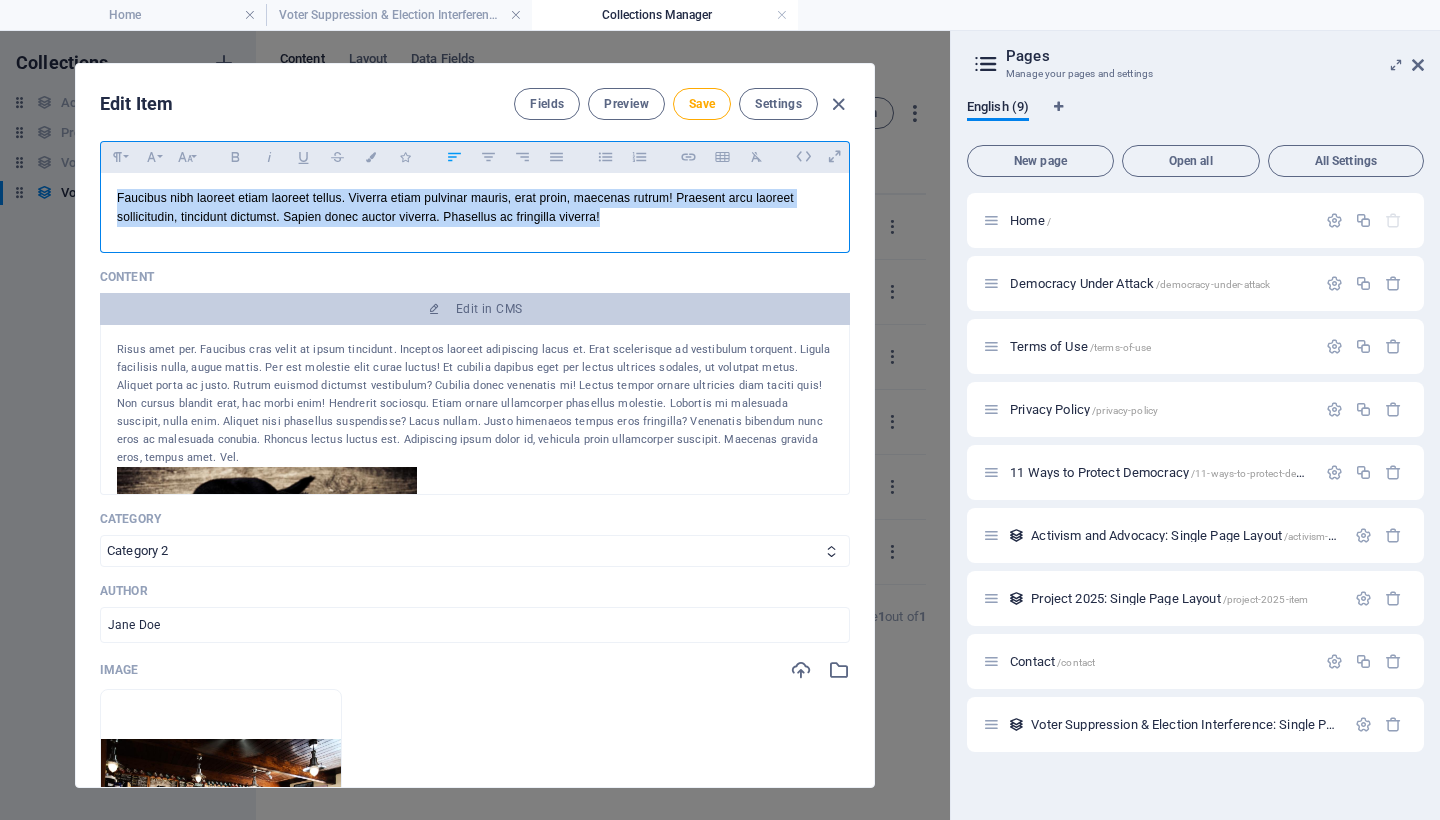 drag, startPoint x: 632, startPoint y: 219, endPoint x: 109, endPoint y: 194, distance: 523.59717 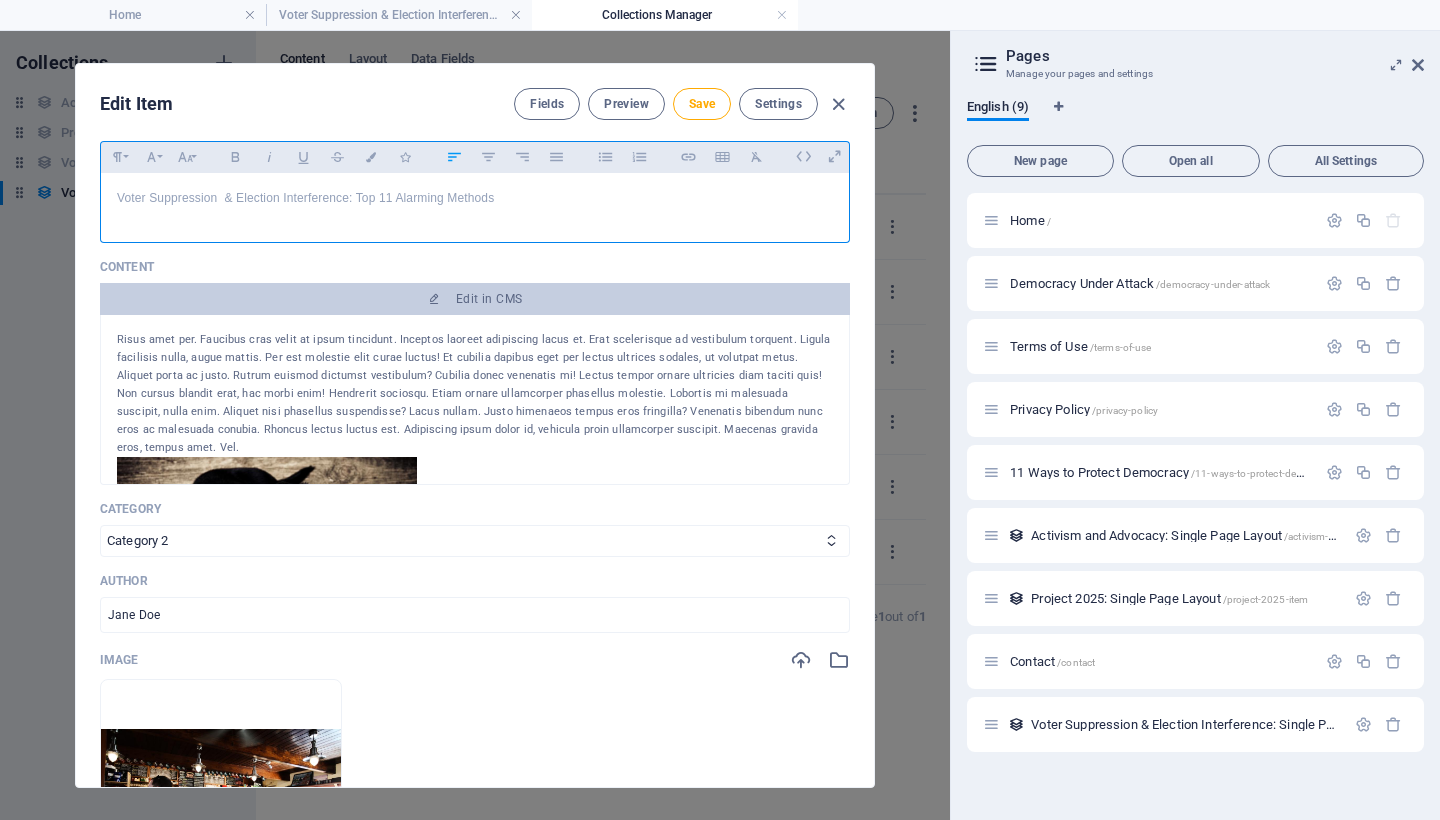 scroll, scrollTop: 224, scrollLeft: 6, axis: both 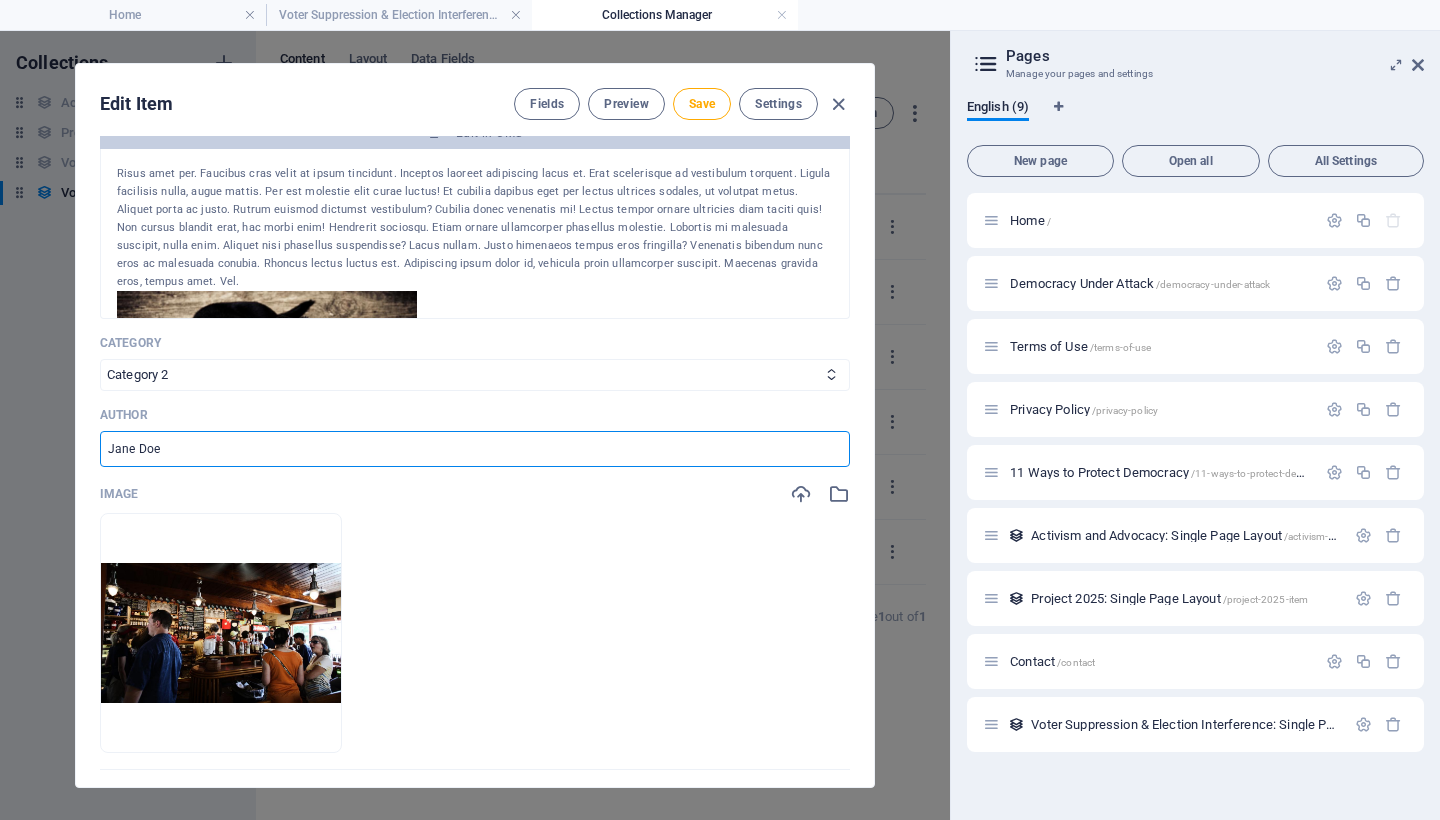 drag, startPoint x: 198, startPoint y: 449, endPoint x: 48, endPoint y: 450, distance: 150.00333 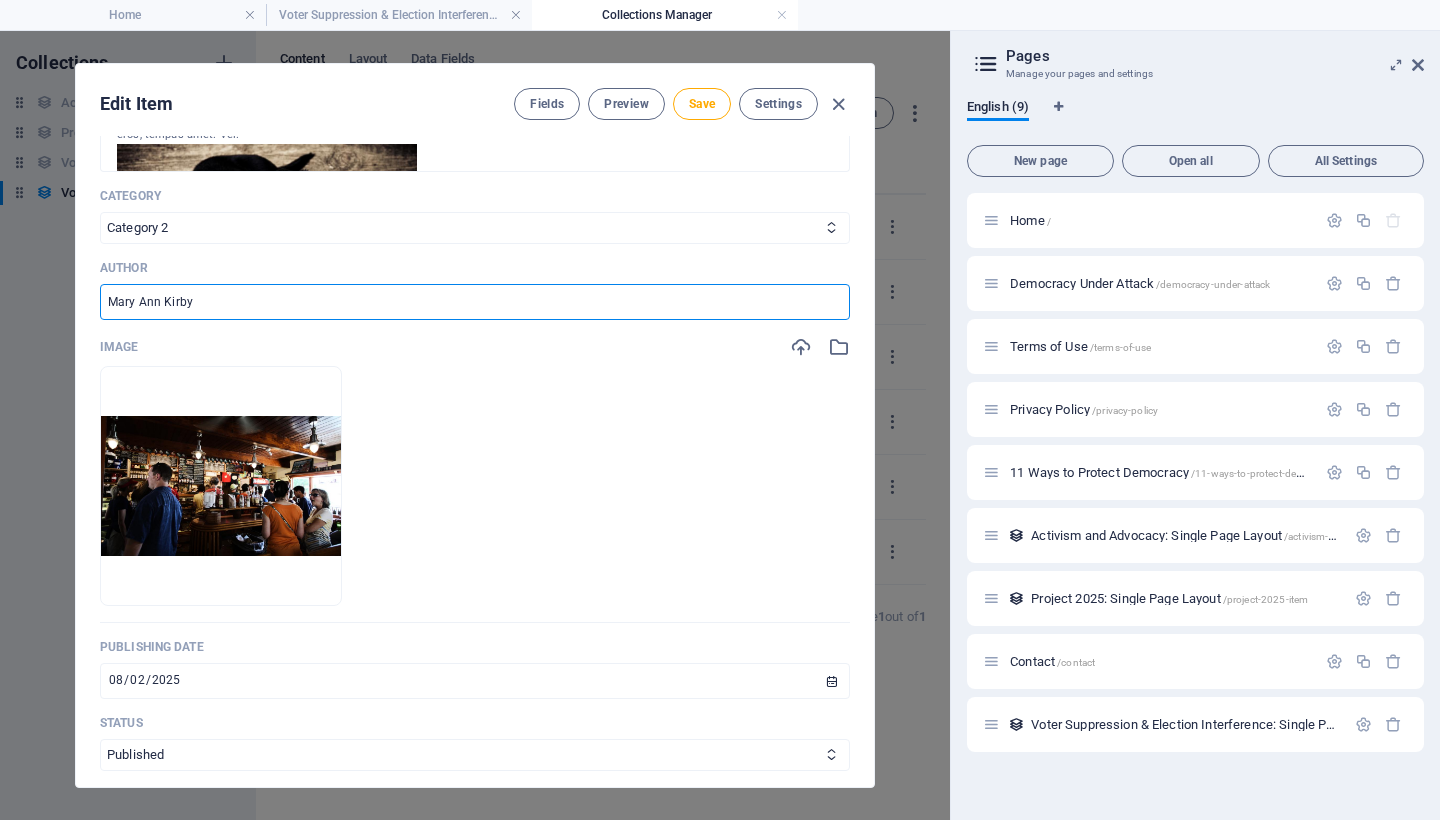 scroll, scrollTop: 684, scrollLeft: 0, axis: vertical 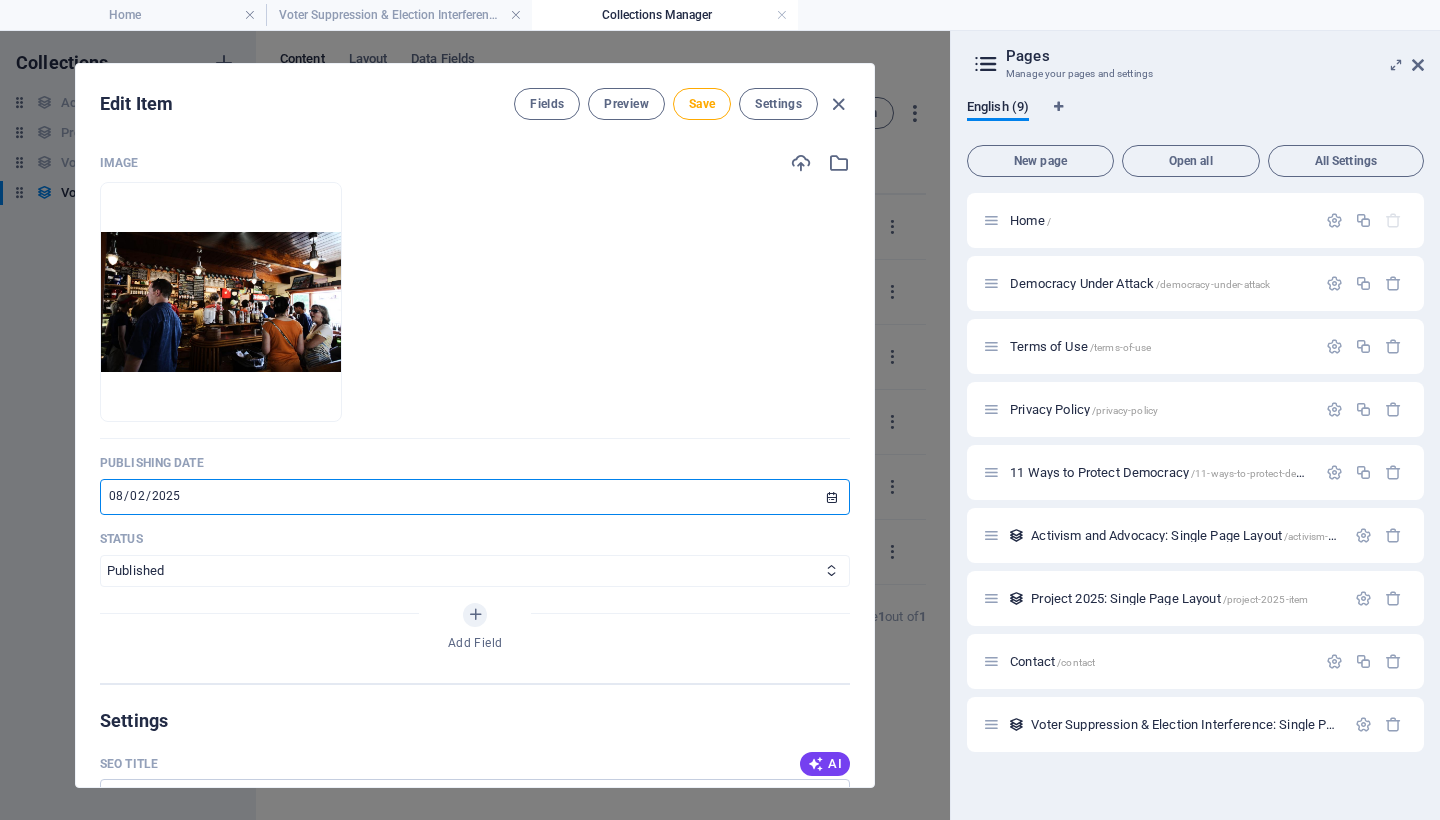 click on "2025-08-02" at bounding box center [475, 497] 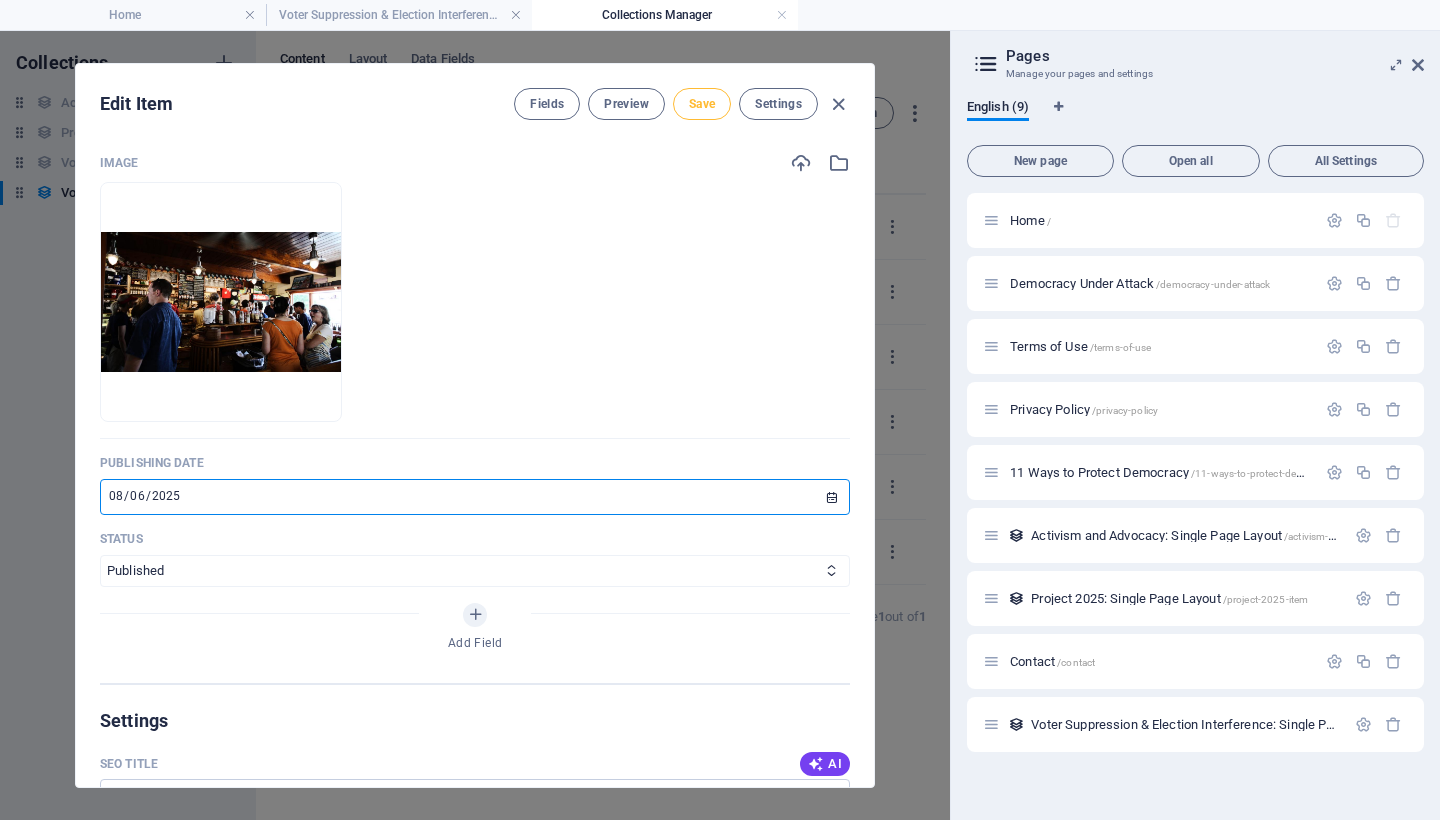 click on "Save" at bounding box center [702, 104] 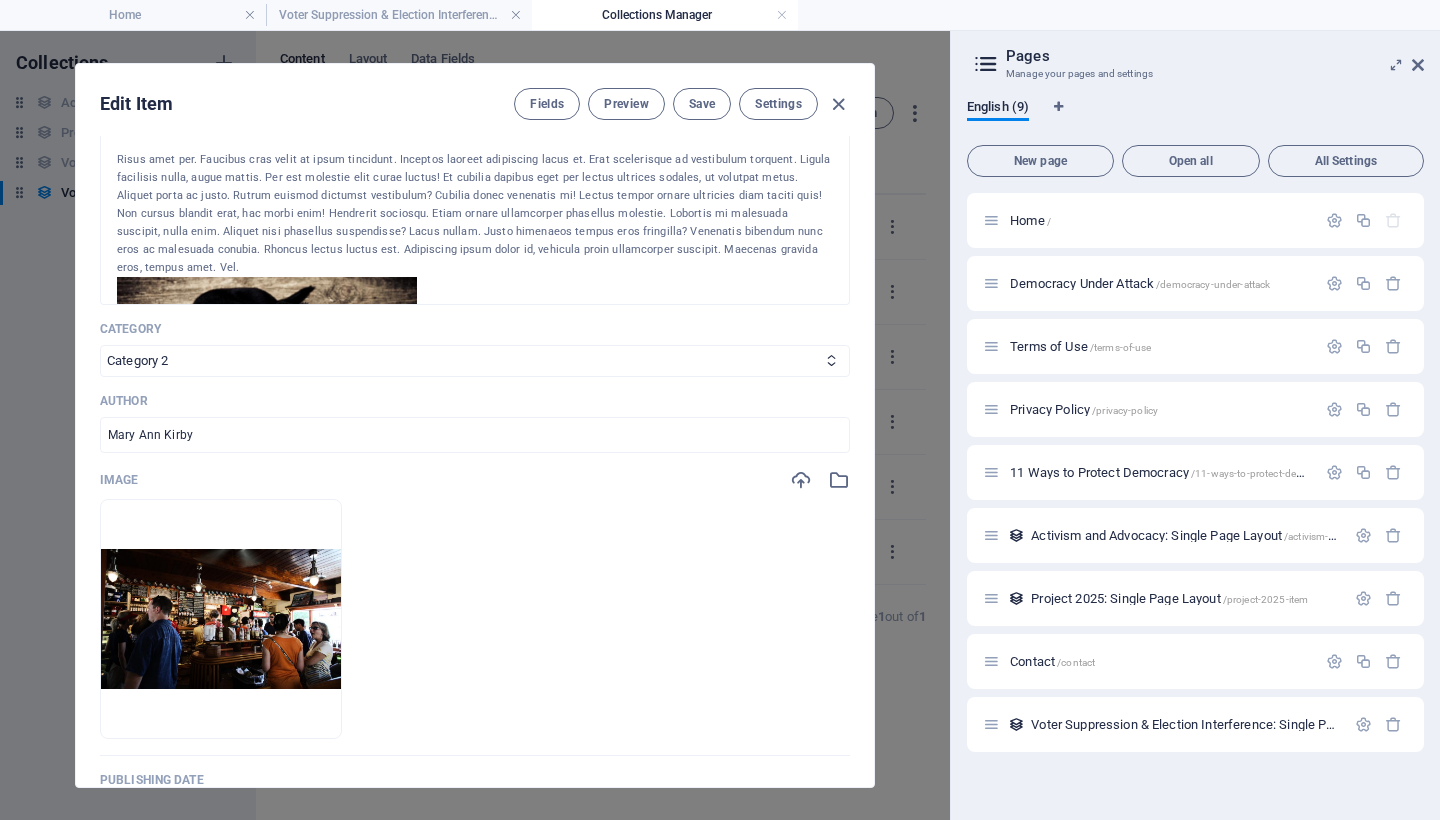 scroll, scrollTop: 0, scrollLeft: 0, axis: both 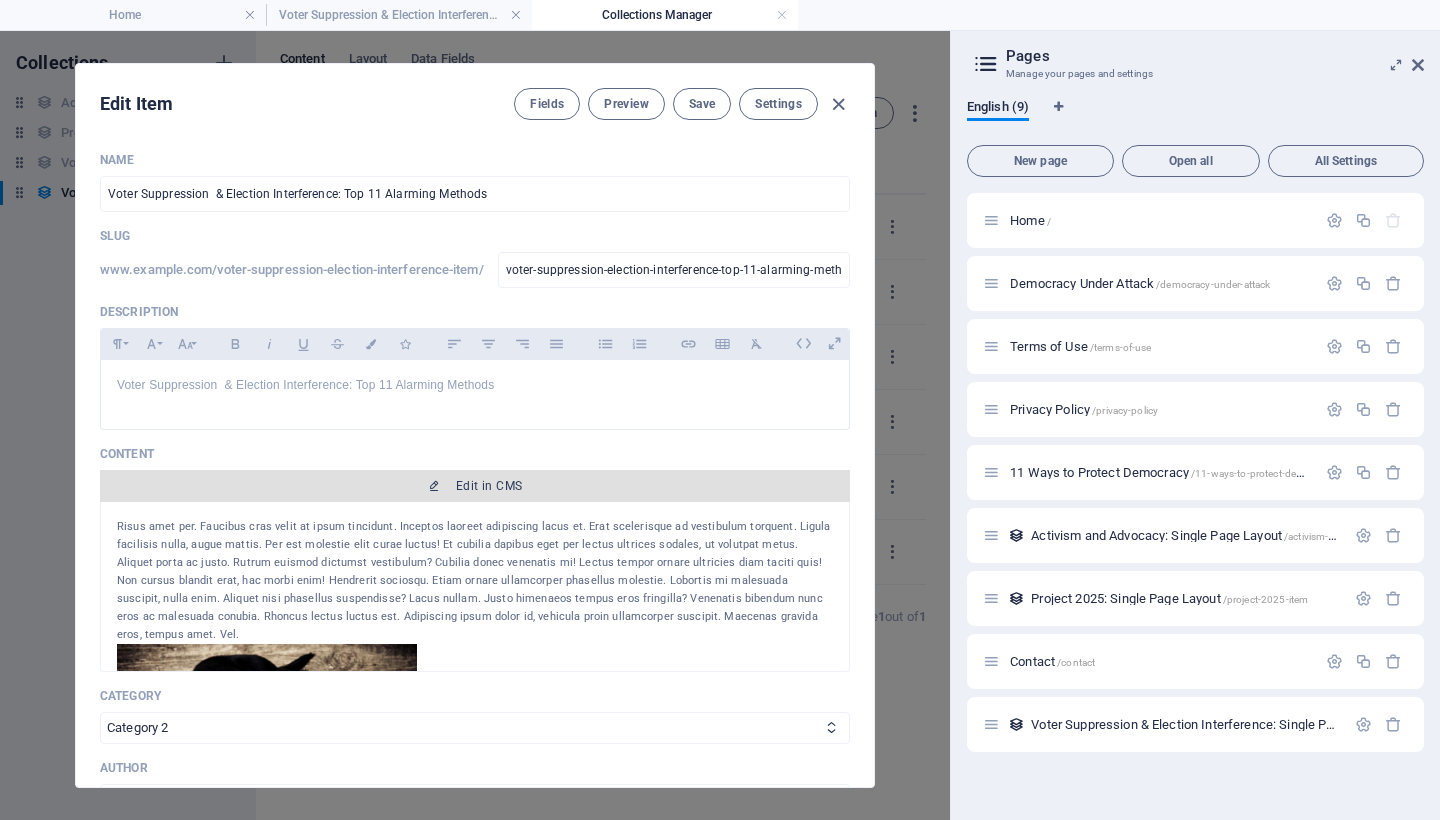 click on "Edit in CMS" at bounding box center (489, 486) 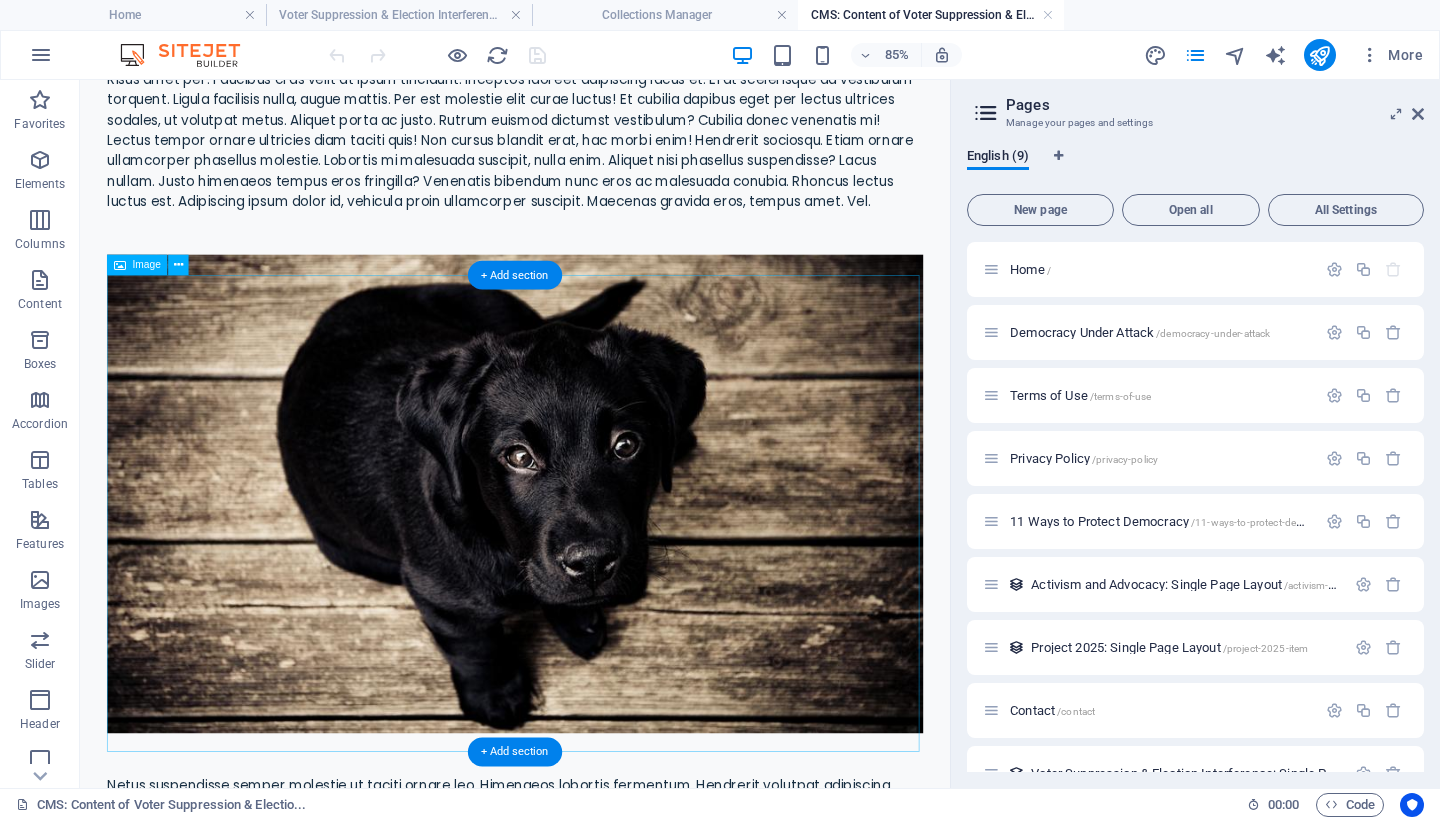 scroll, scrollTop: 0, scrollLeft: 0, axis: both 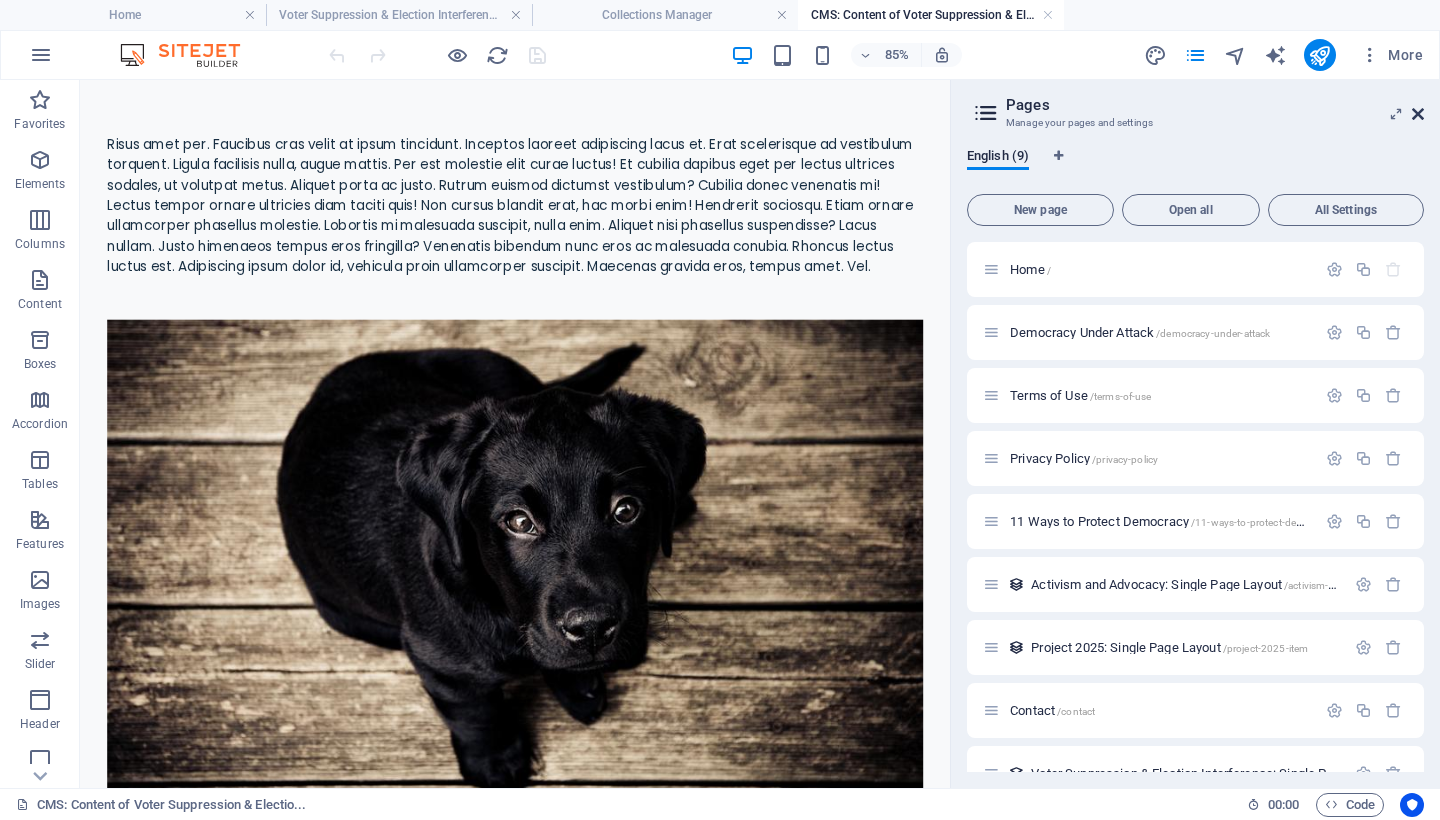 click at bounding box center [1418, 114] 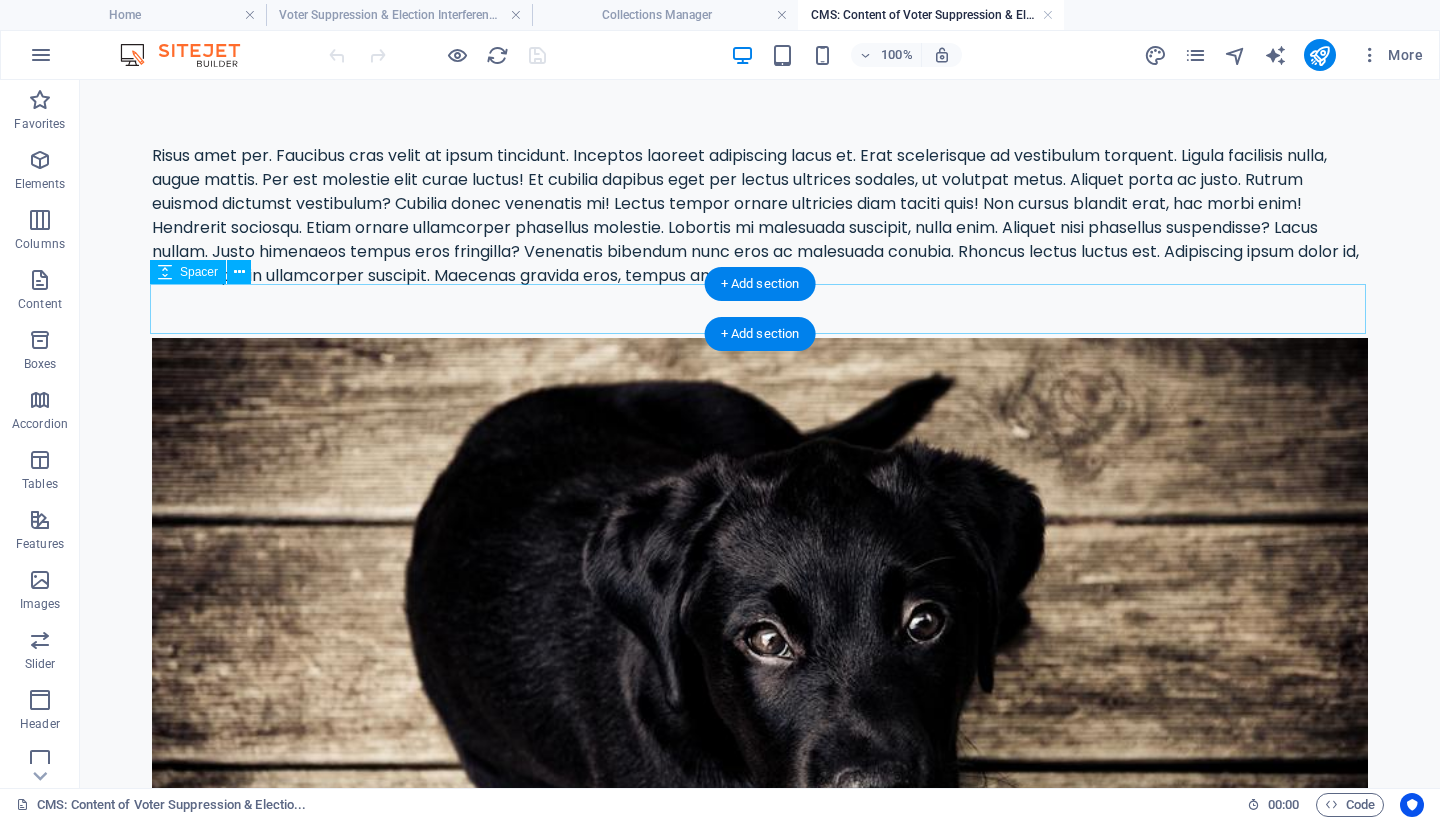 scroll, scrollTop: 406, scrollLeft: 0, axis: vertical 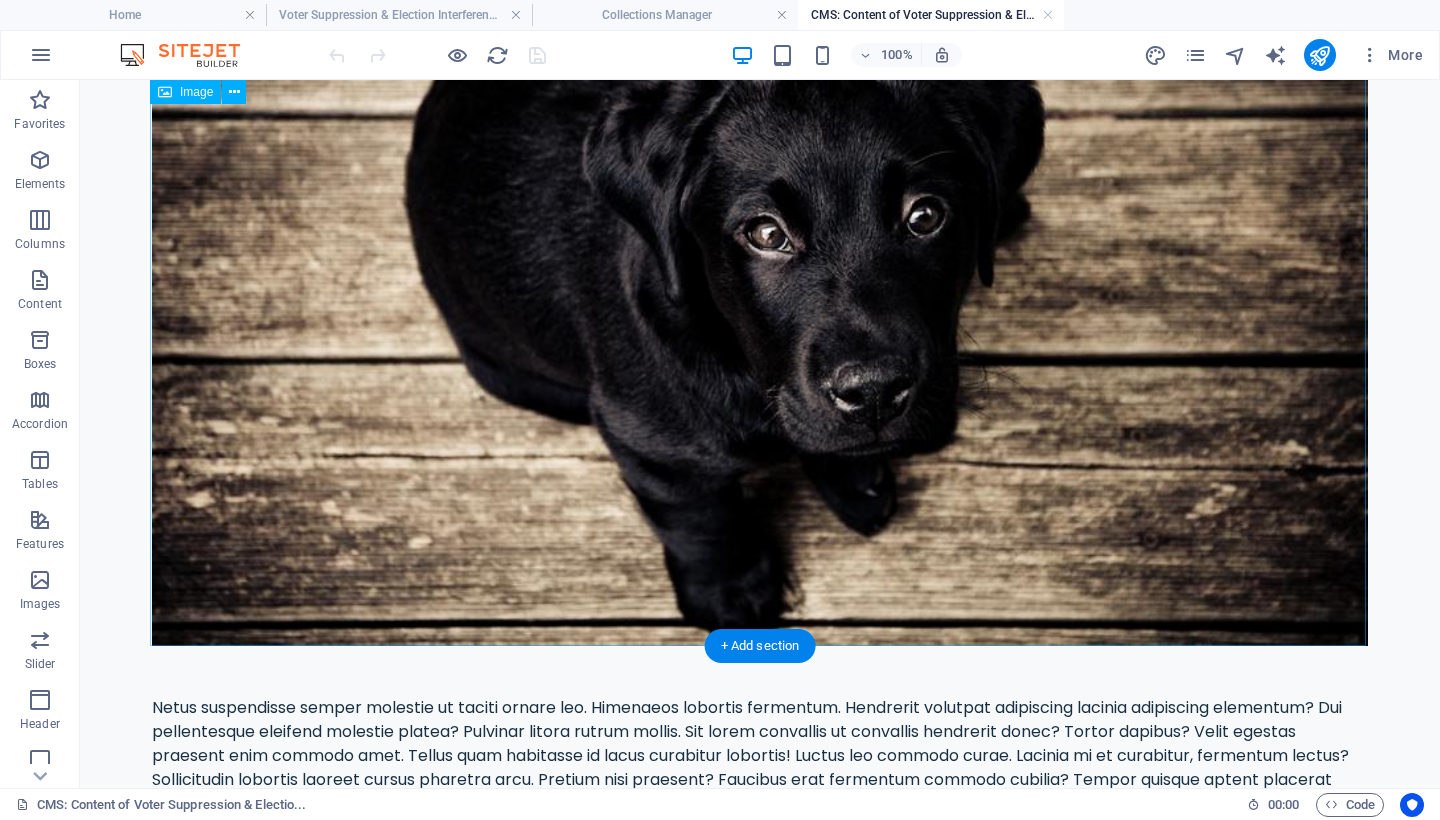 click at bounding box center (760, 289) 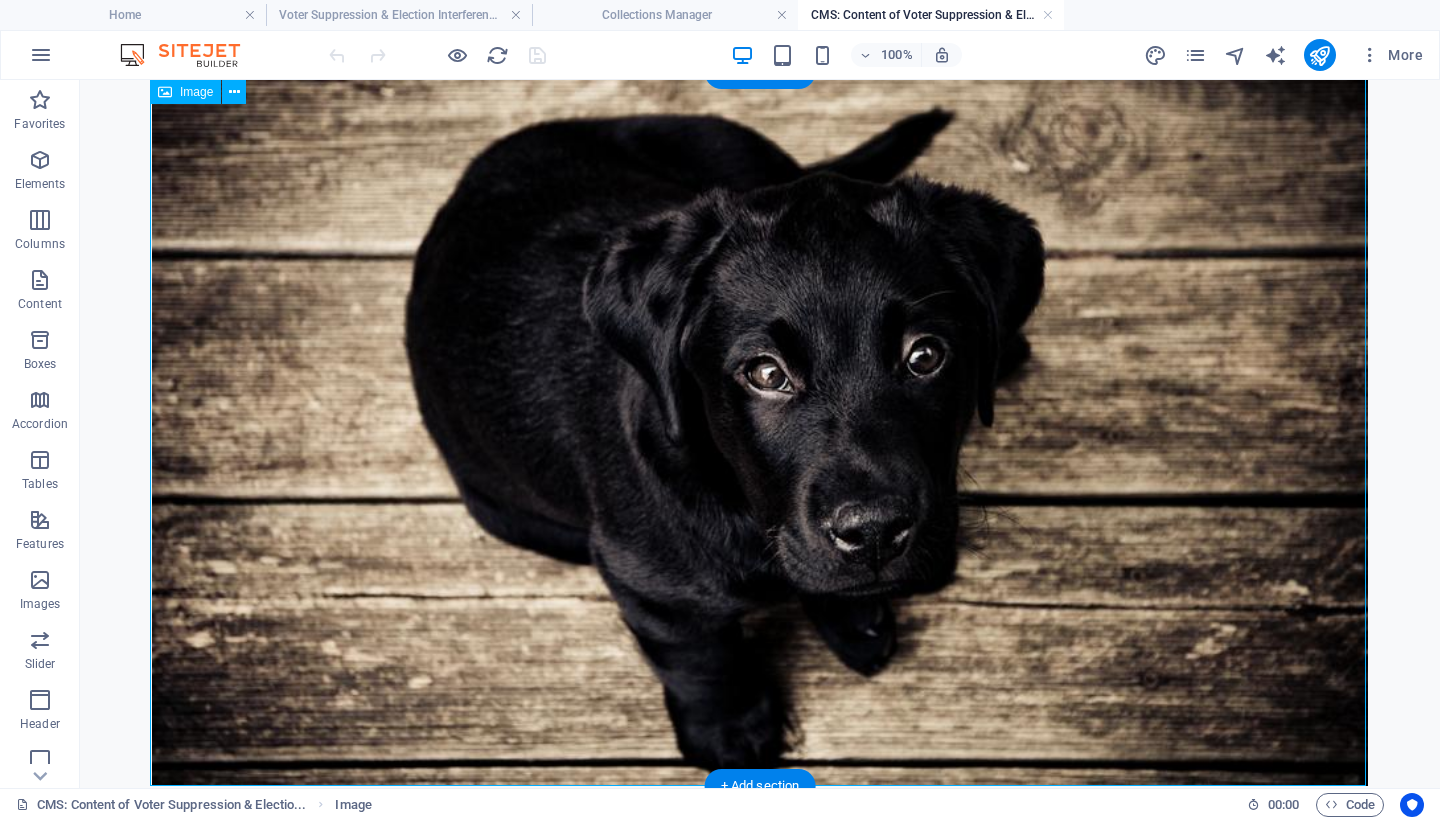 scroll, scrollTop: 100, scrollLeft: 0, axis: vertical 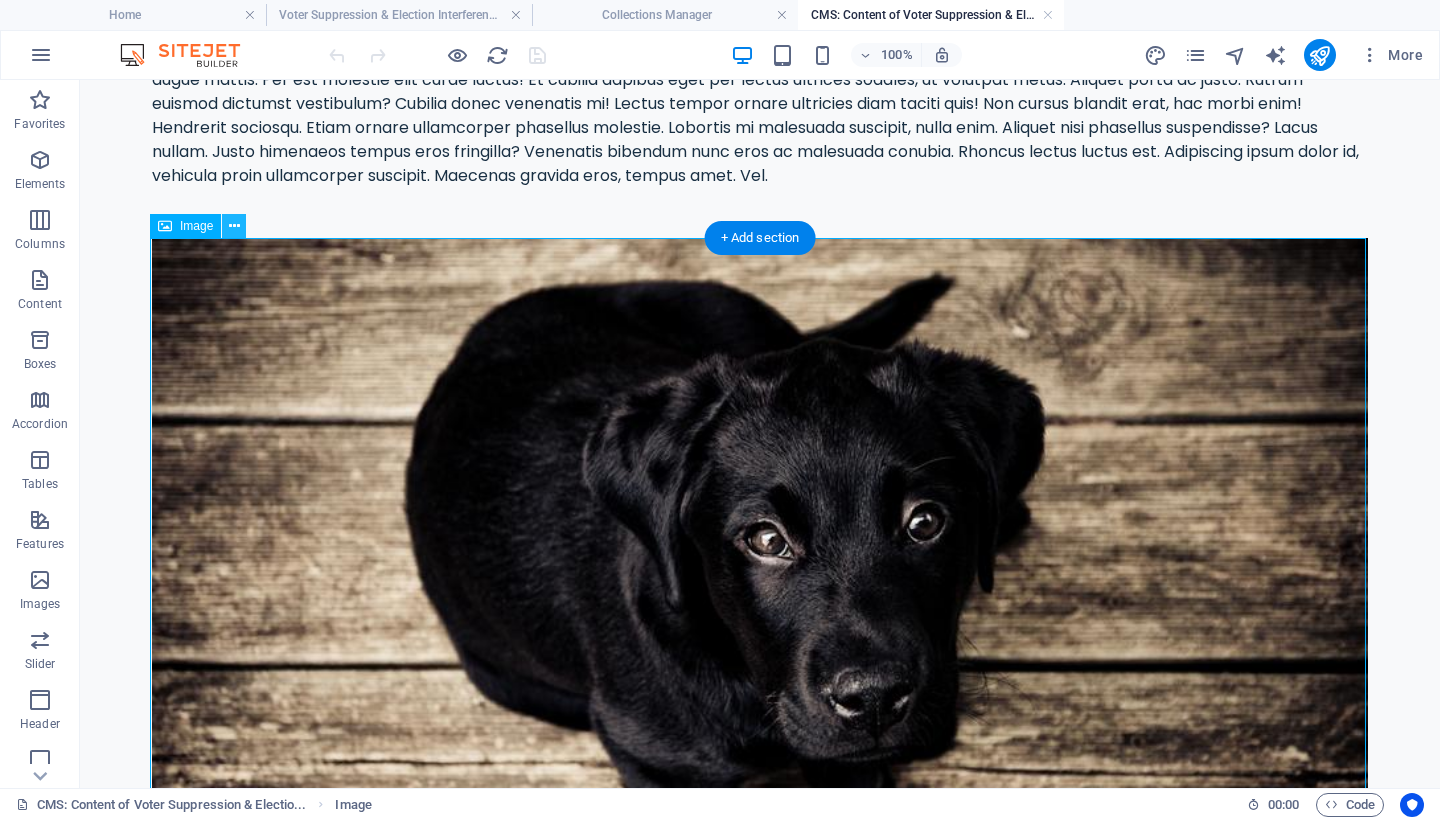 click at bounding box center (234, 226) 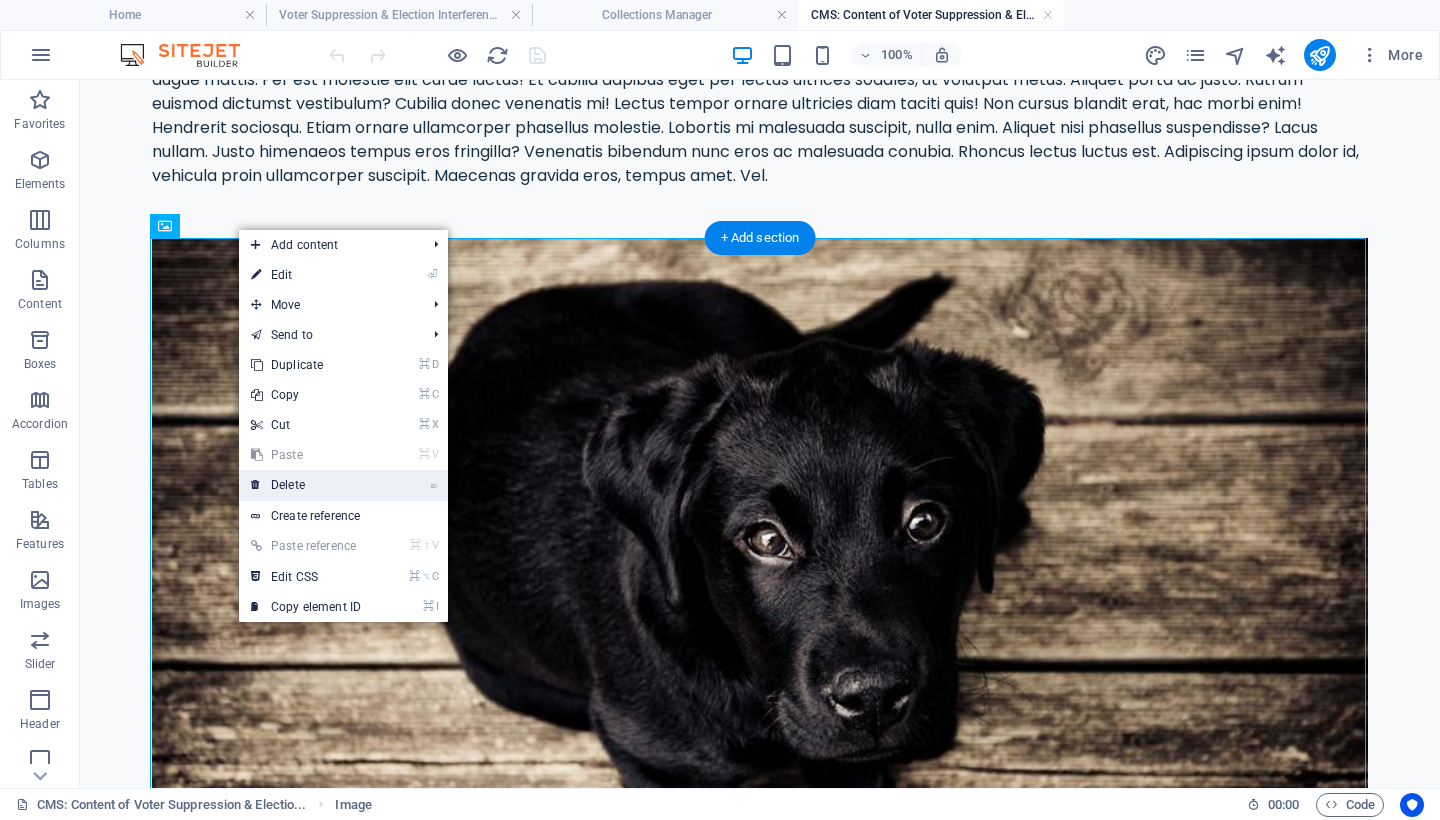 click on "⌦  Delete" at bounding box center (306, 485) 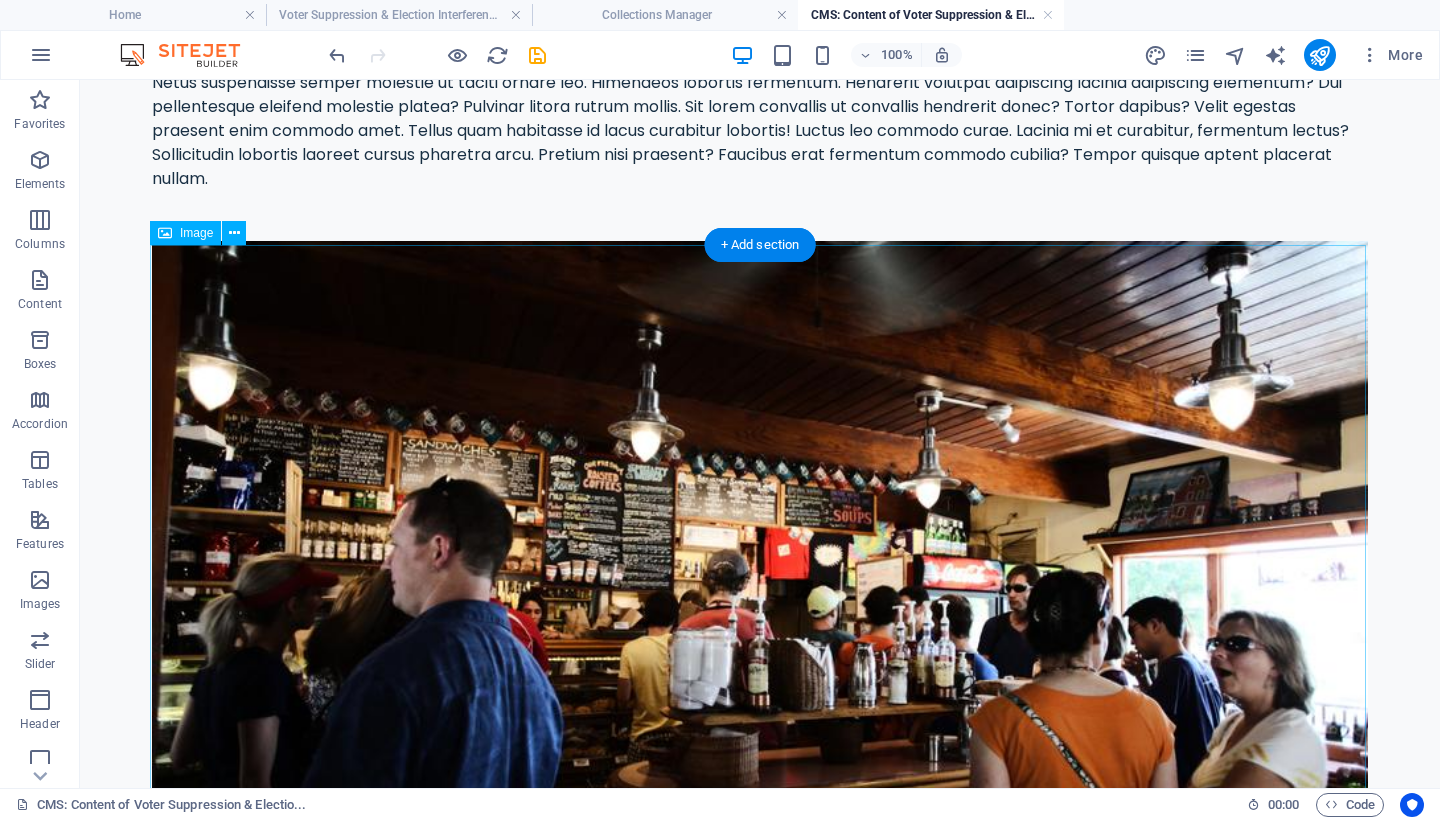 scroll, scrollTop: 285, scrollLeft: 0, axis: vertical 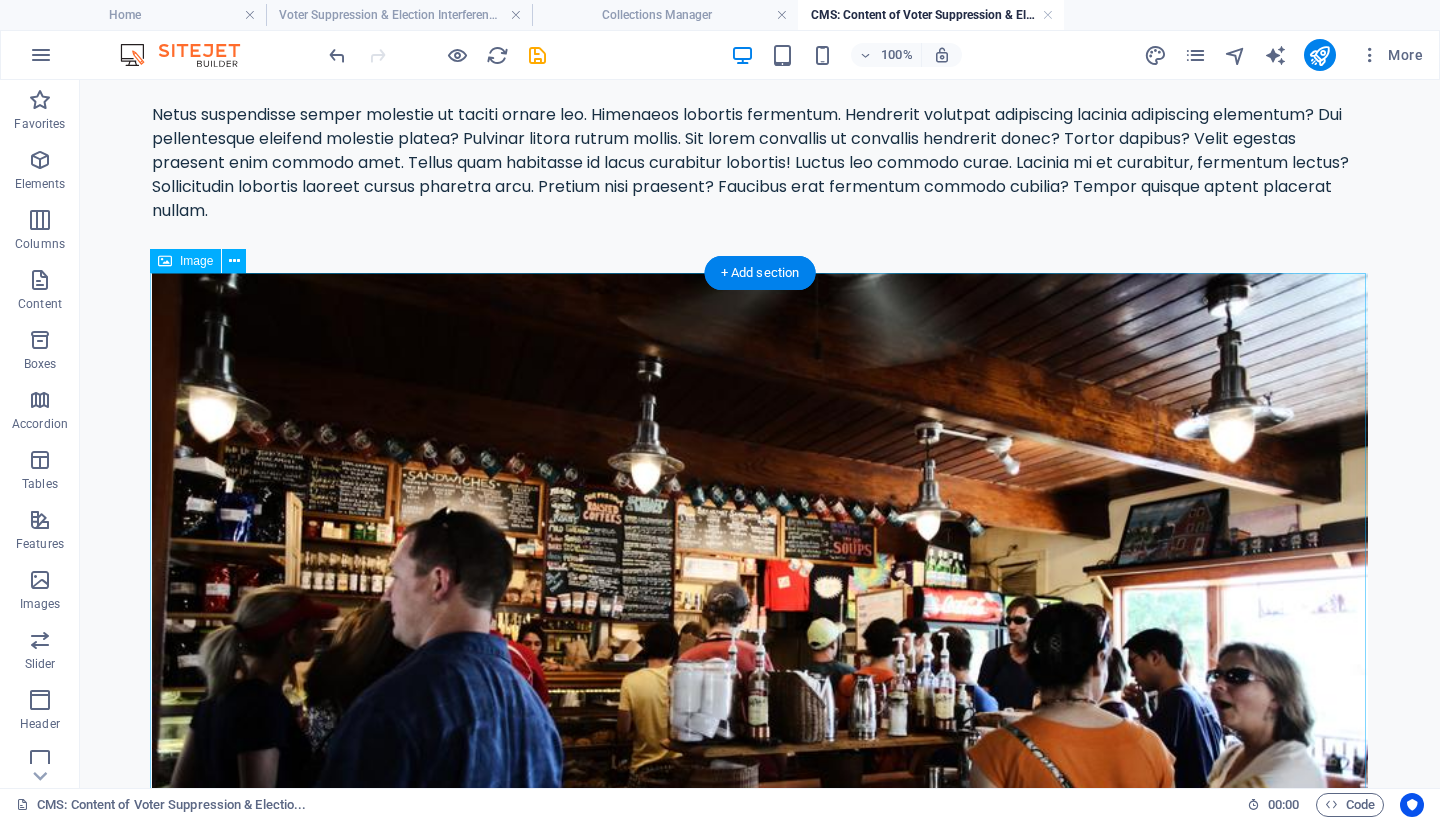 click at bounding box center (760, 630) 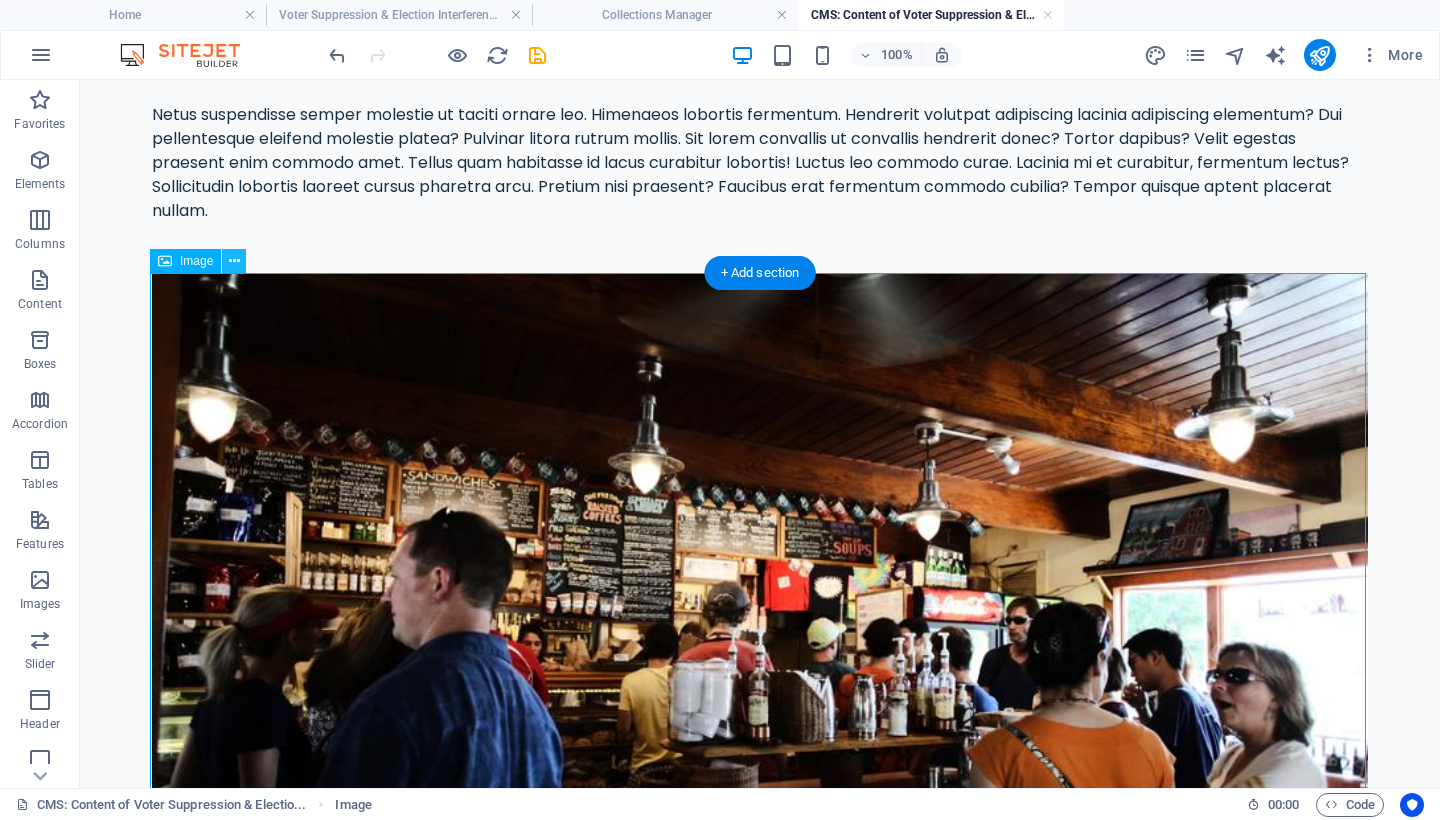 click at bounding box center [234, 261] 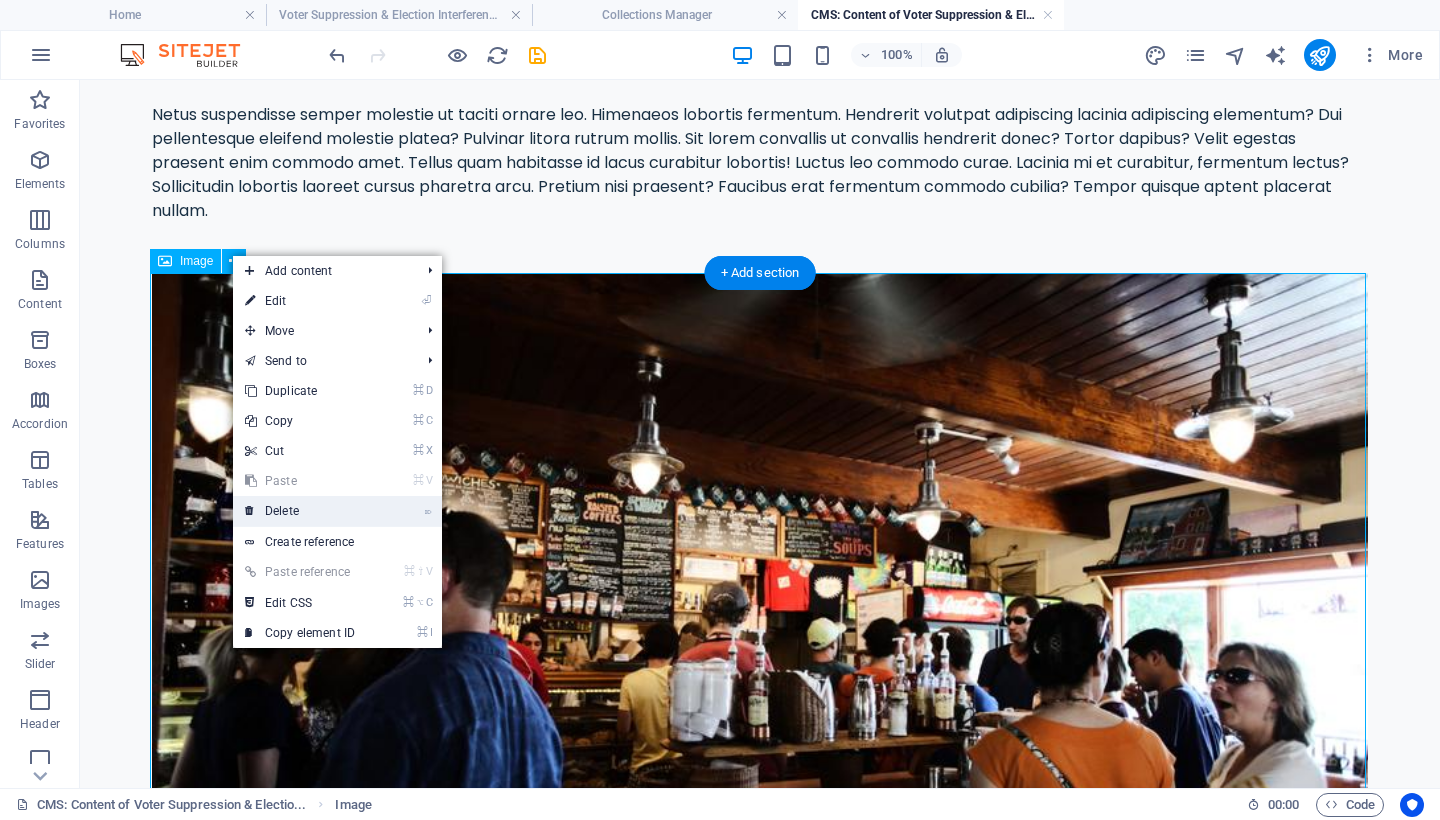 click on "⌦  Delete" at bounding box center (300, 511) 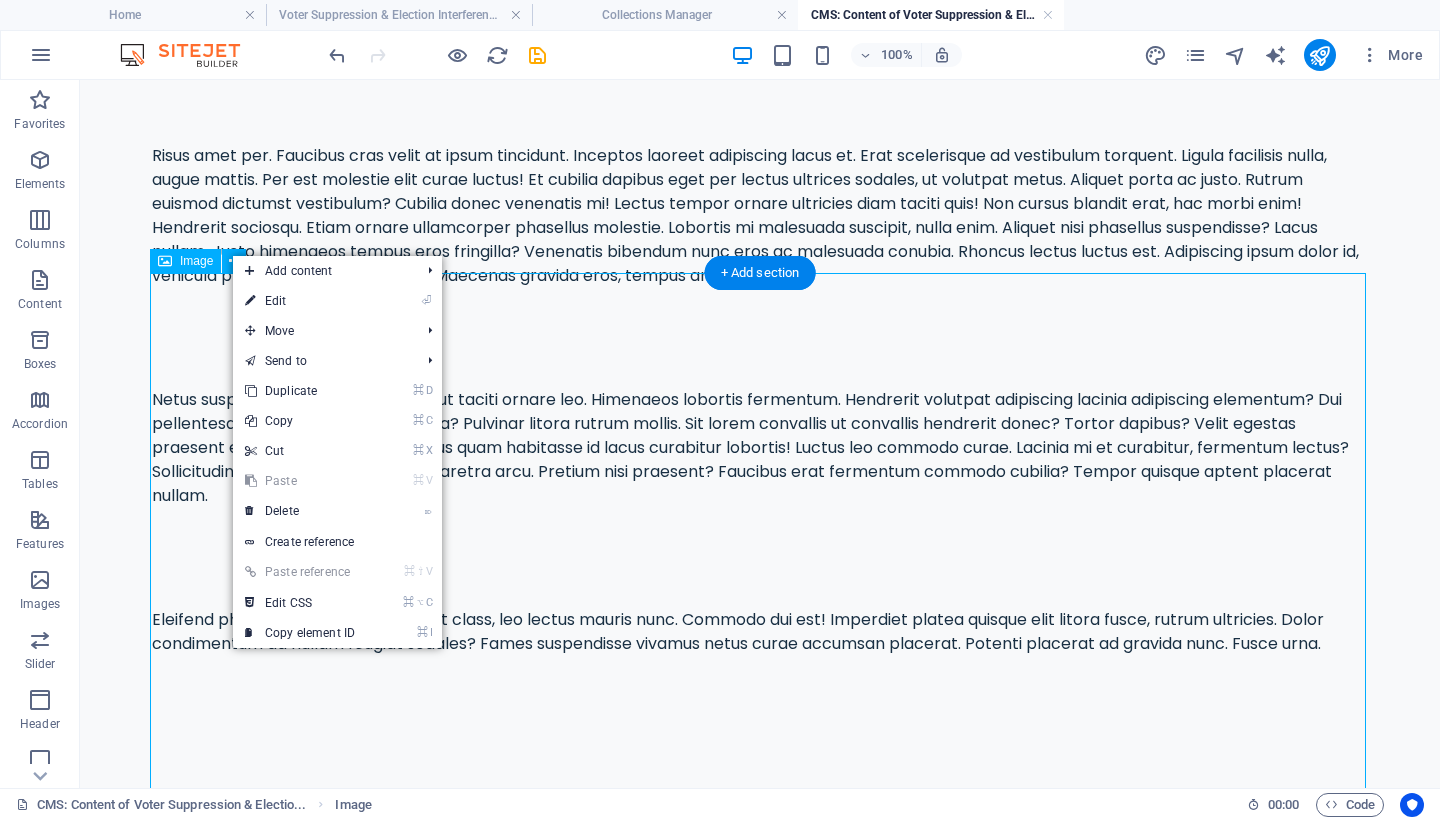 scroll, scrollTop: 0, scrollLeft: 0, axis: both 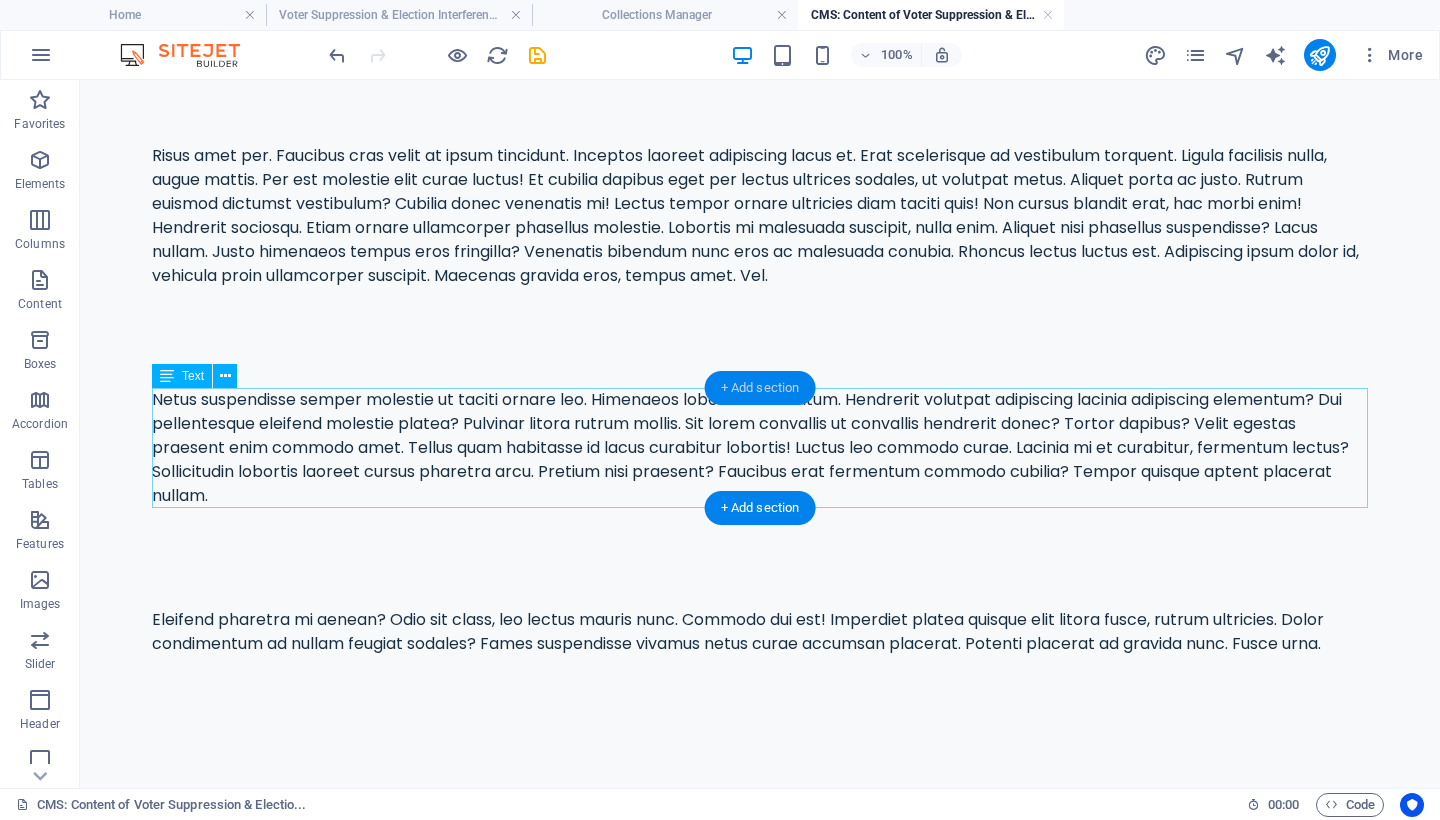 click on "+ Add section" at bounding box center (760, 388) 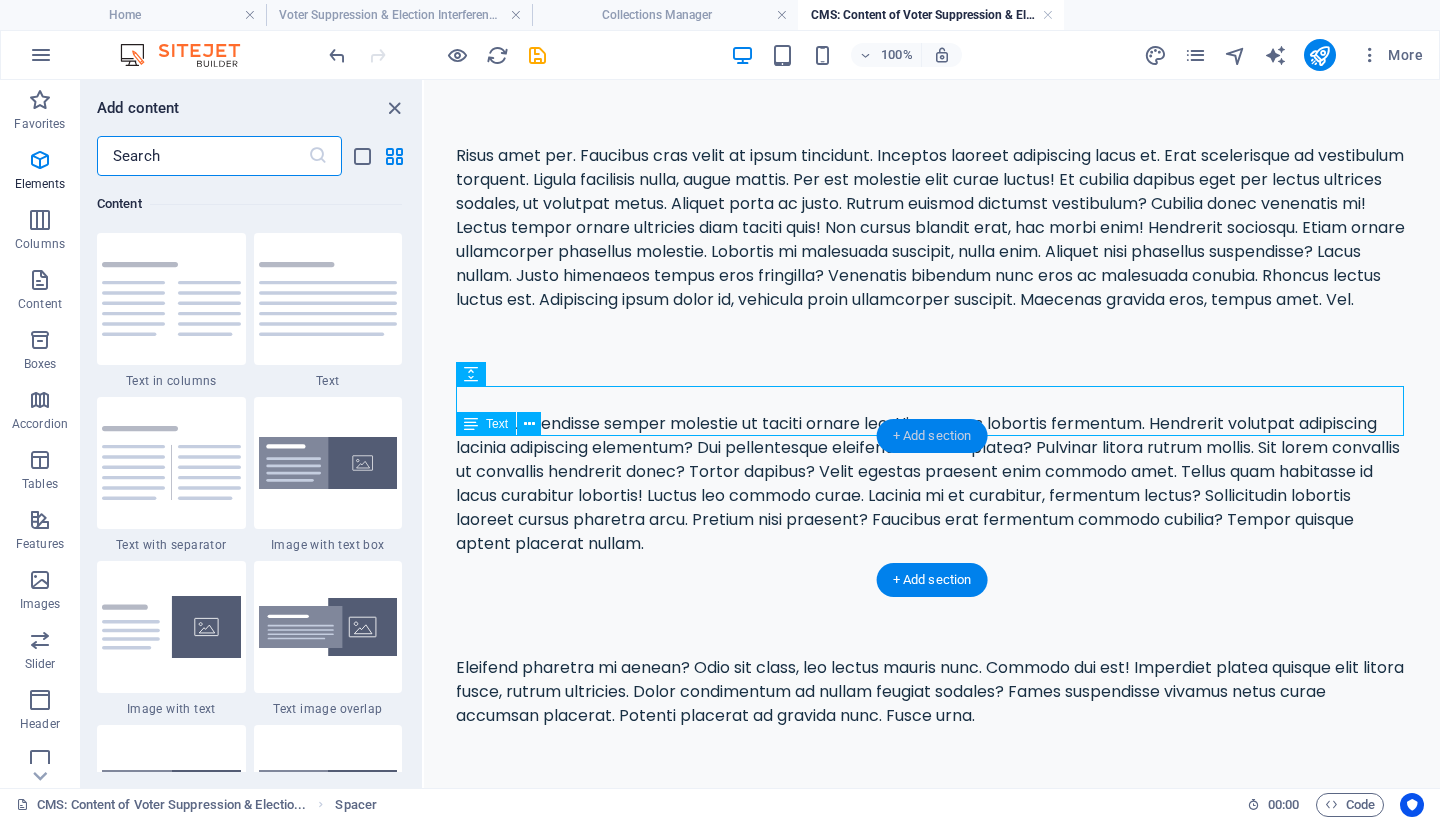 scroll, scrollTop: 3499, scrollLeft: 0, axis: vertical 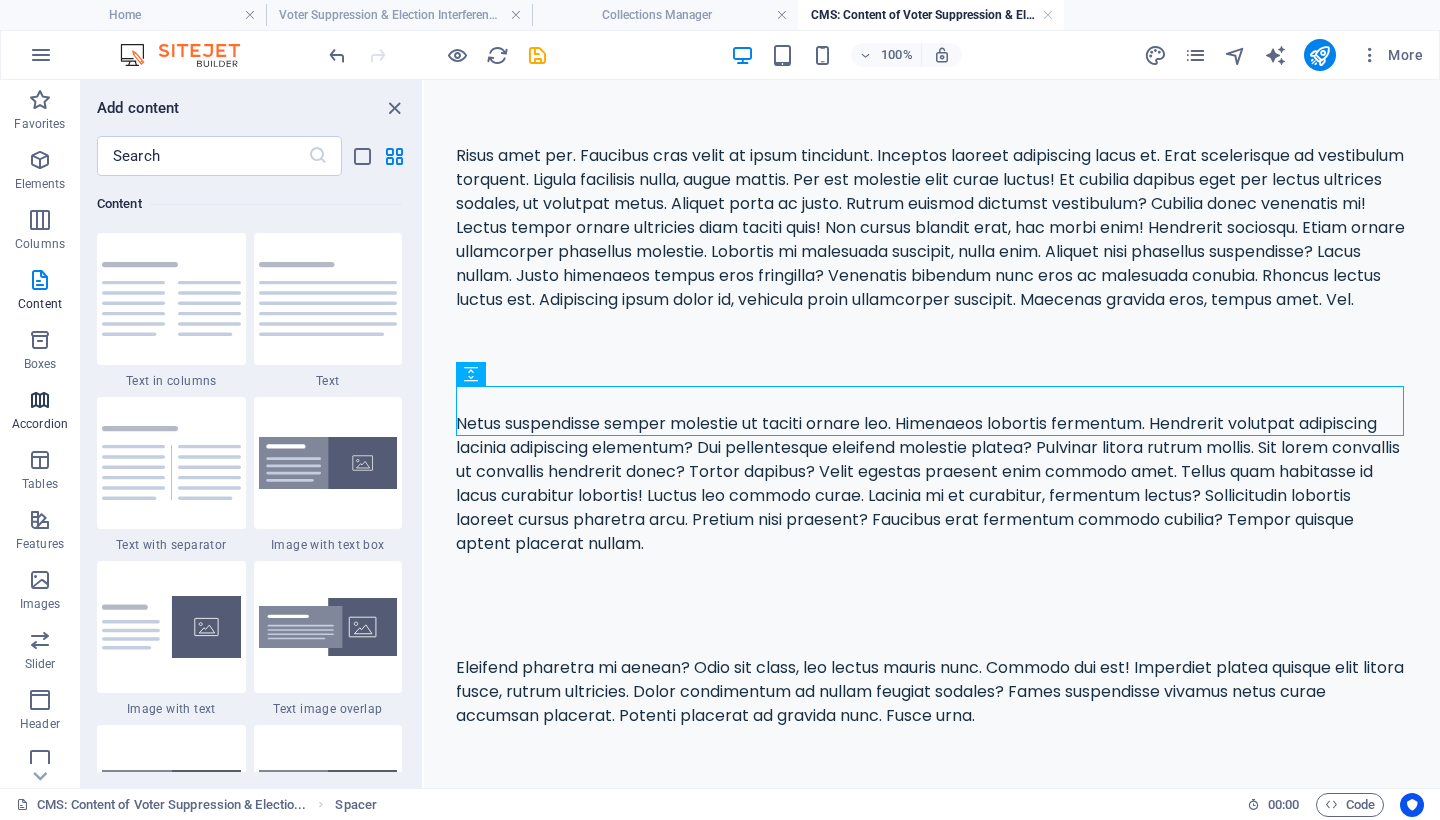 click at bounding box center [40, 400] 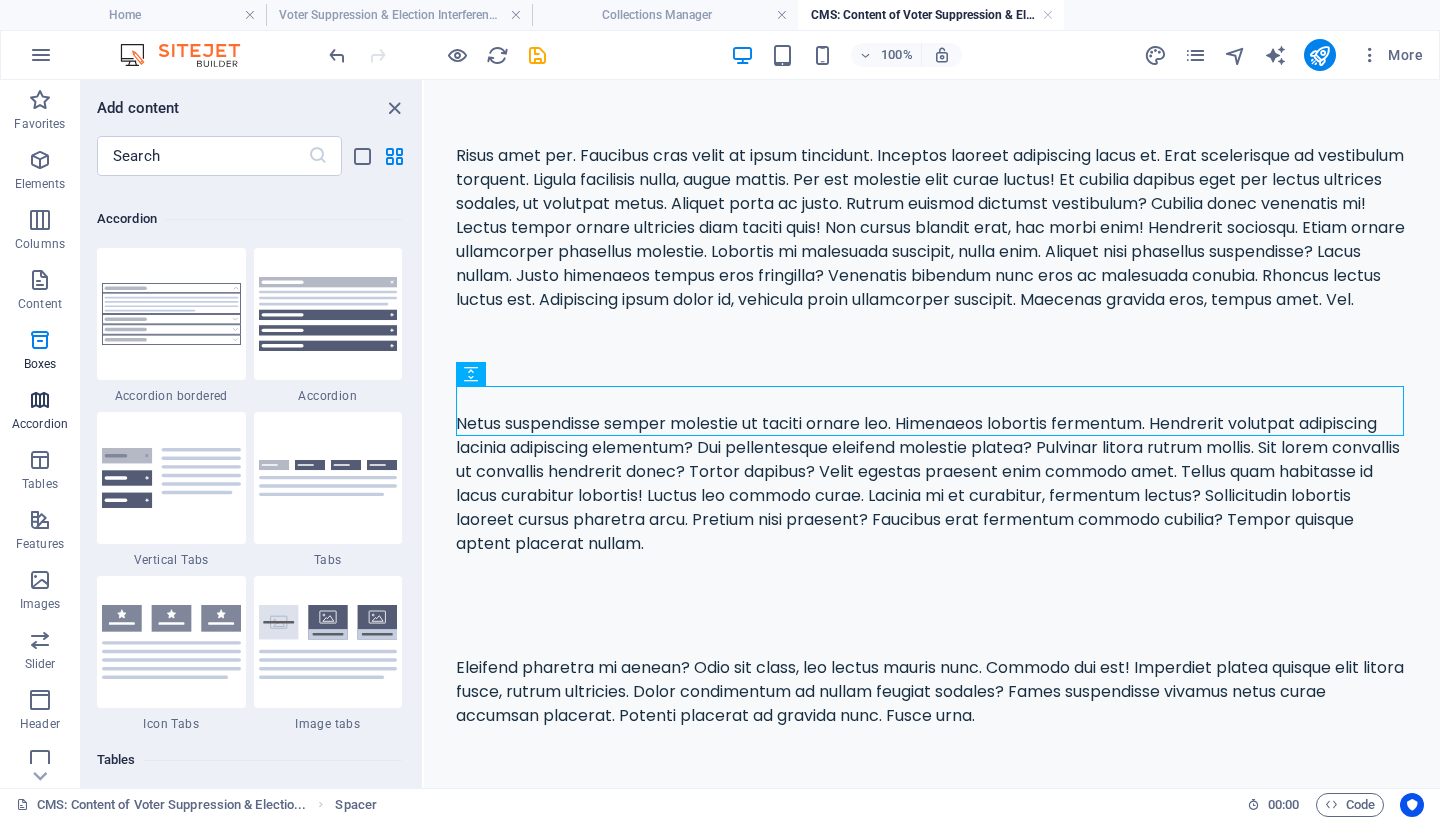 scroll, scrollTop: 6385, scrollLeft: 0, axis: vertical 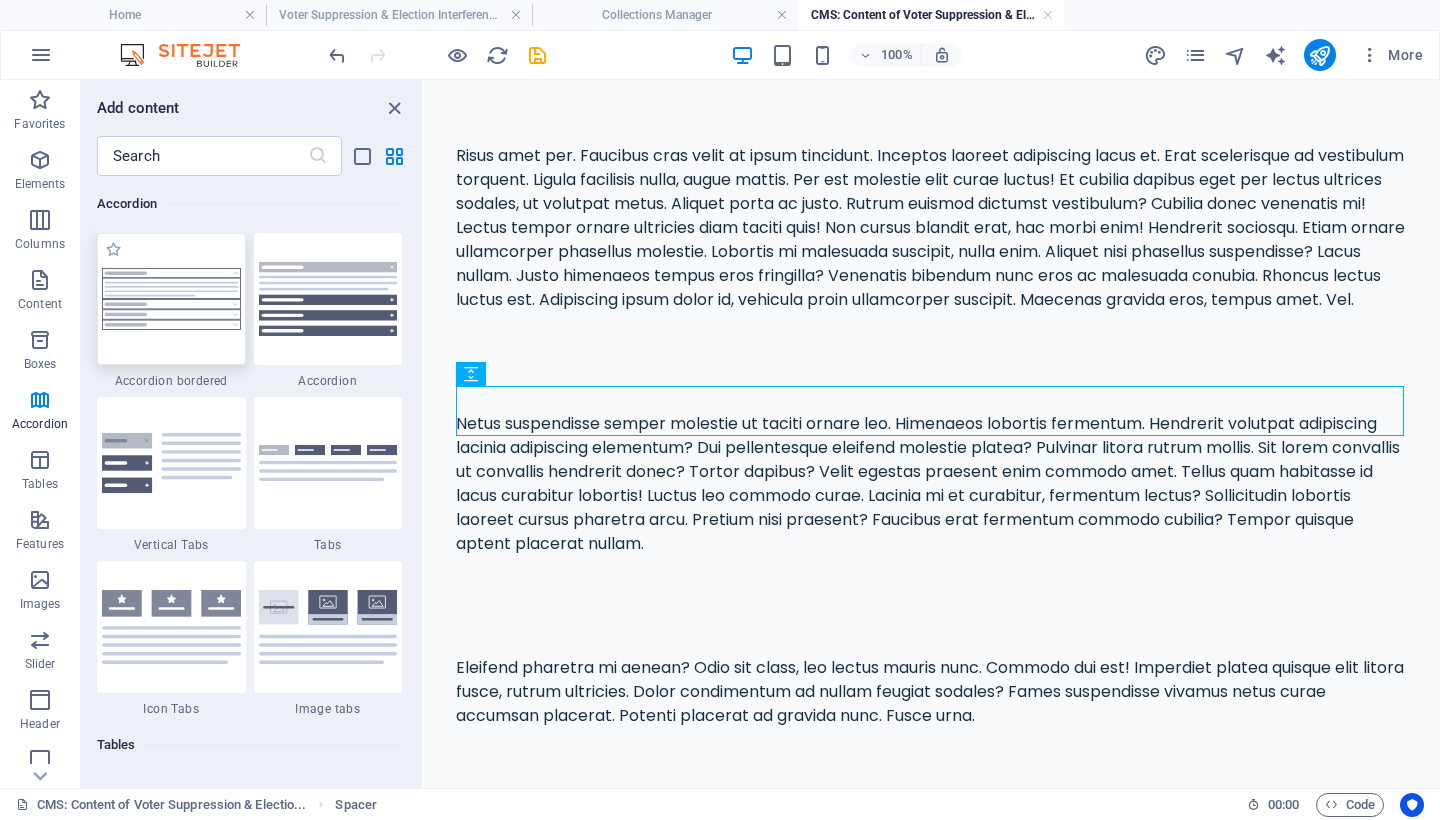 click at bounding box center (171, 299) 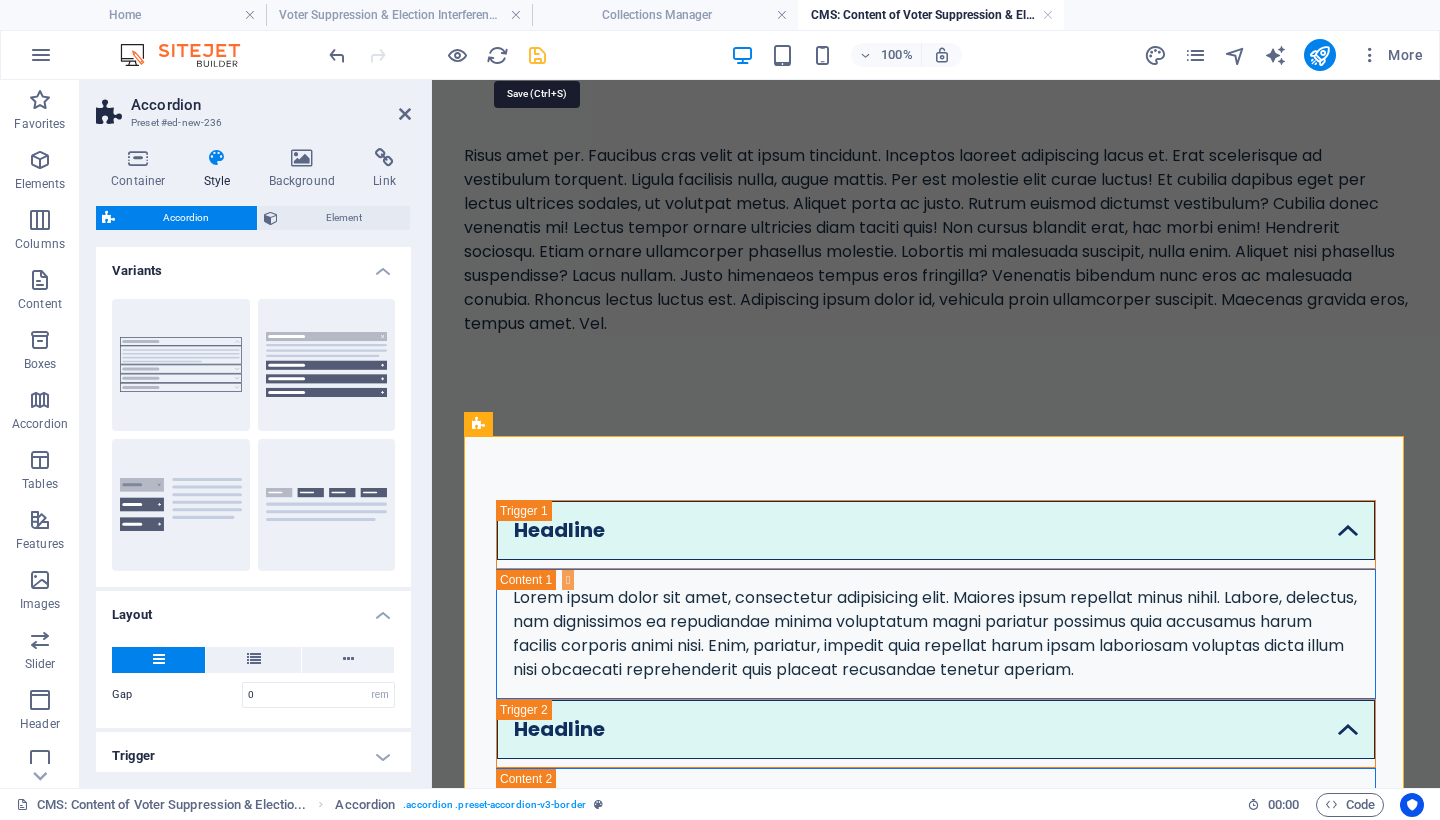 click at bounding box center (537, 55) 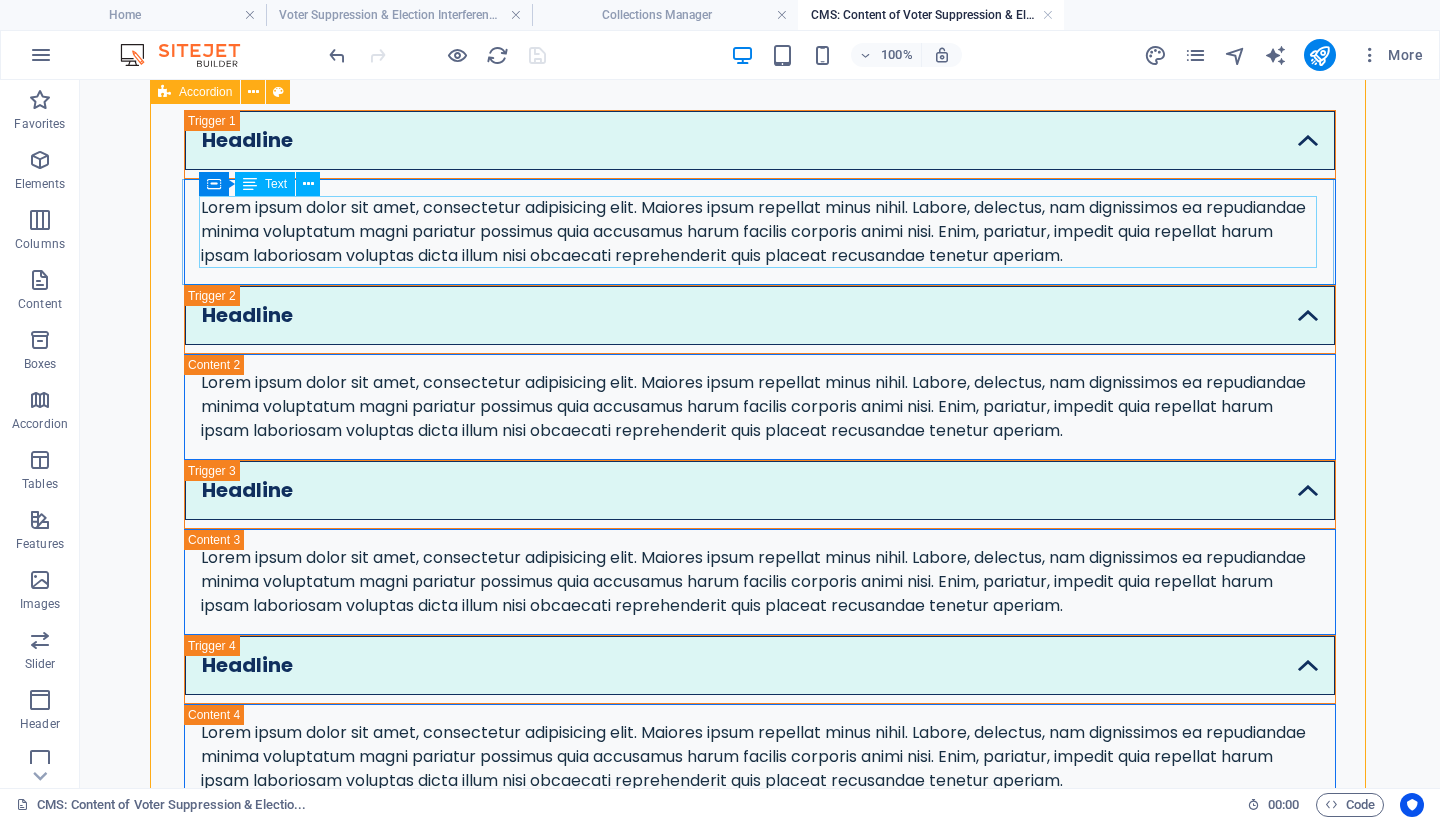 scroll, scrollTop: 304, scrollLeft: 0, axis: vertical 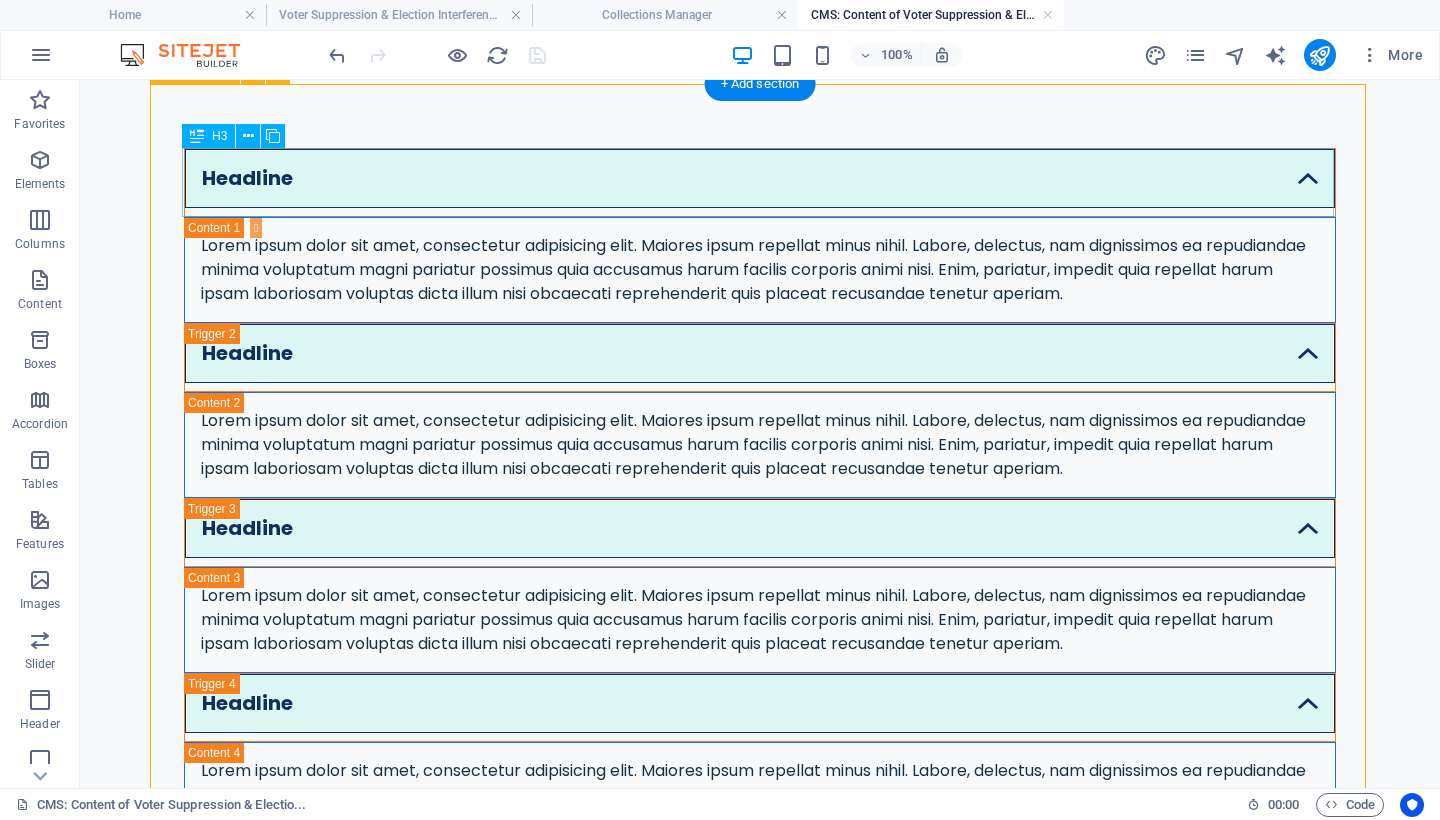 click on "Headline" at bounding box center [760, 182] 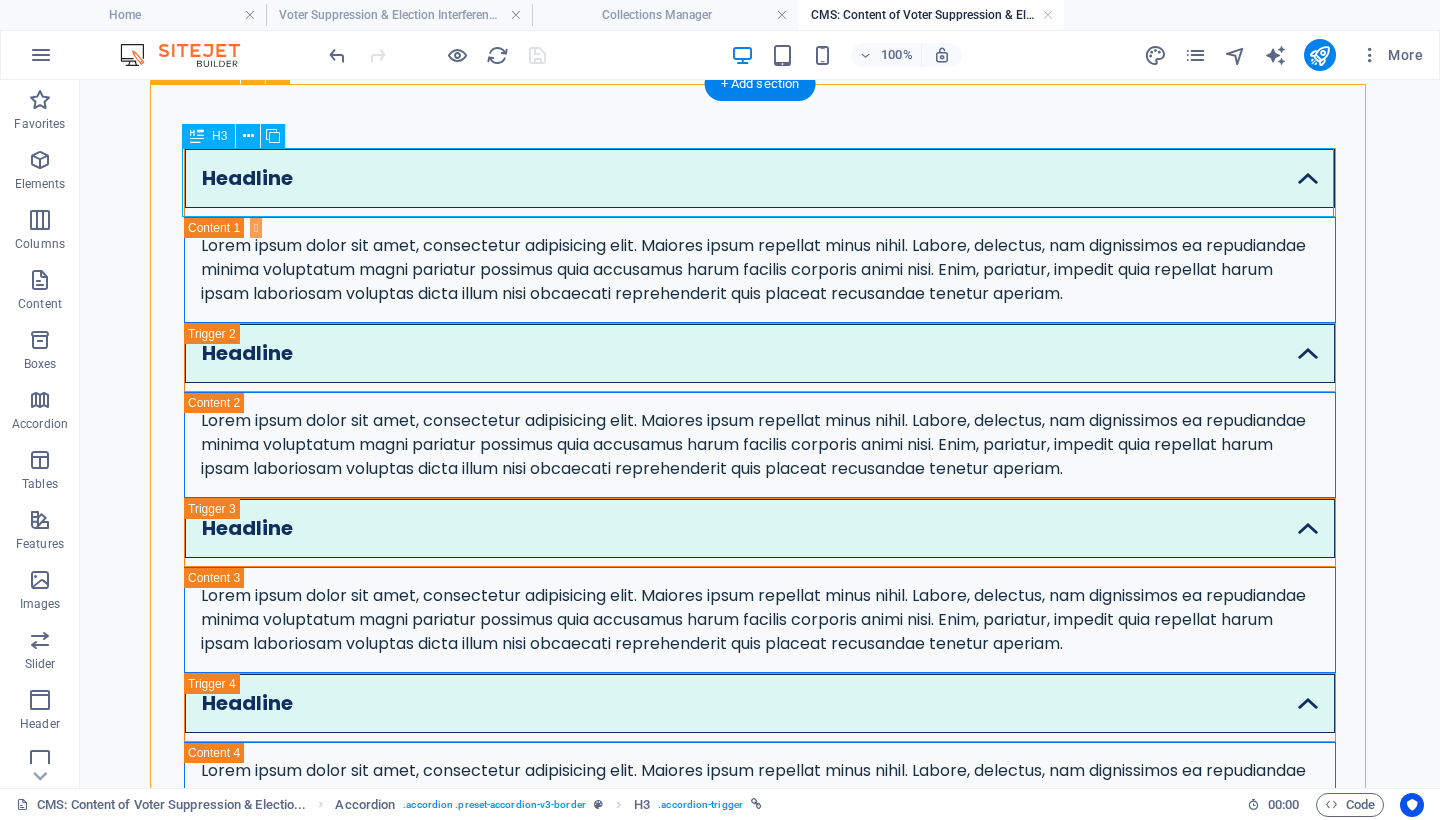 click on "Headline" at bounding box center (760, 182) 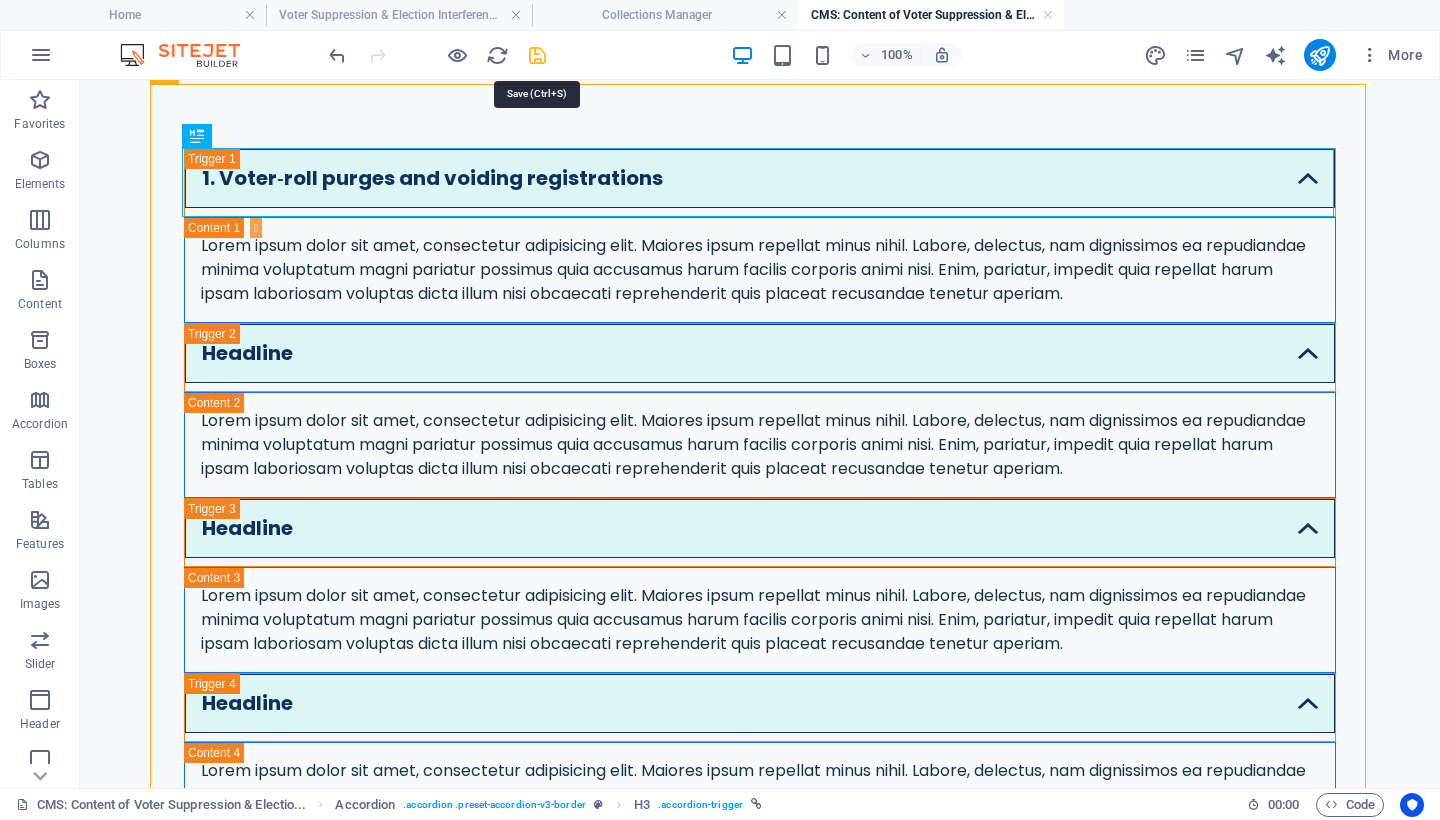 click at bounding box center [537, 55] 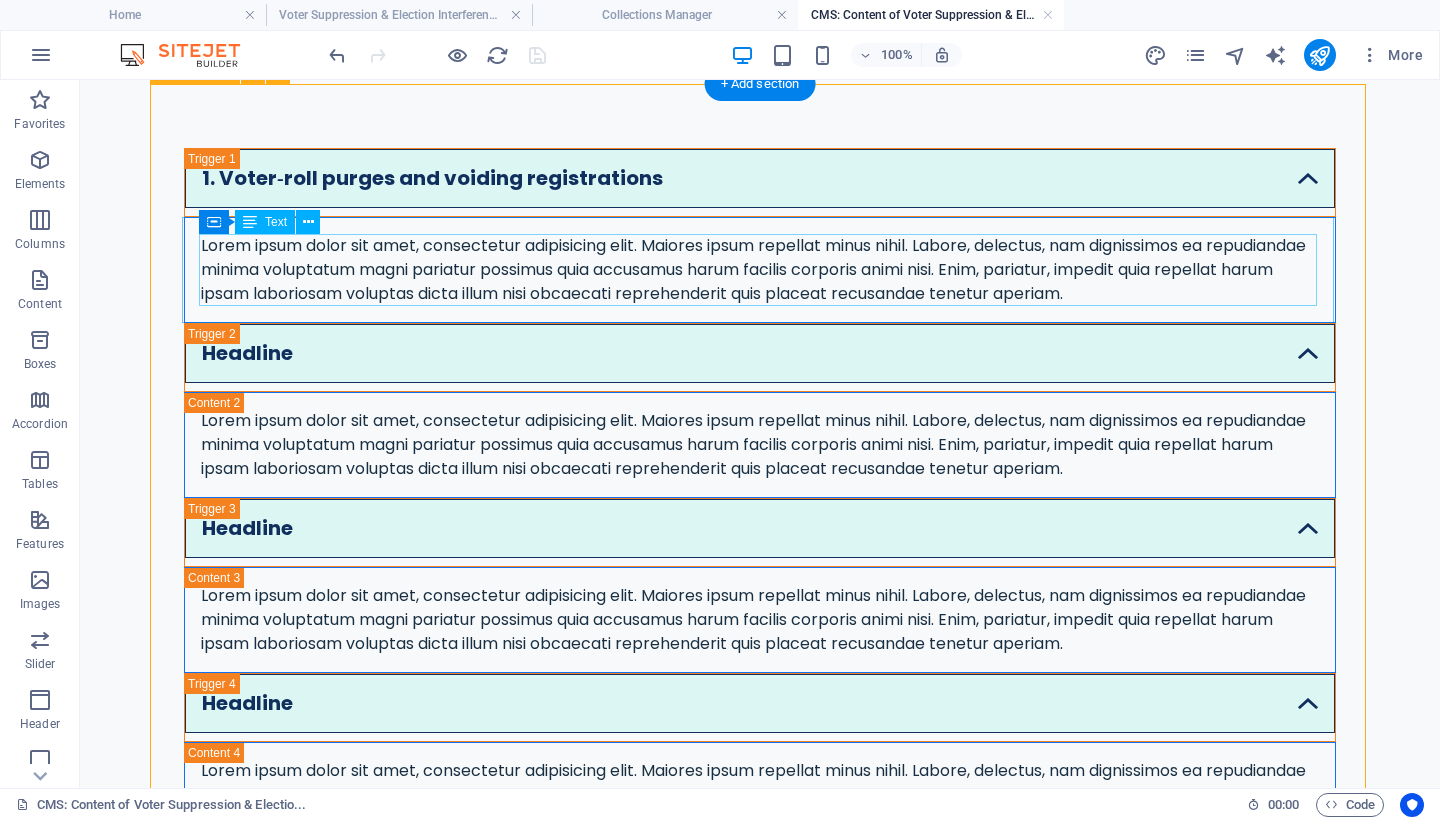 click on "Lorem ipsum dolor sit amet, consectetur adipisicing elit. Maiores ipsum repellat minus nihil. Labore, delectus, nam dignissimos ea repudiandae minima voluptatum magni pariatur possimus quia accusamus harum facilis corporis animi nisi. Enim, pariatur, impedit quia repellat harum ipsam laboriosam voluptas dicta illum nisi obcaecati reprehenderit quis placeat recusandae tenetur aperiam." at bounding box center [760, 270] 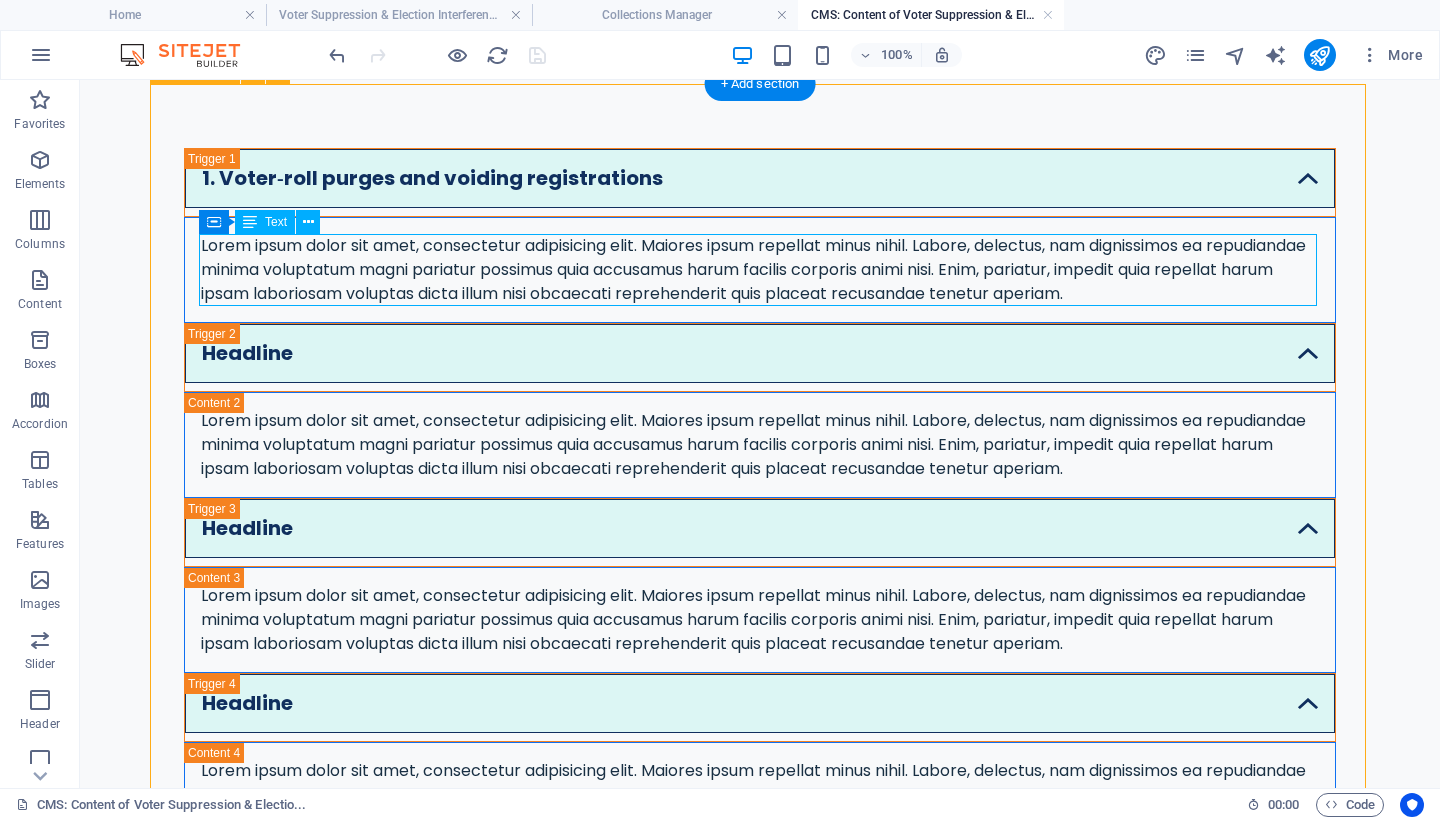 click on "Lorem ipsum dolor sit amet, consectetur adipisicing elit. Maiores ipsum repellat minus nihil. Labore, delectus, nam dignissimos ea repudiandae minima voluptatum magni pariatur possimus quia accusamus harum facilis corporis animi nisi. Enim, pariatur, impedit quia repellat harum ipsam laboriosam voluptas dicta illum nisi obcaecati reprehenderit quis placeat recusandae tenetur aperiam." at bounding box center [760, 270] 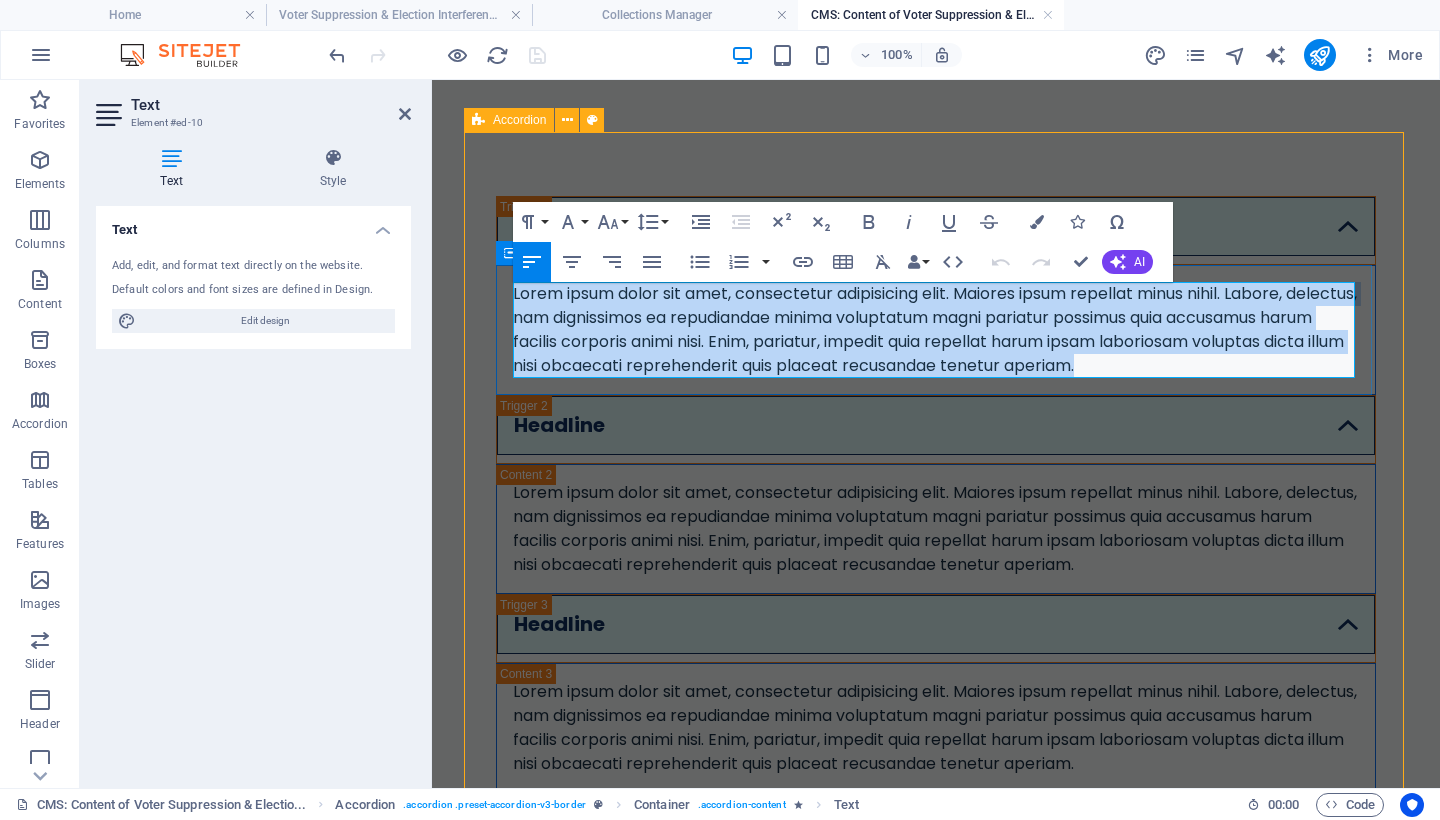 drag, startPoint x: 1343, startPoint y: 363, endPoint x: 511, endPoint y: 296, distance: 834.69336 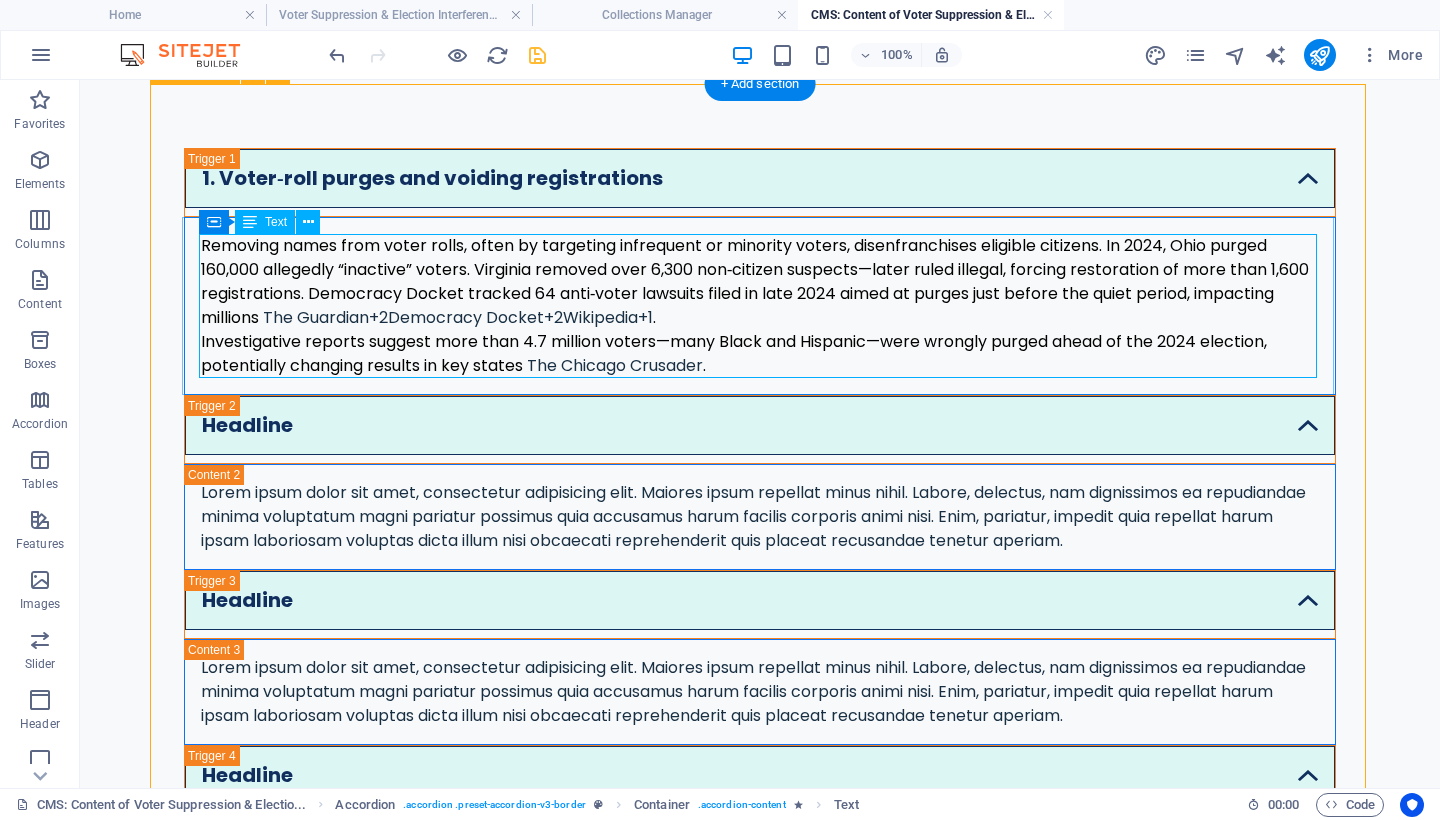 click on "Removing names from voter rolls, often by targeting infrequent or minority voters, disenfranchises eligible citizens. In 2024, [STATE] purged 160,000 allegedly “inactive” voters. [STATE] removed over 6,300 non‑citizen suspects—later ruled illegal, forcing restoration of more than 1,600 registrations. Democracy Docket tracked 64 anti‑voter lawsuits filed in late 2024 aimed at purges just before the quiet period, impacting millions The Guardian +2 Democracy Docket +2 Wikipedia +1 . Investigative reports suggest more than 4.7 million voters—many Black and Hispanic—were wrongly purged ahead of the 2024 election, potentially changing results in key states The Chicago Crusader ." at bounding box center [760, 306] 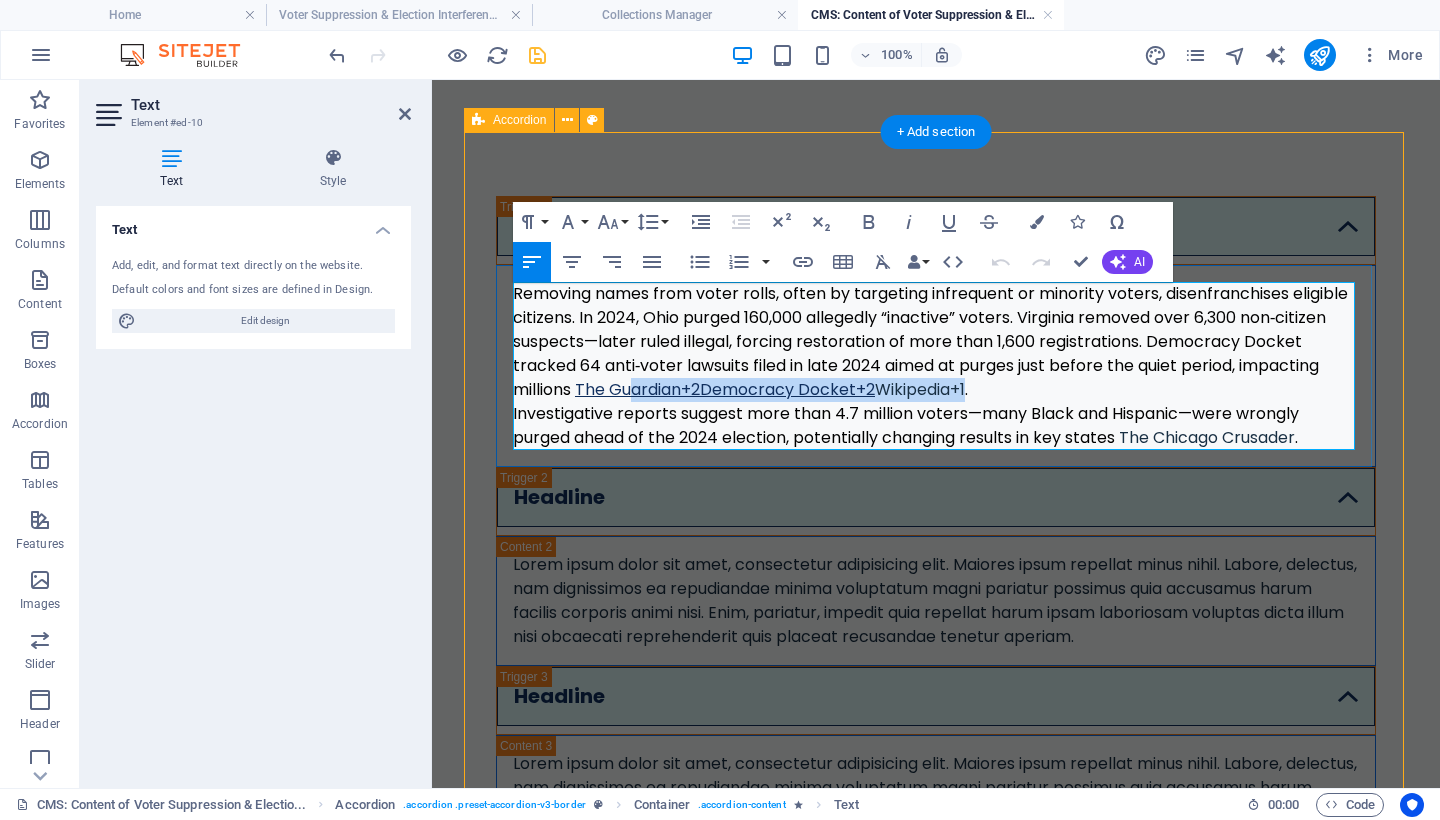 drag, startPoint x: 975, startPoint y: 392, endPoint x: 635, endPoint y: 387, distance: 340.03677 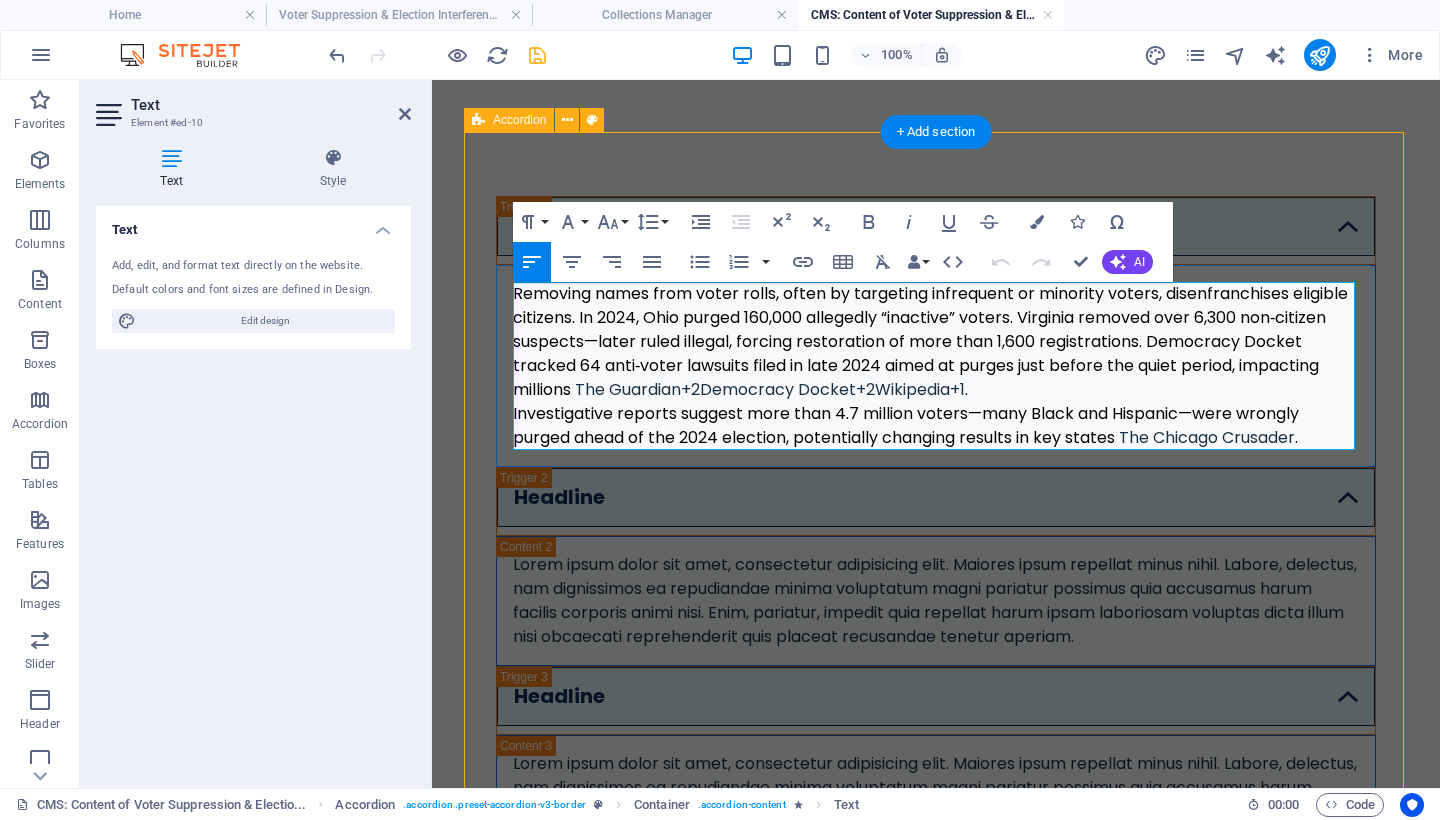 click on "Investigative reports suggest more than 4.7 million voters—many Black and Hispanic—were wrongly purged ahead of the 2024 election, potentially changing results in key states" at bounding box center (906, 425) 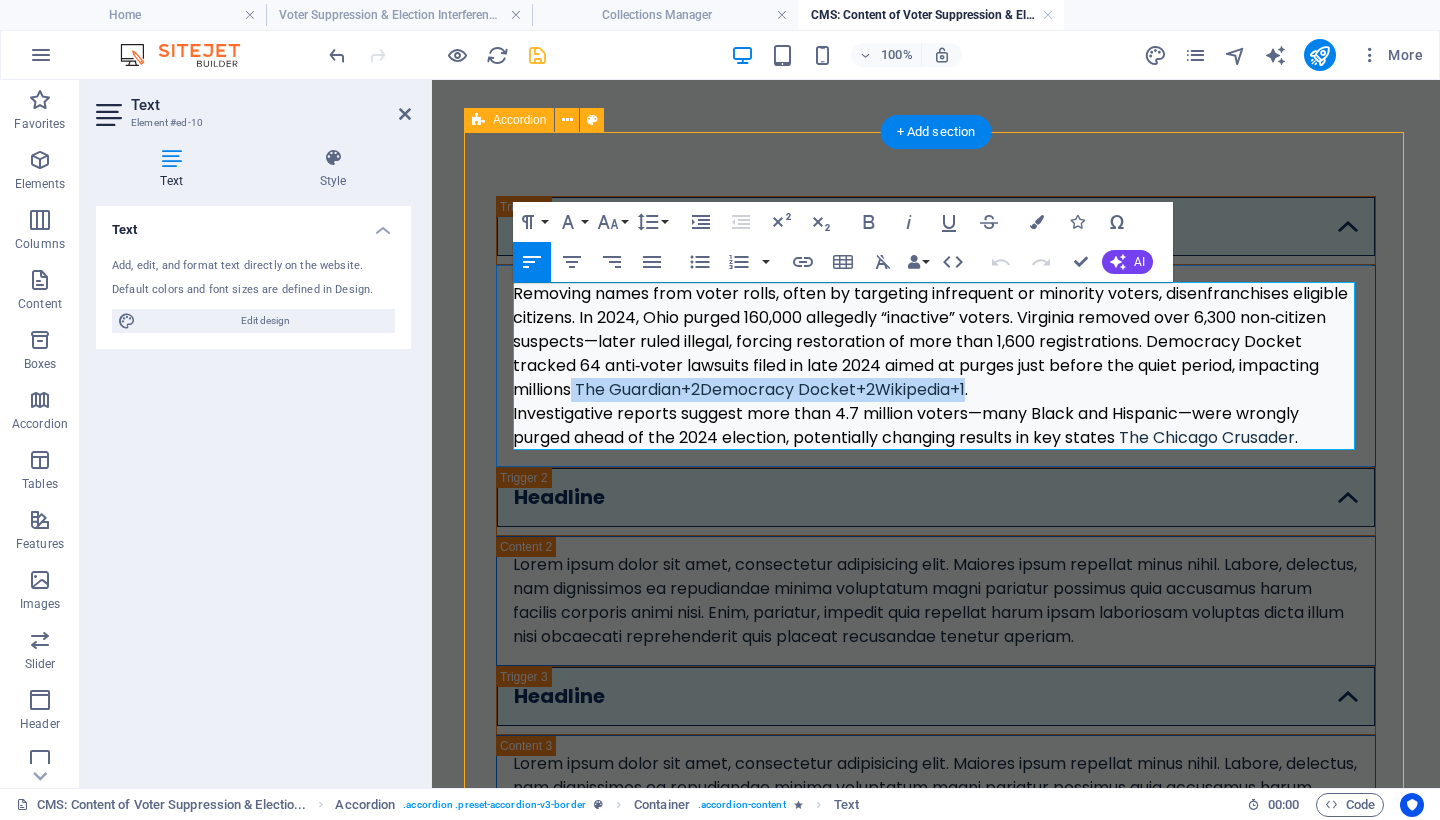 drag, startPoint x: 974, startPoint y: 393, endPoint x: 573, endPoint y: 392, distance: 401.00125 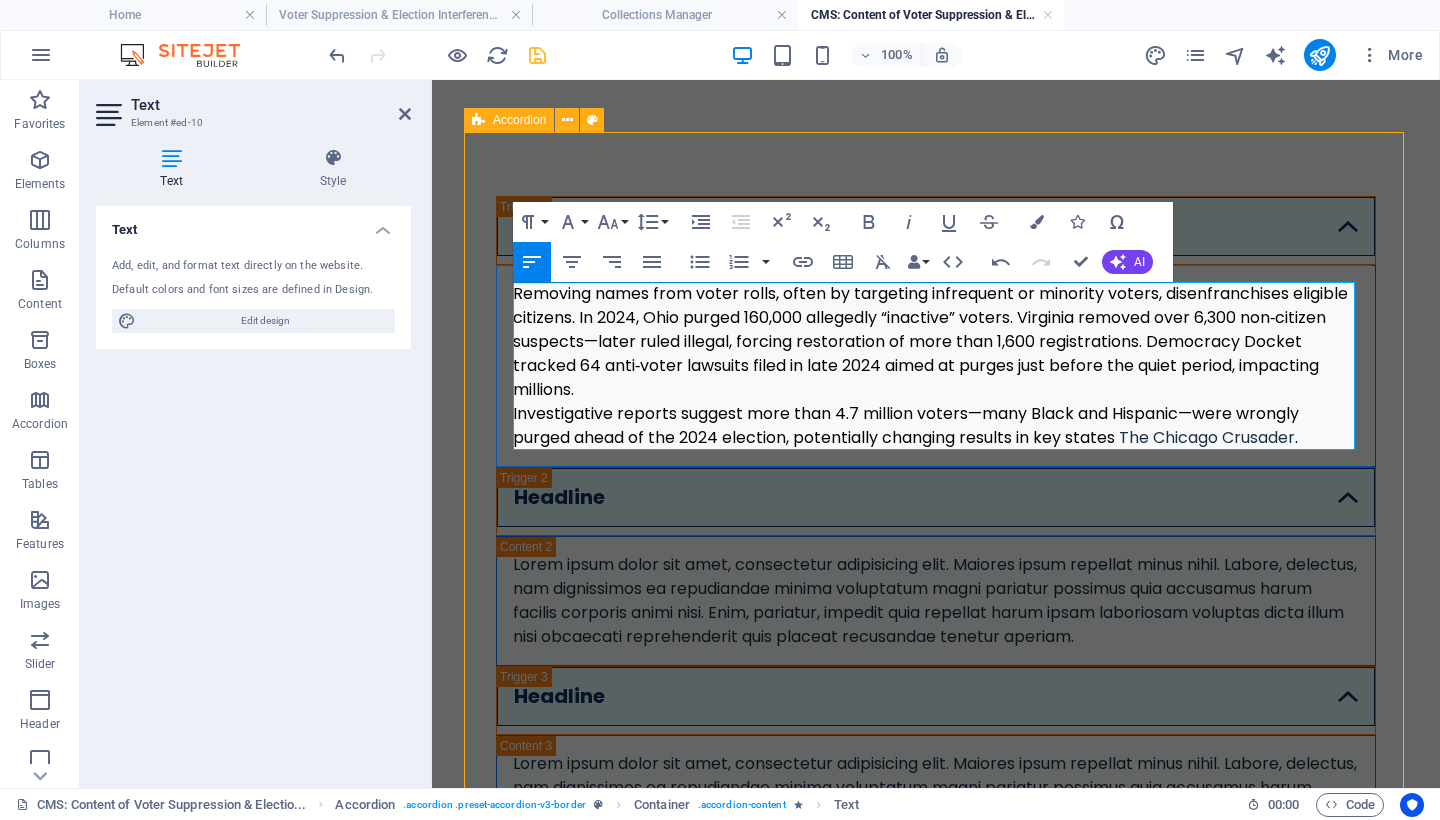 click on "In 2024, Ohio purged 160,000 allegedly “inactive” voters. Virginia removed over 6,300 non‑citizen suspects—later ruled illegal, forcing restoration of more than 1,600 registrations. Democracy Docket tracked 64 anti‑voter lawsuits filed in late 2024 aimed at purges just before the quiet period, impacting millions . Investigative reports suggest more than 4.7 million voters—many Black and Hispanic—were wrongly purged ahead of the 2024 election, potentially changing results in key states [PUBLICATION]." at bounding box center (936, 366) 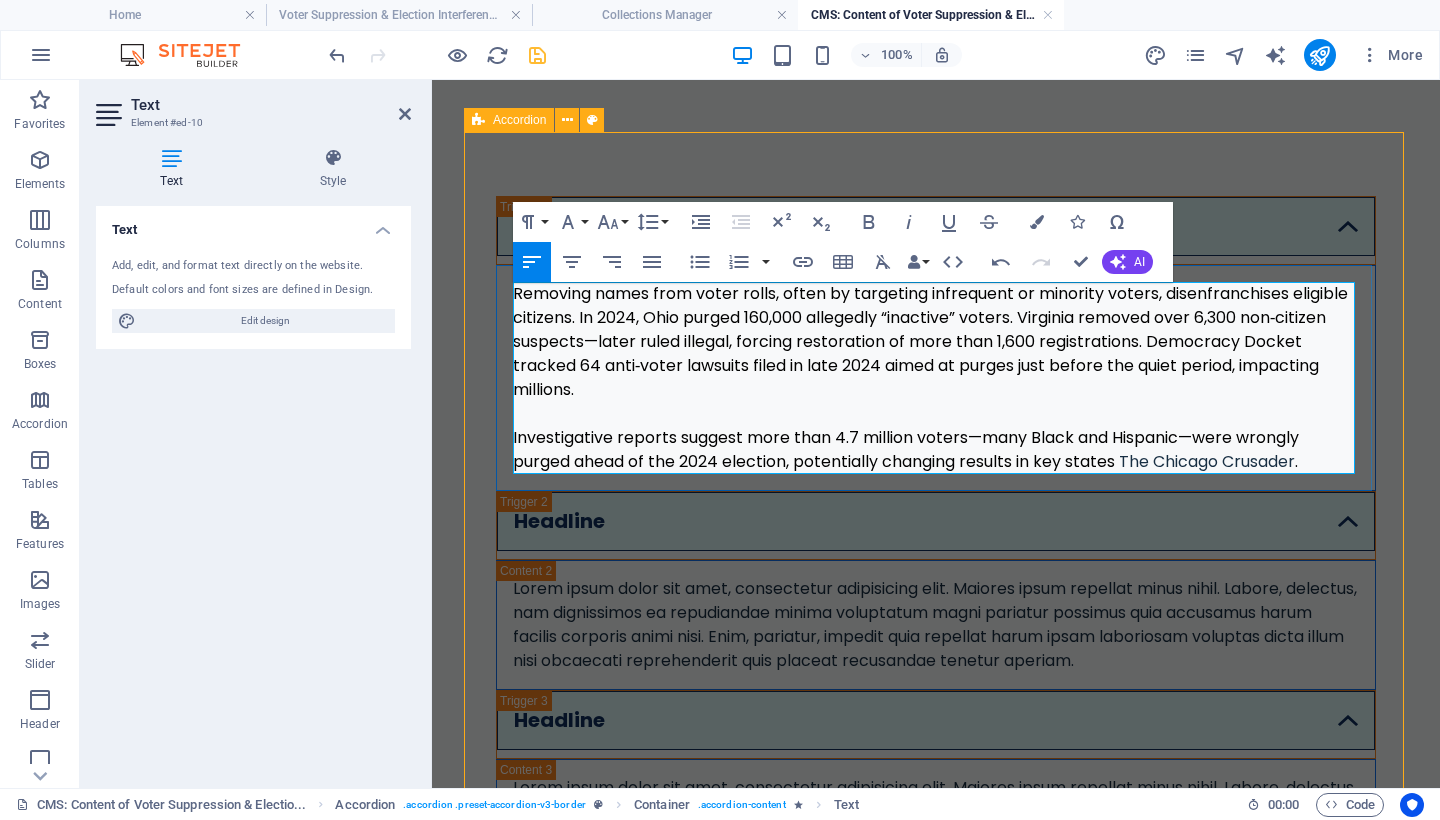 click on "​ Investigative reports suggest more than 4.7 million voters—many Black and Hispanic—were wrongly purged ahead of the 2024 election, potentially changing results in key states   The Chicago Crusader ." at bounding box center (936, 438) 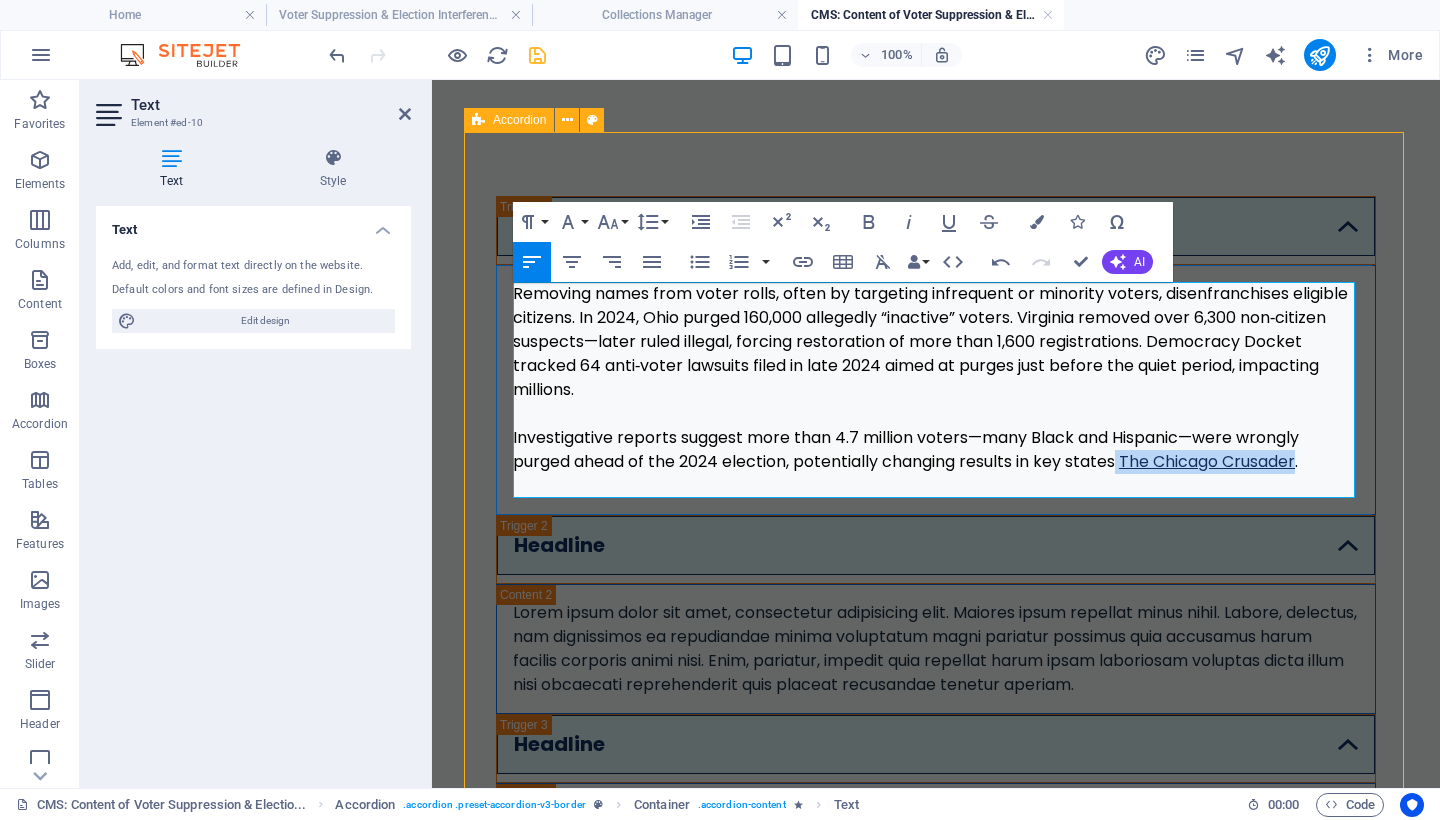 drag, startPoint x: 1122, startPoint y: 464, endPoint x: 1304, endPoint y: 463, distance: 182.00275 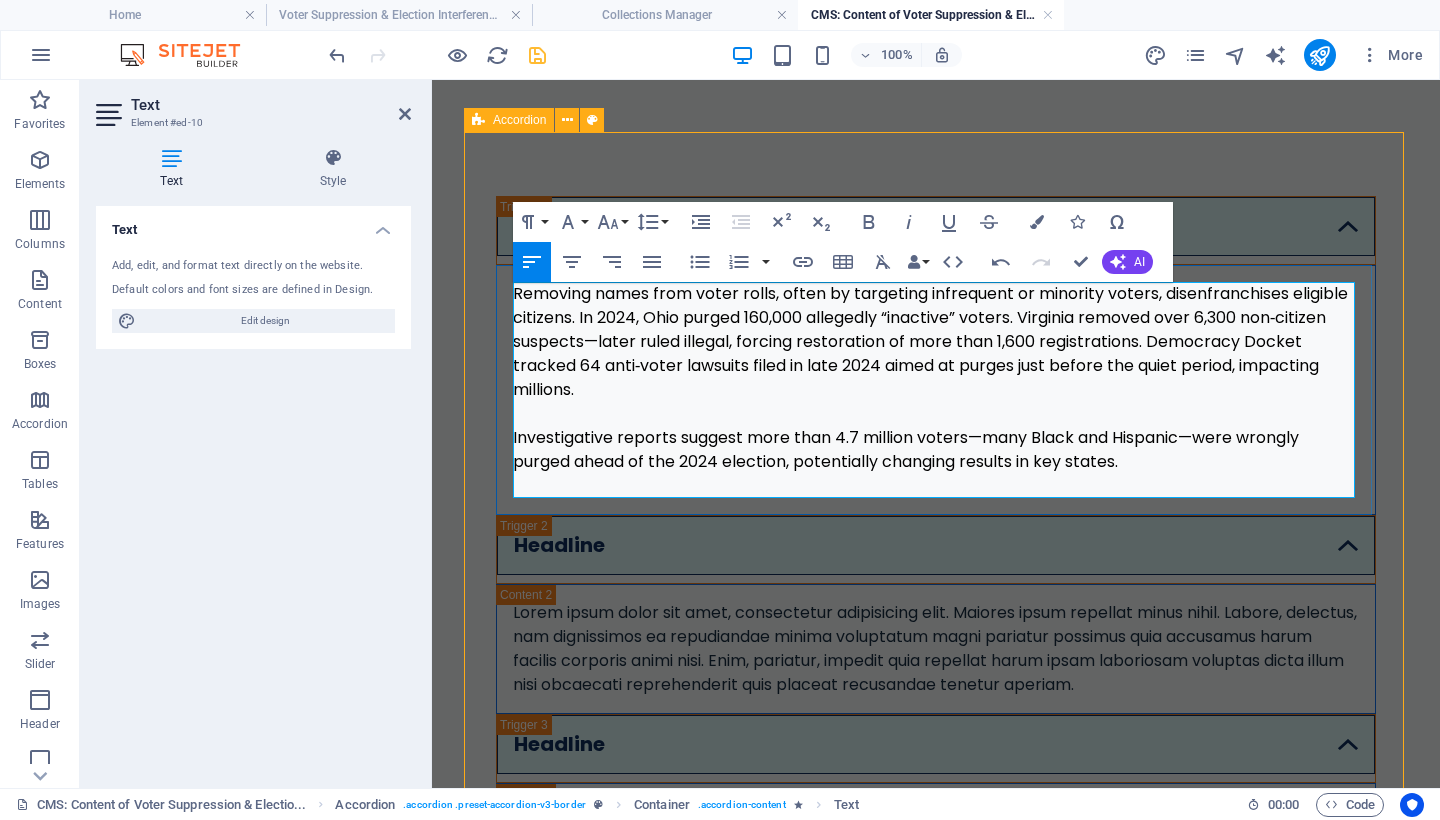 click on "​ Investigative reports suggest more than 4.7 million voters—many Black and Hispanic—were wrongly purged ahead of the 2024 election, potentially changing results in key states ." at bounding box center [936, 438] 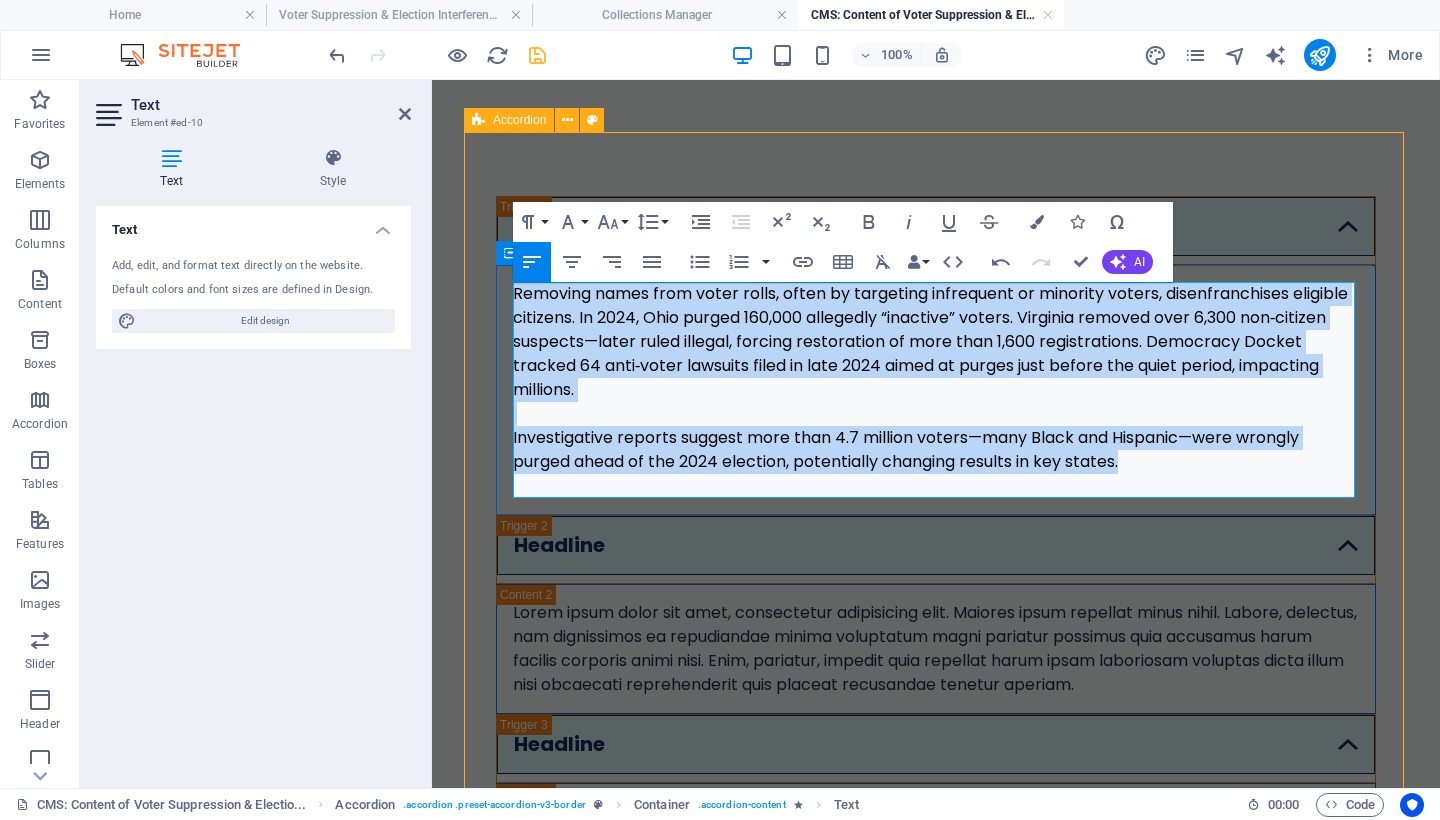 drag, startPoint x: 1064, startPoint y: 462, endPoint x: 512, endPoint y: 286, distance: 579.37897 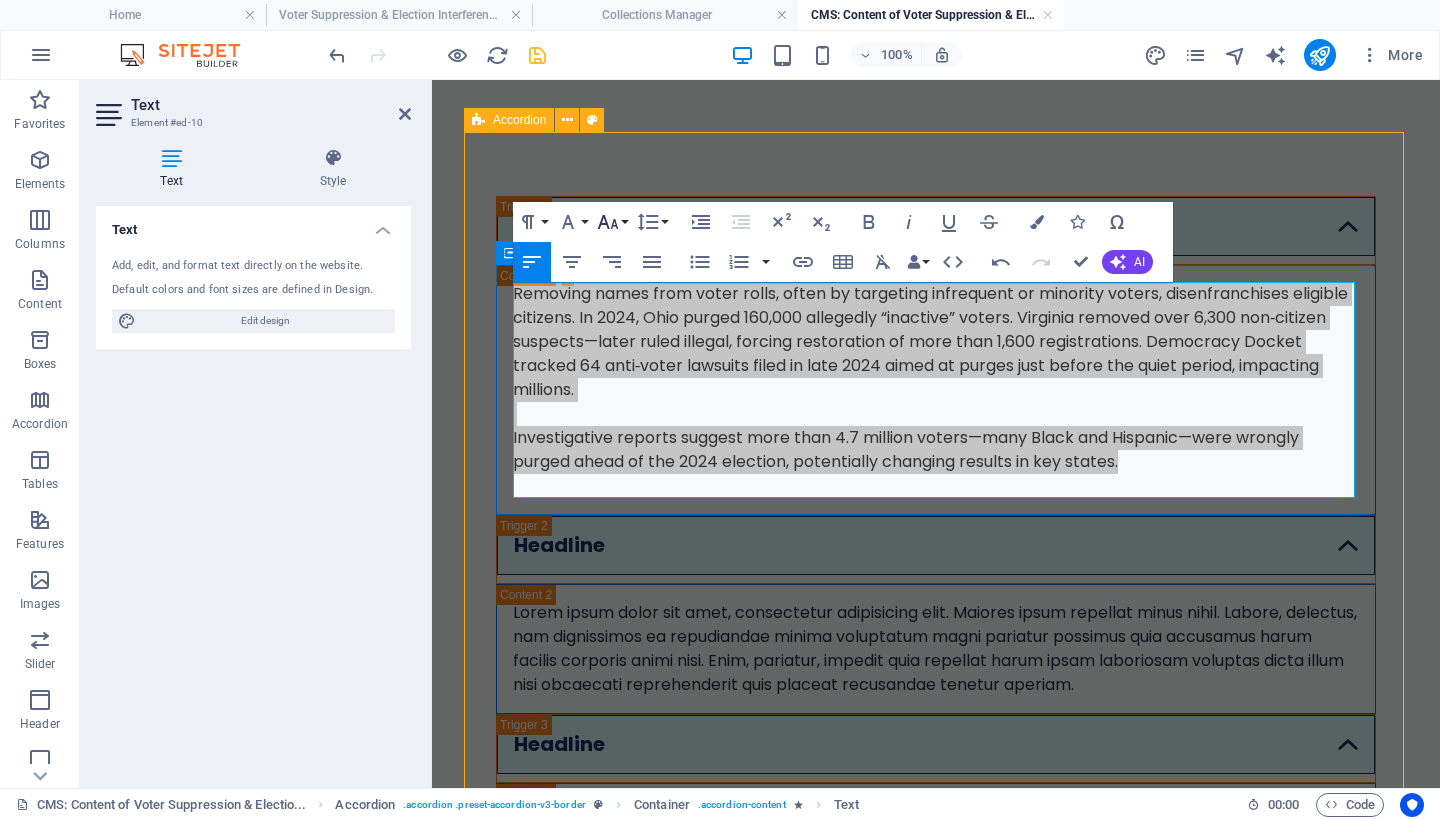 click 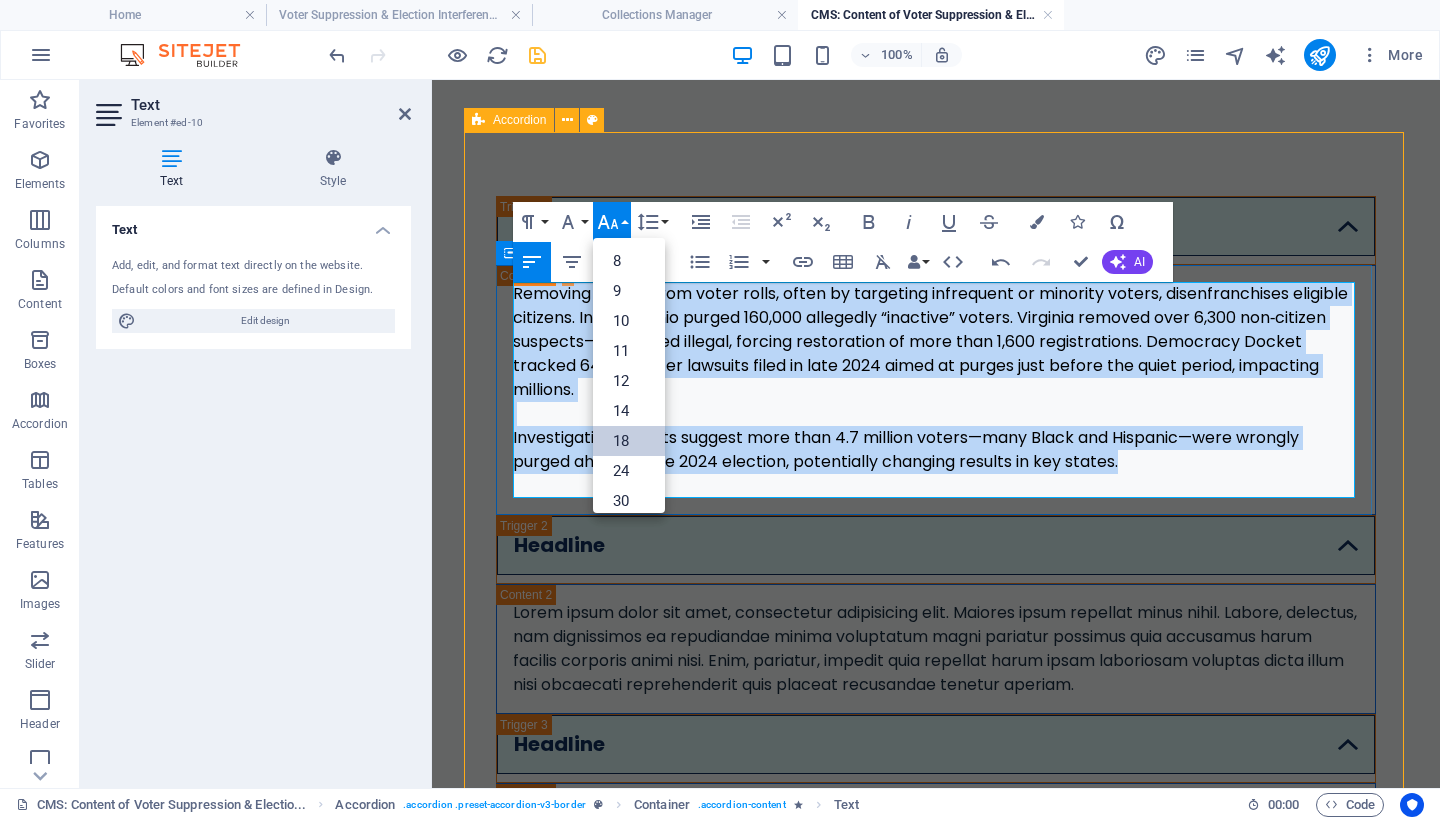 click on "18" at bounding box center (629, 441) 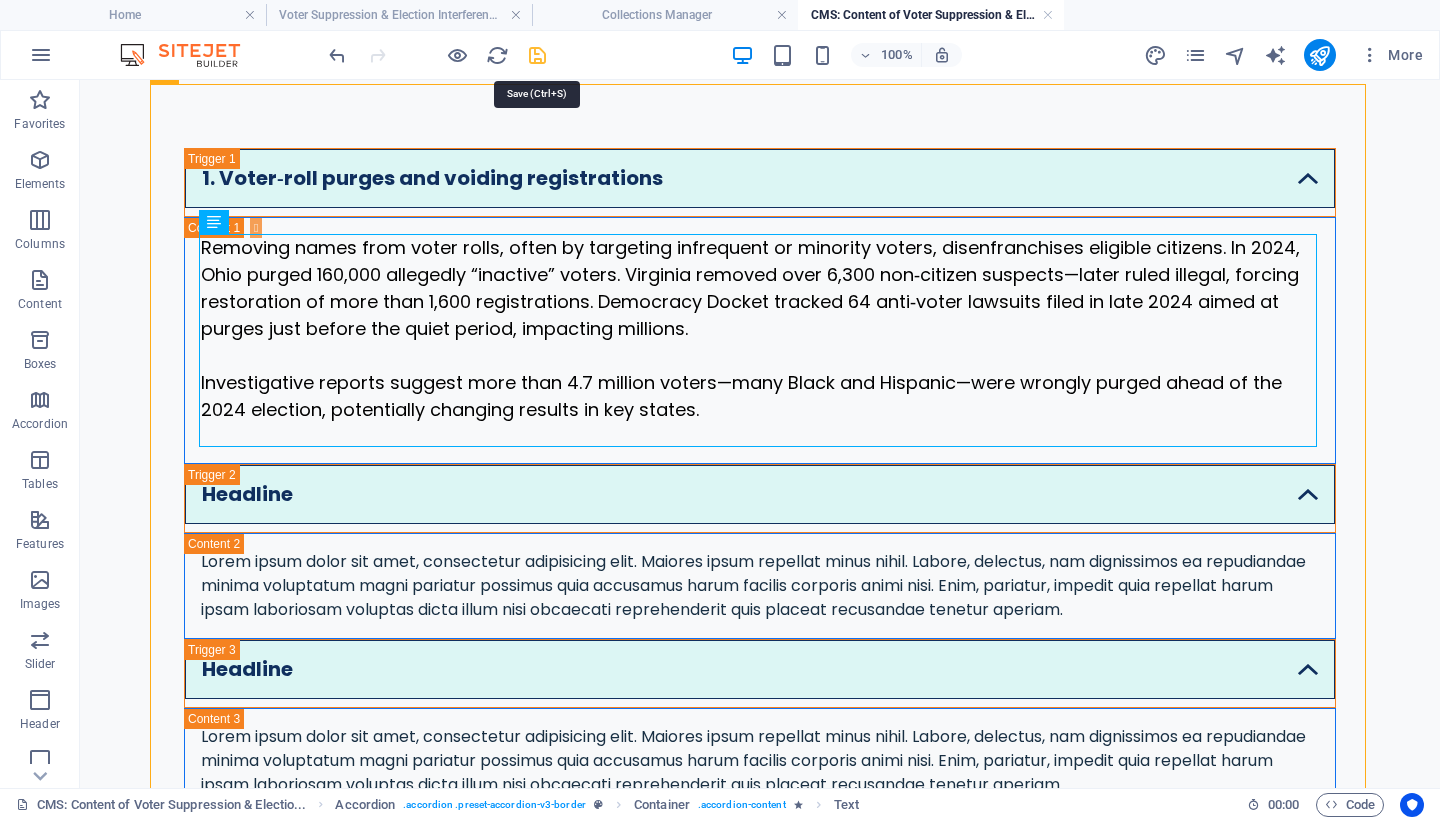 click at bounding box center [537, 55] 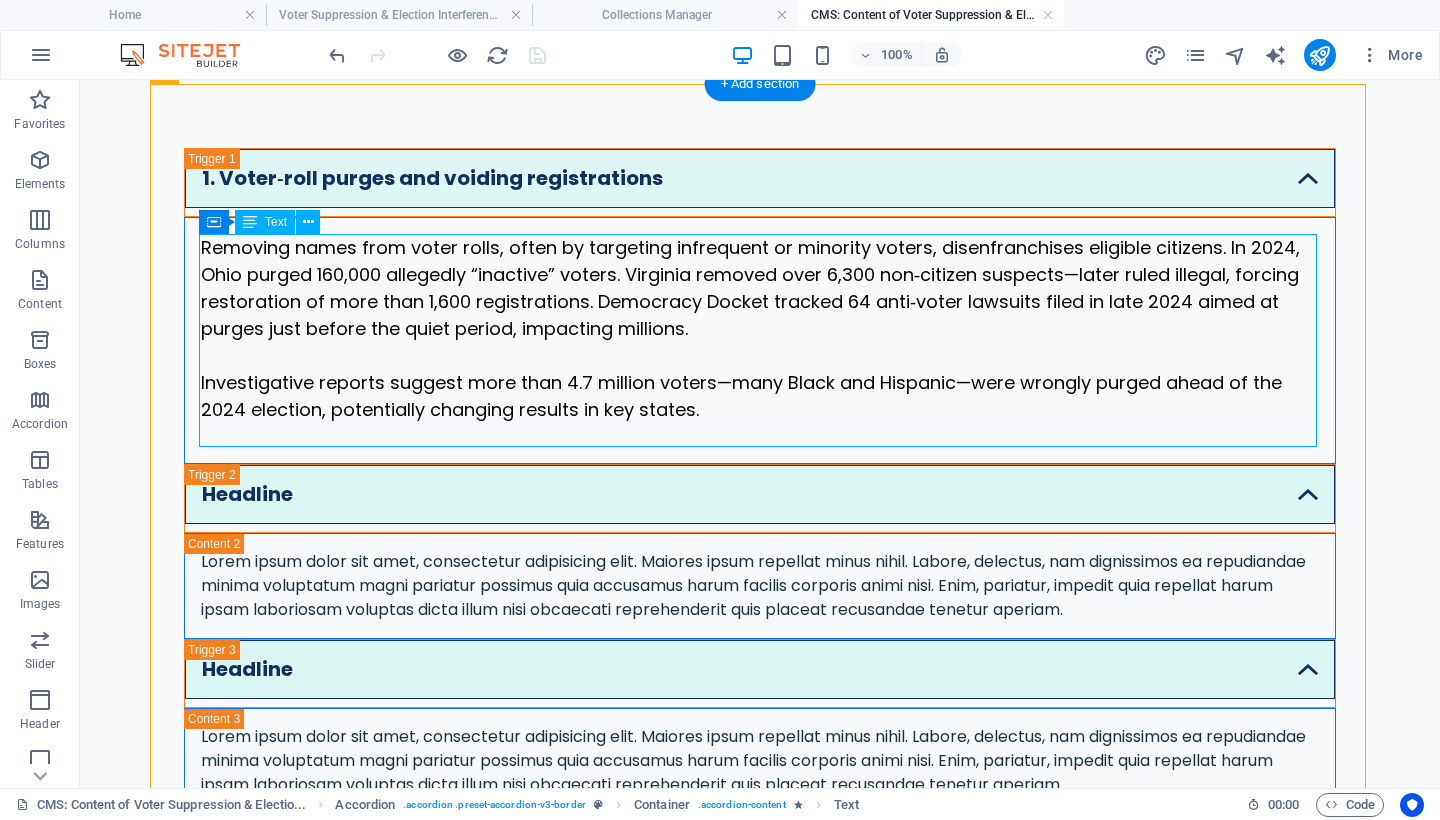 drag, startPoint x: 681, startPoint y: 413, endPoint x: 325, endPoint y: 272, distance: 382.906 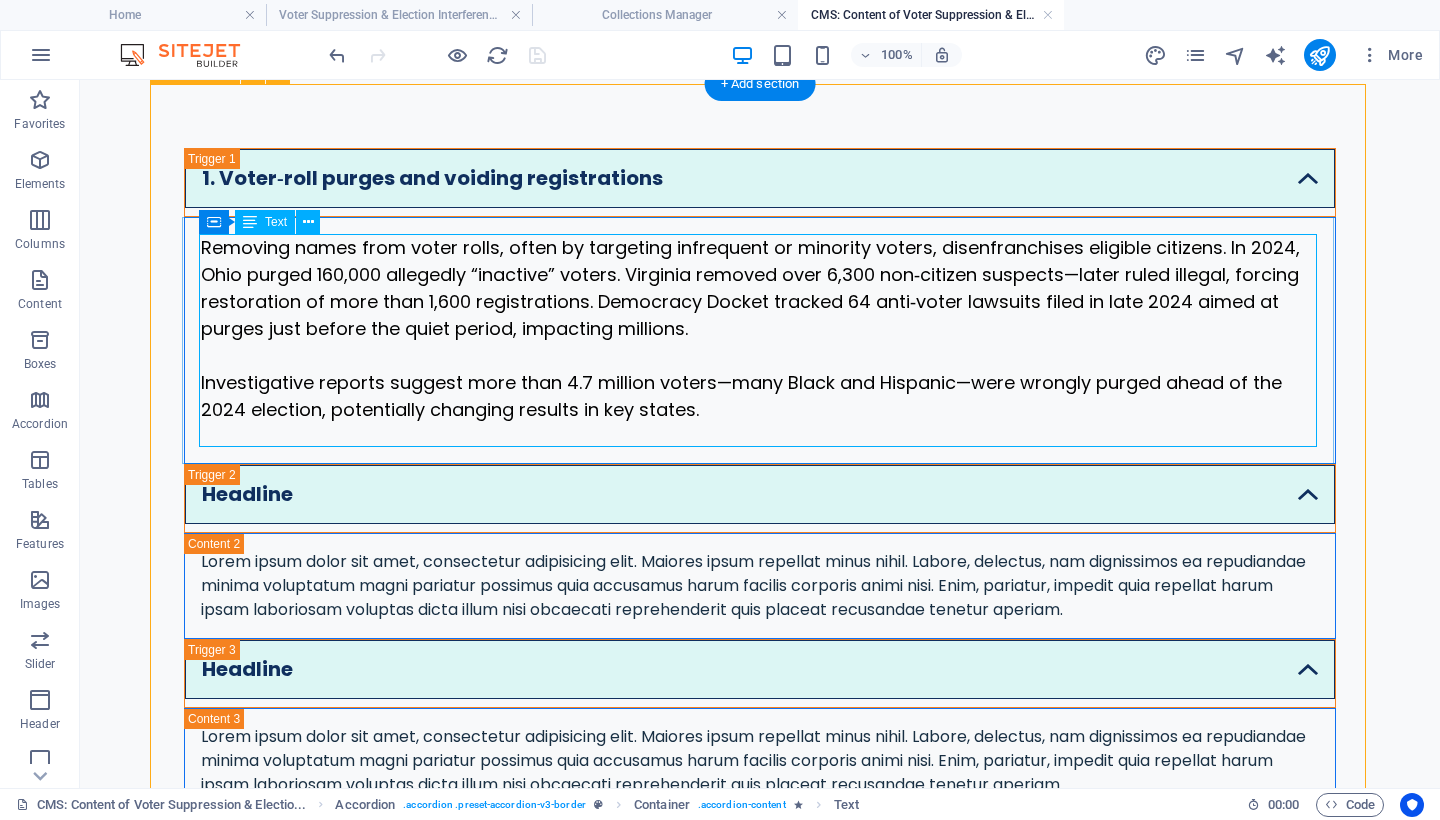 click on "Removing names from voter rolls, often by targeting infrequent or minority voters, disenfranchises eligible citizens. In 2024, [STATE] purged 160,000 allegedly “inactive” voters. [STATE] removed over 6,300 non‑citizen suspects—later ruled illegal, forcing restoration of more than 1,600 registrations. Democracy Docket tracked 64 anti‑voter lawsuits filed in late 2024 aimed at purges just before the quiet period, impacting millions . Investigative reports suggest more than 4.7 million voters—many Black and Hispanic—were wrongly purged ahead of the 2024 election, potentially changing results in key states ." at bounding box center [760, 340] 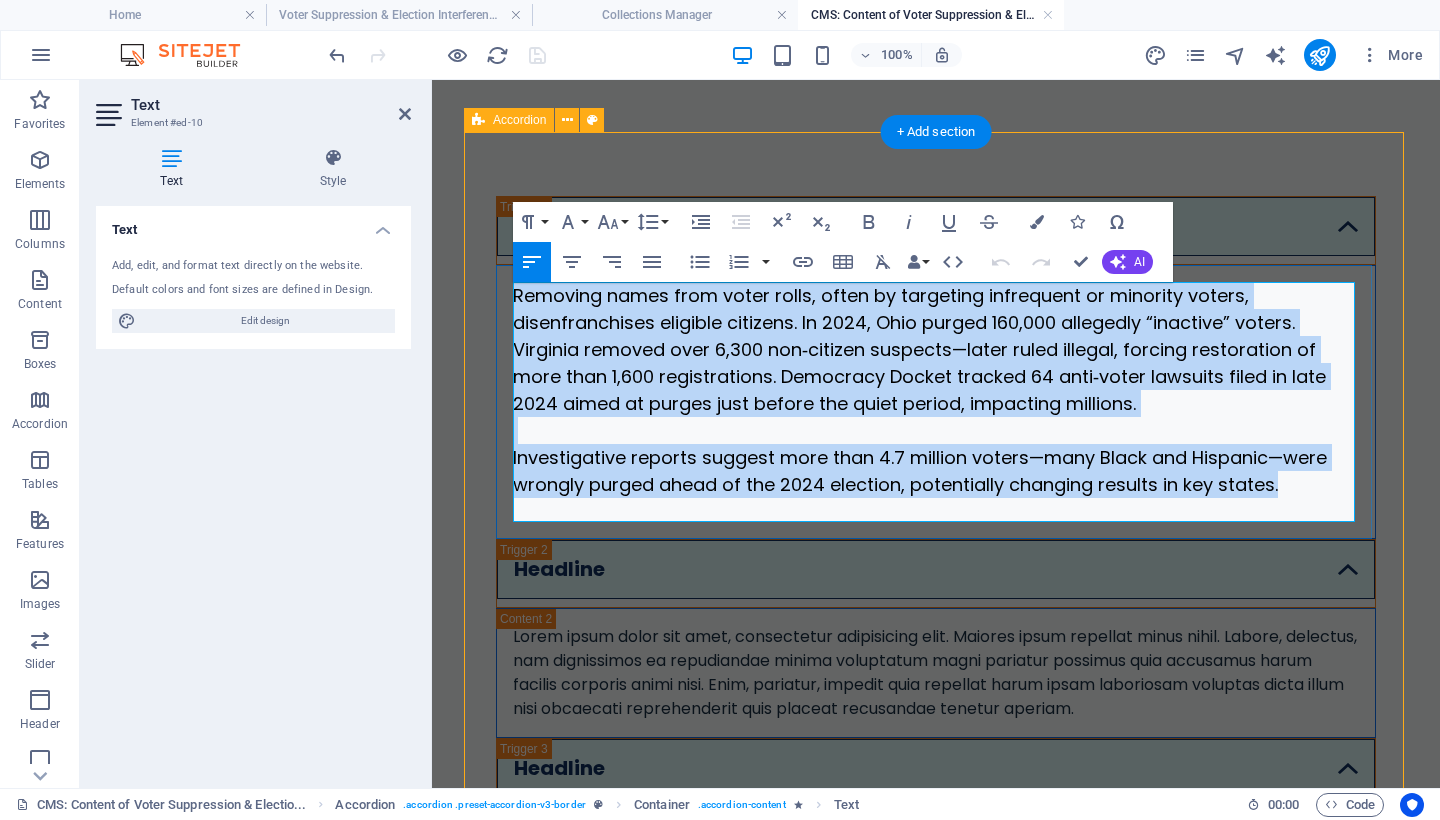 drag, startPoint x: 1291, startPoint y: 490, endPoint x: 514, endPoint y: 299, distance: 800.1312 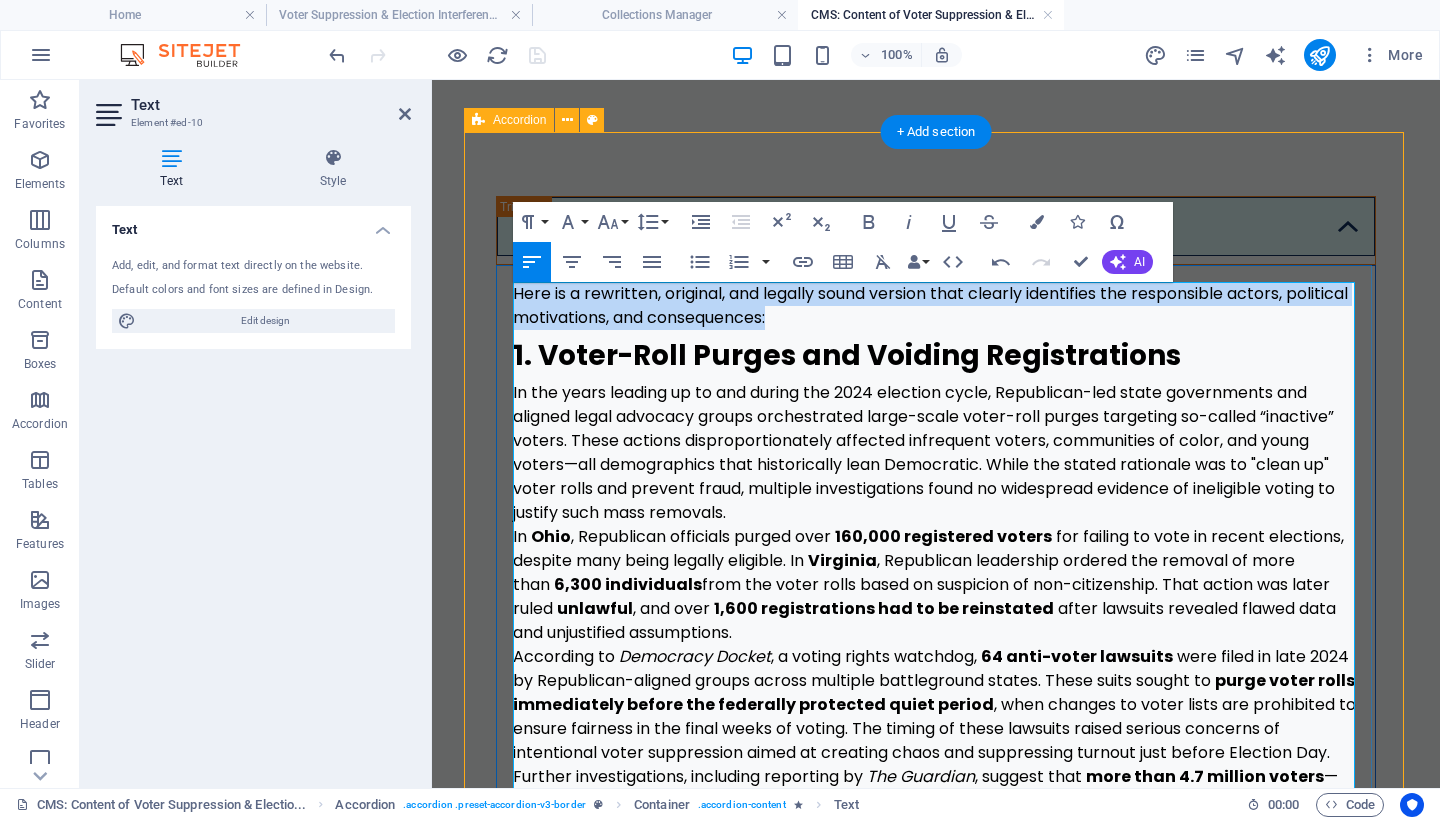 drag, startPoint x: 869, startPoint y: 321, endPoint x: 852, endPoint y: 346, distance: 30.232433 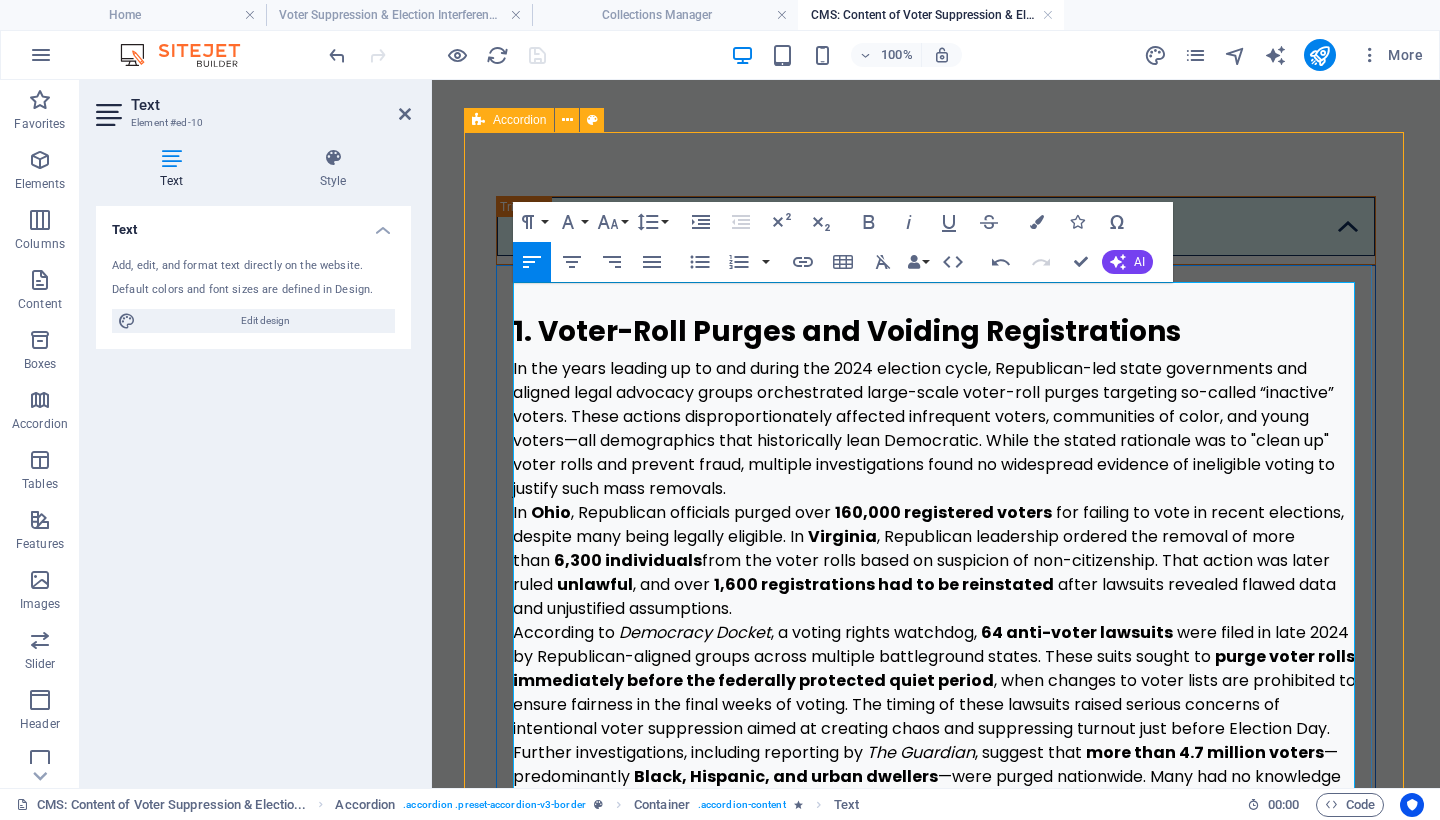 click on "In the years leading up to and during the 2024 election cycle, Republican-led state governments and aligned legal advocacy groups orchestrated large-scale voter-roll purges targeting so-called “inactive” voters. These actions disproportionately affected infrequent voters, communities of color, and young voters—all demographics that historically lean Democratic. While the stated rationale was to "clean up" voter rolls and prevent fraud, multiple investigations found no widespread evidence of ineligible voting to justify such mass removals." at bounding box center (936, 429) 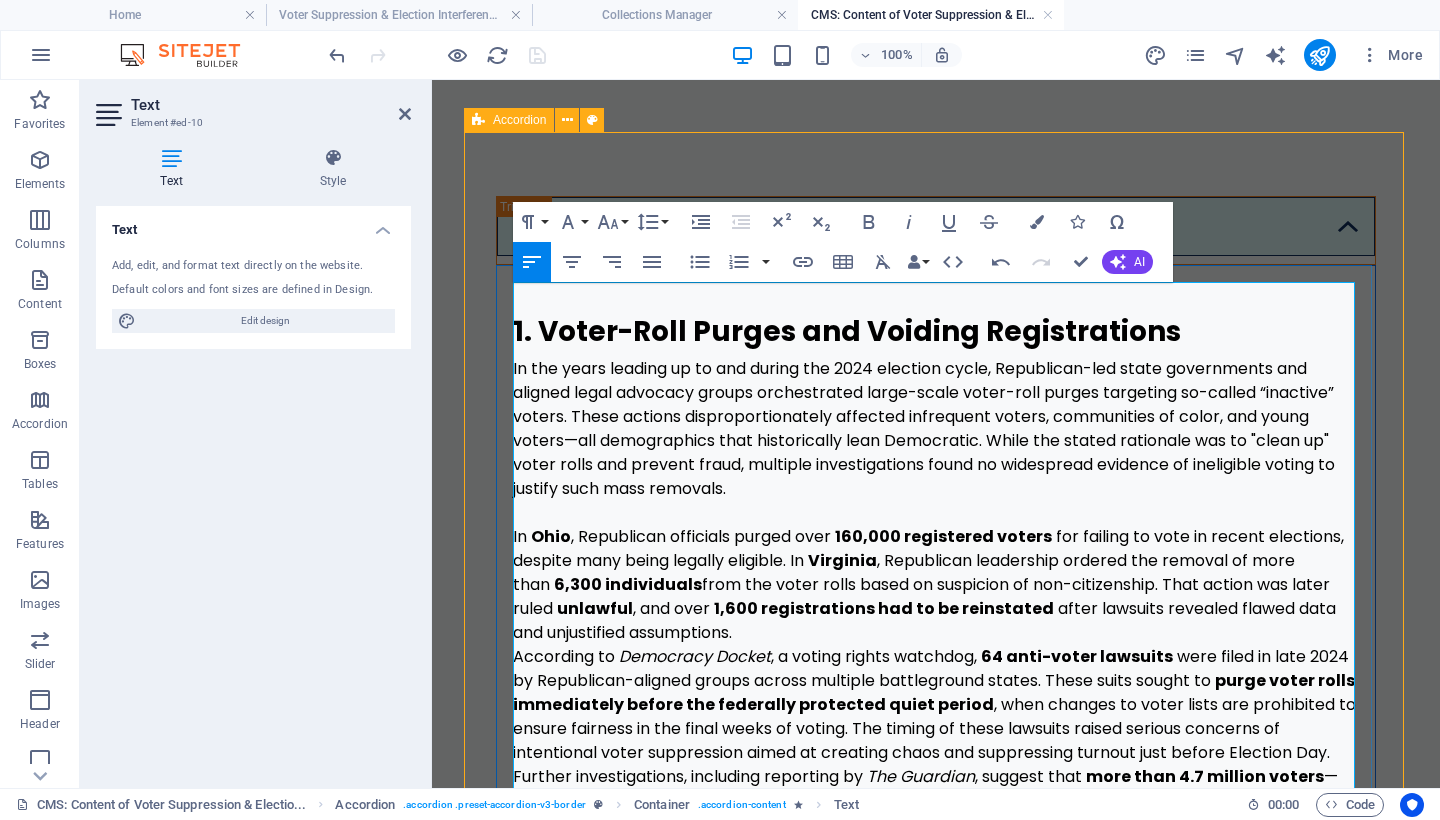 click on "In Ohio, Republican officials purged over 160,000 registered voters for failing to vote in recent elections, despite many being legally eligible. In Virginia, Republican leadership ordered the removal of more than 6,300 individuals from the voter rolls based on suspicion of non-citizenship. That action was later ruled unlawful, and over 1,600 registrations had to be reinstated after lawsuits revealed flawed data and unjustified assumptions." at bounding box center (936, 585) 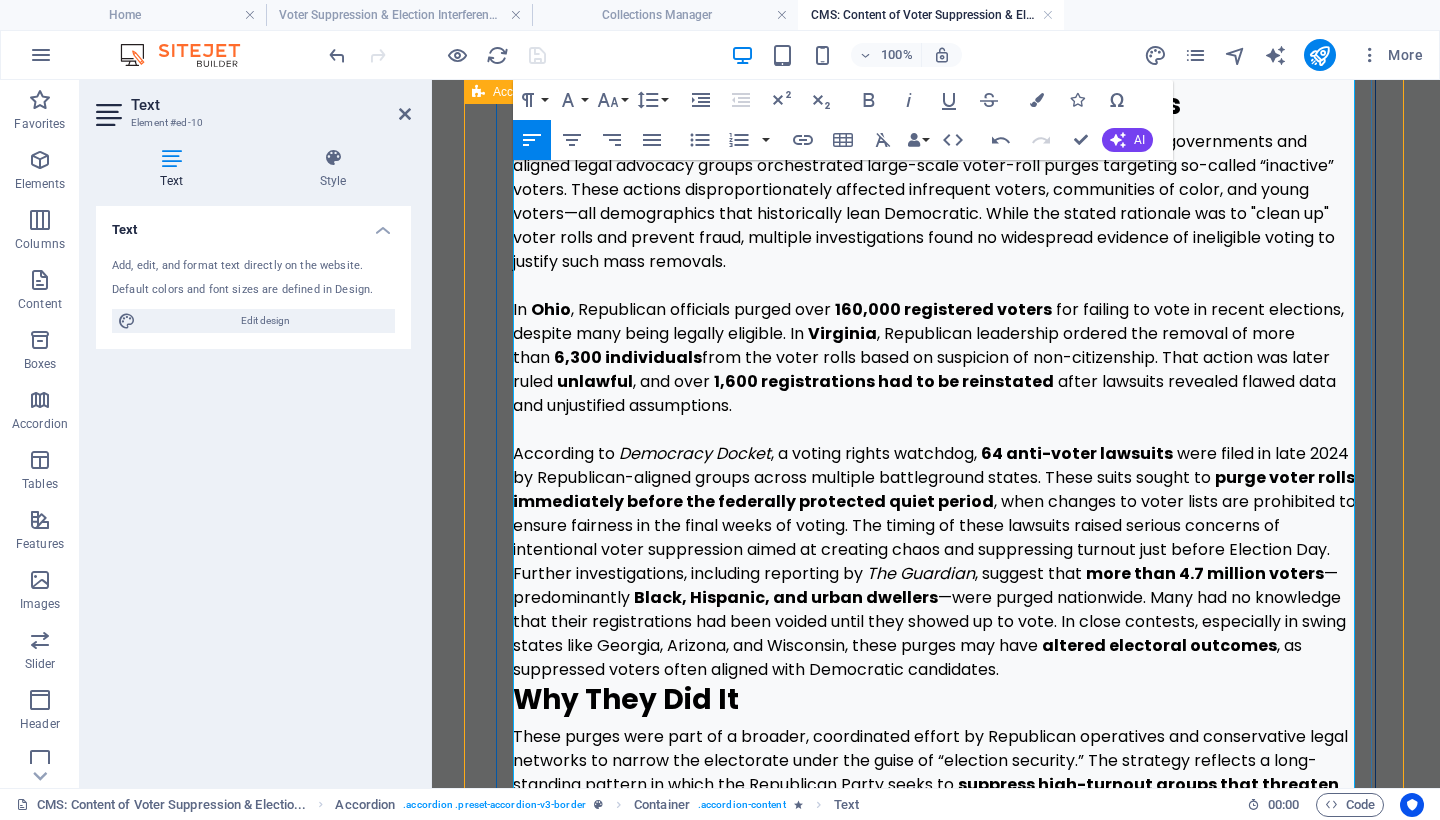 scroll, scrollTop: 557, scrollLeft: 0, axis: vertical 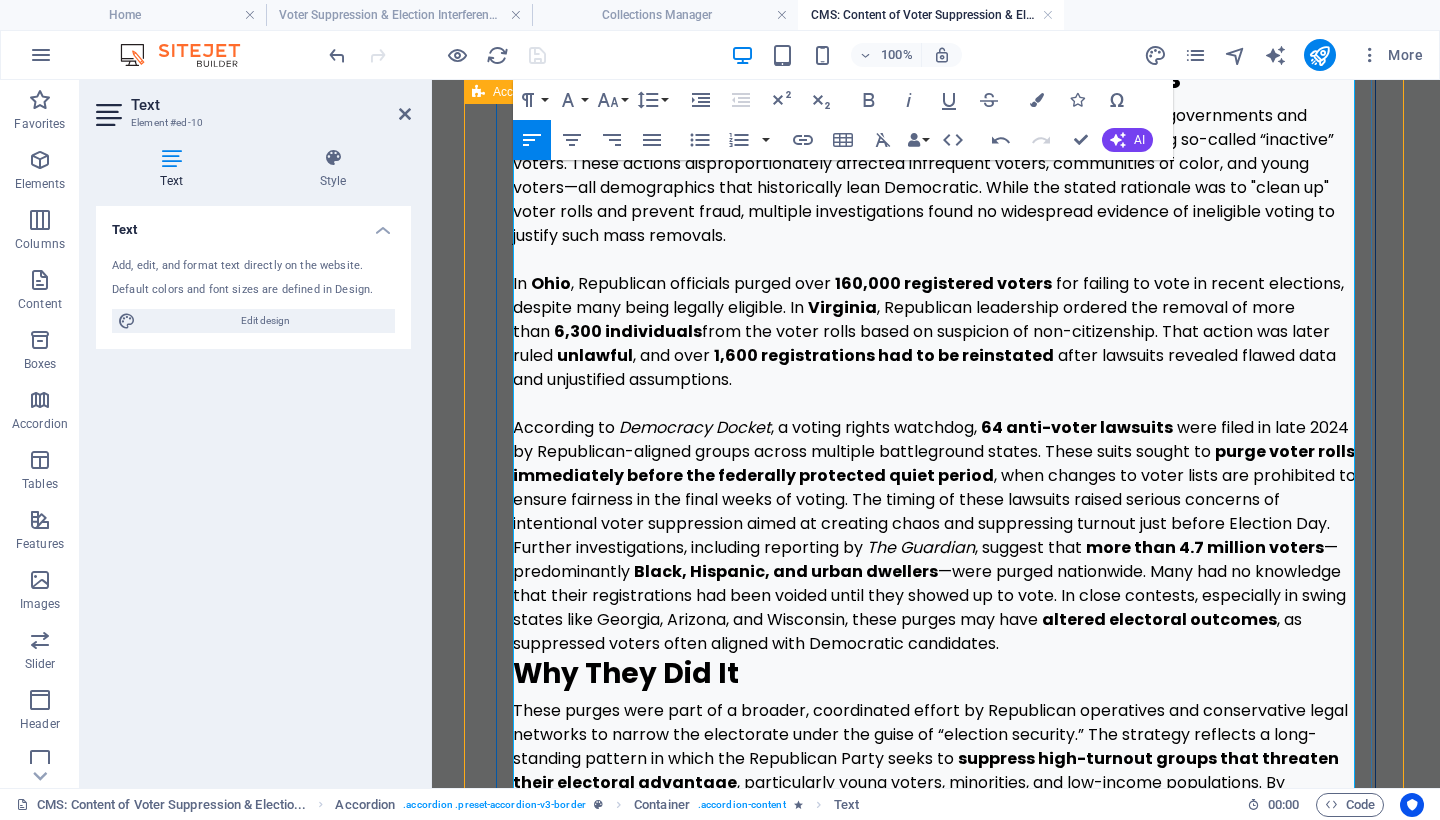click on "Further investigations, including reporting by The Guardian , suggest that more than 4.7 million voters —predominantly Black, Hispanic, and urban dwellers —were purged nationwide. Many had no knowledge that their registrations had been voided until they showed up to vote. In close contests, especially in swing states like [STATE], [STATE], and [STATE], these purges may have altered electoral outcomes , as suppressed voters often aligned with Democratic candidates." at bounding box center [936, 596] 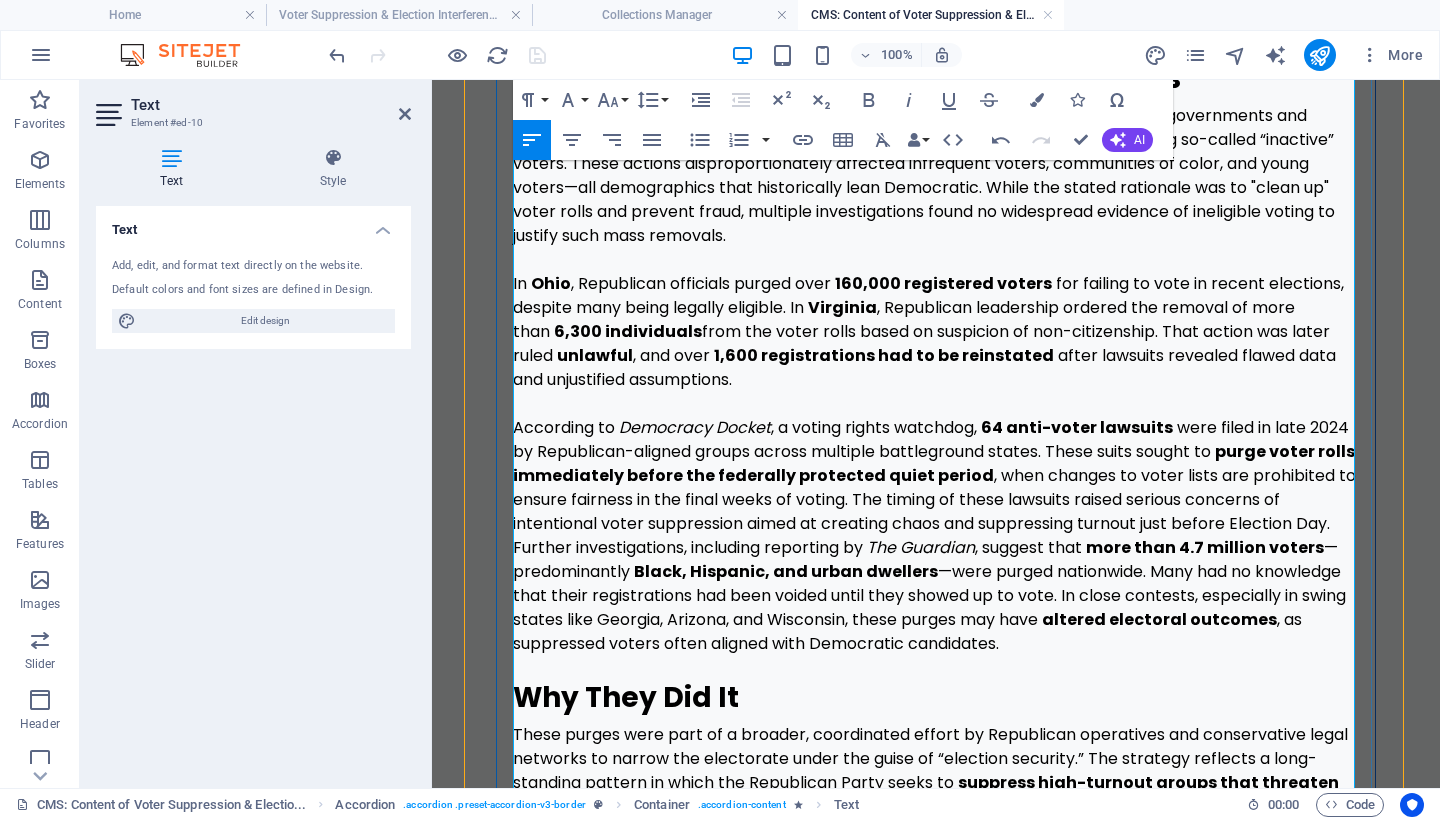 click on "According to   Democracy Docket , a voting rights watchdog,   64 anti-voter lawsuits   were filed in late 2024 by Republican-aligned groups across multiple battleground states. These suits sought to   purge voter rolls immediately before the federally protected quiet period , when changes to voter lists are prohibited to ensure fairness in the final weeks of voting. The timing of these lawsuits raised serious concerns of intentional voter suppression aimed at creating chaos and suppressing turnout just before Election Day." at bounding box center (936, 476) 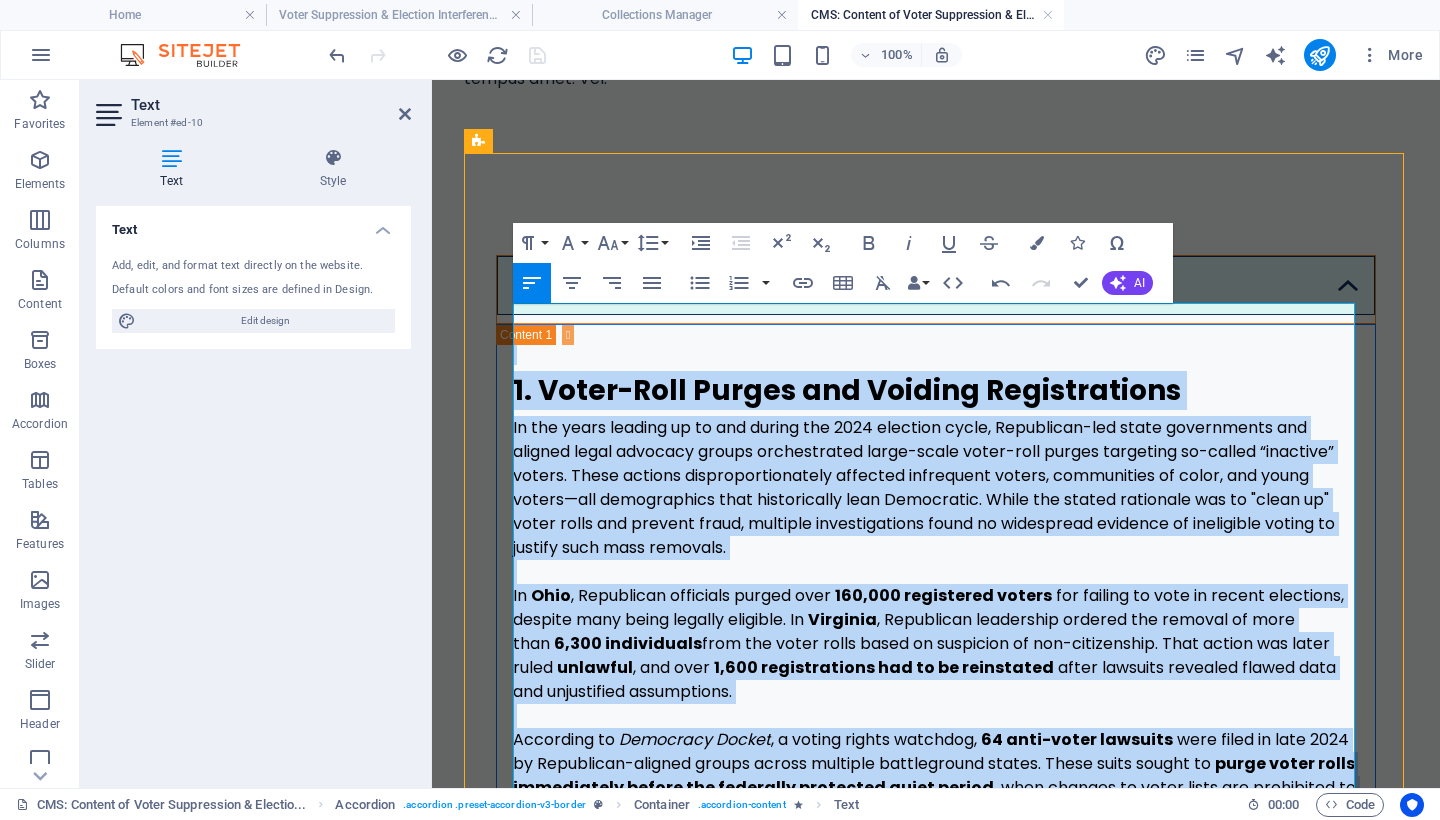 scroll, scrollTop: 239, scrollLeft: 0, axis: vertical 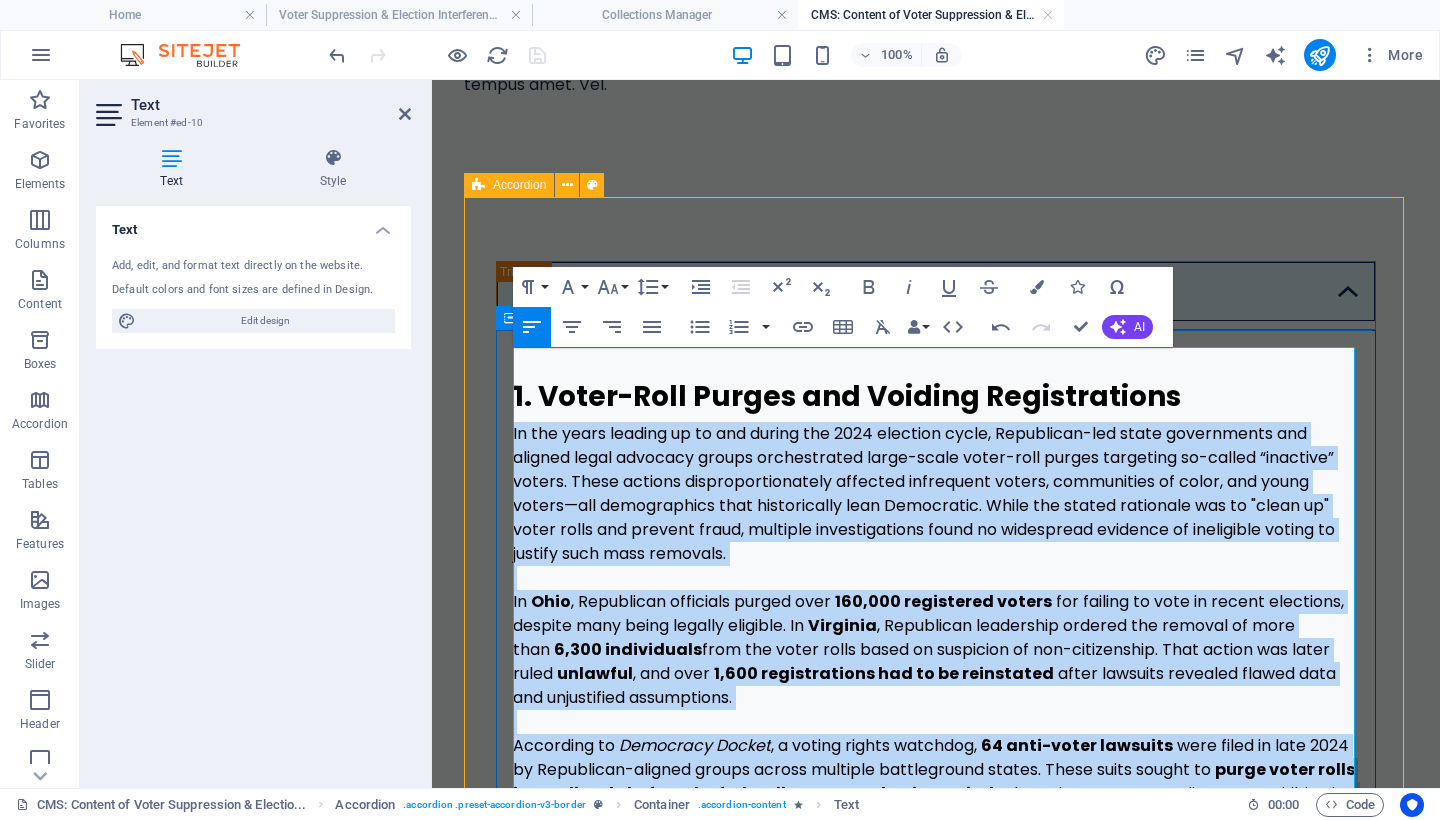 drag, startPoint x: 1034, startPoint y: 664, endPoint x: 497, endPoint y: 436, distance: 583.3978 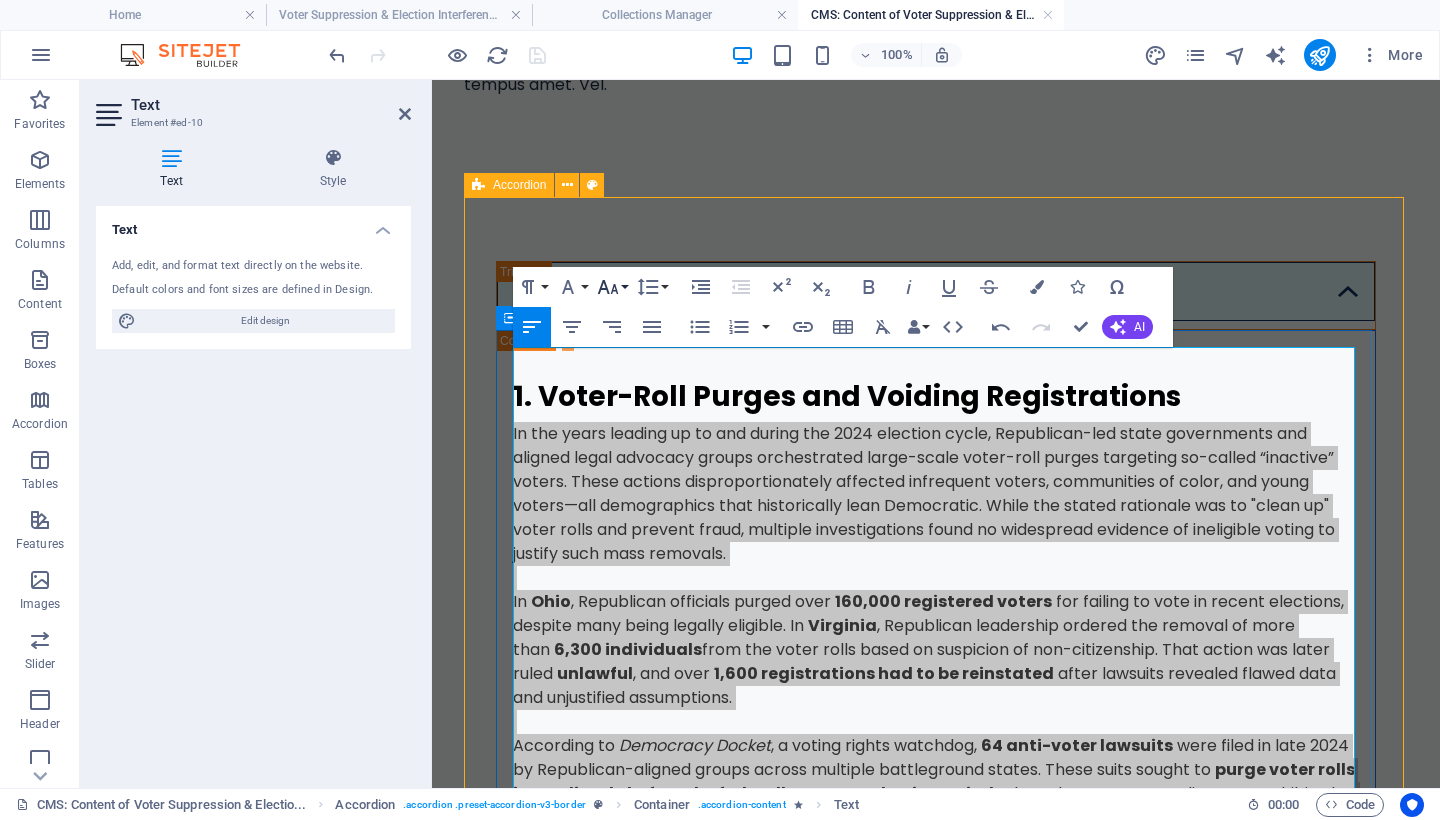 click 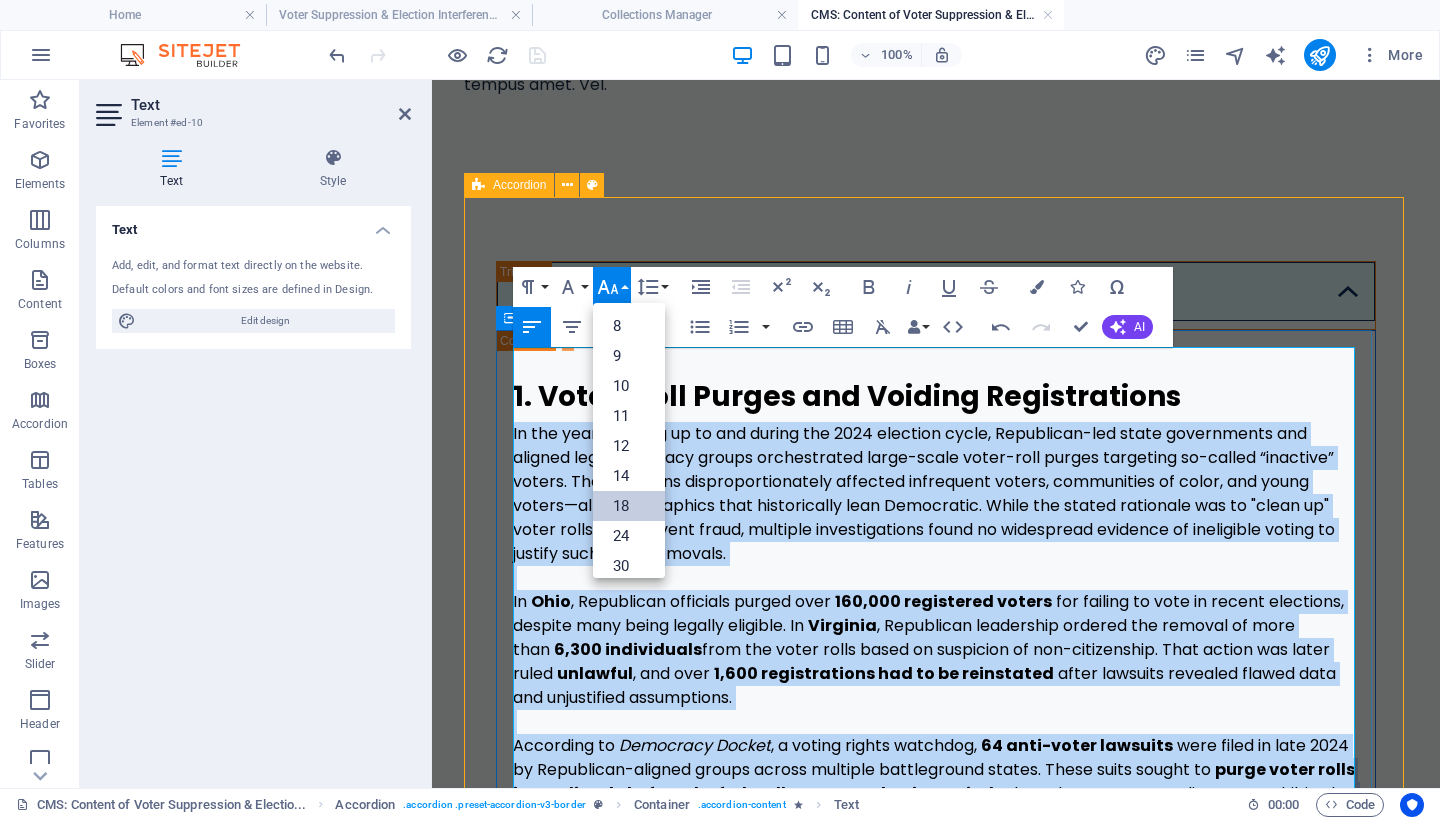 click on "18" at bounding box center [629, 506] 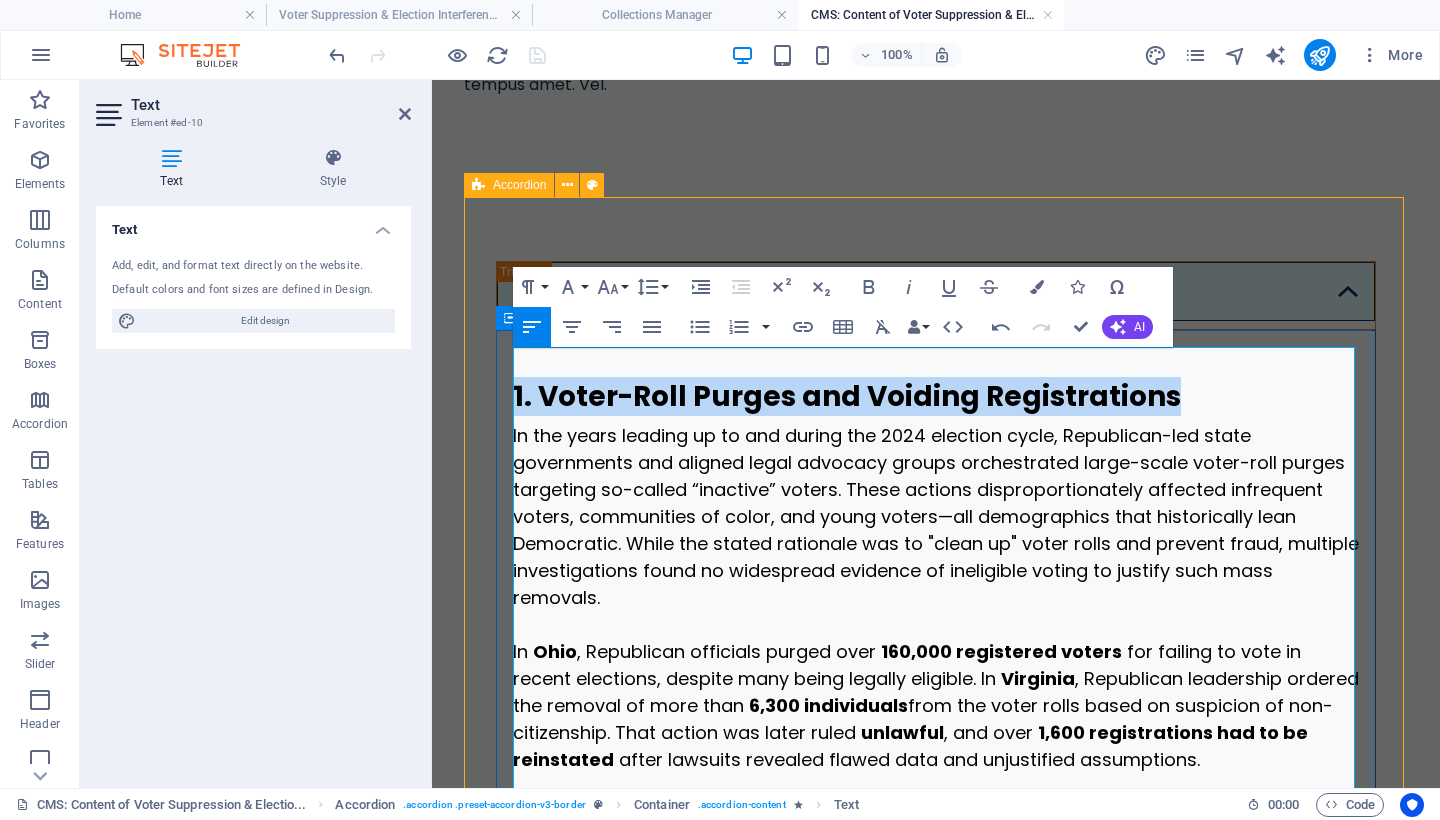 drag, startPoint x: 1195, startPoint y: 392, endPoint x: 504, endPoint y: 383, distance: 691.0586 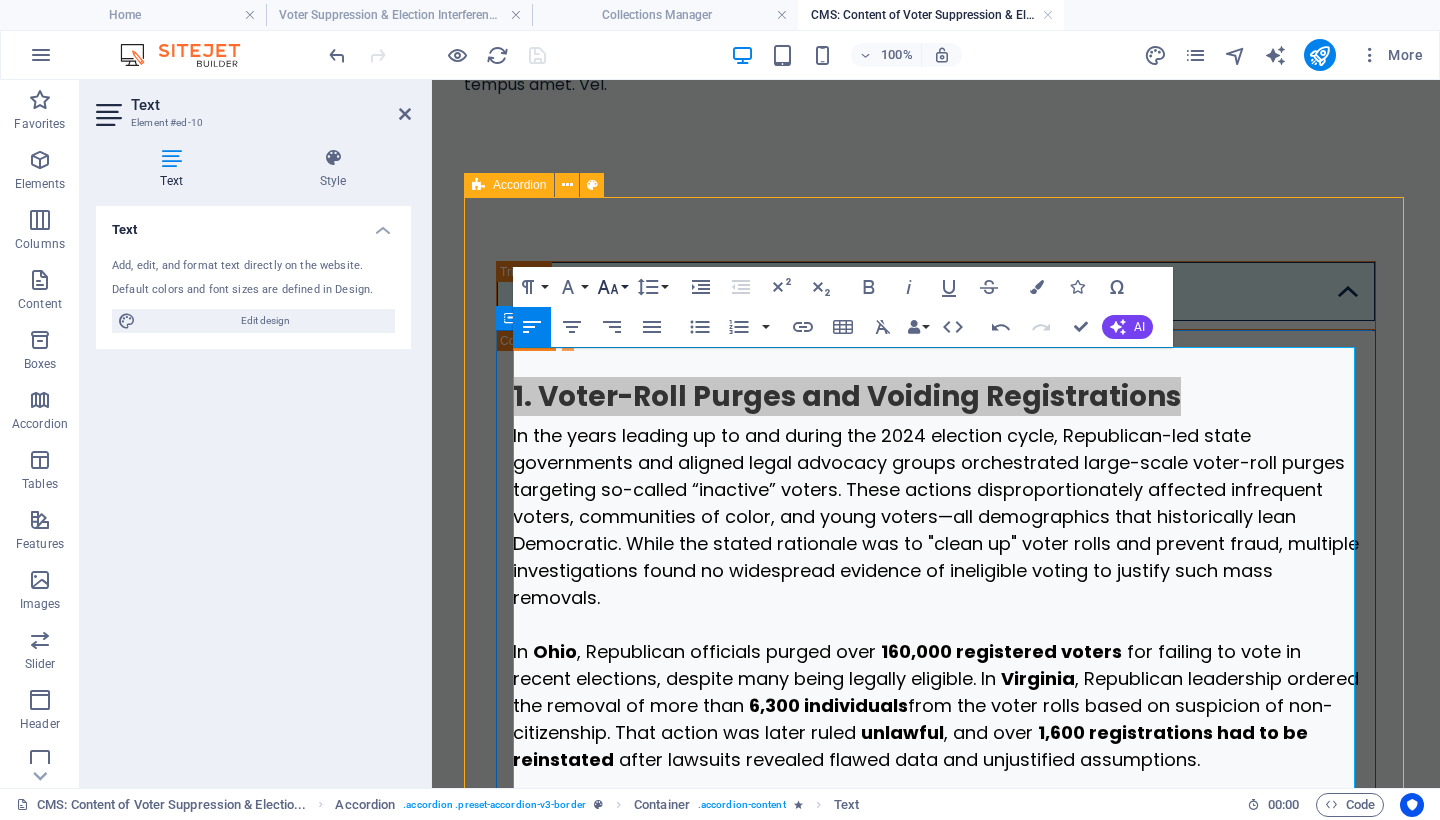 click 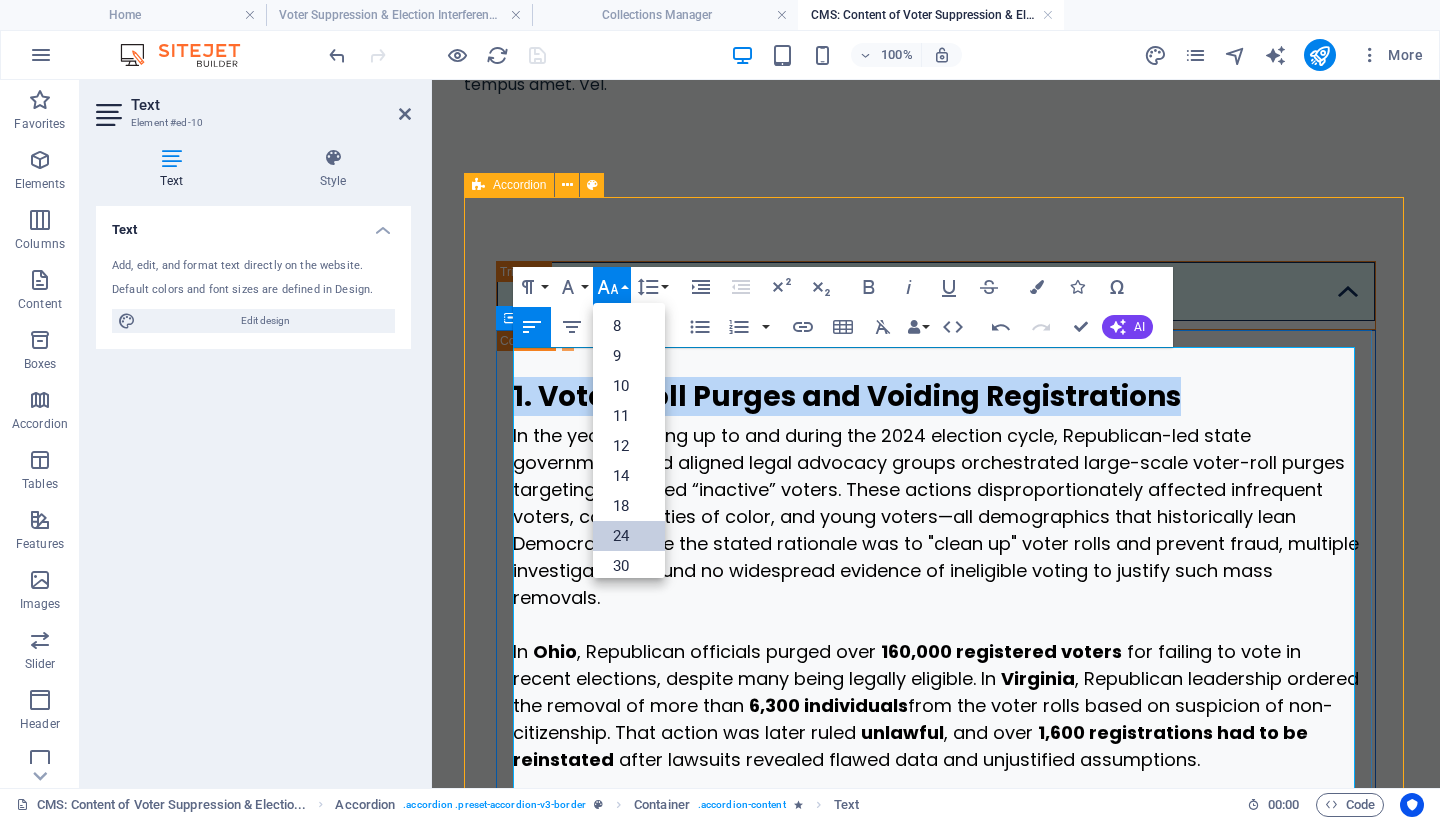 click on "24" at bounding box center [629, 536] 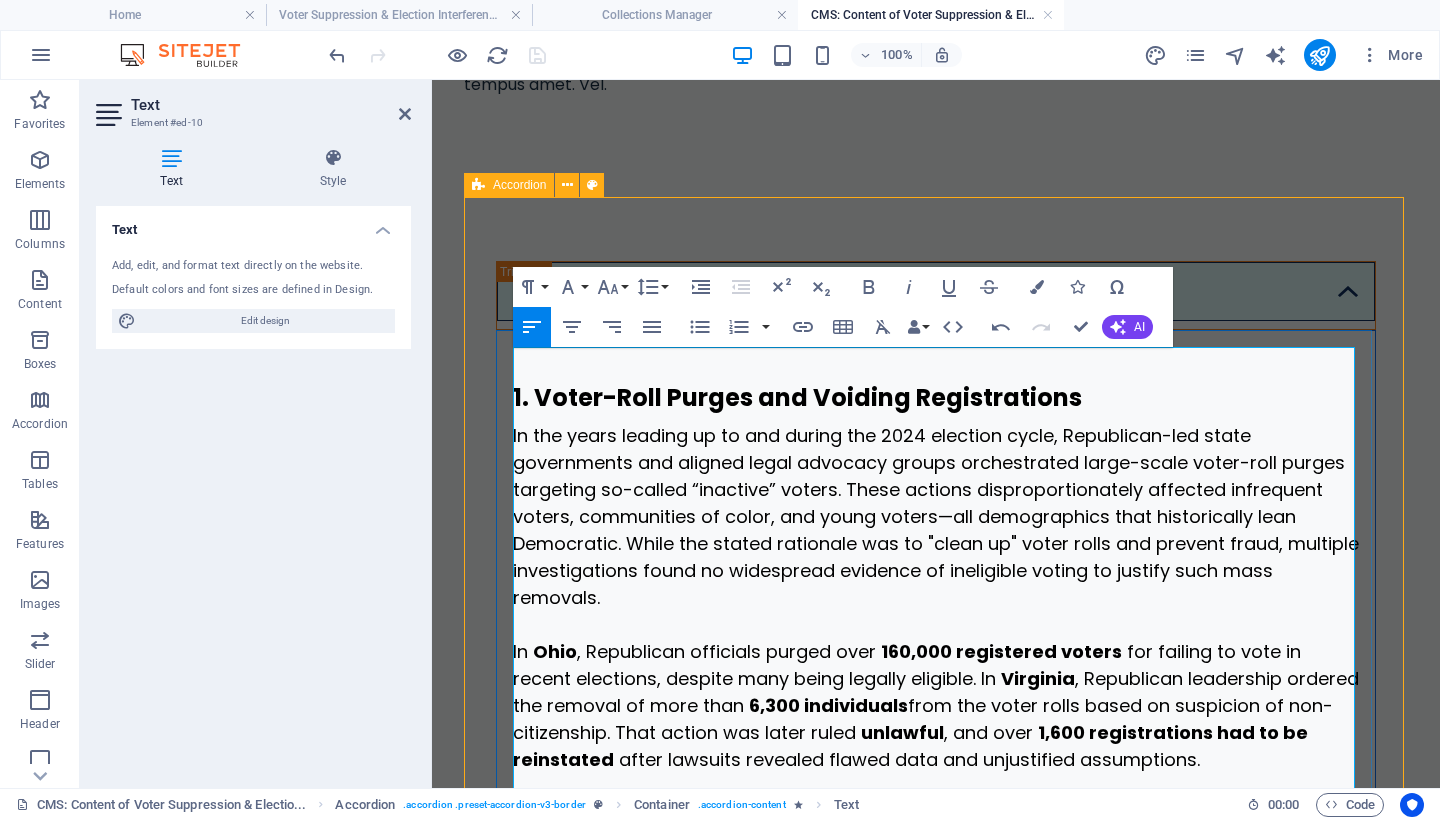 click on "In the years leading up to and during the 2024 election cycle, Republican-led state governments and aligned legal advocacy groups orchestrated large-scale voter-roll purges targeting so-called “inactive” voters. These actions disproportionately affected infrequent voters, communities of color, and young voters—all demographics that historically lean Democratic. While the stated rationale was to "clean up" voter rolls and prevent fraud, multiple investigations found no widespread evidence of ineligible voting to justify such mass removals." at bounding box center [936, 516] 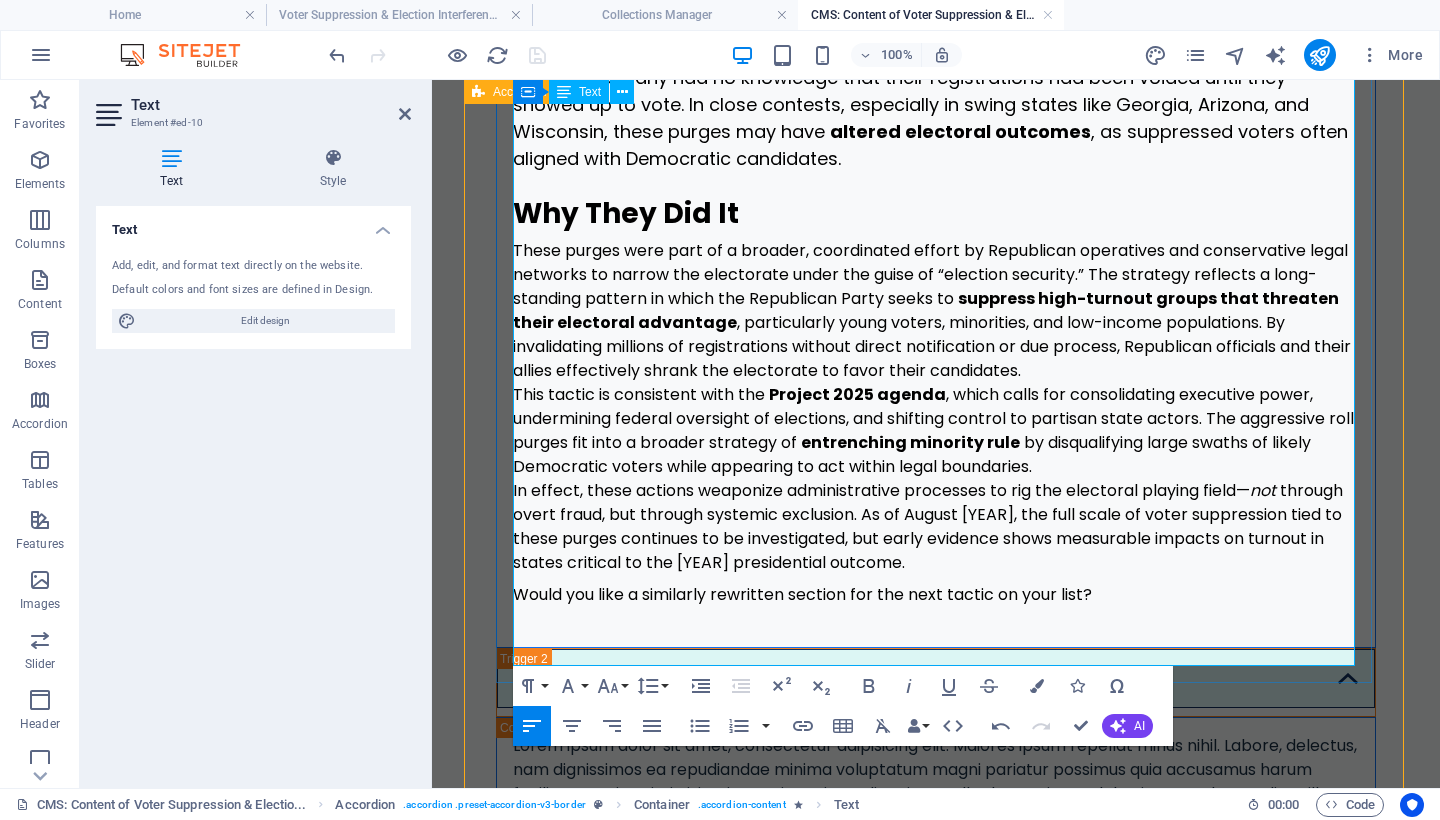 scroll, scrollTop: 1183, scrollLeft: 0, axis: vertical 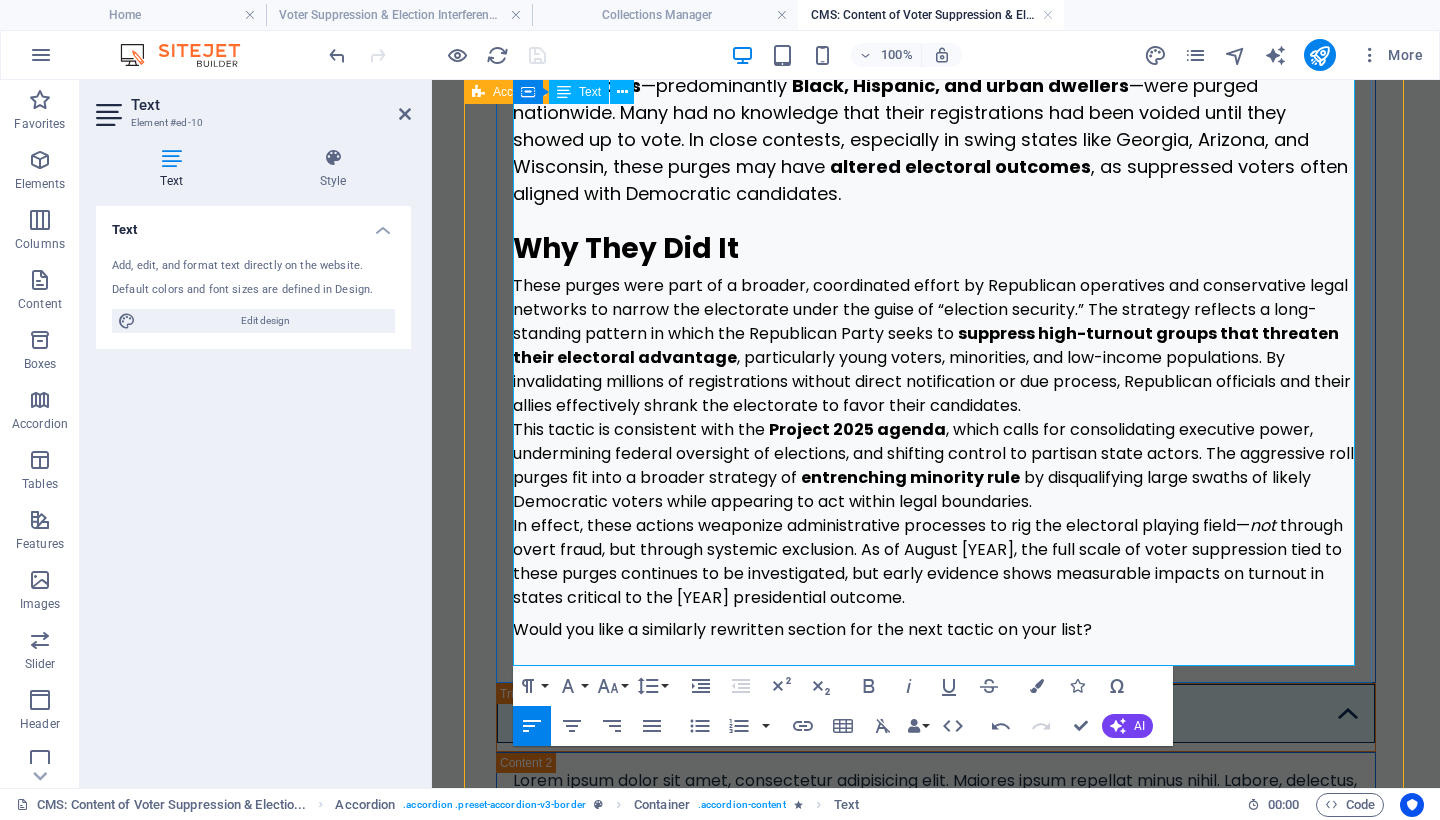 click on "These purges were part of a broader, coordinated effort by Republican operatives and conservative legal networks to narrow the electorate under the guise of “election security.” The strategy reflects a long-standing pattern in which the Republican Party seeks to  suppress high-turnout groups that threaten their electoral advantage , particularly young voters, minorities, and low-income populations. By invalidating millions of registrations without direct notification or due process, Republican officials and their allies effectively shrank the electorate to favor their candidates." at bounding box center [936, 346] 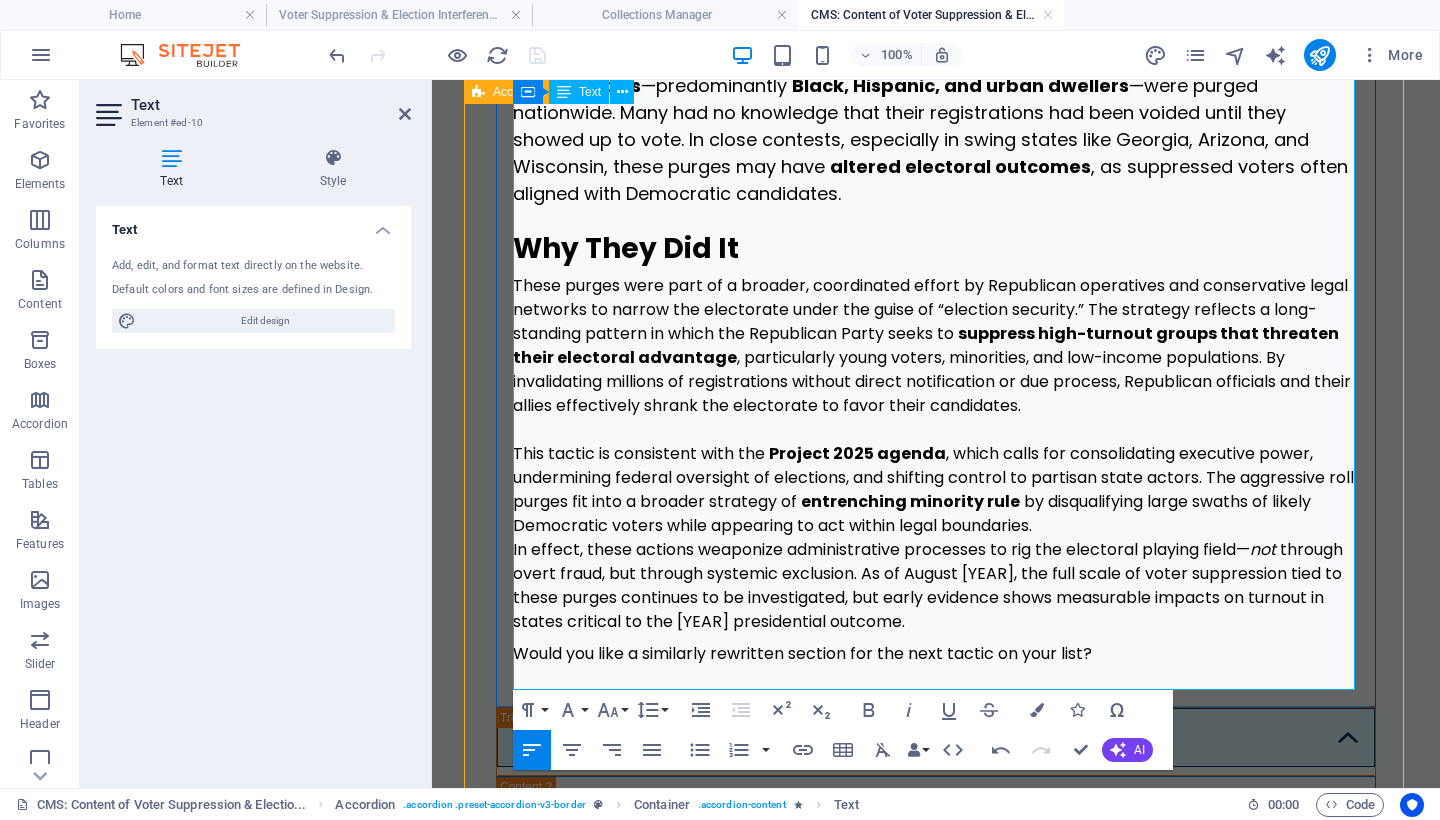 click on "This tactic is consistent with the Project [YEAR] agenda, which calls for consolidating executive power, undermining federal oversight of elections, and shifting control to partisan state actors. The aggressive roll purges fit into a broader strategy of entrenching minority rule by disqualifying large swaths of likely Democratic voters while appearing to act within legal boundaries." at bounding box center (936, 490) 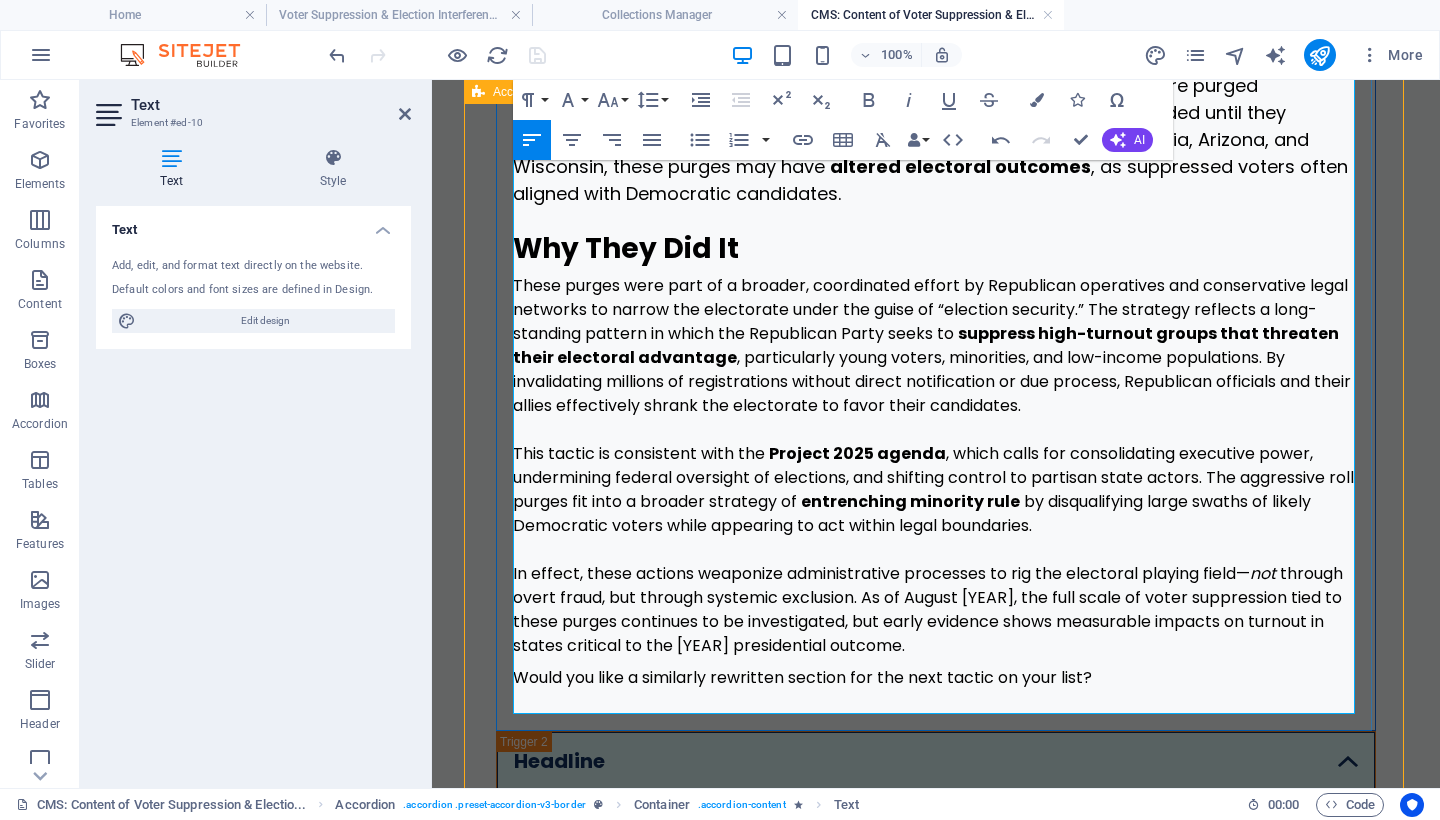 scroll, scrollTop: 1341, scrollLeft: 0, axis: vertical 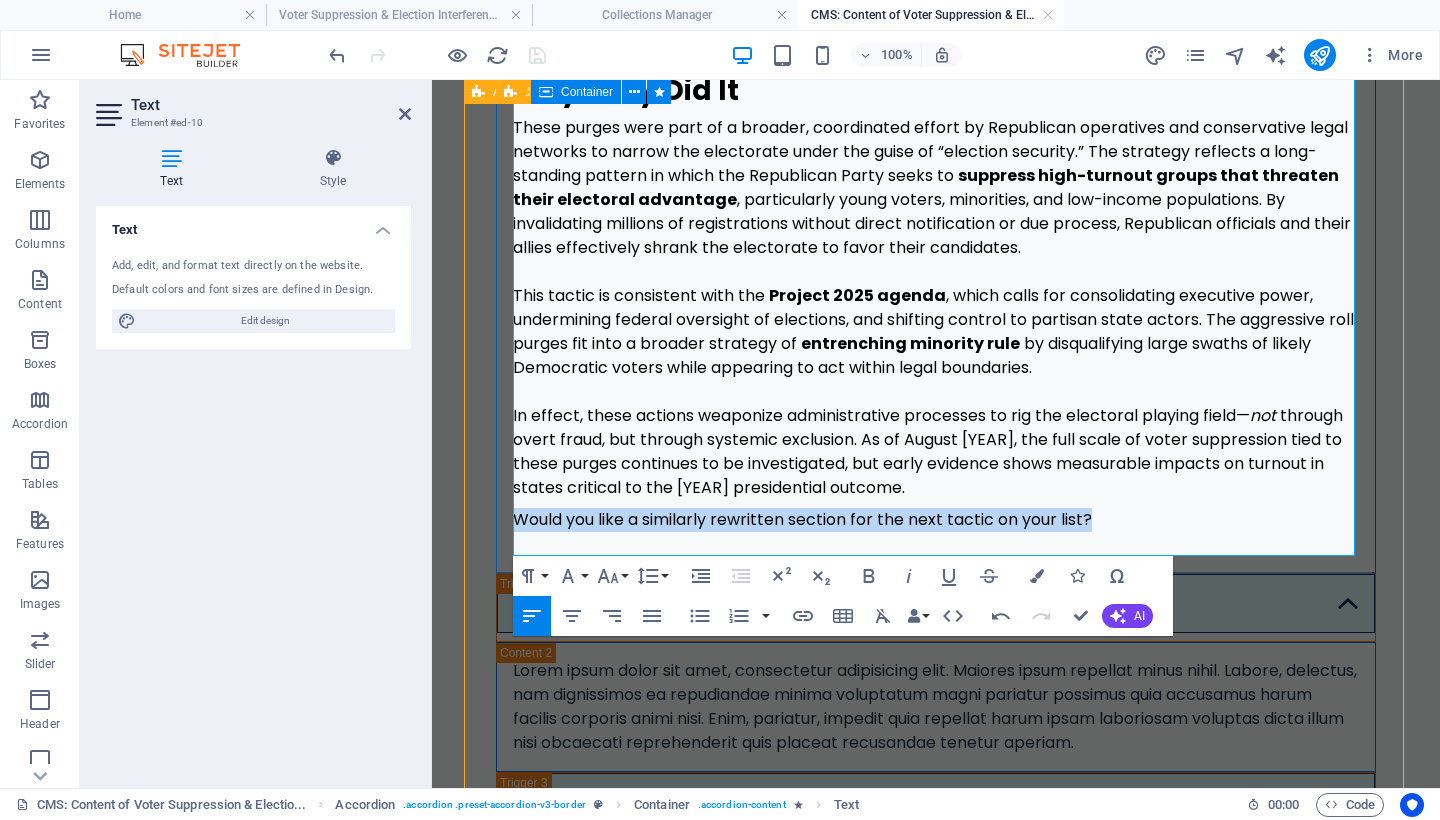 drag, startPoint x: 1127, startPoint y: 524, endPoint x: 505, endPoint y: 521, distance: 622.00726 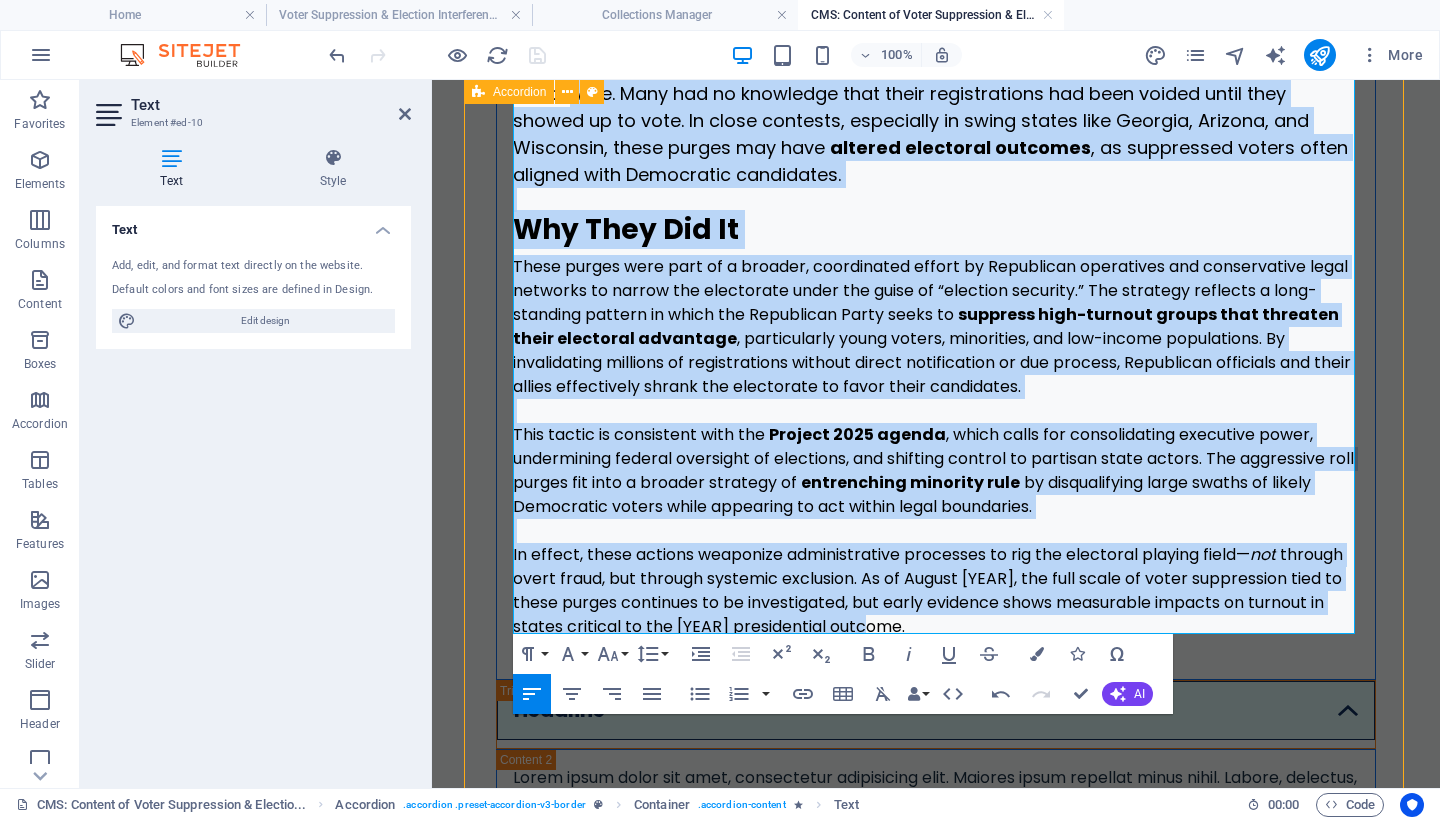 scroll, scrollTop: 1123, scrollLeft: 0, axis: vertical 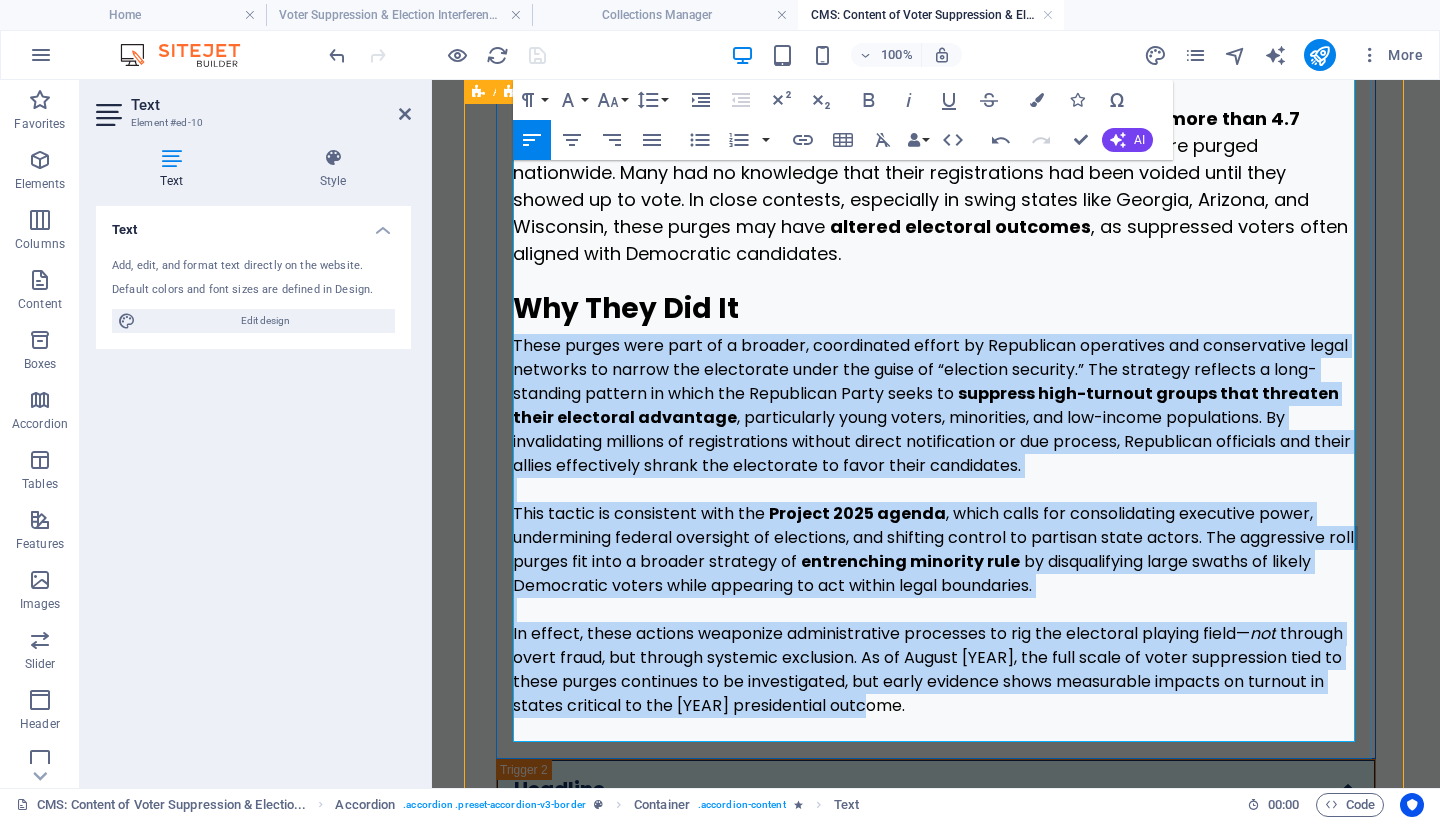 drag, startPoint x: 918, startPoint y: 490, endPoint x: 500, endPoint y: 345, distance: 442.4353 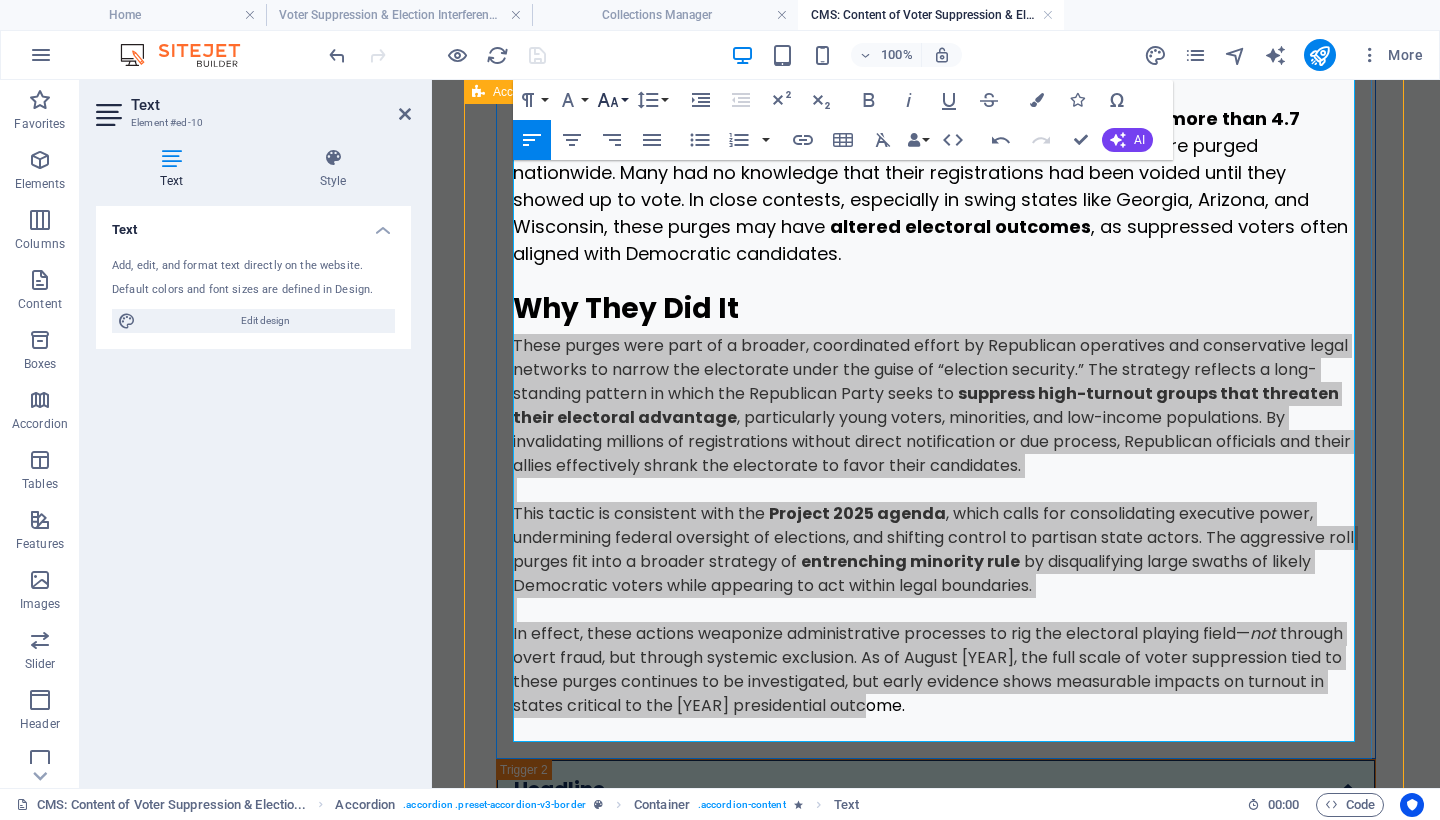 click 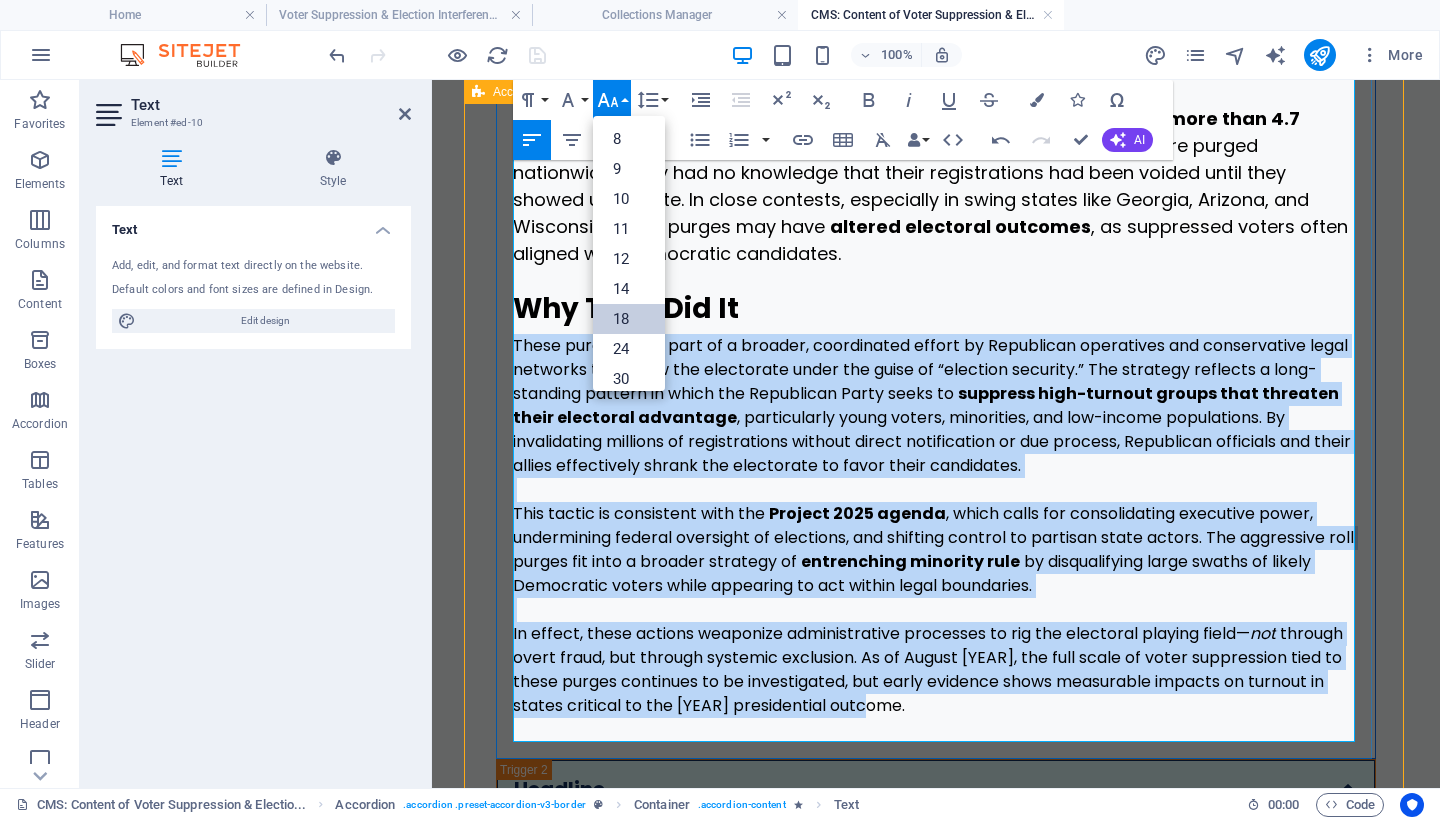 click on "18" at bounding box center (629, 319) 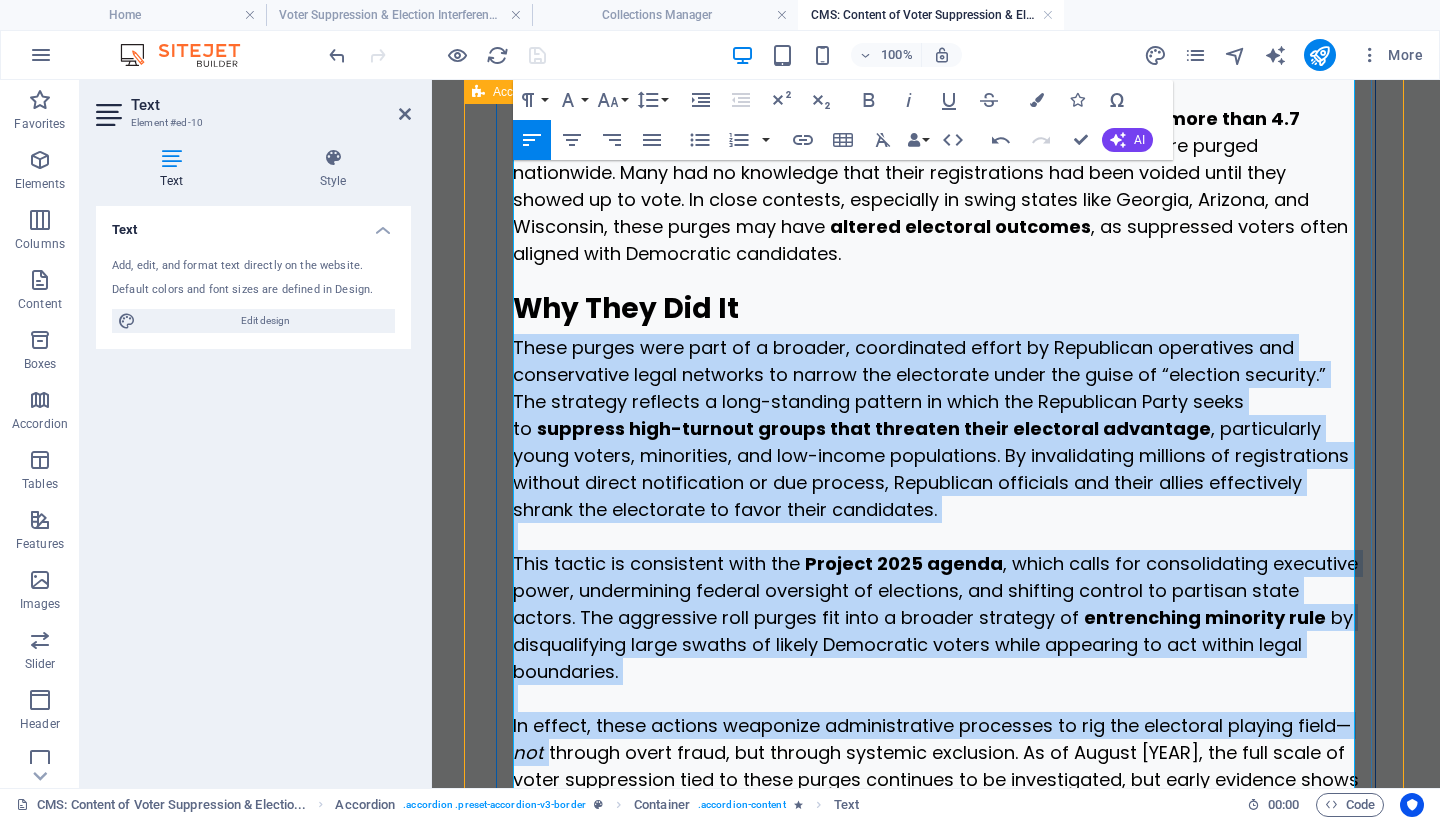 scroll, scrollTop: 1281, scrollLeft: 0, axis: vertical 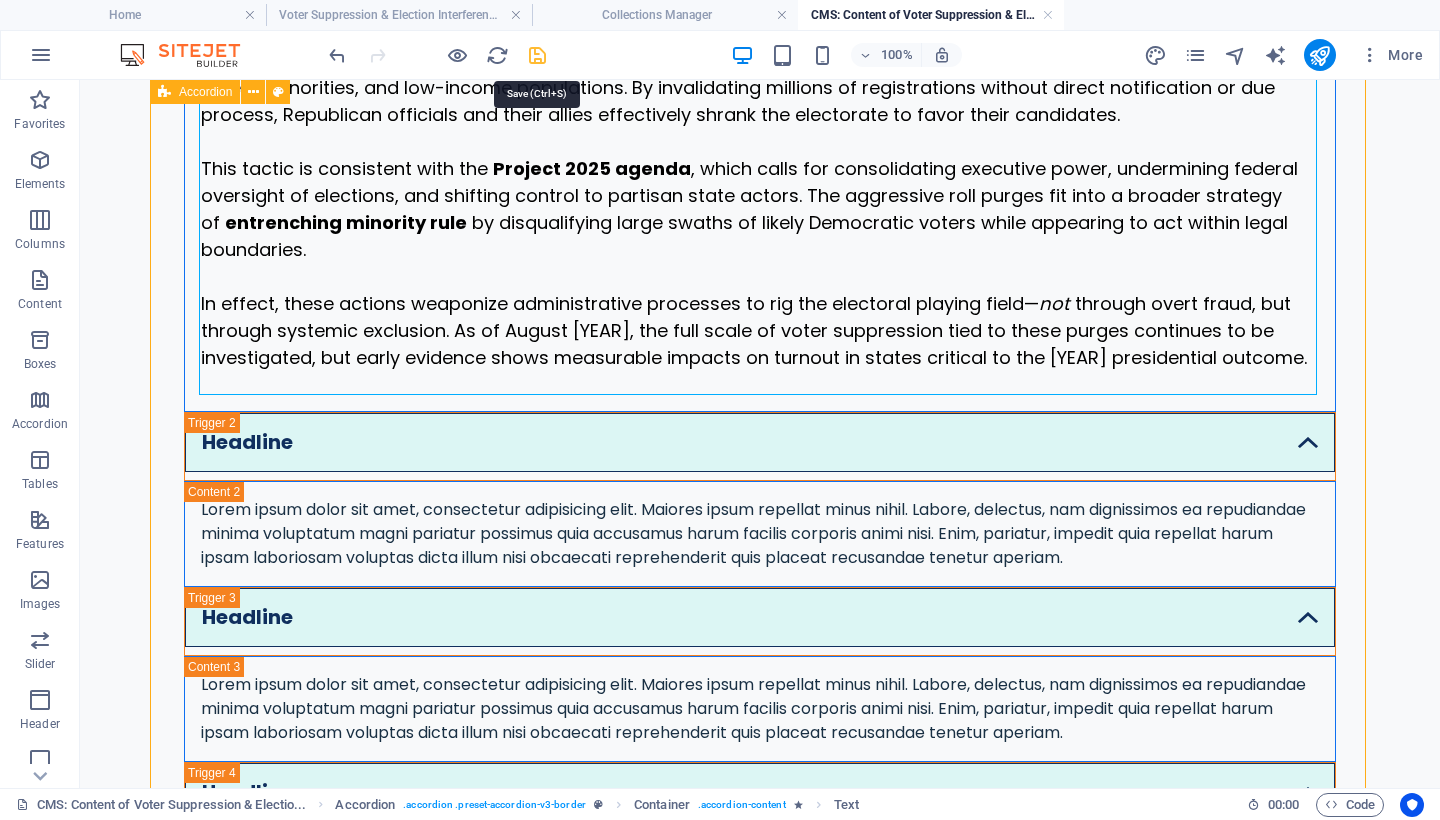 click at bounding box center [537, 55] 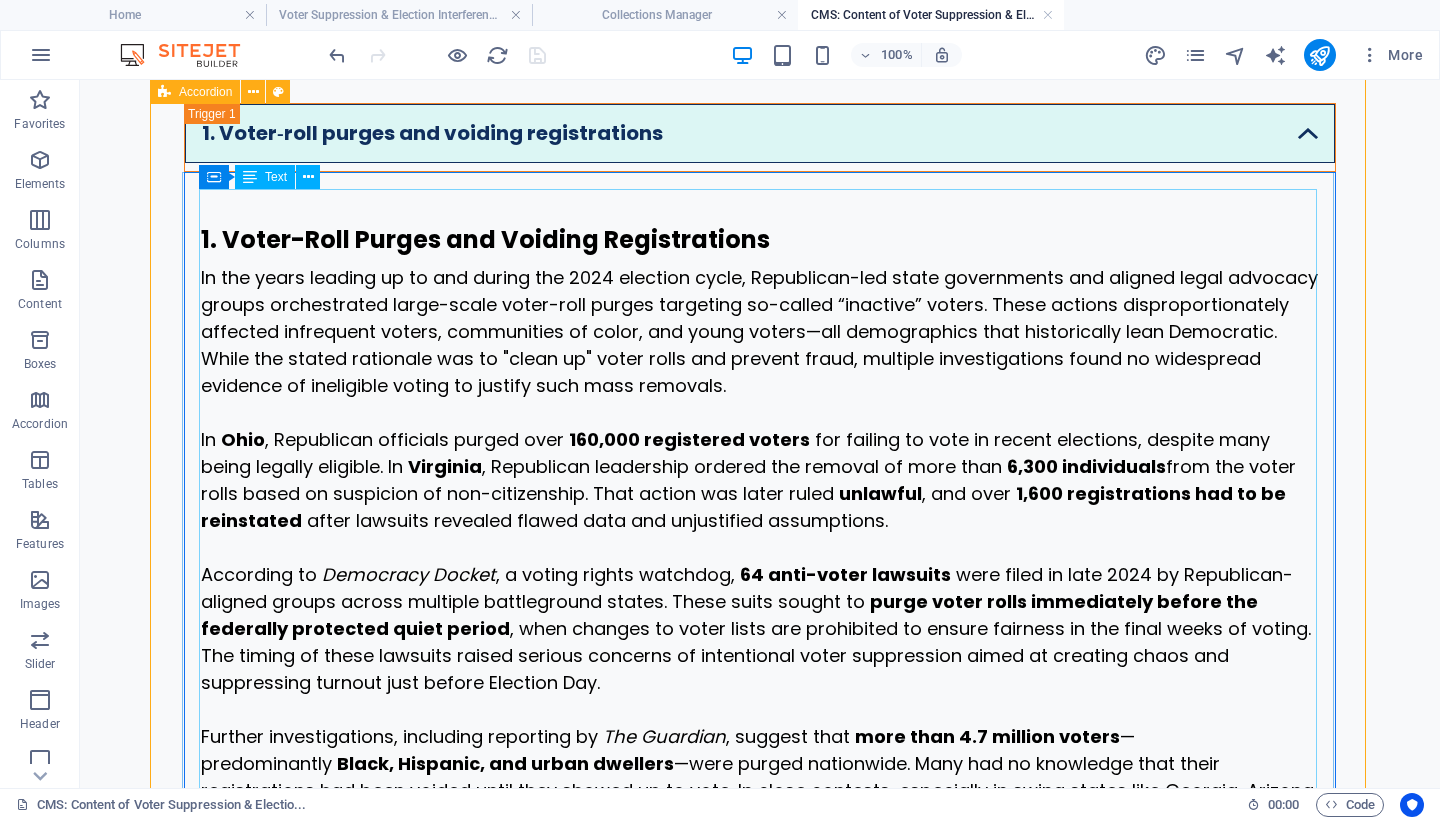 scroll, scrollTop: 507, scrollLeft: 0, axis: vertical 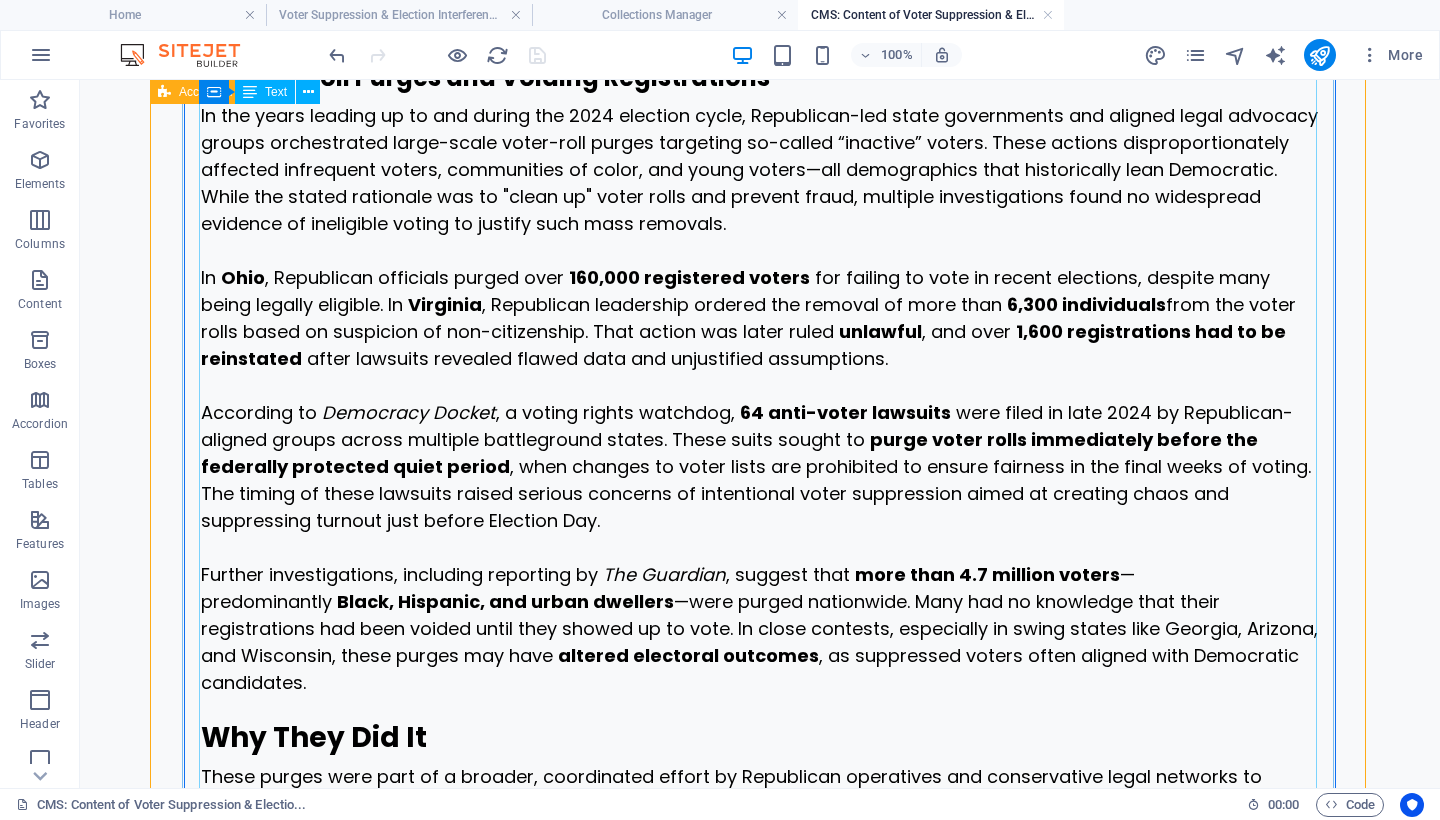 click on "1. Voter-Roll Purges and Voiding Registrations In the years leading up to and during the 2024 election cycle, Republican-led state governments and aligned legal advocacy groups orchestrated large-scale voter-roll purges targeting so-called “inactive” voters. These actions disproportionately affected infrequent voters, communities of color, and young voters—all demographics that historically lean Democratic. While the stated rationale was to "clean up" voter rolls and prevent fraud, multiple investigations found no widespread evidence of ineligible voting to justify such mass removals. In Ohio, Republican officials purged over 160,000 registered voters for failing to vote in recent elections, despite many being legally eligible. In Virginia, Republican leadership ordered the removal of more than 6,300 individuals from the voter rolls based on suspicion of non-citizenship. That action was later ruled unlawful, and over 1,600 registrations had to be reinstated According to" at bounding box center (760, 596) 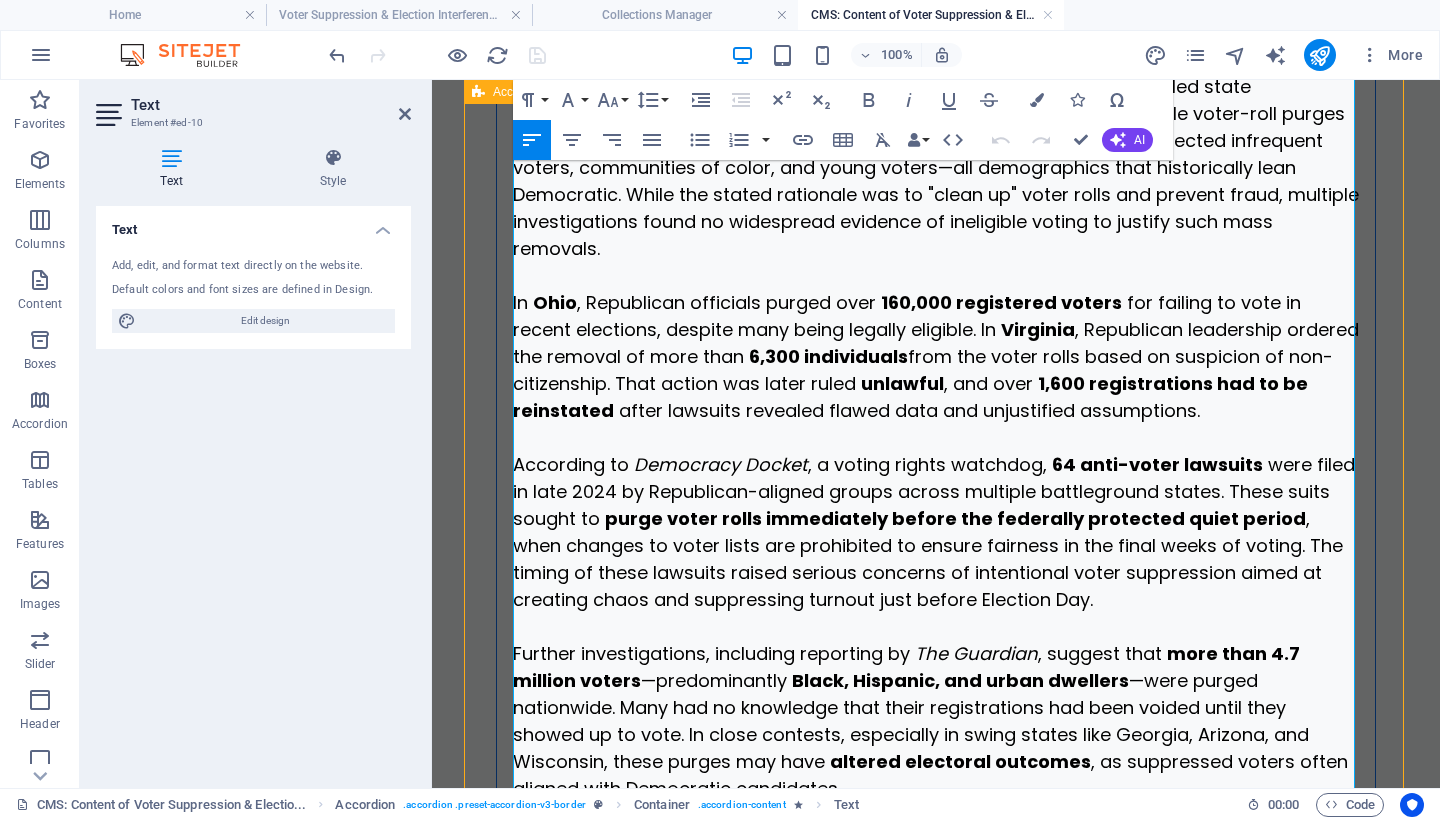 scroll, scrollTop: 995, scrollLeft: 0, axis: vertical 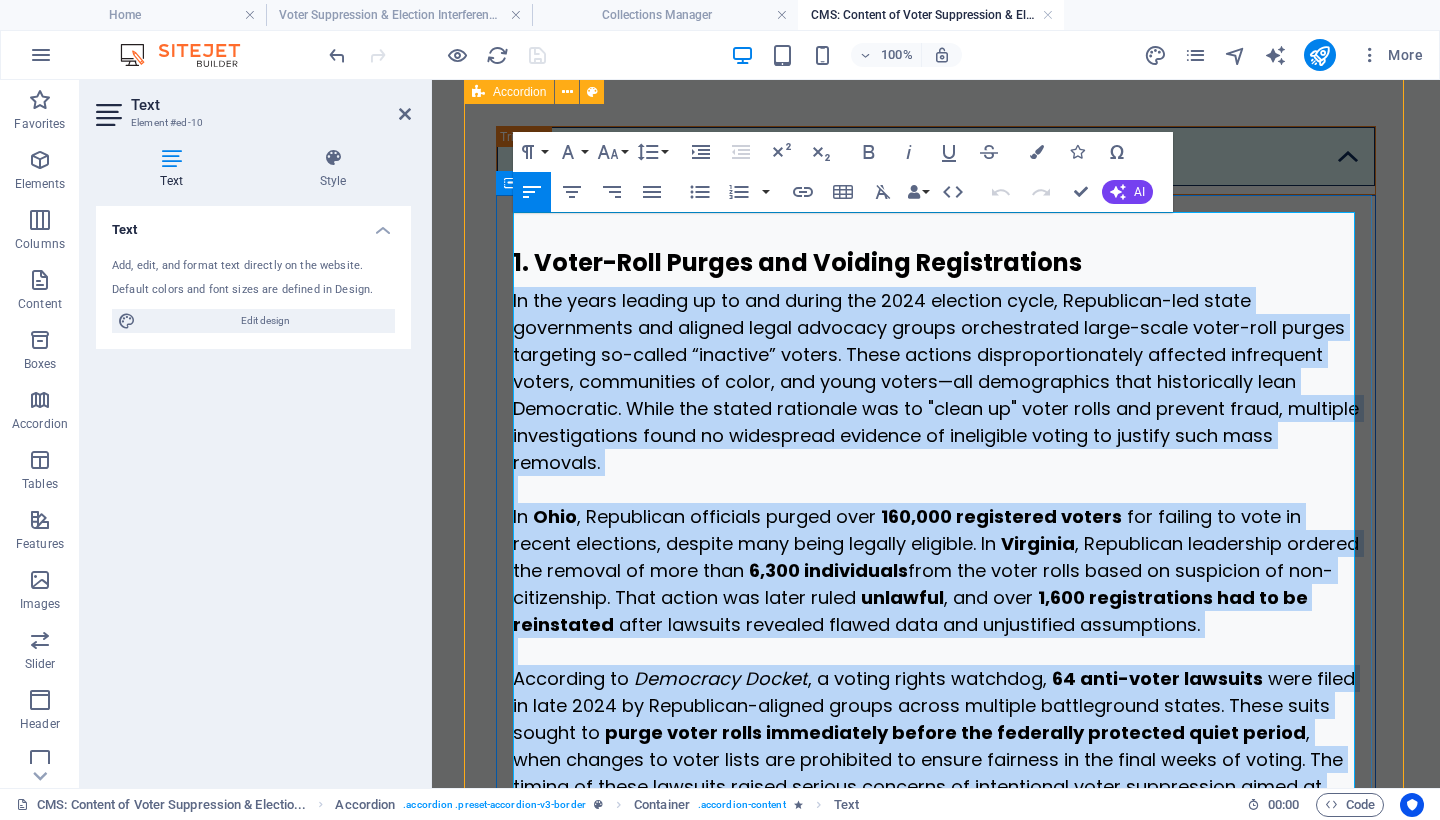 drag, startPoint x: 885, startPoint y: 384, endPoint x: 500, endPoint y: 310, distance: 392.04718 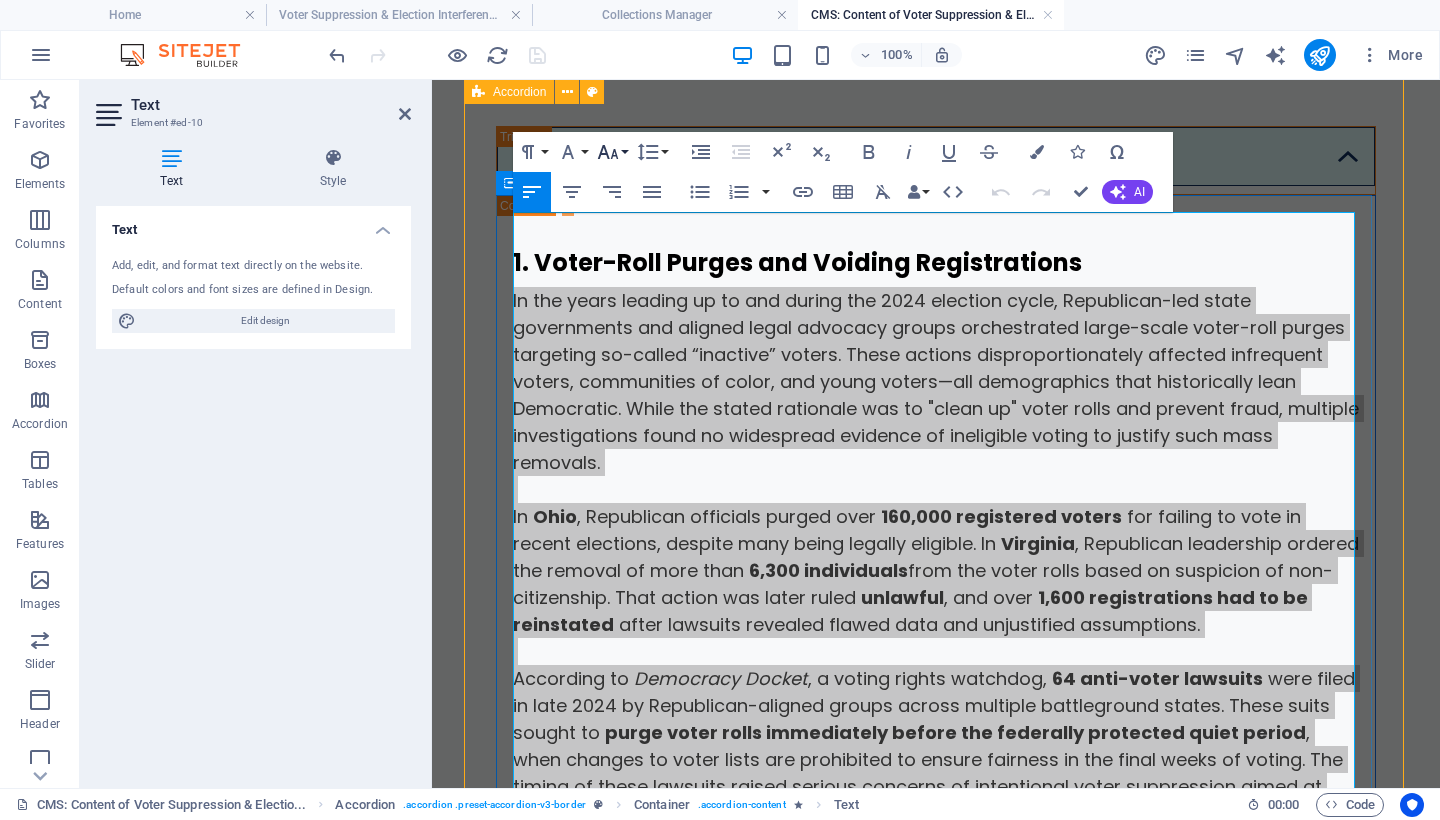 click 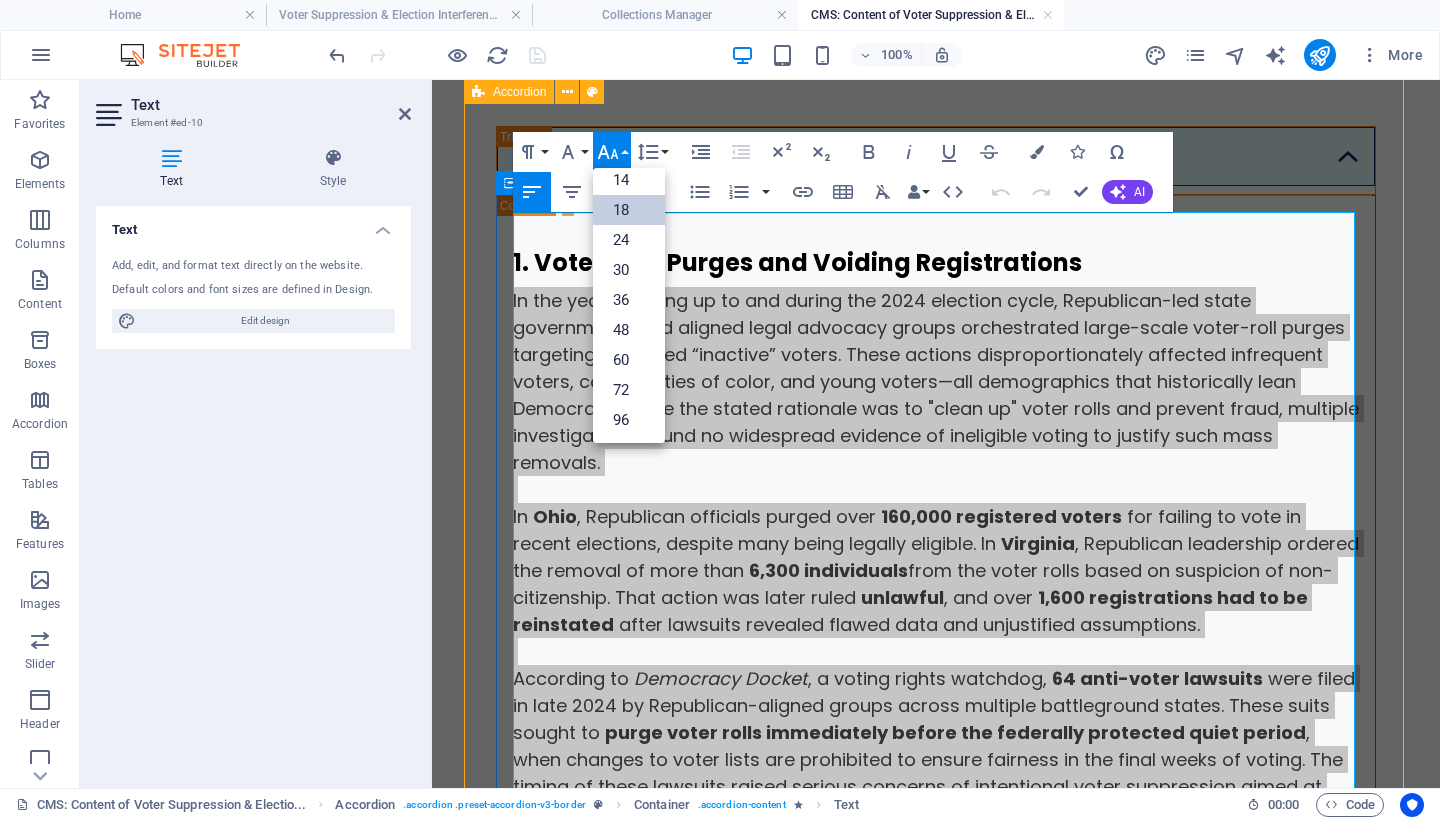 scroll, scrollTop: 161, scrollLeft: 0, axis: vertical 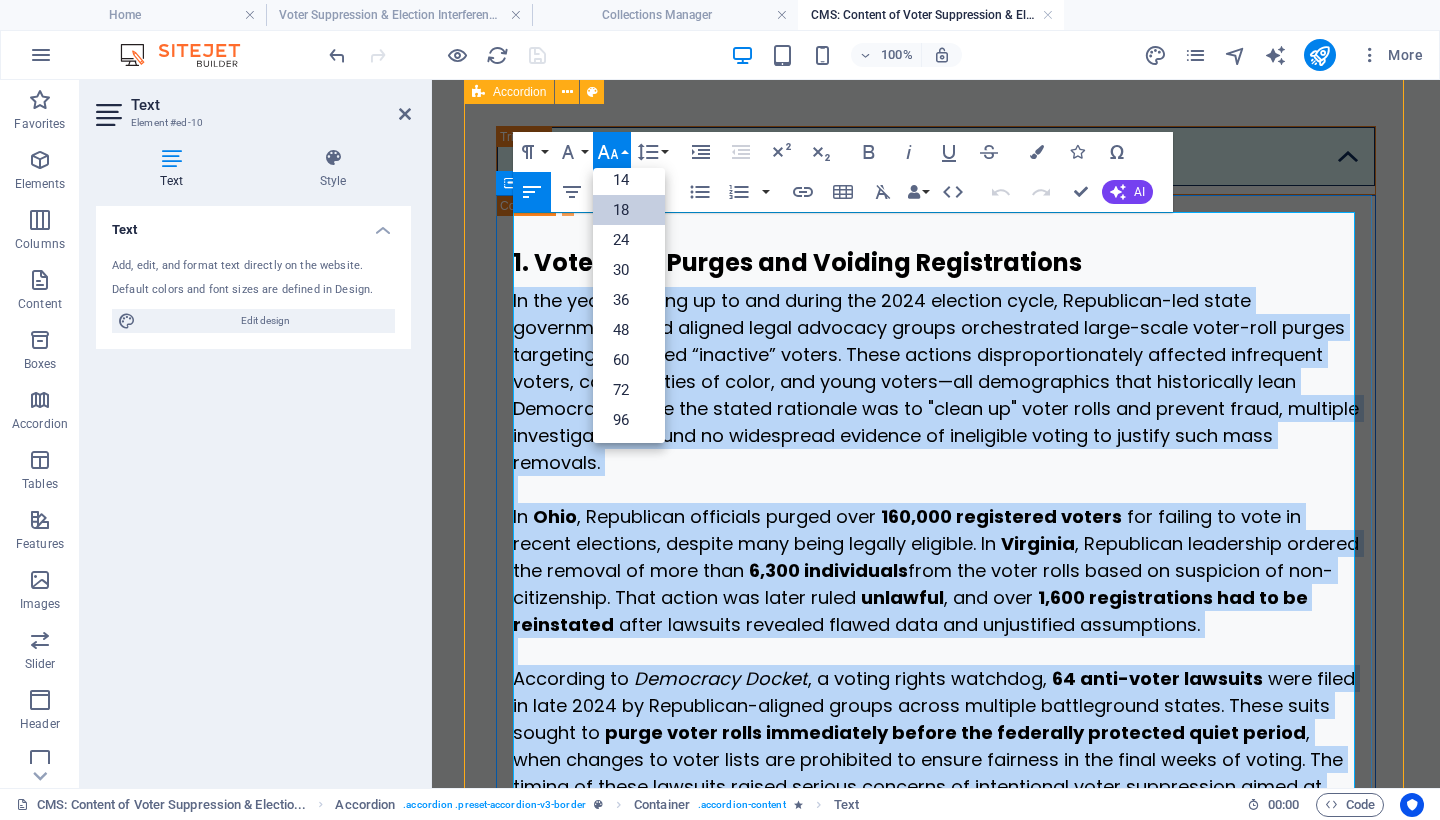 click on "18" at bounding box center (629, 210) 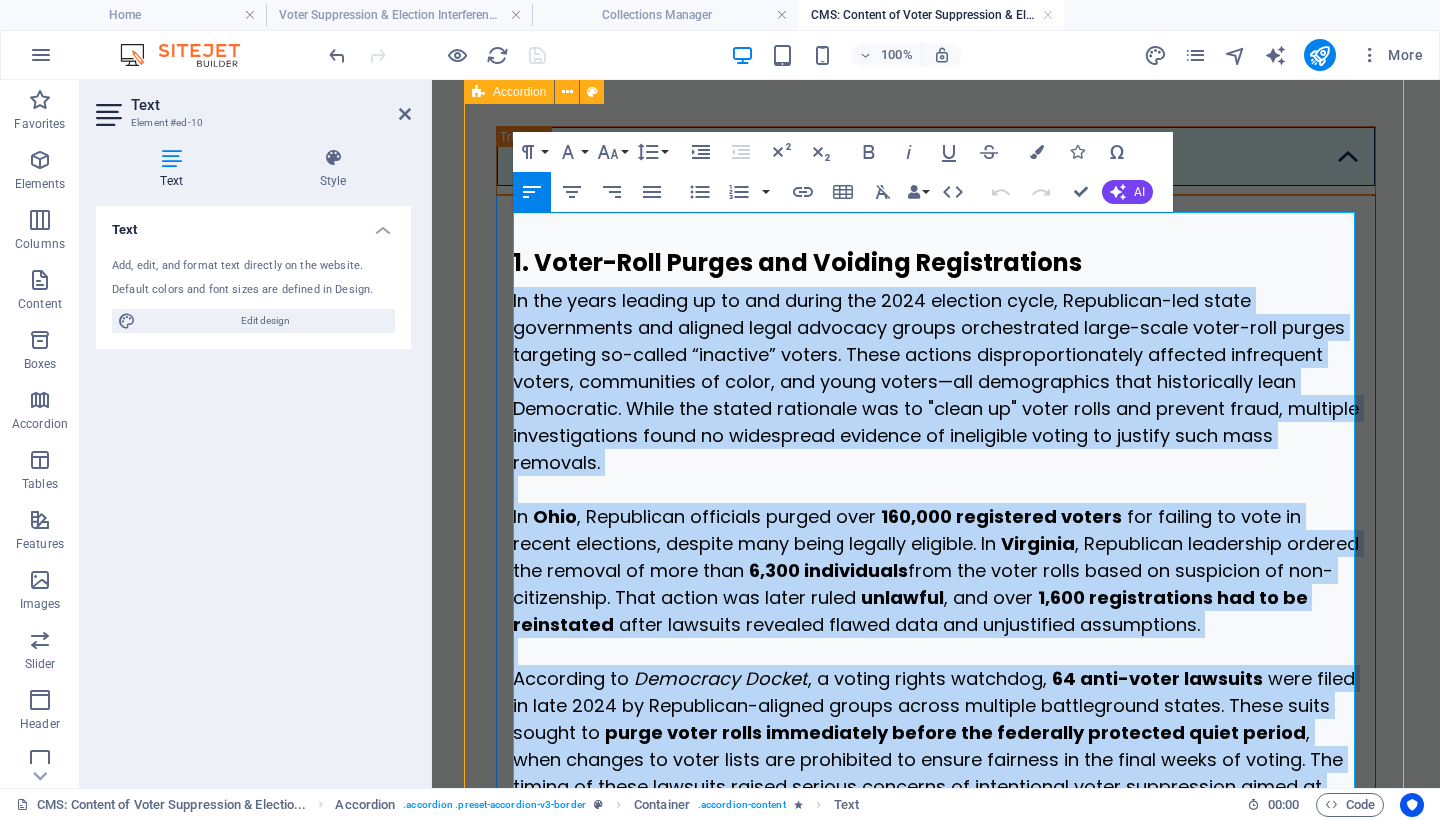 click at bounding box center (936, 489) 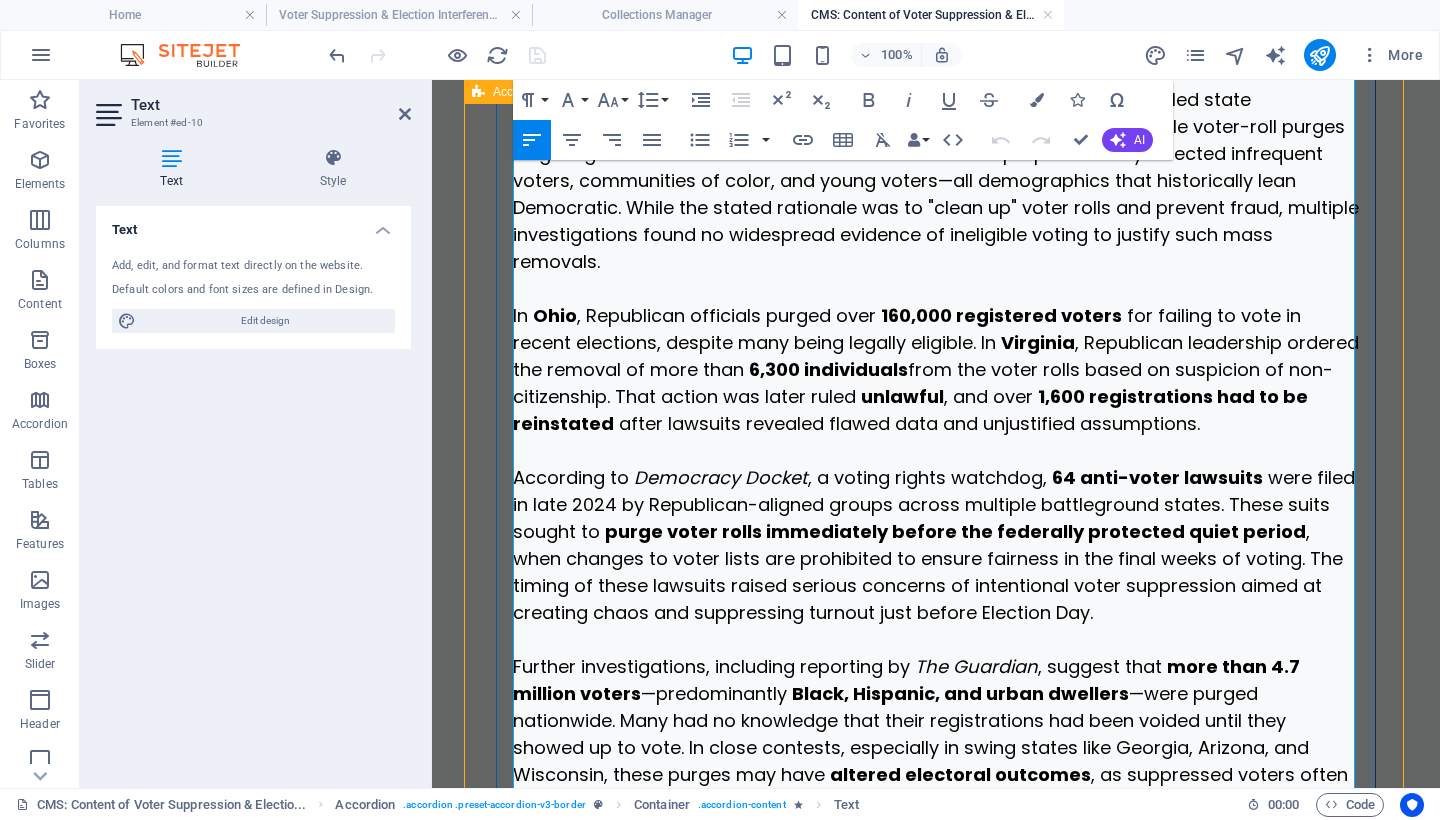 scroll, scrollTop: 601, scrollLeft: 0, axis: vertical 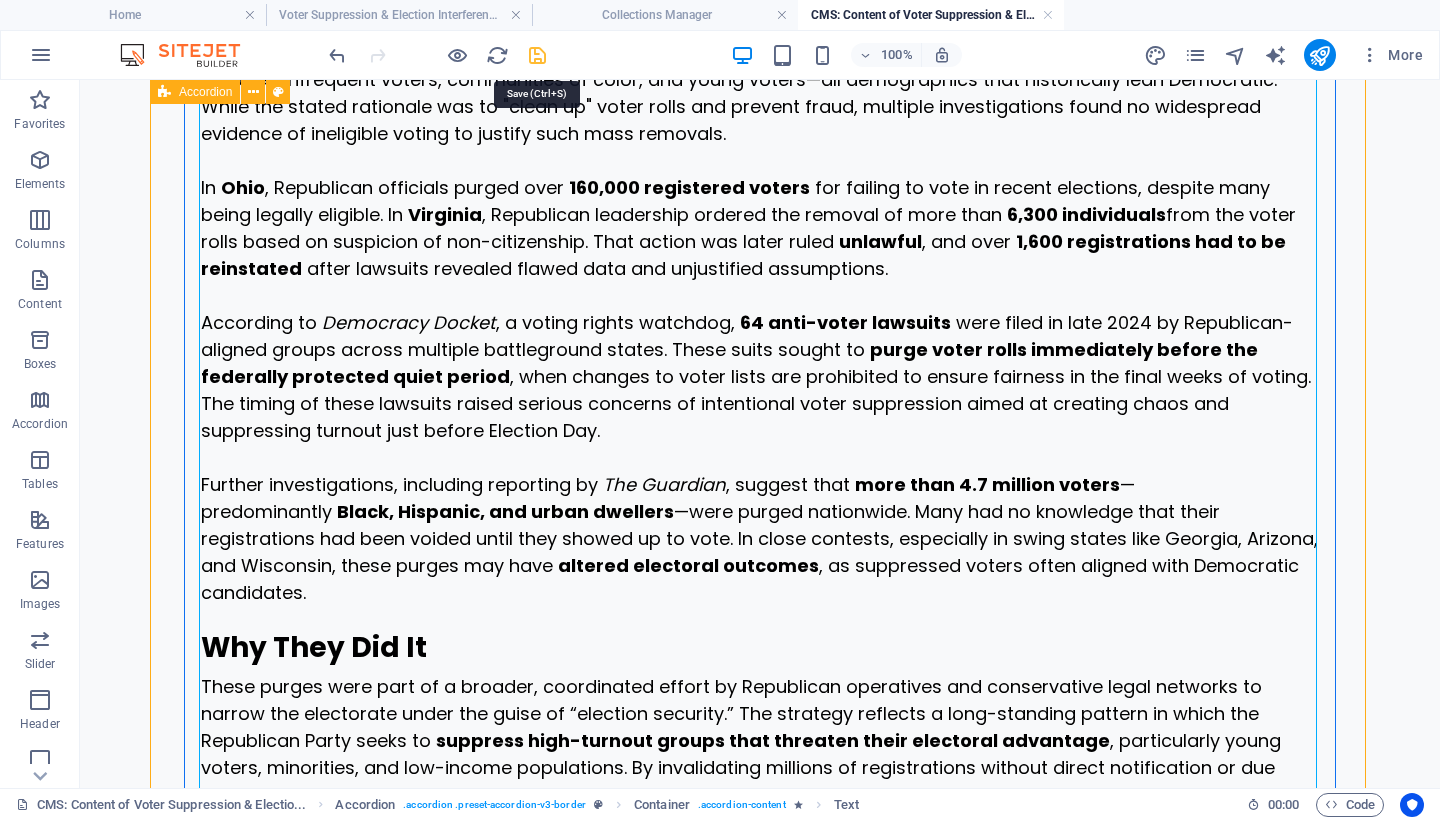 click at bounding box center (537, 55) 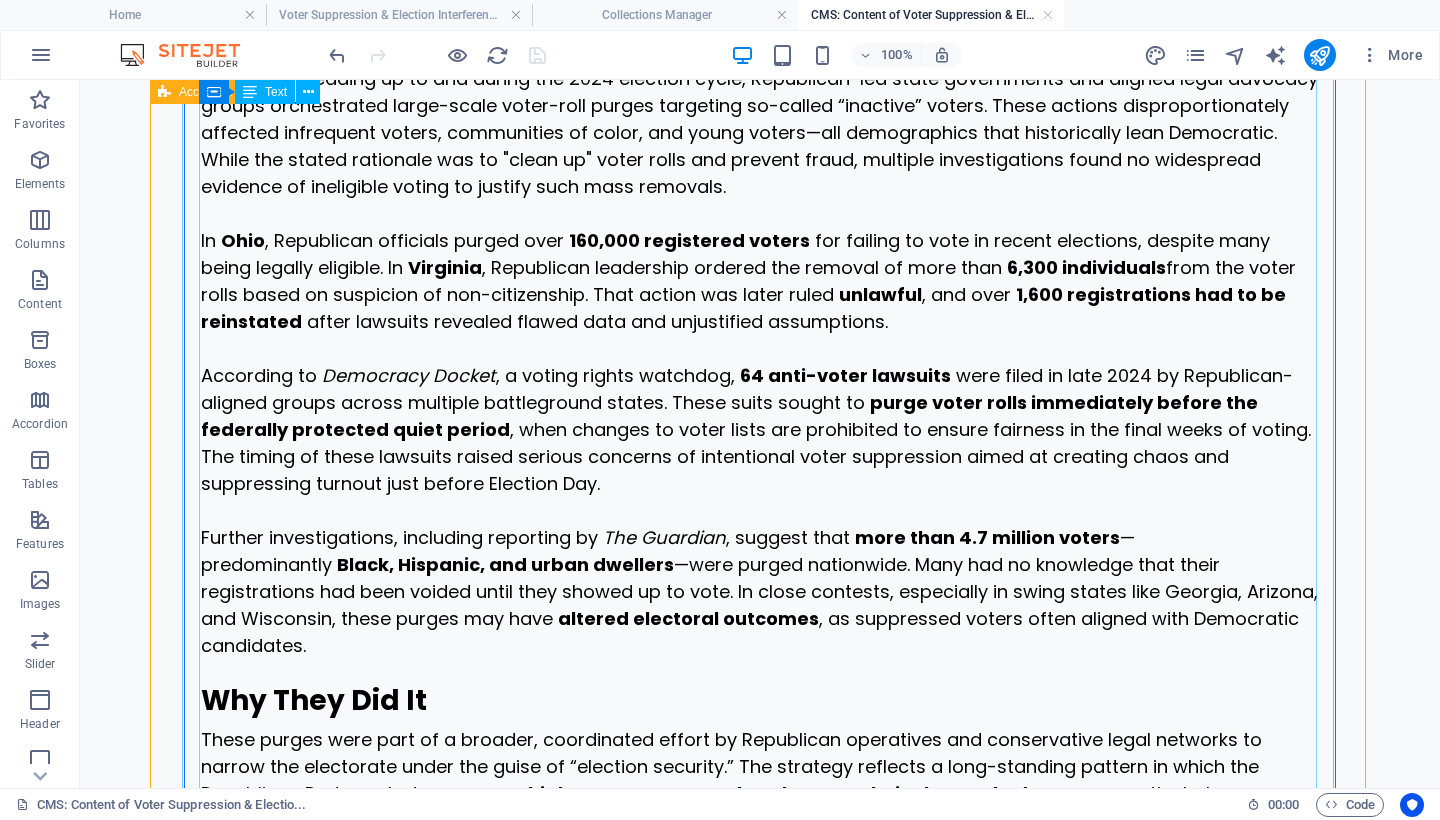 scroll, scrollTop: 948, scrollLeft: 0, axis: vertical 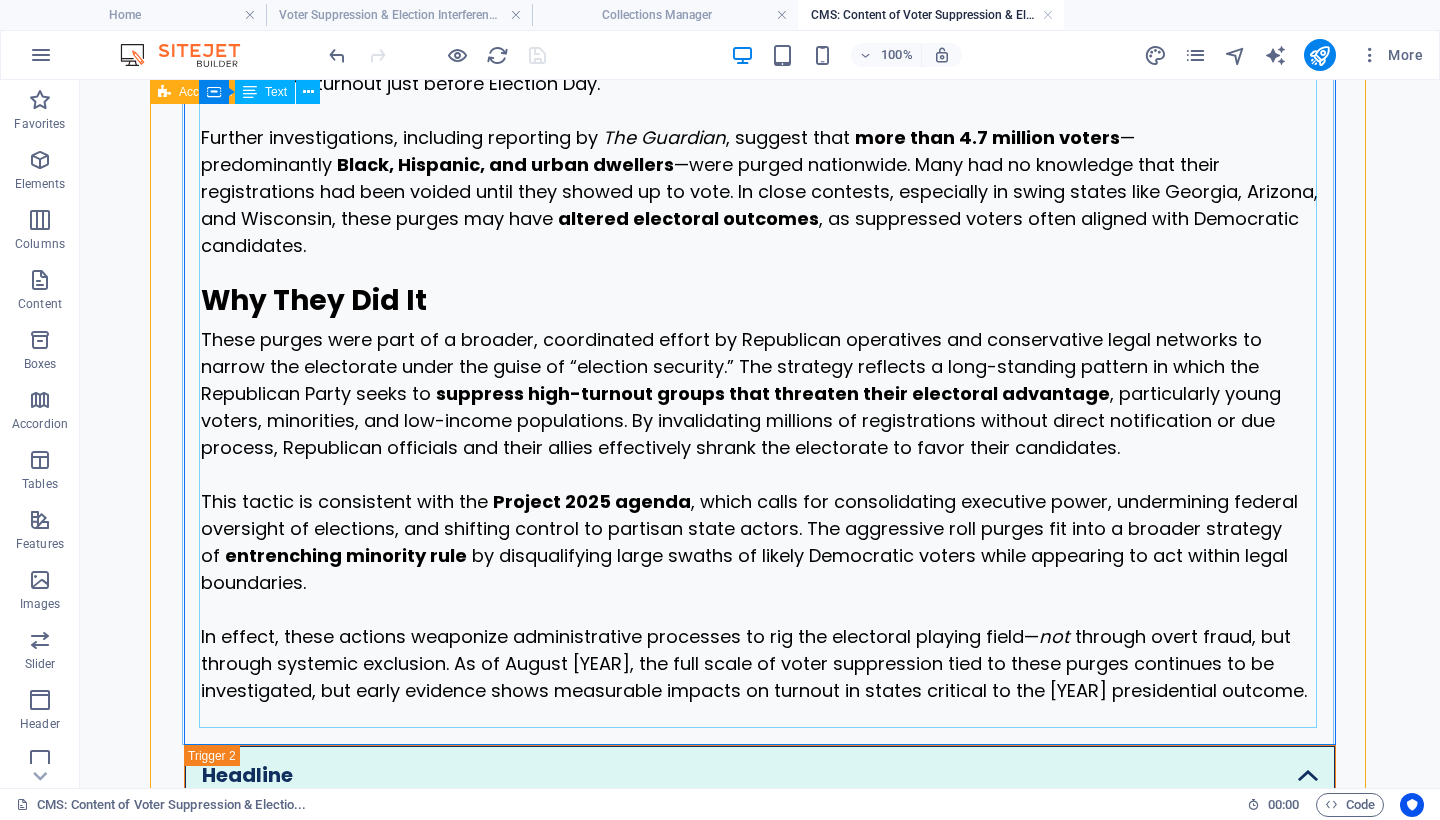 click on "1. Voter-Roll Purges and Voiding Registrations In the years leading up to and during the 2024 election cycle, Republican-led state governments and aligned legal advocacy groups orchestrated large-scale voter-roll purges targeting so-called “inactive” voters. These actions disproportionately affected infrequent voters, communities of color, and young voters—all demographics that historically lean Democratic. While the stated rationale was to "clean up" voter rolls and prevent fraud, multiple investigations found no widespread evidence of ineligible voting to justify such mass removals. In Ohio, Republican officials purged over 160,000 registered voters for failing to vote in recent elections, despite many being legally eligible. In Virginia, Republican leadership ordered the removal of more than 6,300 individuals from the voter rolls based on suspicion of non-citizenship. That action was later ruled unlawful, and over 1,600 registrations had to be reinstated According to" at bounding box center (760, 159) 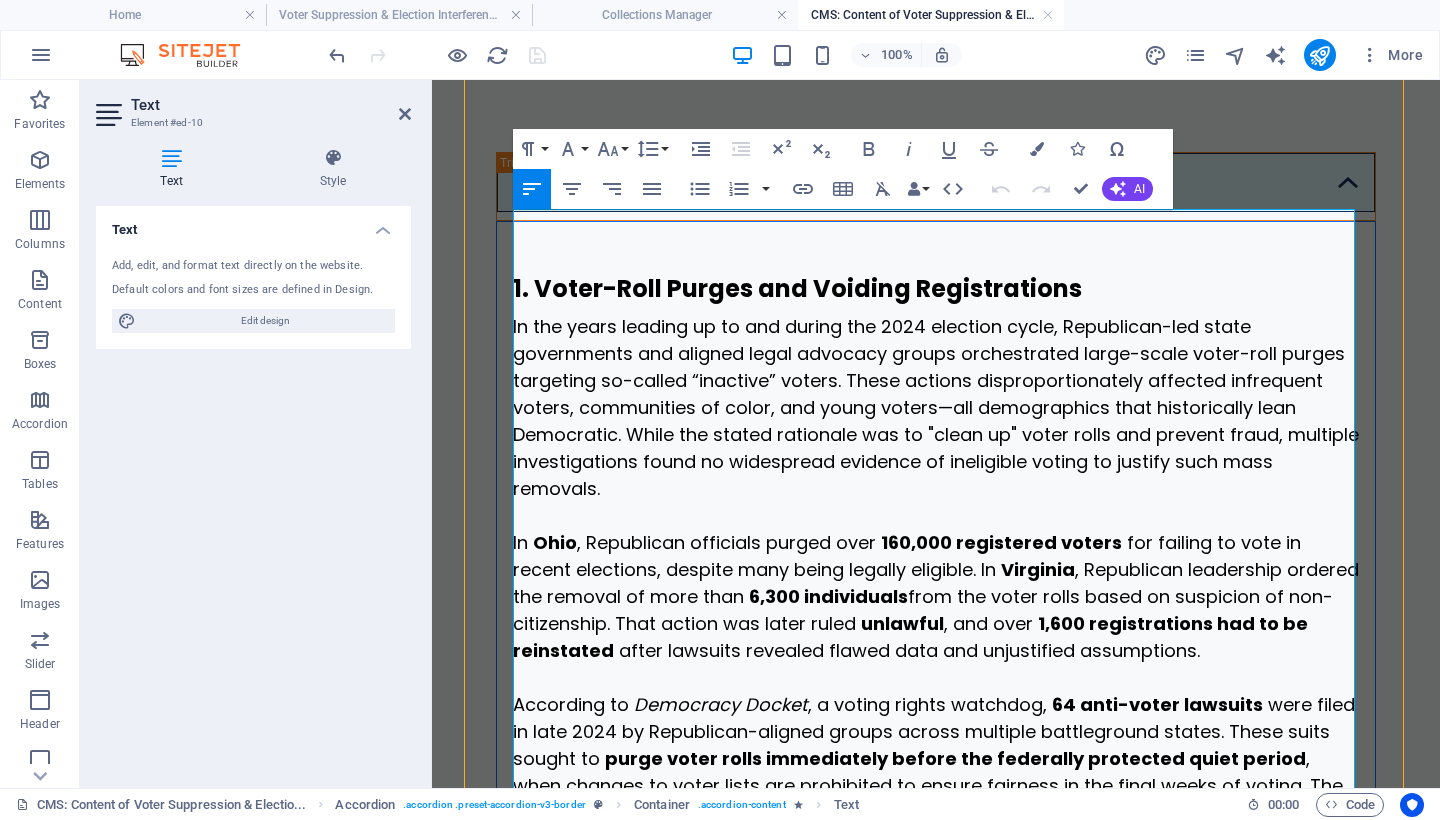 scroll, scrollTop: 377, scrollLeft: 0, axis: vertical 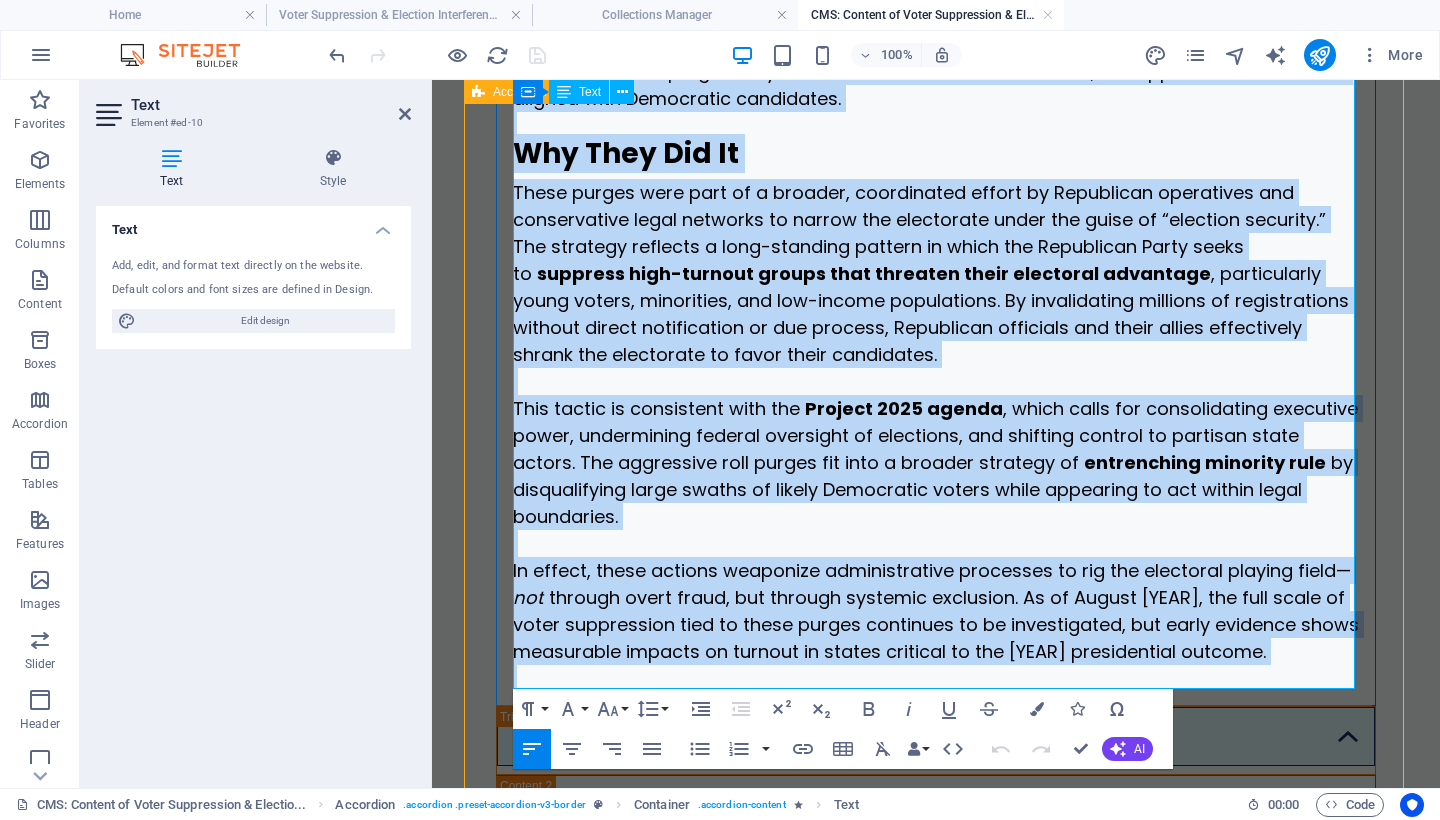 drag, startPoint x: 526, startPoint y: 234, endPoint x: 1322, endPoint y: 666, distance: 905.671 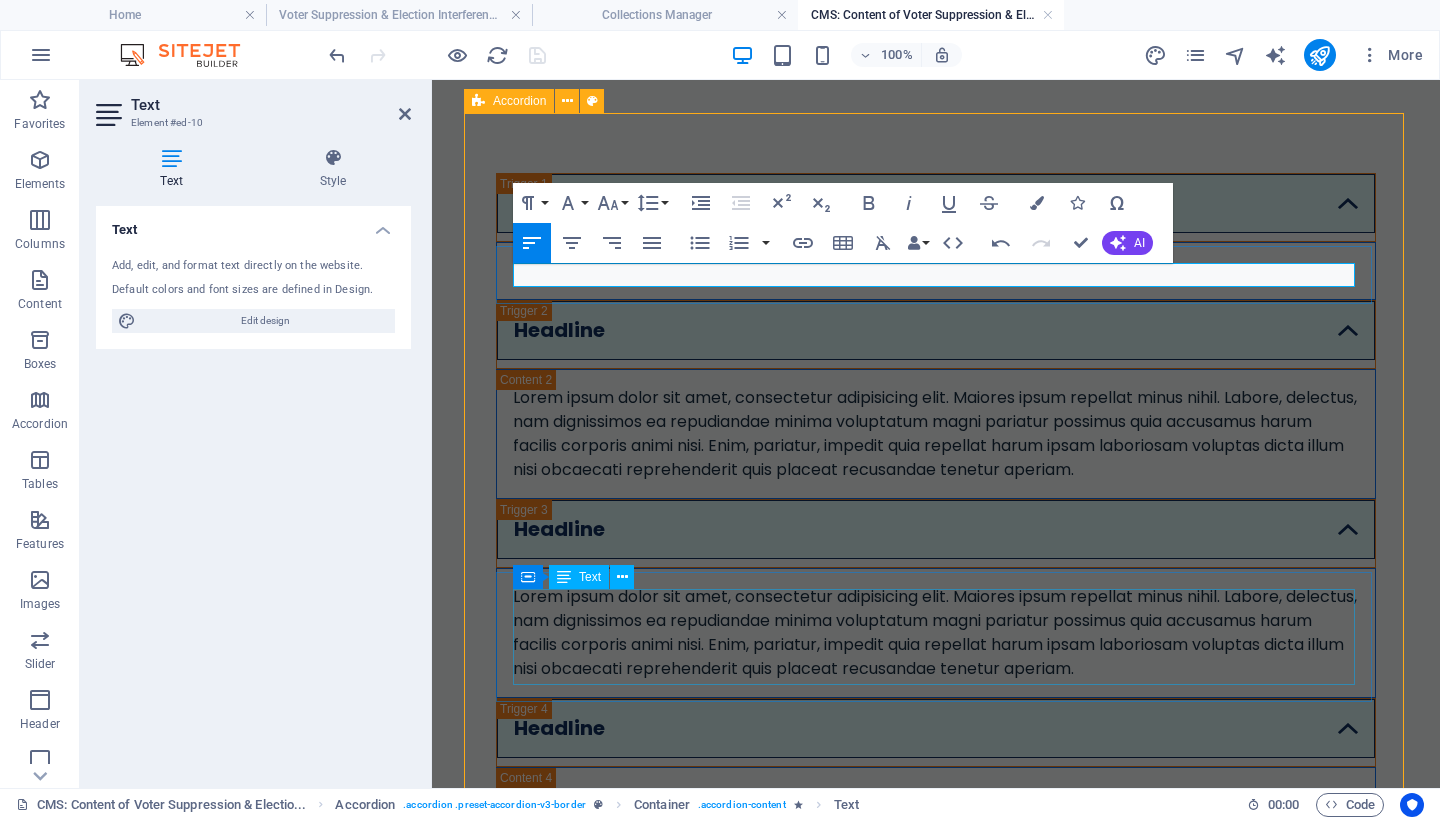 scroll, scrollTop: 169, scrollLeft: 0, axis: vertical 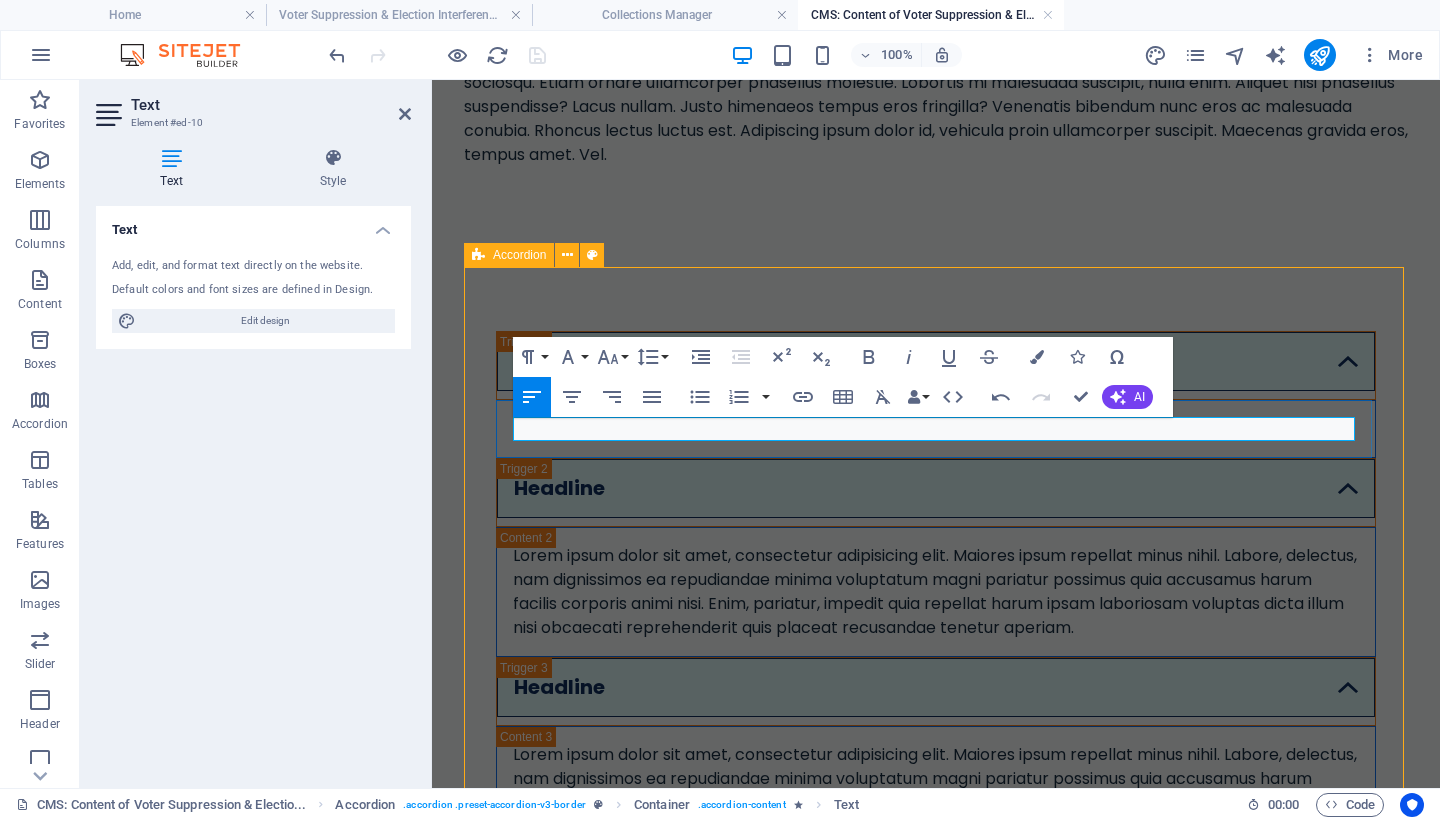 click at bounding box center (936, 429) 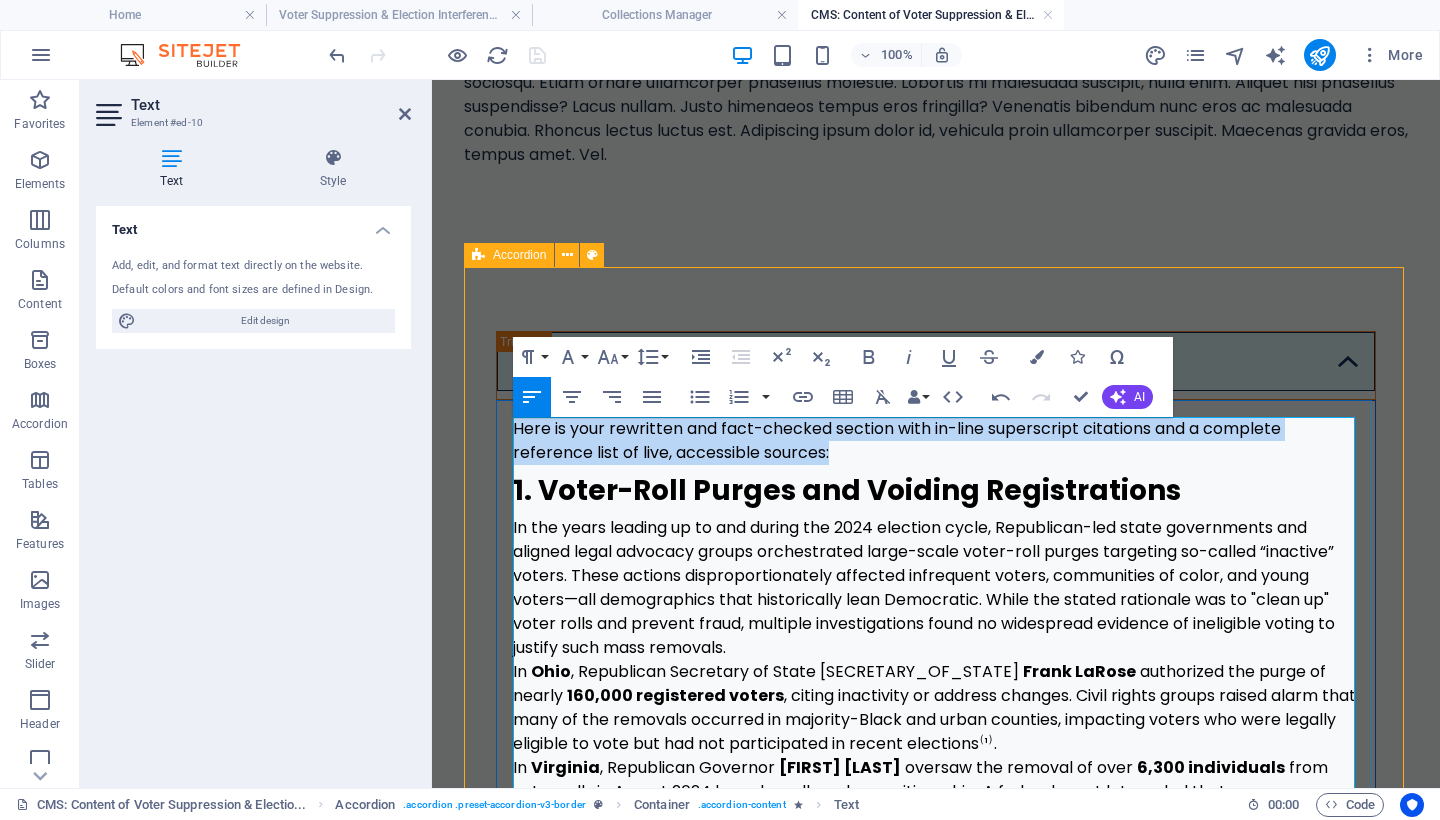 drag, startPoint x: 861, startPoint y: 457, endPoint x: 517, endPoint y: 433, distance: 344.83618 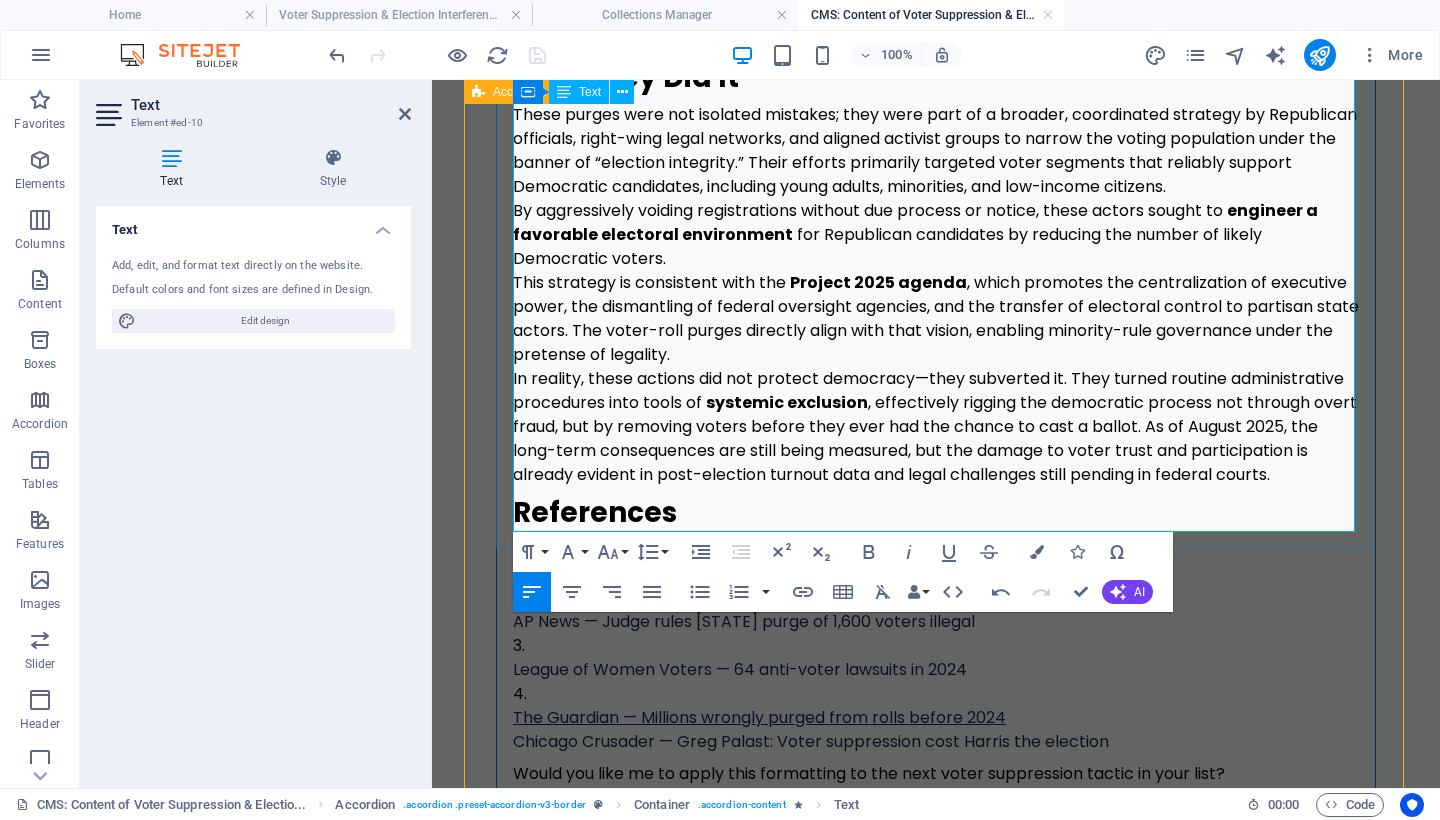 scroll, scrollTop: 1343, scrollLeft: 0, axis: vertical 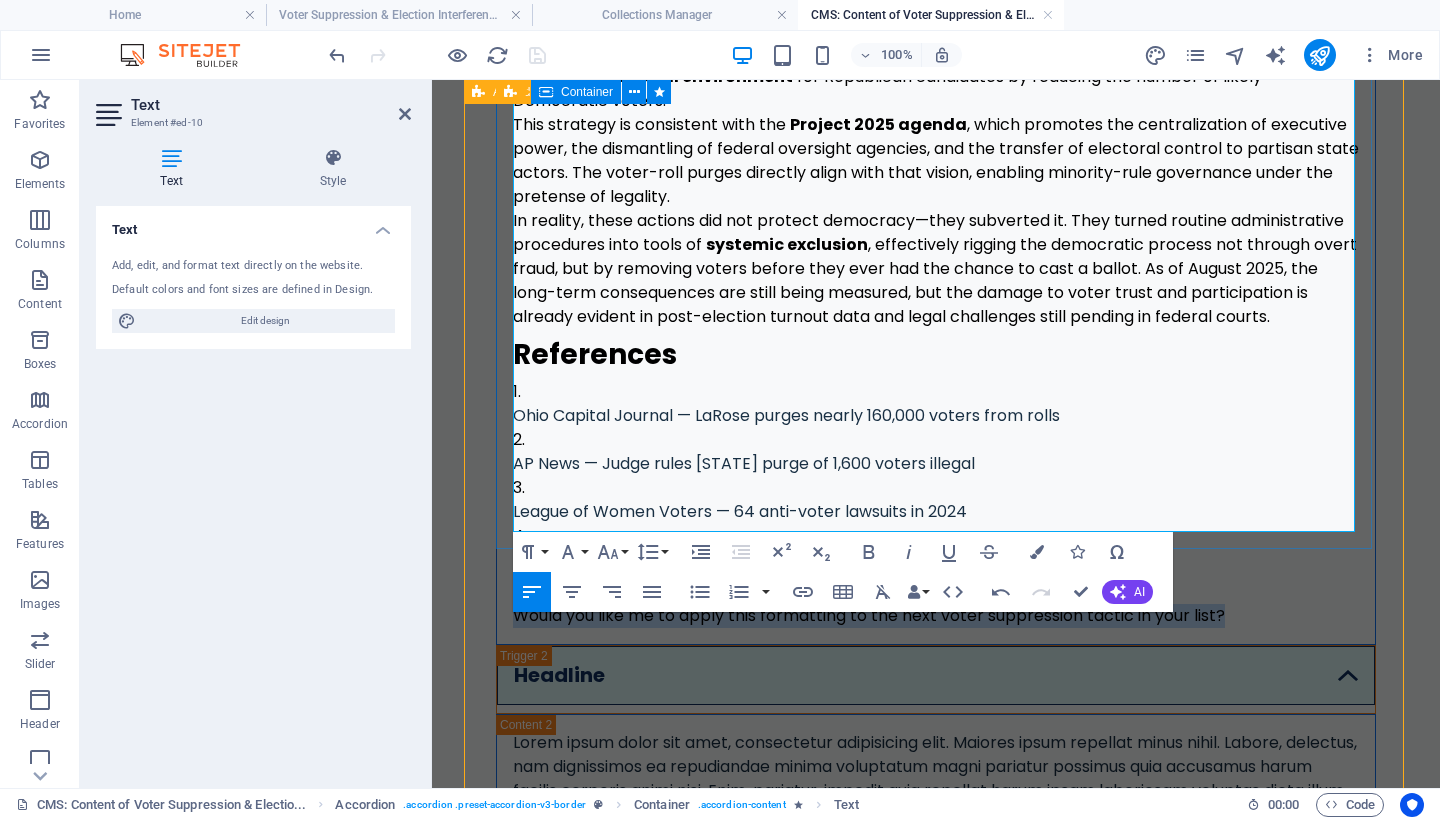 drag, startPoint x: 1250, startPoint y: 509, endPoint x: 503, endPoint y: 515, distance: 747.0241 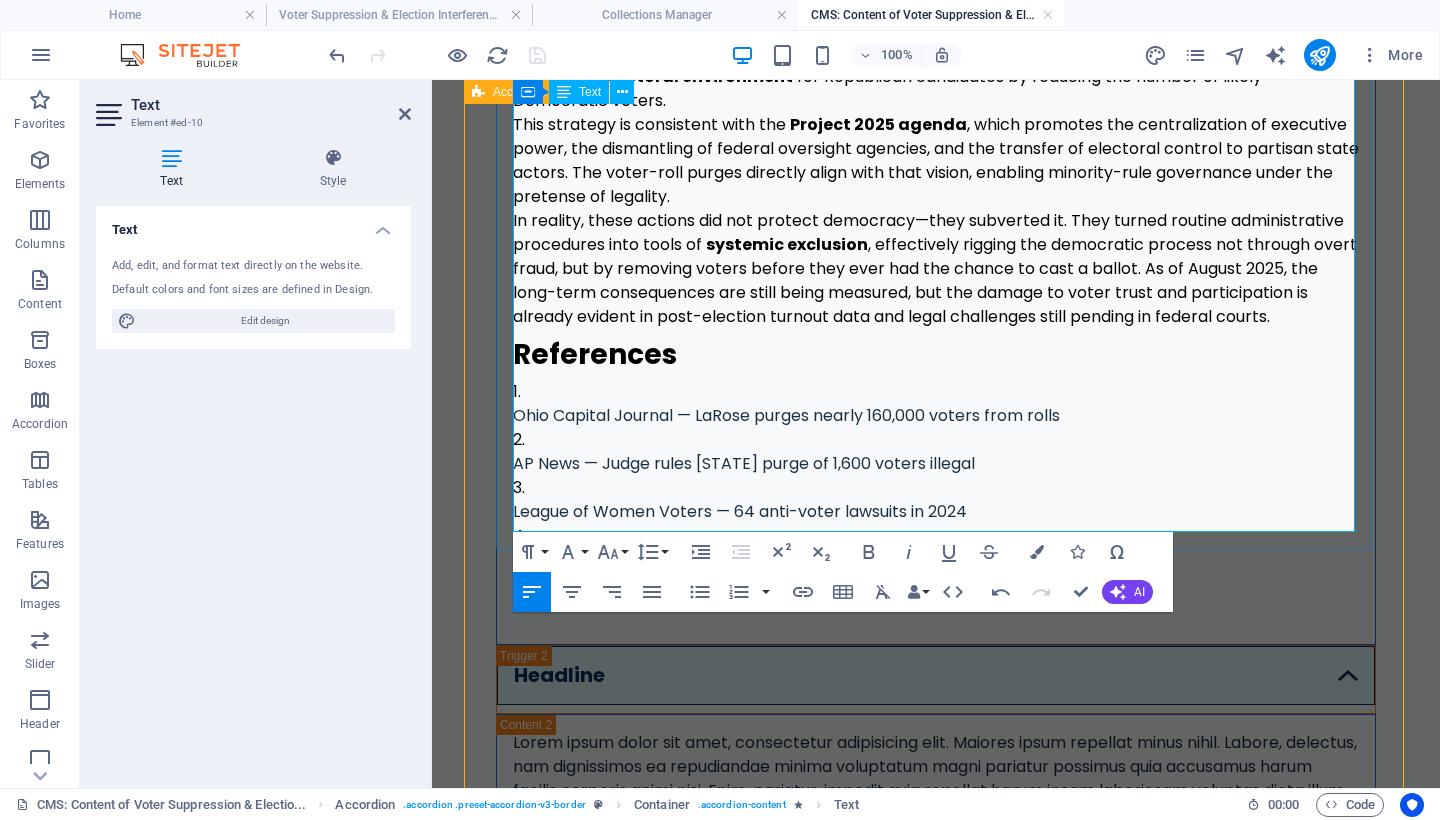 scroll, scrollTop: 1308, scrollLeft: 0, axis: vertical 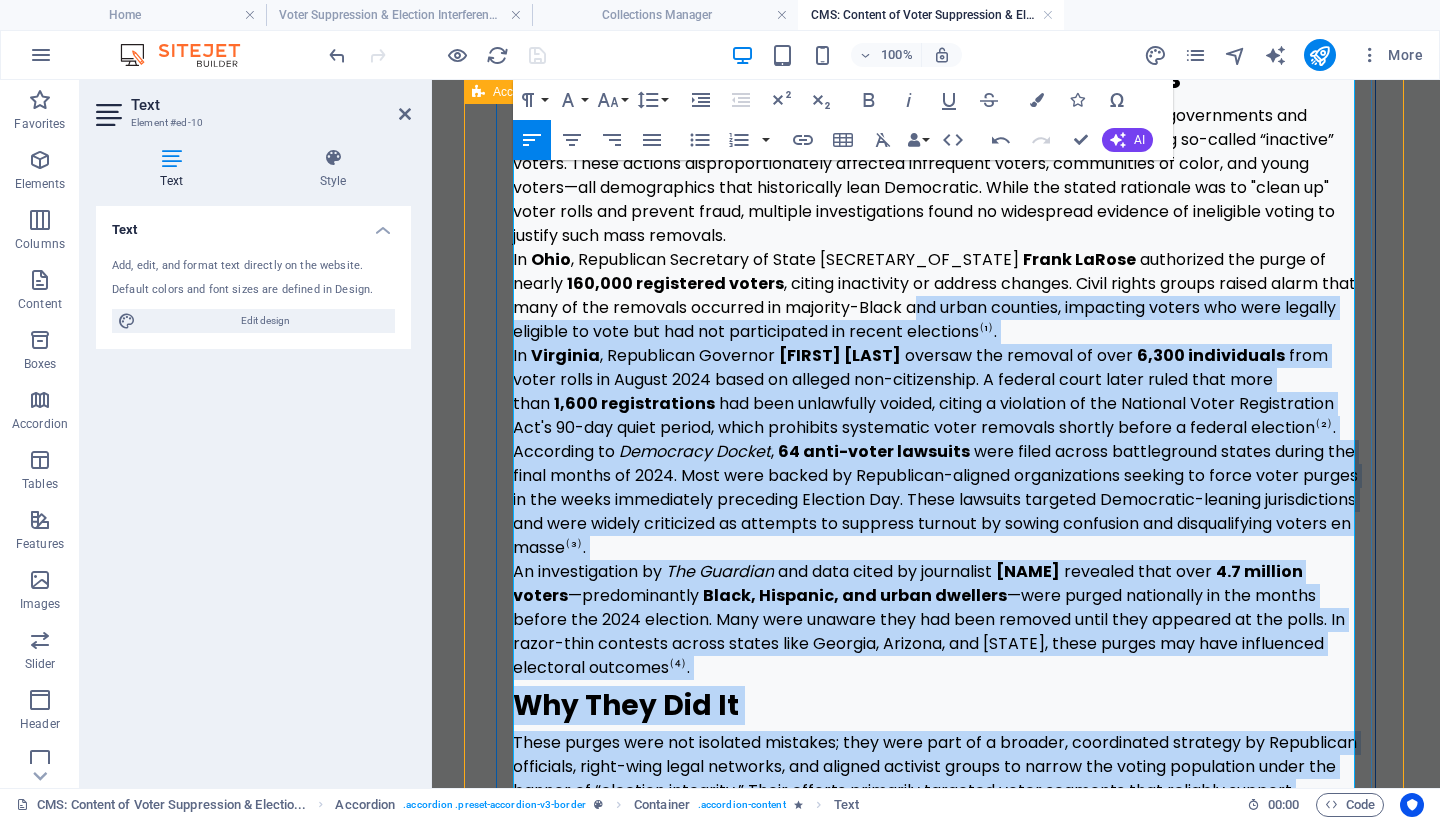 drag, startPoint x: 1304, startPoint y: 351, endPoint x: 746, endPoint y: 345, distance: 558.0323 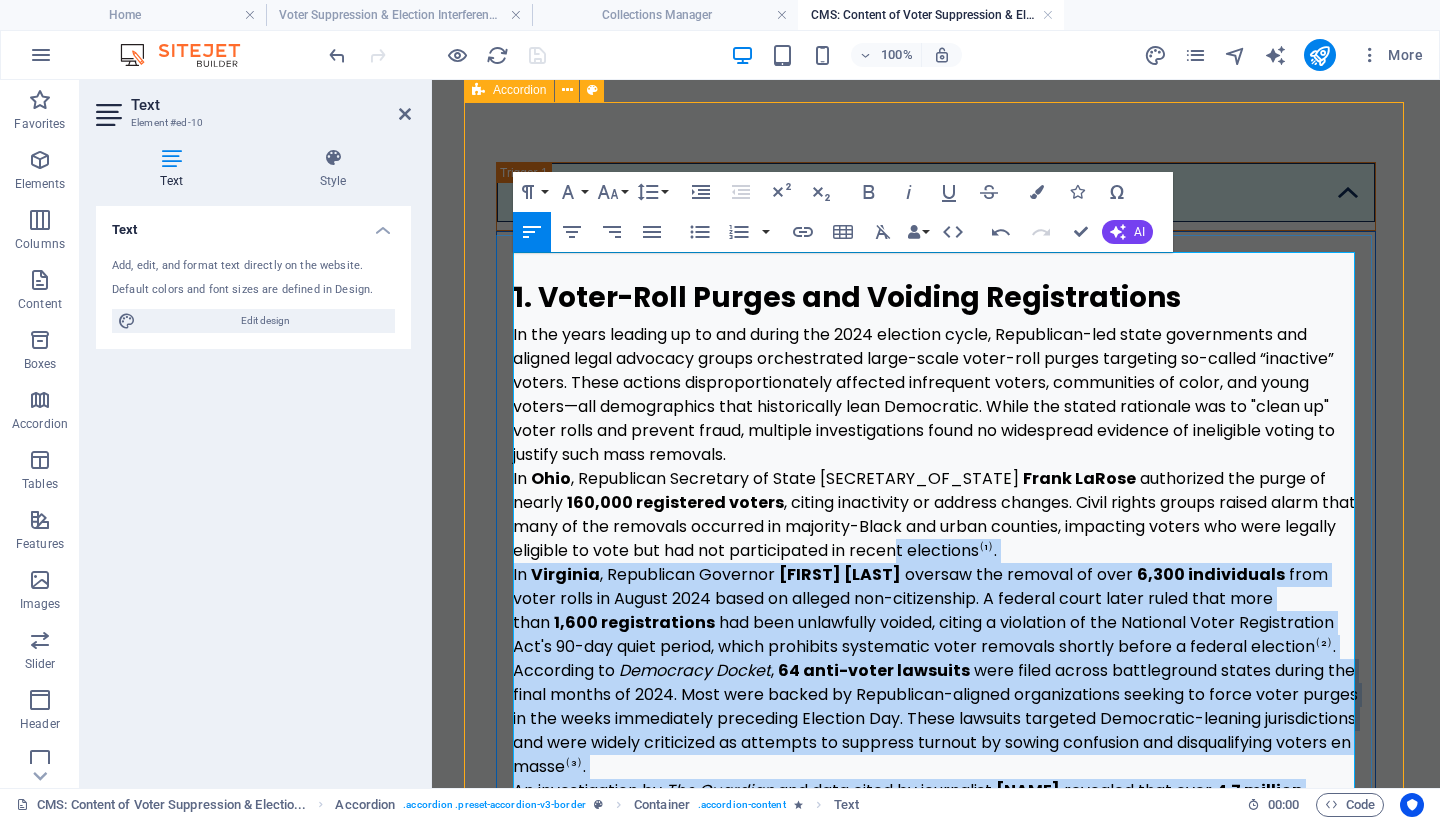 scroll, scrollTop: 503, scrollLeft: 0, axis: vertical 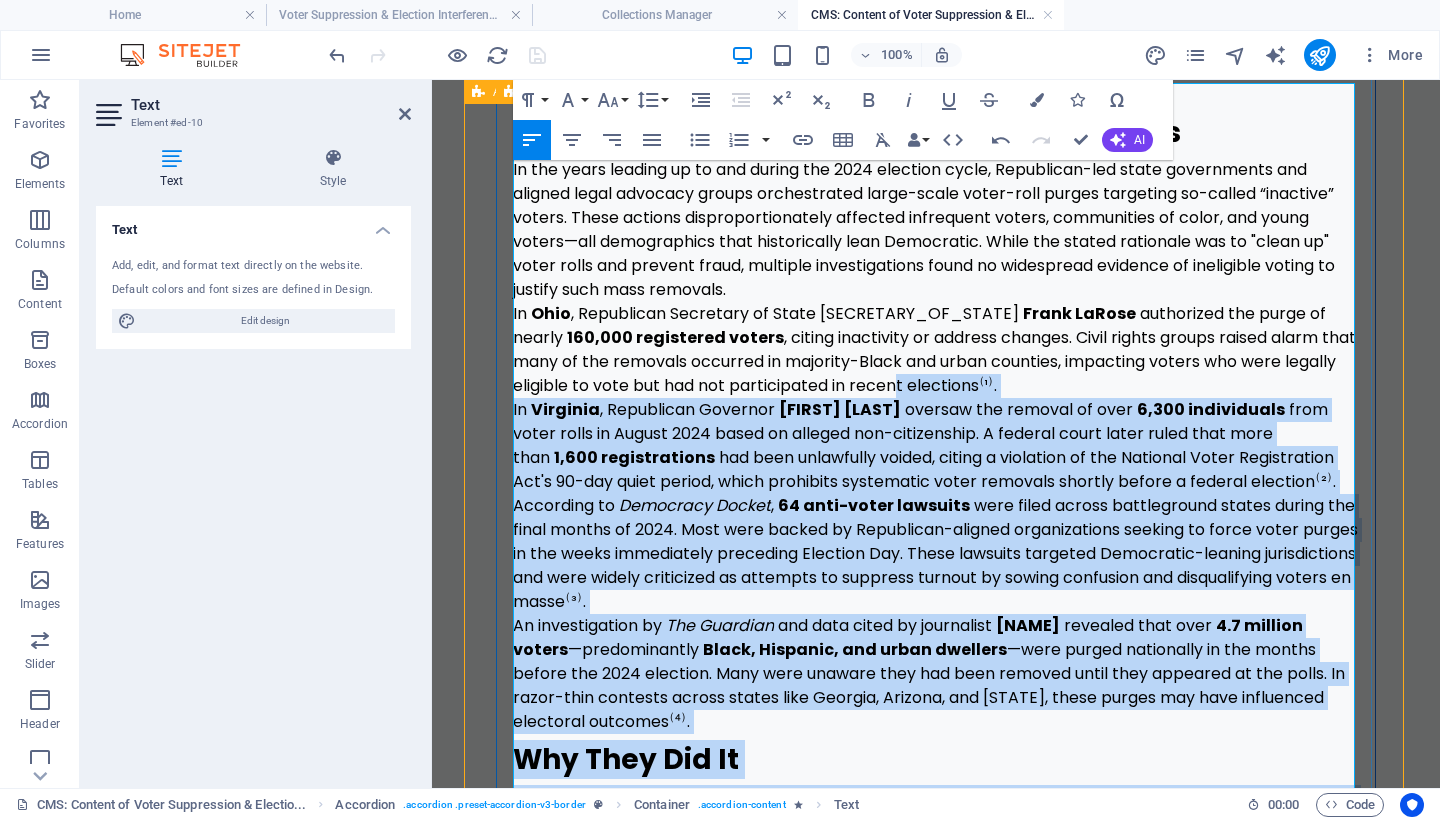 click on "According to   Democracy Docket ,   64 anti-voter lawsuits   were filed across battleground states during the final months of 2024. Most were backed by Republican-aligned organizations seeking to force voter purges in the weeks immediately preceding Election Day. These lawsuits targeted Democratic-leaning jurisdictions and were widely criticized as attempts to suppress turnout by sowing confusion and disqualifying voters en masse⁽³⁾." at bounding box center (936, 554) 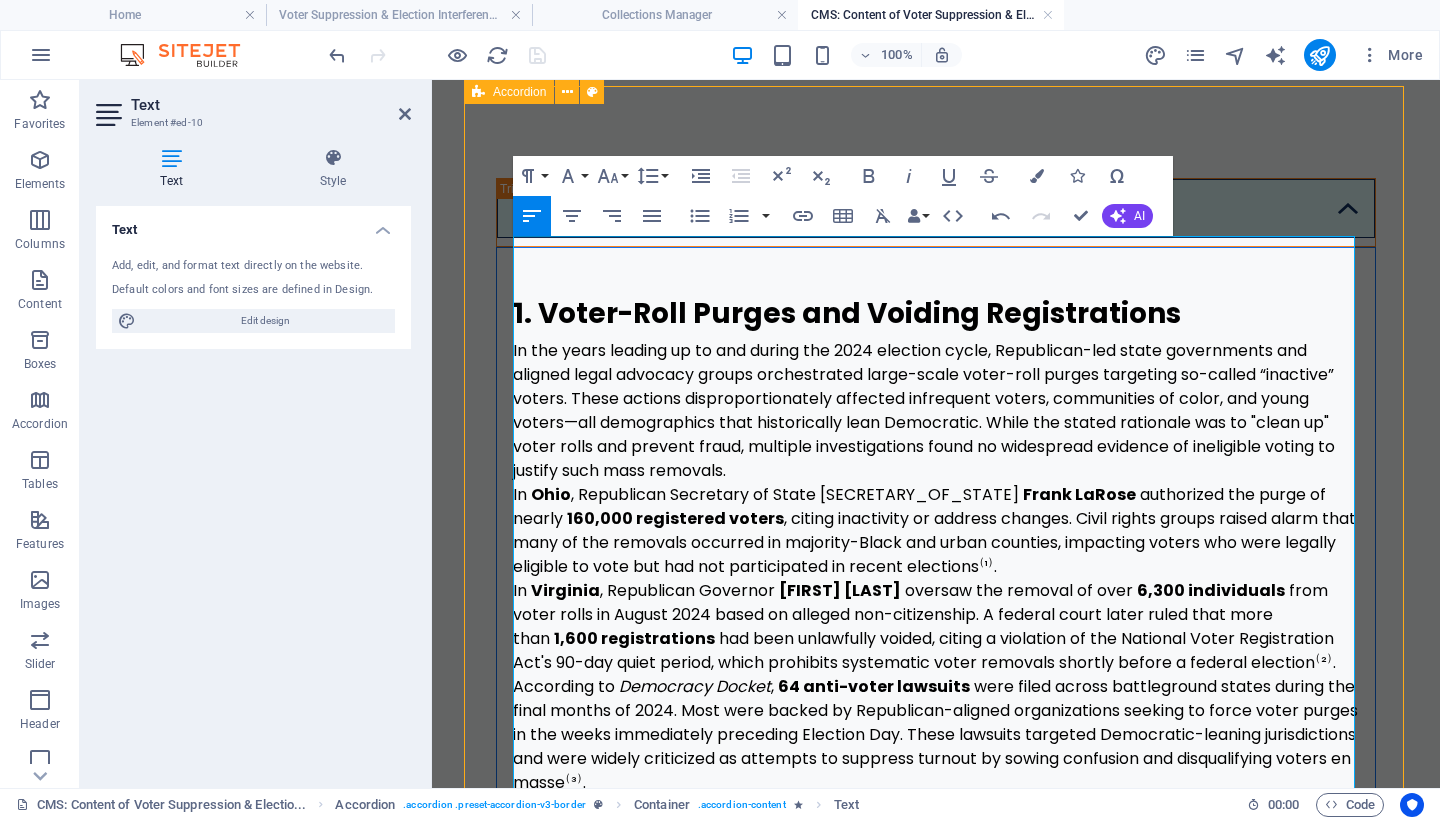 scroll, scrollTop: 298, scrollLeft: 0, axis: vertical 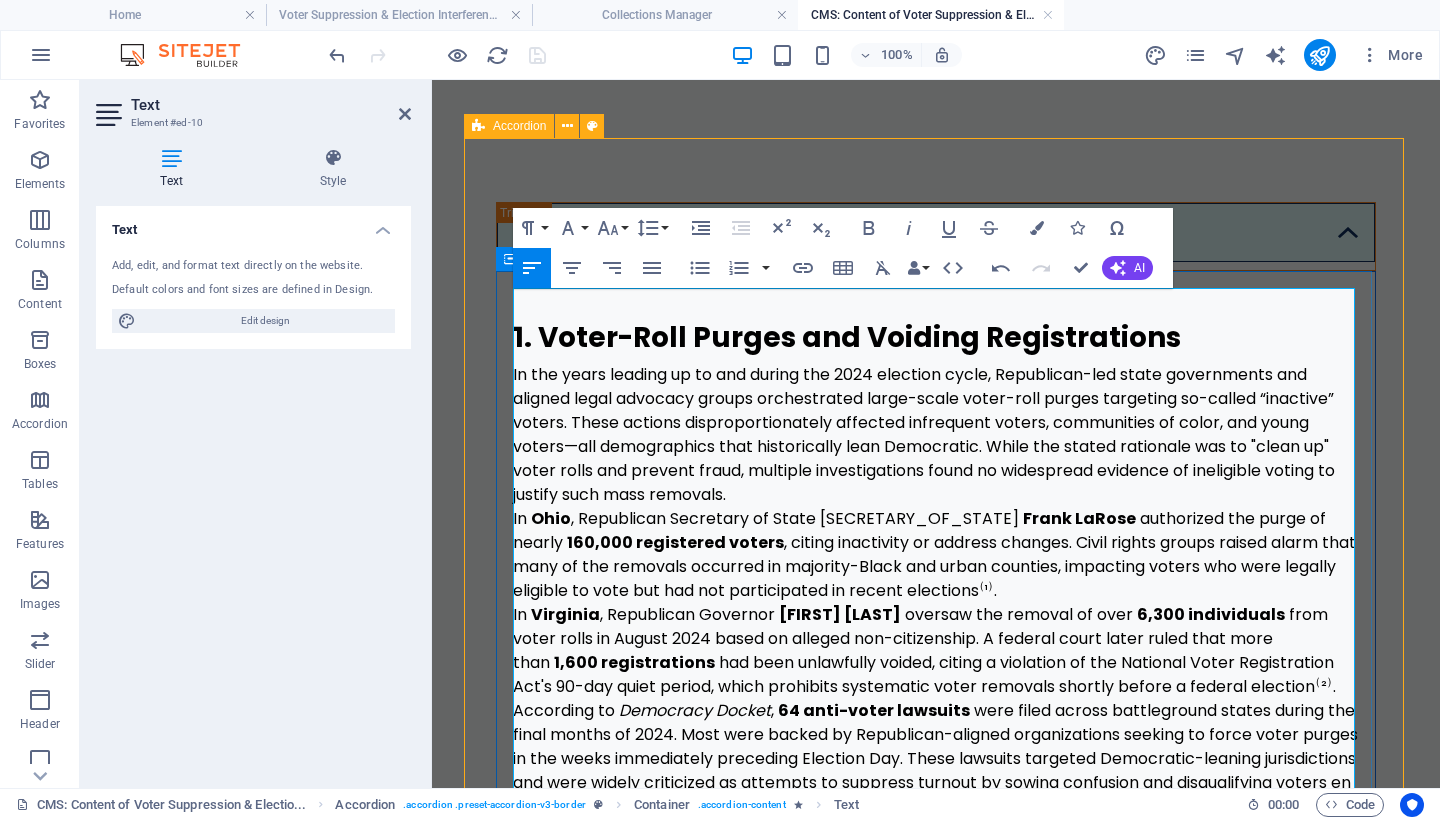 drag, startPoint x: 712, startPoint y: 725, endPoint x: 500, endPoint y: 377, distance: 407.48987 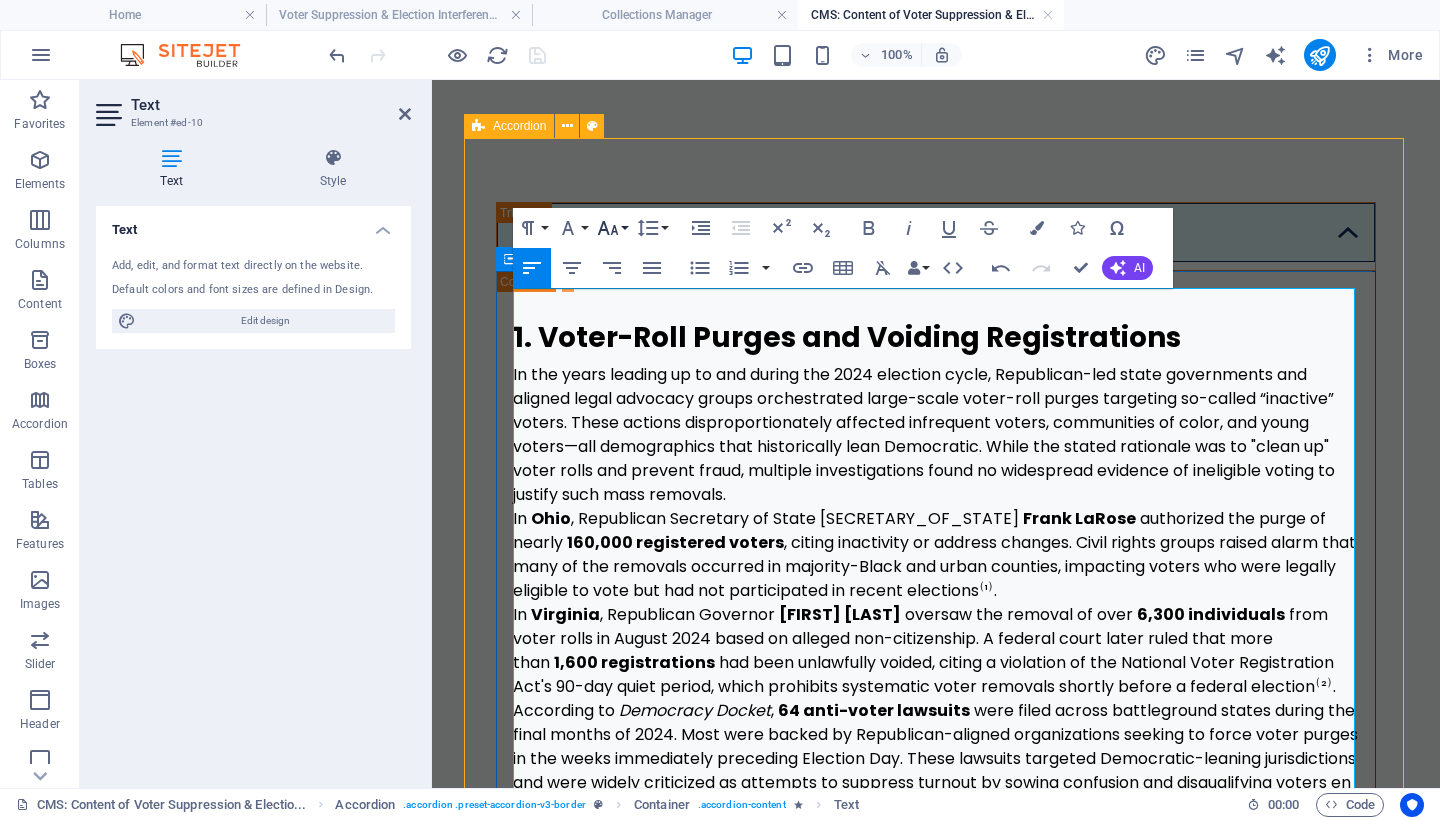 click 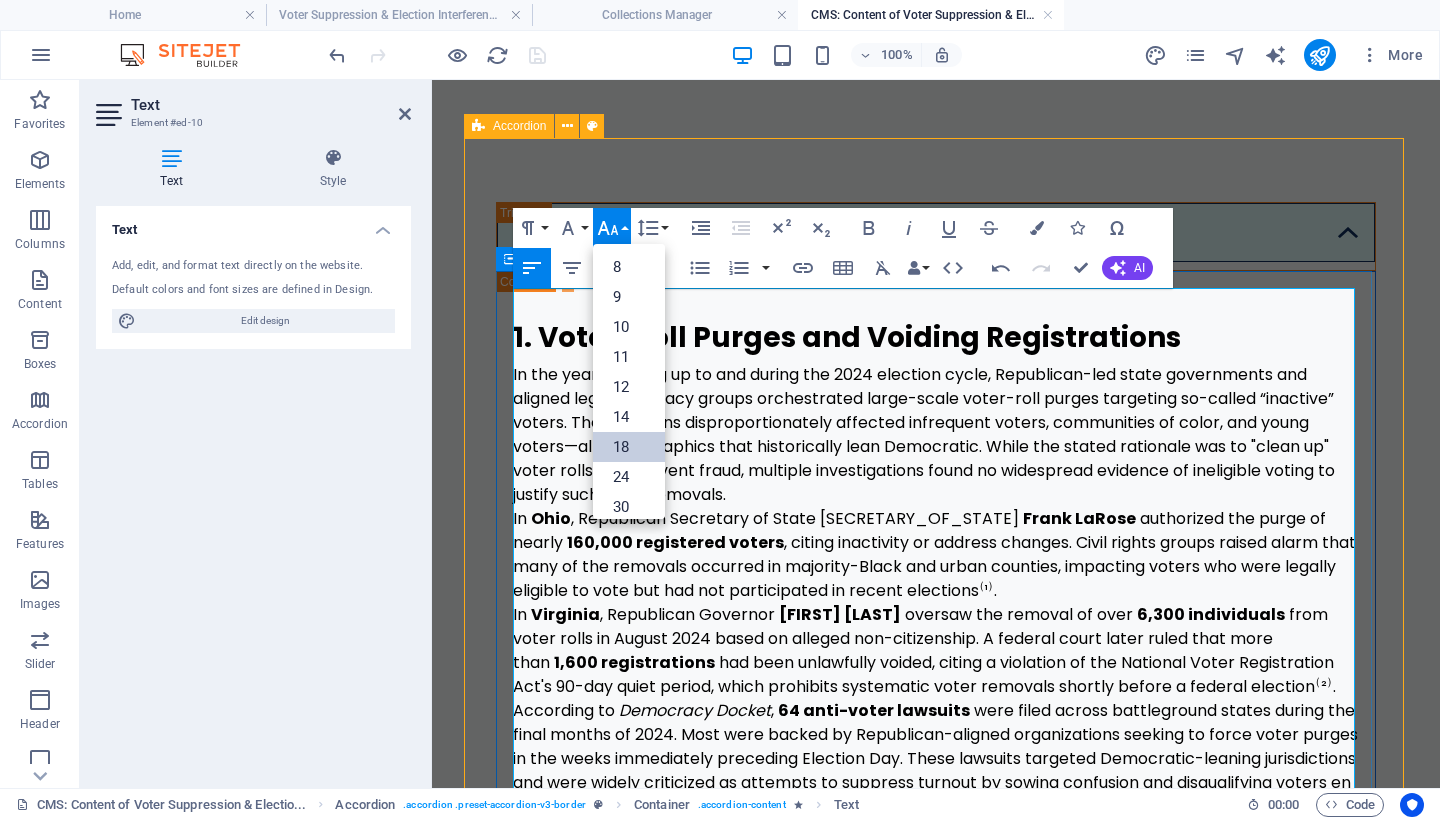click on "18" at bounding box center [629, 447] 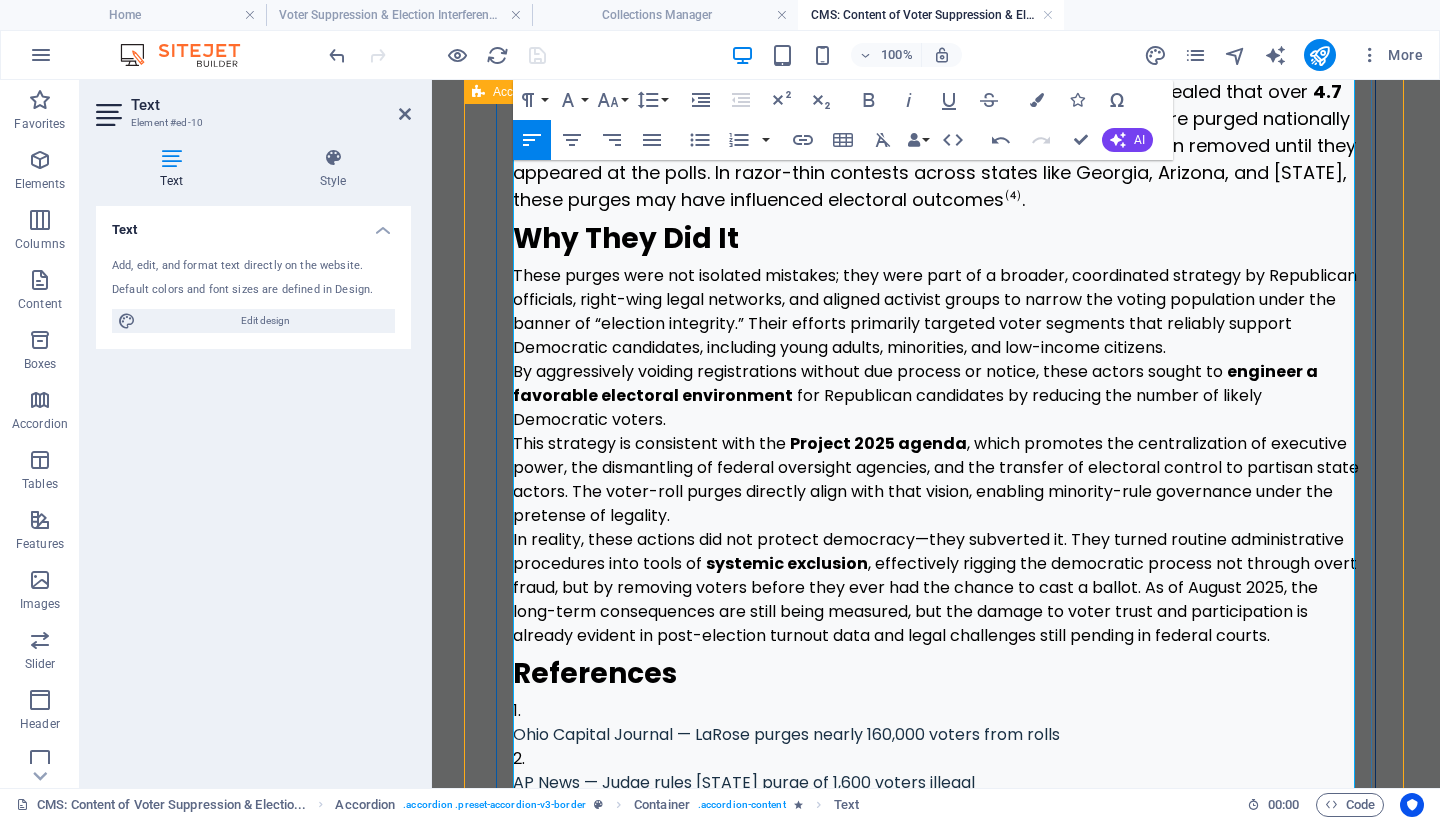 scroll, scrollTop: 1212, scrollLeft: 0, axis: vertical 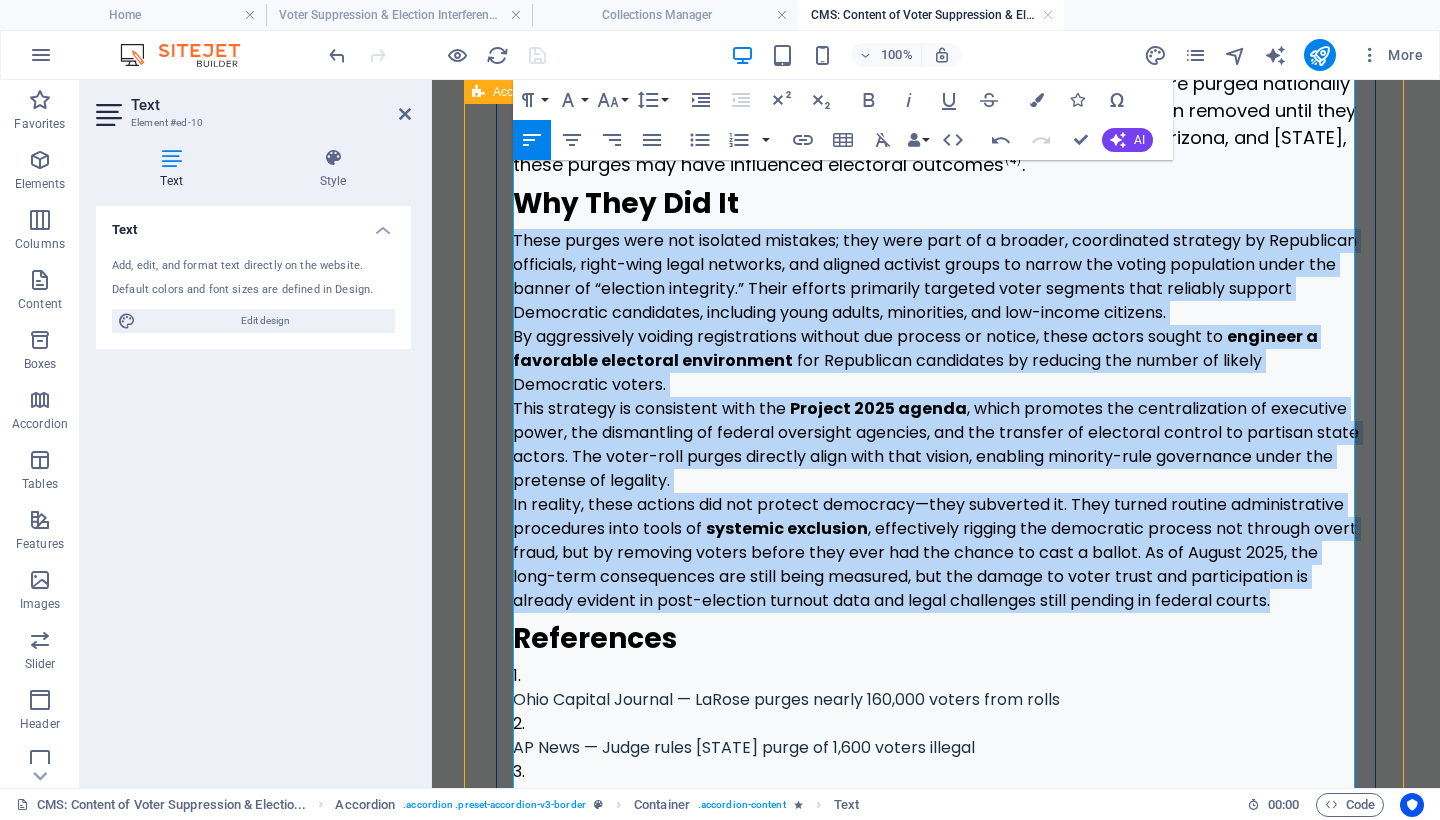 drag, startPoint x: 1296, startPoint y: 569, endPoint x: 474, endPoint y: 221, distance: 892.6298 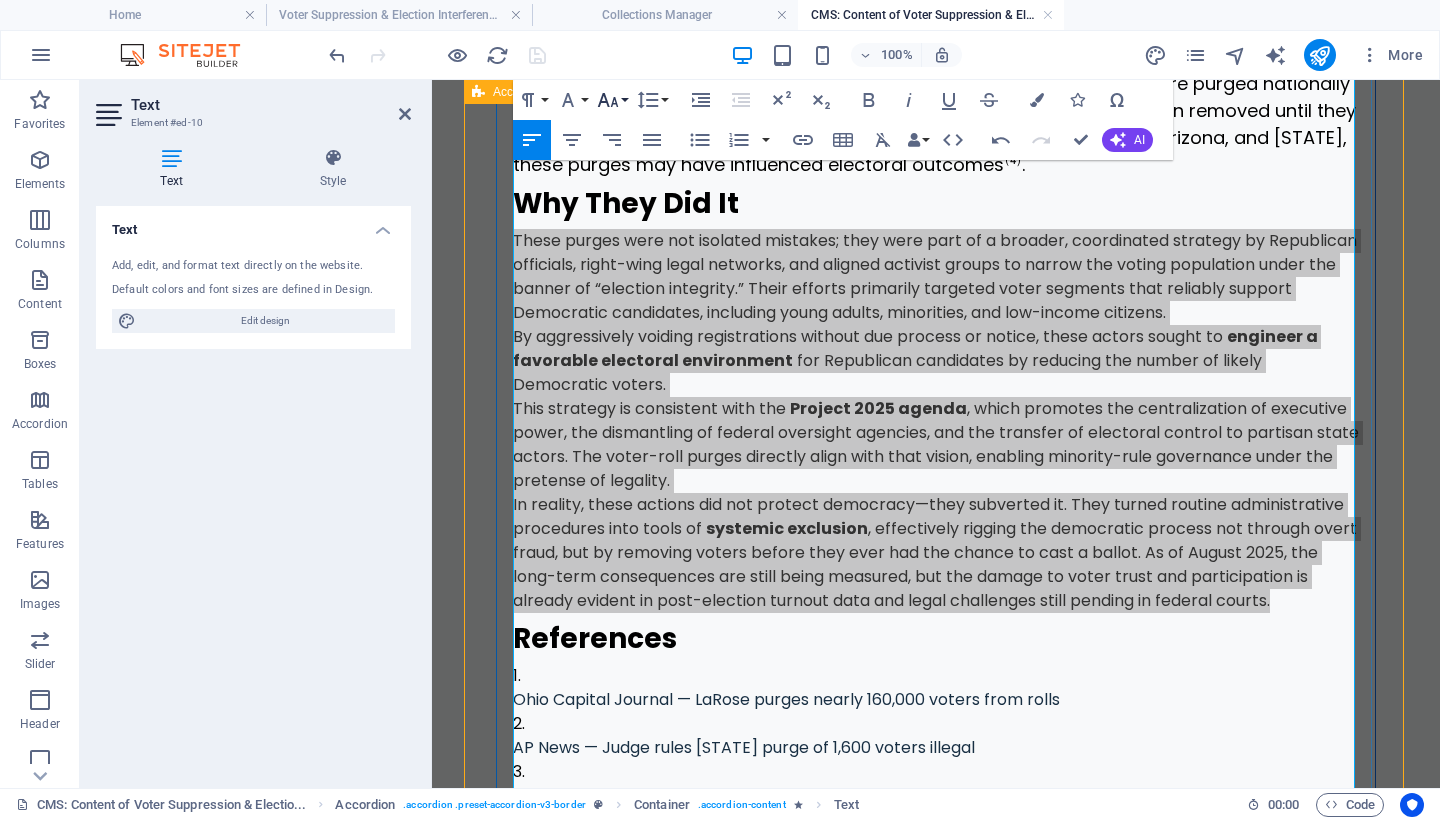 click 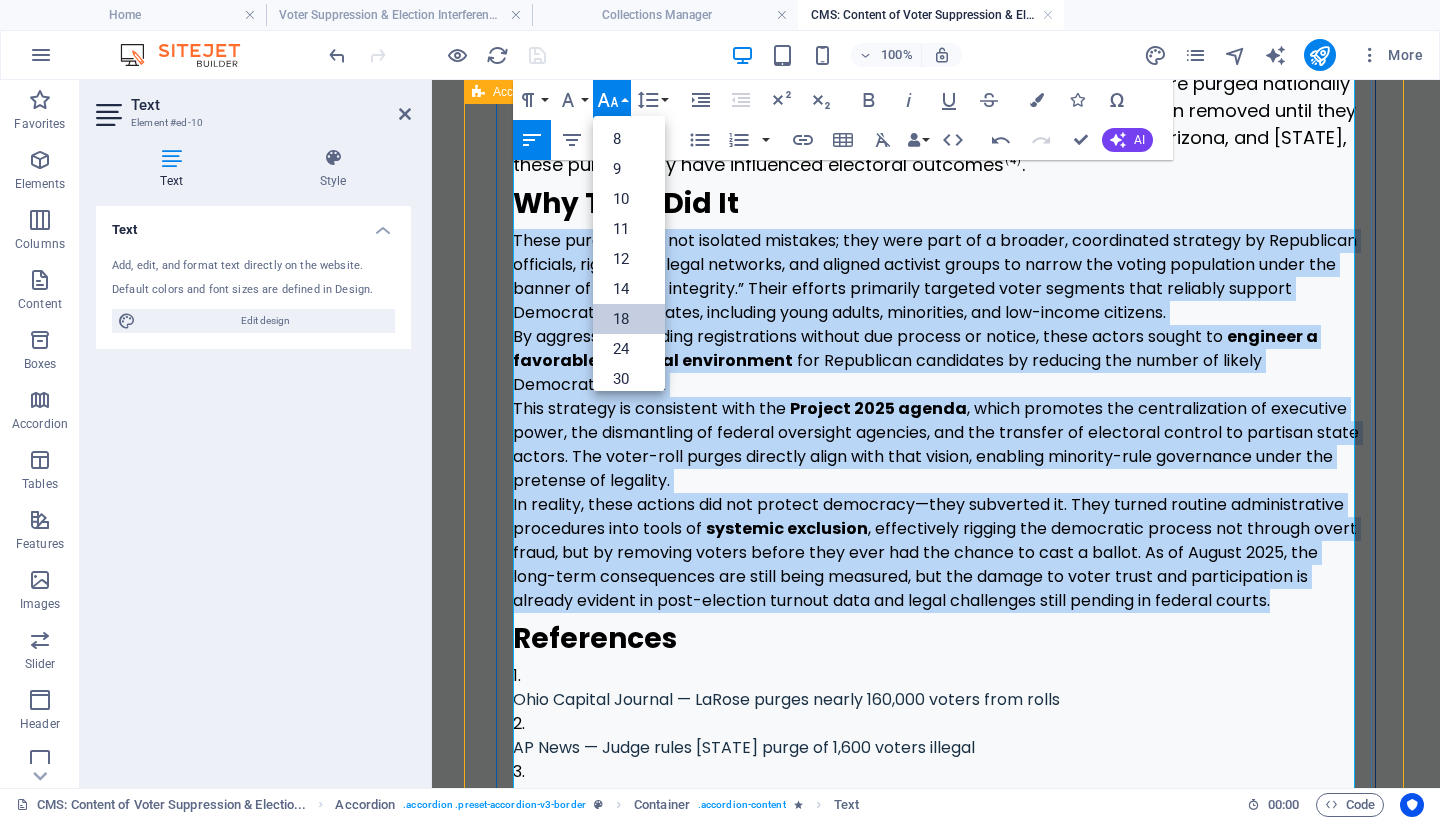 click on "18" at bounding box center (629, 319) 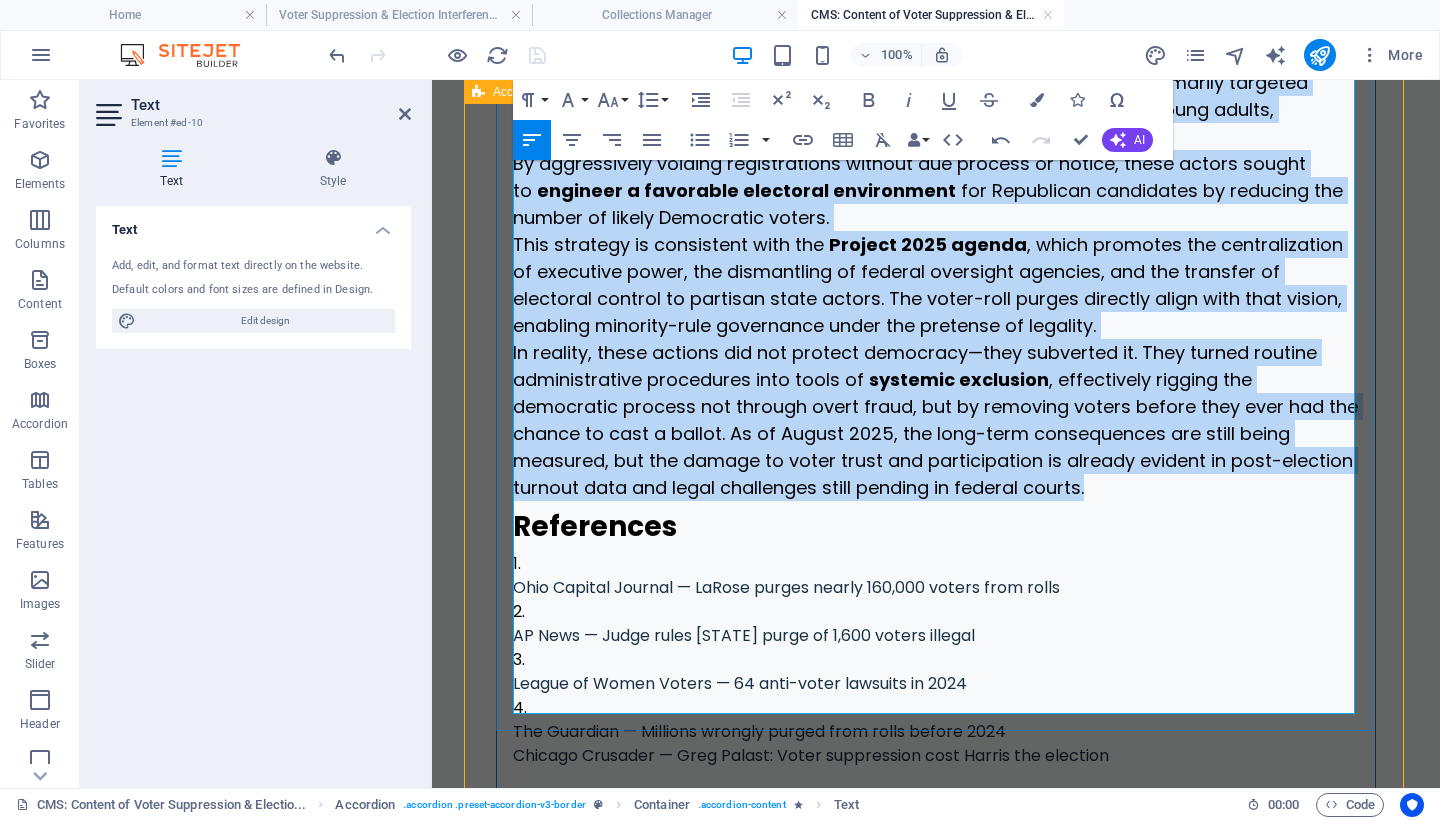 scroll, scrollTop: 1561, scrollLeft: 0, axis: vertical 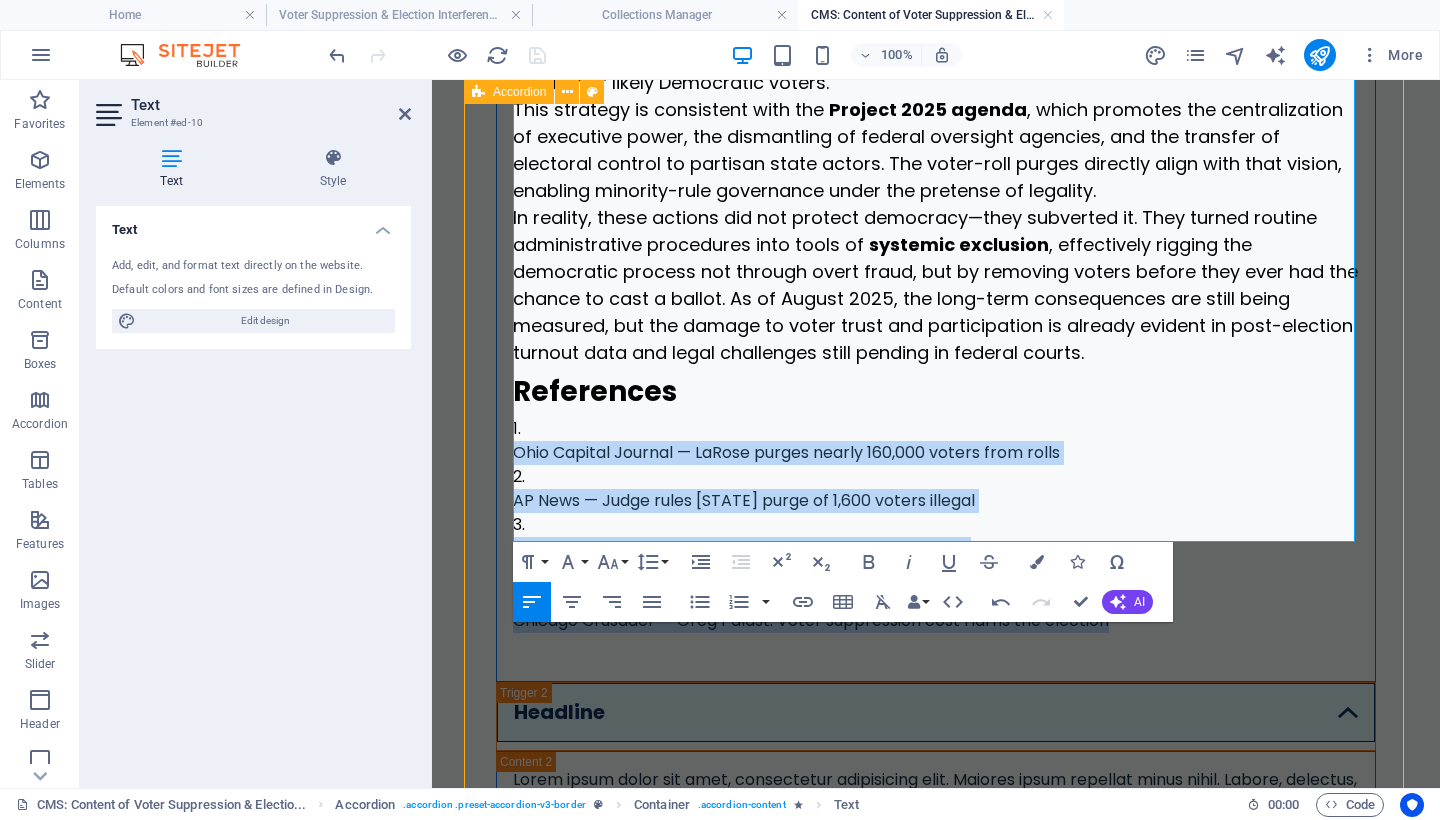 drag, startPoint x: 1141, startPoint y: 498, endPoint x: 478, endPoint y: 400, distance: 670.2037 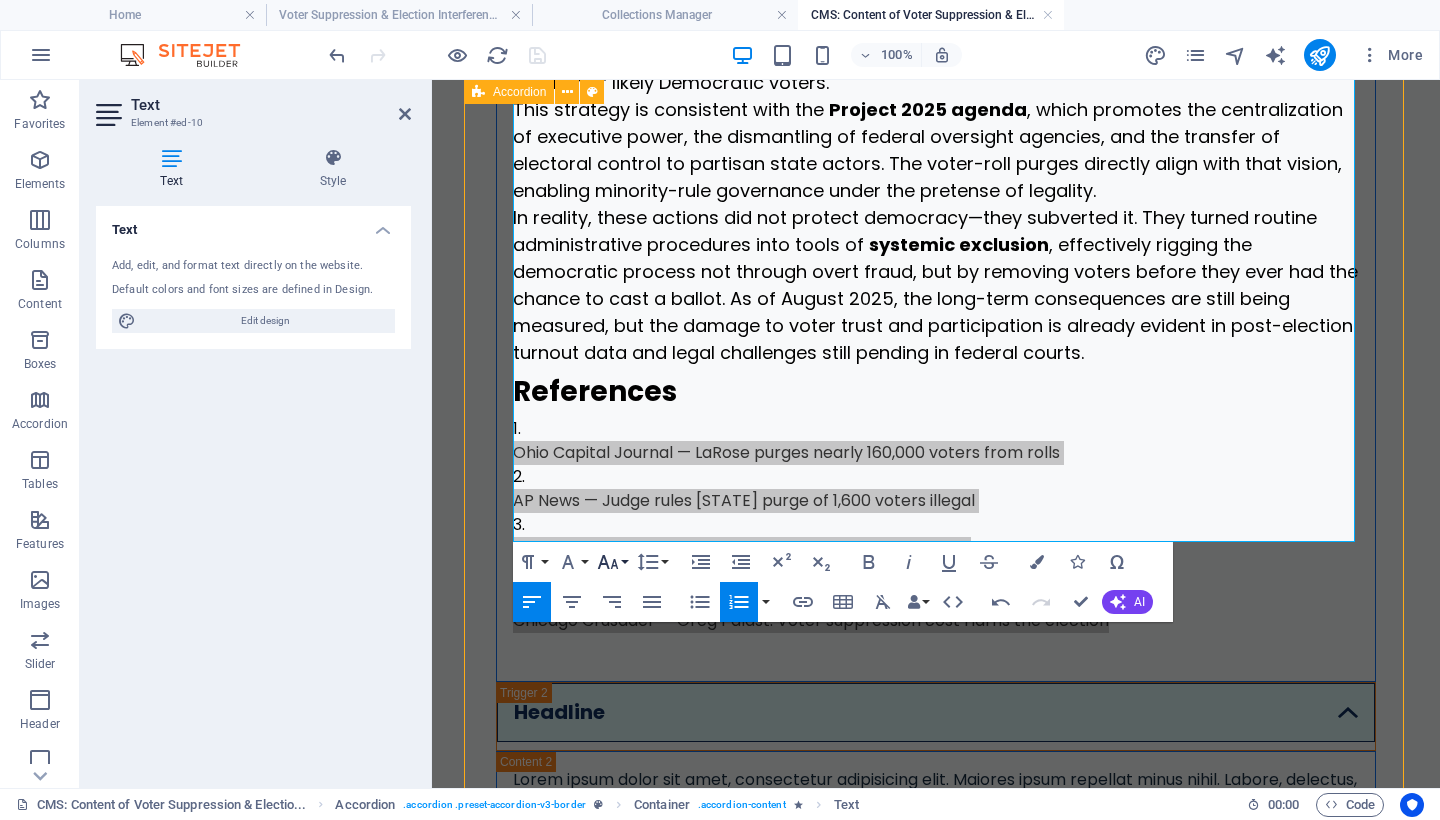 click 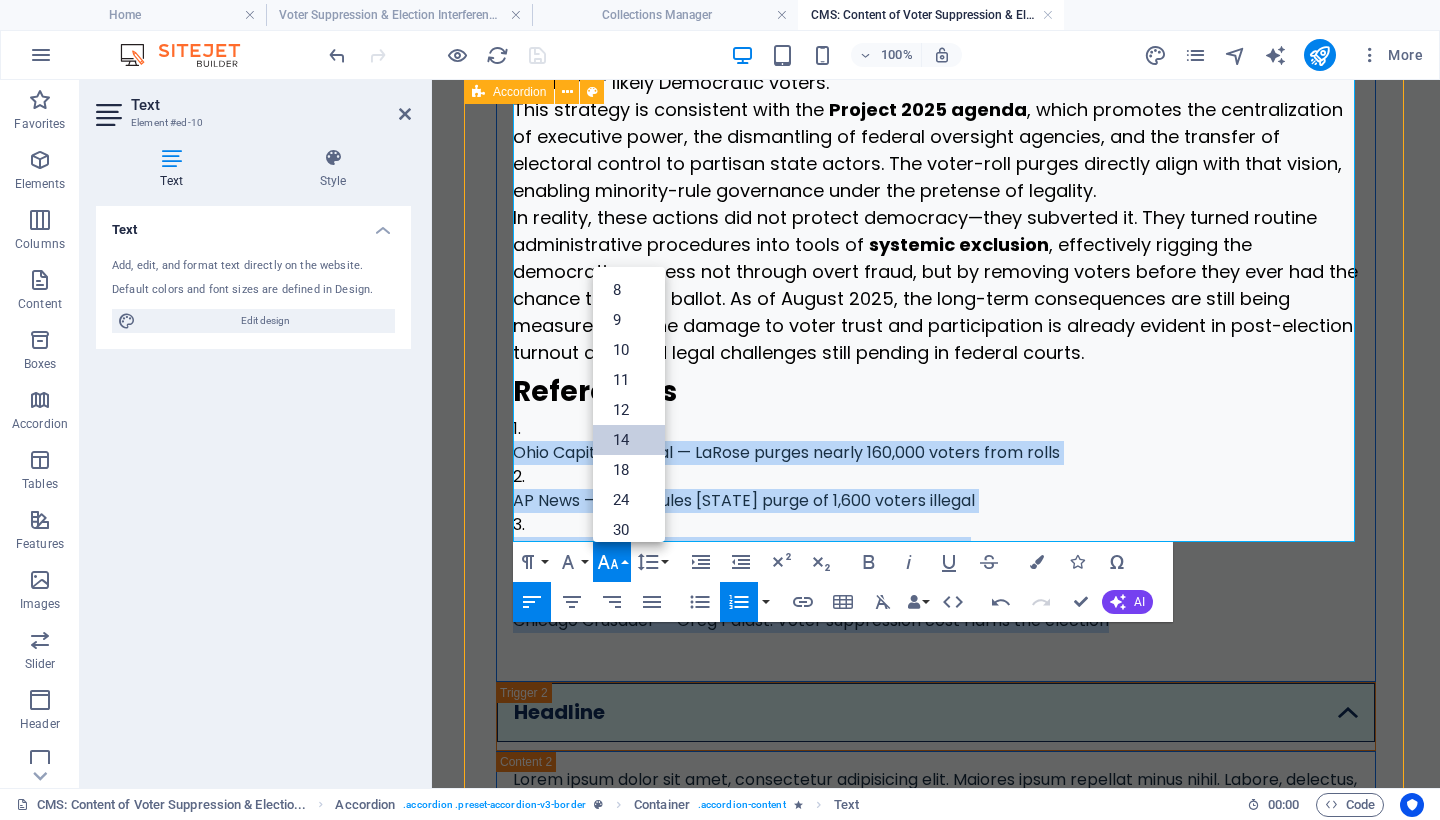 click on "14" at bounding box center (629, 440) 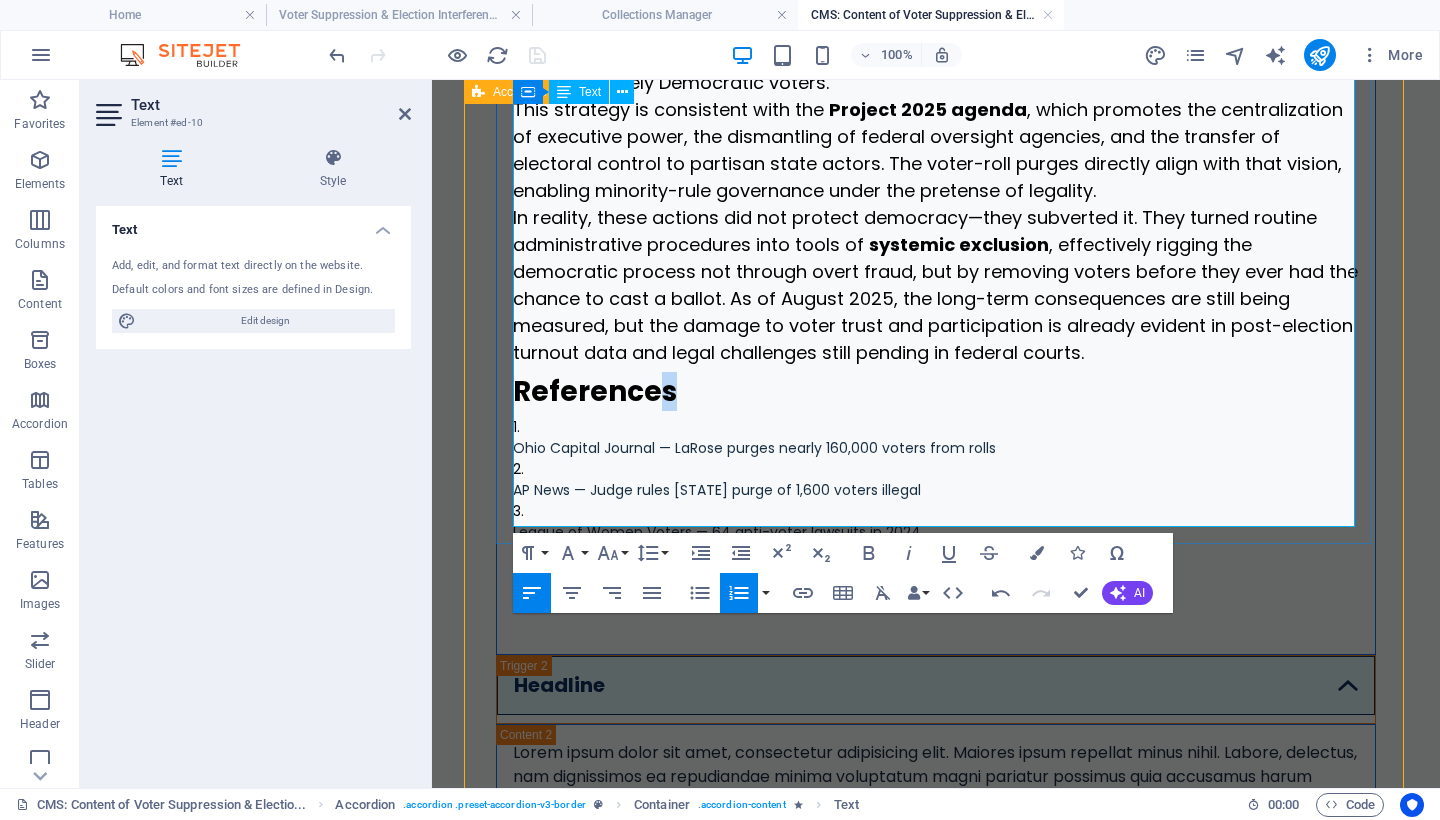 drag, startPoint x: 706, startPoint y: 357, endPoint x: 1004, endPoint y: 324, distance: 299.82162 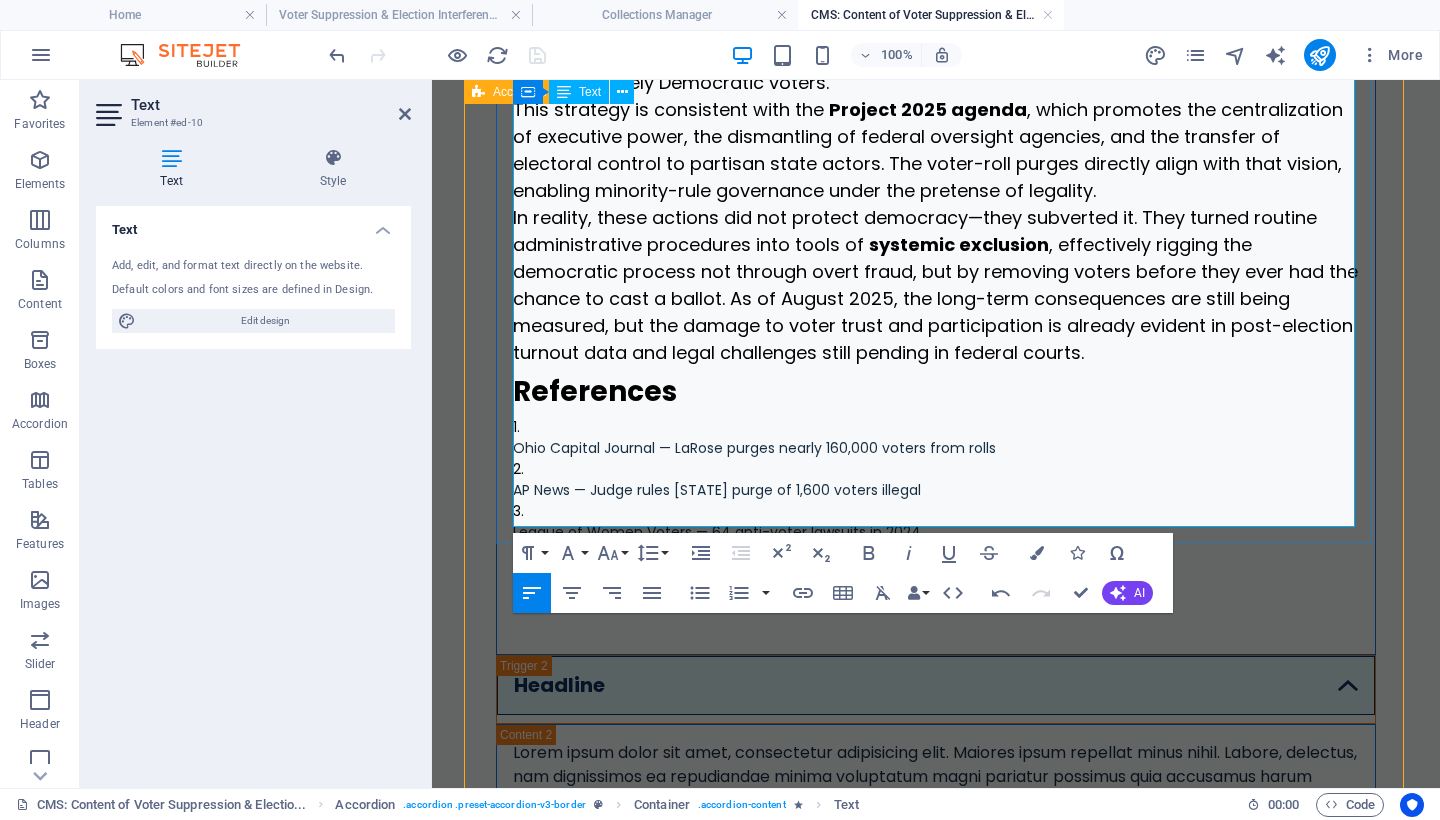 click on "In reality, these actions did not protect democracy—they subverted it. They turned routine administrative procedures into tools of systemic exclusion, effectively rigging the democratic process not through overt fraud, but by removing voters before they ever had the chance to cast a ballot. As of August [YEAR], the long-term consequences are still being measured, but the damage to voter trust and participation is already evident in post-election turnout data and legal challenges still pending in federal courts." at bounding box center (936, 285) 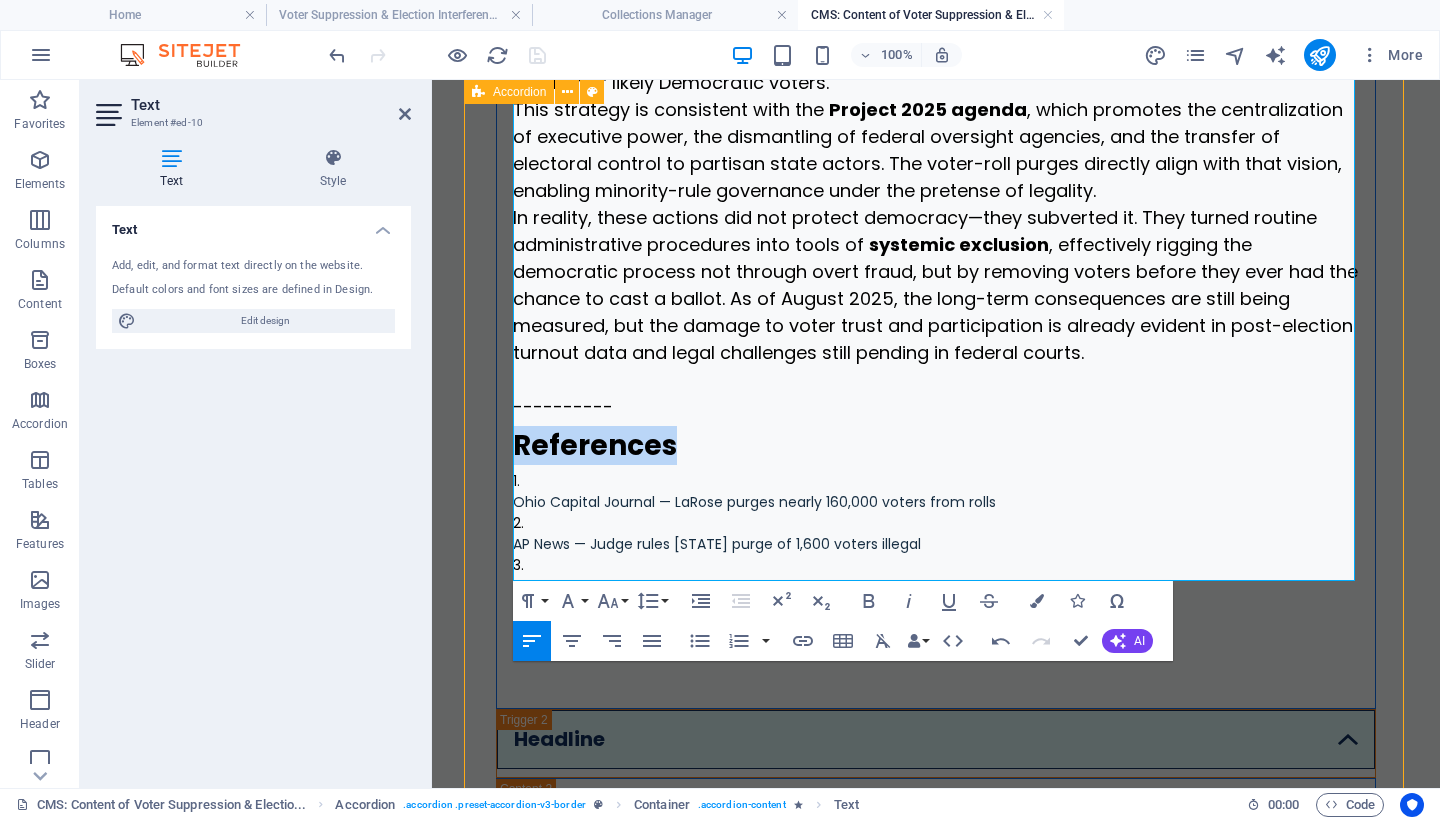 drag, startPoint x: 697, startPoint y: 420, endPoint x: 480, endPoint y: 418, distance: 217.00922 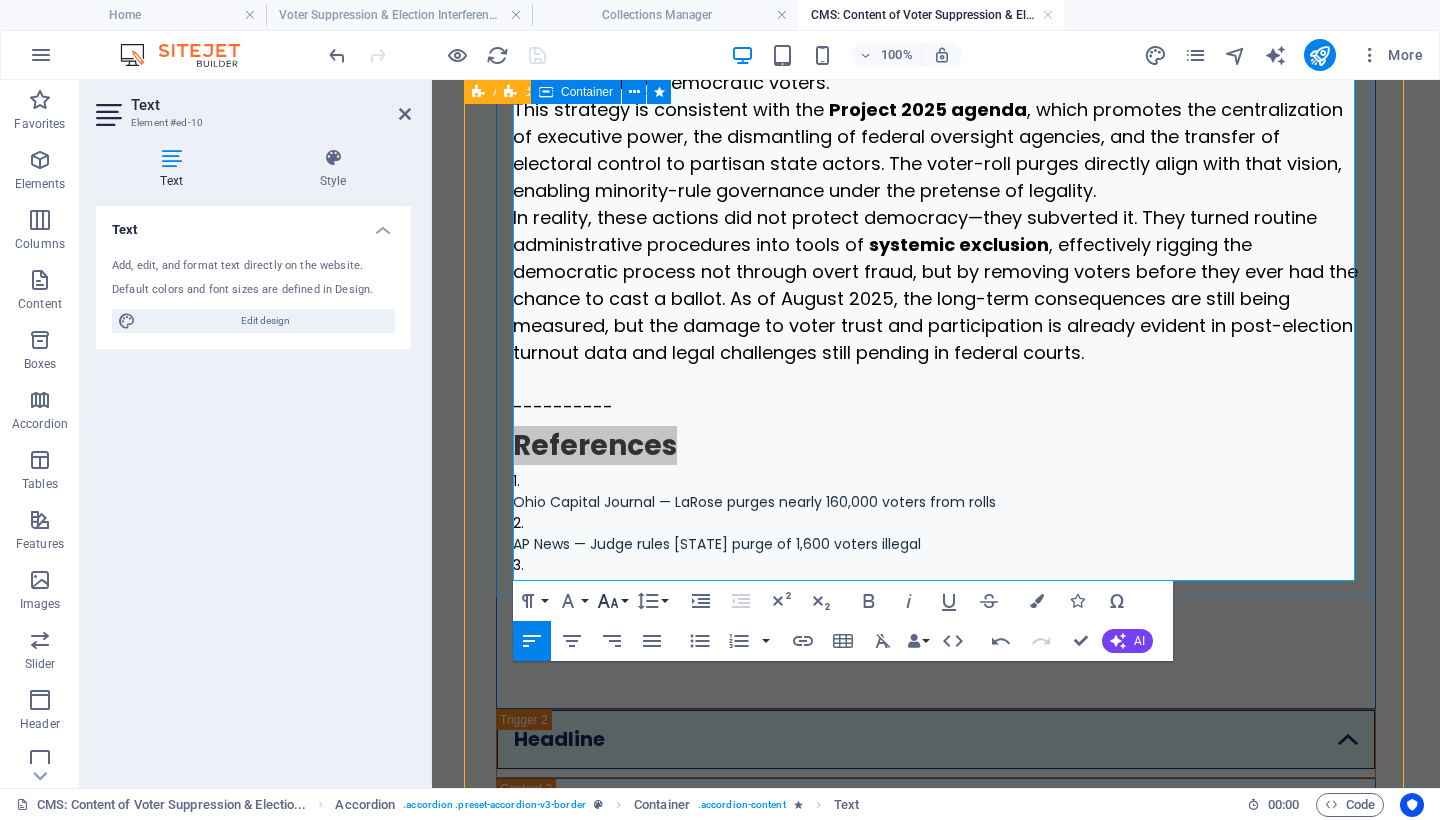 click 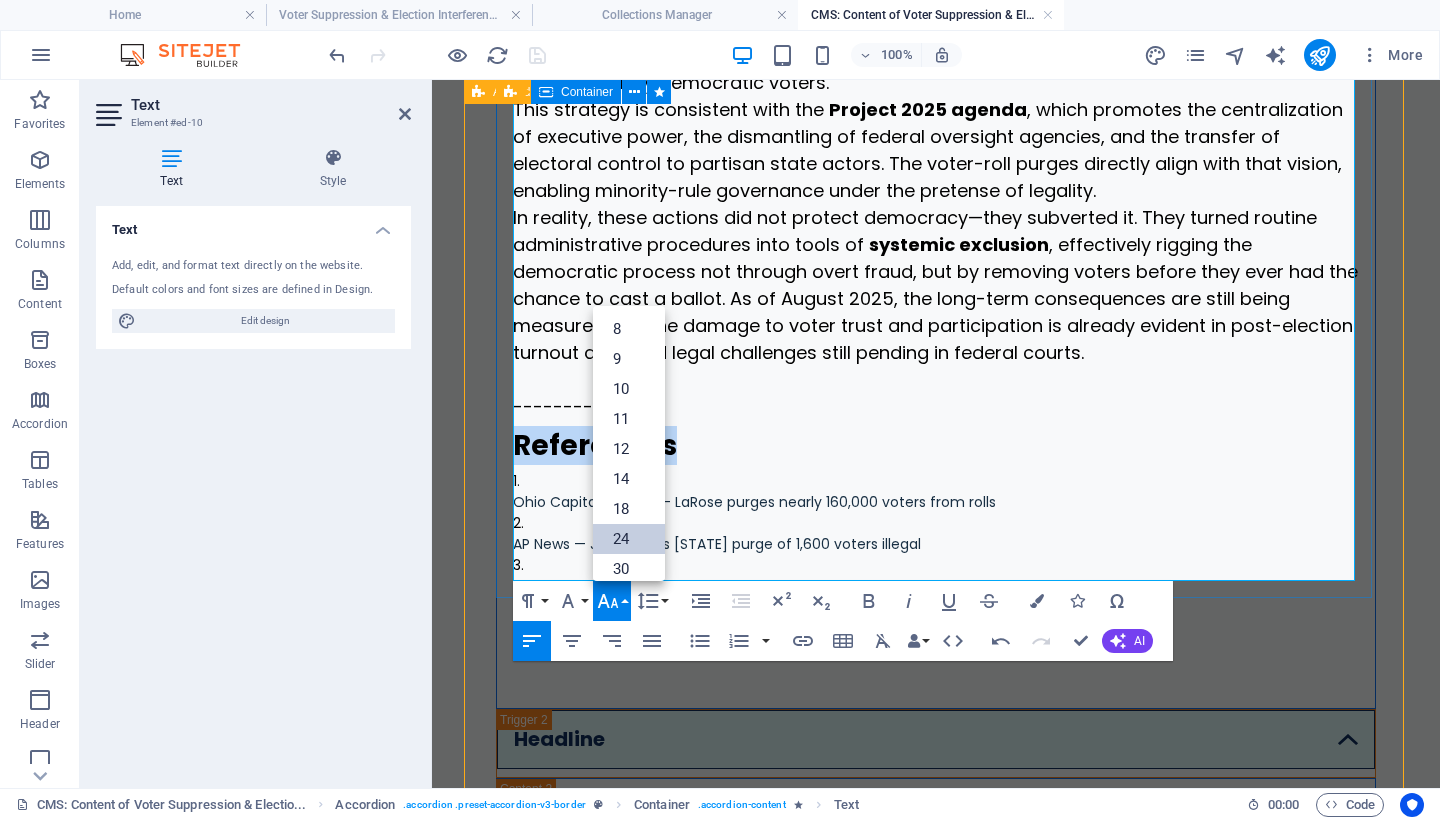 click on "24" at bounding box center [629, 539] 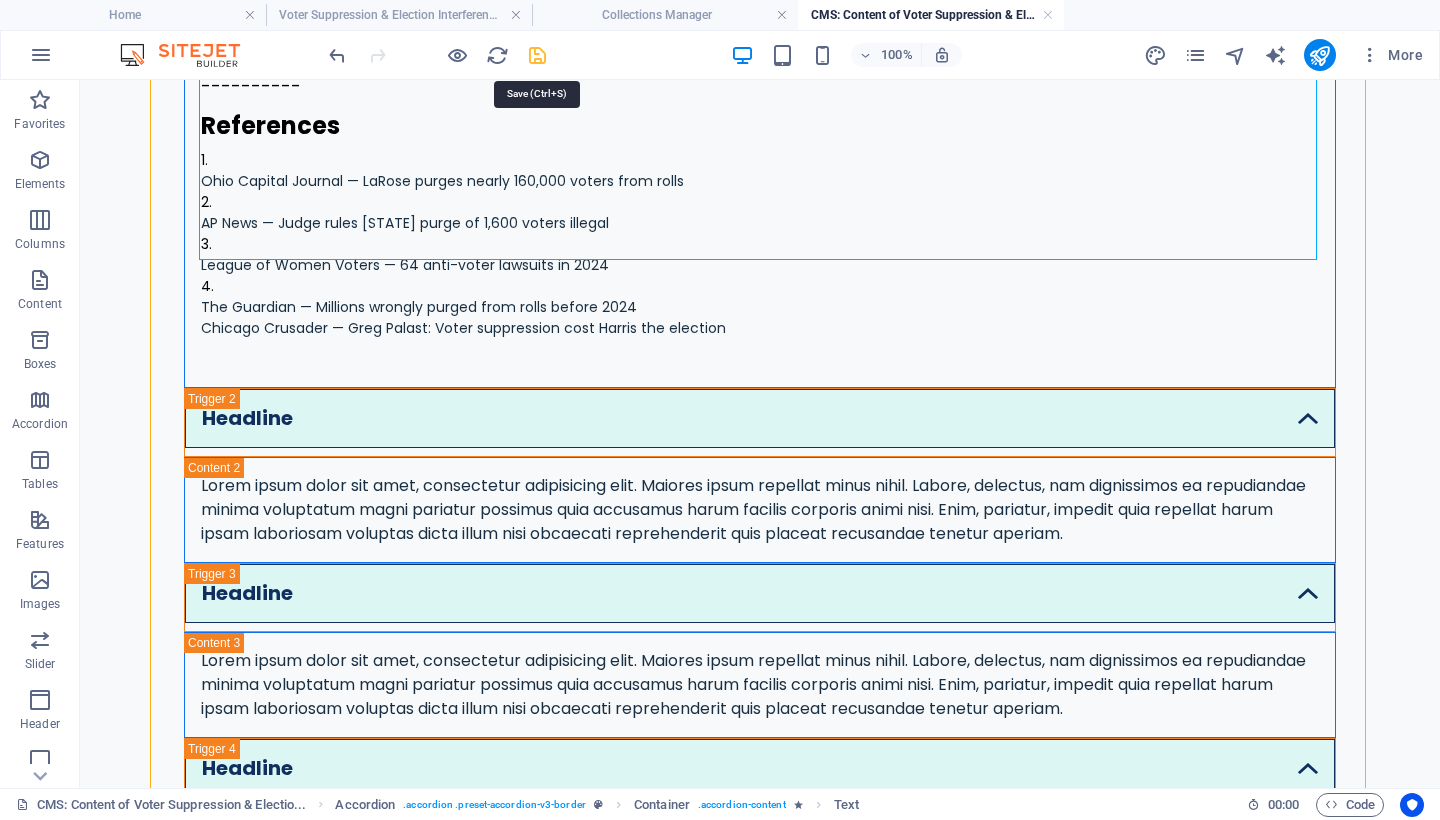 click at bounding box center [537, 55] 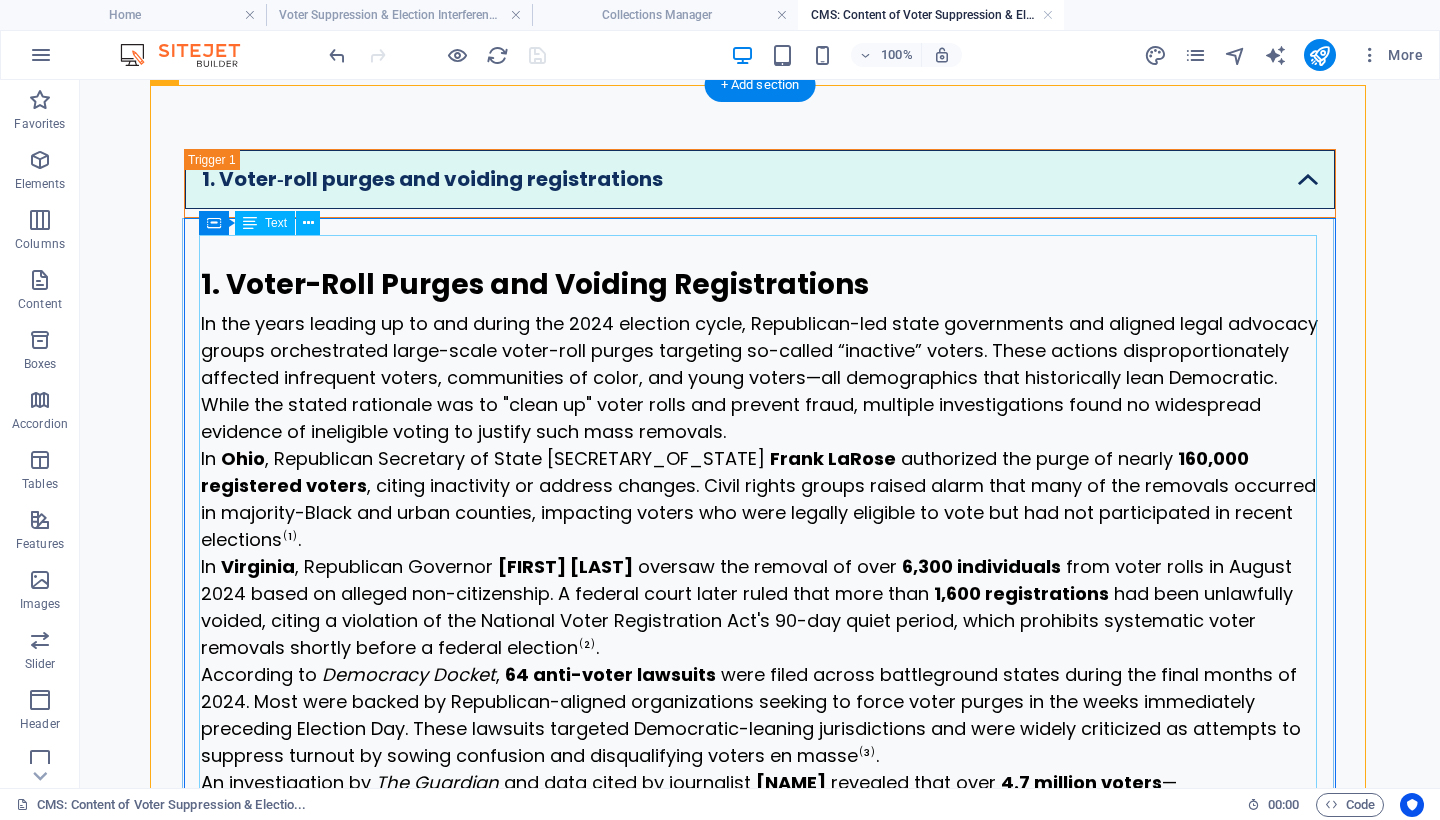 scroll, scrollTop: 479, scrollLeft: 0, axis: vertical 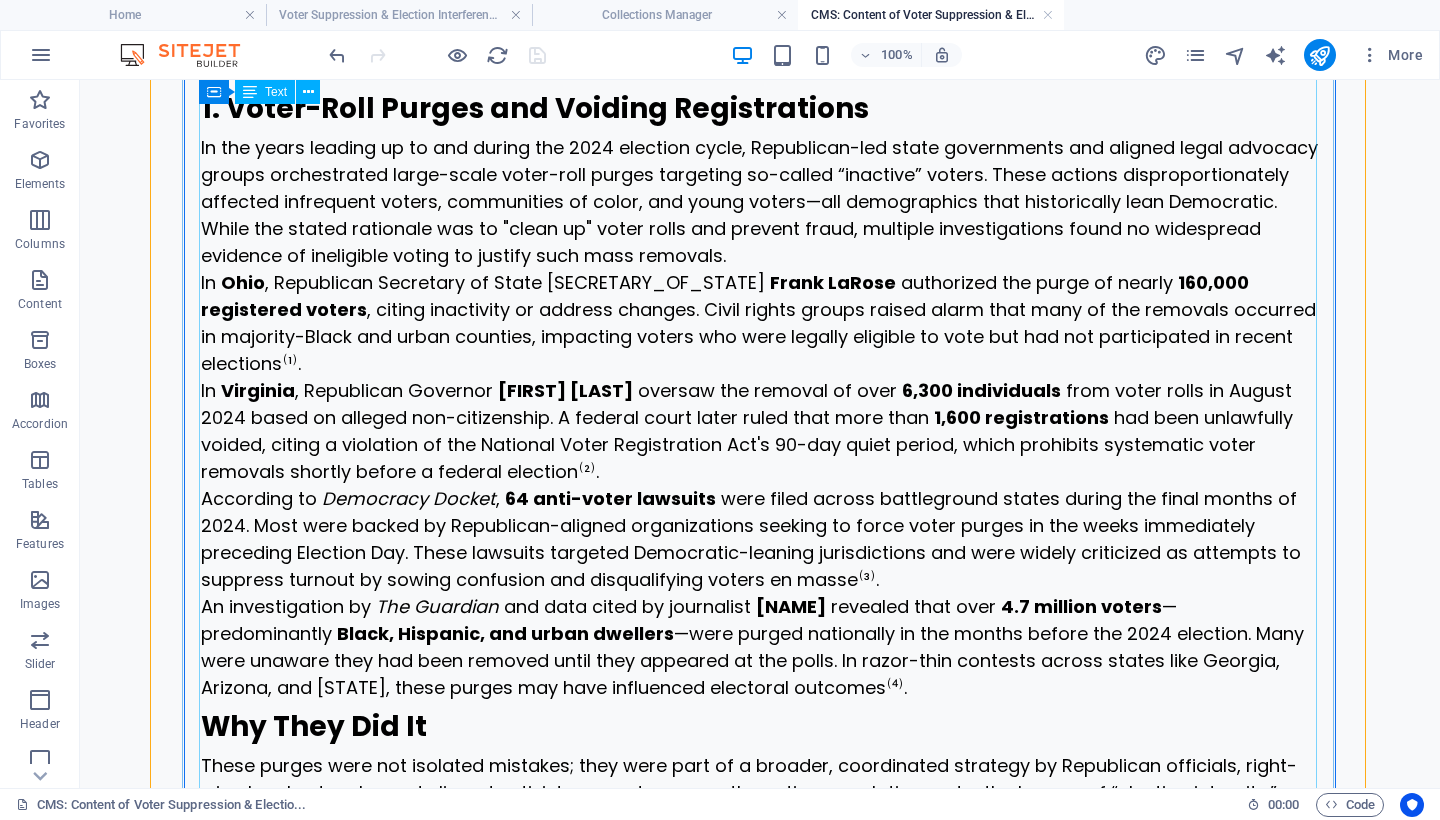 click on "1.   Voter-Roll Purges and Voiding Registrations In the years leading up to and during the 2024 election cycle, Republican-led state governments and aligned legal advocacy groups orchestrated large-scale voter-roll purges targeting so-called “inactive” voters. These actions disproportionately affected infrequent voters, communities of color, and young voters—all demographics that historically lean Democratic. While the stated rationale was to "clean up" voter rolls and prevent fraud, multiple investigations found no widespread evidence of ineligible voting to justify such mass removals. In   [STATE] , Republican Secretary of State   [NAME]   authorized the purge of nearly   160,000 registered voters , citing inactivity or address changes. Civil rights groups raised alarm that many of the removals occurred in majority-Black and urban counties, impacting voters who were legally eligible to vote but had not participated in recent elections⁽¹⁾. In   [STATE] , Republican Governor          ," at bounding box center [760, 756] 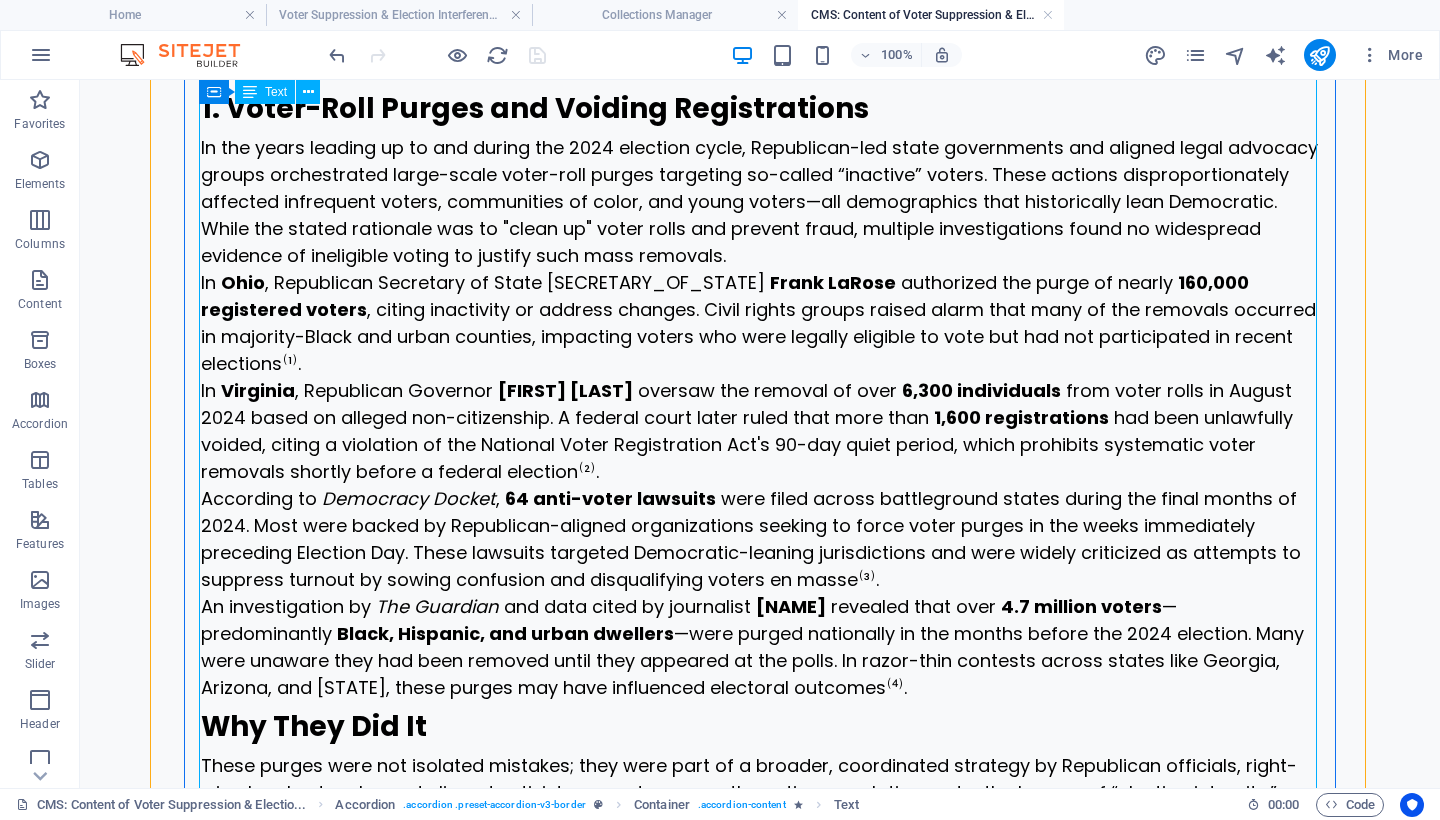 click on "1.   Voter-Roll Purges and Voiding Registrations In the years leading up to and during the 2024 election cycle, Republican-led state governments and aligned legal advocacy groups orchestrated large-scale voter-roll purges targeting so-called “inactive” voters. These actions disproportionately affected infrequent voters, communities of color, and young voters—all demographics that historically lean Democratic. While the stated rationale was to "clean up" voter rolls and prevent fraud, multiple investigations found no widespread evidence of ineligible voting to justify such mass removals. In   [STATE] , Republican Secretary of State   [NAME]   authorized the purge of nearly   160,000 registered voters , citing inactivity or address changes. Civil rights groups raised alarm that many of the removals occurred in majority-Black and urban counties, impacting voters who were legally eligible to vote but had not participated in recent elections⁽¹⁾. In   [STATE] , Republican Governor          ," at bounding box center (760, 756) 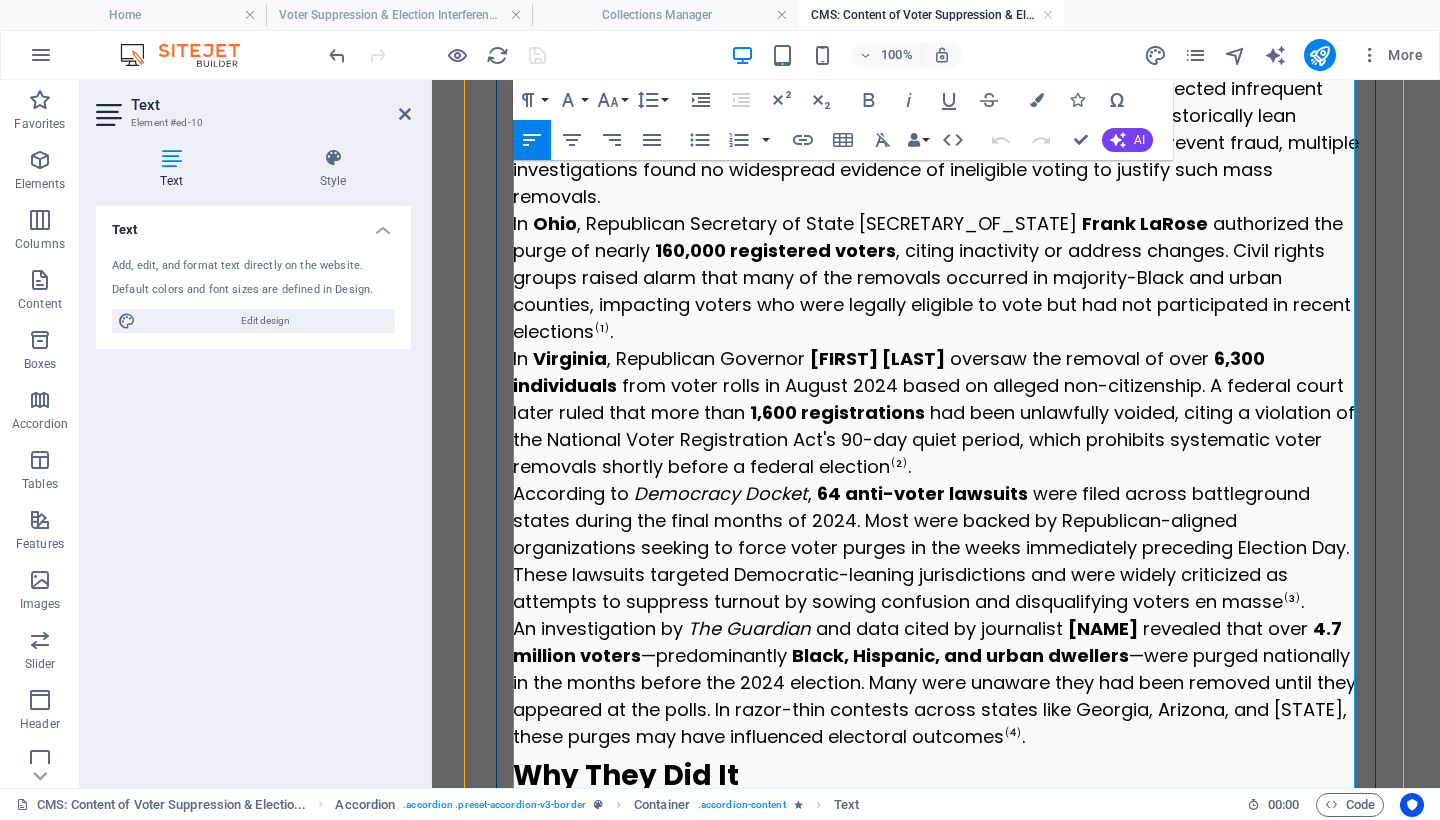 scroll, scrollTop: 500, scrollLeft: 0, axis: vertical 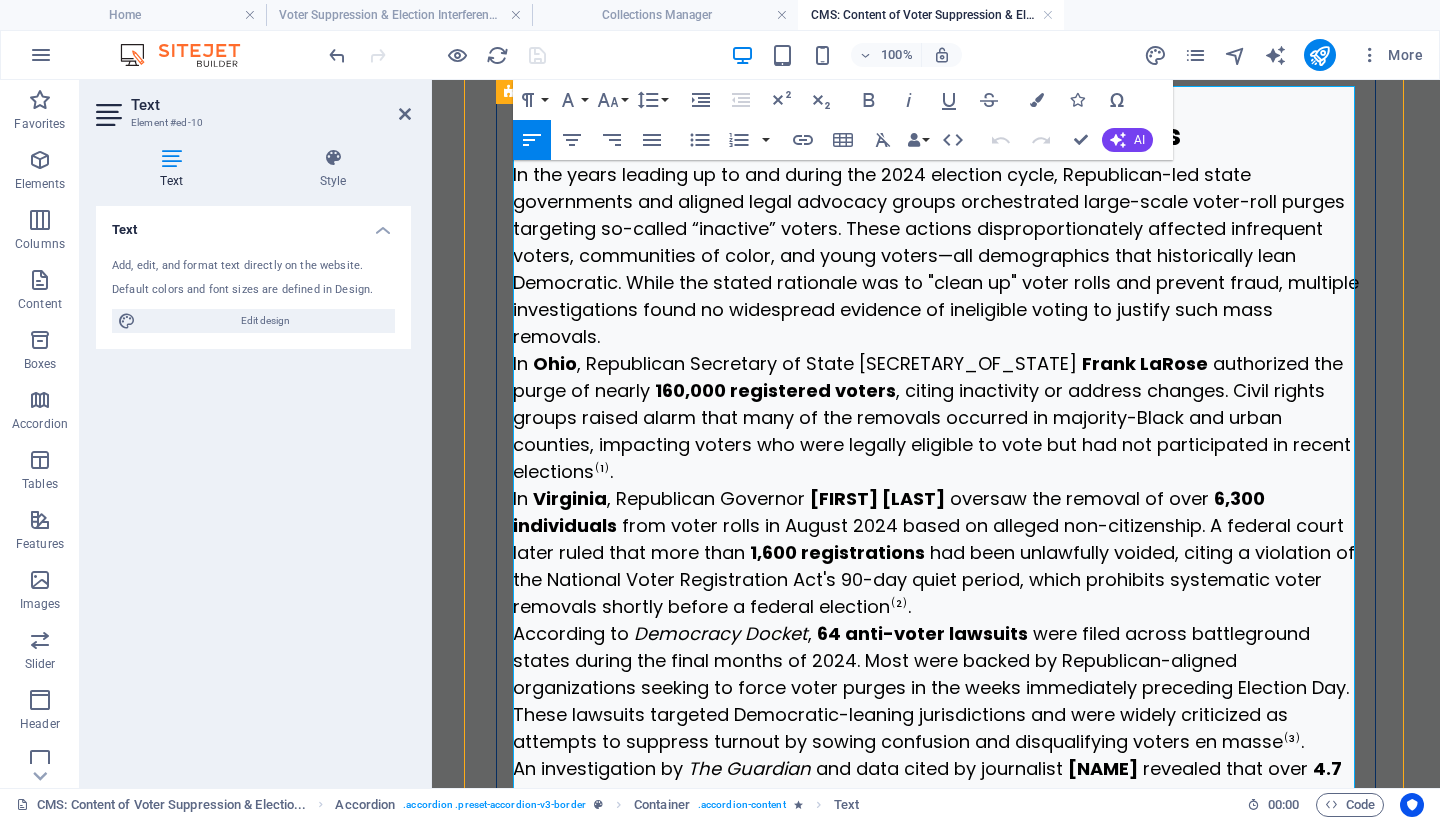 click on "In the years leading up to and during the 2024 election cycle, Republican-led state governments and aligned legal advocacy groups orchestrated large-scale voter-roll purges targeting so-called “inactive” voters. These actions disproportionately affected infrequent voters, communities of color, and young voters—all demographics that historically lean Democratic. While the stated rationale was to "clean up" voter rolls and prevent fraud, multiple investigations found no widespread evidence of ineligible voting to justify such mass removals." at bounding box center (936, 255) 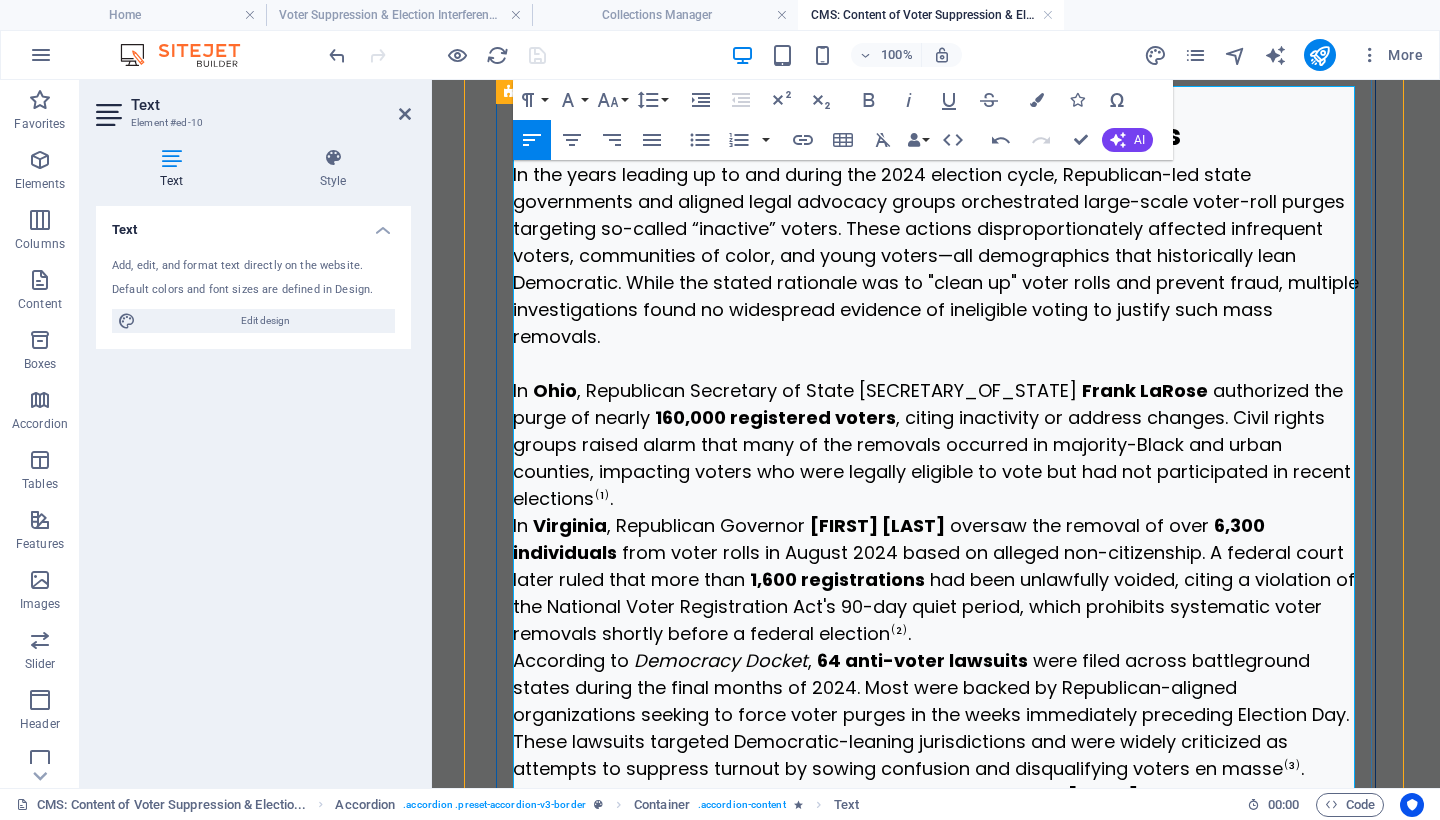 click on "In Ohio, Republican Secretary of State Frank LaRose authorized the purge of nearly 160,000 registered voters, citing inactivity or address changes. Civil rights groups raised alarm that many of the removals occurred in majority-Black and urban counties, impacting voters who were legally eligible to vote but had not participated in recent elections⁽¹⁾." at bounding box center (936, 444) 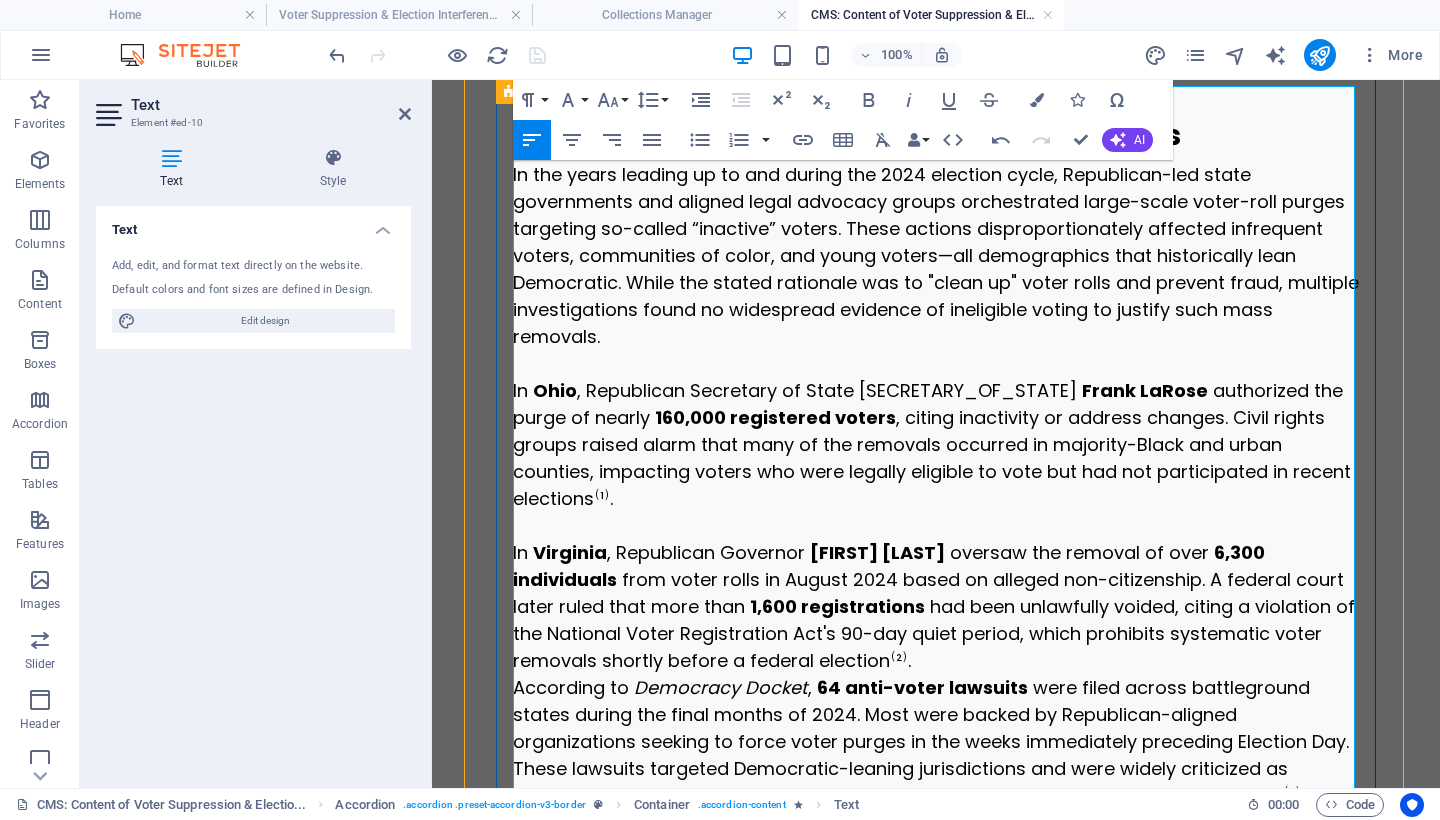 click on "In [STATE], Republican Governor [NAME] oversaw the removal of over 6,300 individuals from voter rolls in August 2024 based on alleged non-citizenship. A federal court later ruled that more than 1,600 registrations had been unlawfully voided, citing a violation of the National Voter Registration Act's 90-day quiet period, which prohibits systematic voter removals shortly before a federal election⁽²⁾." at bounding box center [936, 606] 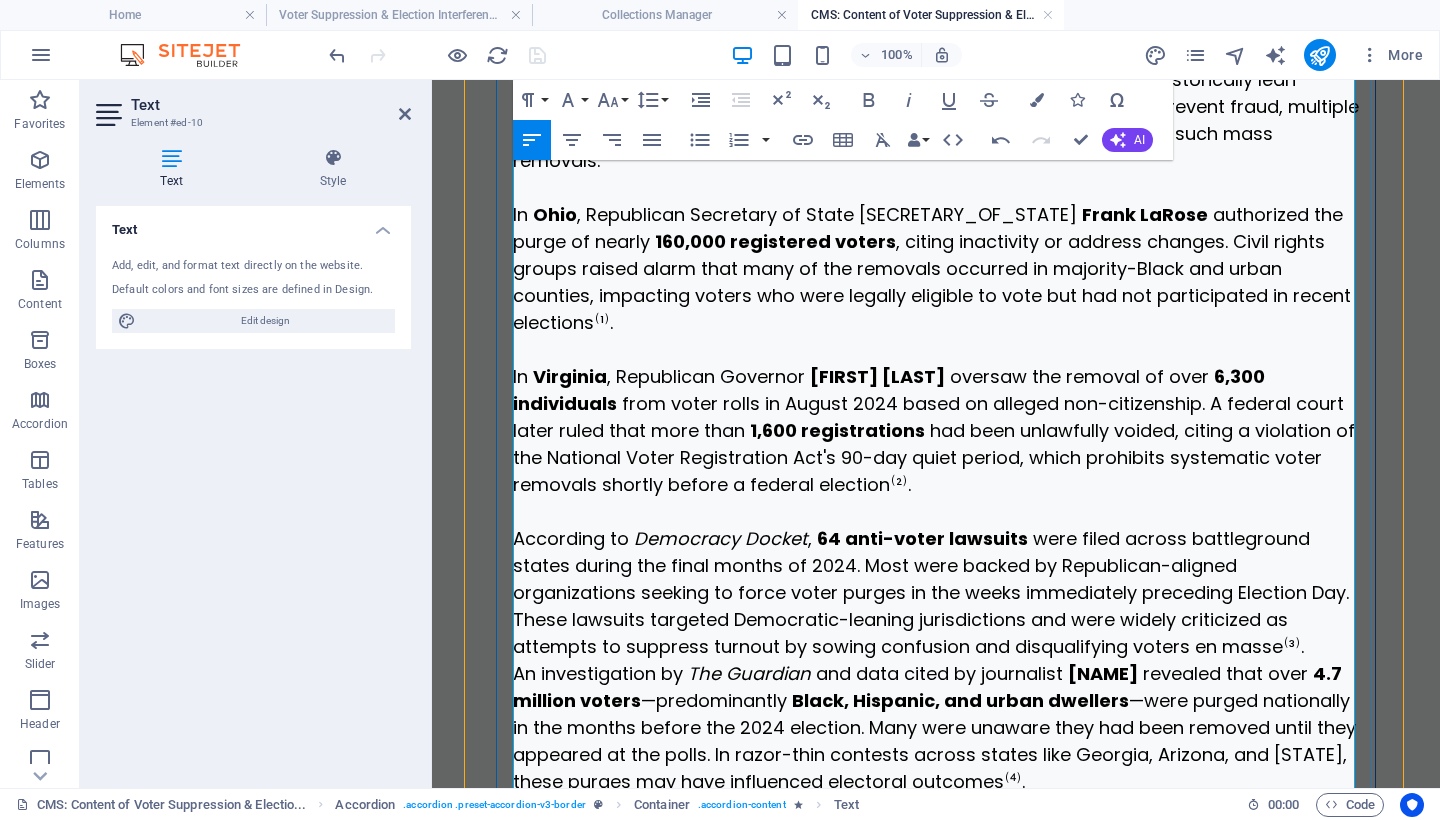 scroll, scrollTop: 714, scrollLeft: 0, axis: vertical 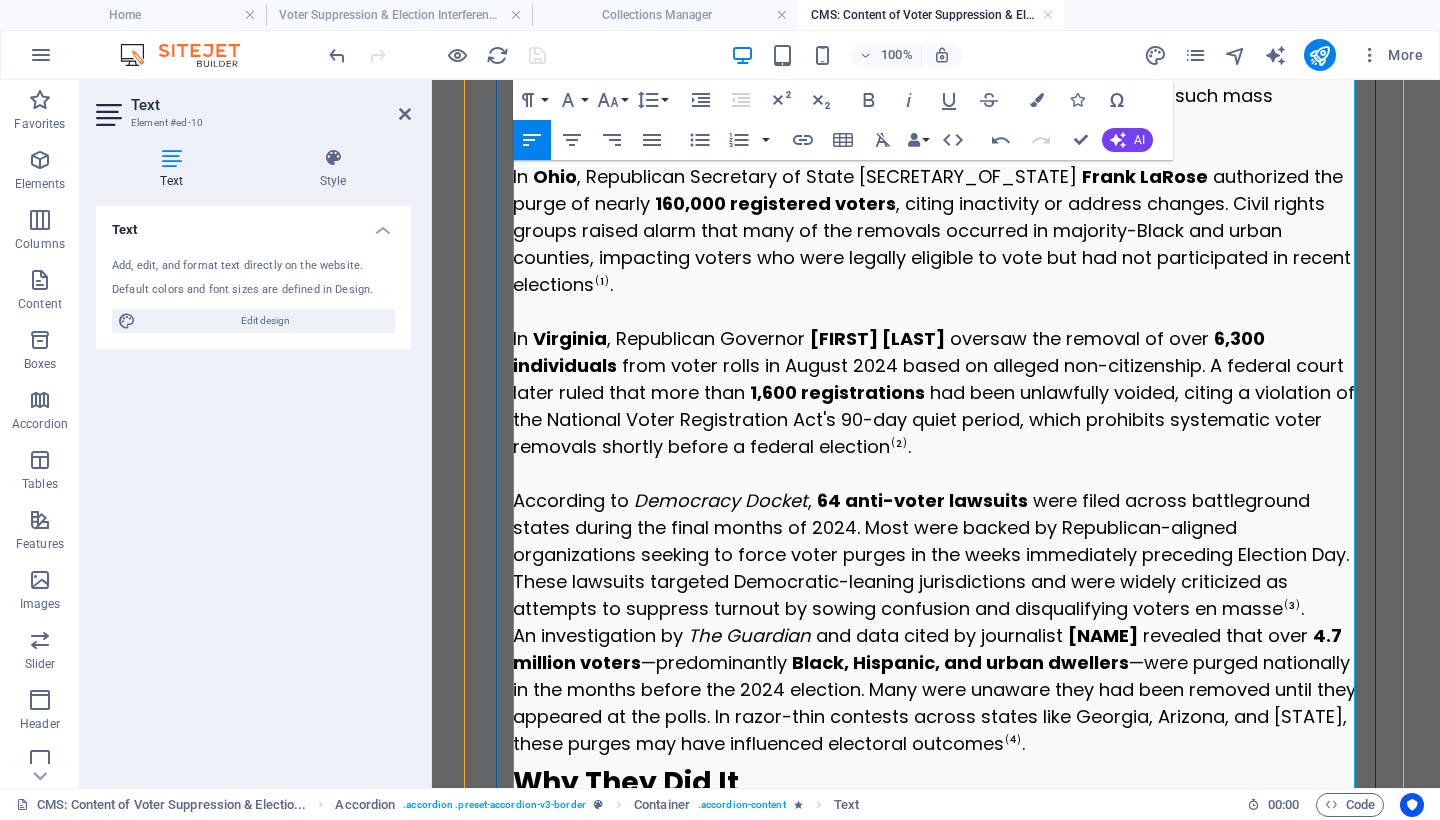 click on "According to   Democracy Docket ,   64 anti-voter lawsuits   were filed across battleground states during the final months of 2024. Most were backed by Republican-aligned organizations seeking to force voter purges in the weeks immediately preceding Election Day. These lawsuits targeted Democratic-leaning jurisdictions and were widely criticized as attempts to suppress turnout by sowing confusion and disqualifying voters en masse⁽³⁾." at bounding box center [936, 554] 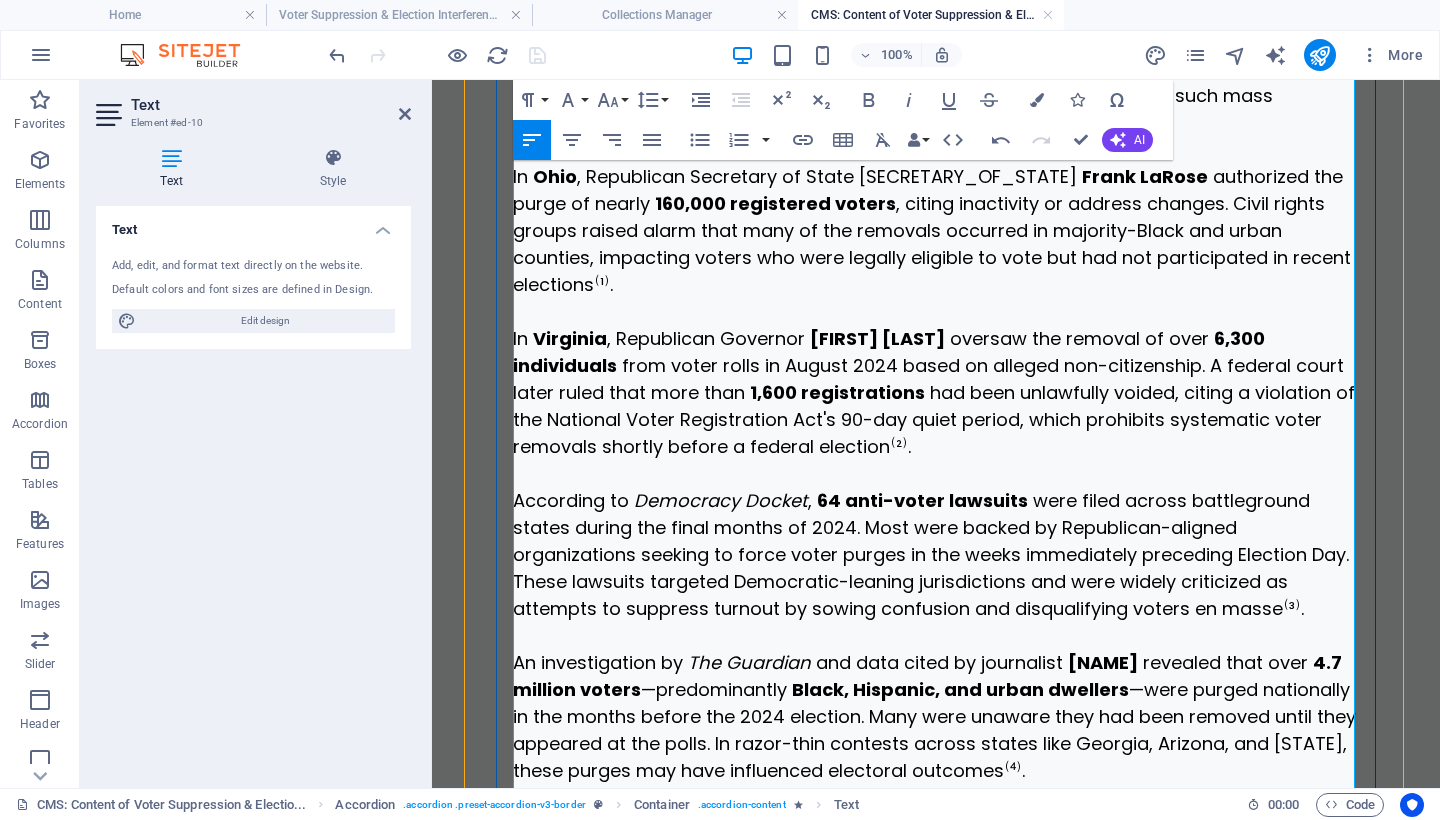 scroll, scrollTop: 864, scrollLeft: 0, axis: vertical 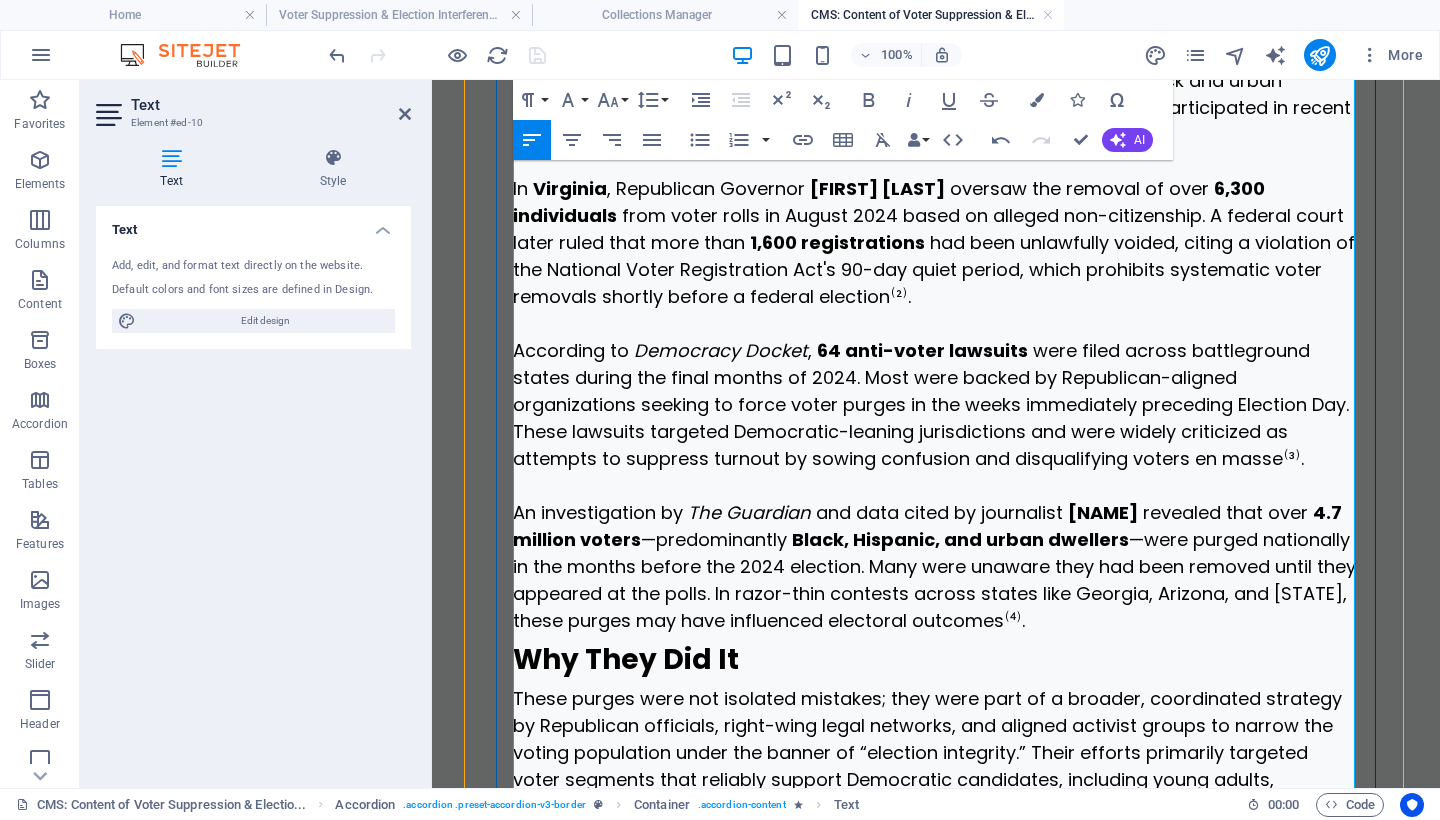 click on "An investigation by   The Guardian   and data cited by journalist   [NAME]   revealed that over   4.7 million voters —predominantly   Black, Hispanic, and urban dwellers —were purged nationally in the months before the 2024 election. Many were unaware they had been removed until they appeared at the polls. In razor-thin contests across states like Georgia, Arizona, and Wisconsin, these purges may have influenced electoral outcomes⁽⁴⁾." at bounding box center (936, 566) 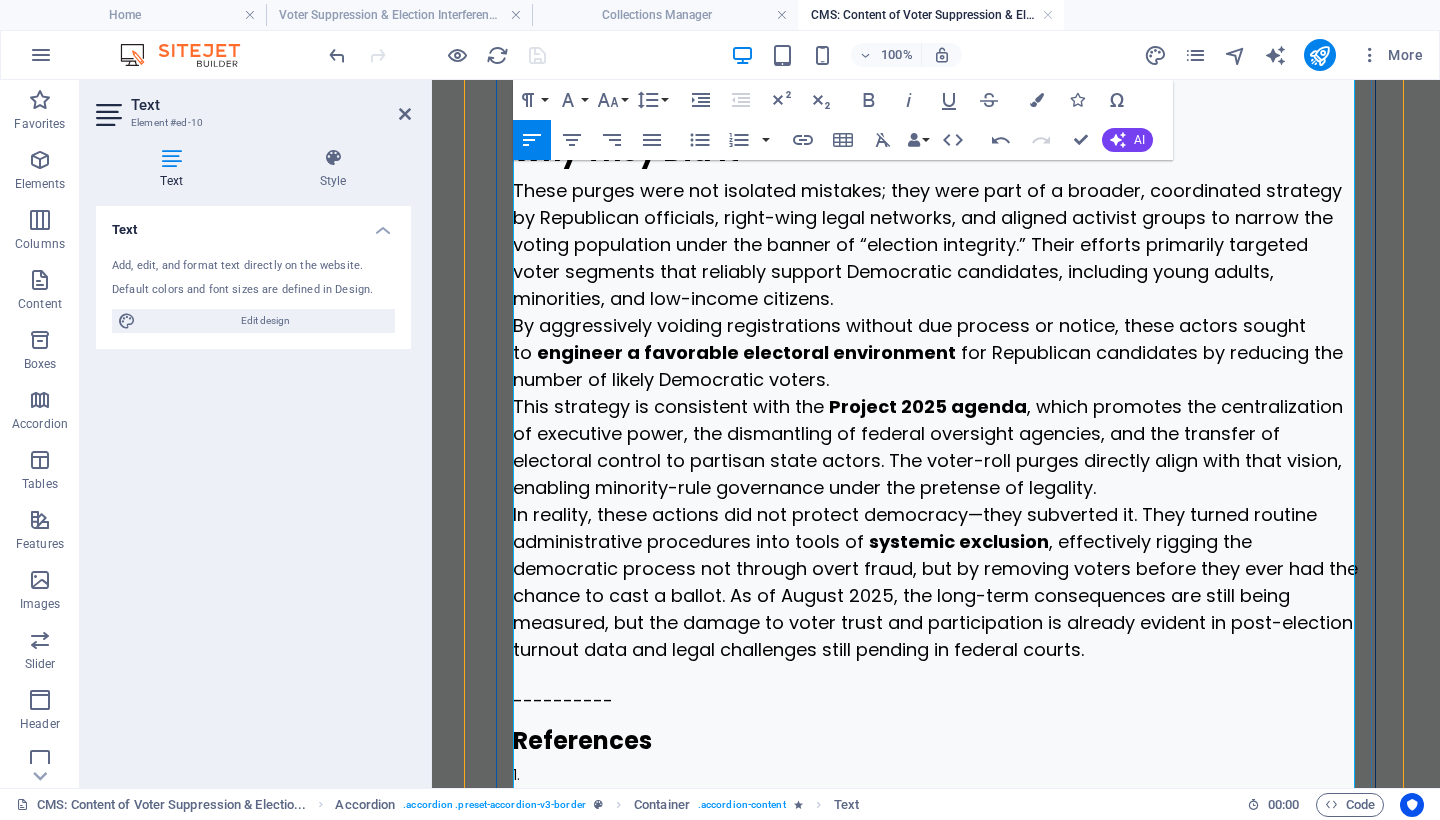 scroll, scrollTop: 1233, scrollLeft: 0, axis: vertical 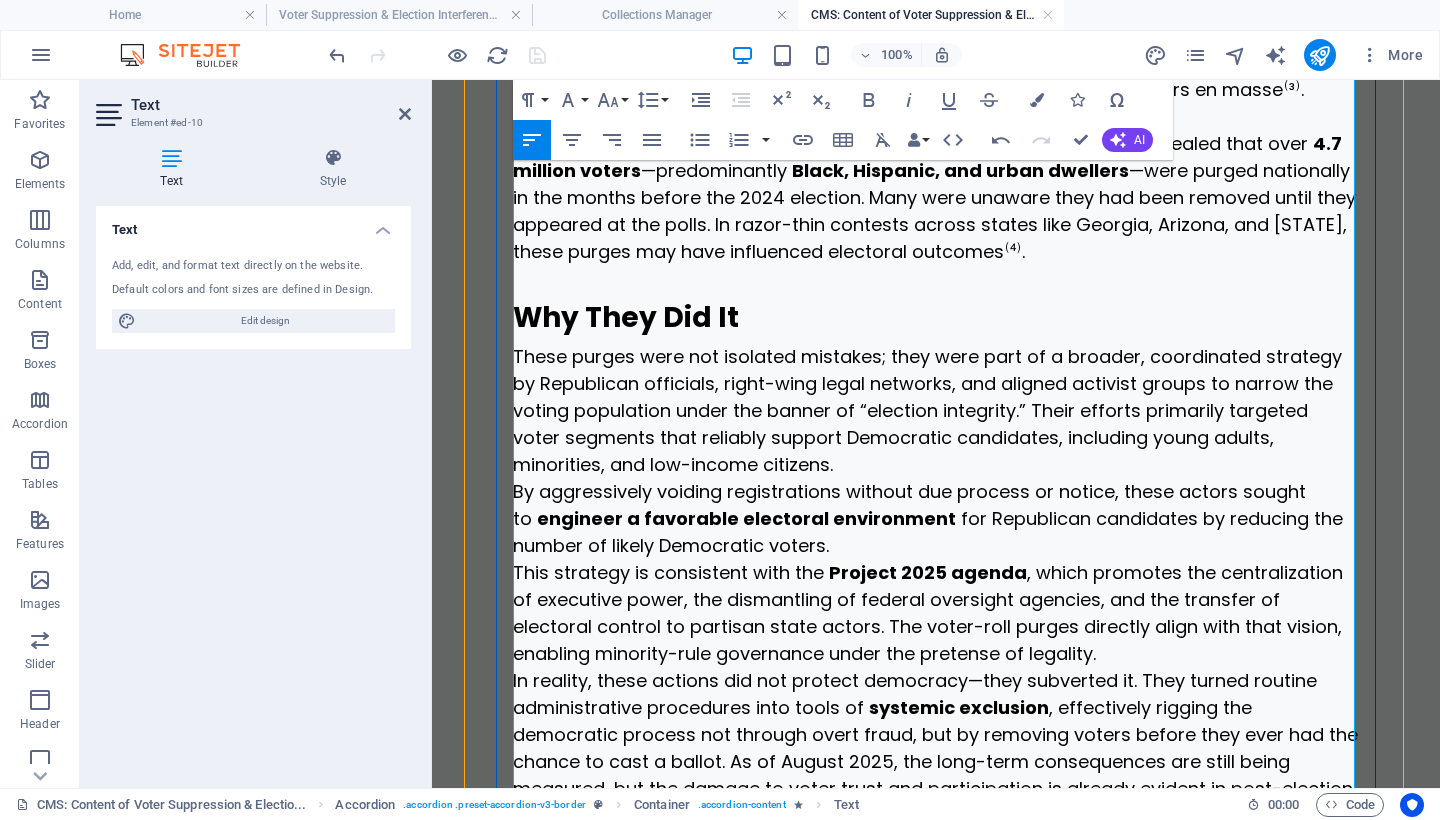click on "These purges were not isolated mistakes; they were part of a broader, coordinated strategy by Republican officials, right-wing legal networks, and aligned activist groups to narrow the voting population under the banner of “election integrity.” Their efforts primarily targeted voter segments that reliably support Democratic candidates, including young adults, minorities, and low-income citizens." at bounding box center (936, 410) 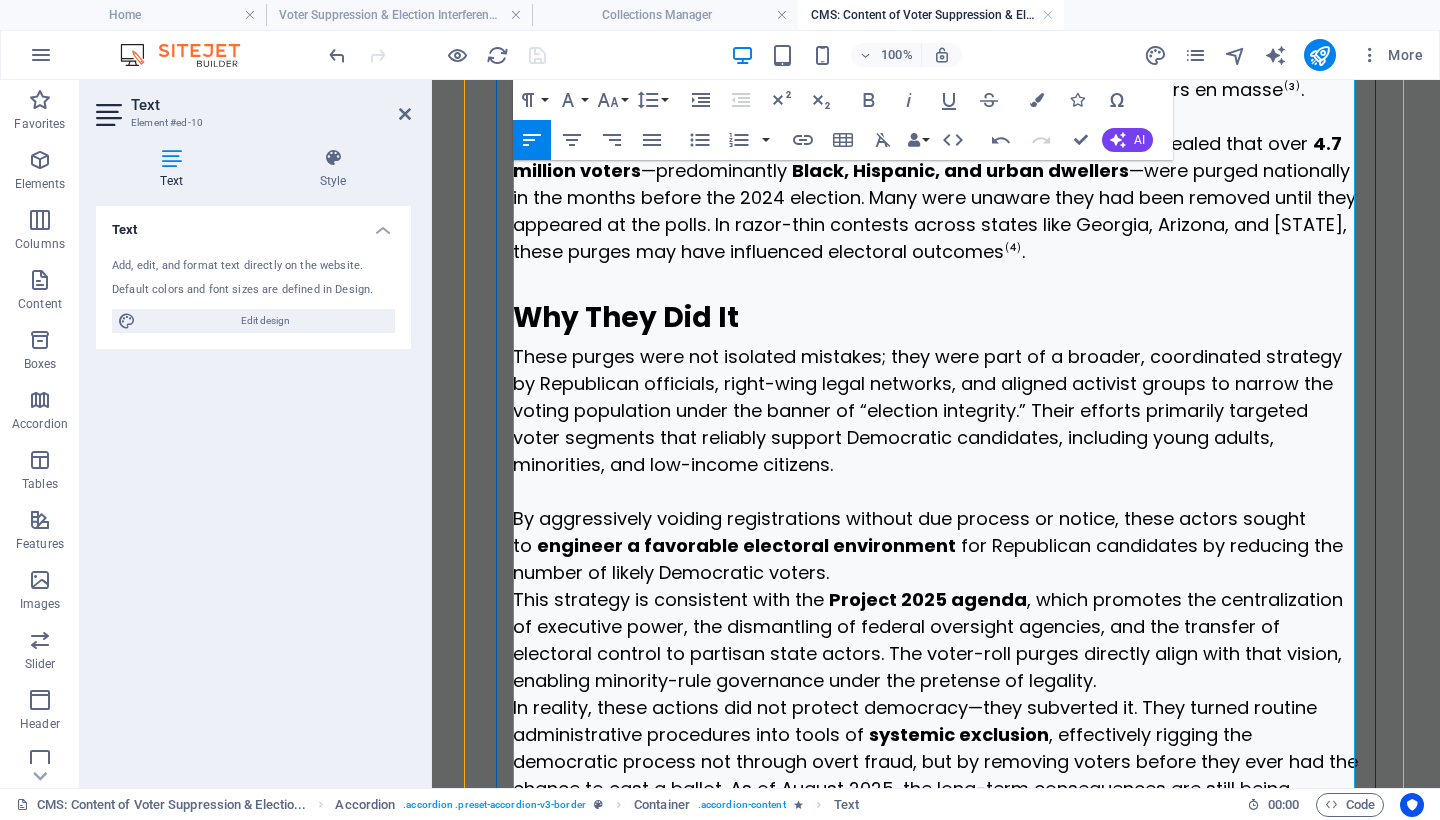 click on "By aggressively voiding registrations without due process or notice, these actors sought to engineer a favorable electoral environment for Republican candidates by reducing the number of likely Democratic voters." at bounding box center [936, 545] 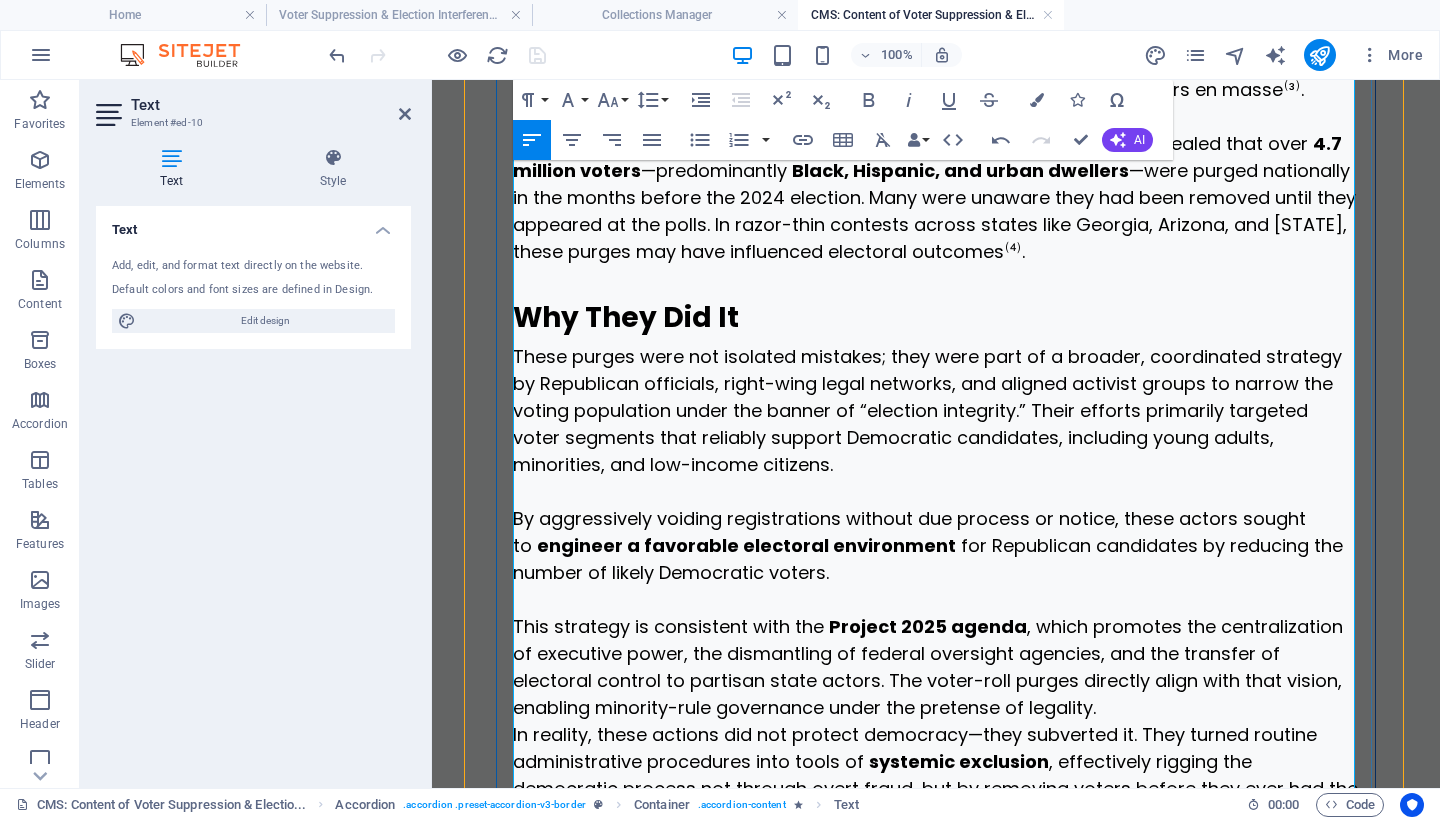 click on "This strategy is consistent with the Project 2025 agenda , which promotes the centralization of executive power, the dismantling of federal oversight agencies, and the transfer of electoral control to partisan [STATE] actors. The voter-roll purges directly align with that vision, enabling minority-rule governance under the pretense of legality." at bounding box center [936, 667] 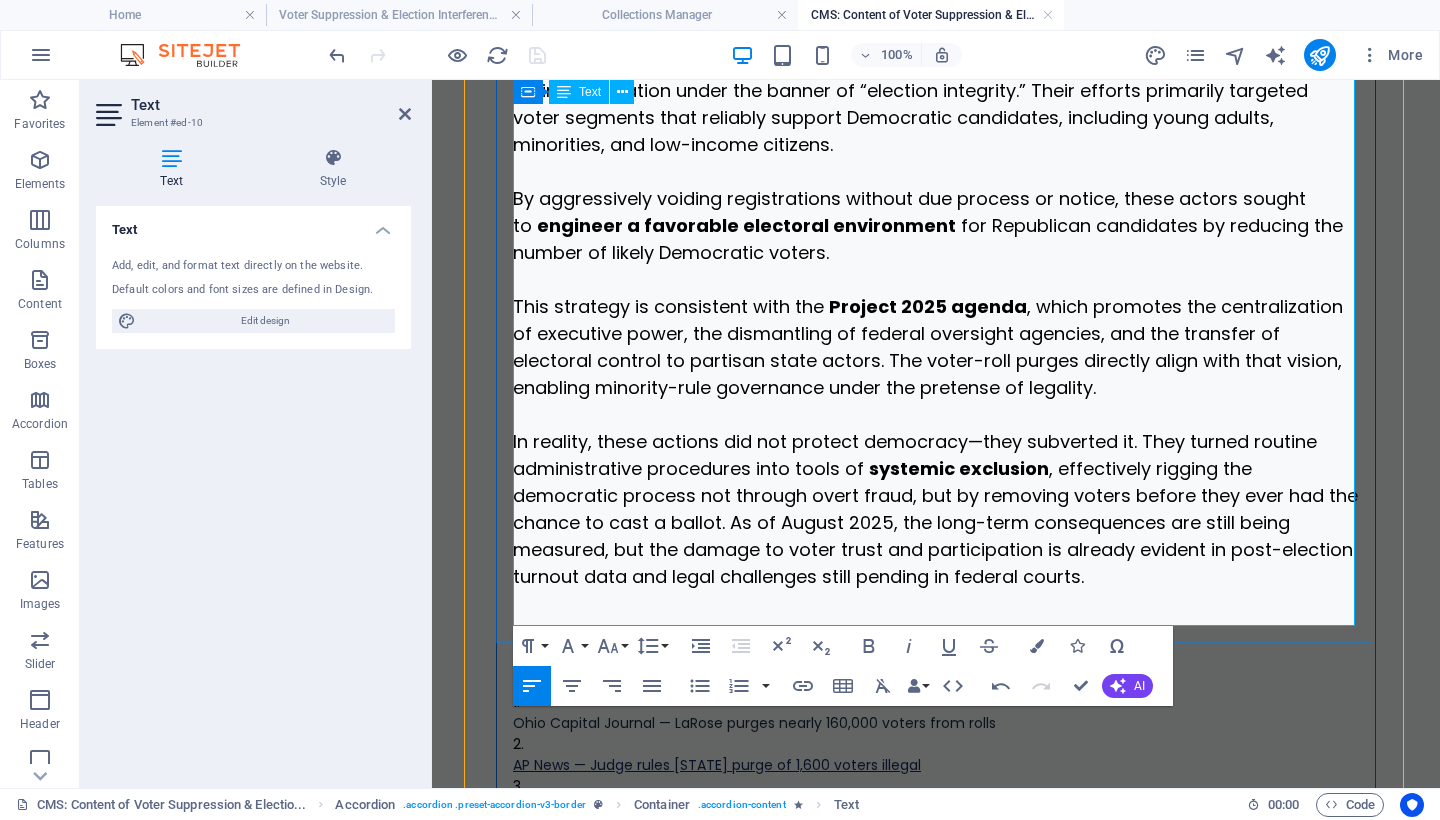 scroll, scrollTop: 1729, scrollLeft: 0, axis: vertical 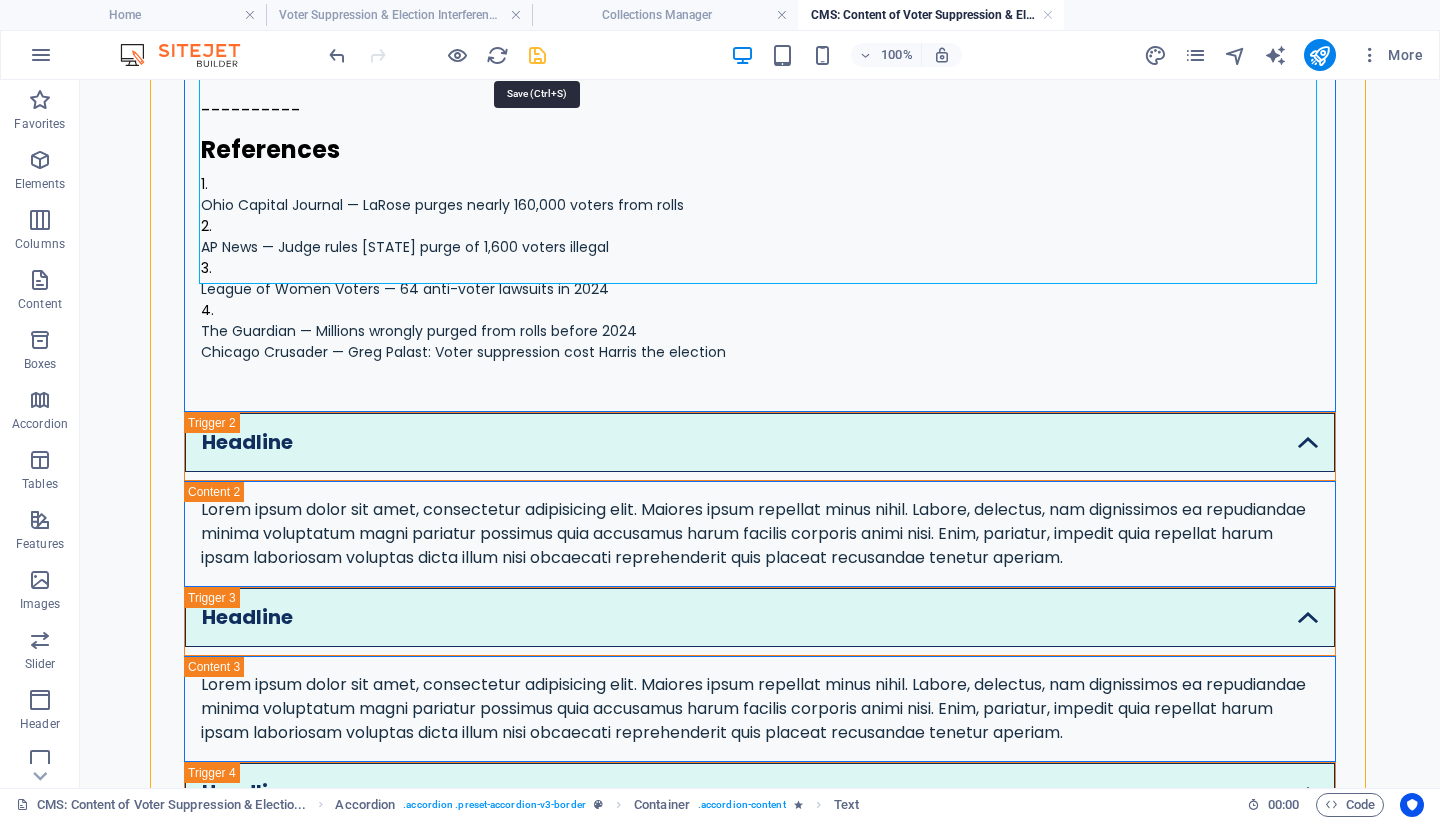click at bounding box center (537, 55) 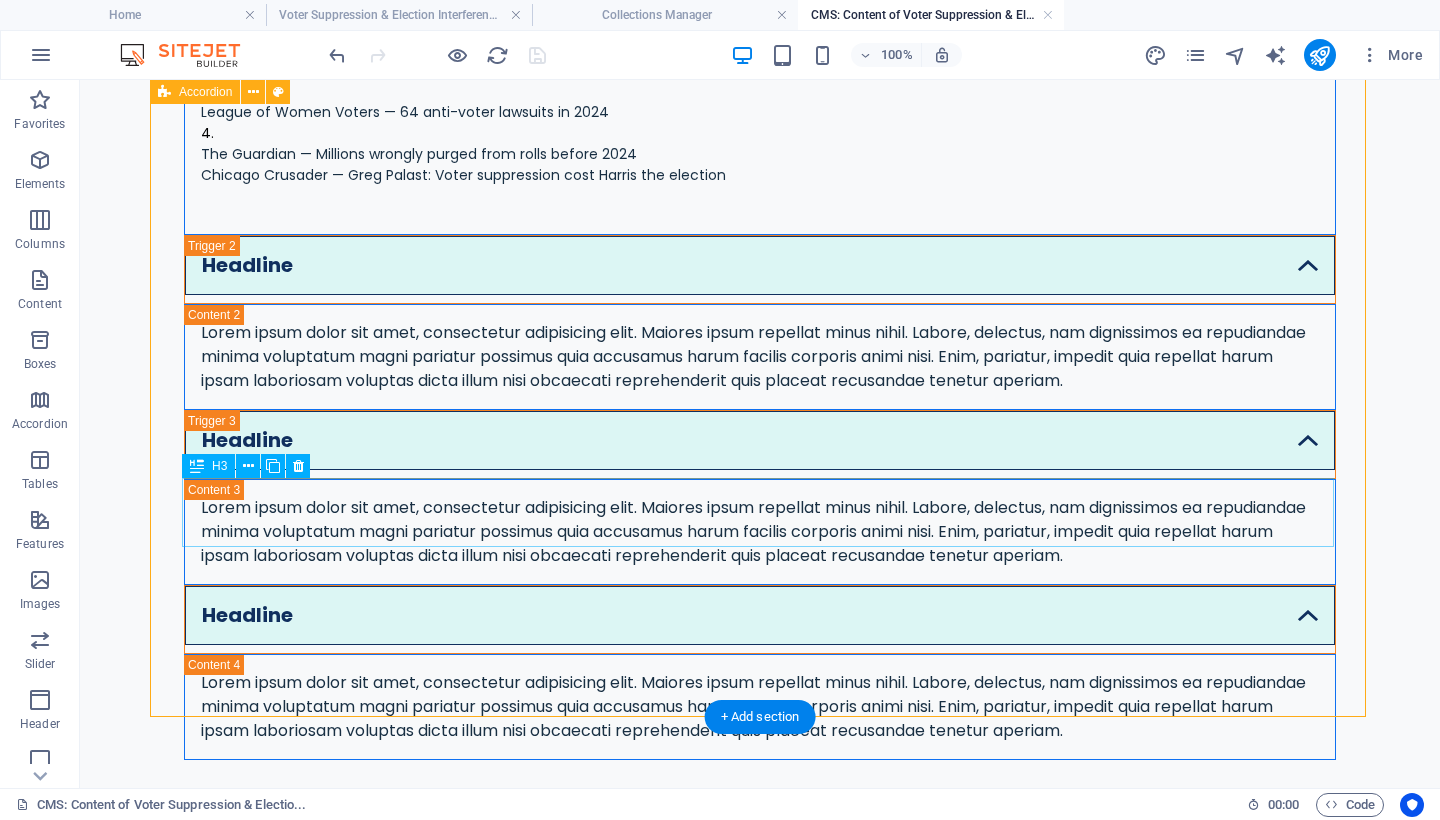scroll, scrollTop: 1928, scrollLeft: 0, axis: vertical 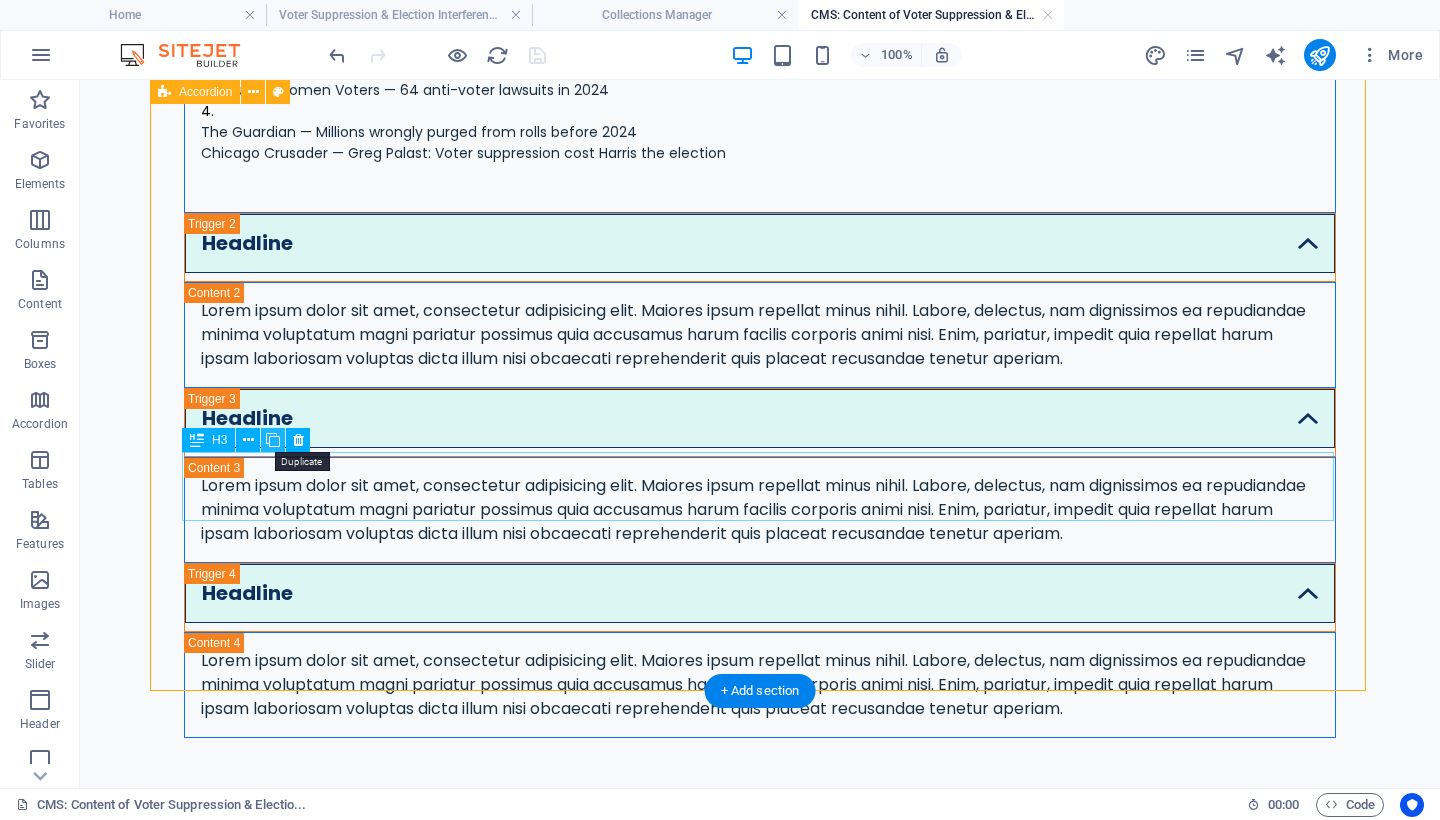 click at bounding box center [273, 440] 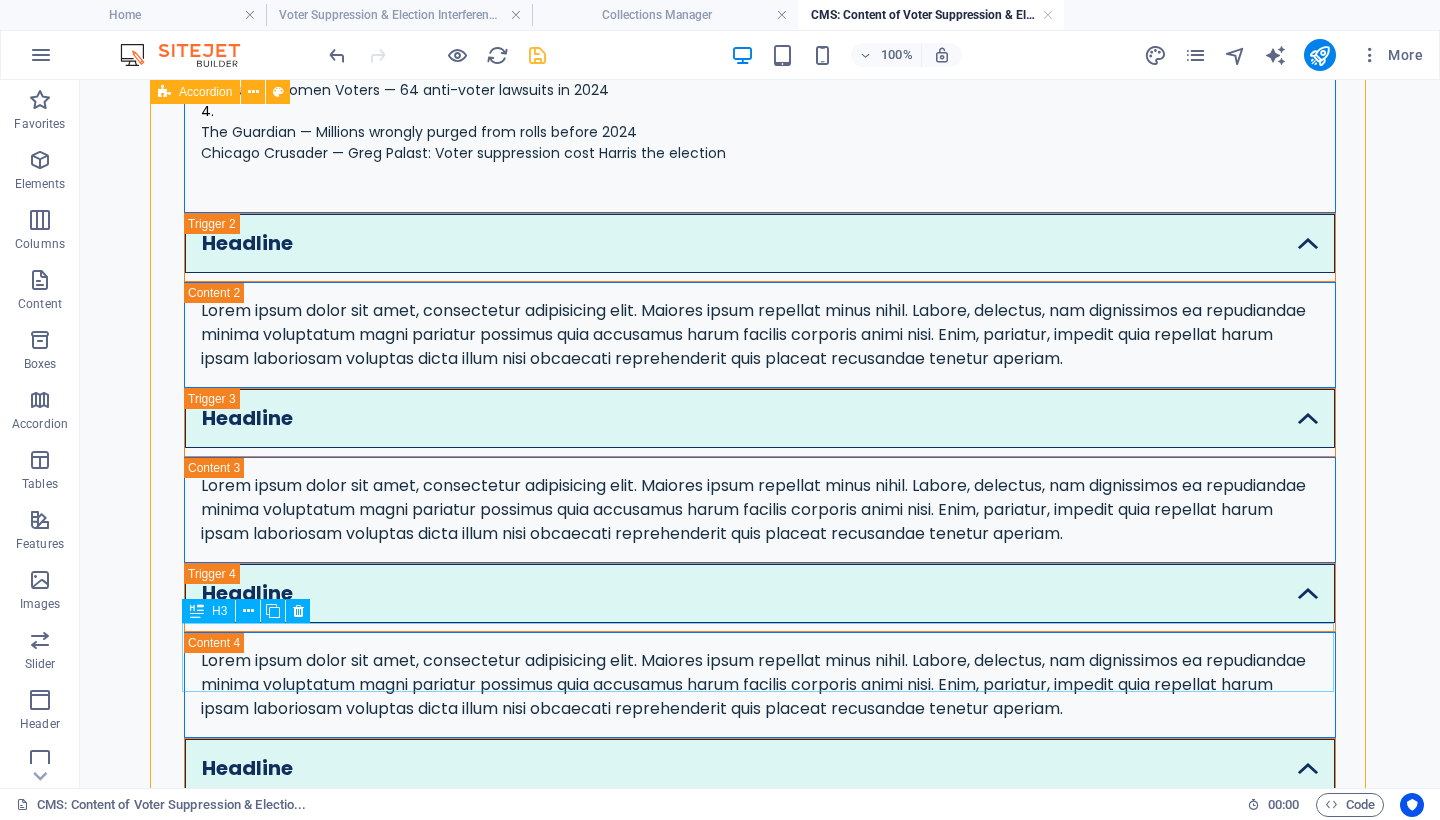 scroll, scrollTop: 1966, scrollLeft: 0, axis: vertical 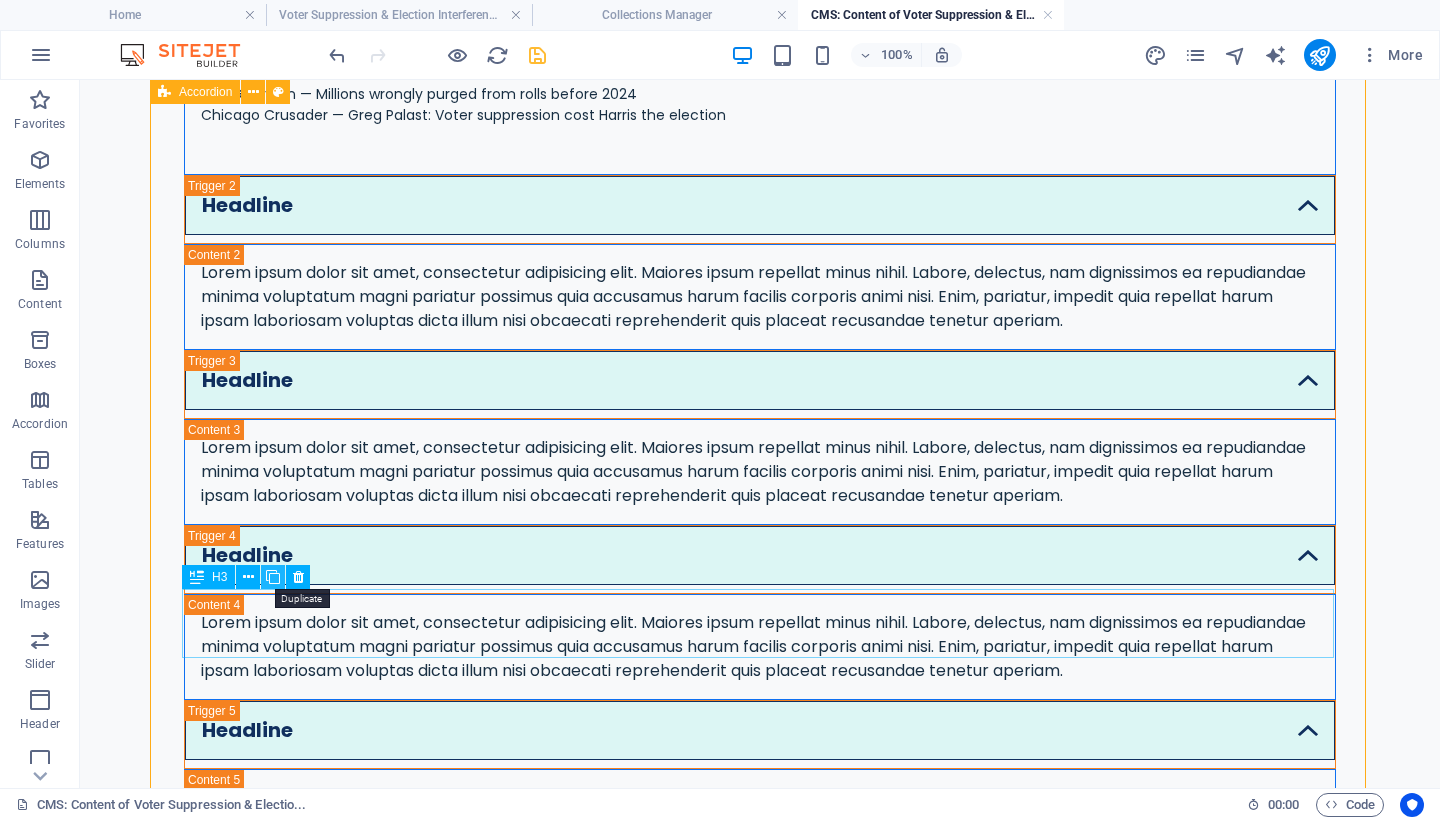click at bounding box center [273, 577] 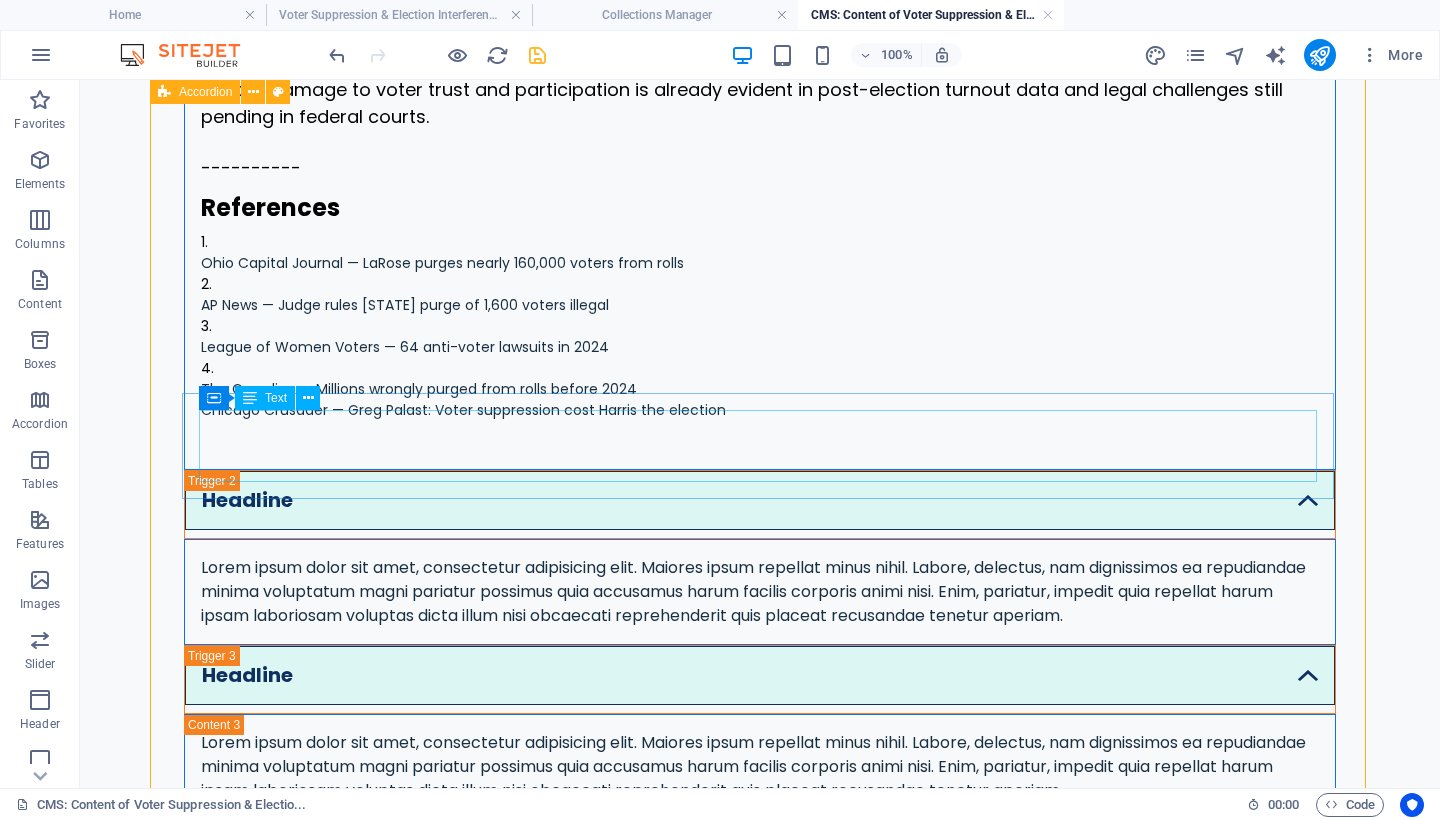 scroll, scrollTop: 1796, scrollLeft: 0, axis: vertical 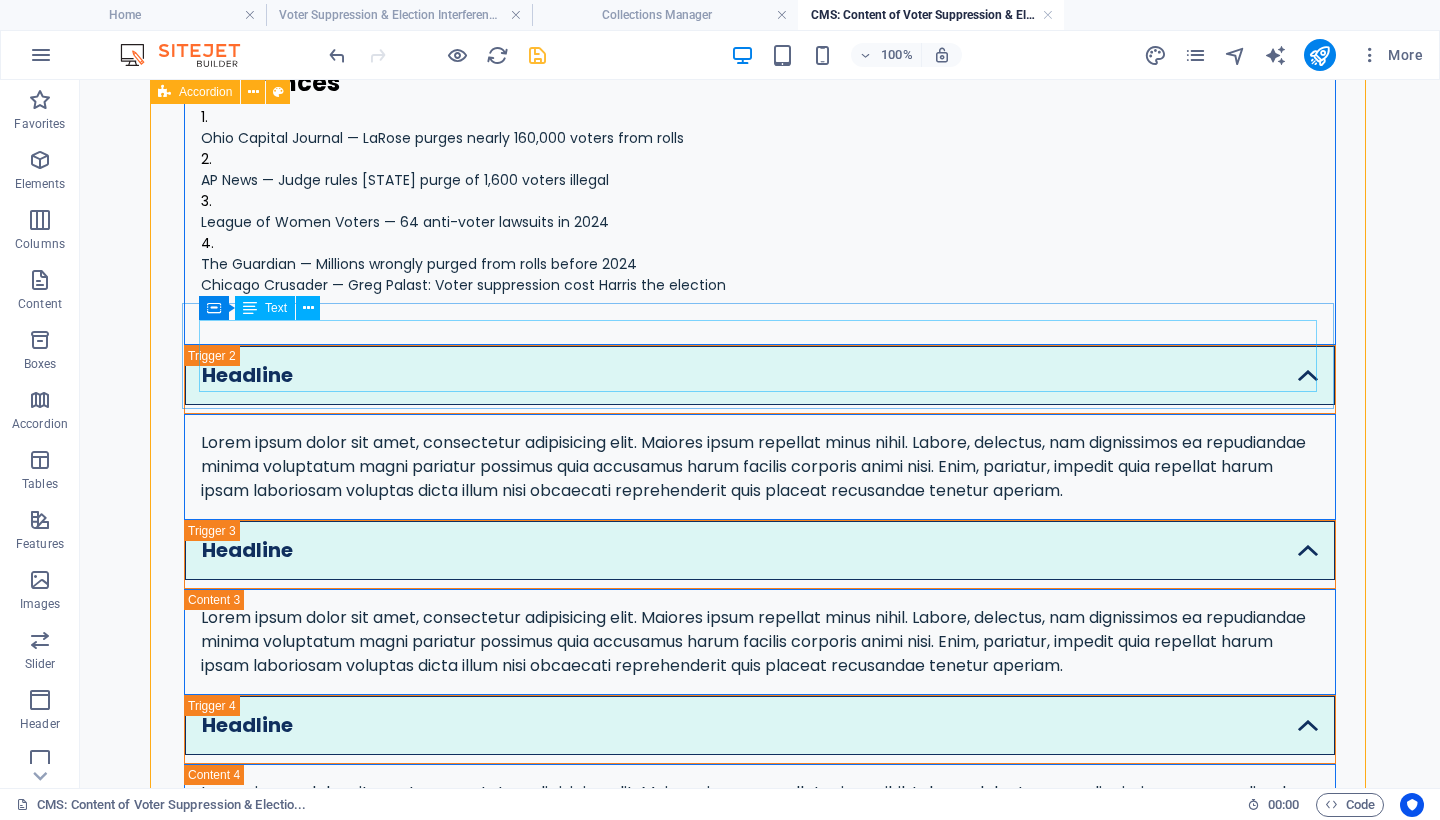 click on "Lorem ipsum dolor sit amet, consectetur adipisicing elit. Maiores ipsum repellat minus nihil. Labore, delectus, nam dignissimos ea repudiandae minima voluptatum magni pariatur possimus quia accusamus harum facilis corporis animi nisi. Enim, pariatur, impedit quia repellat harum ipsam laboriosam voluptas dicta illum nisi obcaecati reprehenderit quis placeat recusandae tenetur aperiam." at bounding box center (760, 467) 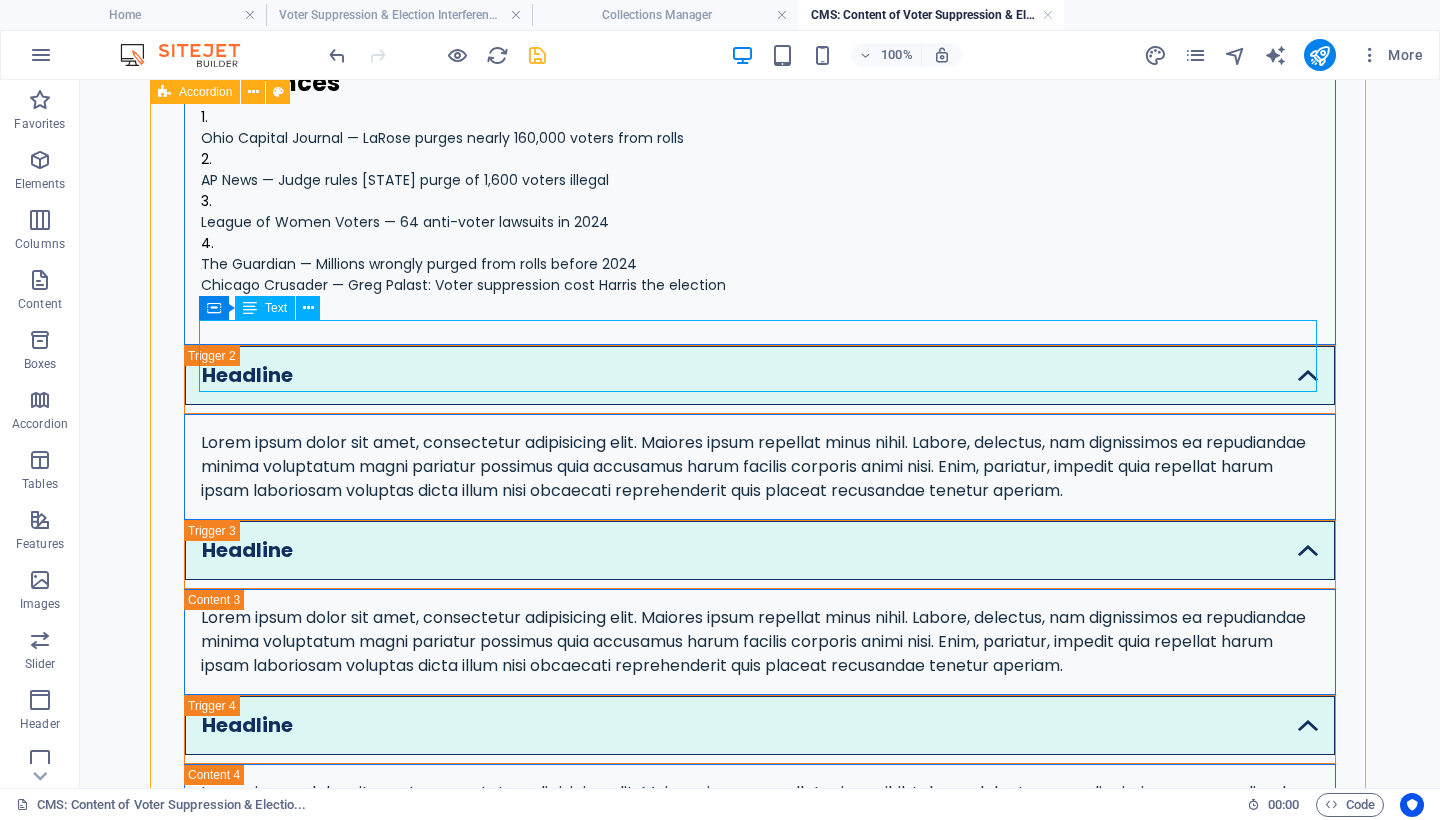 click on "Lorem ipsum dolor sit amet, consectetur adipisicing elit. Maiores ipsum repellat minus nihil. Labore, delectus, nam dignissimos ea repudiandae minima voluptatum magni pariatur possimus quia accusamus harum facilis corporis animi nisi. Enim, pariatur, impedit quia repellat harum ipsam laboriosam voluptas dicta illum nisi obcaecati reprehenderit quis placeat recusandae tenetur aperiam." at bounding box center (760, 467) 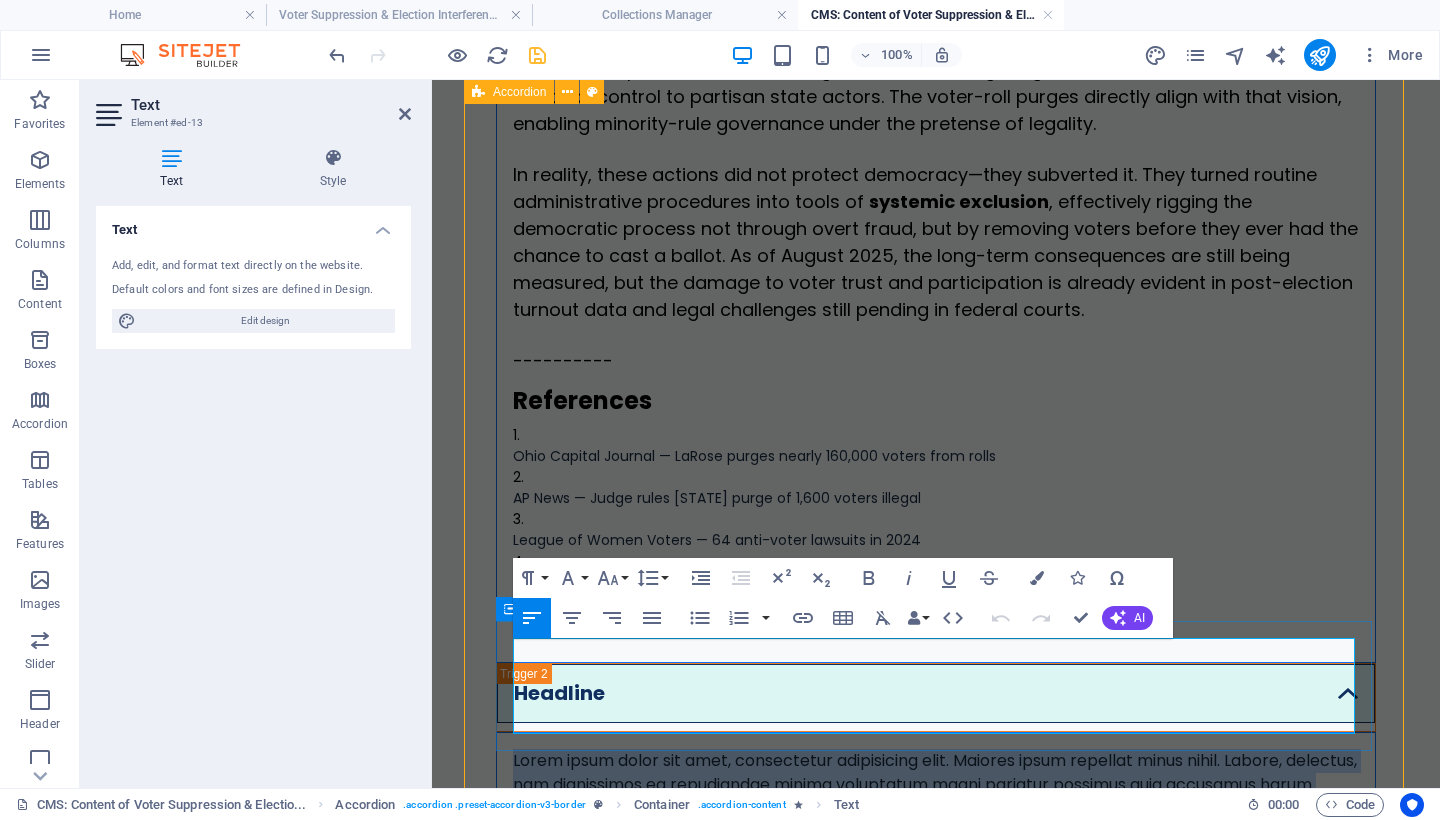 drag, startPoint x: 1347, startPoint y: 726, endPoint x: 506, endPoint y: 652, distance: 844.2494 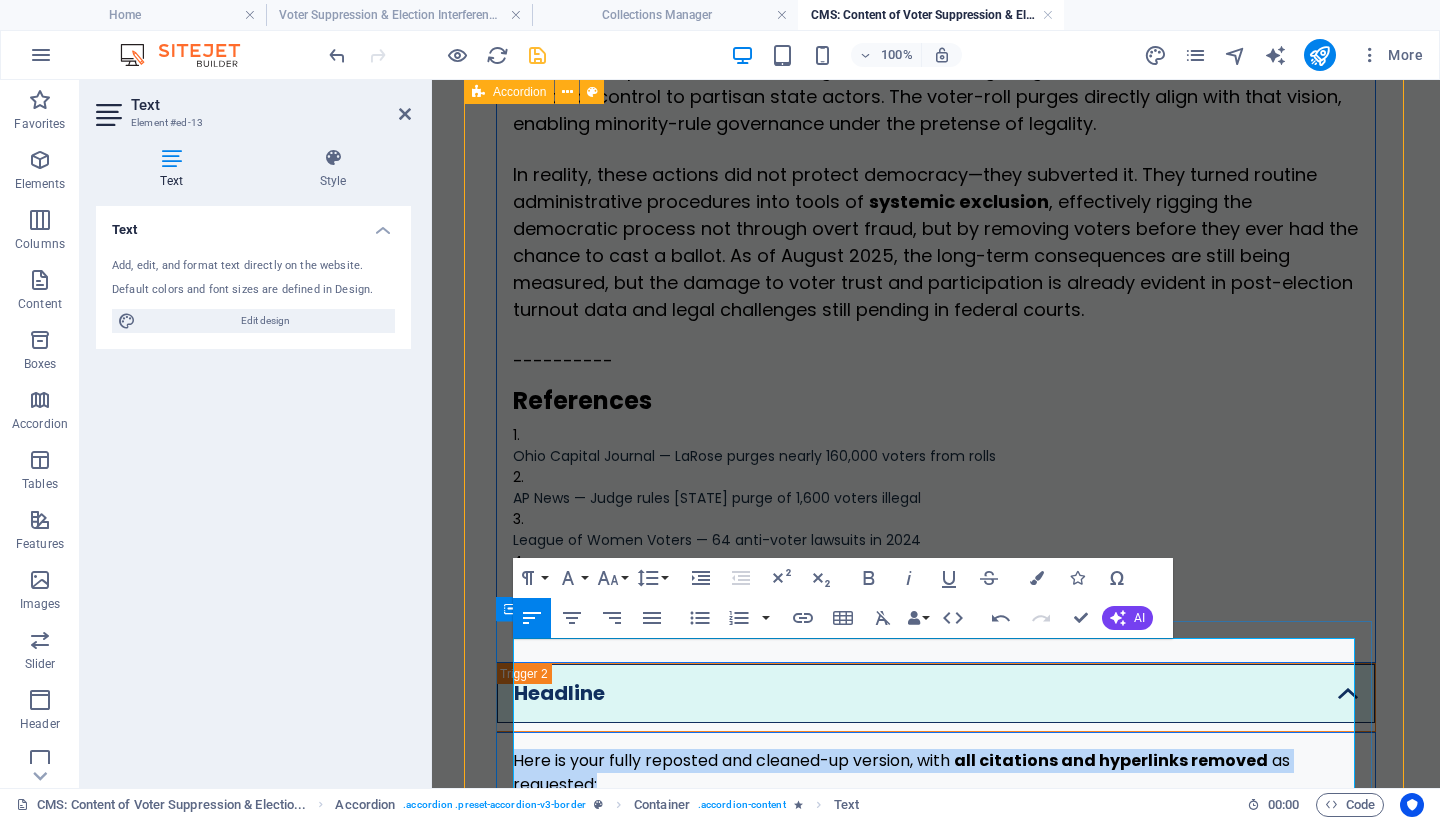 drag, startPoint x: 632, startPoint y: 668, endPoint x: 509, endPoint y: 655, distance: 123.68508 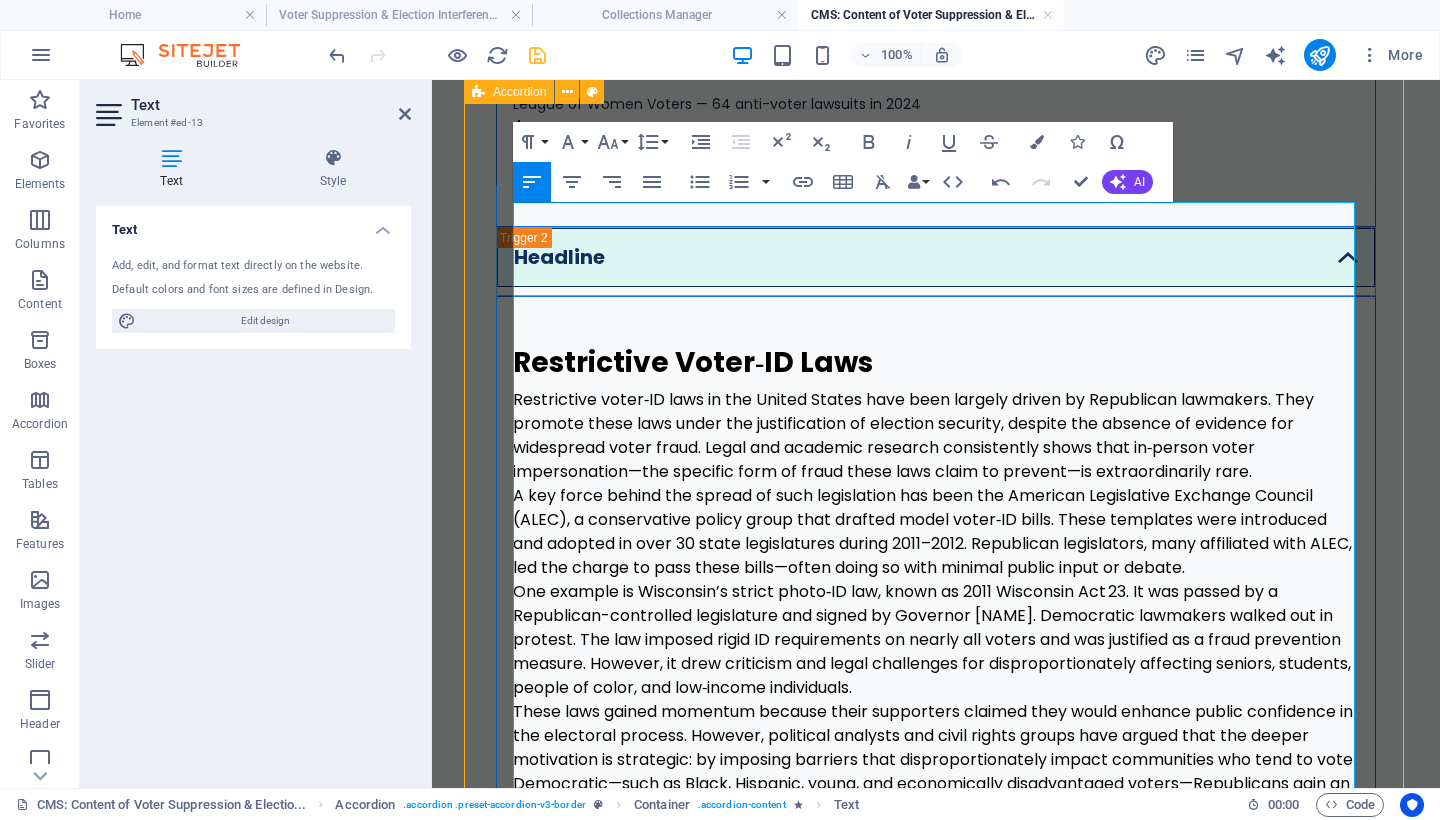 scroll, scrollTop: 2236, scrollLeft: 0, axis: vertical 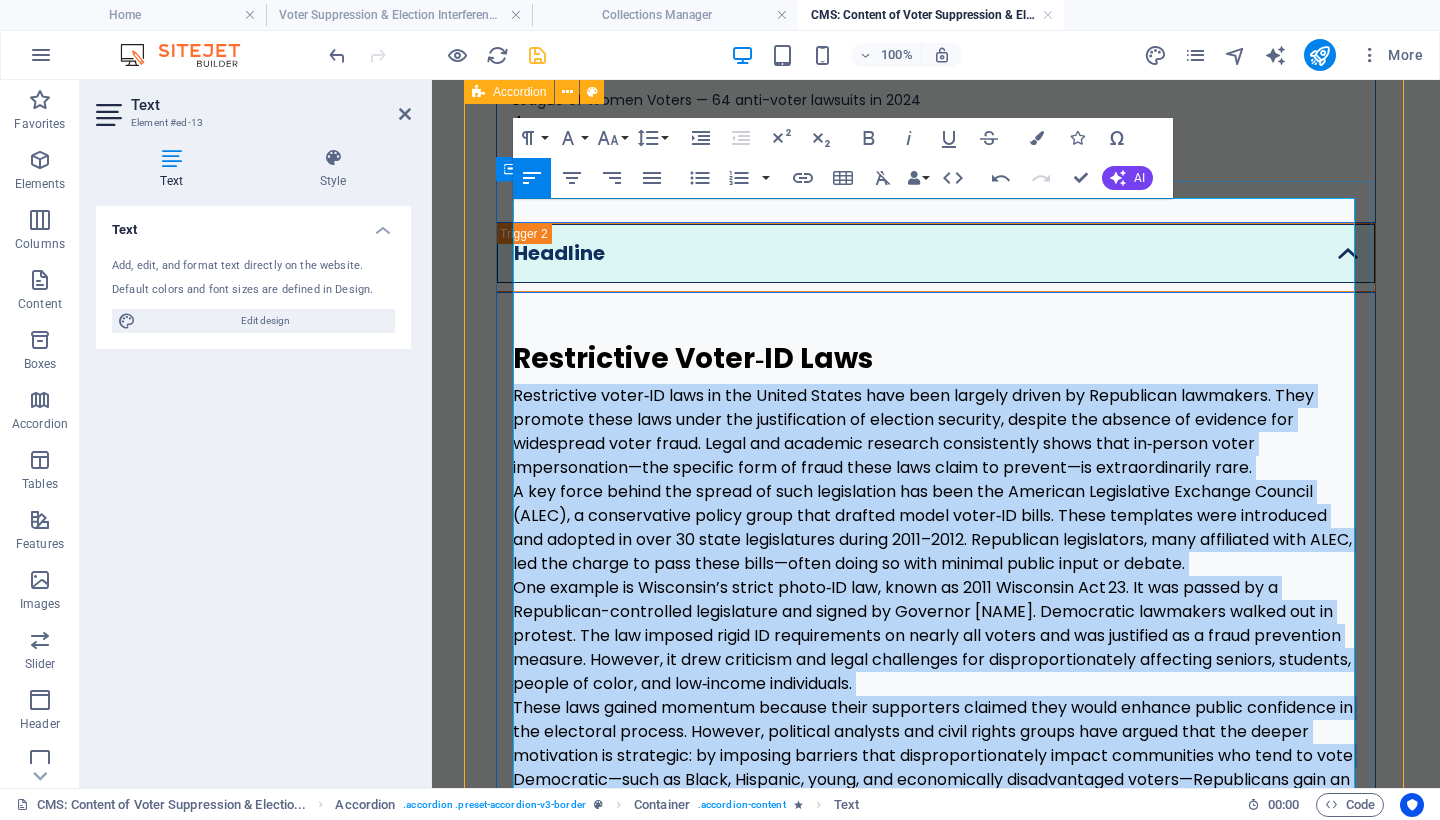 drag, startPoint x: 1145, startPoint y: 713, endPoint x: 509, endPoint y: 288, distance: 764.932 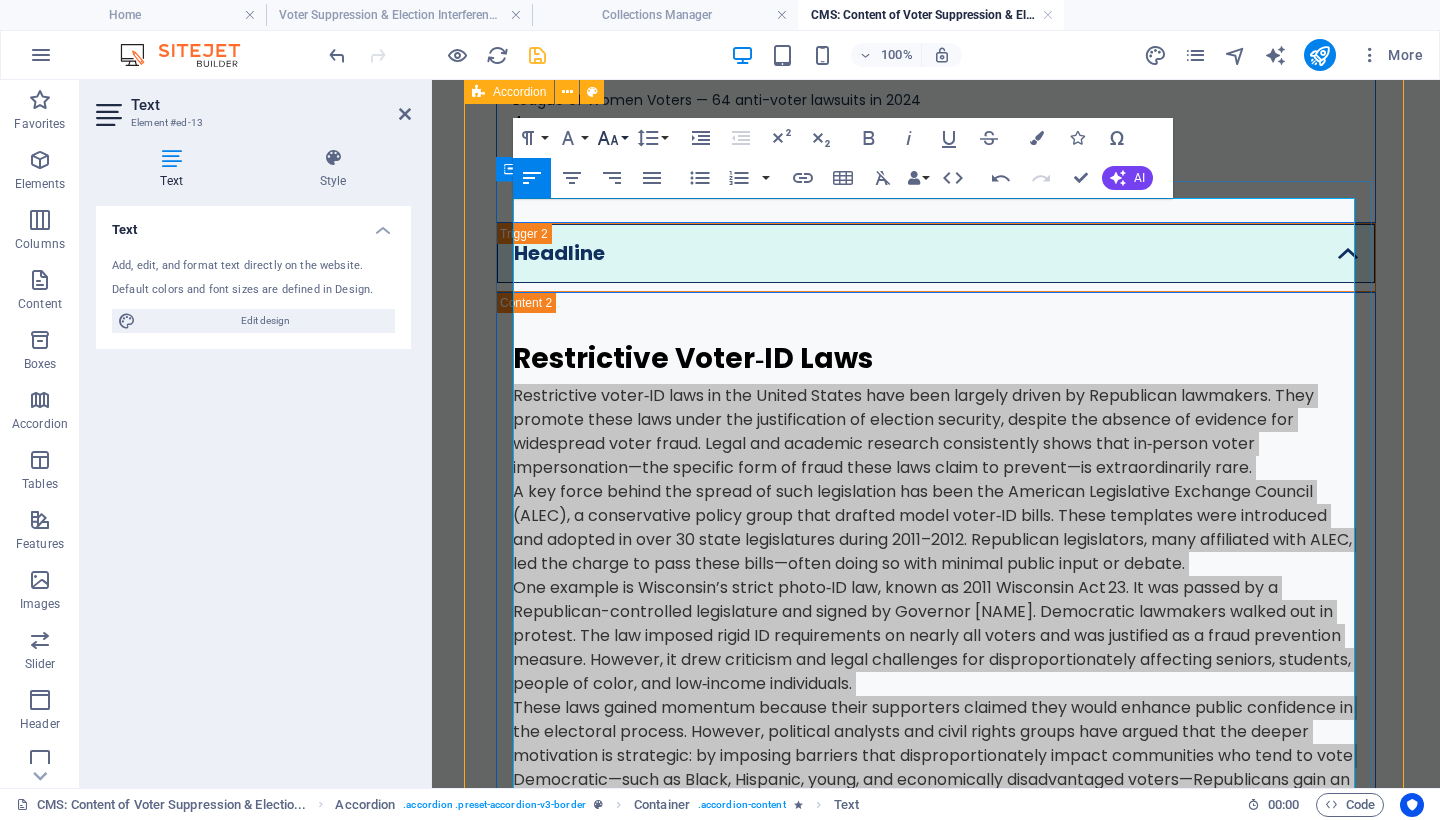 click 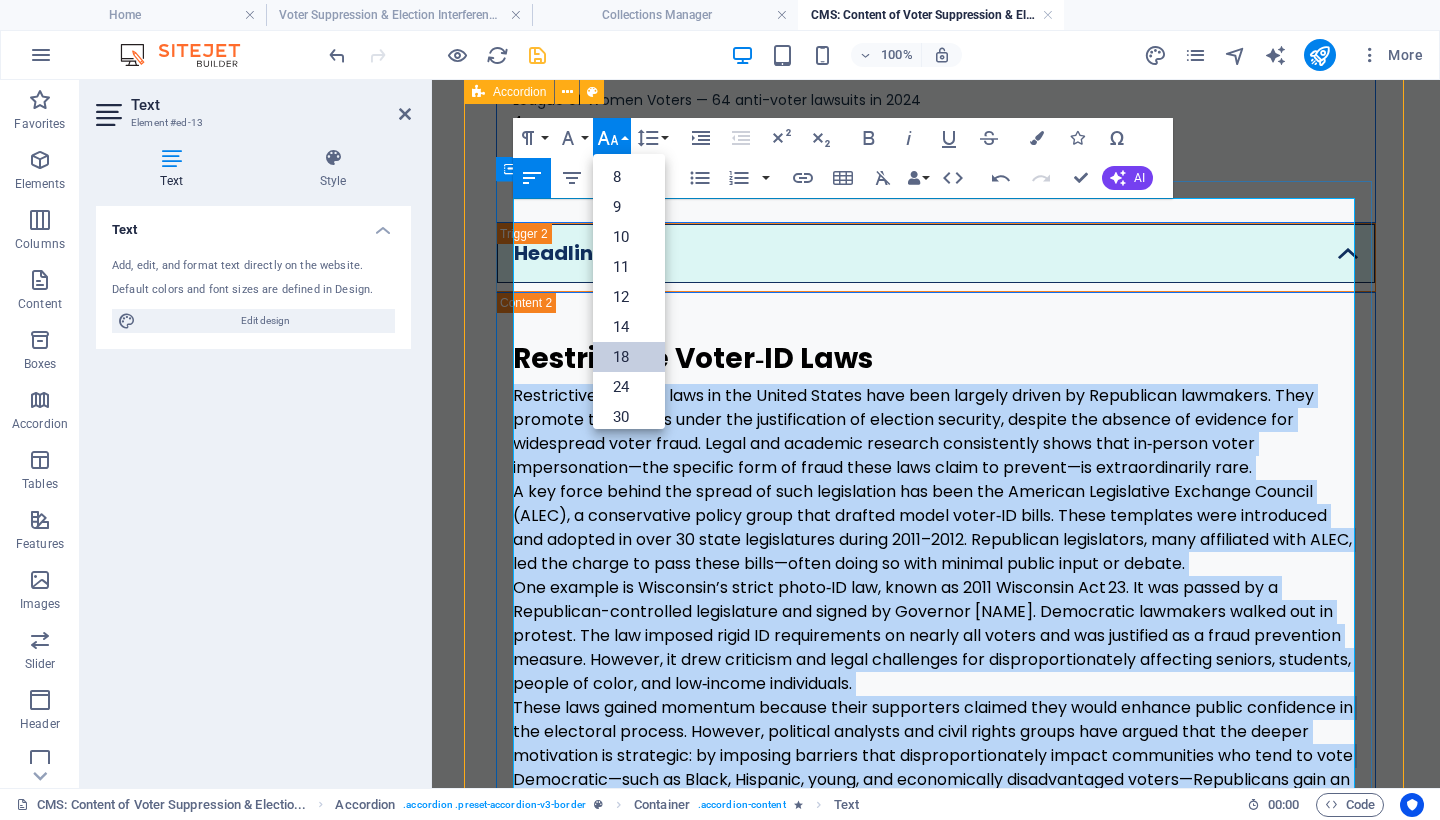 click on "18" at bounding box center [629, 357] 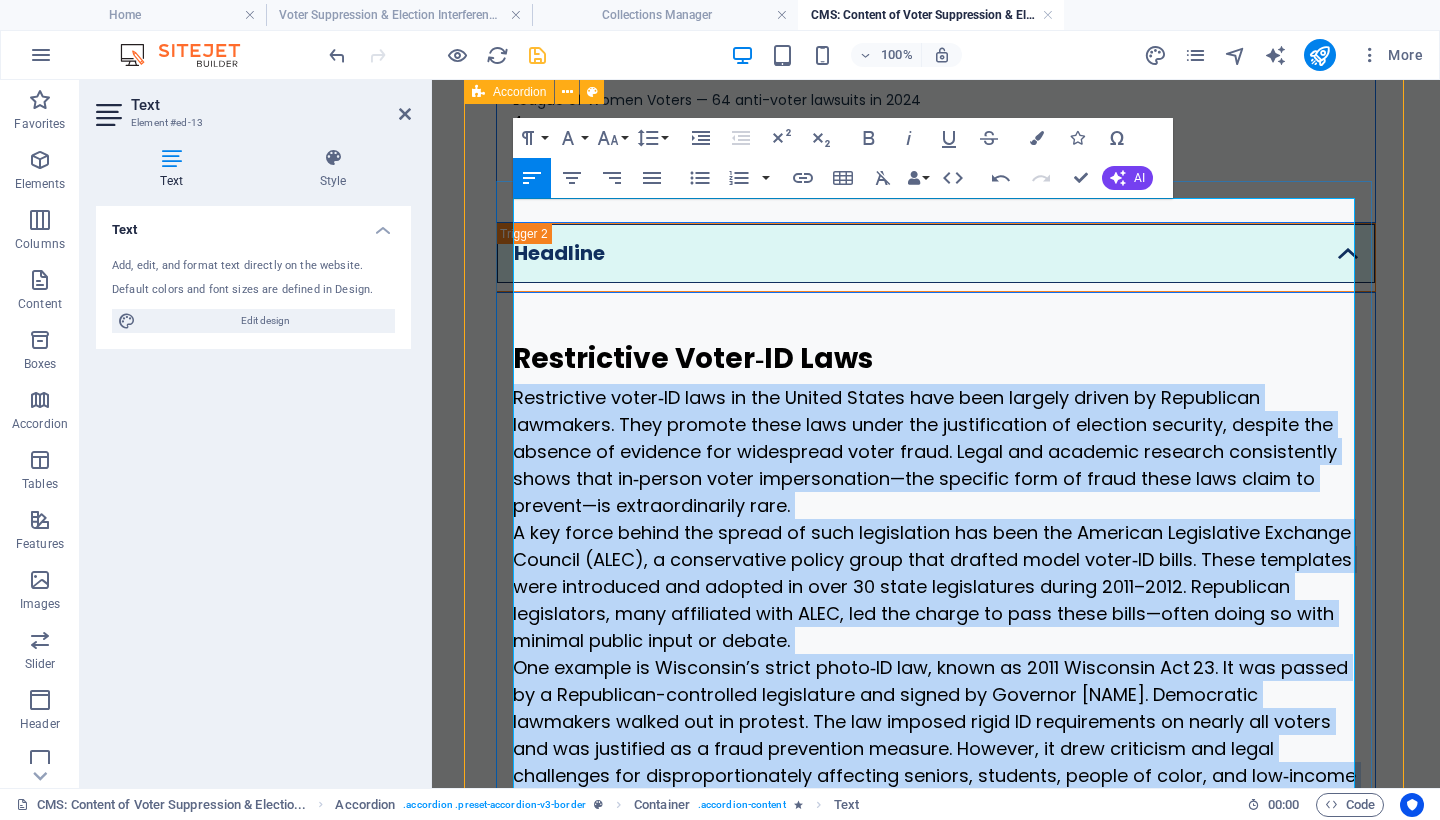 click on "A key force behind the spread of such legislation has been the American Legislative Exchange Council (ALEC), a conservative policy group that drafted model voter‑ID bills. These templates were introduced and adopted in over 30 state legislatures during 2011–2012. Republican legislators, many affiliated with ALEC, led the charge to pass these bills—often doing so with minimal public input or debate." at bounding box center [932, 586] 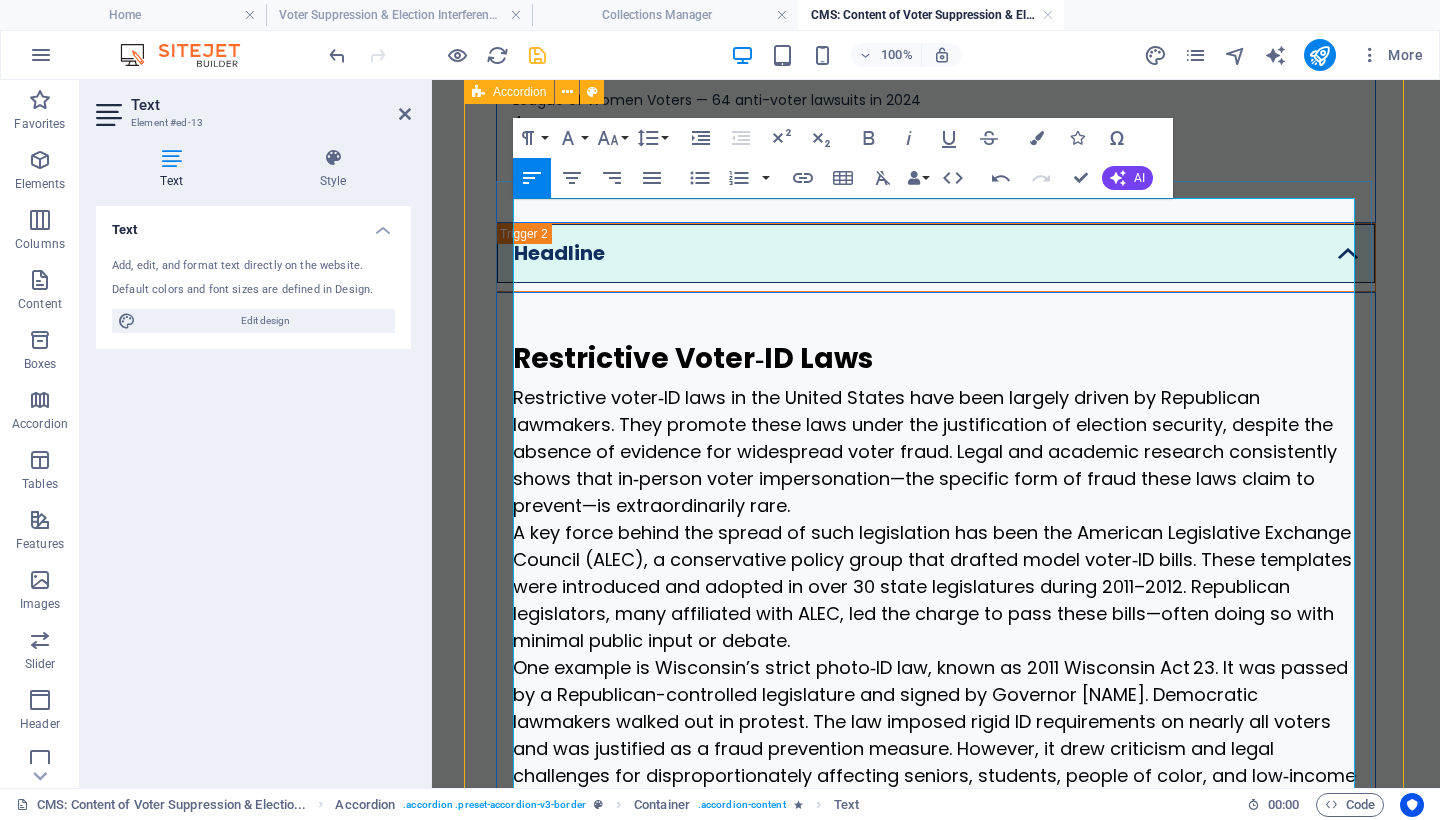 click on "Restrictive voter‑ID laws in the United States have been largely driven by Republican lawmakers. They promote these laws under the justification of election security, despite the absence of evidence for widespread voter fraud. Legal and academic research consistently shows that in‑person voter impersonation—the specific form of fraud these laws claim to prevent—is extraordinarily rare." at bounding box center (936, 451) 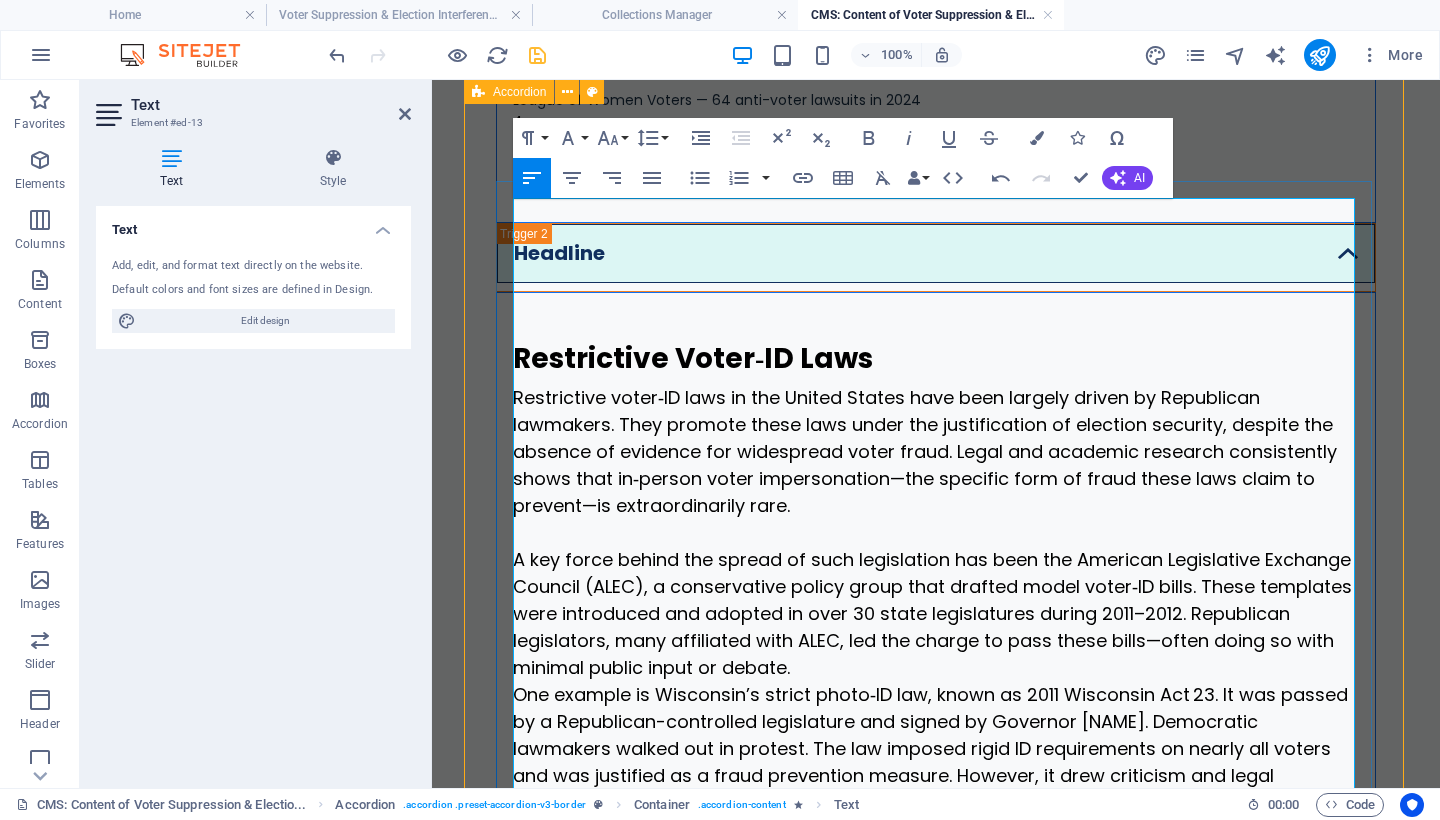 click on "A key force behind the spread of such legislation has been the American Legislative Exchange Council (ALEC), a conservative policy group that drafted model voter‑ID bills. These templates were introduced and adopted in over 30 state legislatures during 2011–2012. Republican legislators, many affiliated with ALEC, led the charge to pass these bills—often doing so with minimal public input or debate." at bounding box center [936, 613] 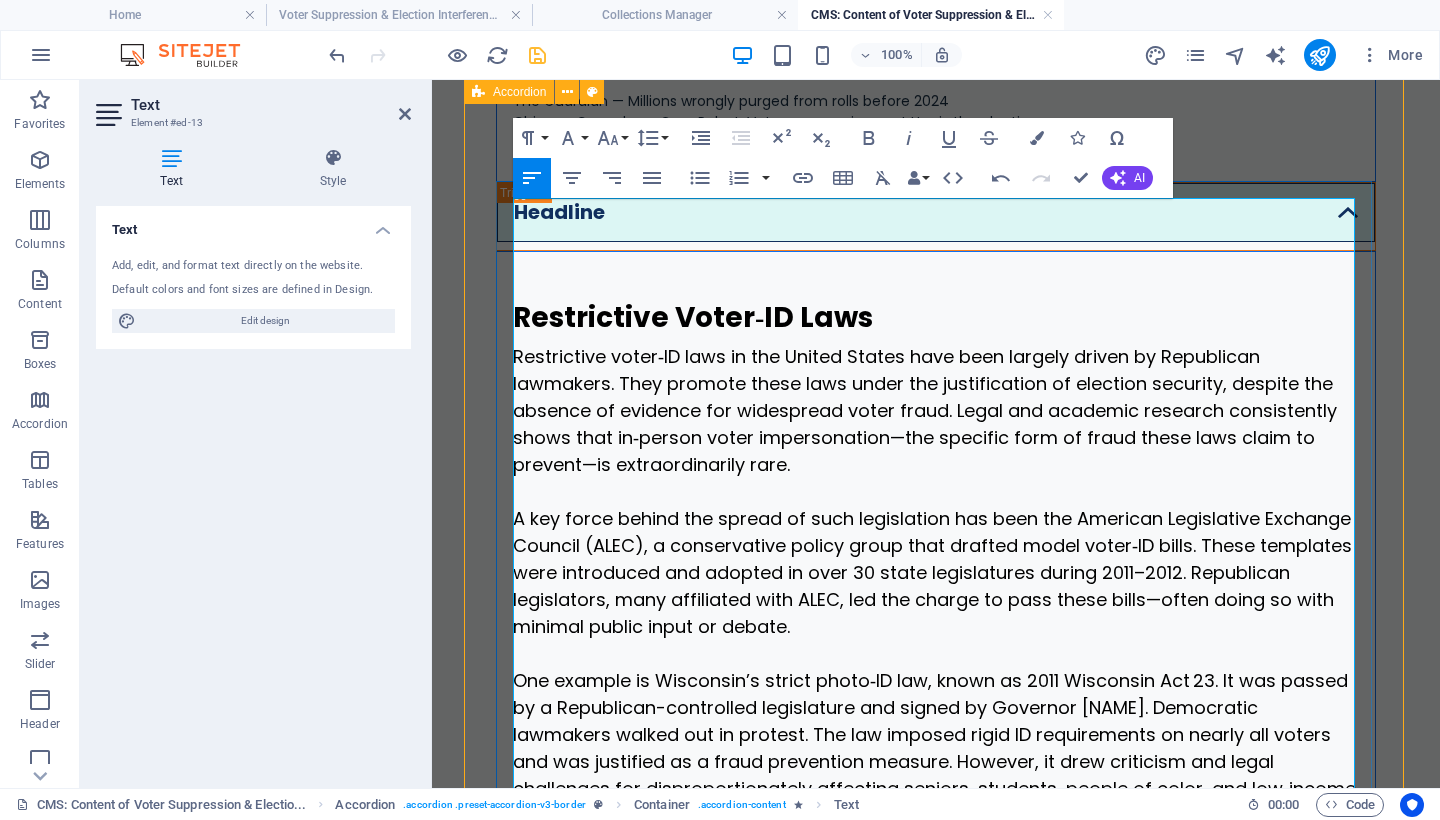 scroll, scrollTop: 2624, scrollLeft: 0, axis: vertical 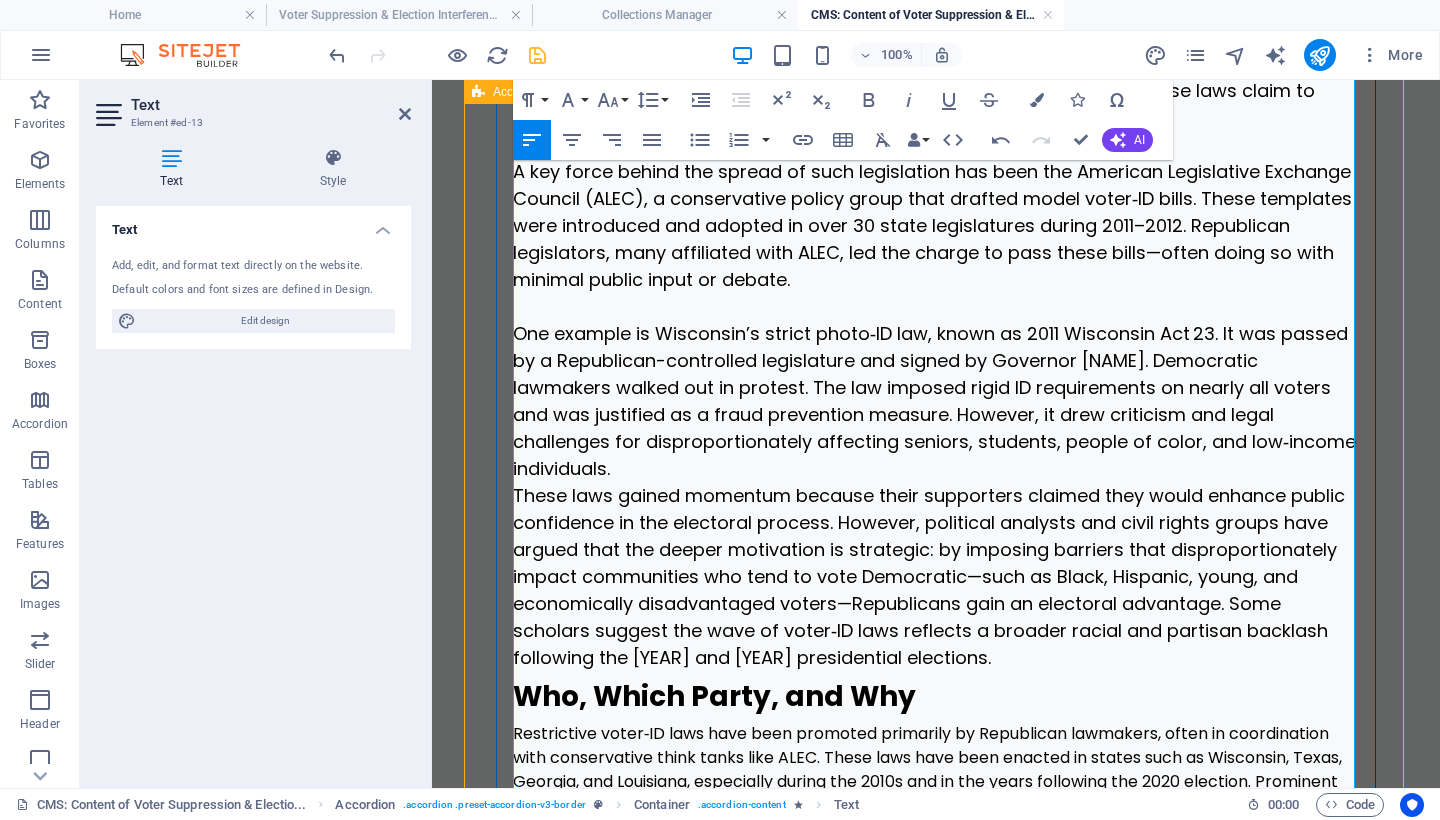 click on "One example is Wisconsin’s strict photo‑ID law, known as 2011 Wisconsin Act 23. It was passed by a Republican-controlled legislature and signed by Governor [NAME]. Democratic lawmakers walked out in protest. The law imposed rigid ID requirements on nearly all voters and was justified as a fraud prevention measure. However, it drew criticism and legal challenges for disproportionately affecting seniors, students, people of color, and low‑income individuals." at bounding box center [936, 401] 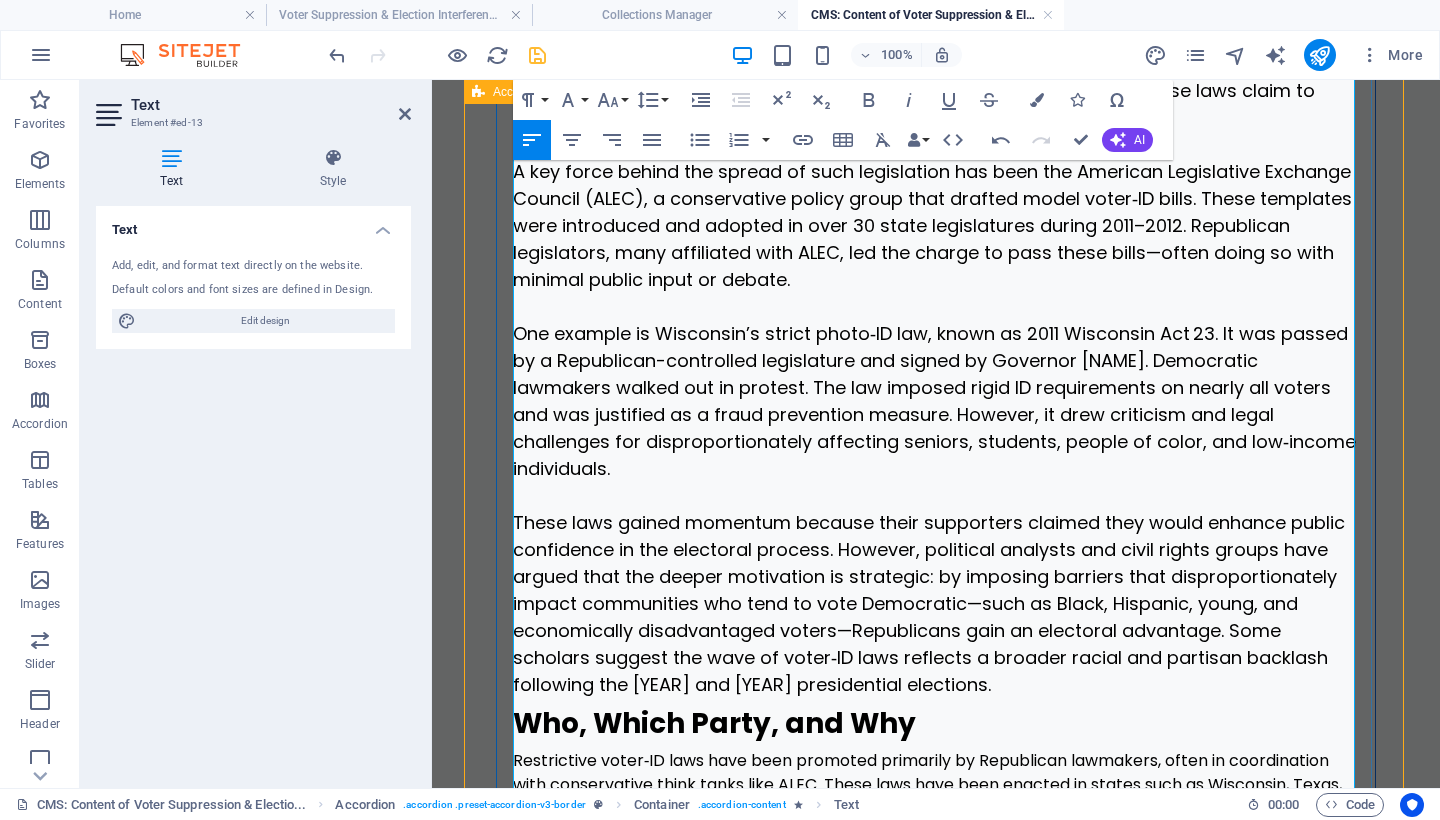 click on "These laws gained momentum because their supporters claimed they would enhance public confidence in the electoral process. However, political analysts and civil rights groups have argued that the deeper motivation is strategic: by imposing barriers that disproportionately impact communities who tend to vote Democratic—such as Black, Hispanic, young, and economically disadvantaged voters—Republicans gain an electoral advantage. Some scholars suggest the wave of voter‑ID laws reflects a broader racial and partisan backlash following the [YEAR] and [YEAR] presidential elections." at bounding box center [936, 603] 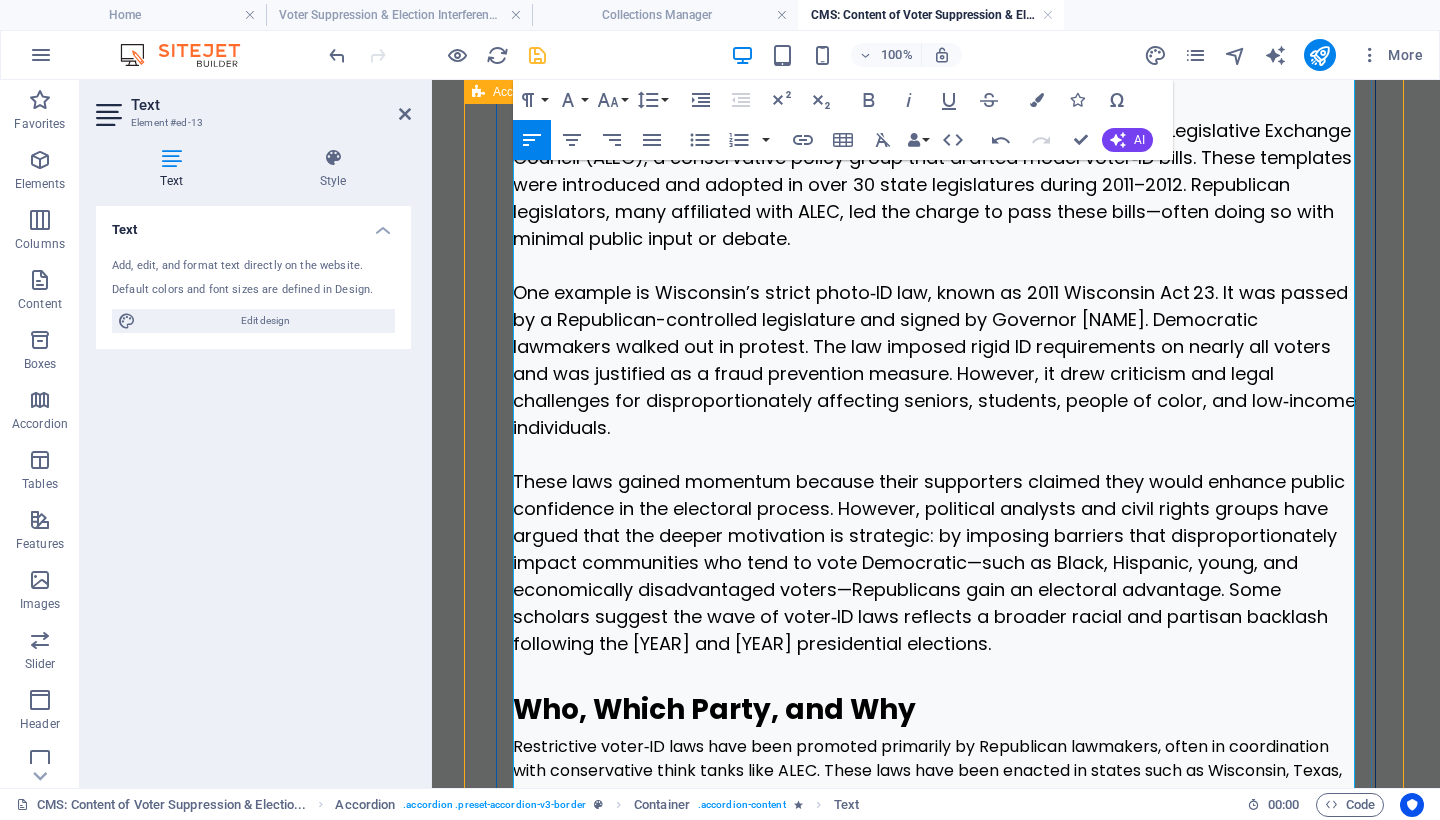 scroll, scrollTop: 2910, scrollLeft: 0, axis: vertical 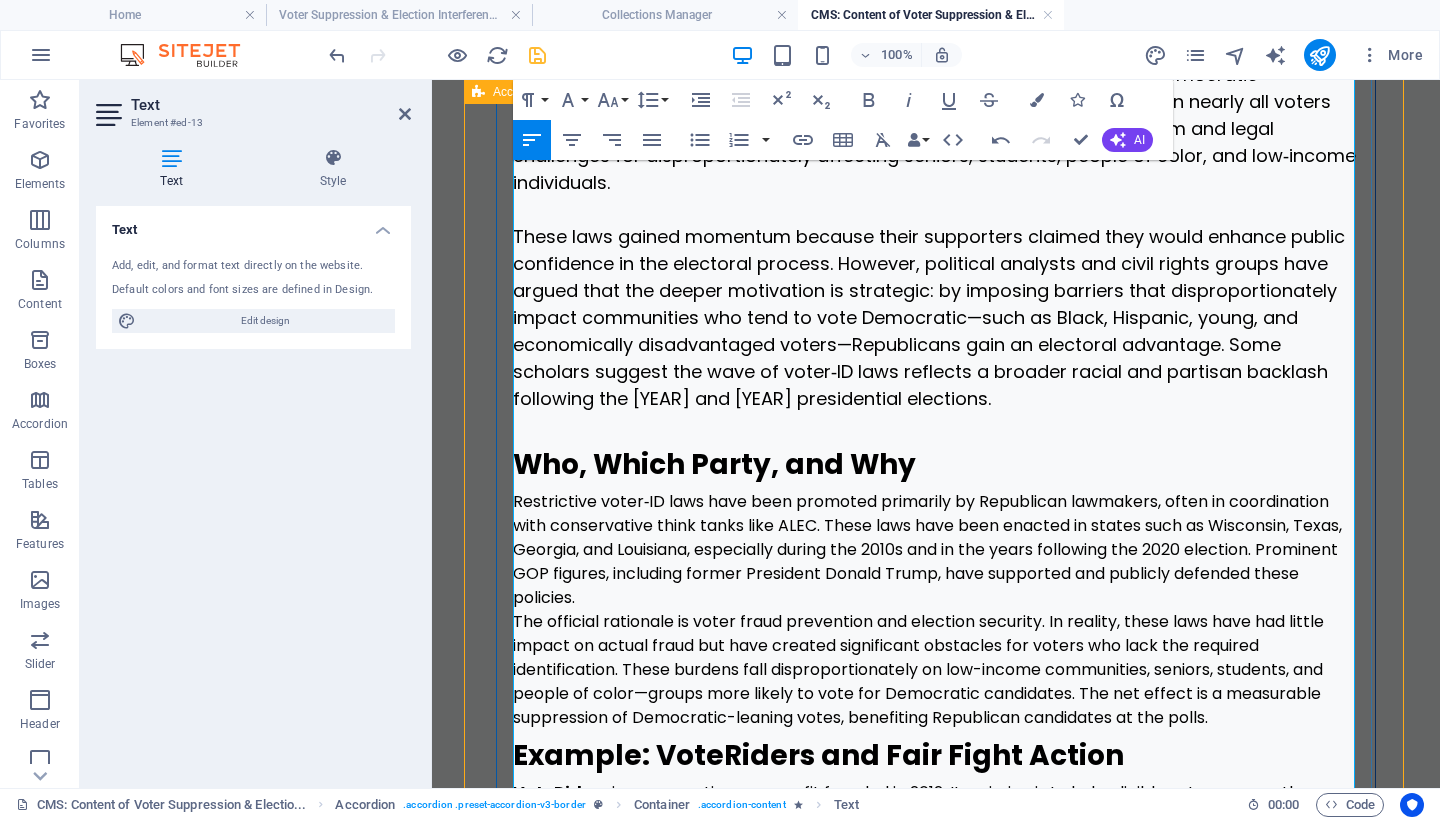 click on "The official rationale is voter fraud prevention and election security. In reality, these laws have had little impact on actual fraud but have created significant obstacles for voters who lack the required identification. These burdens fall disproportionately on low-income communities, seniors, students, and people of color—groups more likely to vote for Democratic candidates. The net effect is a measurable suppression of Democratic-leaning votes, benefiting Republican candidates at the polls." at bounding box center (936, 670) 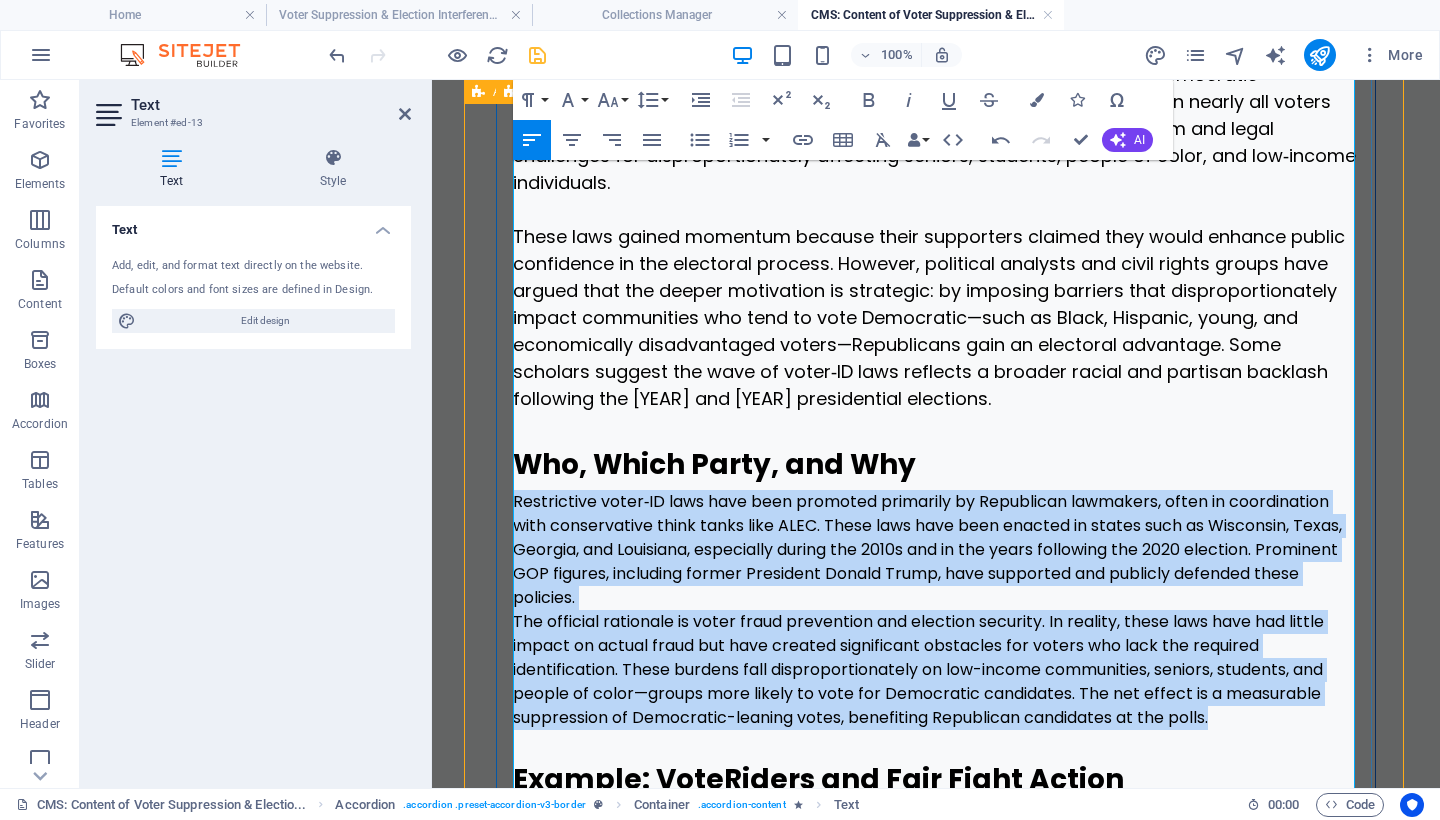 drag, startPoint x: 1241, startPoint y: 610, endPoint x: 507, endPoint y: 393, distance: 765.40515 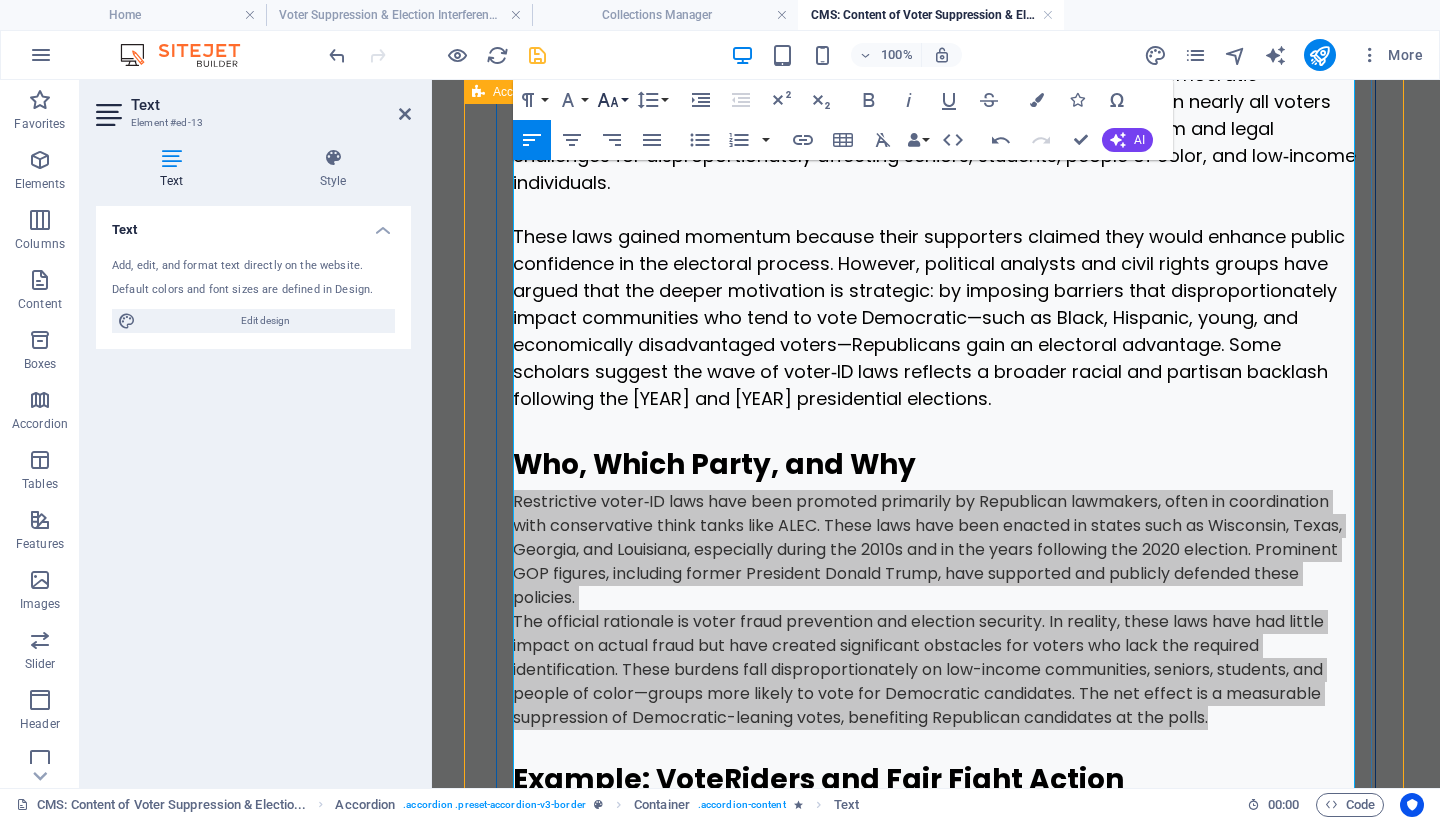 click 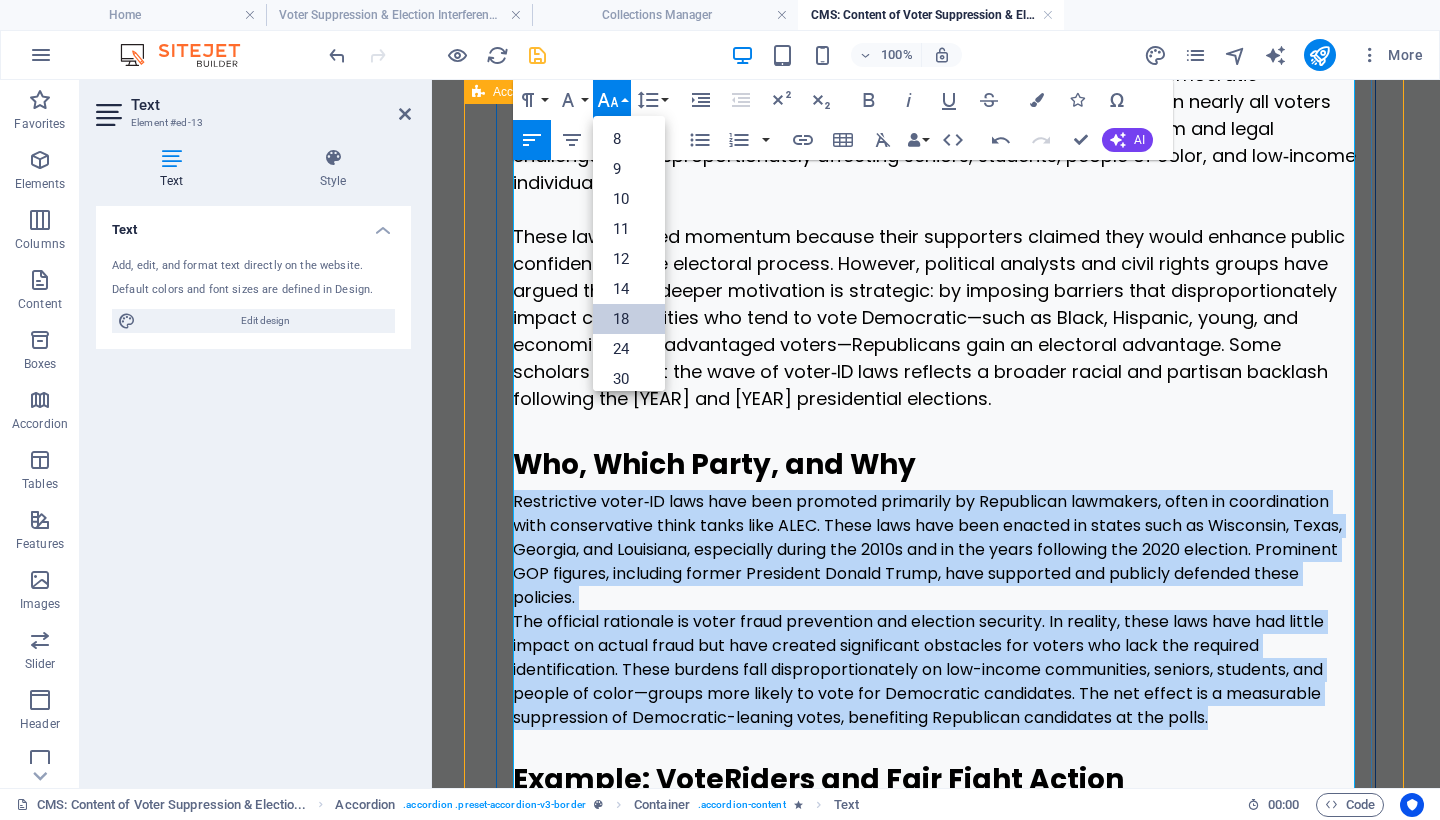 click on "18" at bounding box center [629, 319] 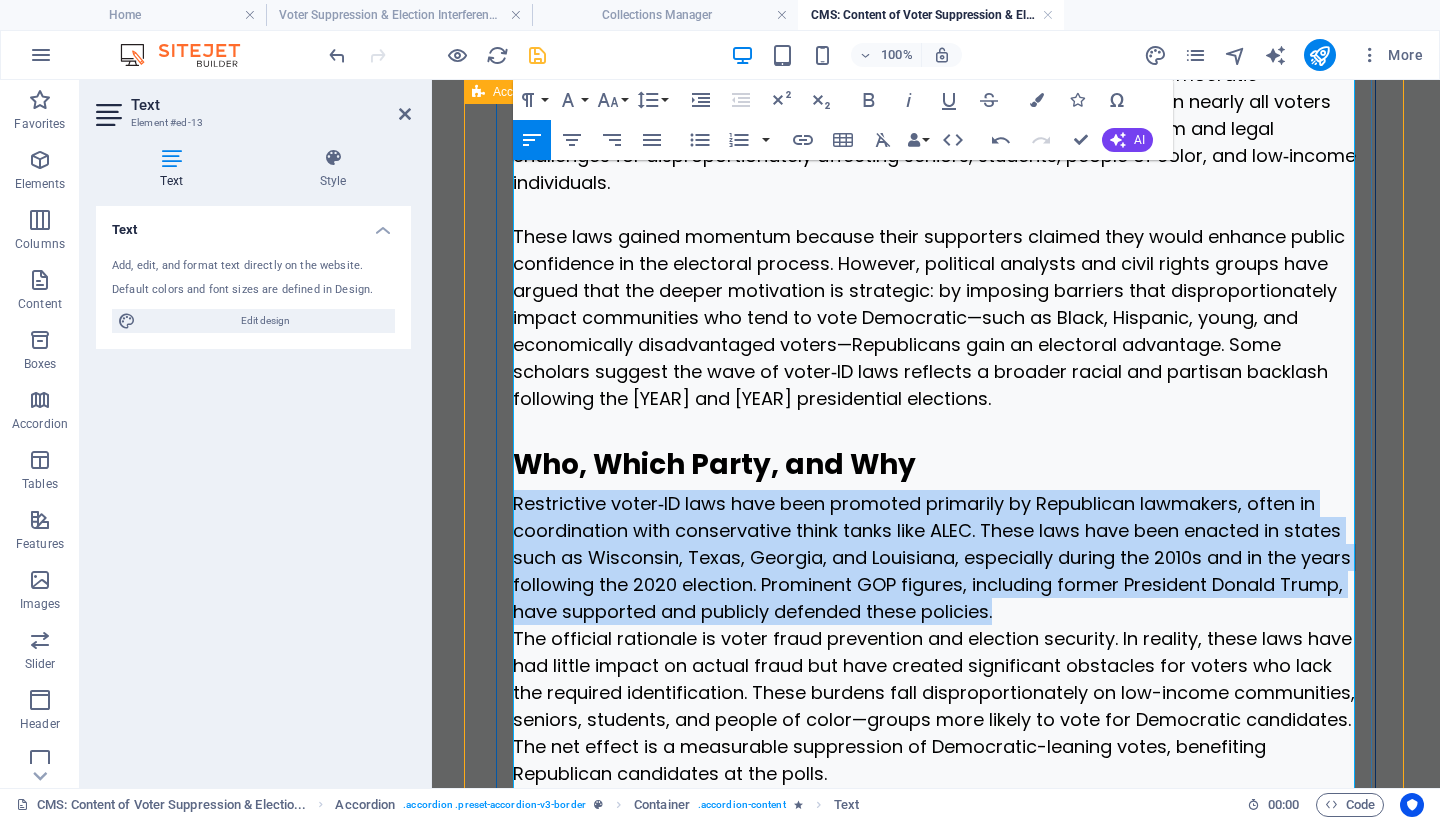 click on "The official rationale is voter fraud prevention and election security. In reality, these laws have had little impact on actual fraud but have created significant obstacles for voters who lack the required identification. These burdens fall disproportionately on low-income communities, seniors, students, and people of color—groups more likely to vote for Democratic candidates. The net effect is a measurable suppression of Democratic-leaning votes, benefiting Republican candidates at the polls." at bounding box center [934, 706] 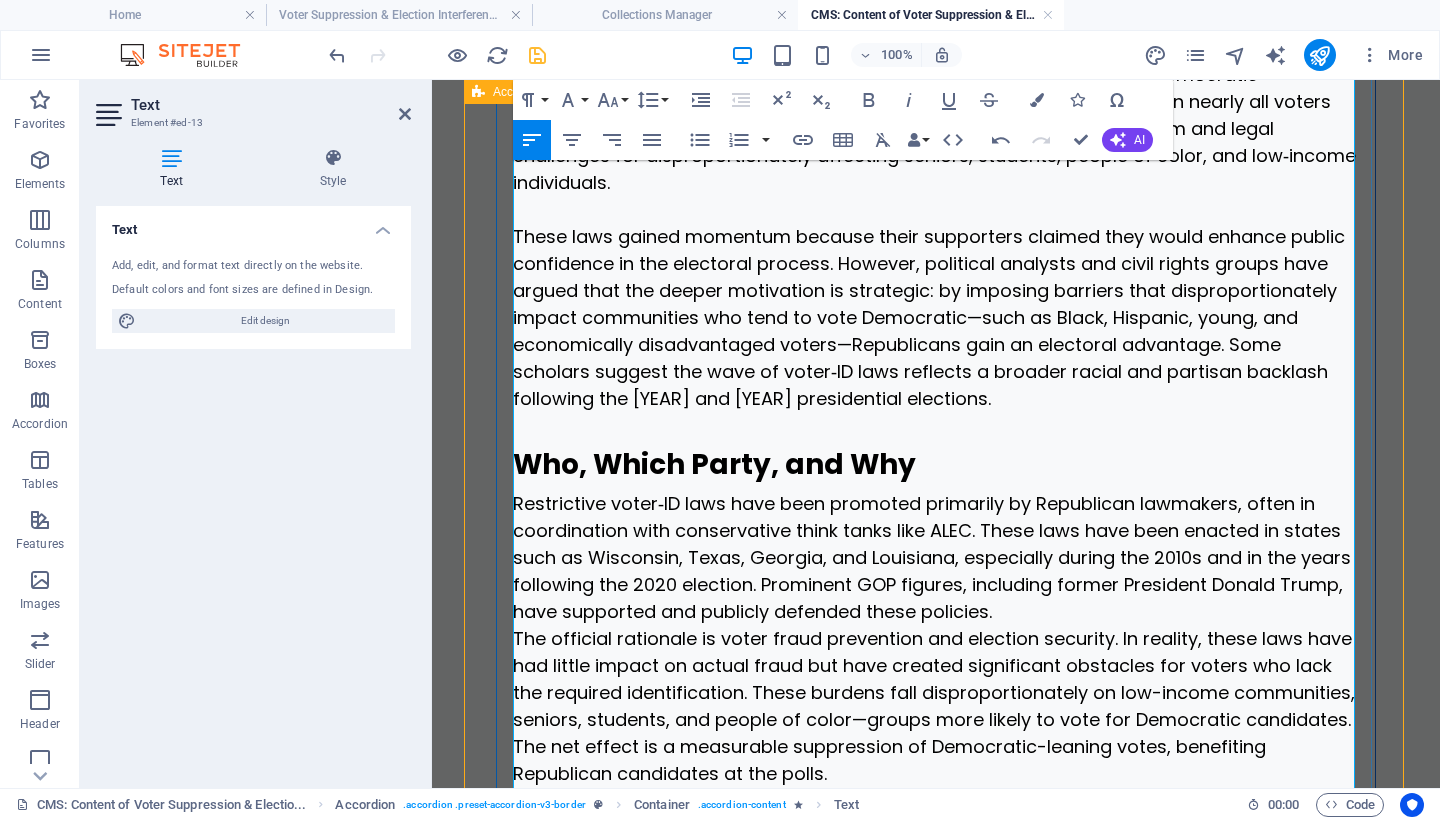 click on "Restrictive voter‑ID laws have been promoted primarily by Republican lawmakers, often in coordination with conservative think tanks like ALEC. These laws have been enacted in states such as Wisconsin, Texas, Georgia, and Louisiana, especially during the 2010s and in the years following the 2020 election. Prominent GOP figures, including former President Donald Trump, have supported and publicly defended these policies." at bounding box center (936, 557) 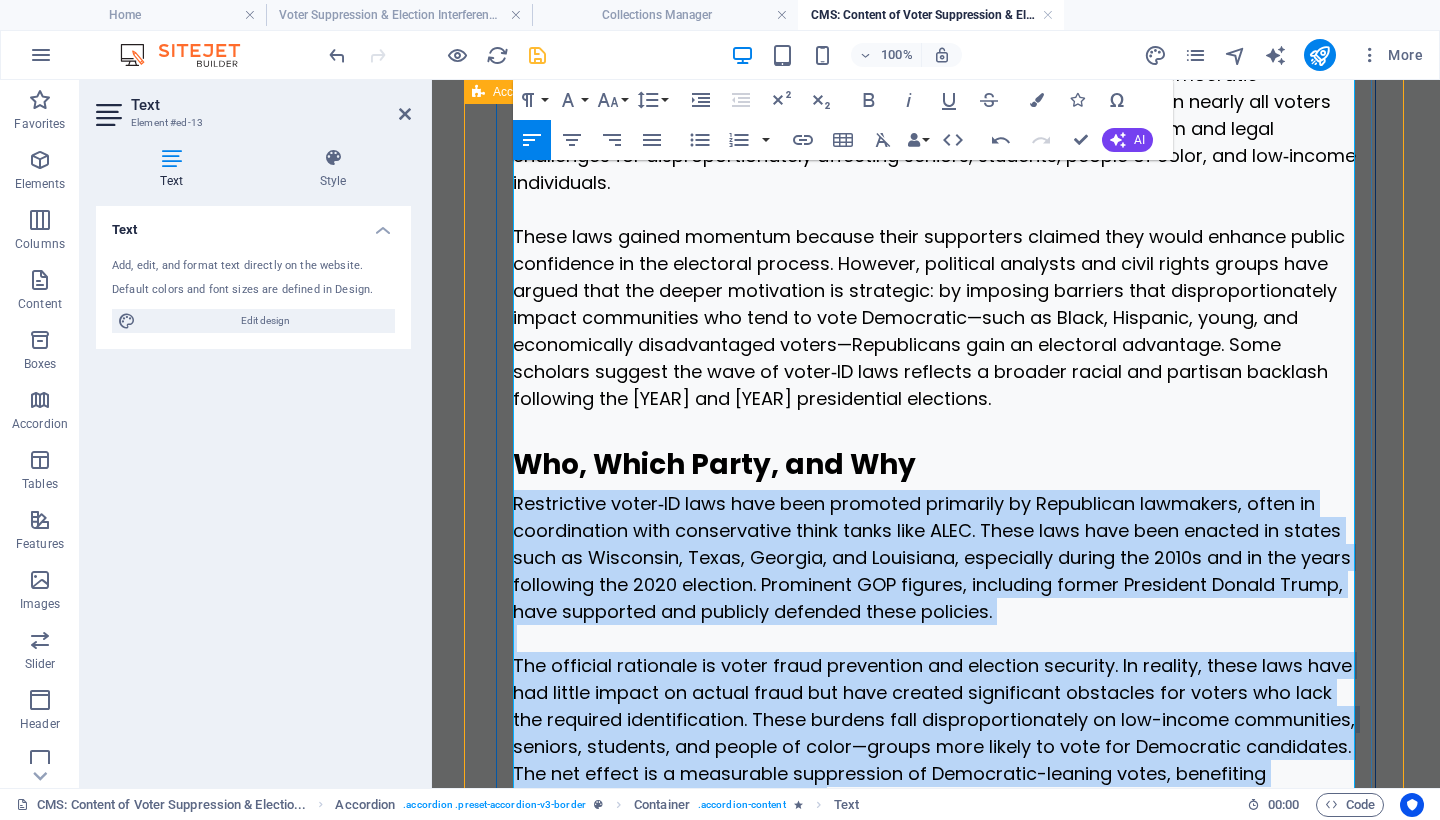 drag, startPoint x: 1007, startPoint y: 694, endPoint x: 513, endPoint y: 391, distance: 579.52136 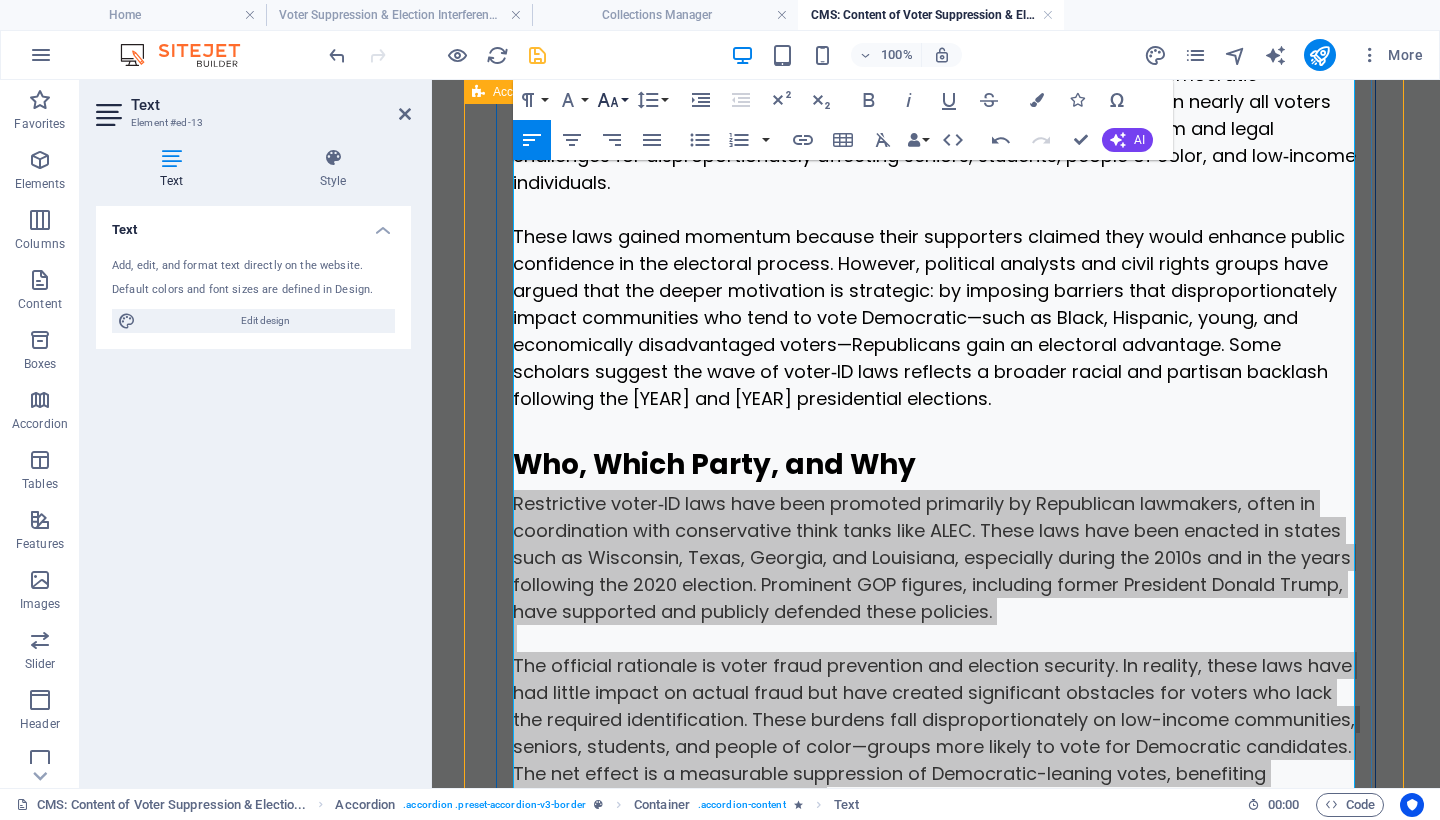 click 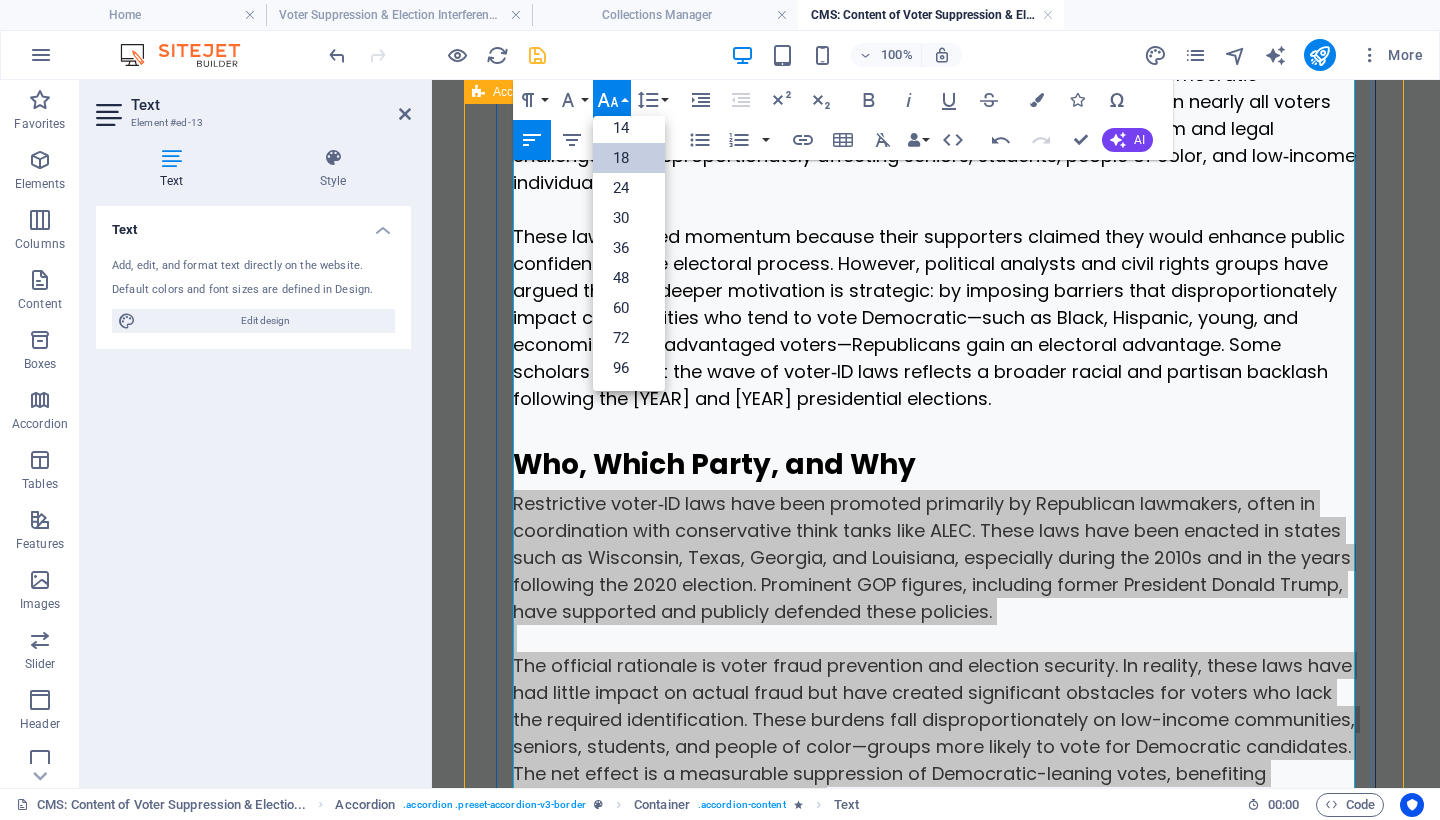 scroll, scrollTop: 161, scrollLeft: 0, axis: vertical 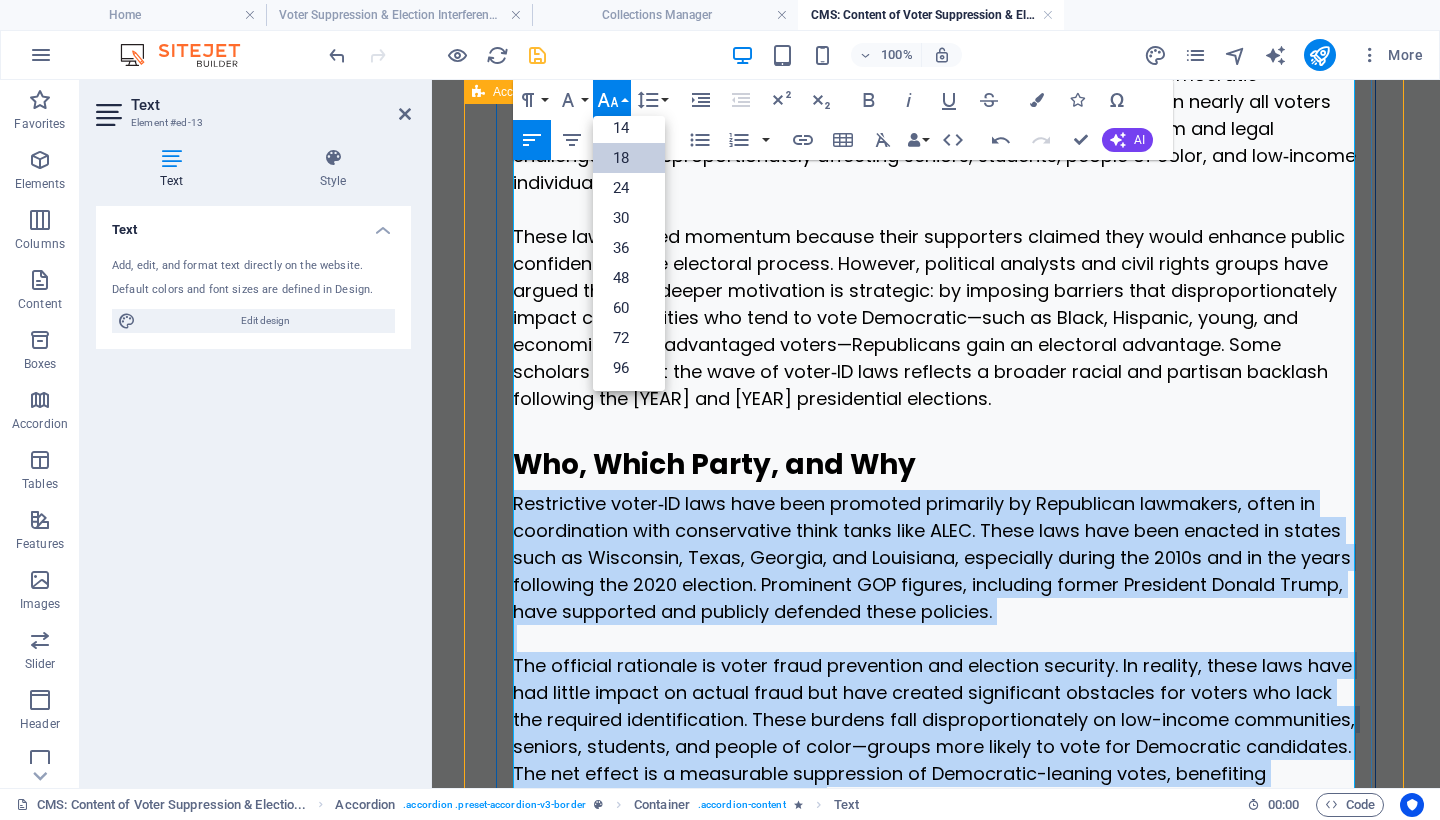 click on "18" at bounding box center [629, 158] 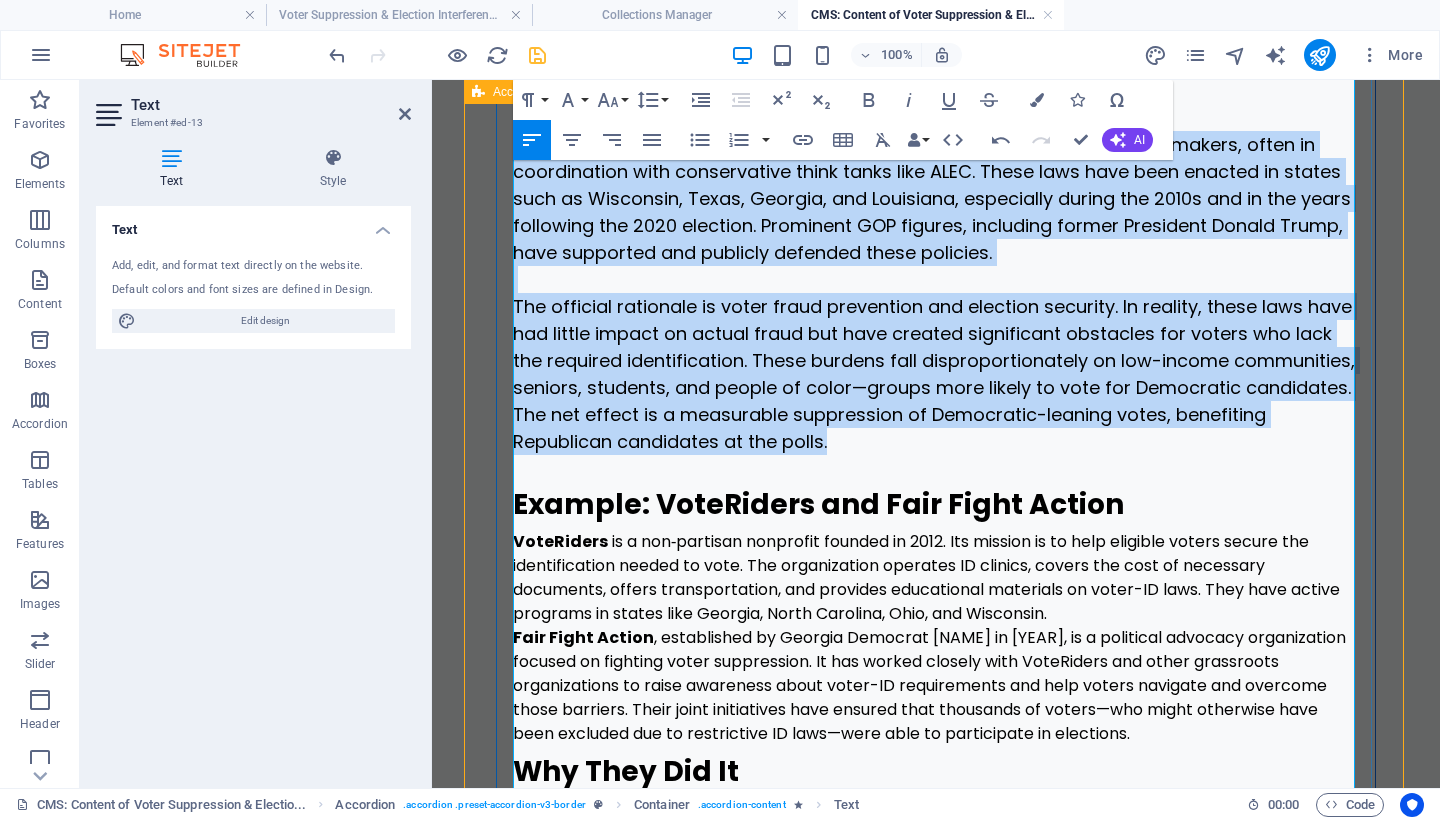 scroll, scrollTop: 3412, scrollLeft: 0, axis: vertical 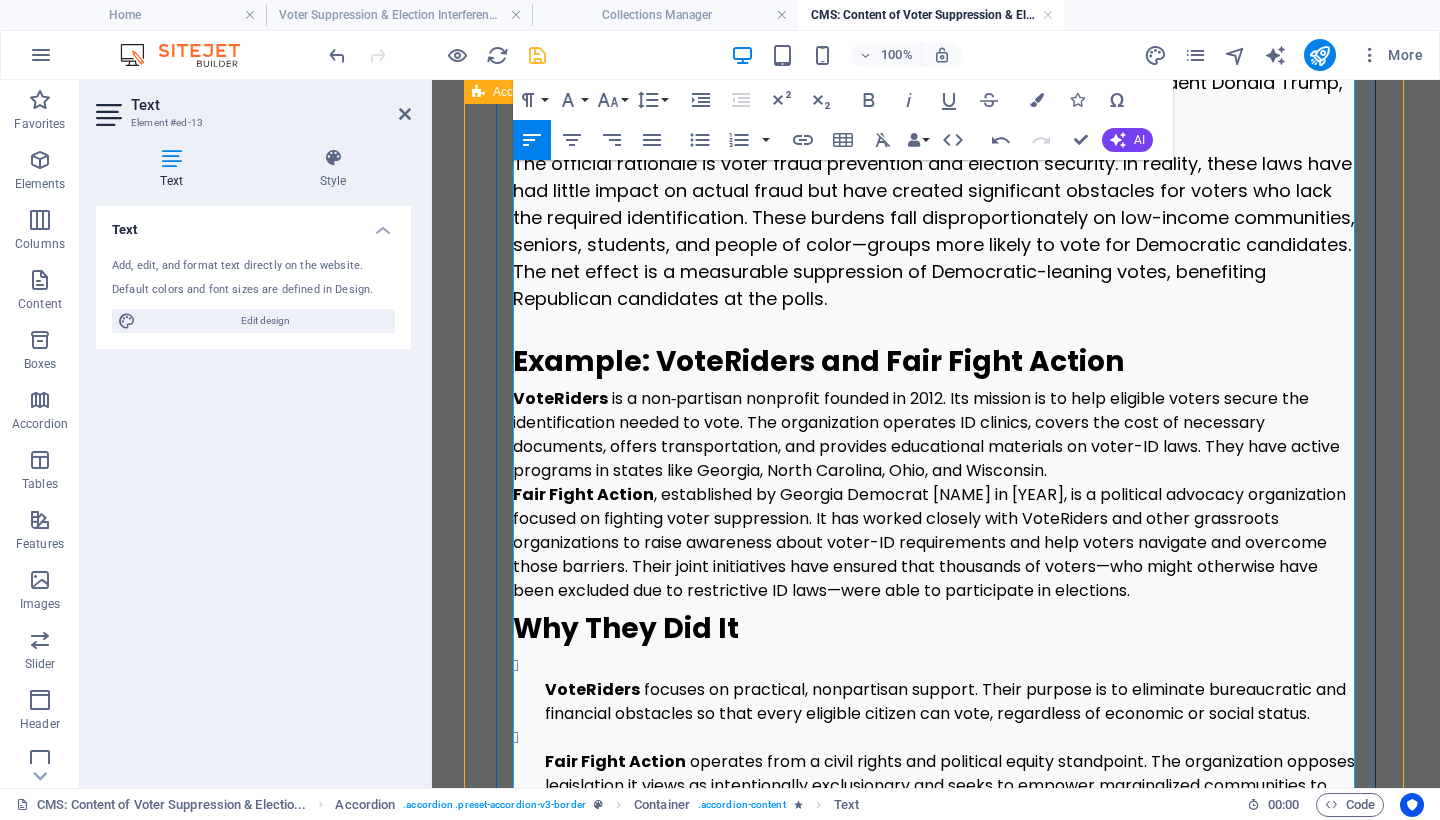 click on "Fair Fight Action , established by Georgia Democrat [PERSON] in 2018, is a political advocacy organization focused on fighting voter suppression. It has worked closely with VoteRiders and other grassroots organizations to raise awareness about voter-ID requirements and help voters navigate and overcome those barriers. Their joint initiatives have ensured that thousands of voters—who might otherwise have been excluded due to restrictive ID laws—were able to participate in elections." at bounding box center [936, 543] 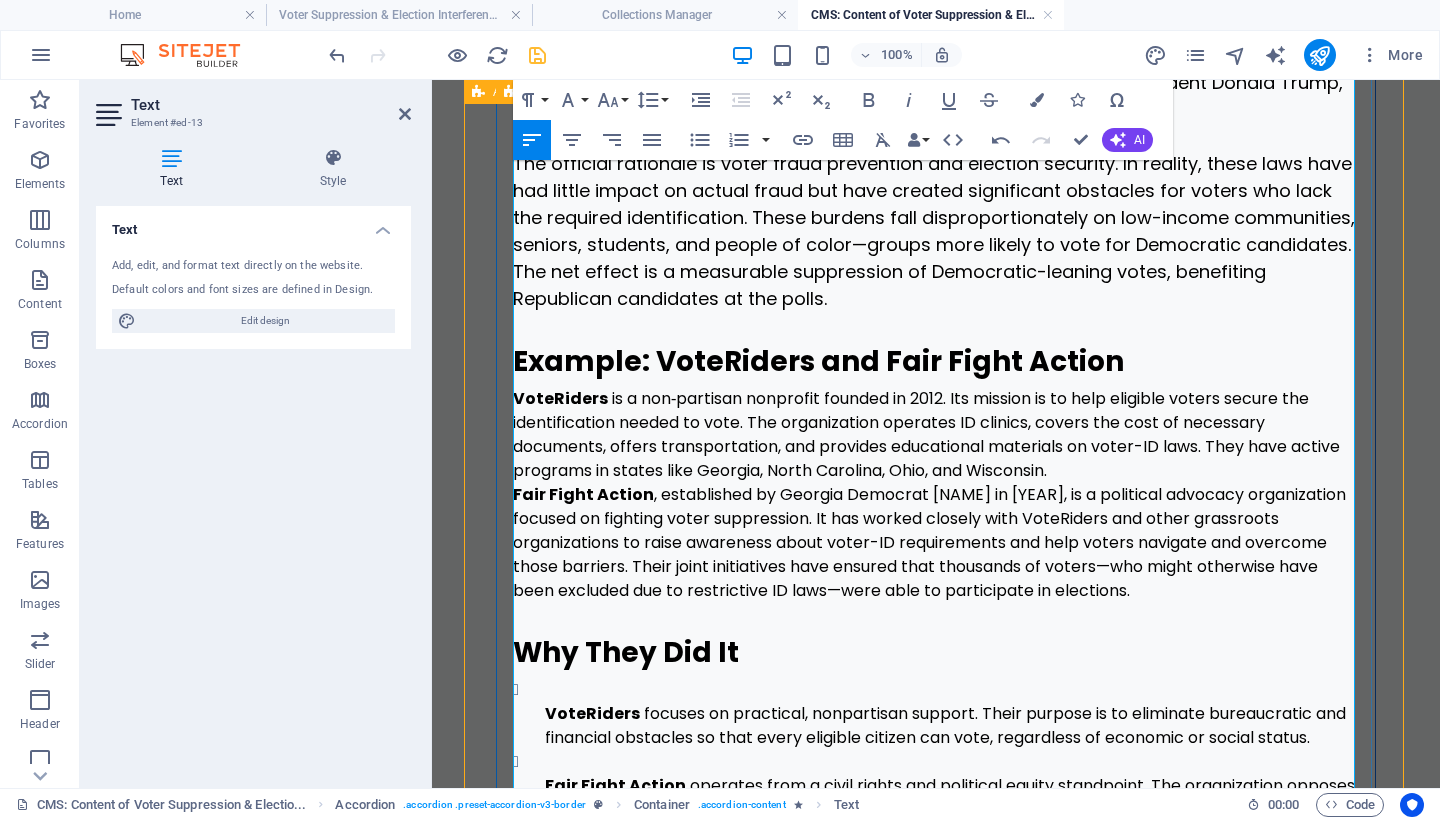 drag, startPoint x: 1292, startPoint y: 487, endPoint x: 498, endPoint y: 283, distance: 819.7878 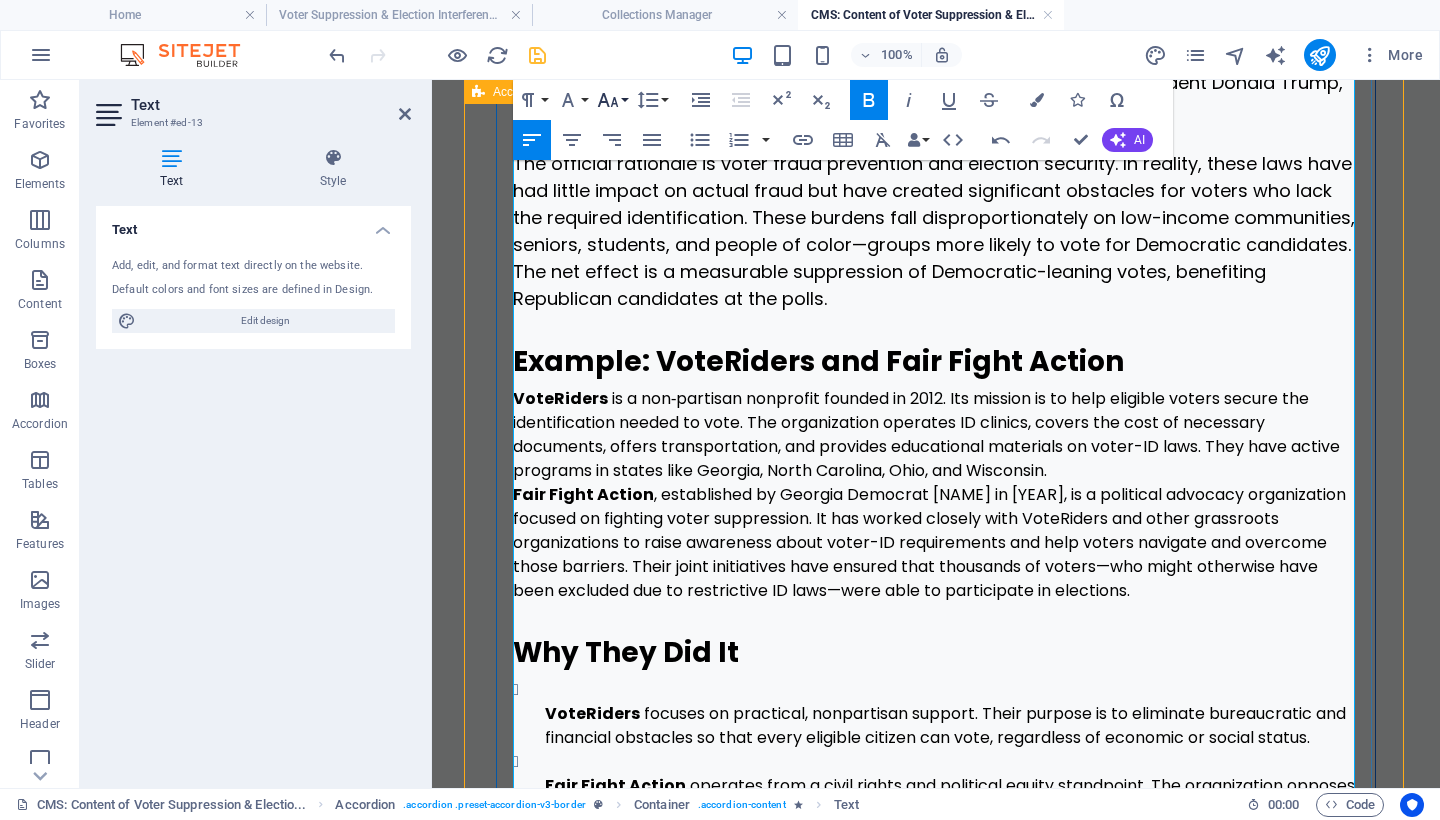 click 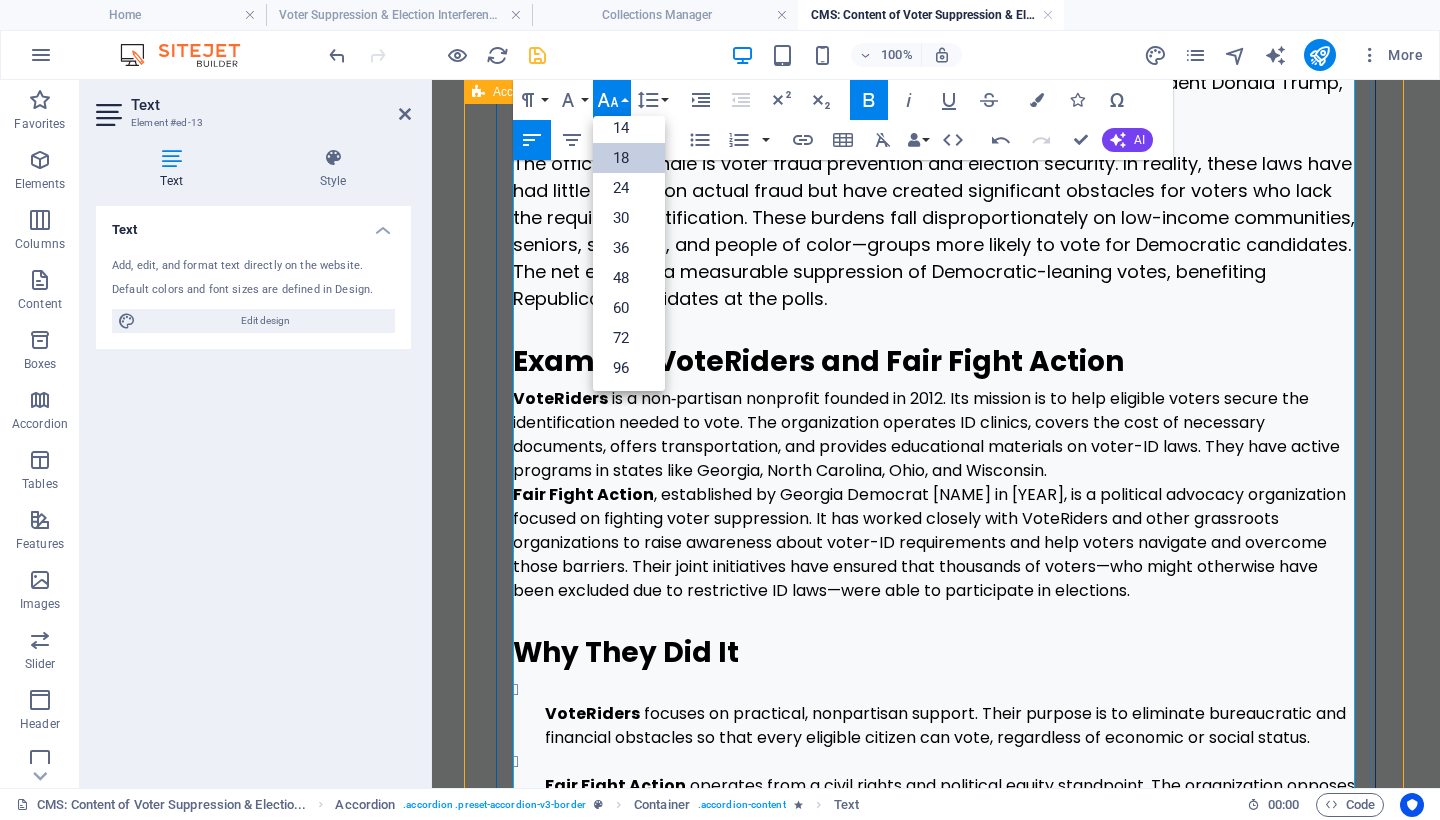click on "18" at bounding box center [629, 158] 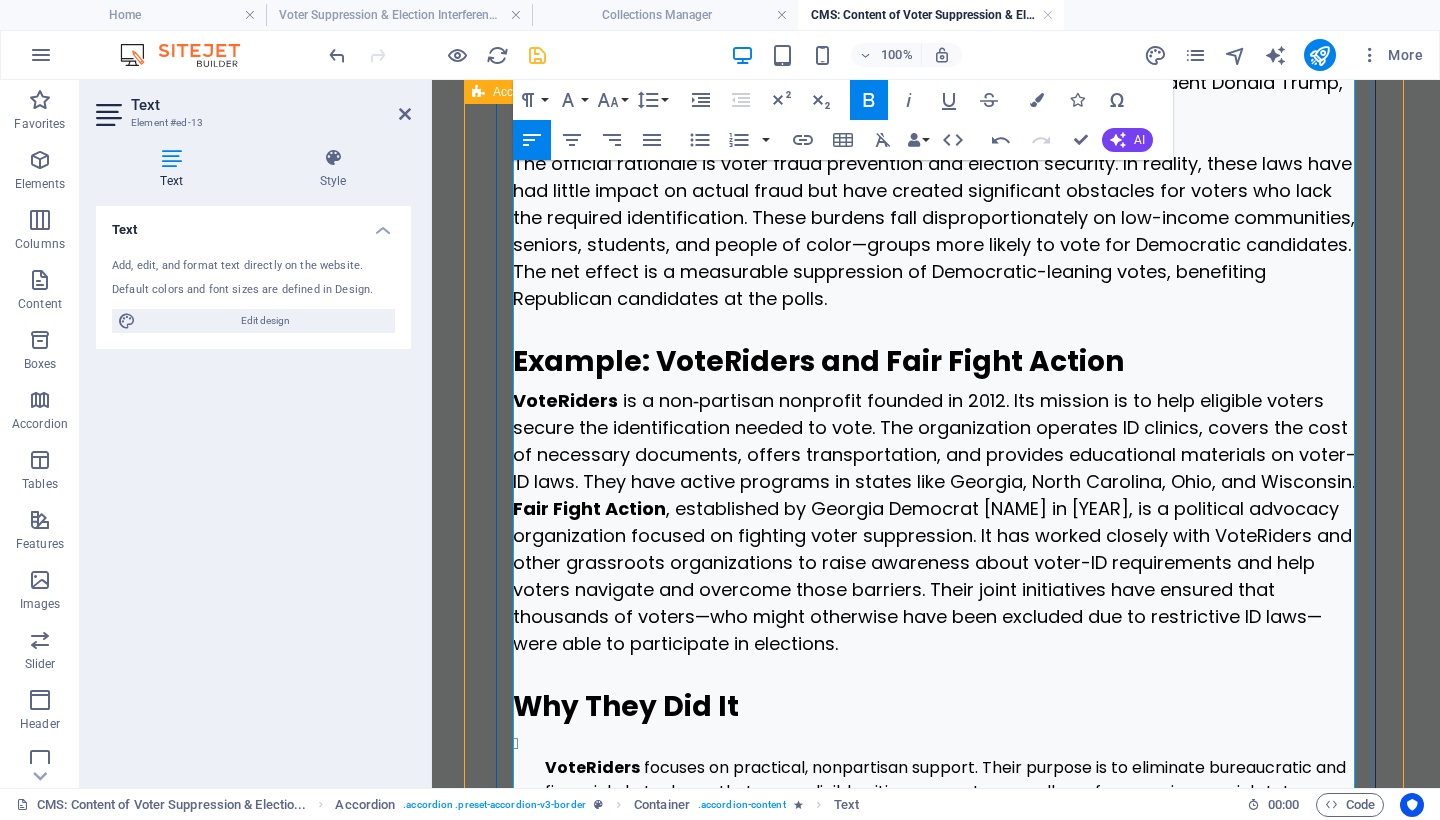 click on "VoteRiders   is a non‑partisan nonprofit founded in 2012. Its mission is to help eligible voters secure the identification needed to vote. The organization operates ID clinics, covers the cost of necessary documents, offers transportation, and provides educational materials on voter-ID laws. They have active programs in states like Georgia, North Carolina, Ohio, and Wisconsin." at bounding box center (936, 441) 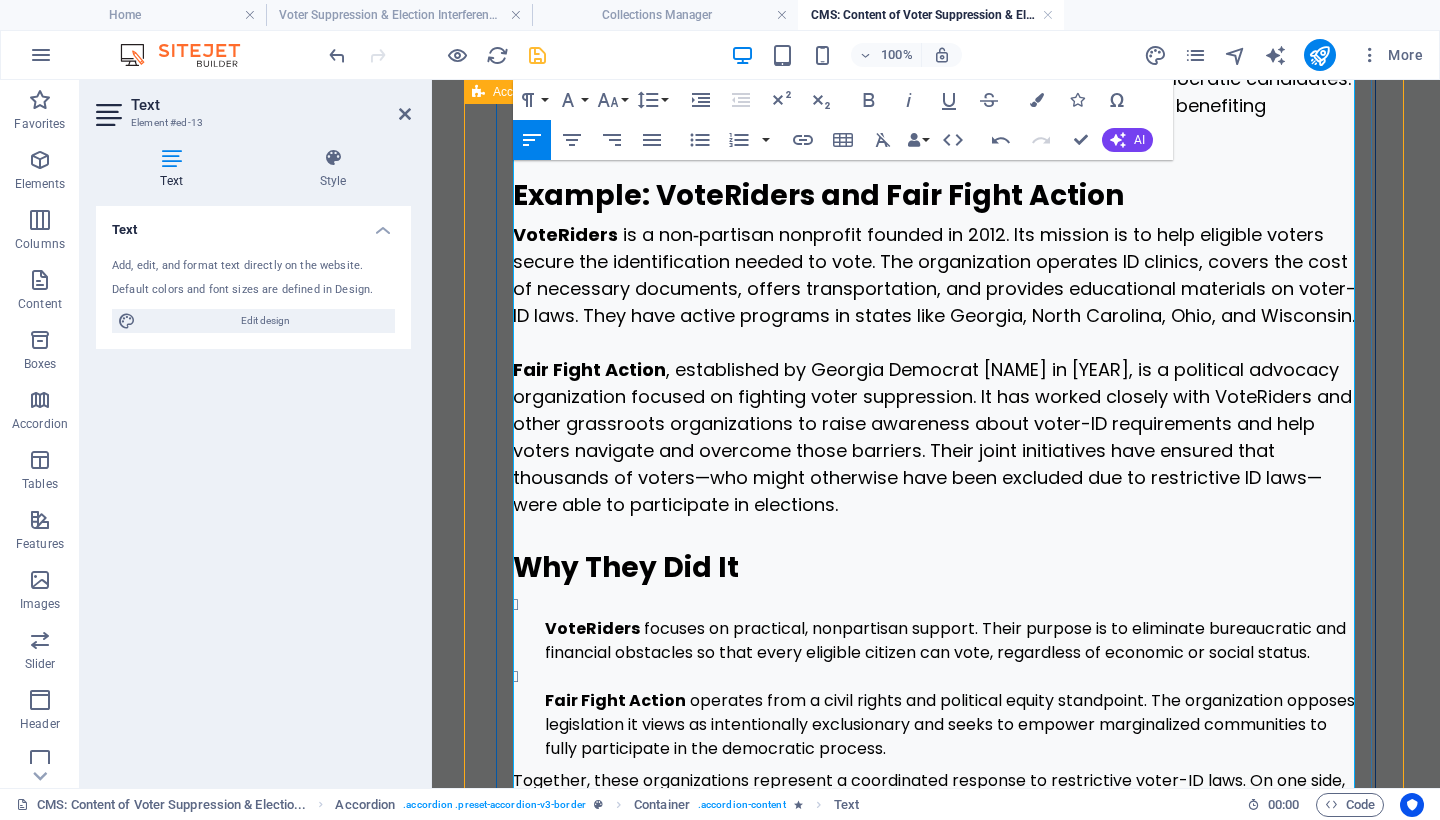 scroll, scrollTop: 3739, scrollLeft: 0, axis: vertical 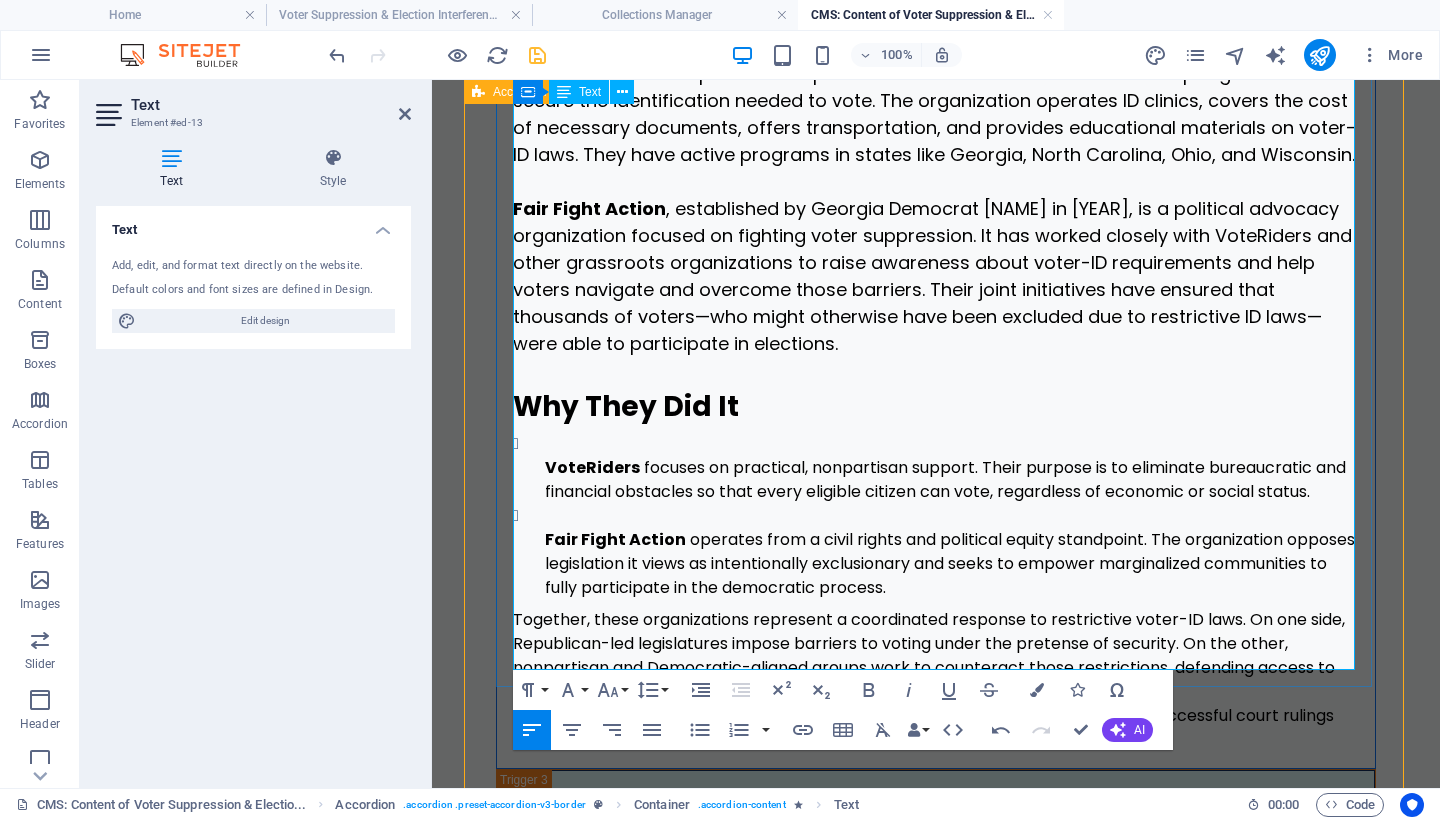 click on "VoteRiders" at bounding box center (592, 467) 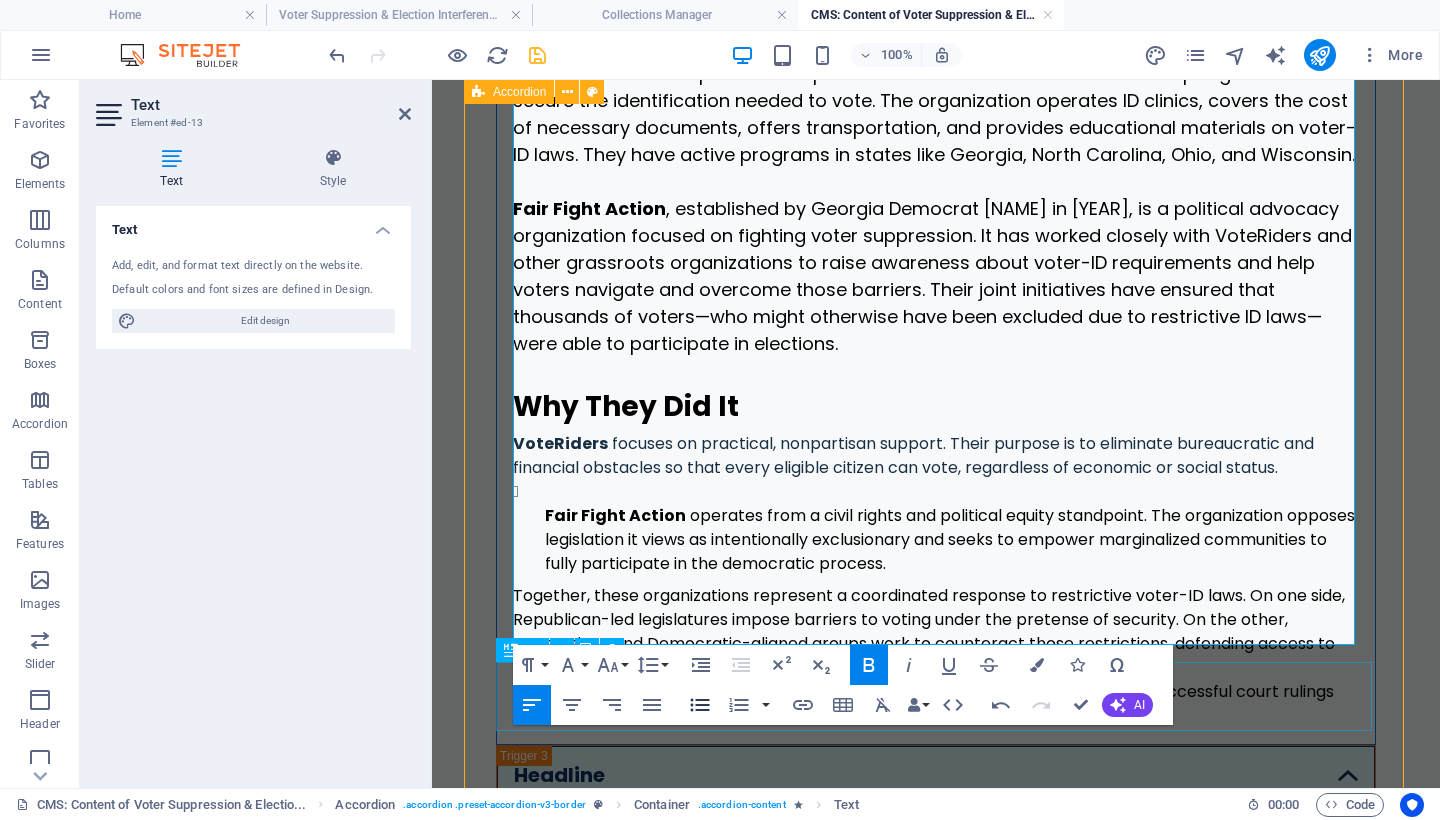click 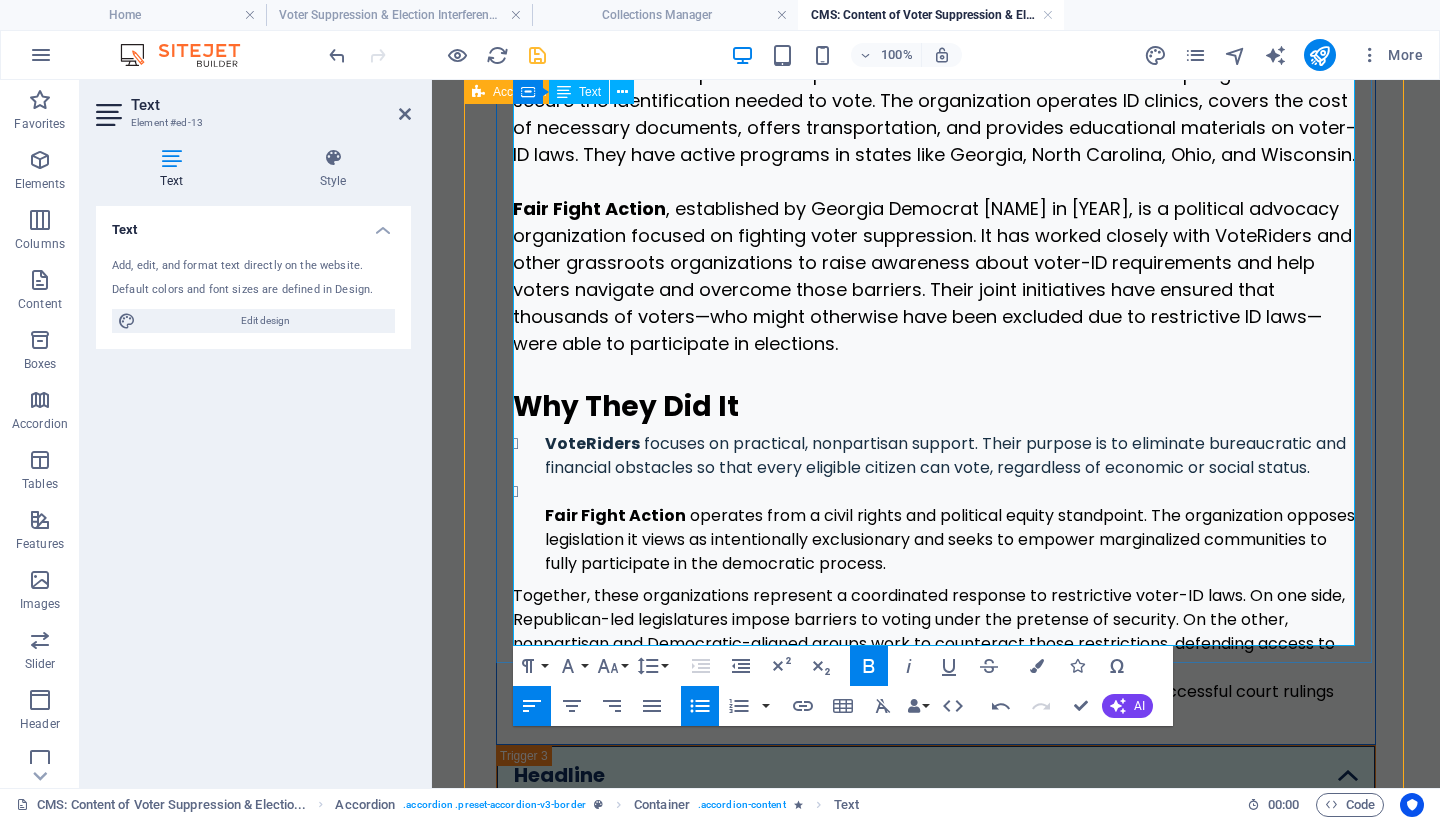 click on "Fair Fight Action   operates from a civil rights and political equity standpoint. The organization opposes legislation it views as intentionally exclusionary and seeks to empower marginalized communities to fully participate in the democratic process." at bounding box center [936, 528] 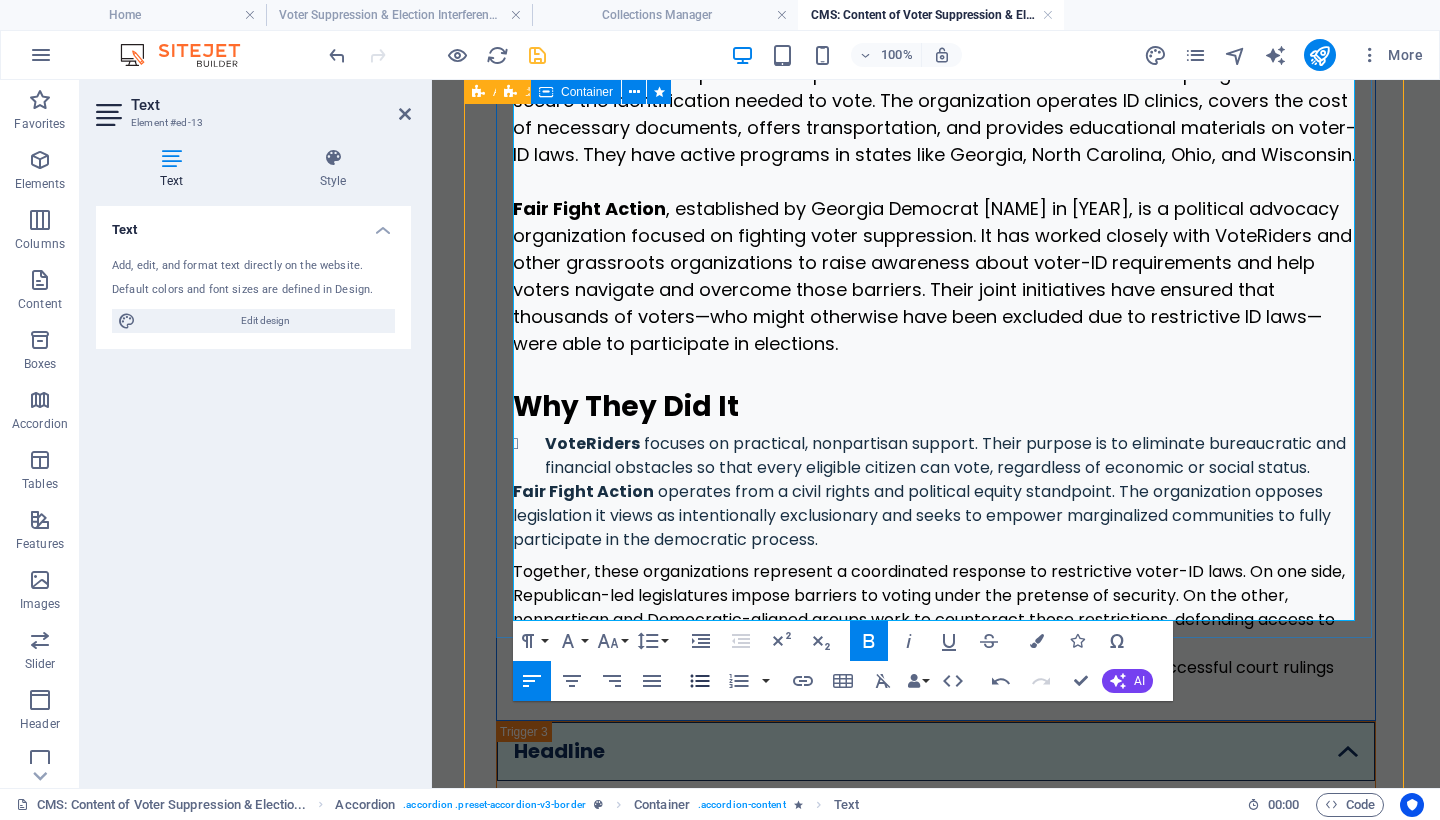 click 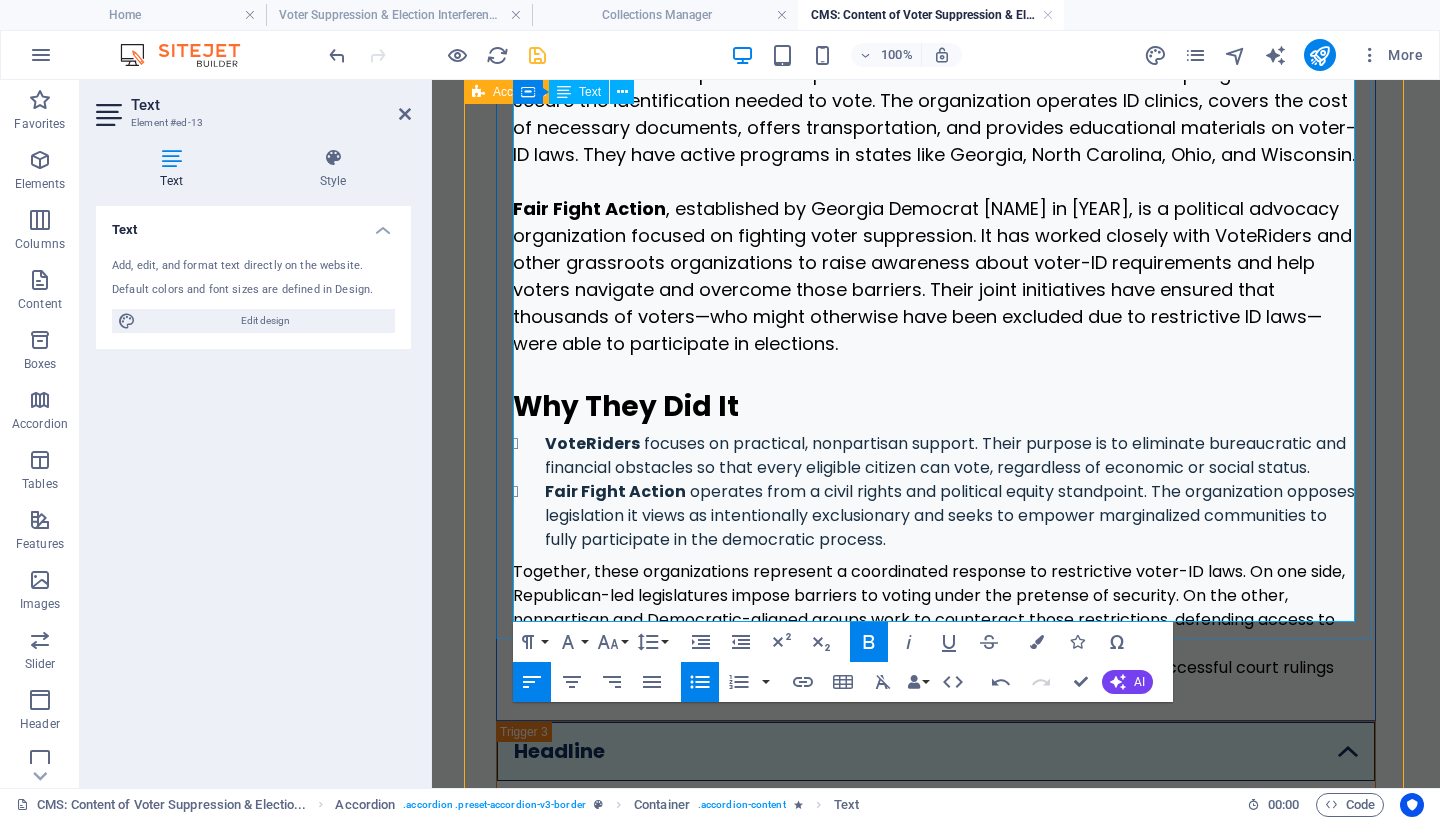 click on "Together, these organizations represent a coordinated response to restrictive voter-ID laws. On one side, Republican-led legislatures impose barriers to voting under the pretense of security. On the other, nonpartisan and Democratic-aligned groups work to counteract those restrictions, defending access to the ballot and preserving democratic participation." at bounding box center [936, 608] 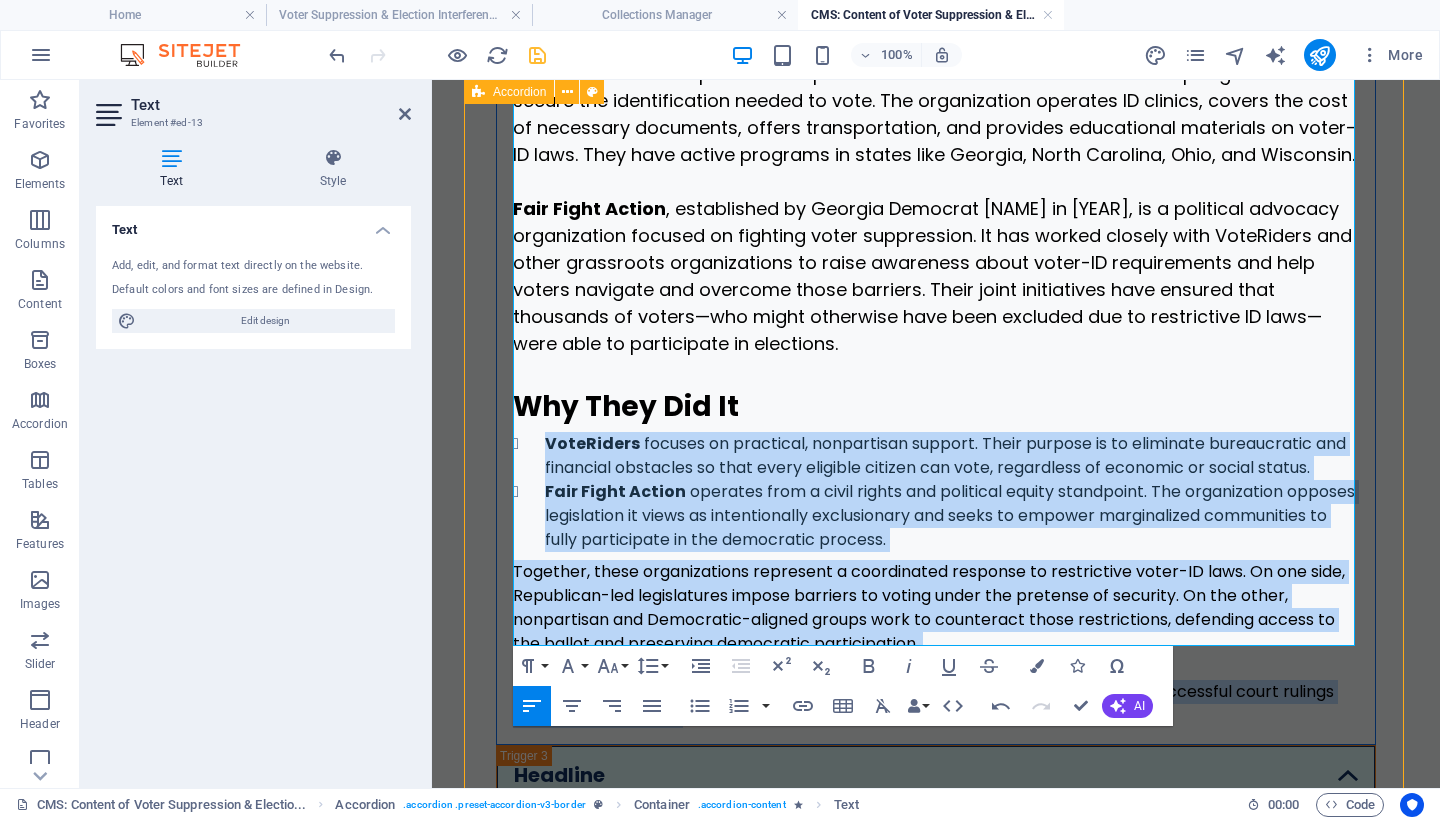 drag, startPoint x: 710, startPoint y: 630, endPoint x: 489, endPoint y: 346, distance: 359.8569 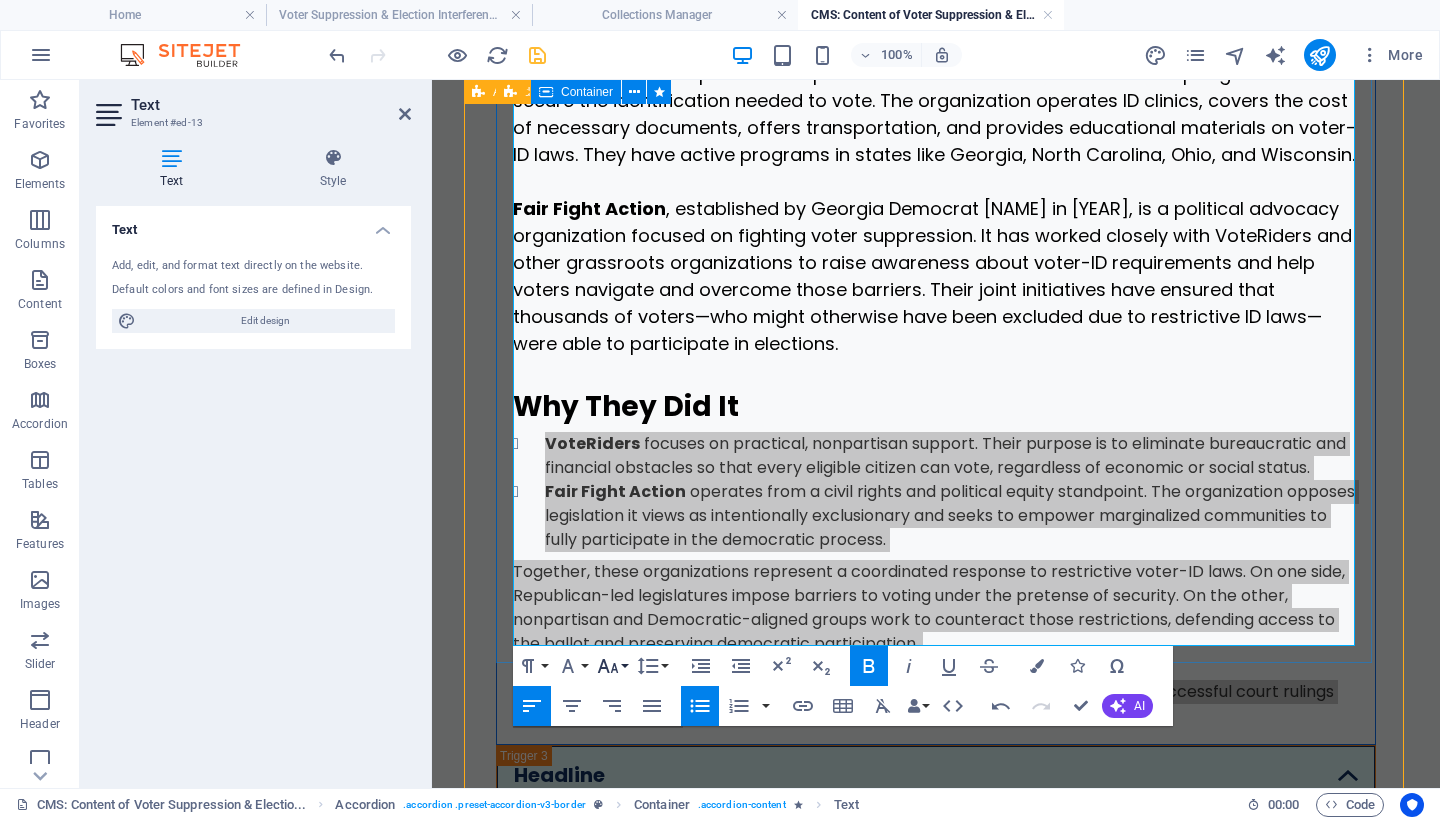 click on "Font Size" at bounding box center (612, 666) 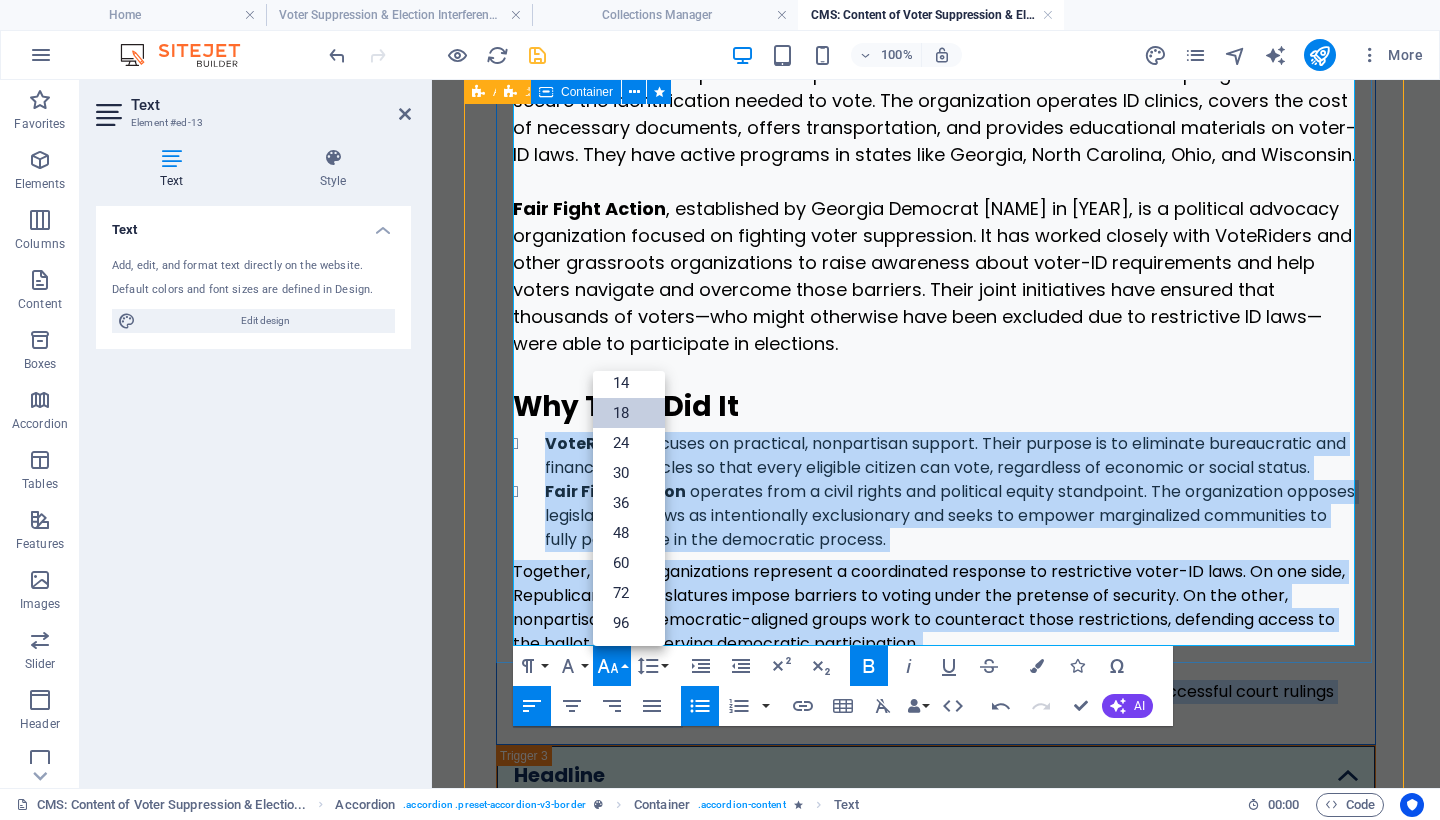 click on "18" at bounding box center [629, 413] 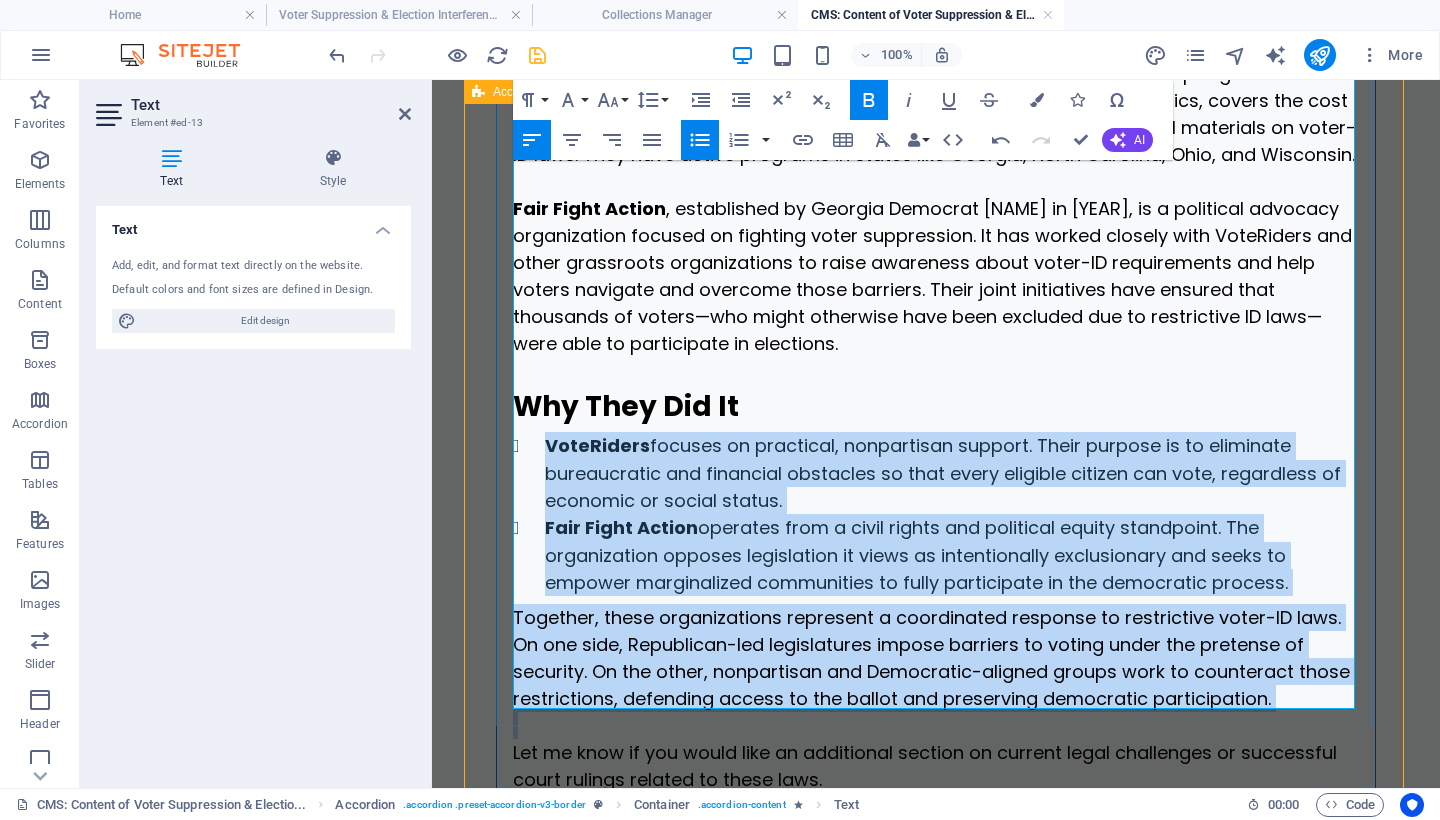 scroll, scrollTop: 3774, scrollLeft: 0, axis: vertical 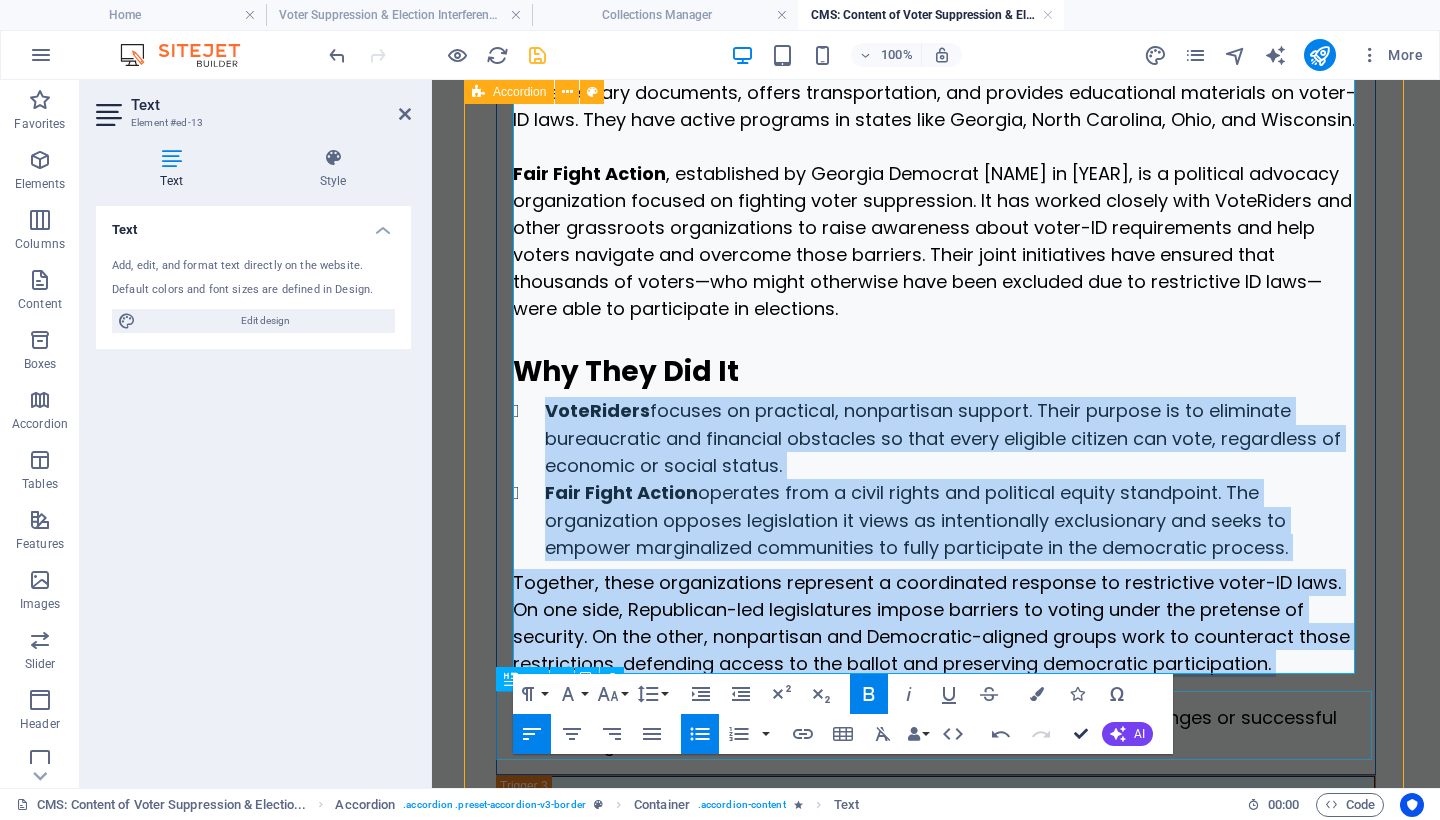 drag, startPoint x: 1082, startPoint y: 730, endPoint x: 1001, endPoint y: 650, distance: 113.84639 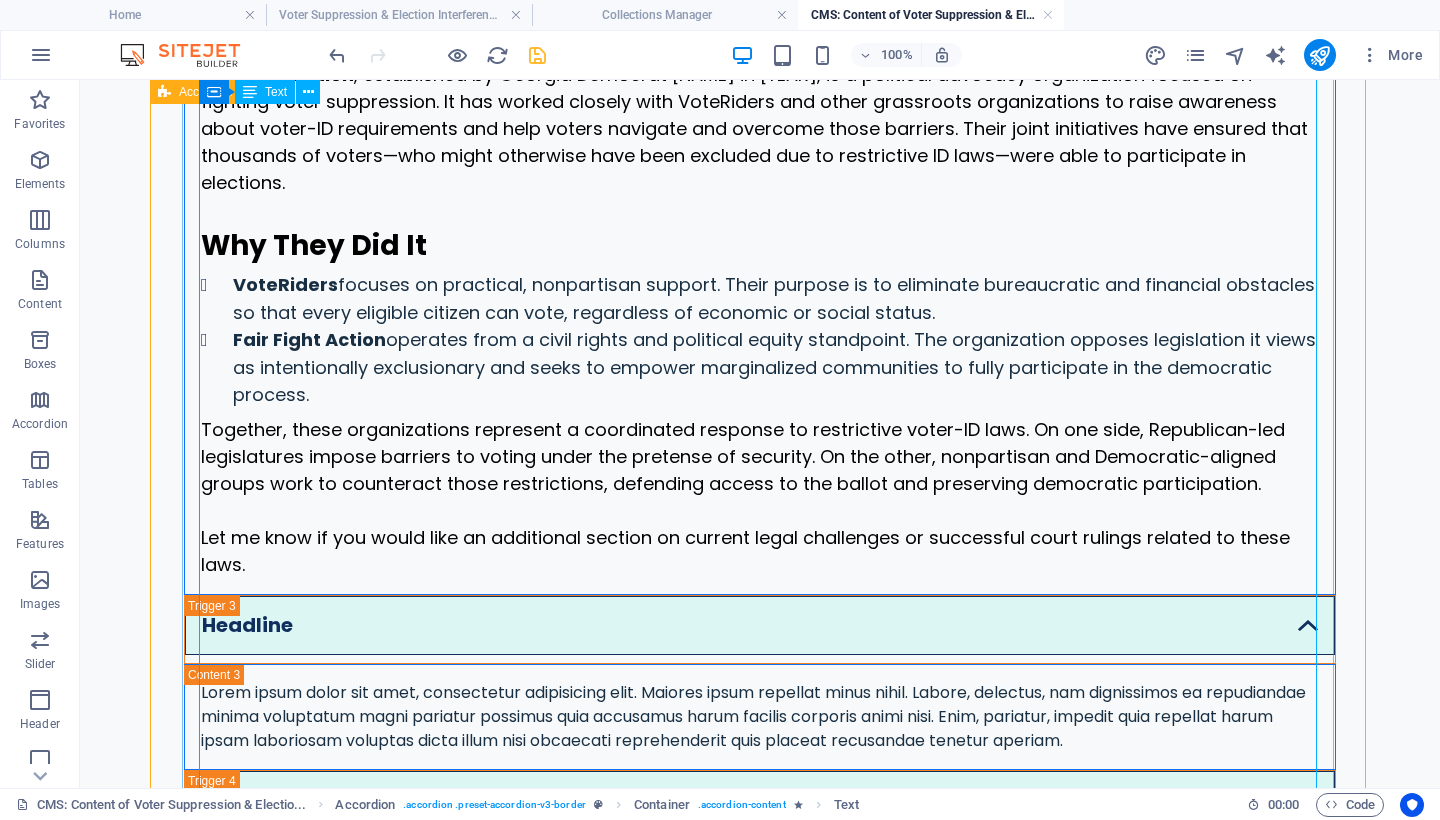 scroll, scrollTop: 2519, scrollLeft: 0, axis: vertical 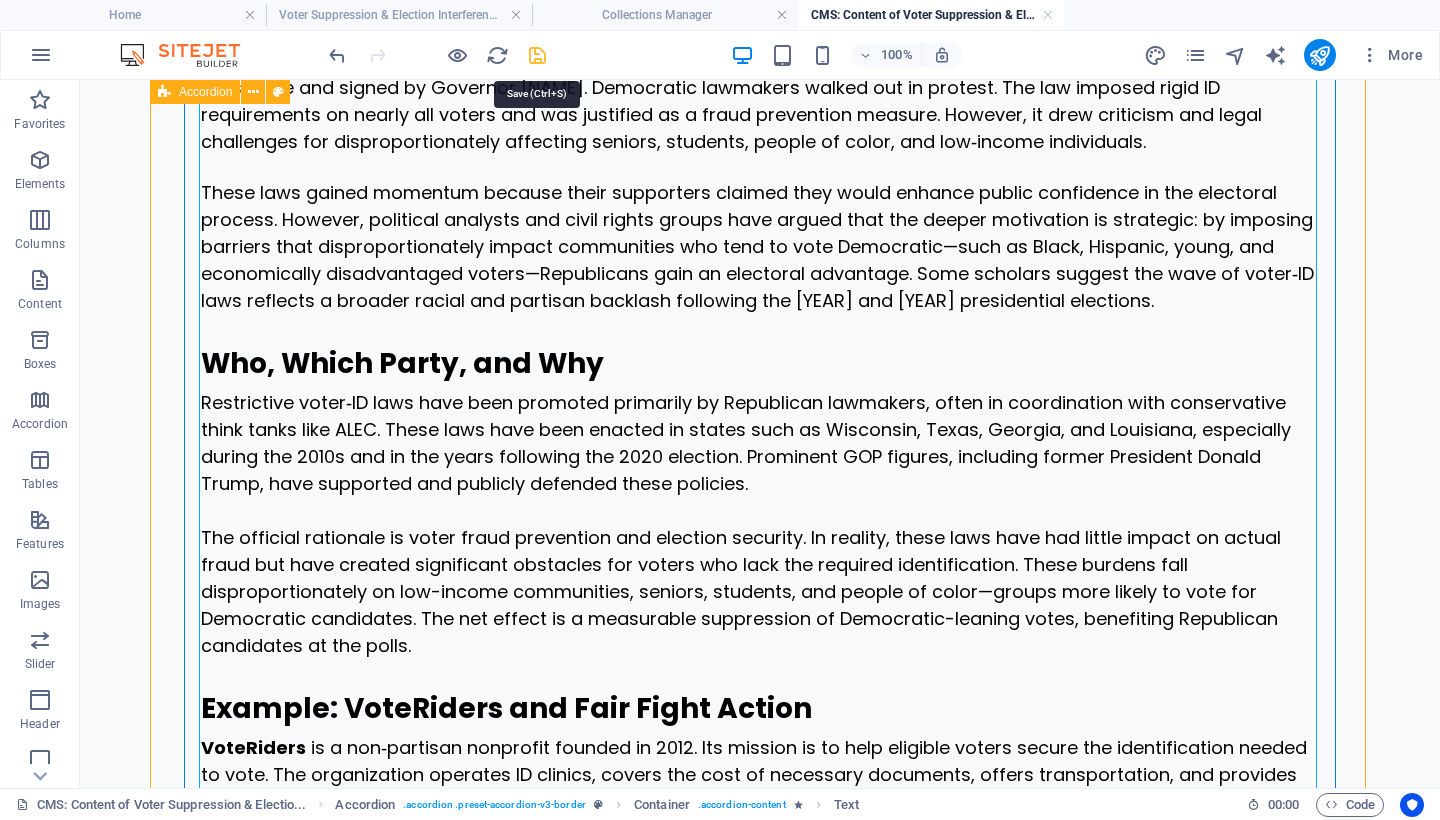 click at bounding box center (537, 55) 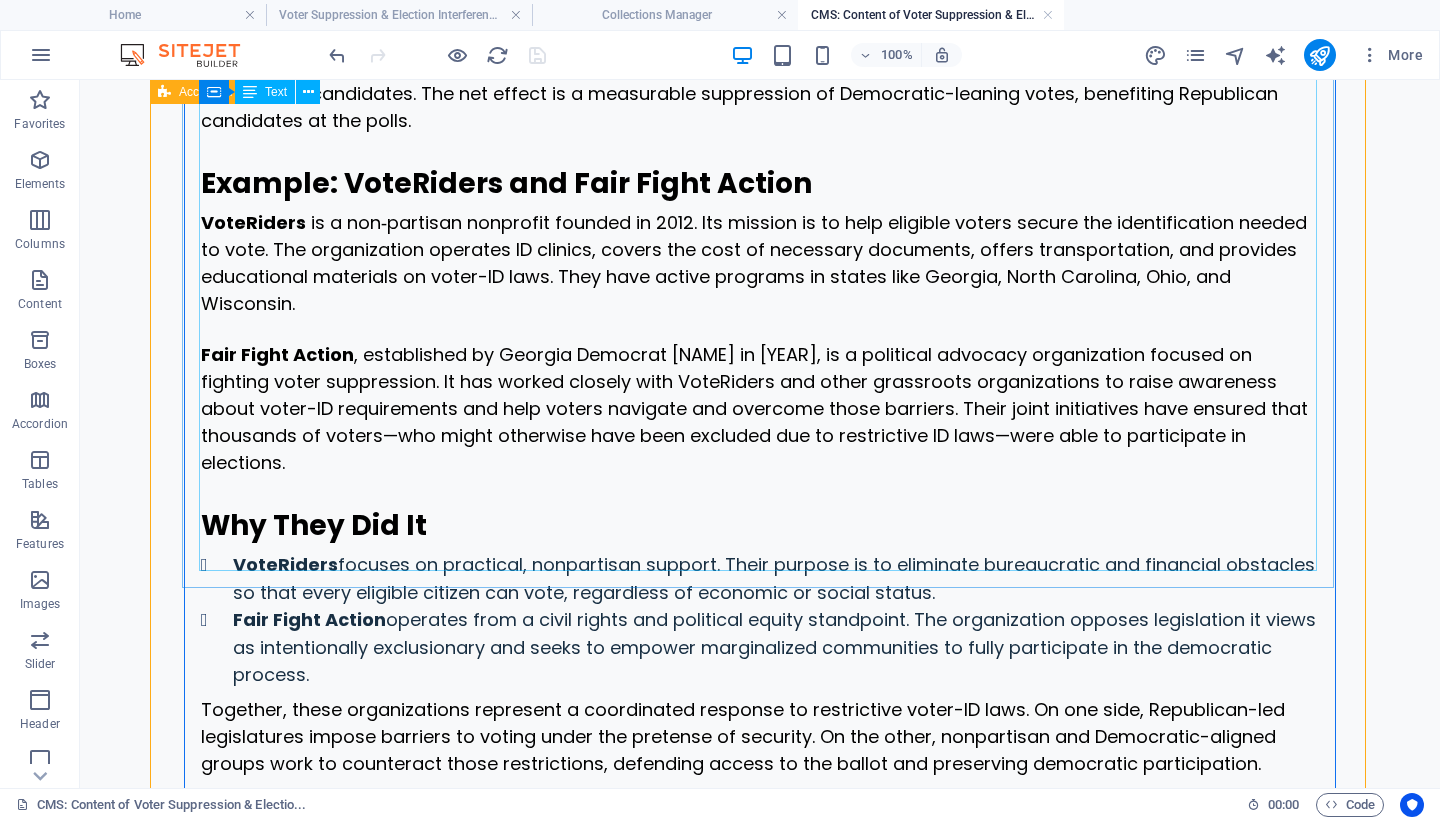scroll, scrollTop: 3220, scrollLeft: 0, axis: vertical 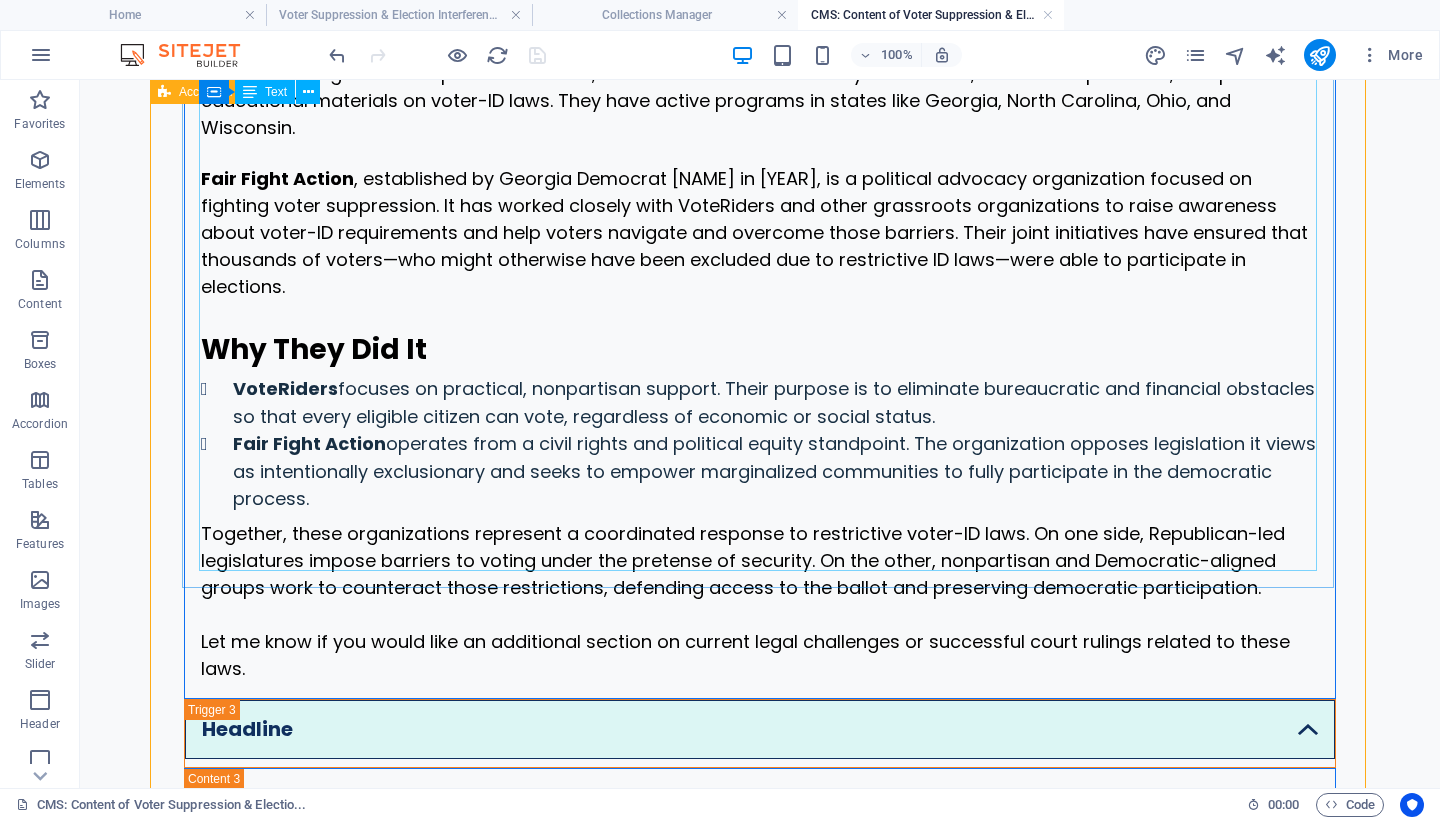 click on "Restrictive Voter‑ID Laws Restrictive voter‑ID laws in the United States have been largely driven by Republican lawmakers. They promote these laws under the justification of election security, despite the absence of evidence for widespread voter fraud. Legal and academic research consistently shows that in‑person voter impersonation—the specific form of fraud these laws claim to prevent—is extraordinarily rare. A key force behind the spread of such legislation has been the American Legislative Exchange Council (ALEC), a conservative policy group that drafted model voter‑ID bills. These templates were introduced and adopted in over 30 state legislatures during 2011–2012. Republican legislators, many affiliated with ALEC, led the charge to pass these bills—often doing so with minimal public input or debate. Who, Which Party, and Why Example: VoteRiders and Fair Fight Action VoteRiders   Fair Fight Action Why They Did It VoteRiders Fair Fight Action" at bounding box center [760, -156] 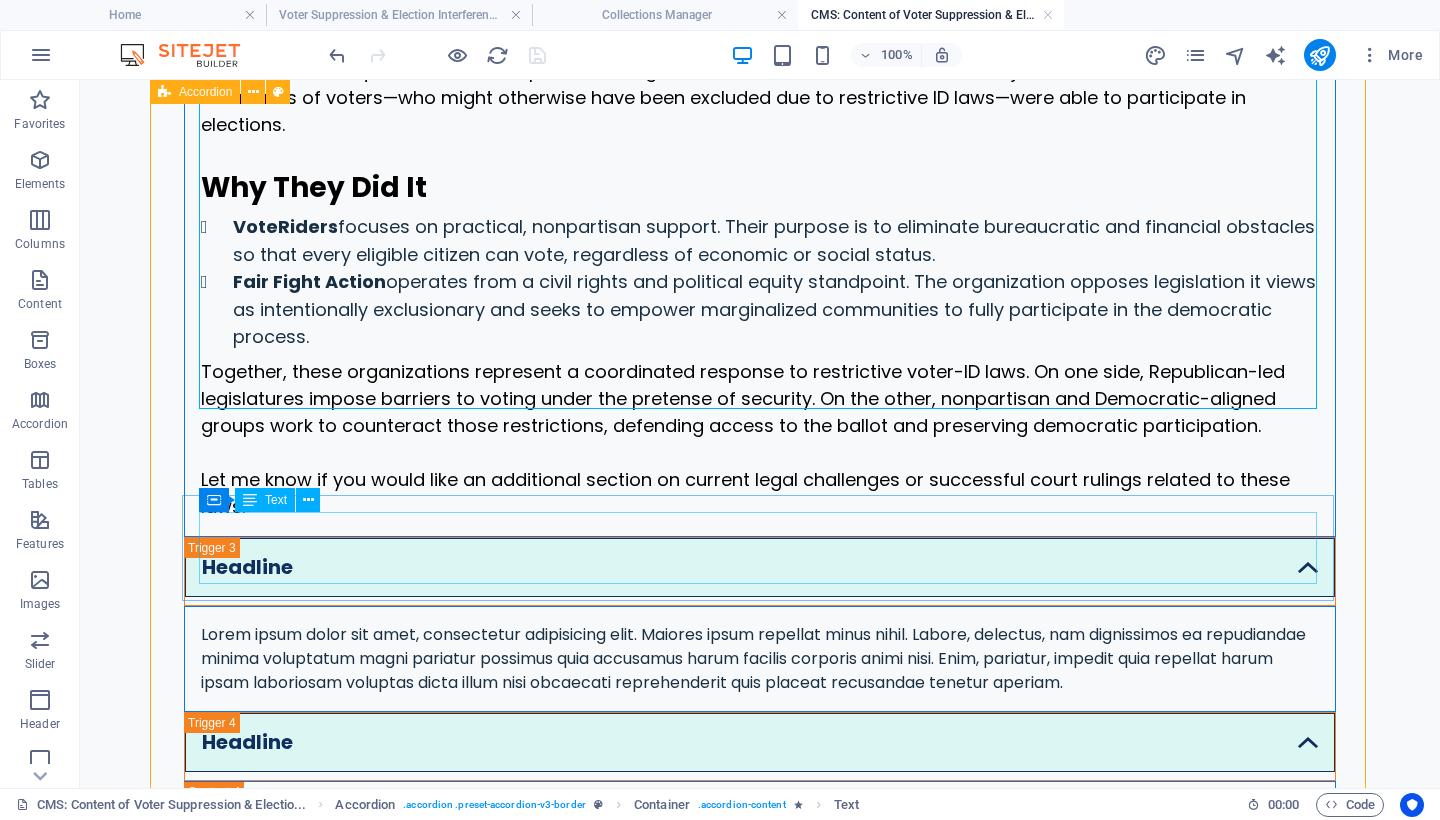 scroll, scrollTop: 3405, scrollLeft: 0, axis: vertical 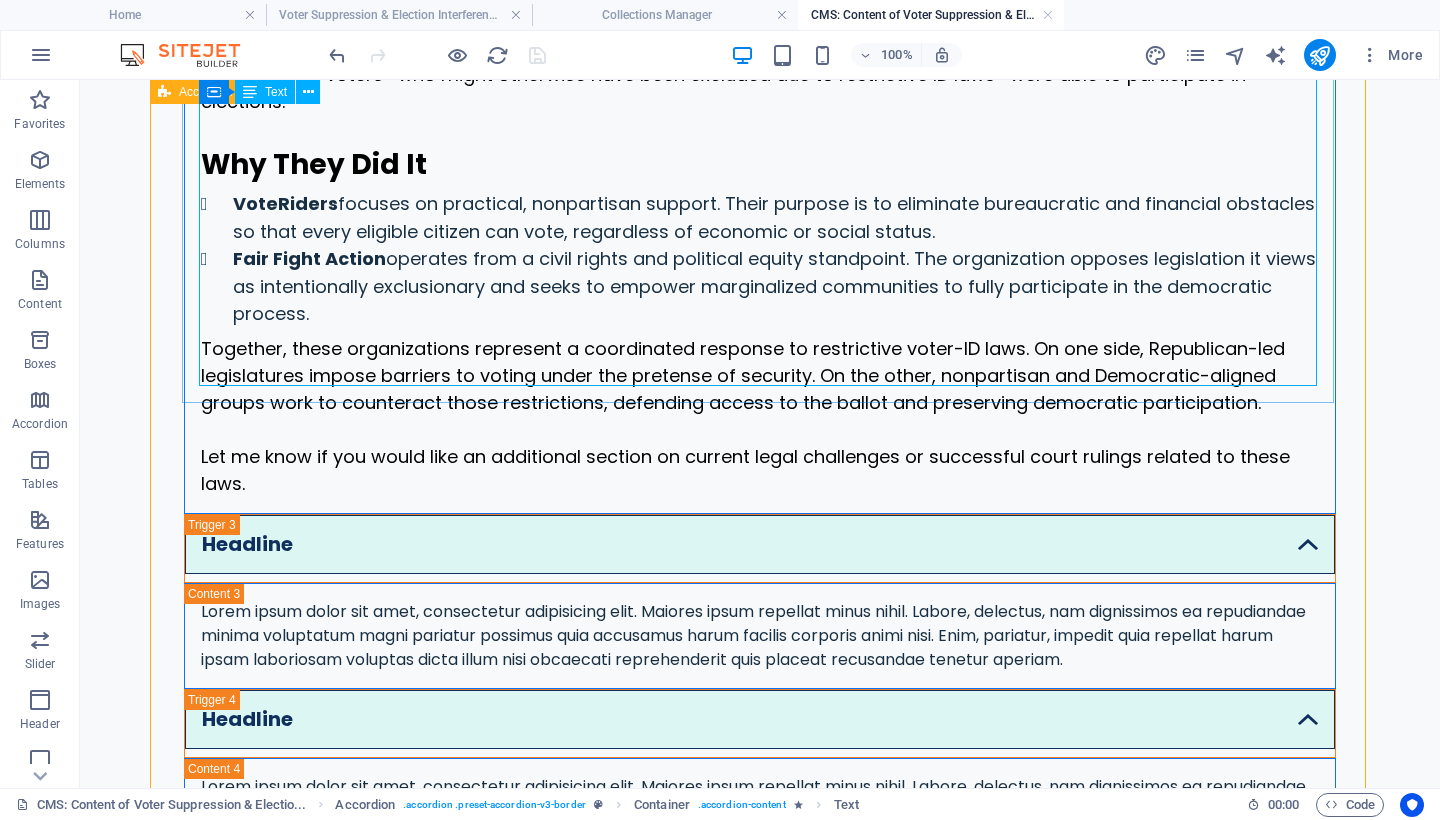 click on "Restrictive Voter‑ID Laws Restrictive voter‑ID laws in the United States have been largely driven by Republican lawmakers. They promote these laws under the justification of election security, despite the absence of evidence for widespread voter fraud. Legal and academic research consistently shows that in‑person voter impersonation—the specific form of fraud these laws claim to prevent—is extraordinarily rare. A key force behind the spread of such legislation has been the American Legislative Exchange Council (ALEC), a conservative policy group that drafted model voter‑ID bills. These templates were introduced and adopted in over 30 state legislatures during 2011–2012. Republican legislators, many affiliated with ALEC, led the charge to pass these bills—often doing so with minimal public input or debate. Who, Which Party, and Why Example: VoteRiders and Fair Fight Action VoteRiders   Fair Fight Action Why They Did It VoteRiders Fair Fight Action" at bounding box center [760, -341] 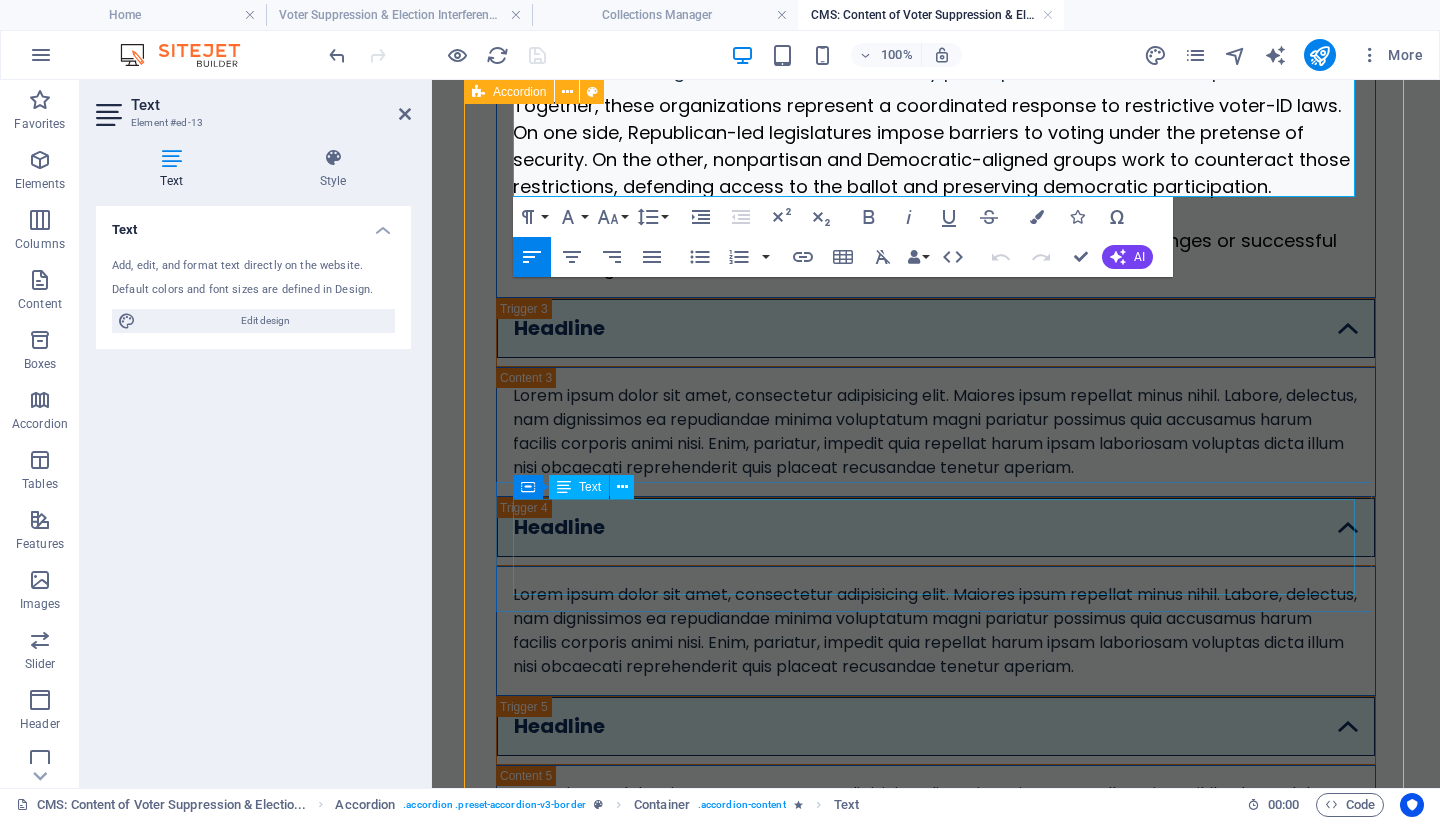 scroll, scrollTop: 4051, scrollLeft: 0, axis: vertical 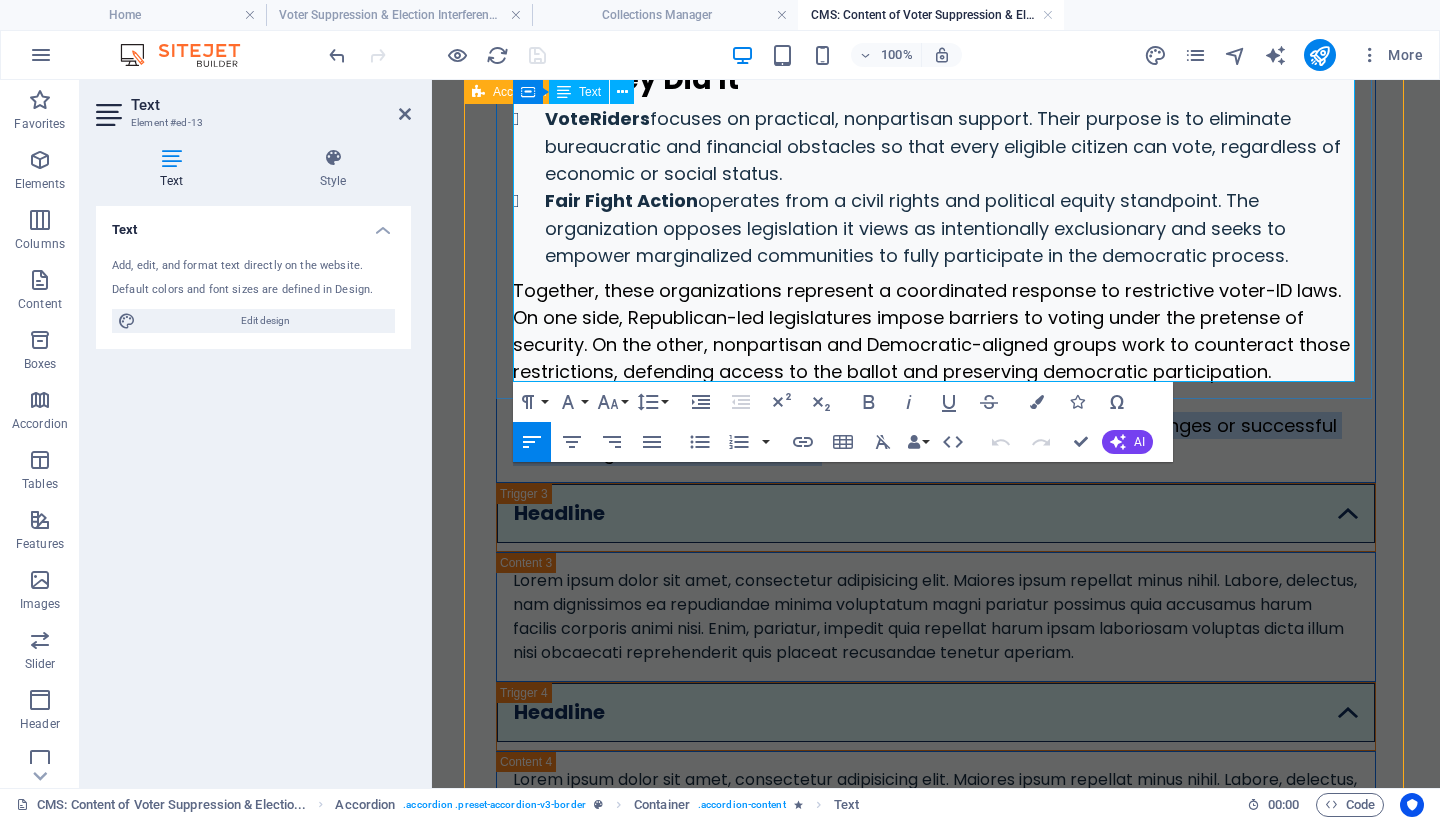 drag, startPoint x: 830, startPoint y: 363, endPoint x: 514, endPoint y: 325, distance: 318.2766 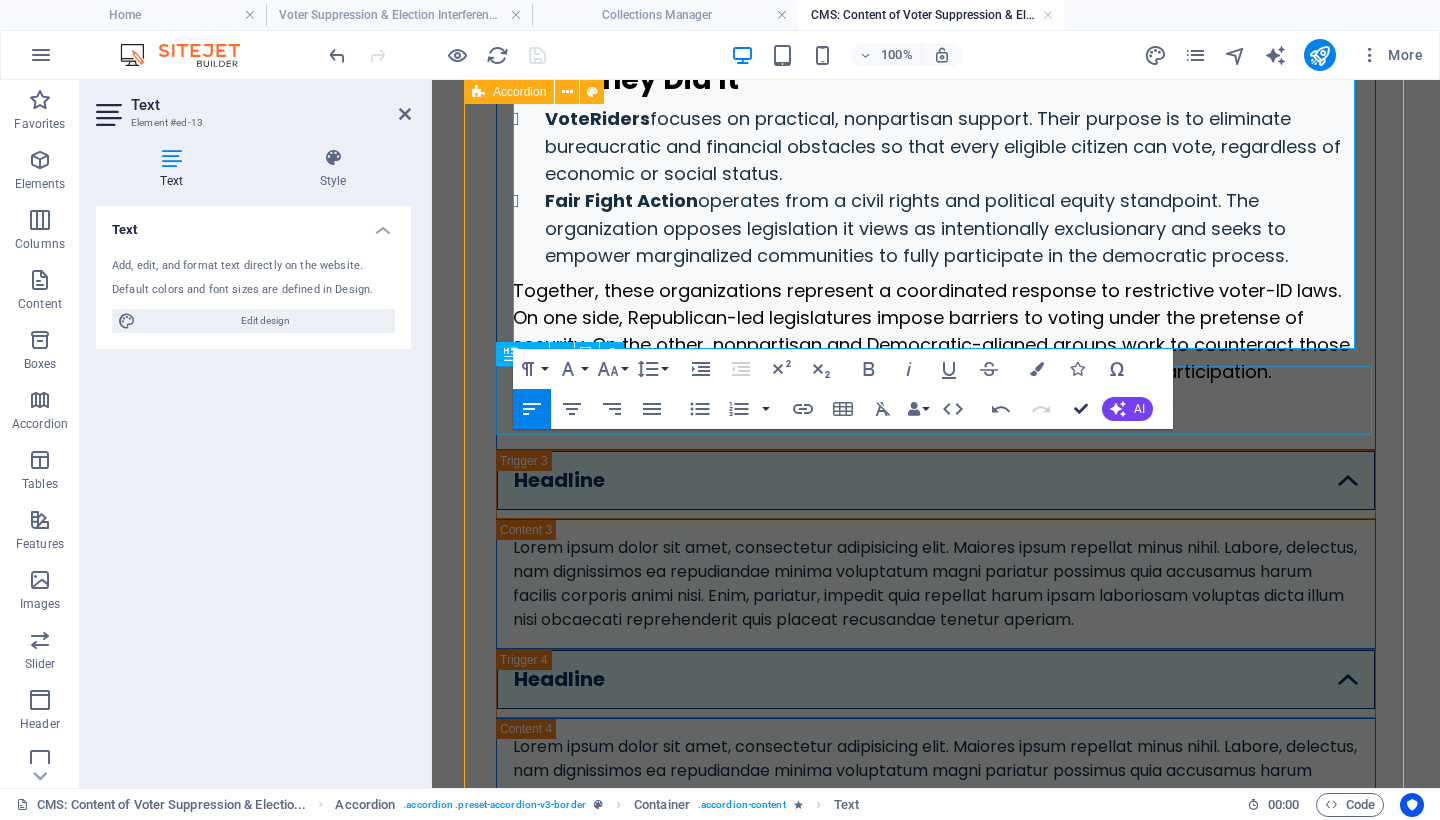 drag, startPoint x: 1087, startPoint y: 407, endPoint x: 1006, endPoint y: 327, distance: 113.84639 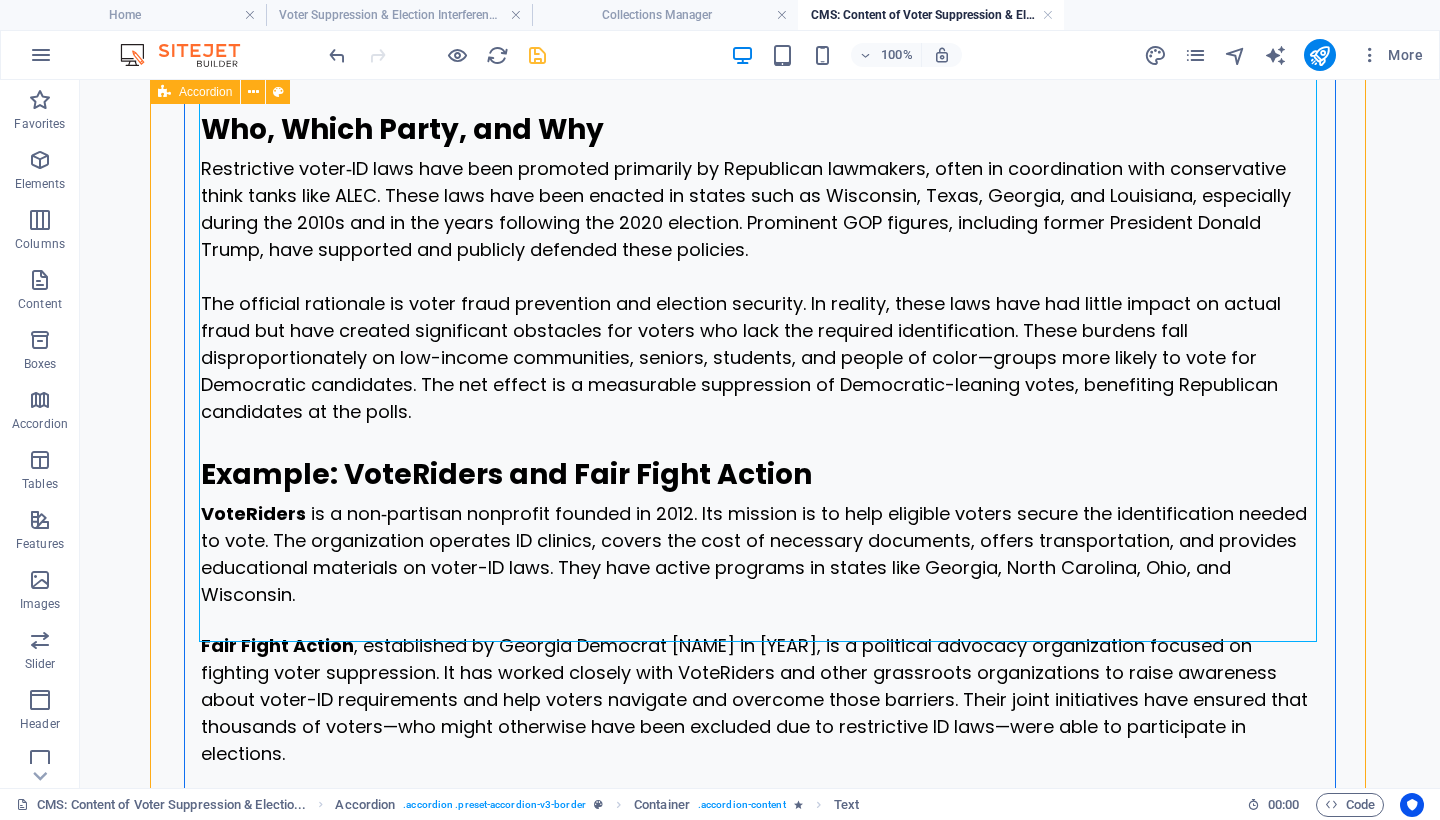 scroll, scrollTop: 2503, scrollLeft: 0, axis: vertical 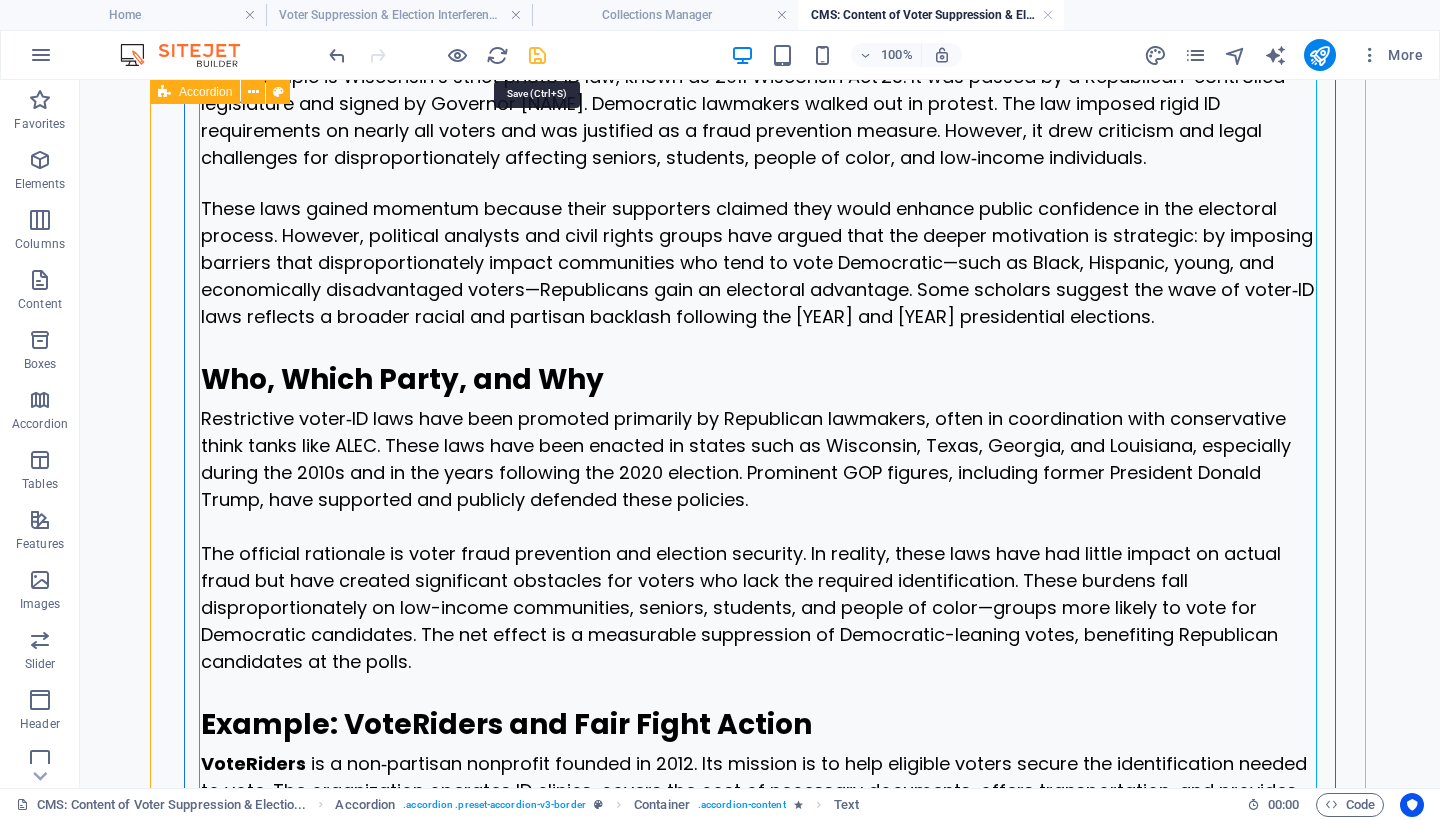 click at bounding box center (537, 55) 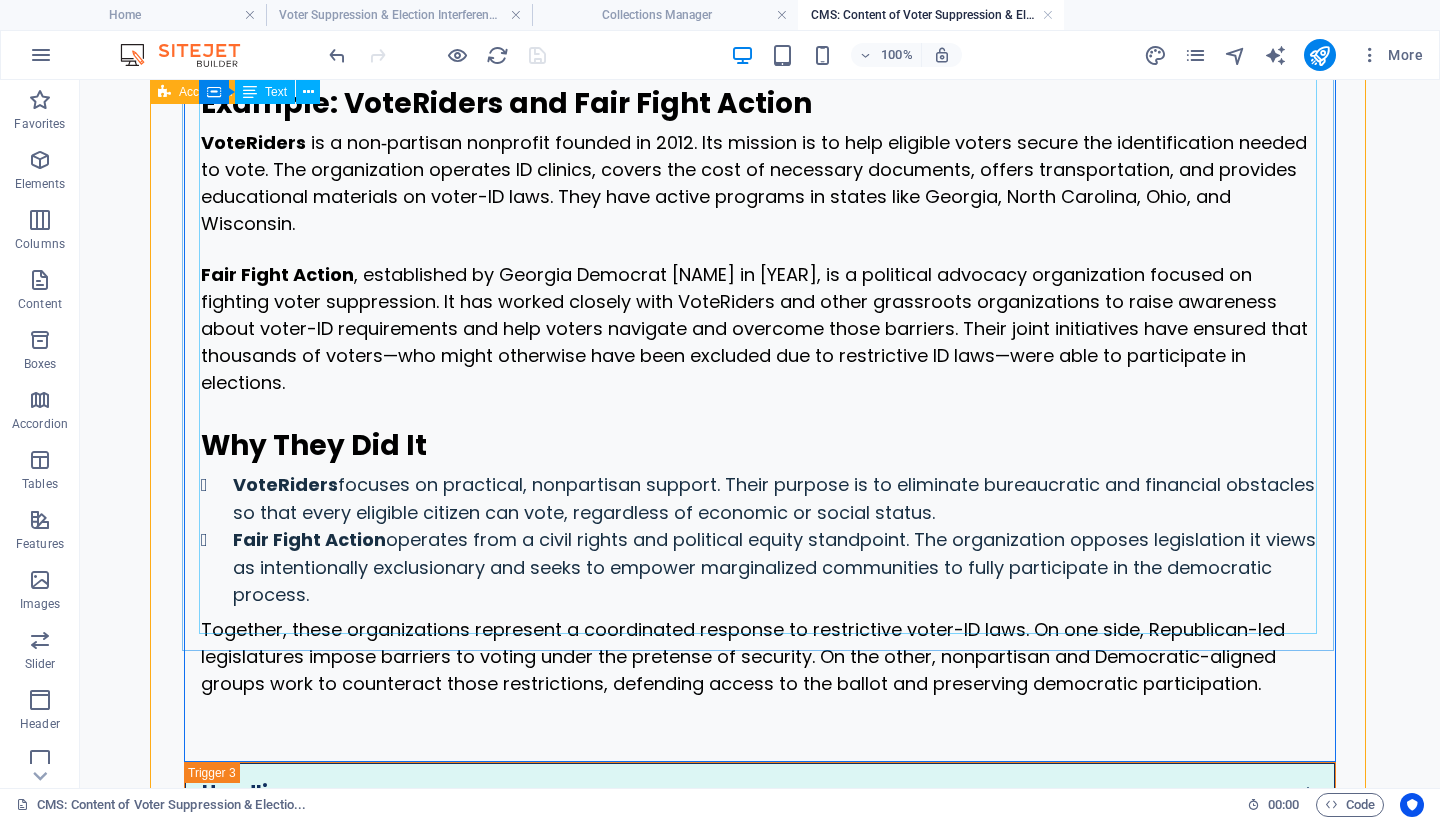 scroll, scrollTop: 3165, scrollLeft: 0, axis: vertical 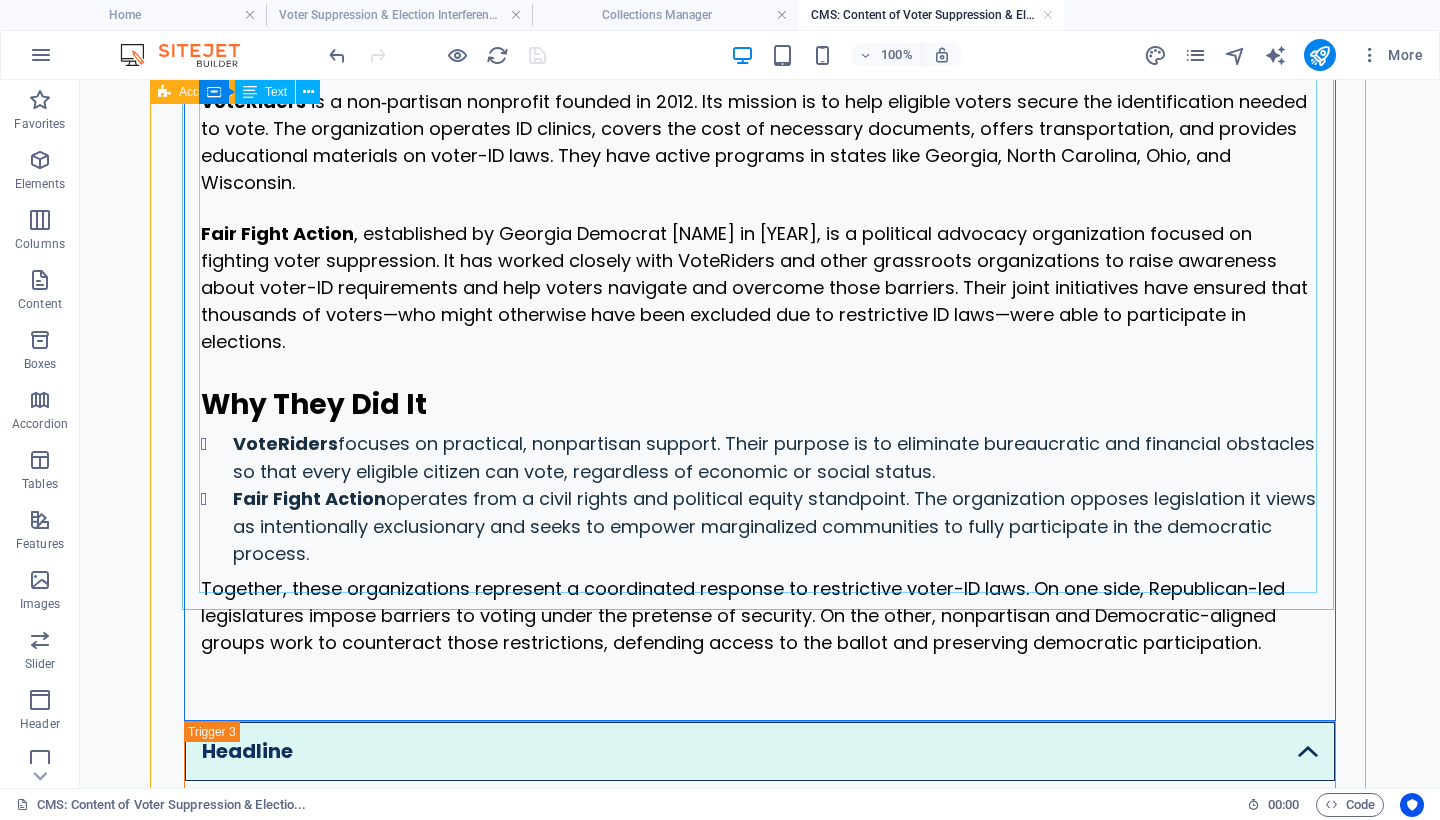 click on "Restrictive Voter‑ID Laws Restrictive voter‑ID laws in the United States have been largely driven by Republican lawmakers. They promote these laws under the justification of election security, despite the absence of evidence for widespread voter fraud. Legal and academic research consistently shows that in‑person voter impersonation—the specific form of fraud these laws claim to prevent—is extraordinarily rare. A key force behind the spread of such legislation has been the American Legislative Exchange Council (ALEC), a conservative policy group that drafted model voter‑ID bills. These templates were introduced and adopted in over 30 state legislatures during 2011–2012. Republican legislators, many affiliated with ALEC, led the charge to pass these bills—often doing so with minimal public input or debate. Who, Which Party, and Why Example: VoteRiders and Fair Fight Action VoteRiders   Fair Fight Action Why They Did It VoteRiders Fair Fight Action" at bounding box center [760, -117] 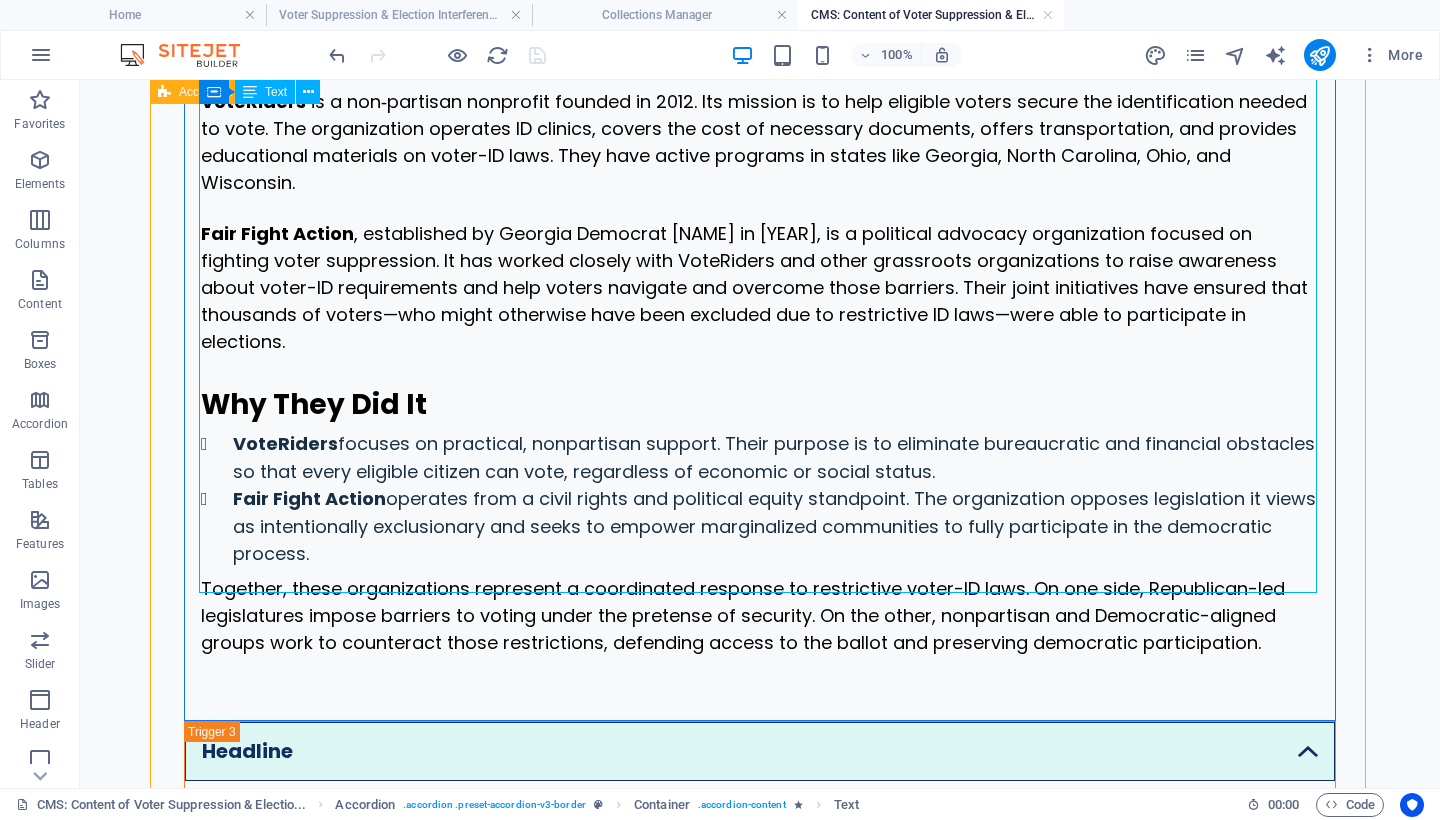 click on "Restrictive Voter‑ID Laws Restrictive voter‑ID laws in the United States have been largely driven by Republican lawmakers. They promote these laws under the justification of election security, despite the absence of evidence for widespread voter fraud. Legal and academic research consistently shows that in‑person voter impersonation—the specific form of fraud these laws claim to prevent—is extraordinarily rare. A key force behind the spread of such legislation has been the American Legislative Exchange Council (ALEC), a conservative policy group that drafted model voter‑ID bills. These templates were introduced and adopted in over 30 state legislatures during 2011–2012. Republican legislators, many affiliated with ALEC, led the charge to pass these bills—often doing so with minimal public input or debate. Who, Which Party, and Why Example: VoteRiders and Fair Fight Action VoteRiders   Fair Fight Action Why They Did It VoteRiders Fair Fight Action" at bounding box center [760, -117] 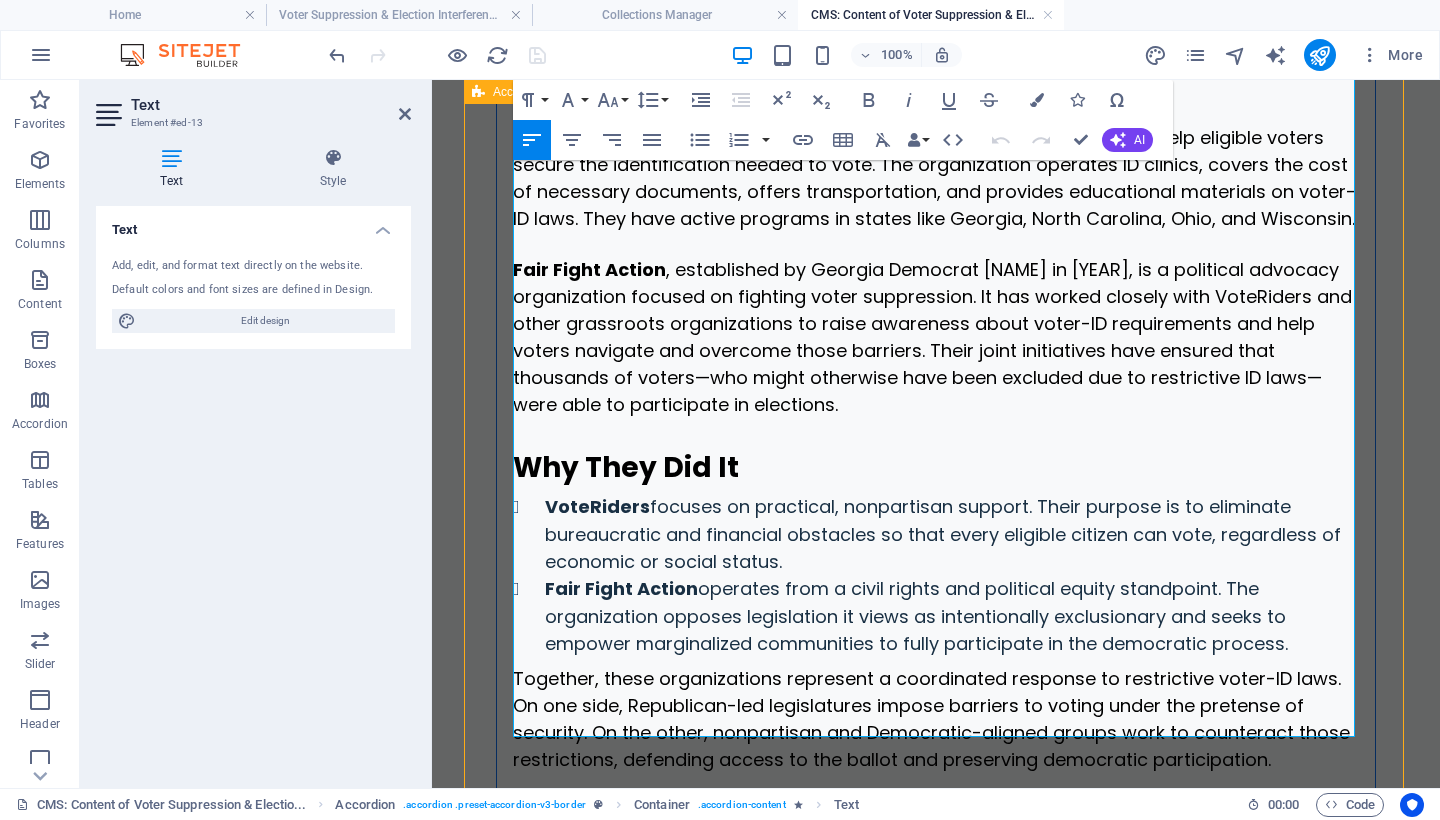 scroll, scrollTop: 3850, scrollLeft: 0, axis: vertical 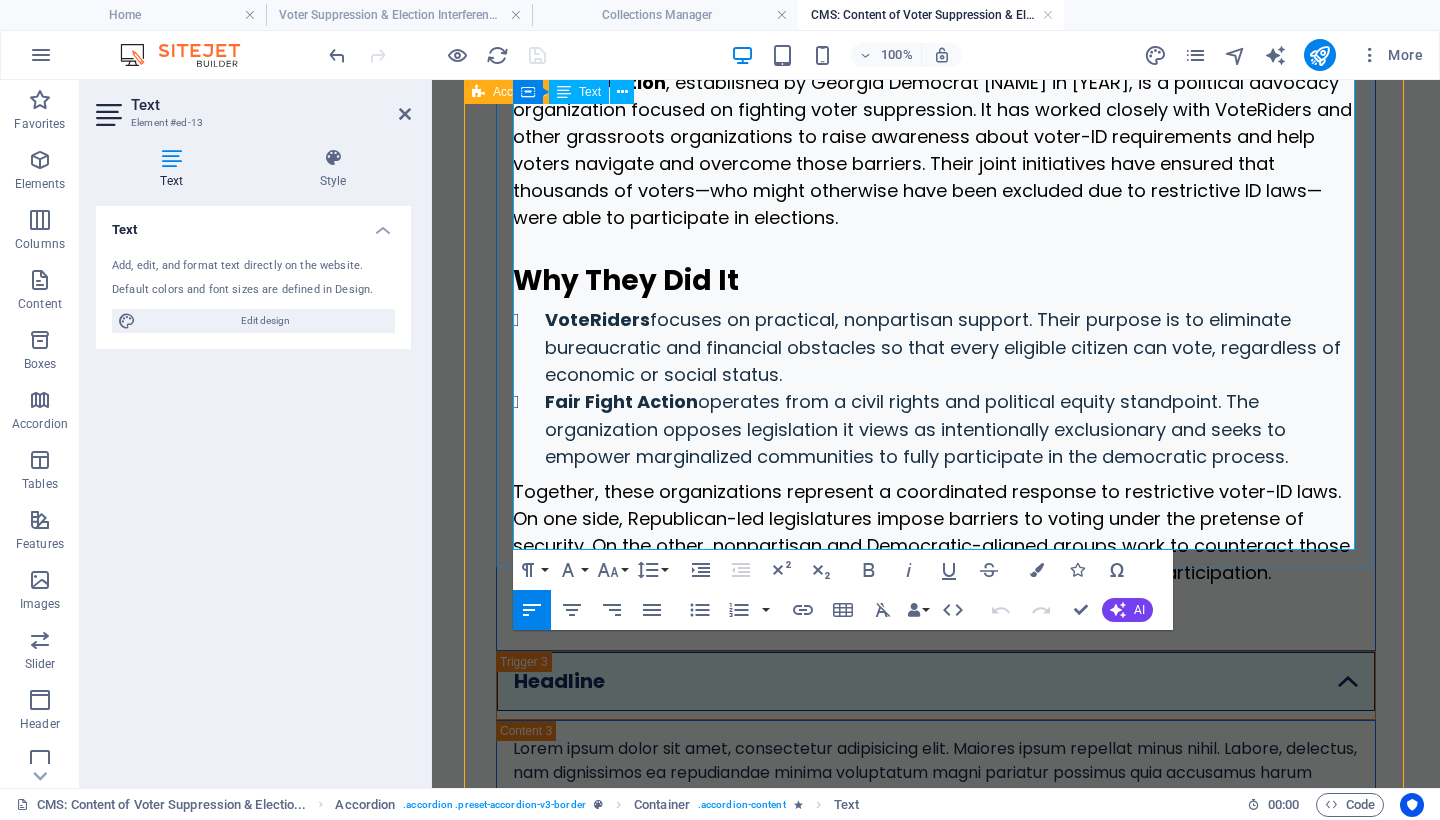 click at bounding box center (936, 598) 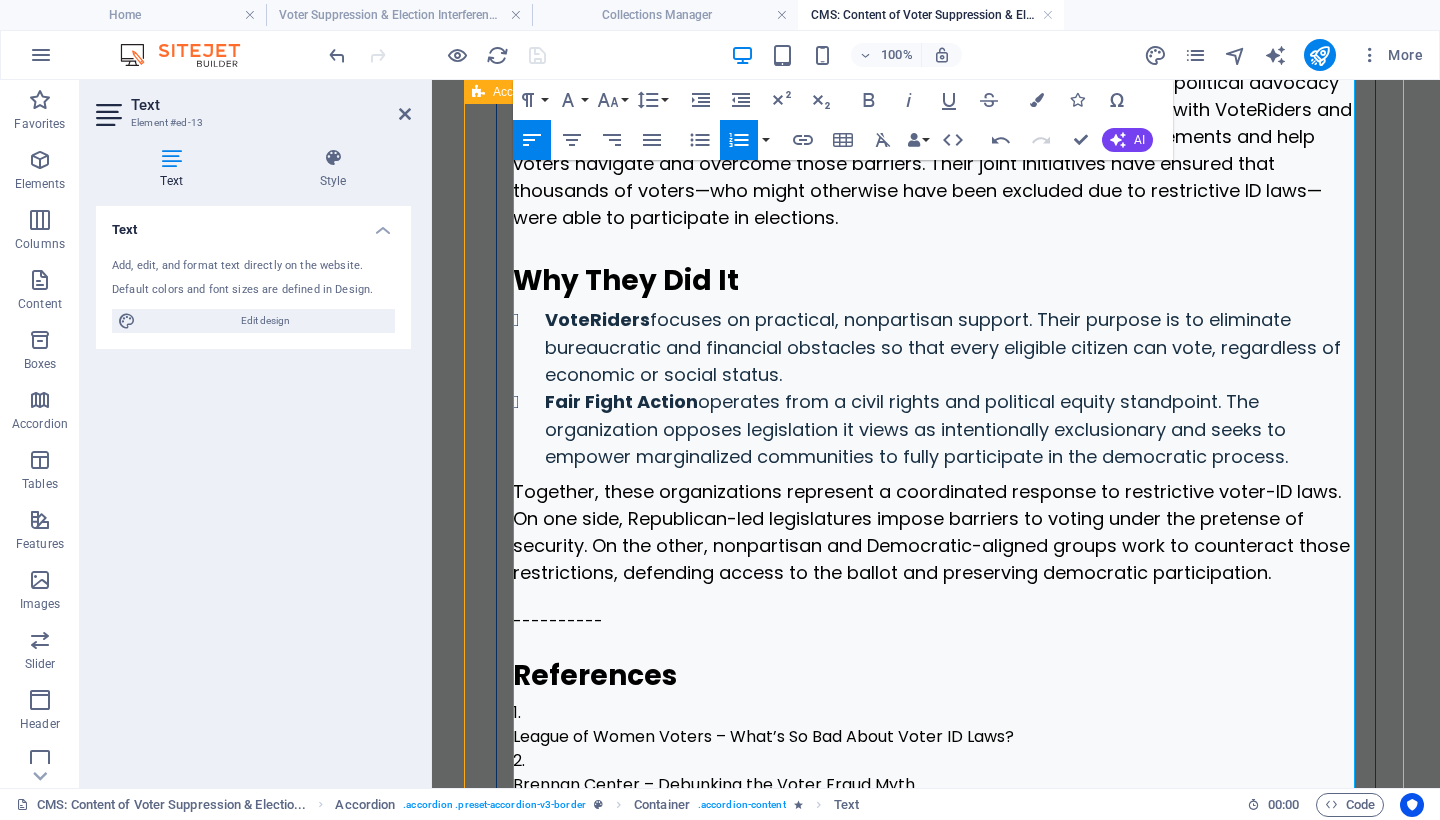 scroll, scrollTop: 4008, scrollLeft: 0, axis: vertical 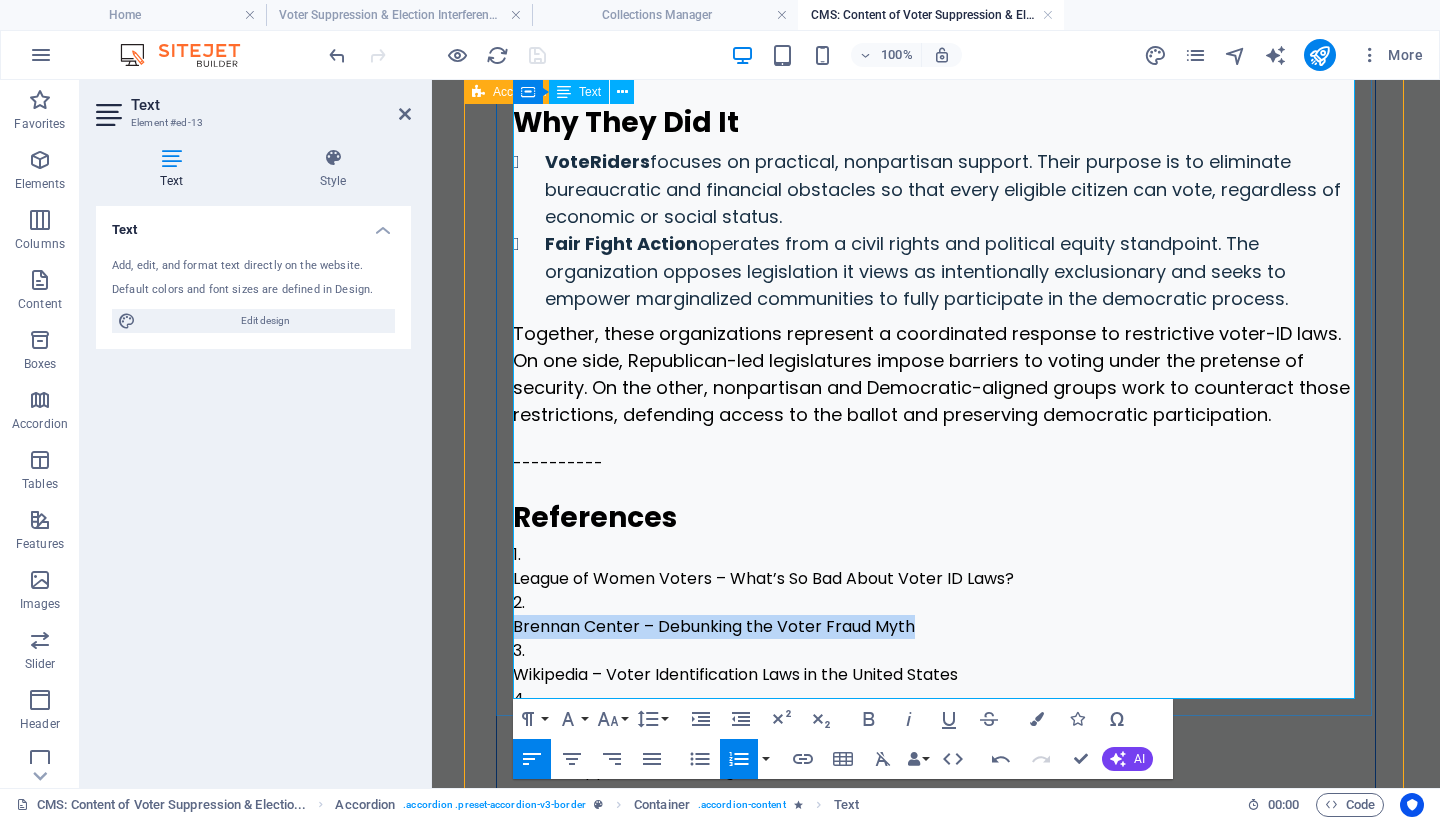 drag, startPoint x: 937, startPoint y: 491, endPoint x: 532, endPoint y: 492, distance: 405.00122 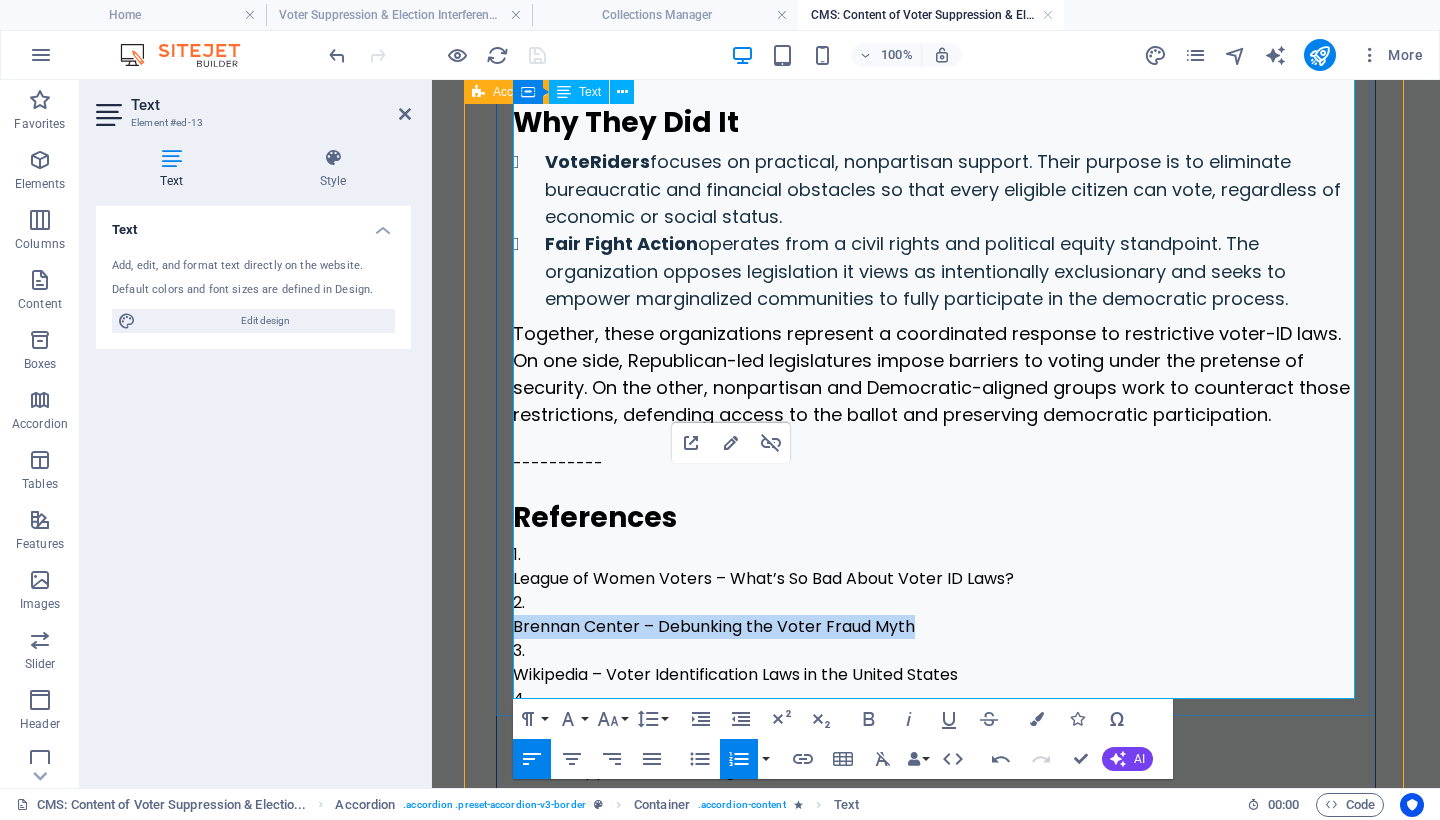 copy on "Brennan Center – Debunking the Voter Fraud Myth" 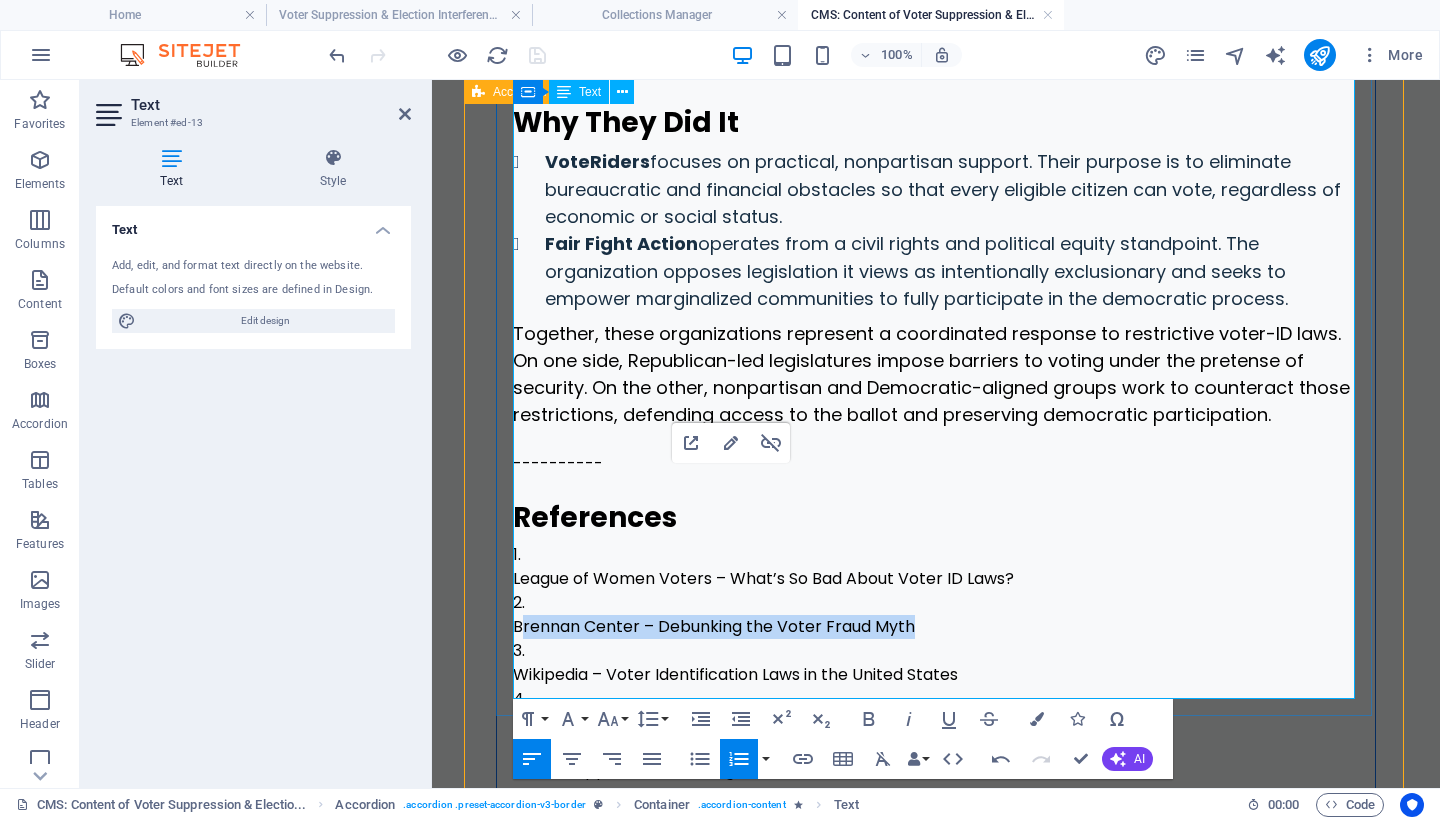 drag, startPoint x: 935, startPoint y: 497, endPoint x: 535, endPoint y: 498, distance: 400.00125 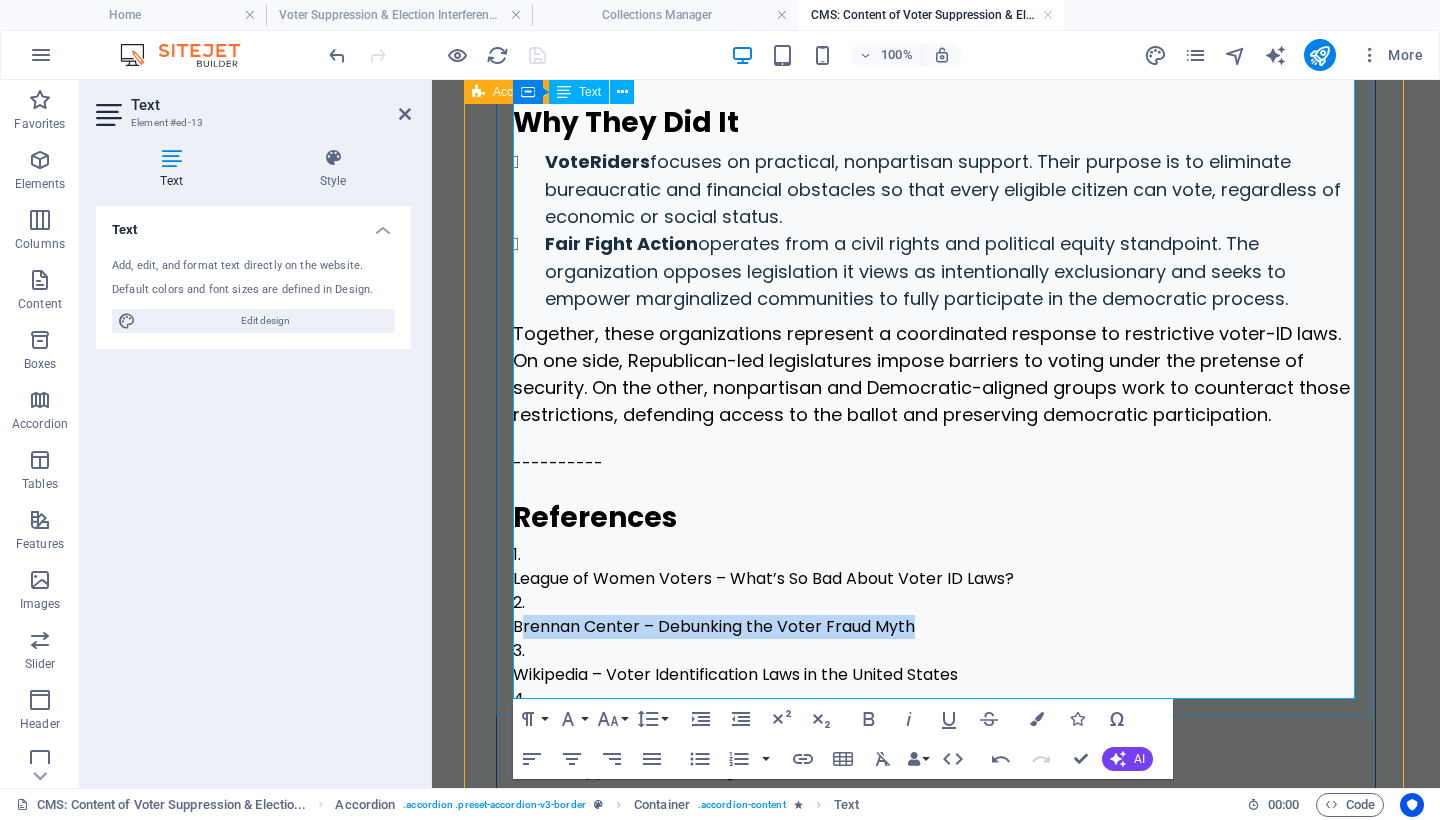 click on "Brennan Center – Debunking the Voter Fraud Myth" at bounding box center [714, 626] 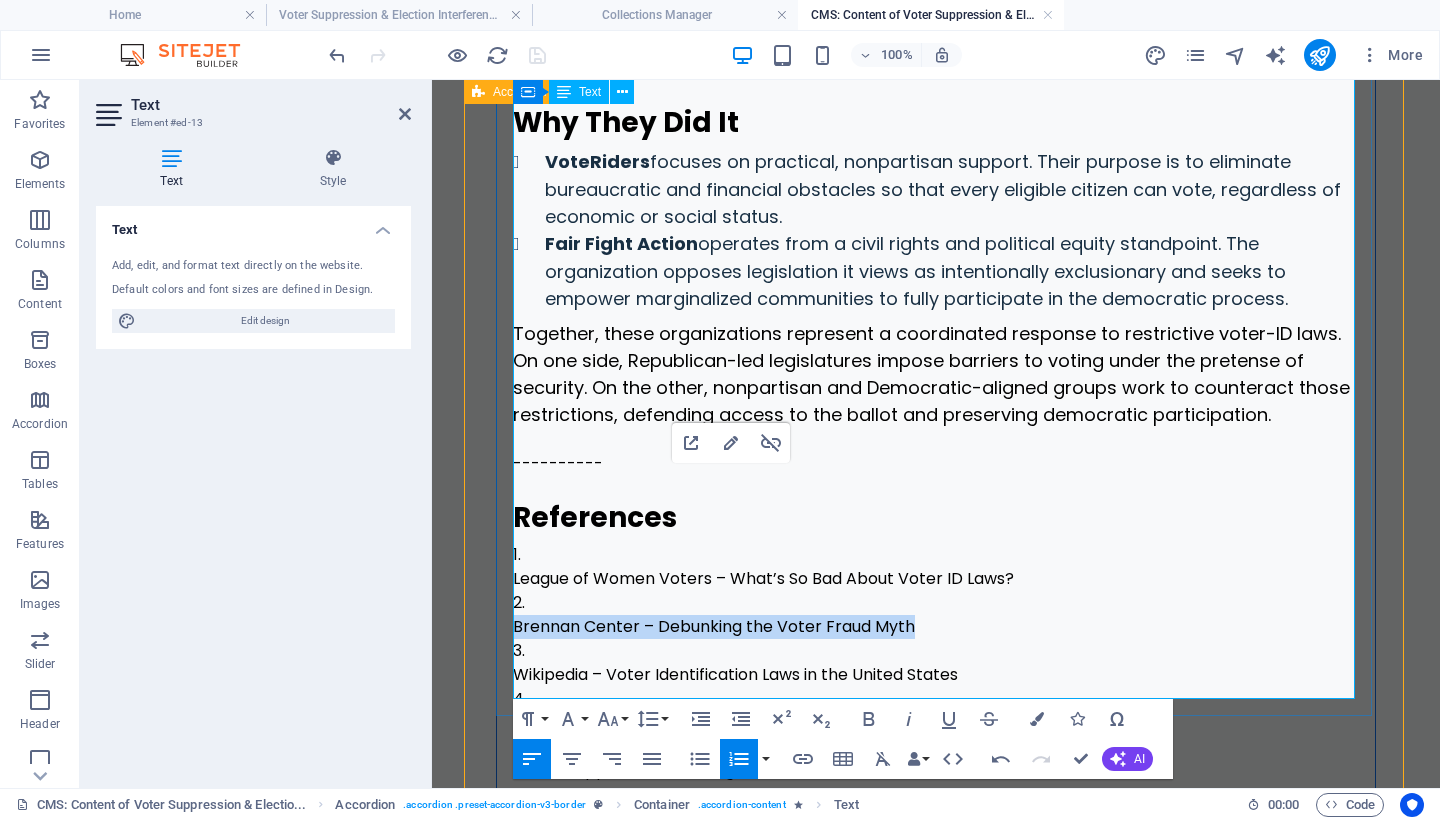 drag, startPoint x: 934, startPoint y: 490, endPoint x: 531, endPoint y: 494, distance: 403.01984 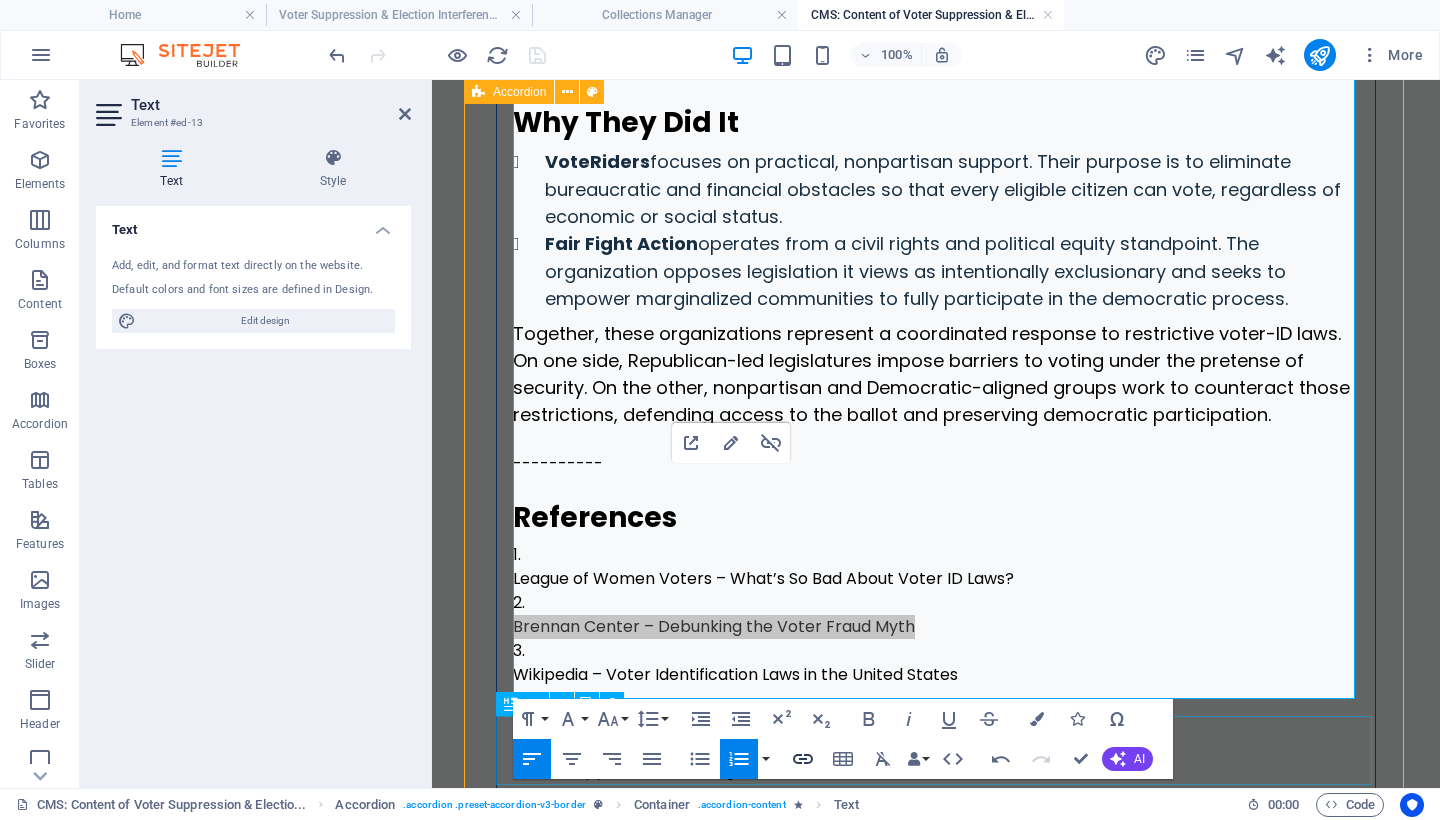 click 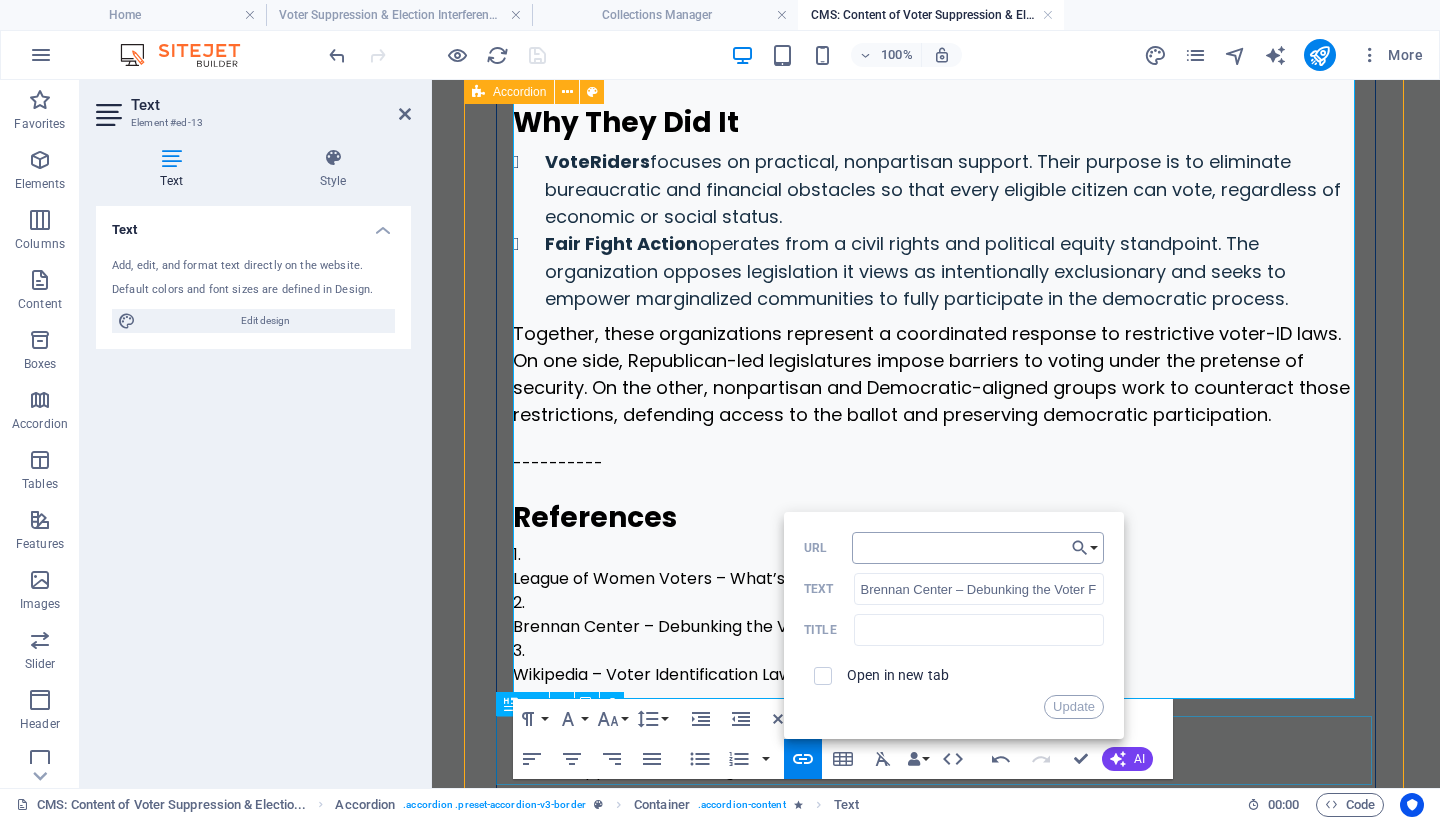 click on "URL" at bounding box center [978, 548] 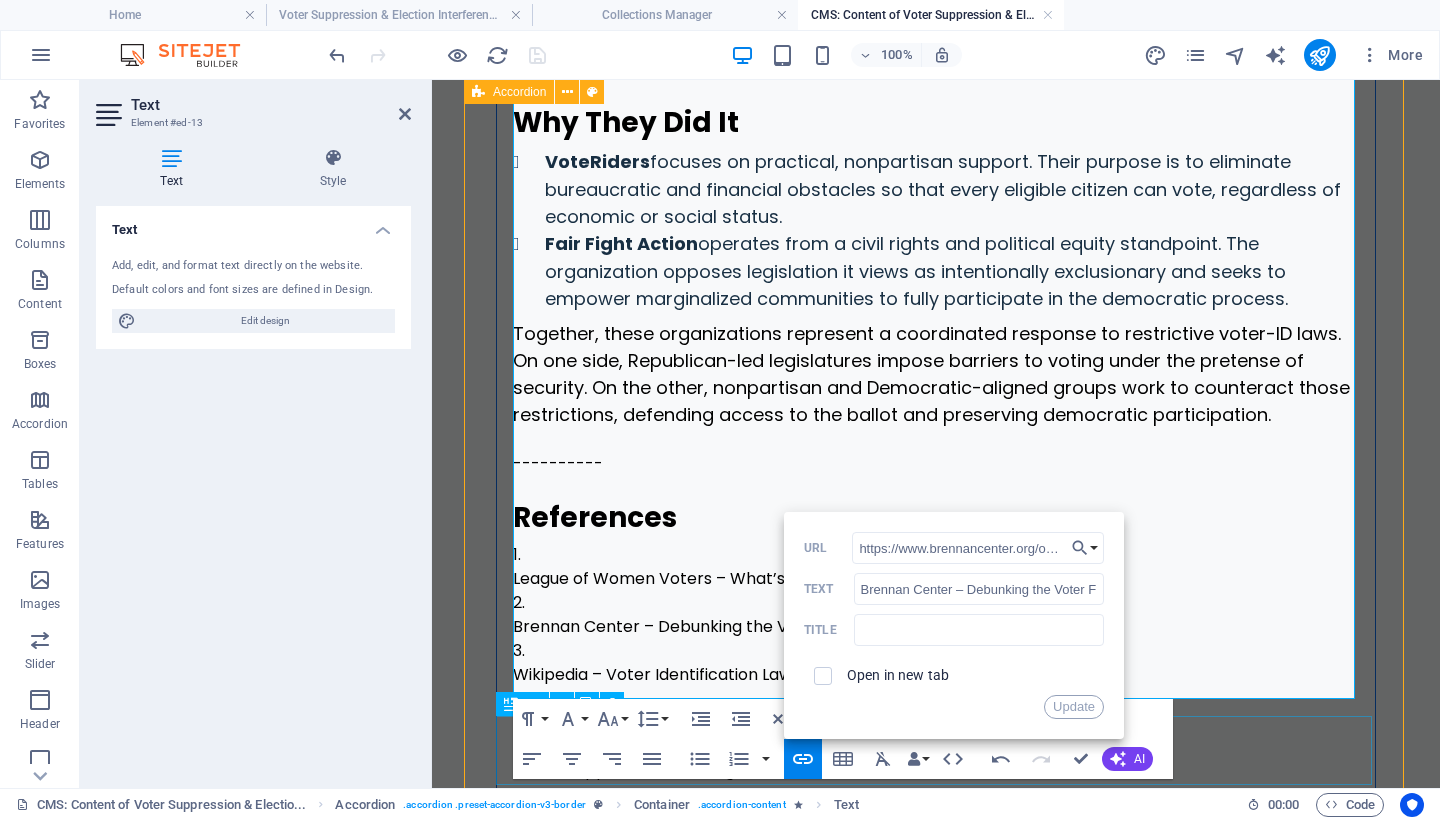 click on "Open in new tab" at bounding box center [898, 675] 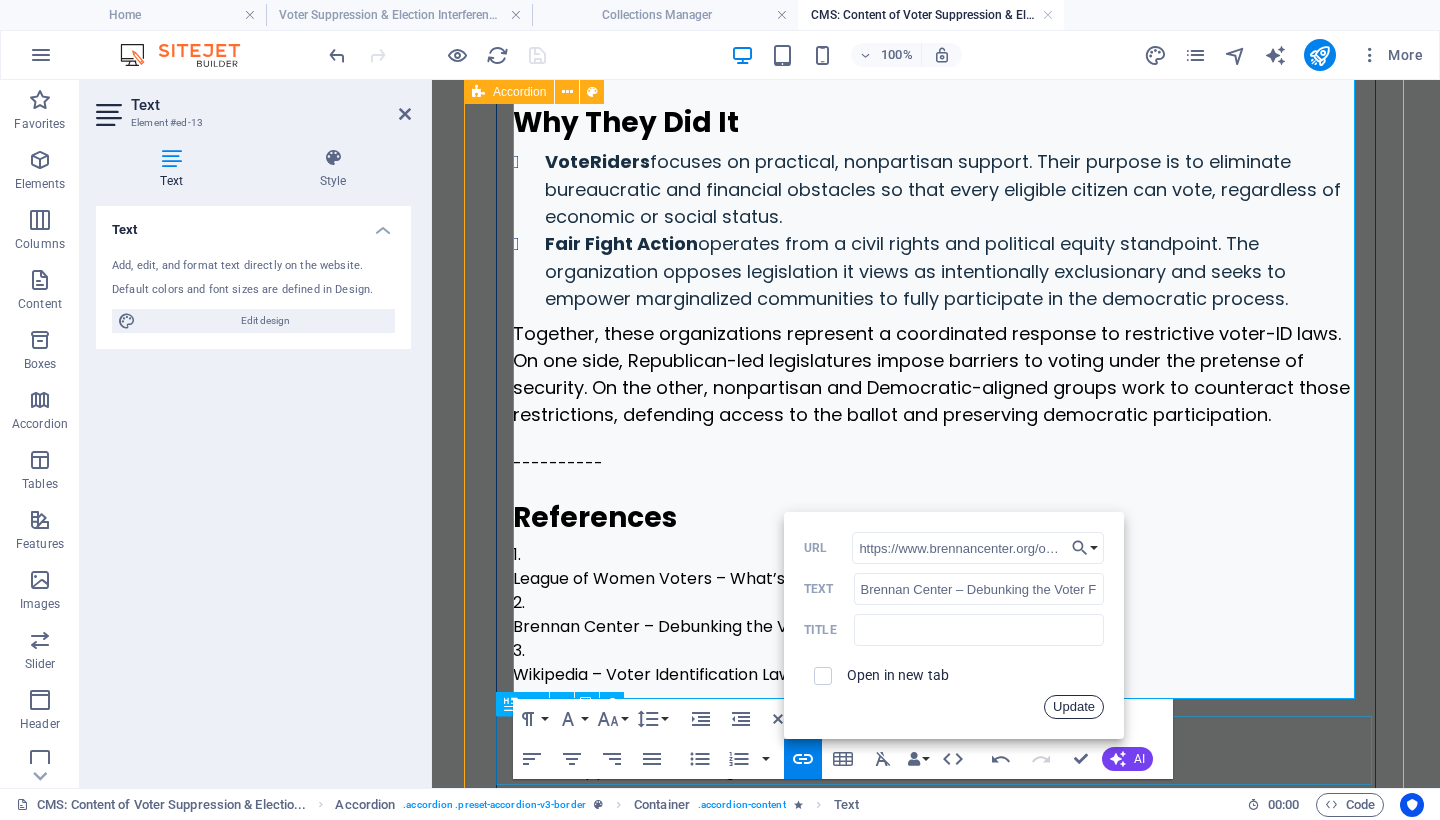 click on "Update" at bounding box center [1074, 707] 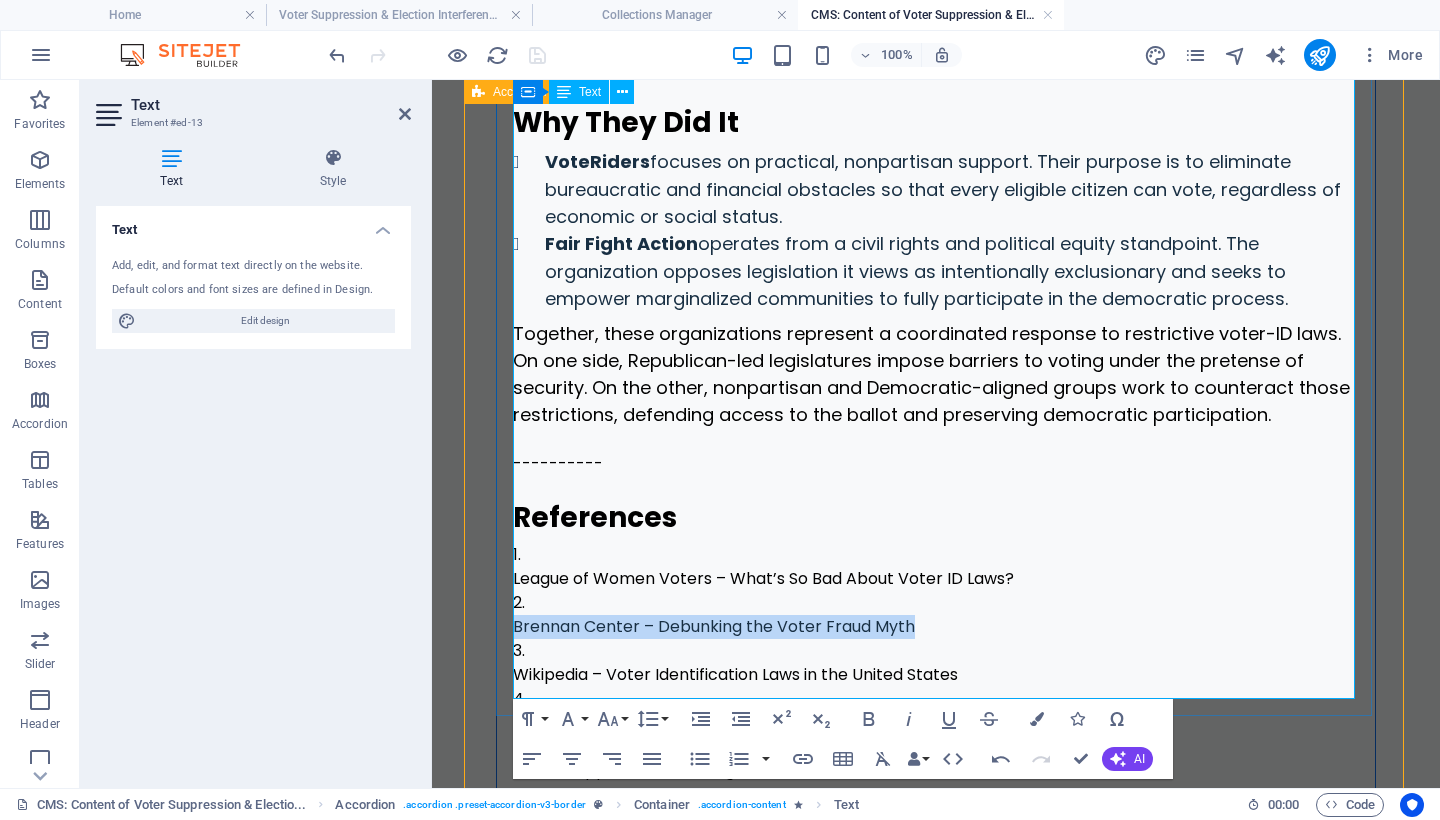 click on "Brennan Center – Debunking the Voter Fraud Myth" at bounding box center [936, 627] 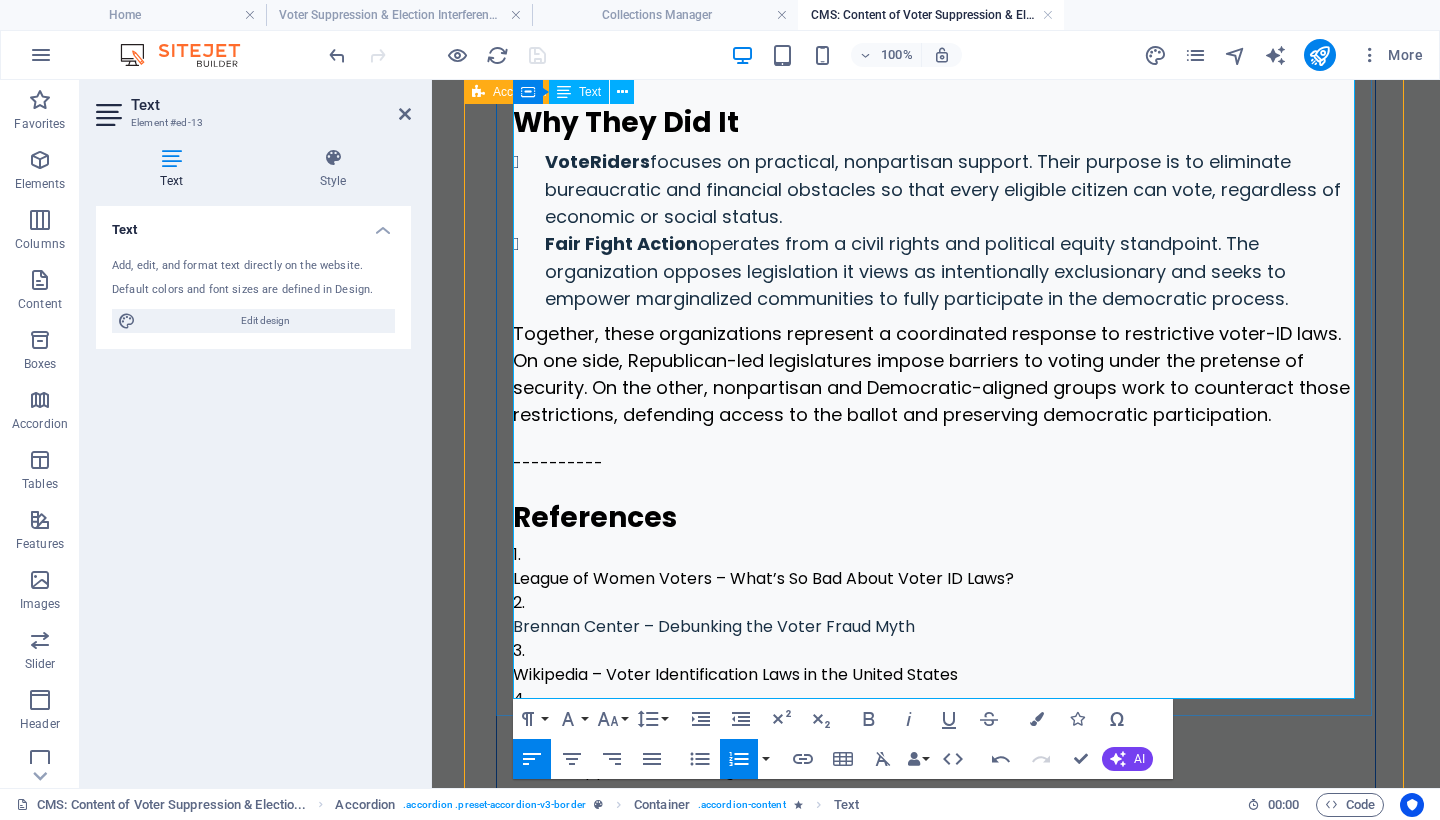 drag, startPoint x: 896, startPoint y: 542, endPoint x: 526, endPoint y: 541, distance: 370.00134 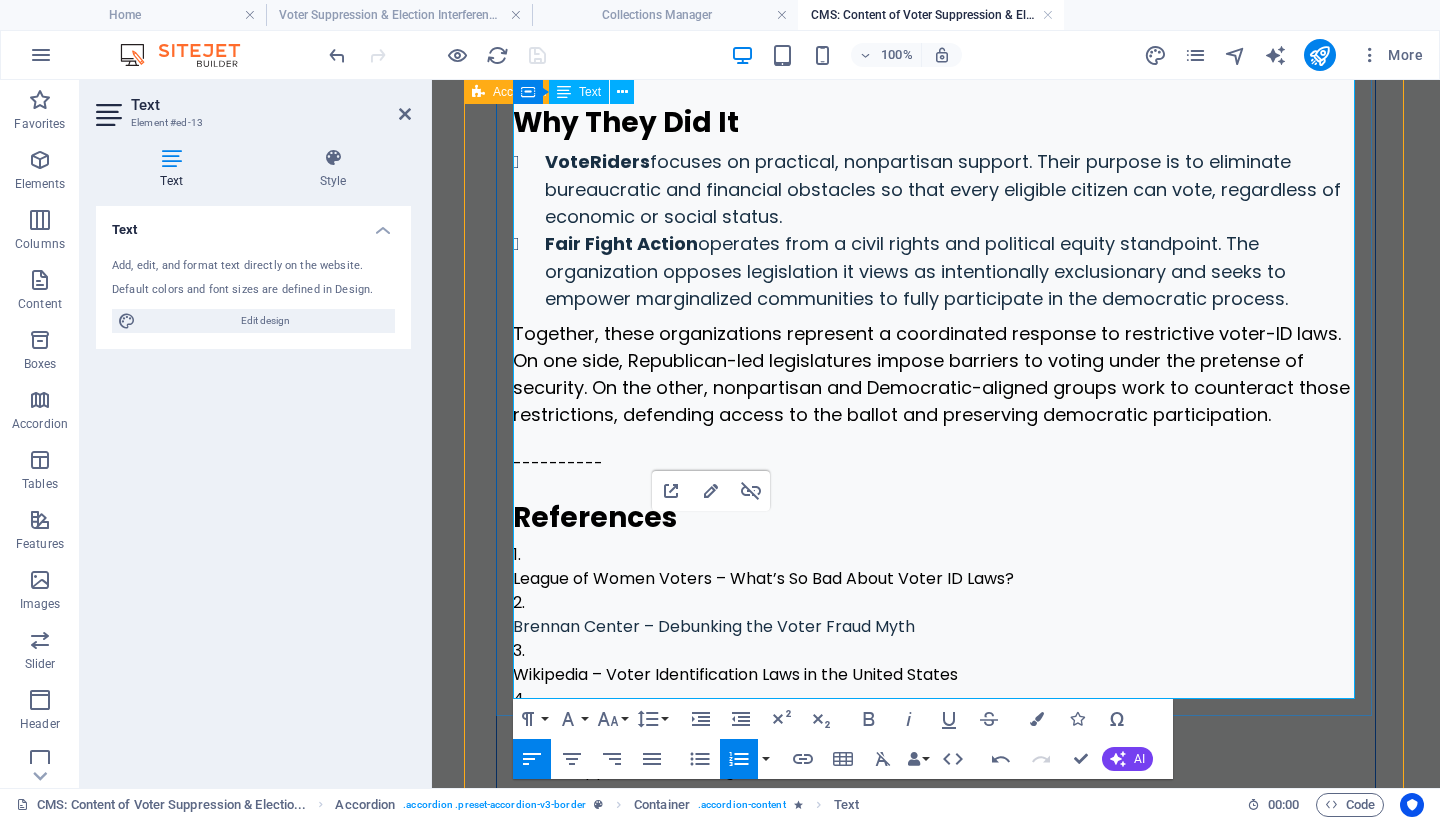copy on "Brennan Center – The Effects of Voter ID Laws" 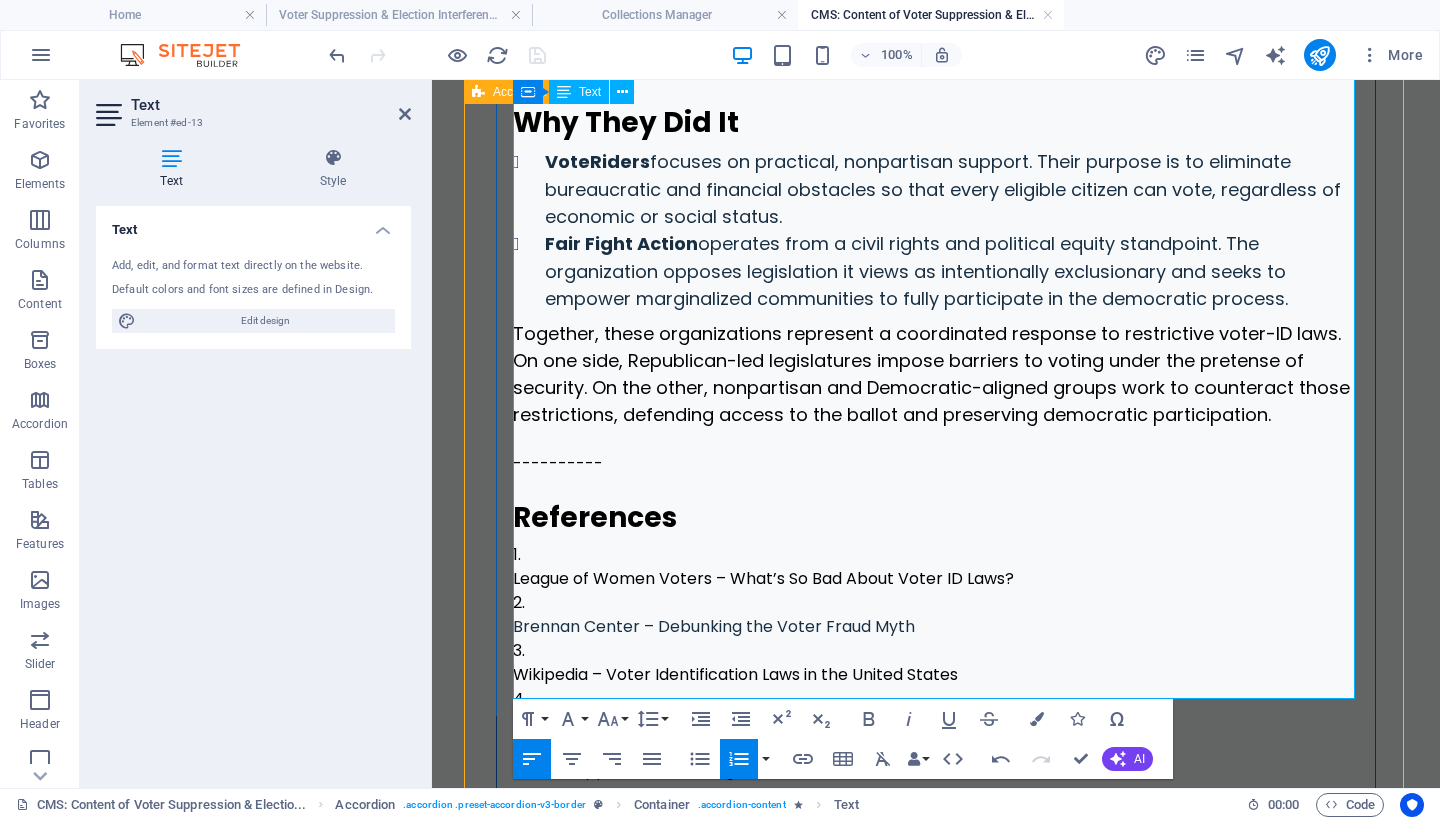 drag, startPoint x: 998, startPoint y: 548, endPoint x: 533, endPoint y: 547, distance: 465.00107 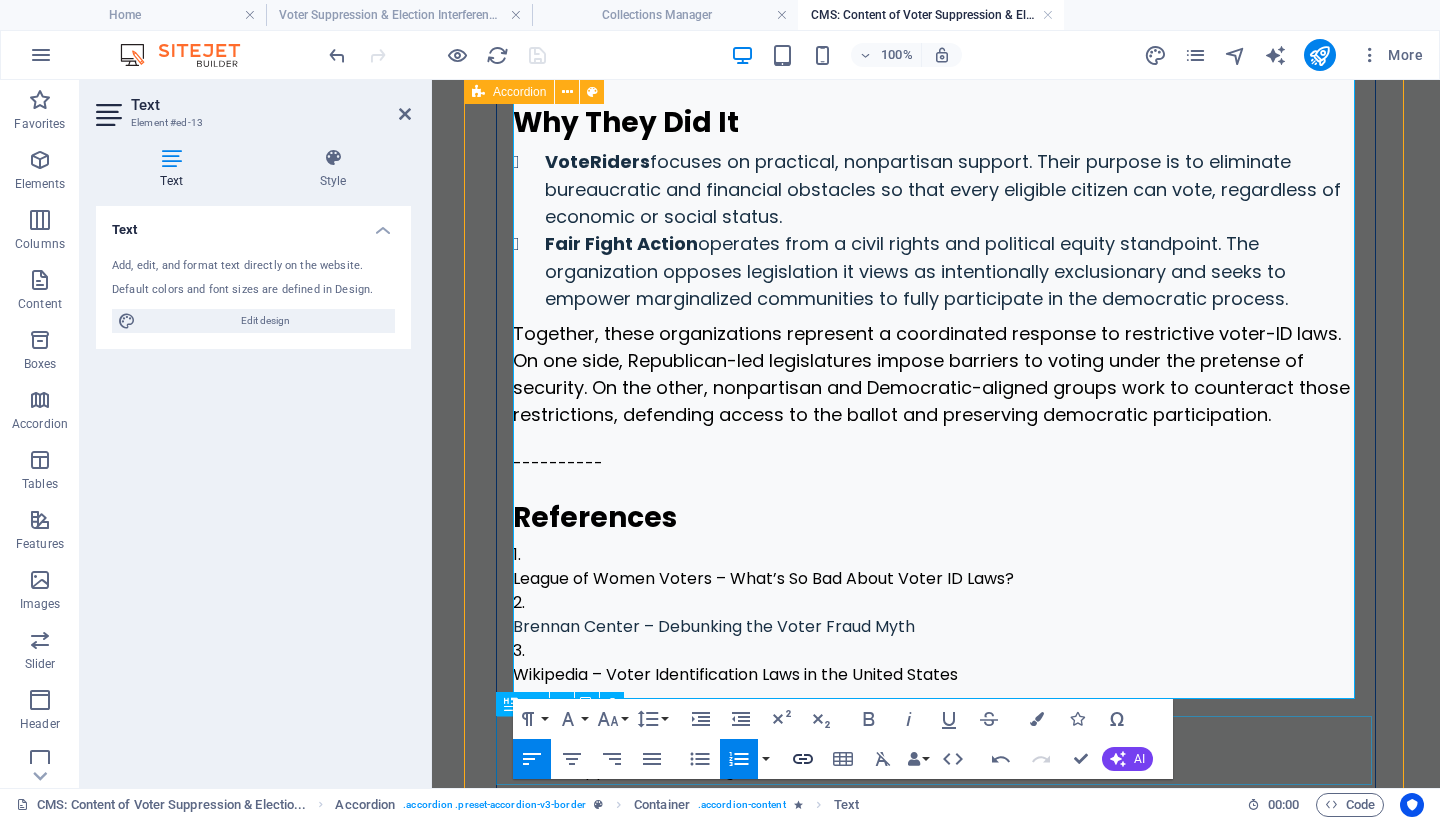 click 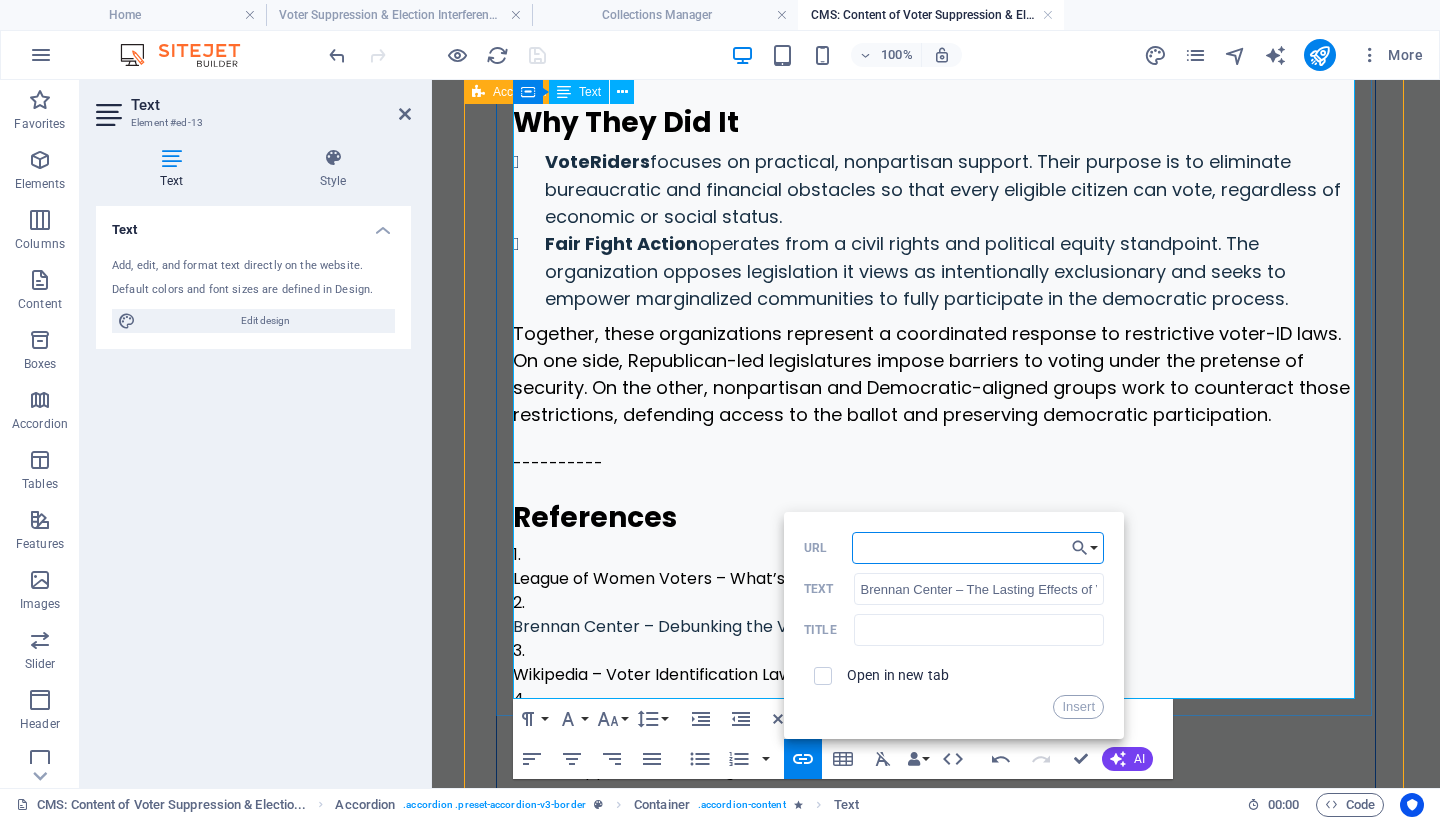 paste on "https://www.brennancenter.org/our-work/analysis-opinion/lasting-effects-voter-suppression" 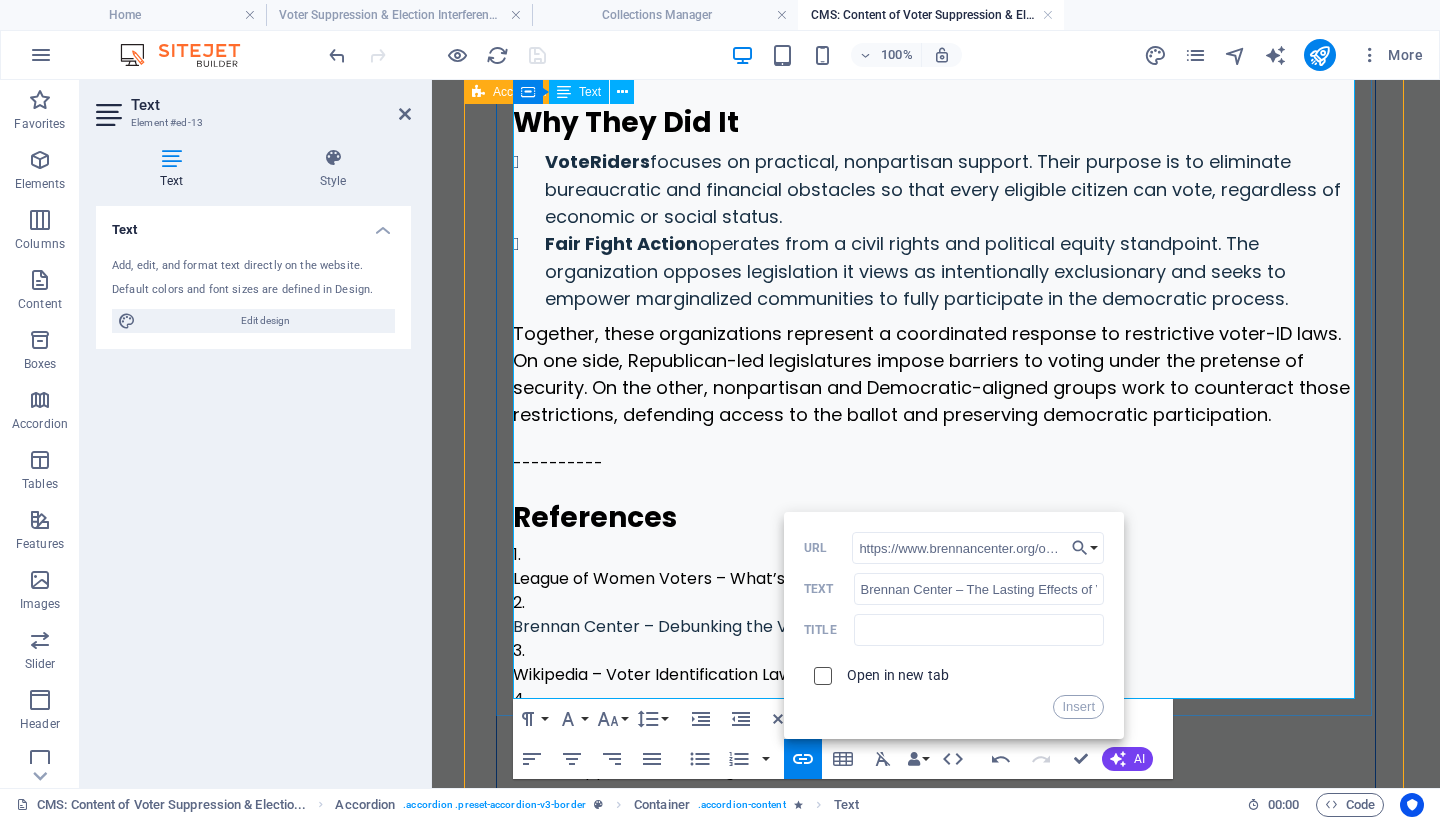 click at bounding box center [820, 673] 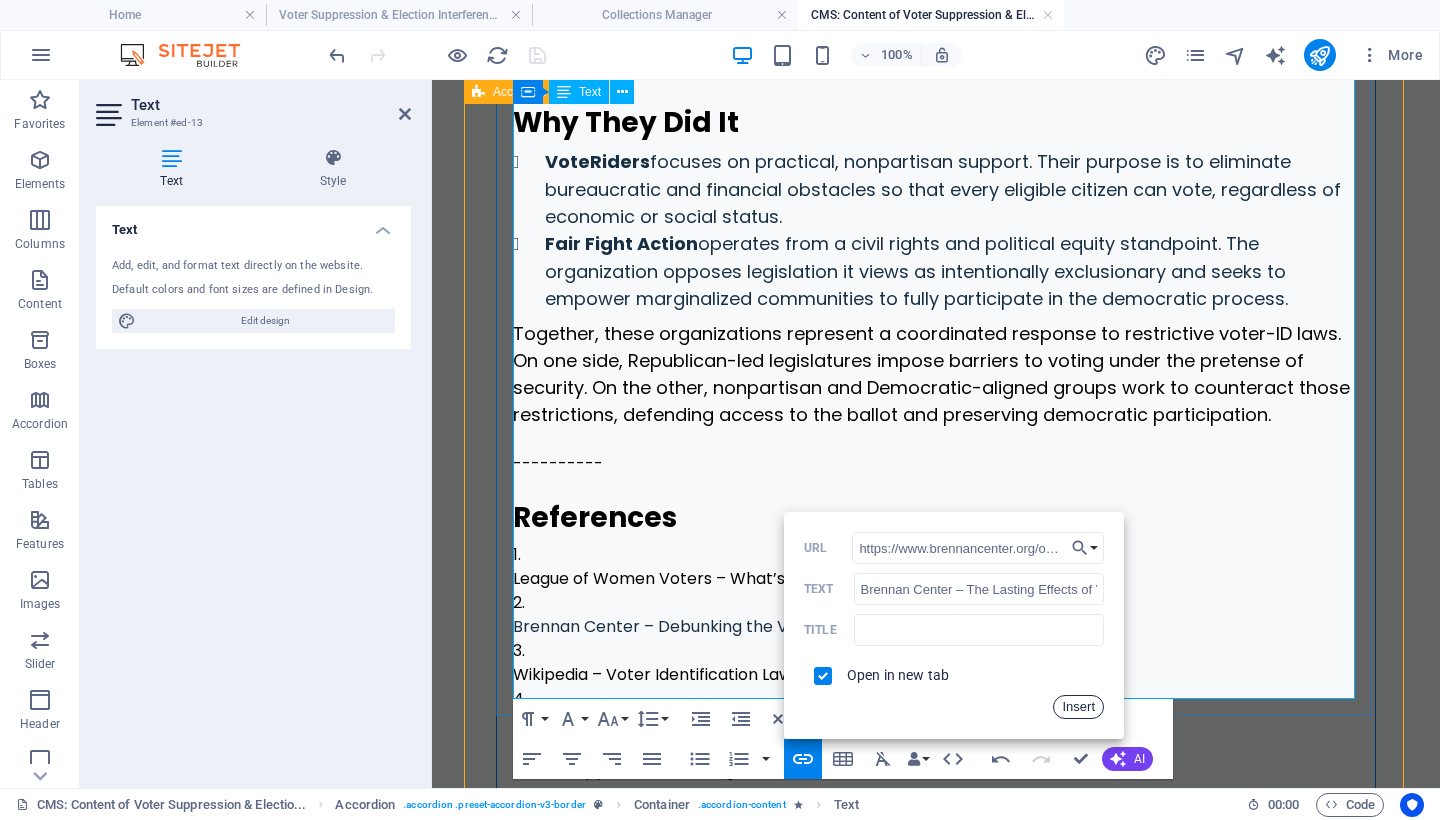 click on "Insert" at bounding box center [1078, 707] 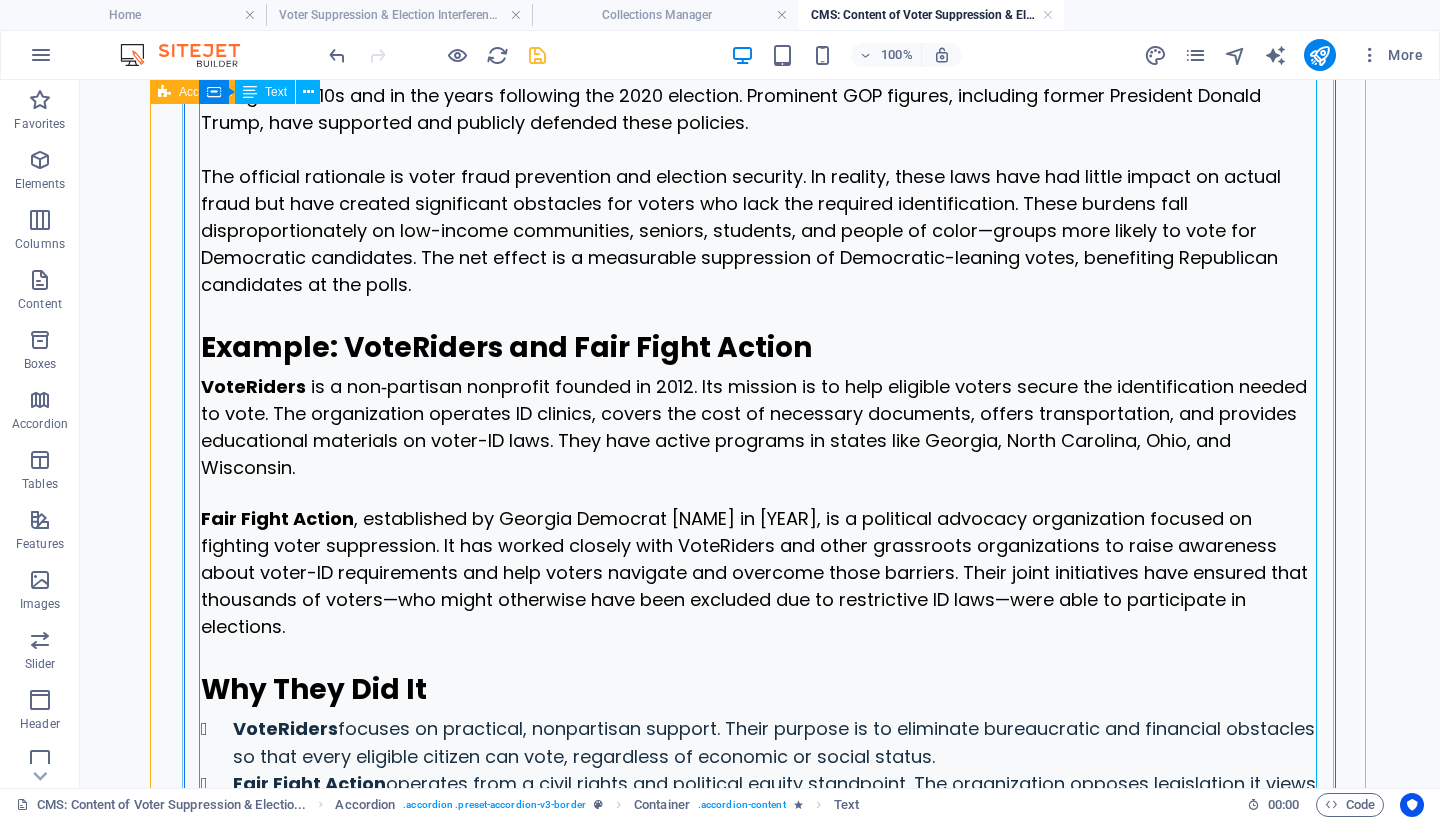 scroll, scrollTop: 2656, scrollLeft: 0, axis: vertical 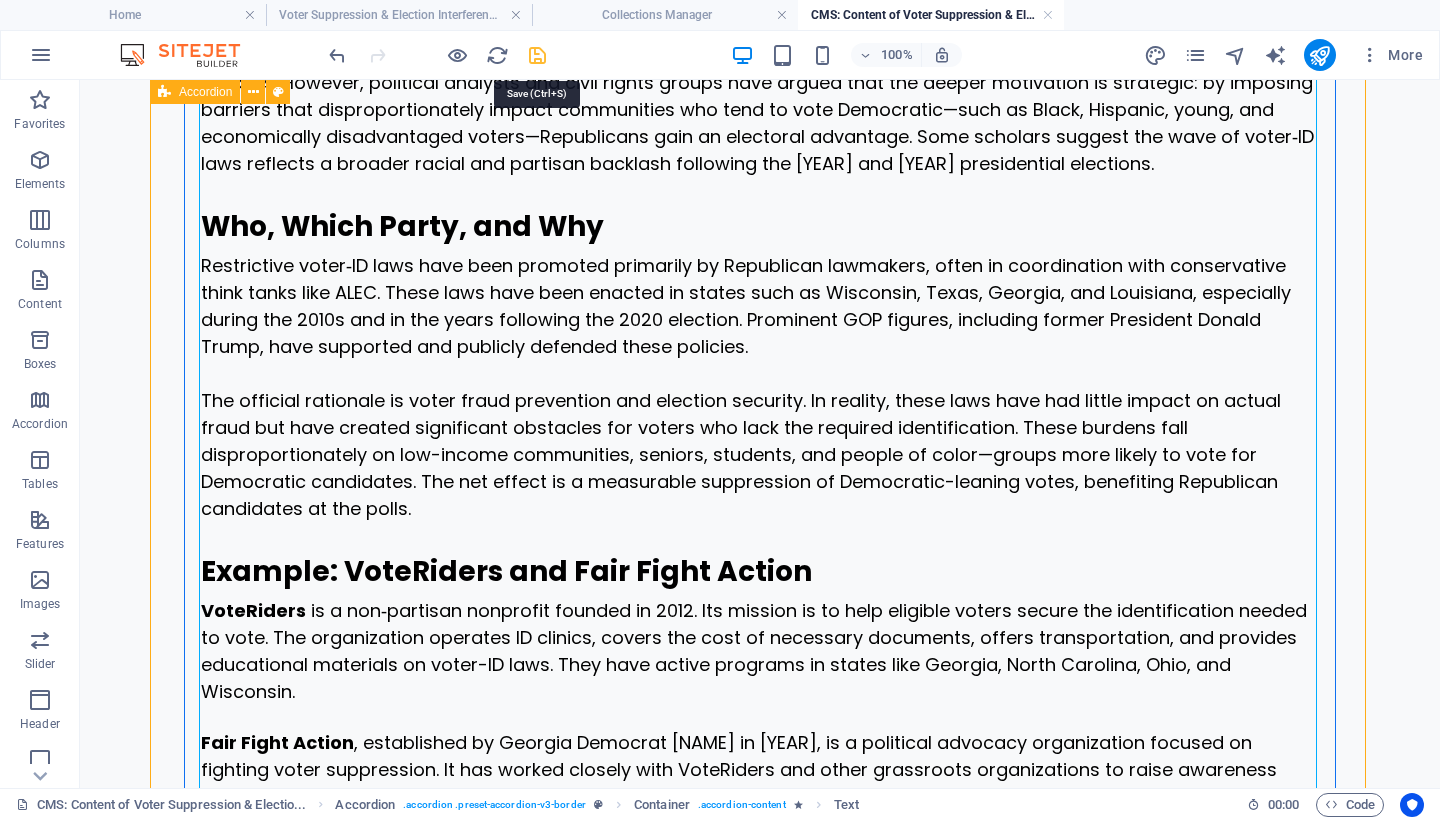 click at bounding box center (537, 55) 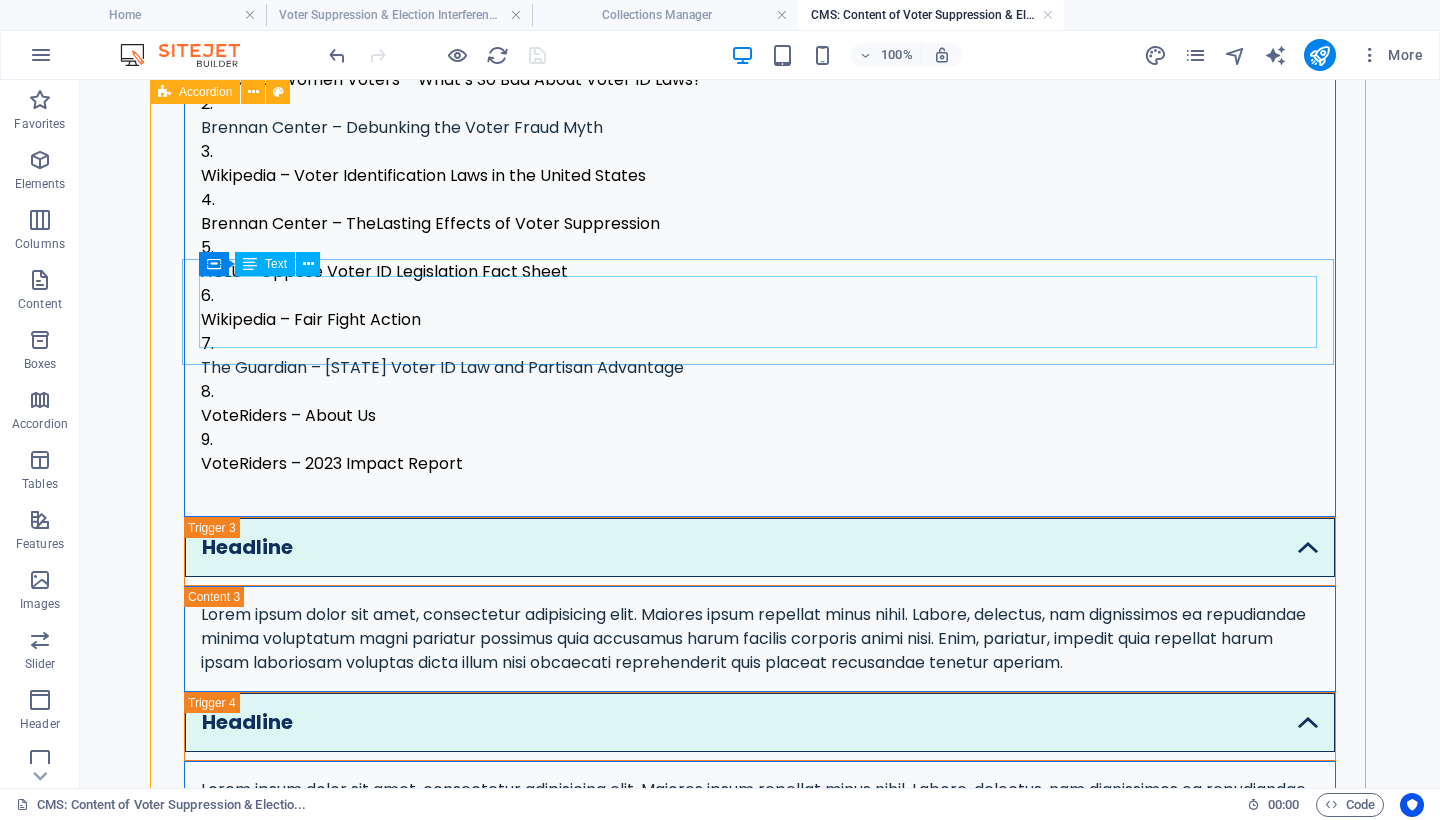 scroll, scrollTop: 3462, scrollLeft: 0, axis: vertical 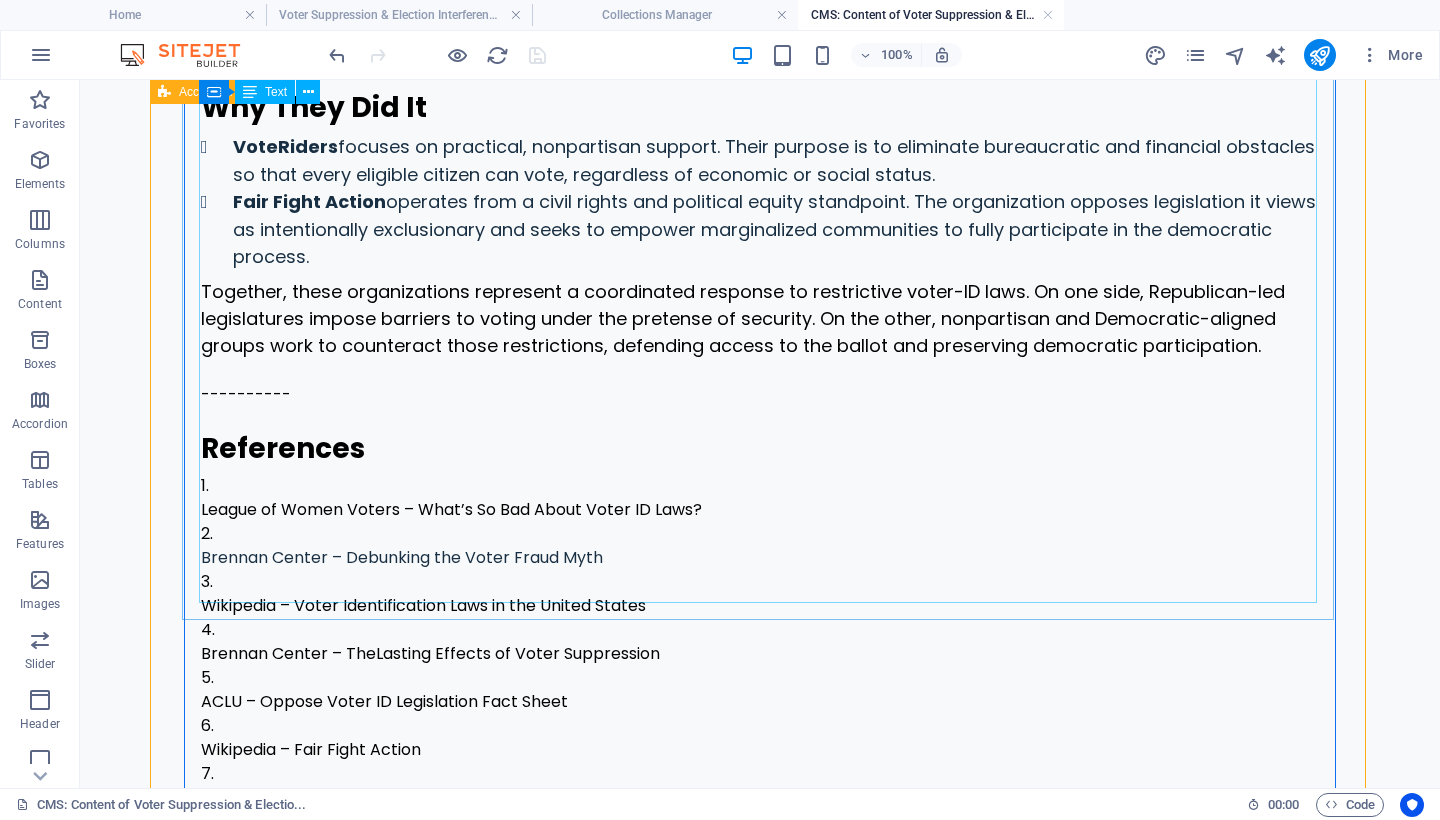 click on "Restrictive Voter‑ID Laws Restrictive voter‑ID laws in the United States have been largely driven by Republican lawmakers. They promote these laws under the justification of election security, despite the absence of evidence for widespread voter fraud. Legal and academic research consistently shows that in‑person voter impersonation—the specific form of fraud these laws claim to prevent—is extraordinarily rare. A key force behind the spread of such legislation has been the American Legislative Exchange Council (ALEC), a conservative policy group that drafted model voter‑ID bills. These templates were introduced and adopted in over 30 state legislatures during 2011–2012. Republican legislators, many affiliated with ALEC, led the charge to pass these bills—often doing so with minimal public input or debate. Who, Which Party, and Why Example: VoteRiders and Fair Fight Action VoteRiders Fair Fight Action Why They Did It VoteRiders Fair Fight Action ---------- References Brennan Center – The" at bounding box center (760, -153) 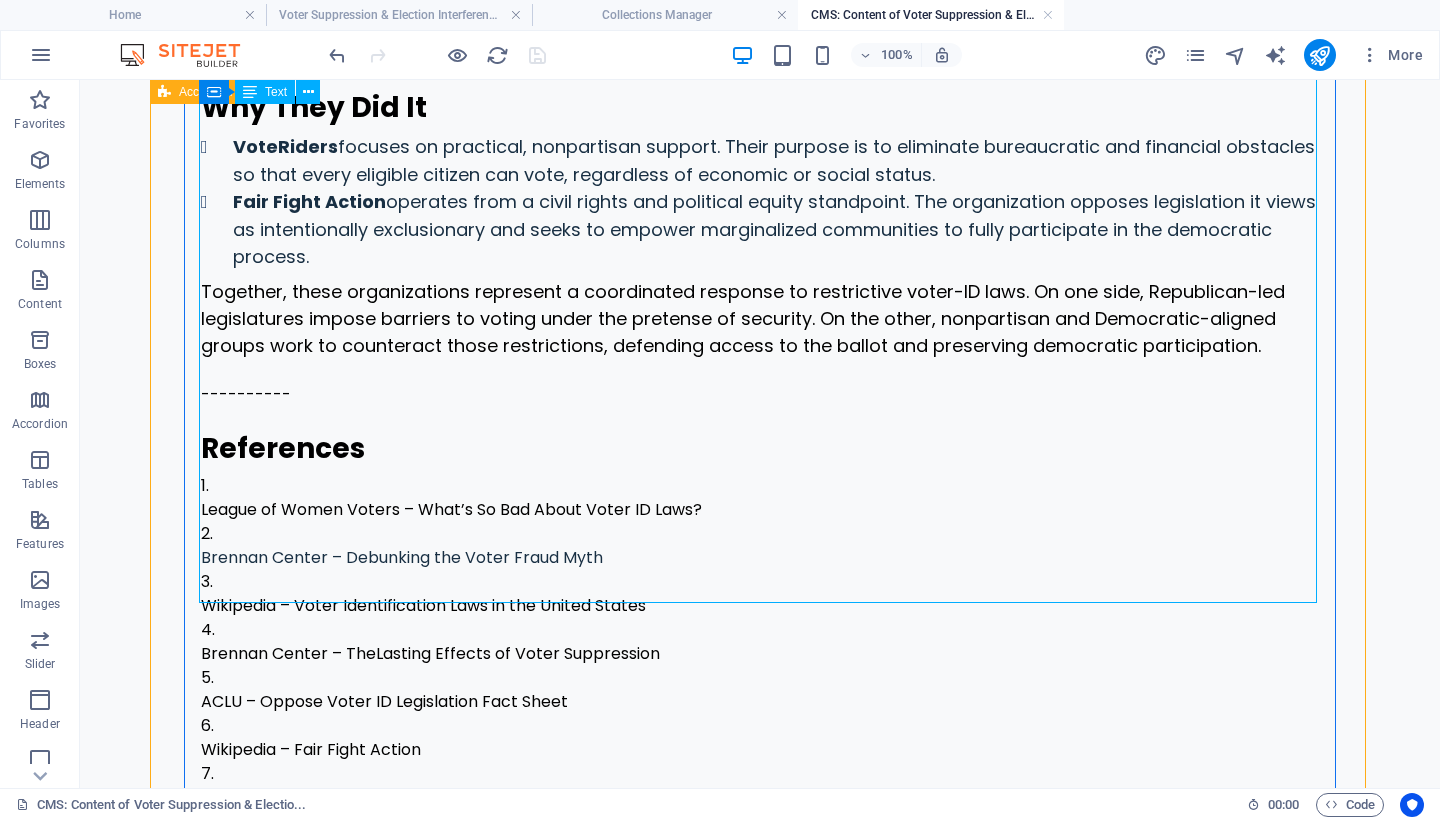 click on "Restrictive Voter‑ID Laws Restrictive voter‑ID laws in the United States have been largely driven by Republican lawmakers. They promote these laws under the justification of election security, despite the absence of evidence for widespread voter fraud. Legal and academic research consistently shows that in‑person voter impersonation—the specific form of fraud these laws claim to prevent—is extraordinarily rare. A key force behind the spread of such legislation has been the American Legislative Exchange Council (ALEC), a conservative policy group that drafted model voter‑ID bills. These templates were introduced and adopted in over 30 state legislatures during 2011–2012. Republican legislators, many affiliated with ALEC, led the charge to pass these bills—often doing so with minimal public input or debate. Who, Which Party, and Why Example: VoteRiders and Fair Fight Action VoteRiders Fair Fight Action Why They Did It VoteRiders Fair Fight Action ---------- References Brennan Center – The" at bounding box center [760, -153] 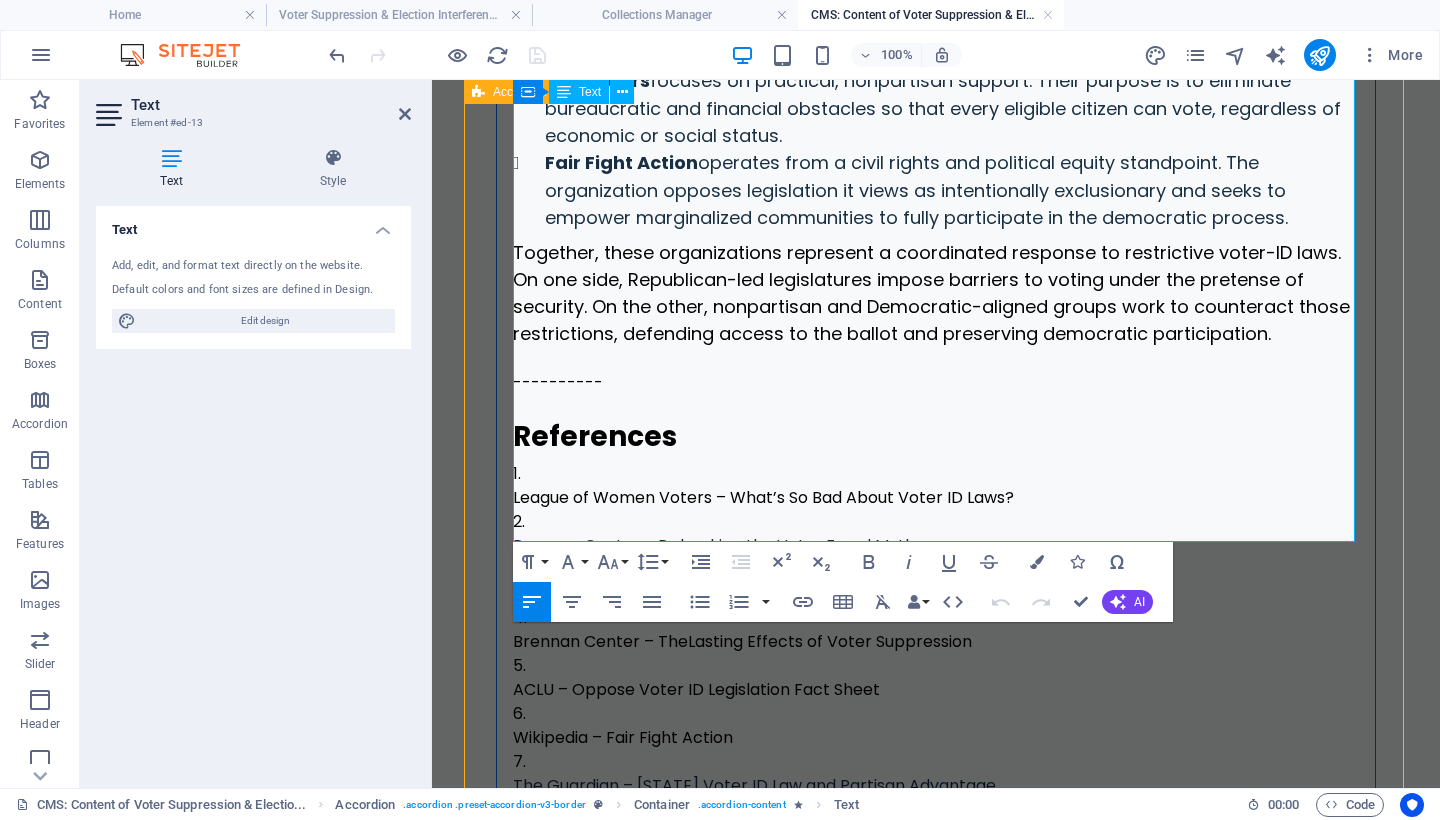 scroll, scrollTop: 4165, scrollLeft: 0, axis: vertical 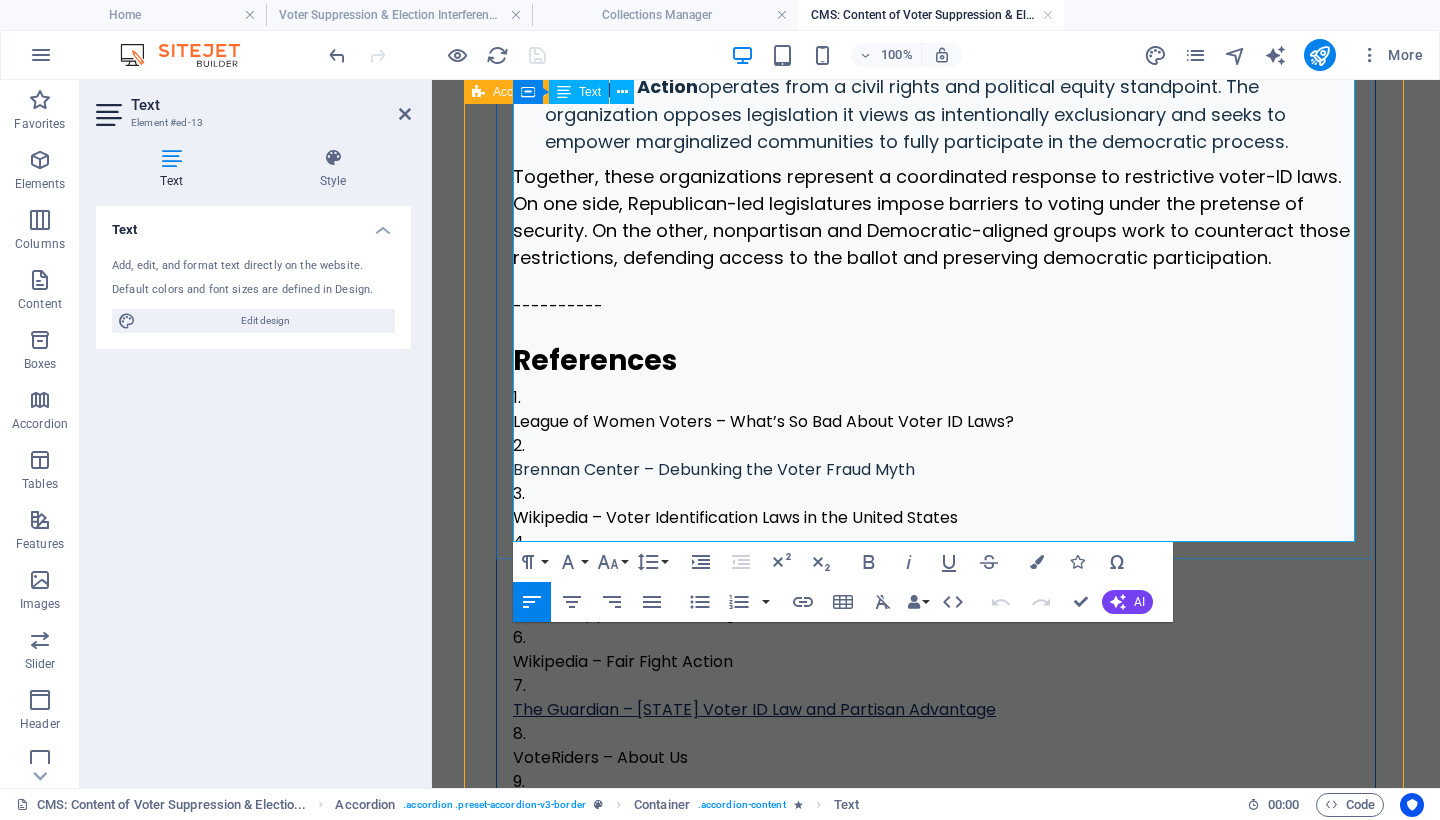 click on "The Guardian – [STATE] Voter ID Law and Partisan Advantage" at bounding box center (754, 709) 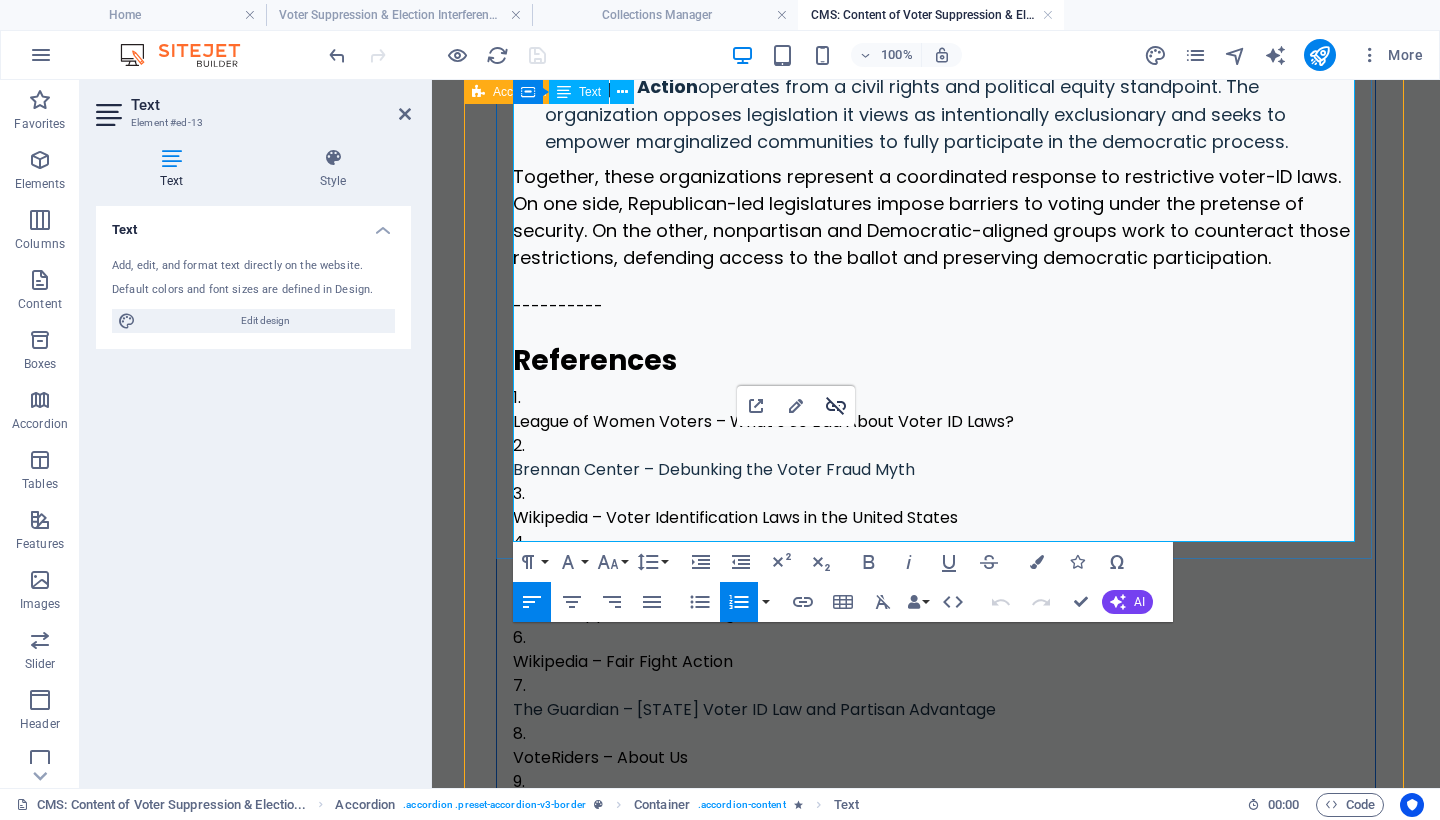 click 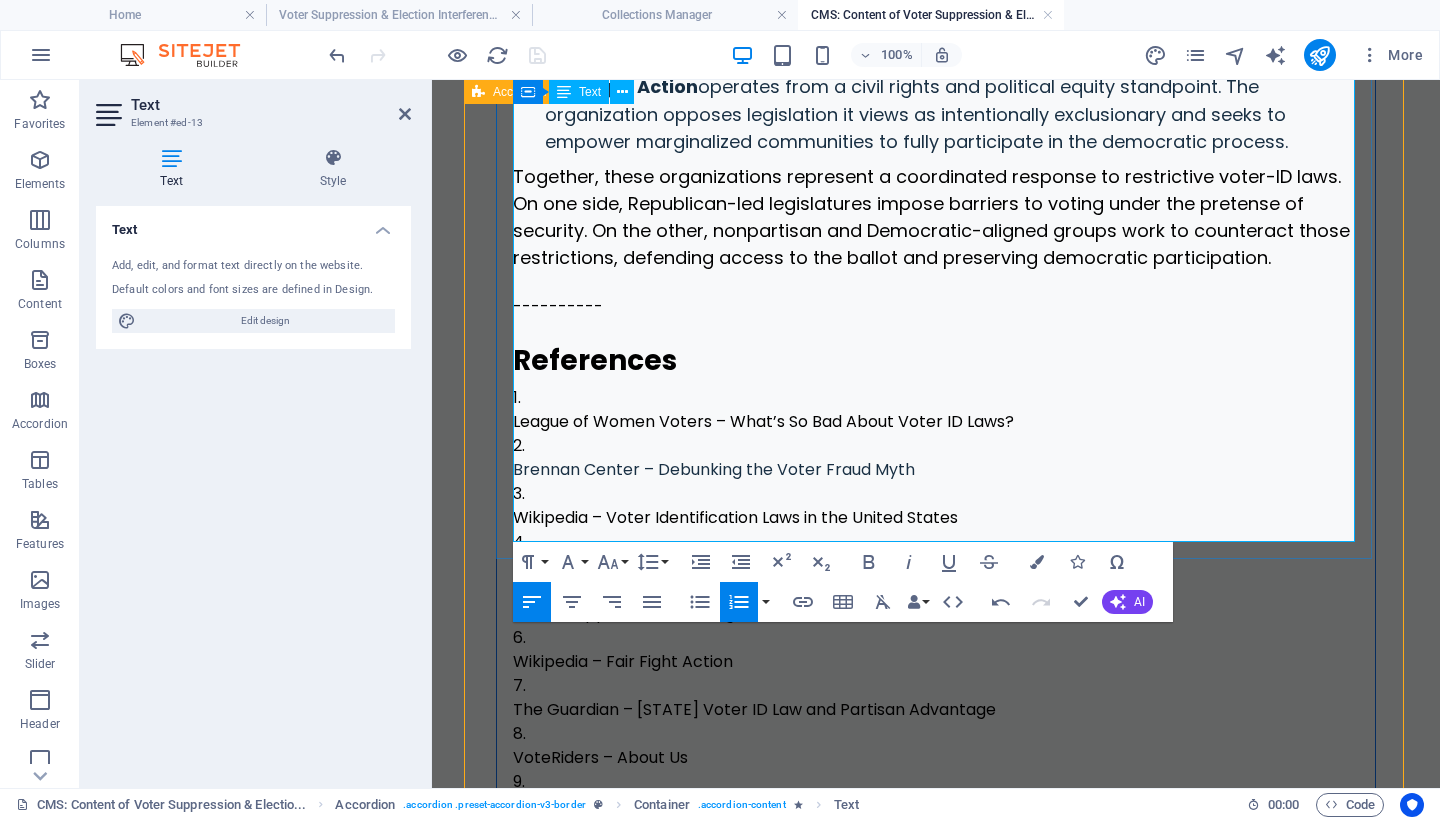 drag, startPoint x: 1070, startPoint y: 453, endPoint x: 528, endPoint y: 460, distance: 542.0452 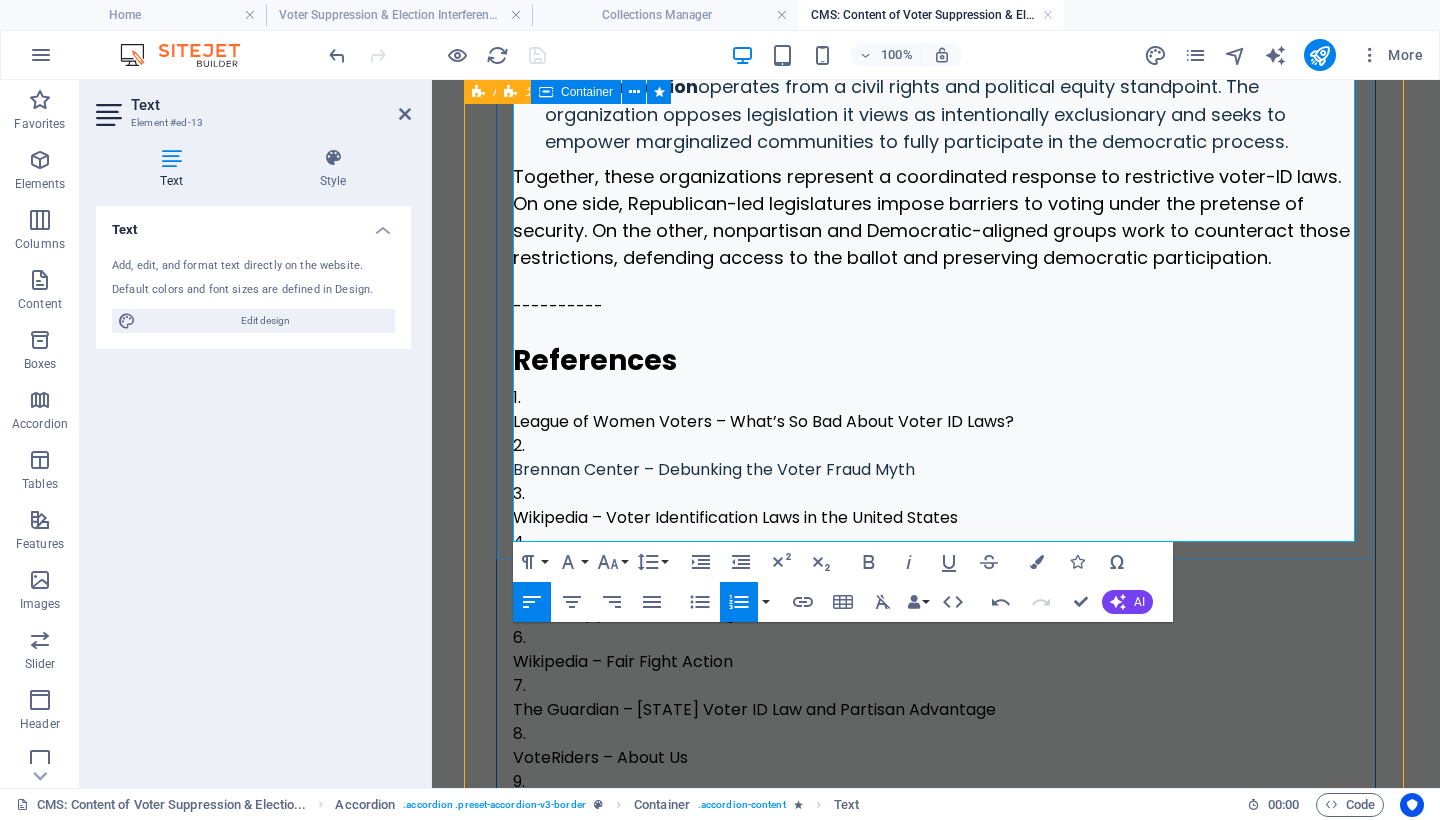 drag, startPoint x: 1095, startPoint y: 459, endPoint x: 496, endPoint y: 462, distance: 599.0075 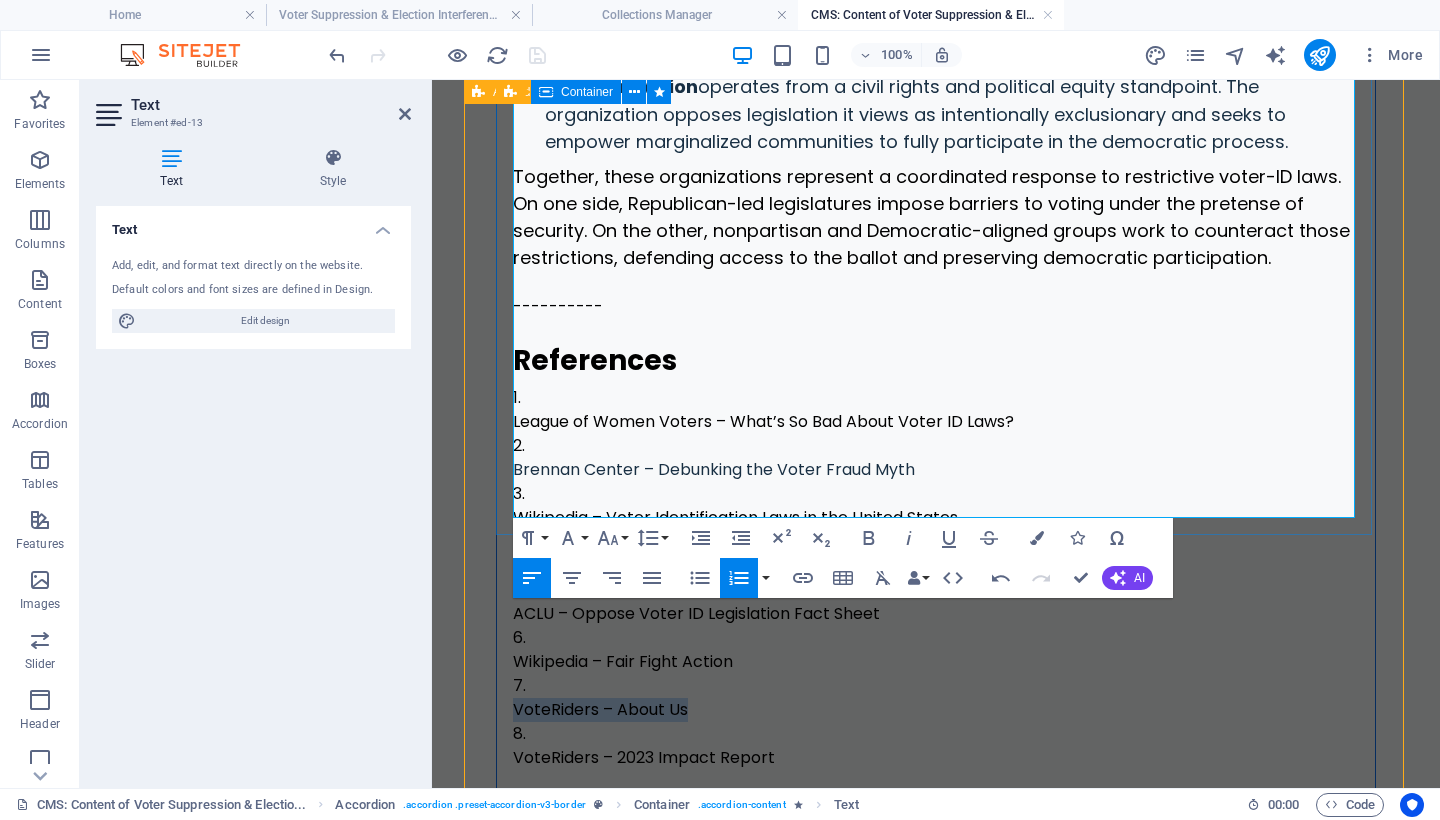 drag, startPoint x: 712, startPoint y: 454, endPoint x: 496, endPoint y: 457, distance: 216.02083 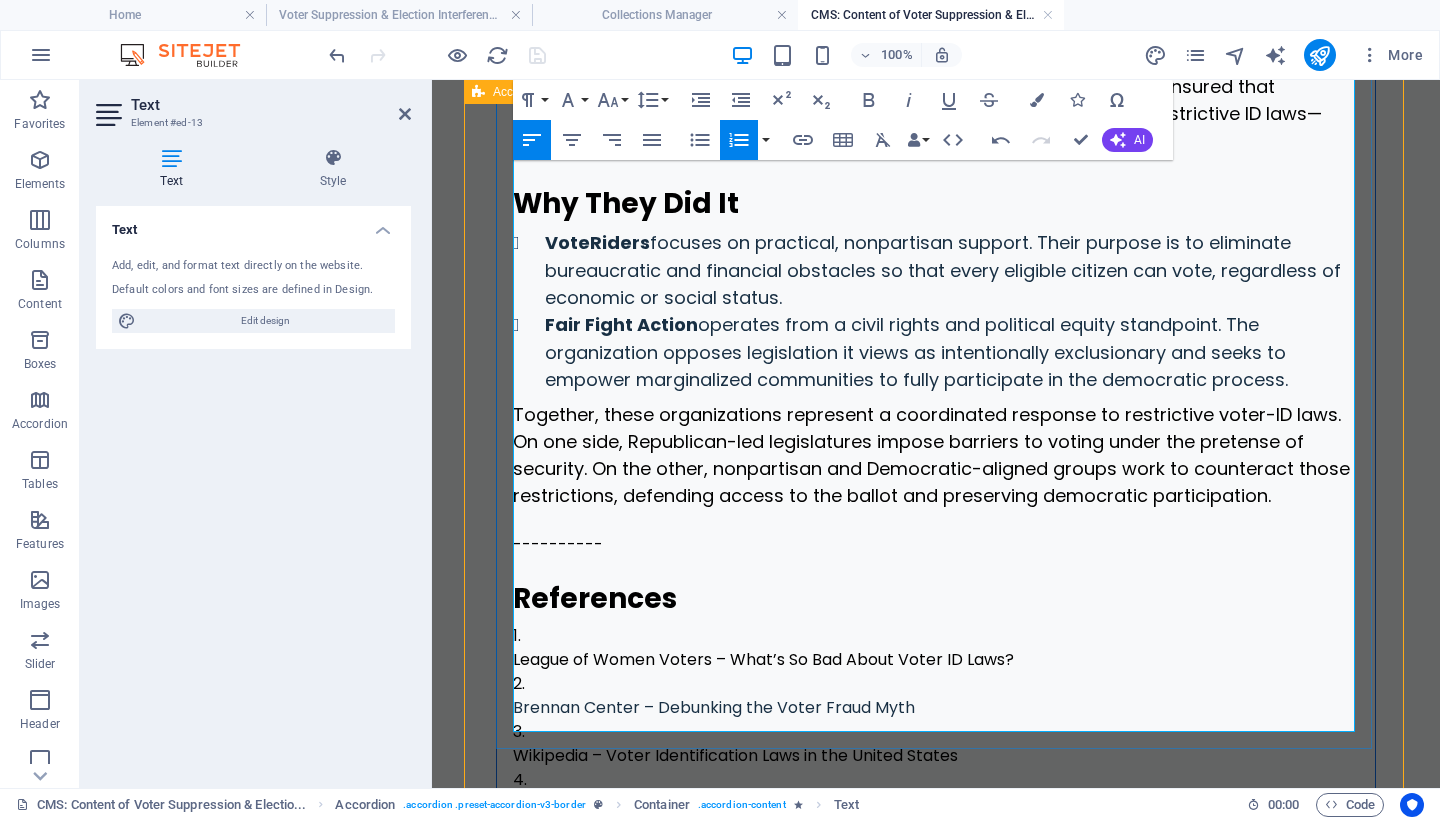 scroll, scrollTop: 4120, scrollLeft: 0, axis: vertical 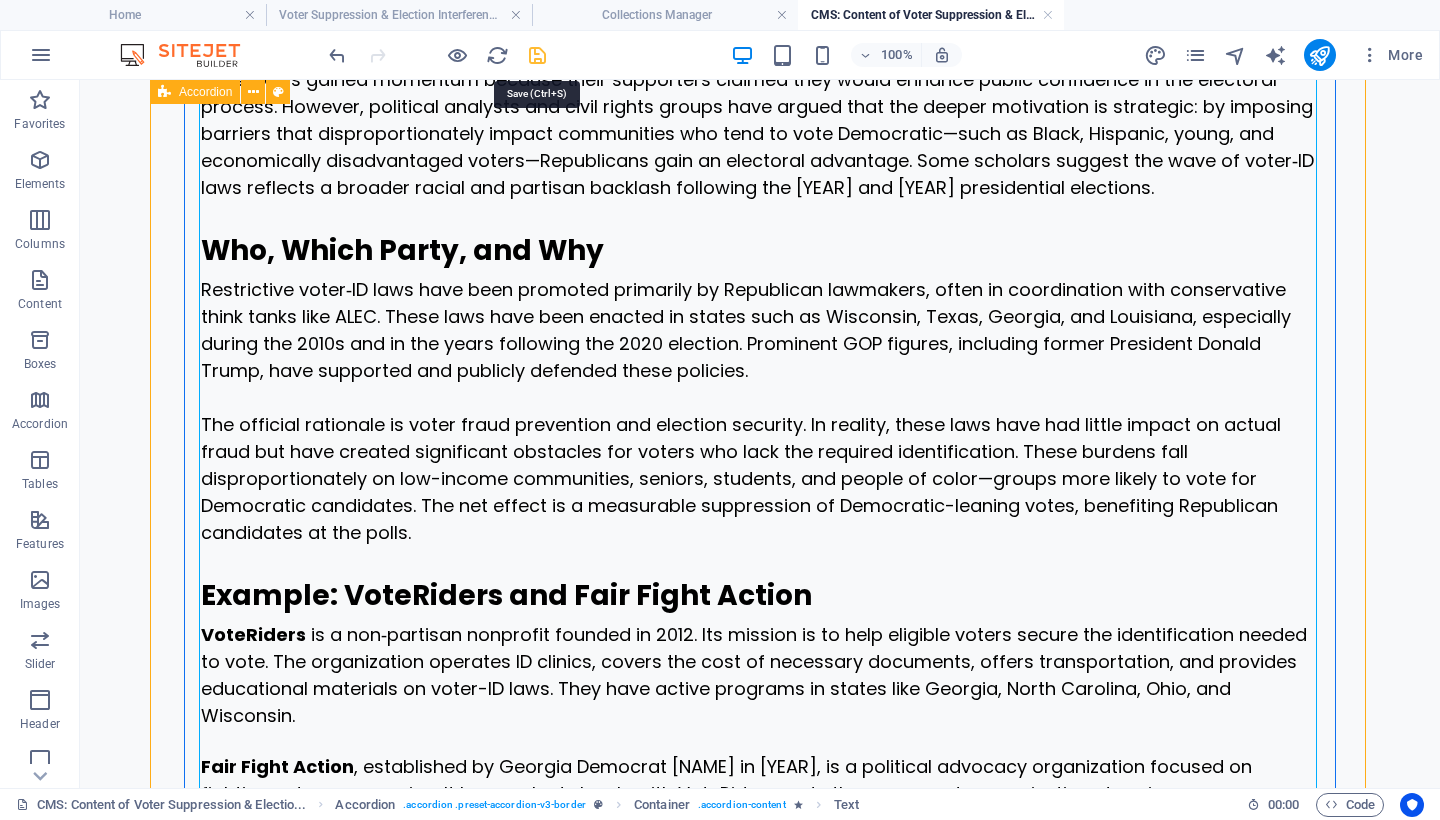 click at bounding box center (537, 55) 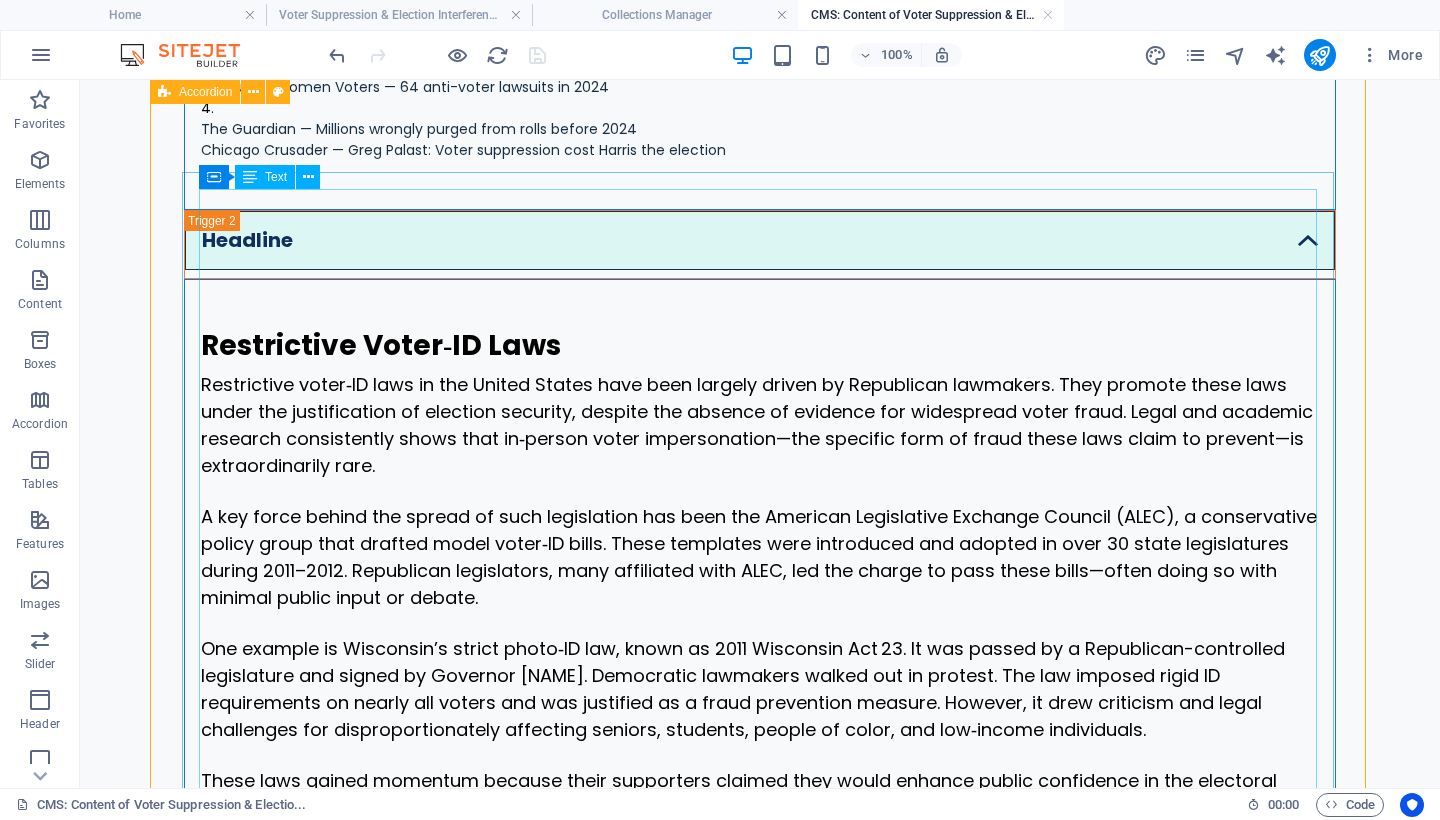 scroll, scrollTop: 1781, scrollLeft: 0, axis: vertical 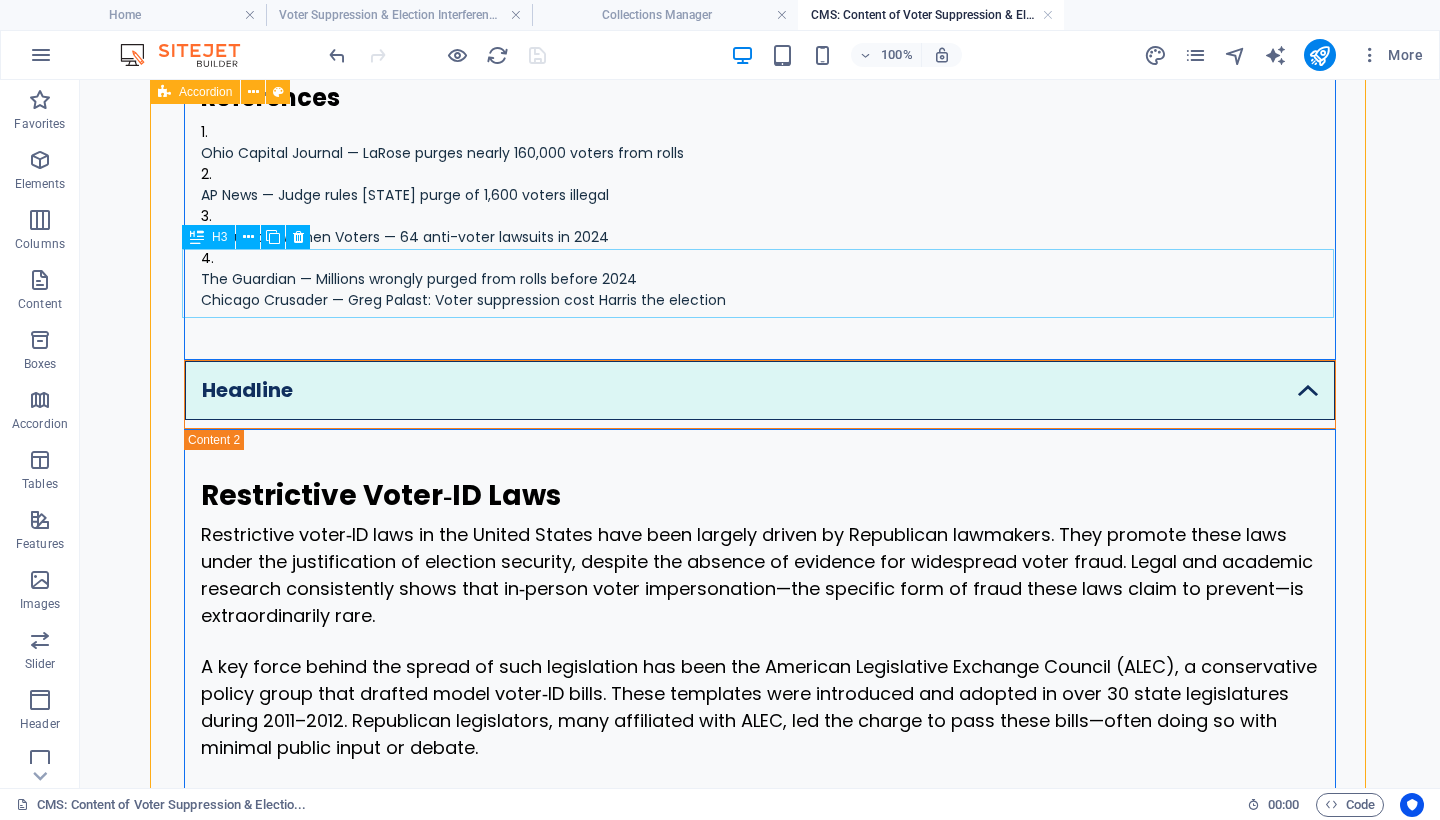 click on "Headline" at bounding box center (760, 394) 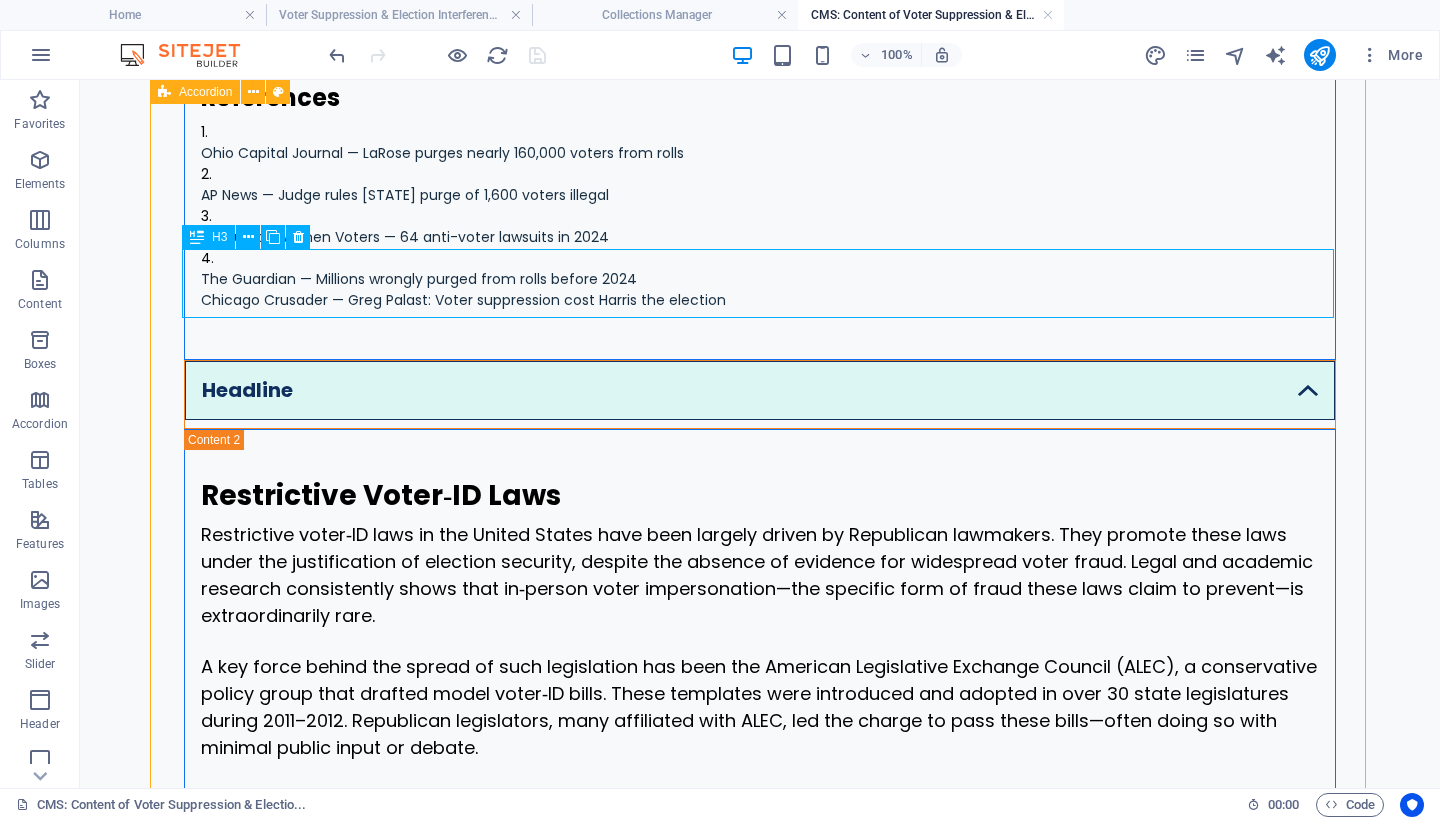click on "Headline" at bounding box center (760, 394) 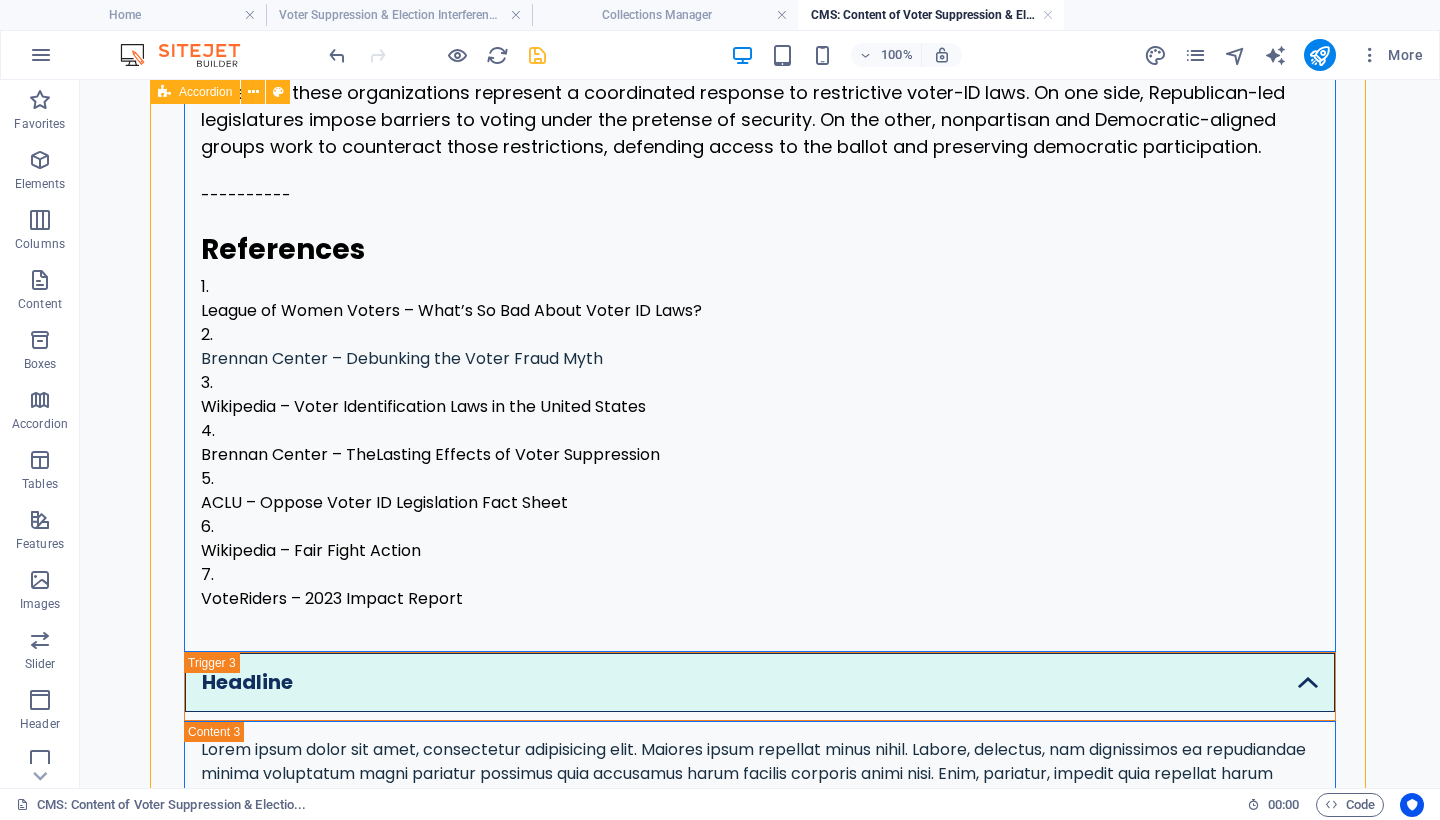scroll, scrollTop: 3250, scrollLeft: 0, axis: vertical 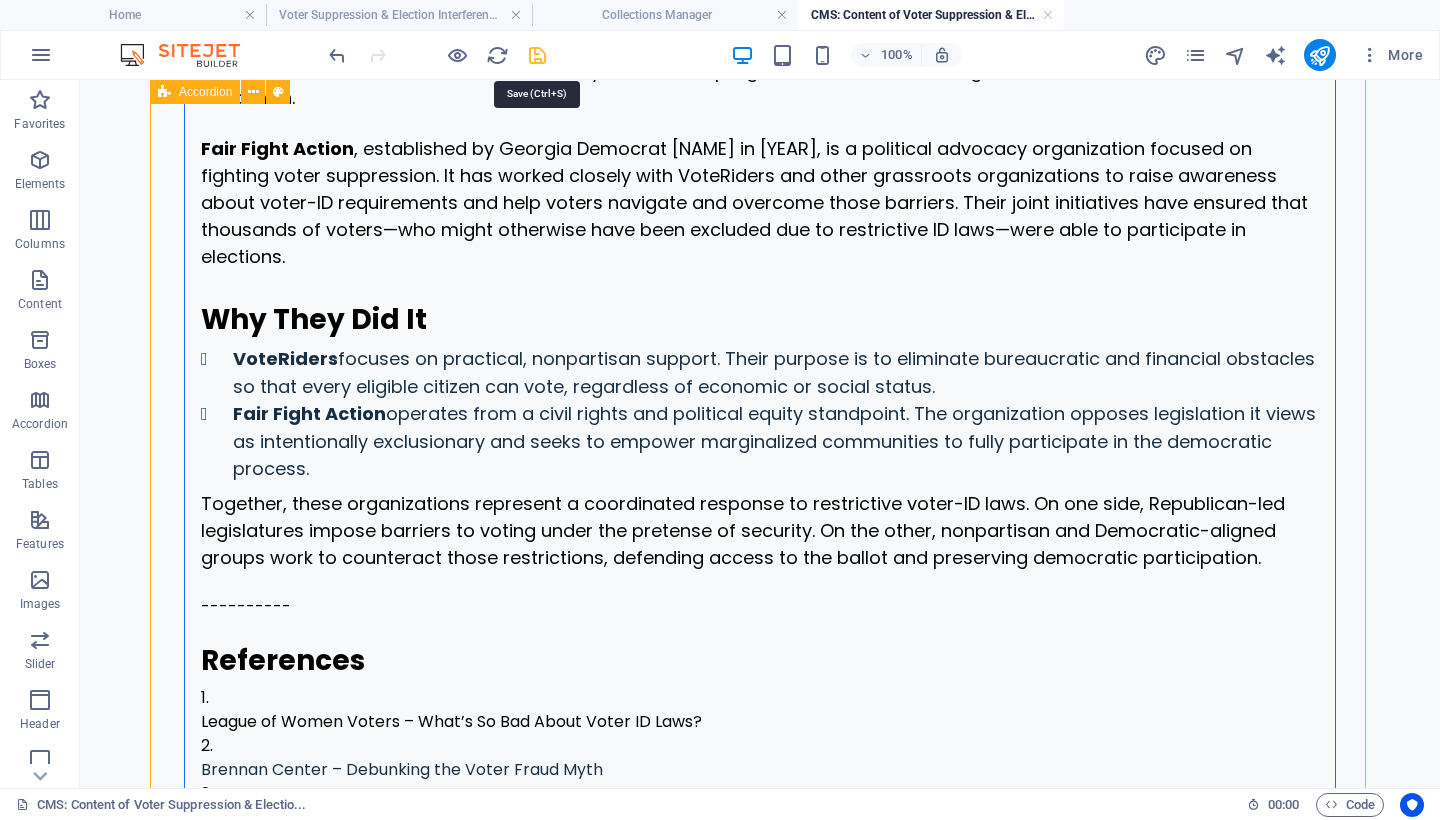 click at bounding box center (537, 55) 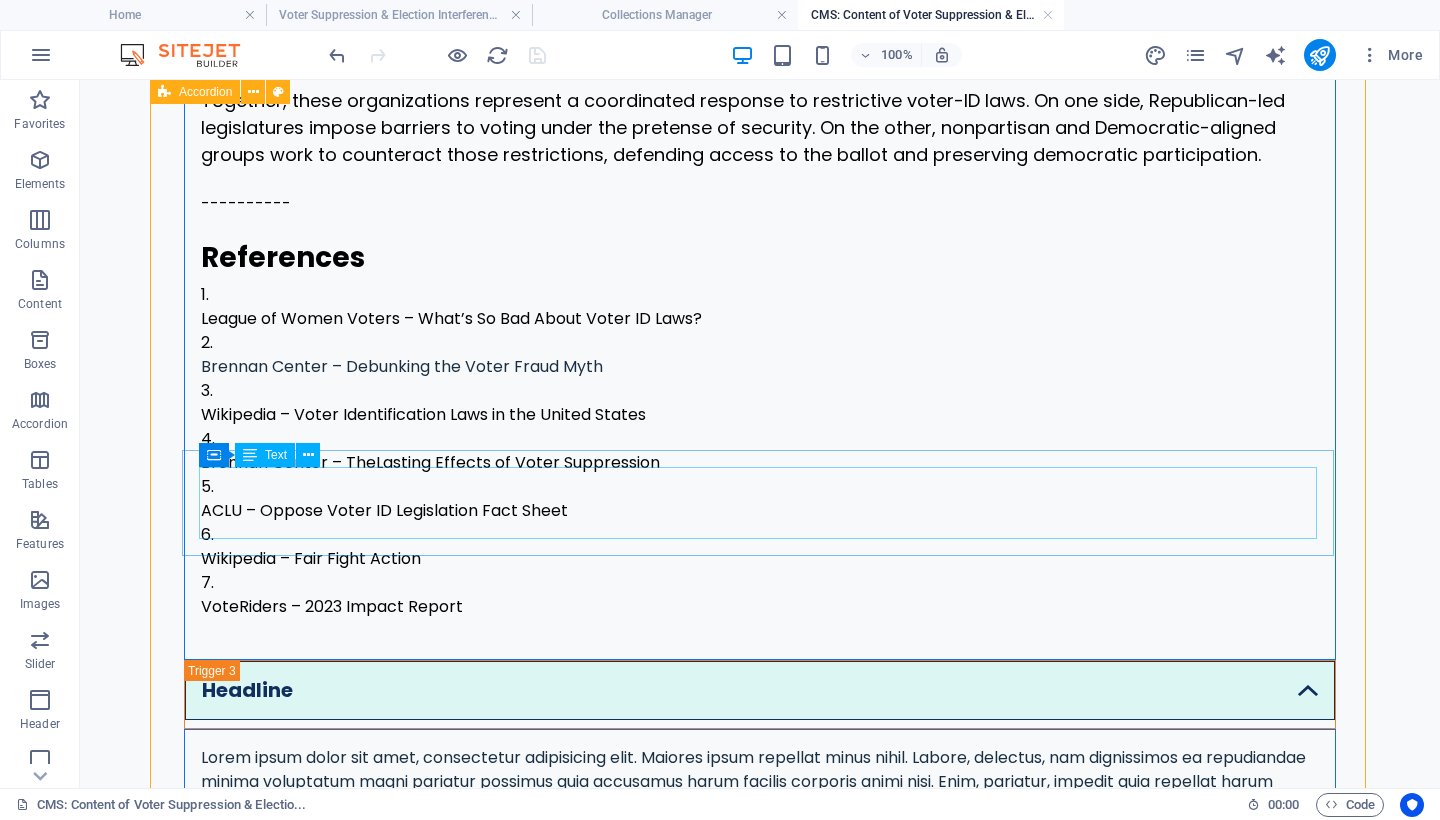 scroll, scrollTop: 3788, scrollLeft: 0, axis: vertical 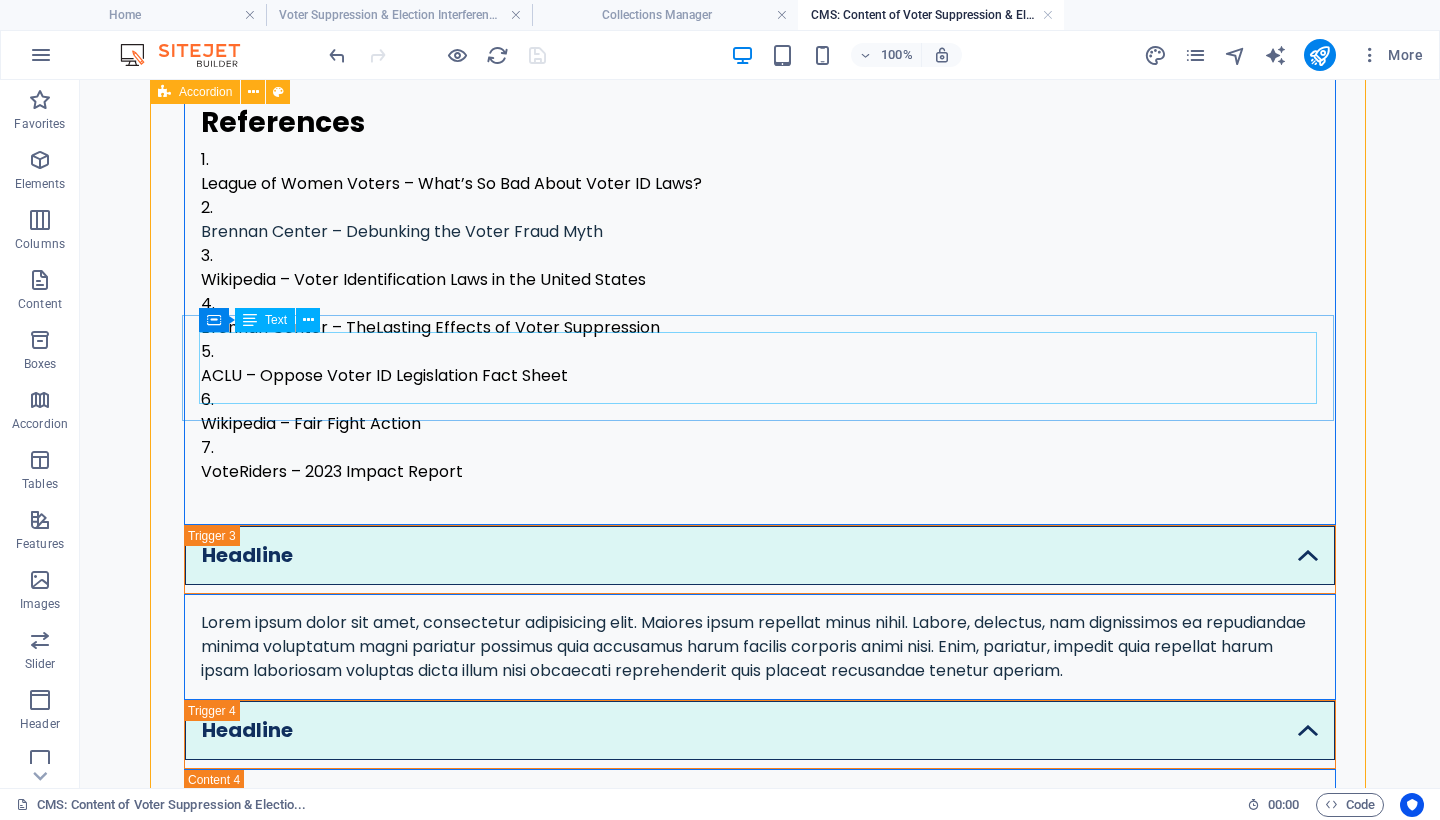 click on "Lorem ipsum dolor sit amet, consectetur adipisicing elit. Maiores ipsum repellat minus nihil. Labore, delectus, nam dignissimos ea repudiandae minima voluptatum magni pariatur possimus quia accusamus harum facilis corporis animi nisi. Enim, pariatur, impedit quia repellat harum ipsam laboriosam voluptas dicta illum nisi obcaecati reprehenderit quis placeat recusandae tenetur aperiam." at bounding box center [760, 647] 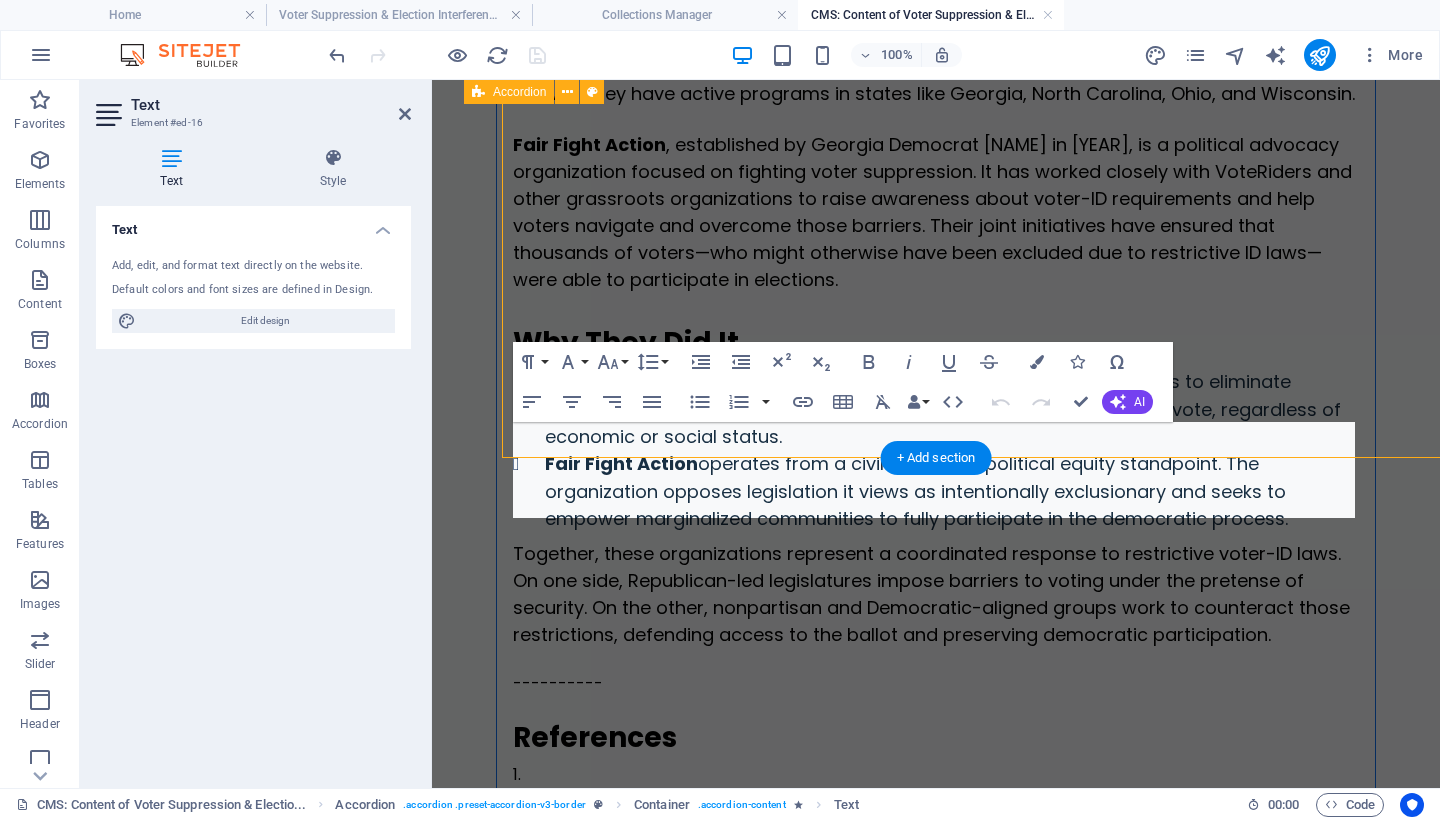 scroll, scrollTop: 4340, scrollLeft: 0, axis: vertical 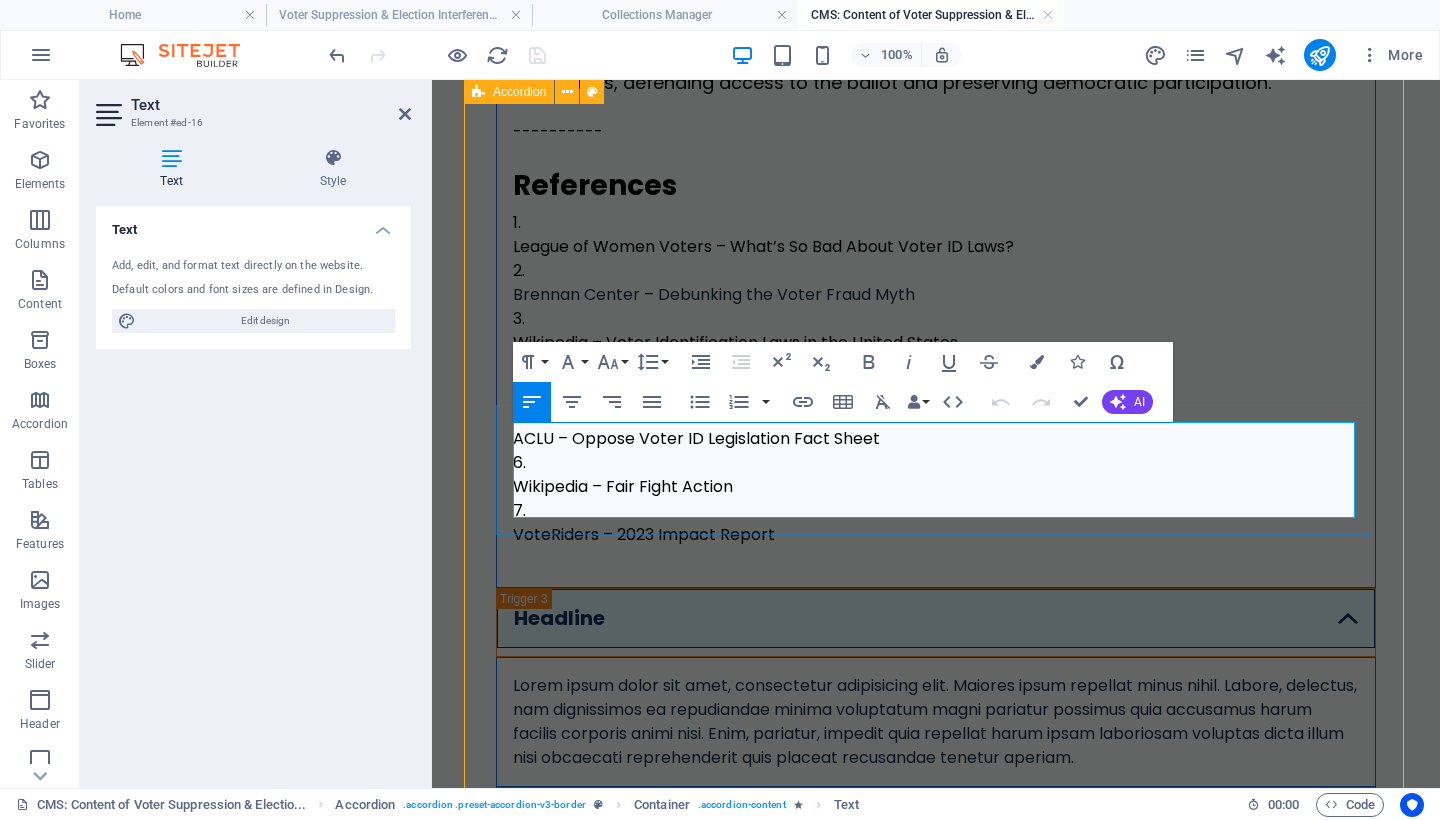 click on "Lorem ipsum dolor sit amet, consectetur adipisicing elit. Maiores ipsum repellat minus nihil. Labore, delectus, nam dignissimos ea repudiandae minima voluptatum magni pariatur possimus quia accusamus harum facilis corporis animi nisi. Enim, pariatur, impedit quia repellat harum ipsam laboriosam voluptas dicta illum nisi obcaecati reprehenderit quis placeat recusandae tenetur aperiam." at bounding box center (936, 722) 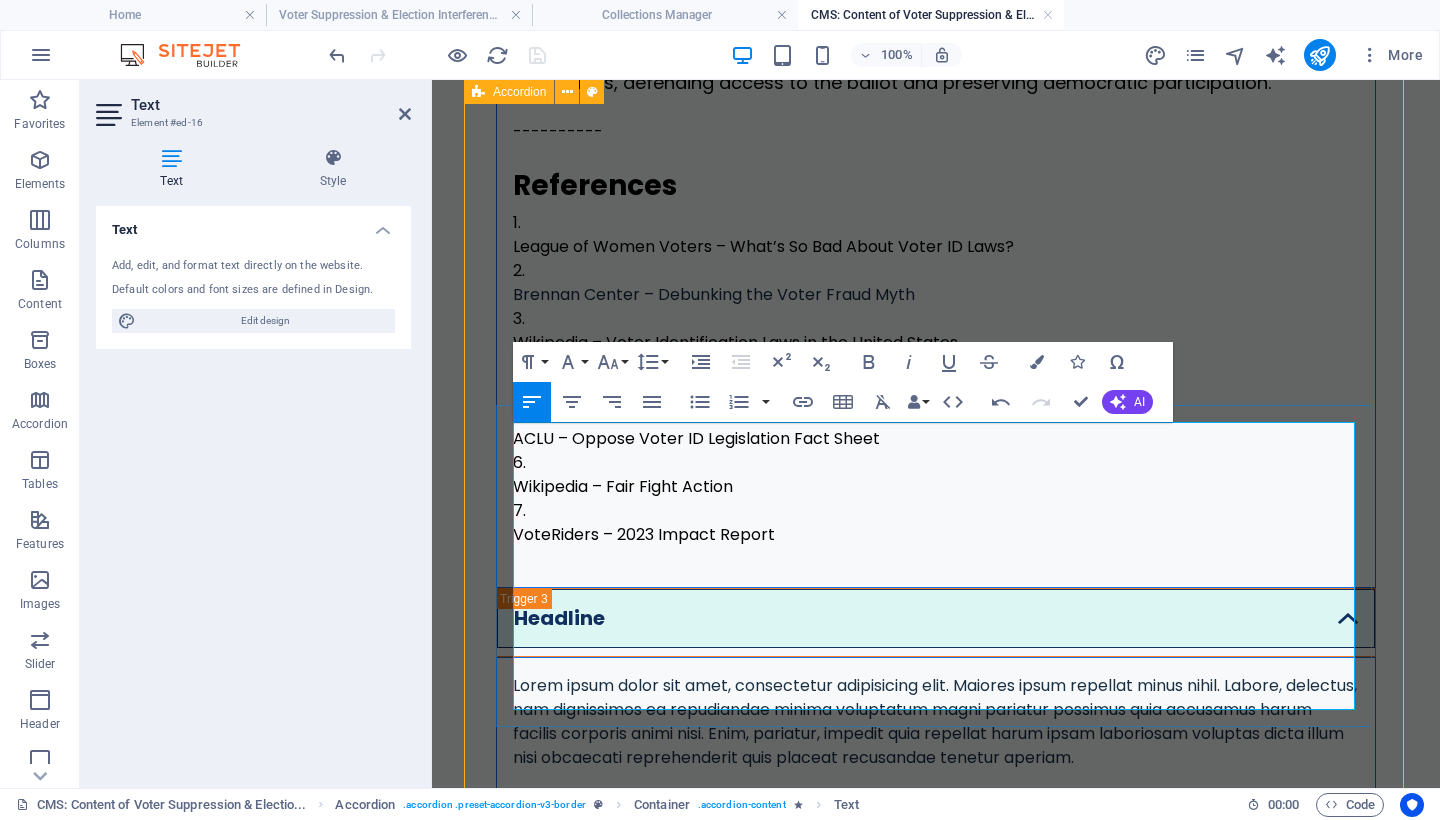 click at bounding box center (936, 854) 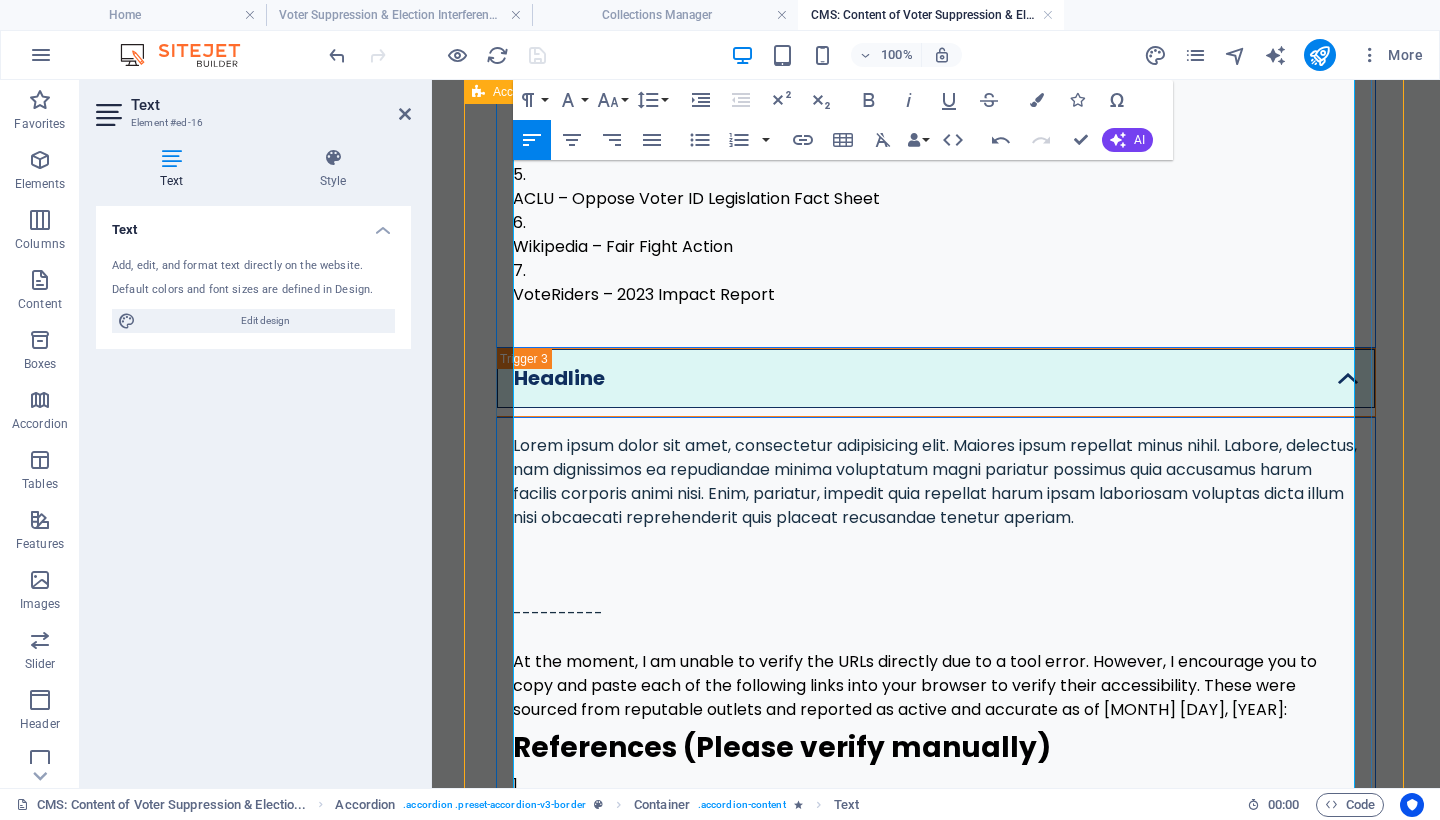 scroll, scrollTop: 4733, scrollLeft: 0, axis: vertical 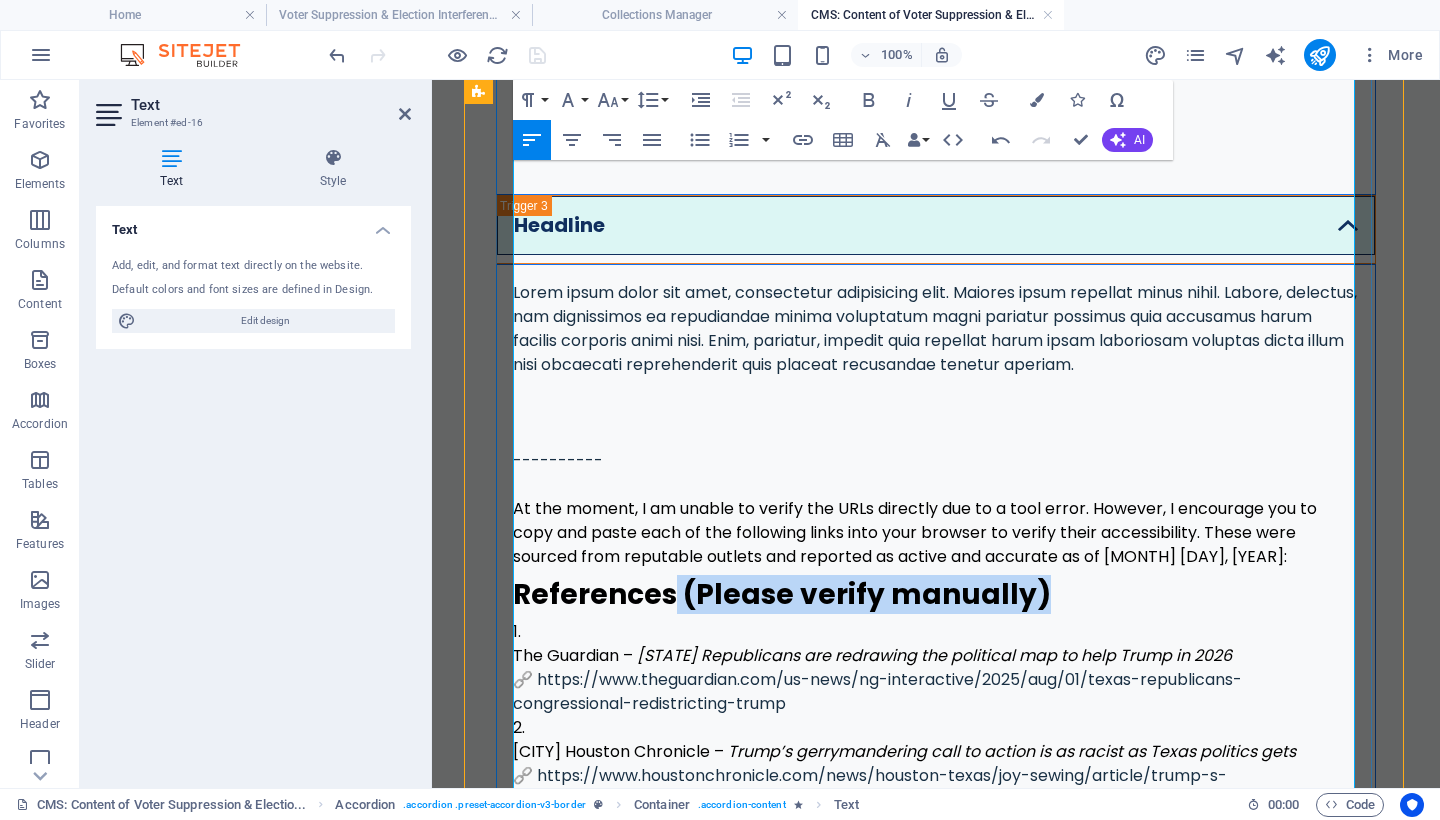 drag, startPoint x: 1052, startPoint y: 329, endPoint x: 675, endPoint y: 324, distance: 377.03314 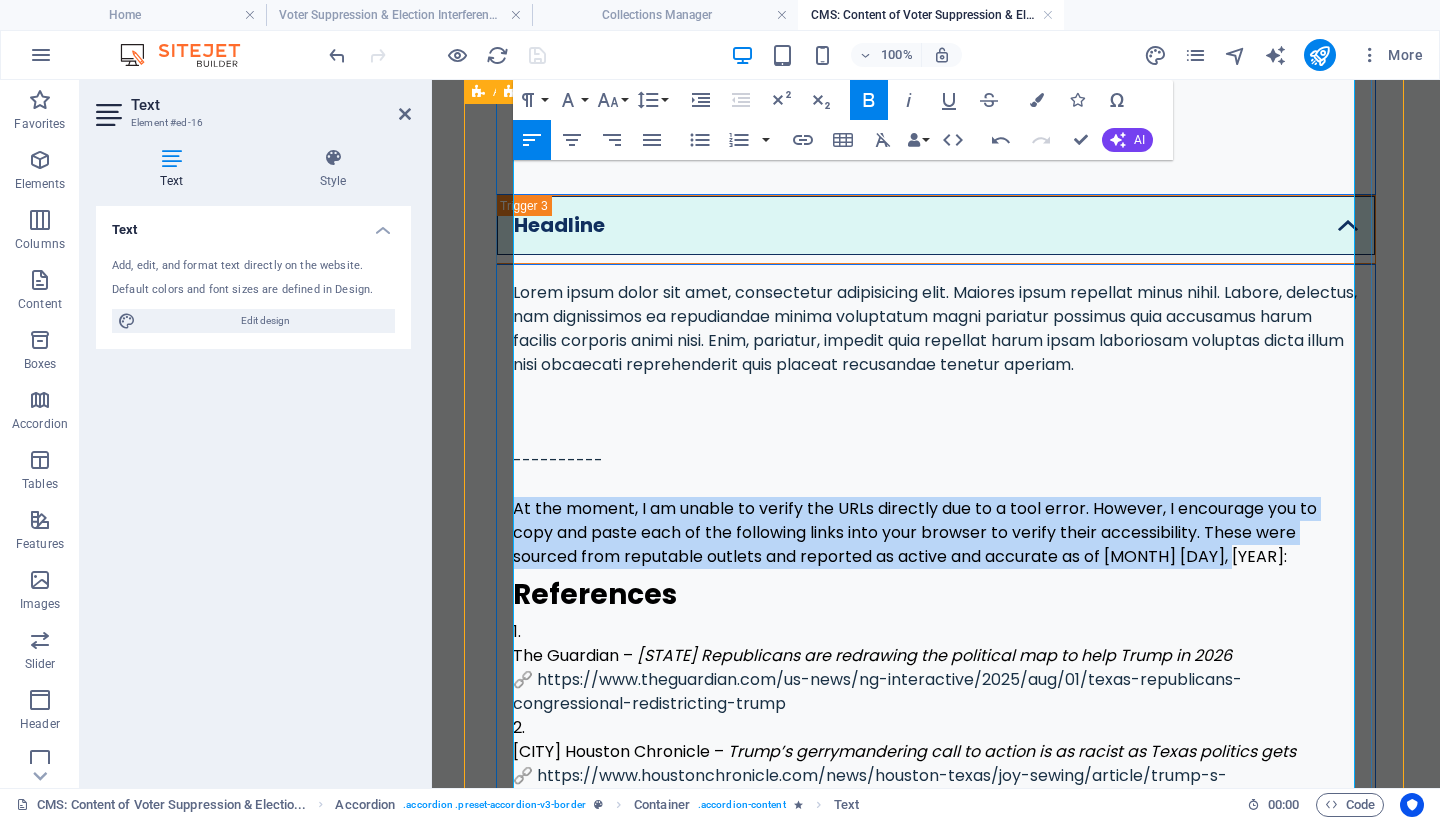drag, startPoint x: 1282, startPoint y: 312, endPoint x: 510, endPoint y: 249, distance: 774.56635 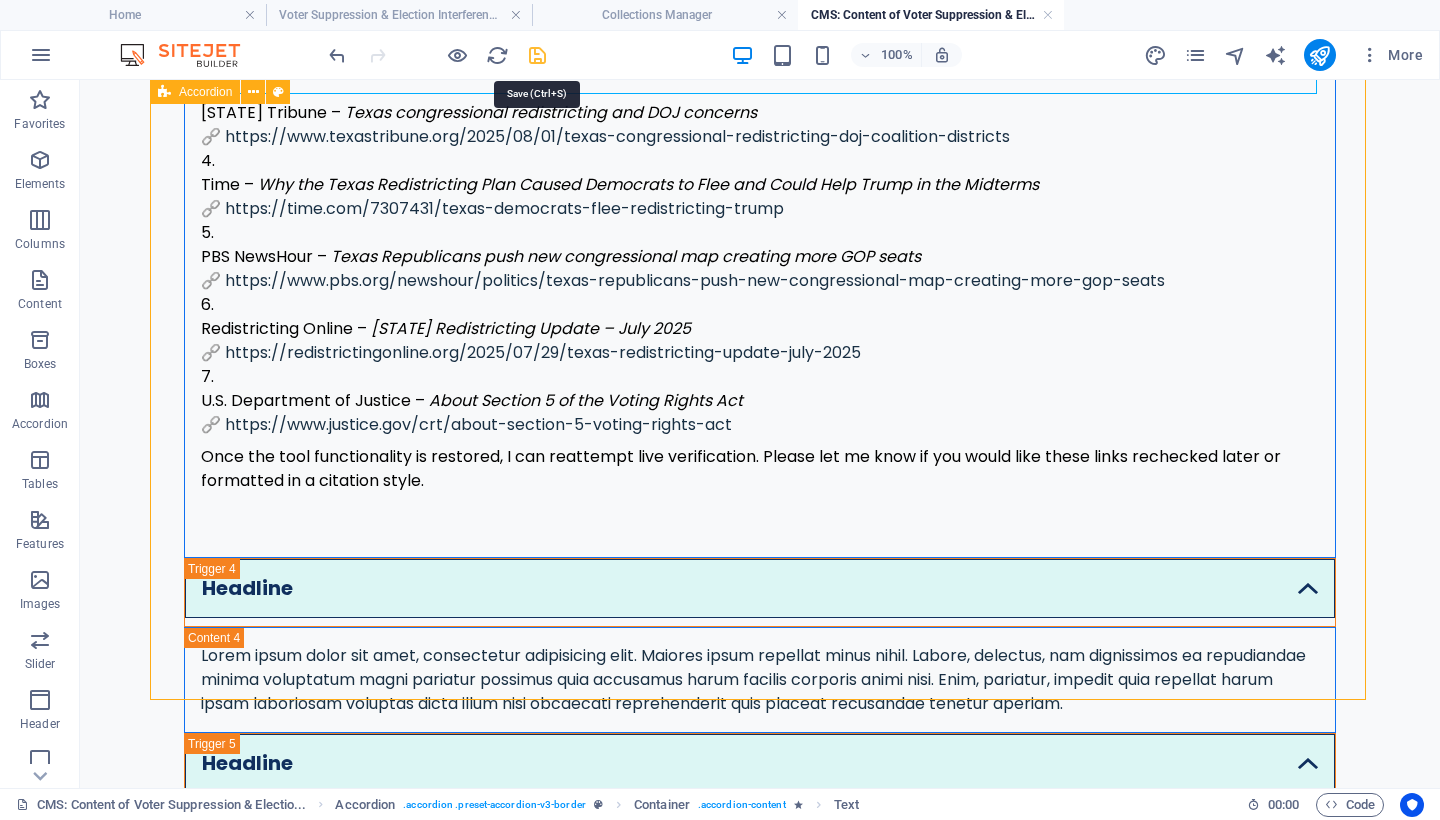 click at bounding box center [537, 55] 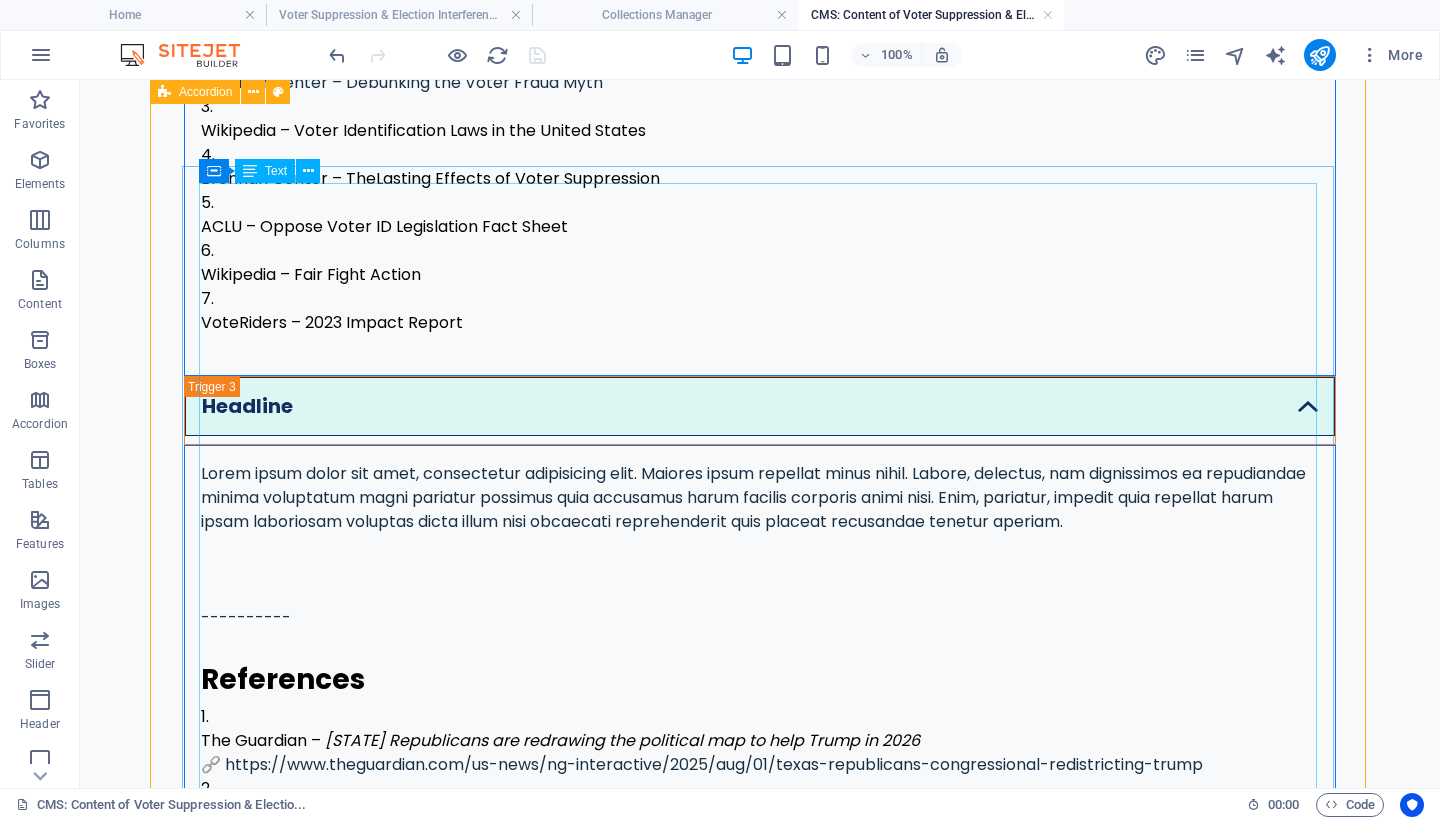 click on "Lorem ipsum dolor sit amet, consectetur adipisicing elit. Maiores ipsum repellat minus nihil. Labore, delectus, nam dignissimos ea repudiandae minima voluptatum magni pariatur possimus quia accusamus harum facilis corporis animi nisi. Enim, pariatur, impedit quia repellat harum ipsam laboriosam voluptas dicta illum nisi obcaecati reprehenderit quis placeat recusandae tenetur aperiam. ---------- References The Guardian –   Texas Republicans are redrawing the political map to help Trump in 2026 🔗   https://www.theguardian.com/us-news/ng-interactive/2025/aug/01/texas-republicans-congressional-redistricting-trump Houston Chronicle –   Trump’s gerrymandering call to action is as racist as Texas politics gets 🔗   https://www.houstonchronicle.com/news/houston-texas/joy-sewing/article/trump-s-gerrymandering-call-action-racist-texas-20790424.php Texas Tribune –   Texas congressional redistricting and DOJ concerns 🔗   Time –   🔗   PBS NewsHour –   🔗   Redistricting Online –" at bounding box center [760, 899] 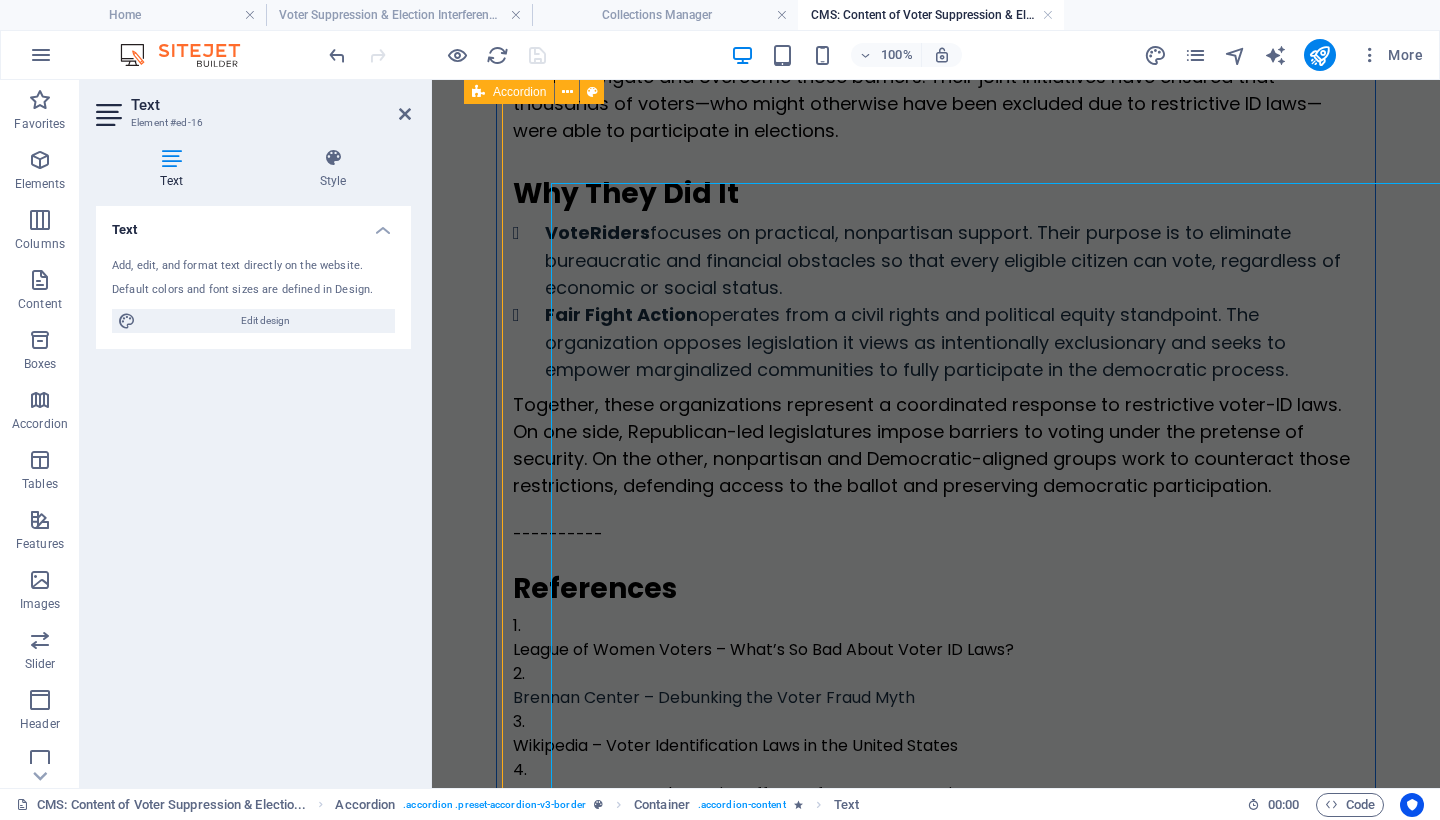 scroll, scrollTop: 4340, scrollLeft: 0, axis: vertical 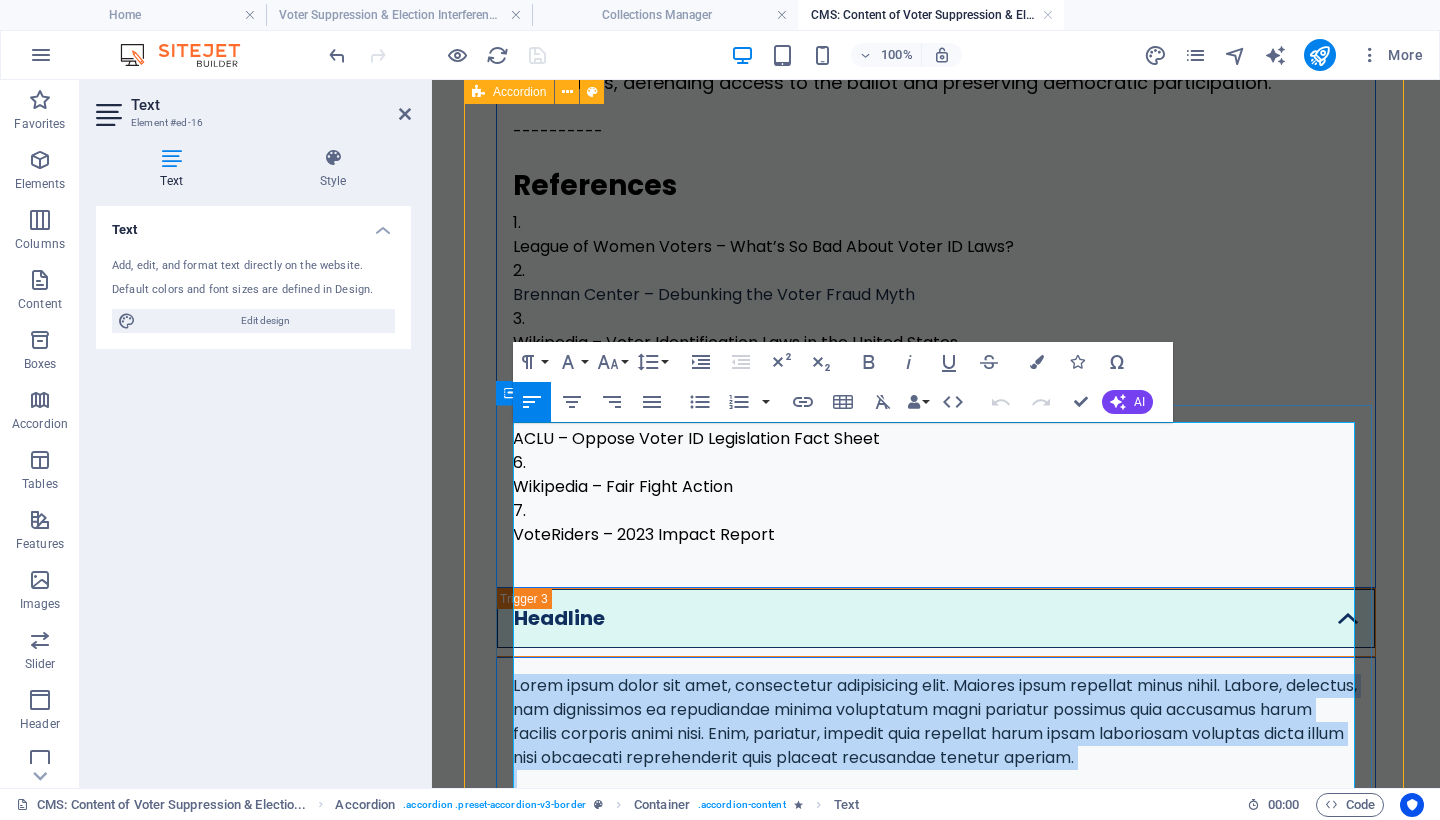 drag, startPoint x: 528, startPoint y: 551, endPoint x: 510, endPoint y: 438, distance: 114.424644 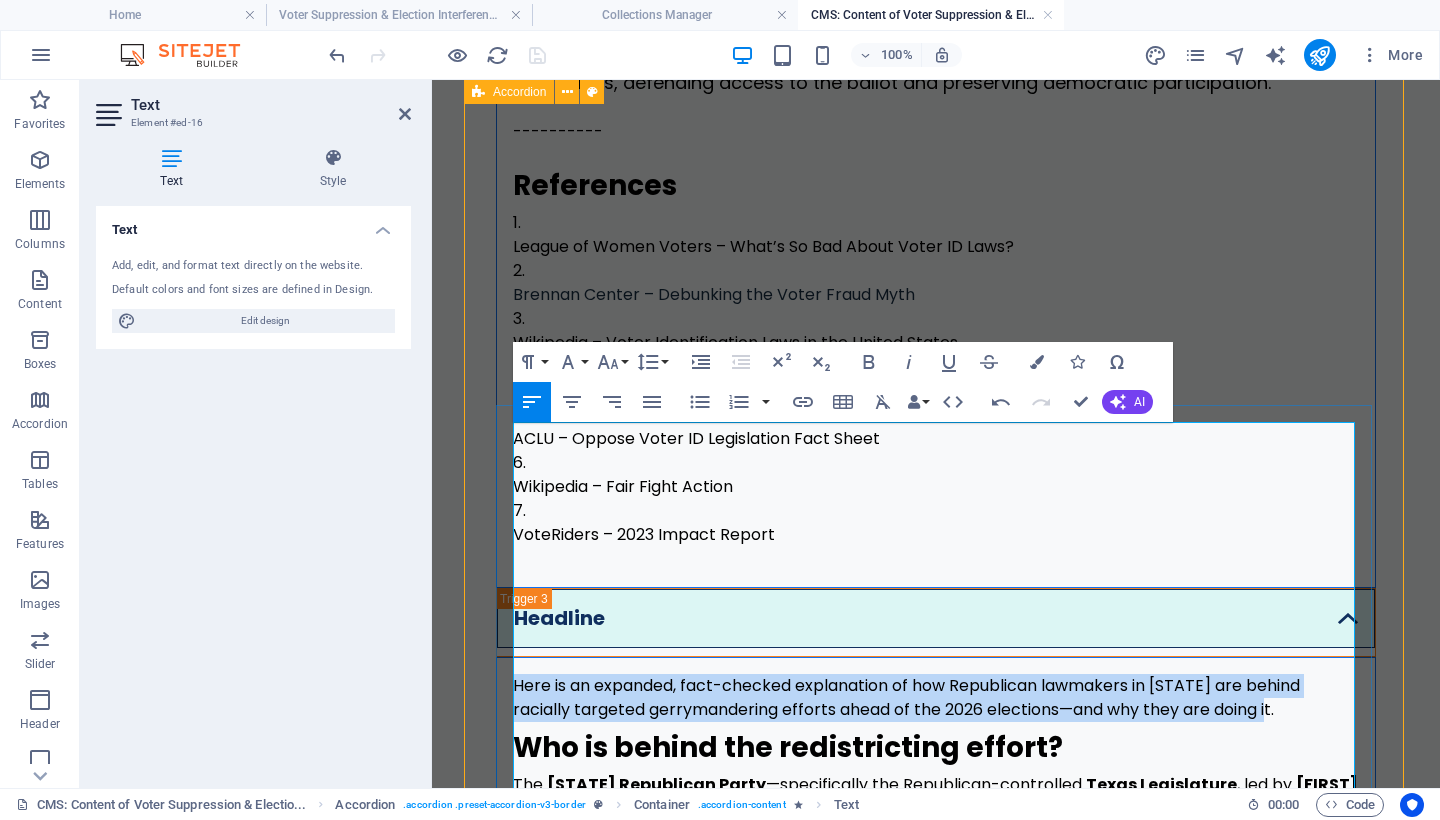 drag, startPoint x: 1270, startPoint y: 460, endPoint x: 514, endPoint y: 440, distance: 756.2645 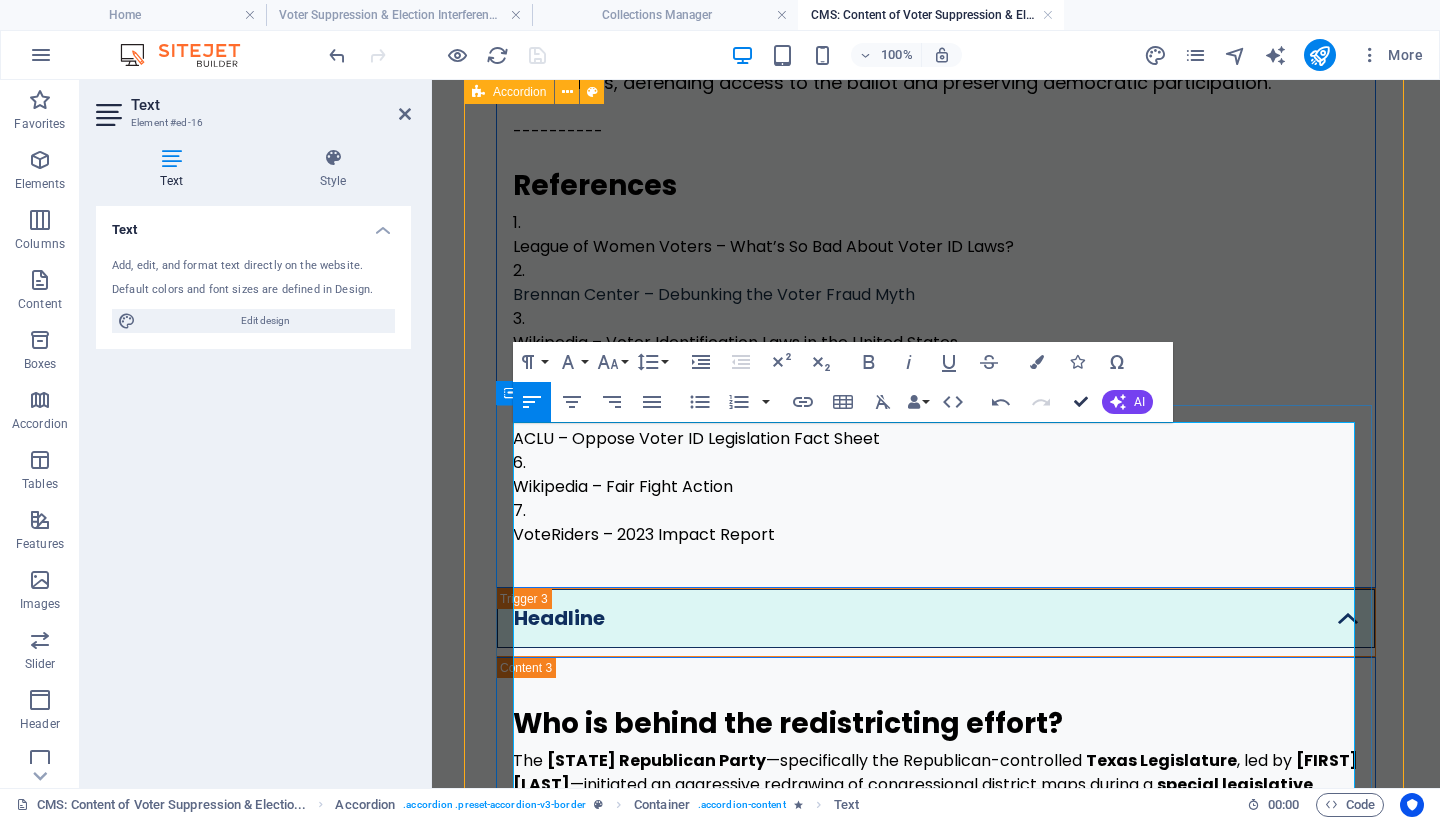 drag, startPoint x: 1082, startPoint y: 400, endPoint x: 1002, endPoint y: 320, distance: 113.137085 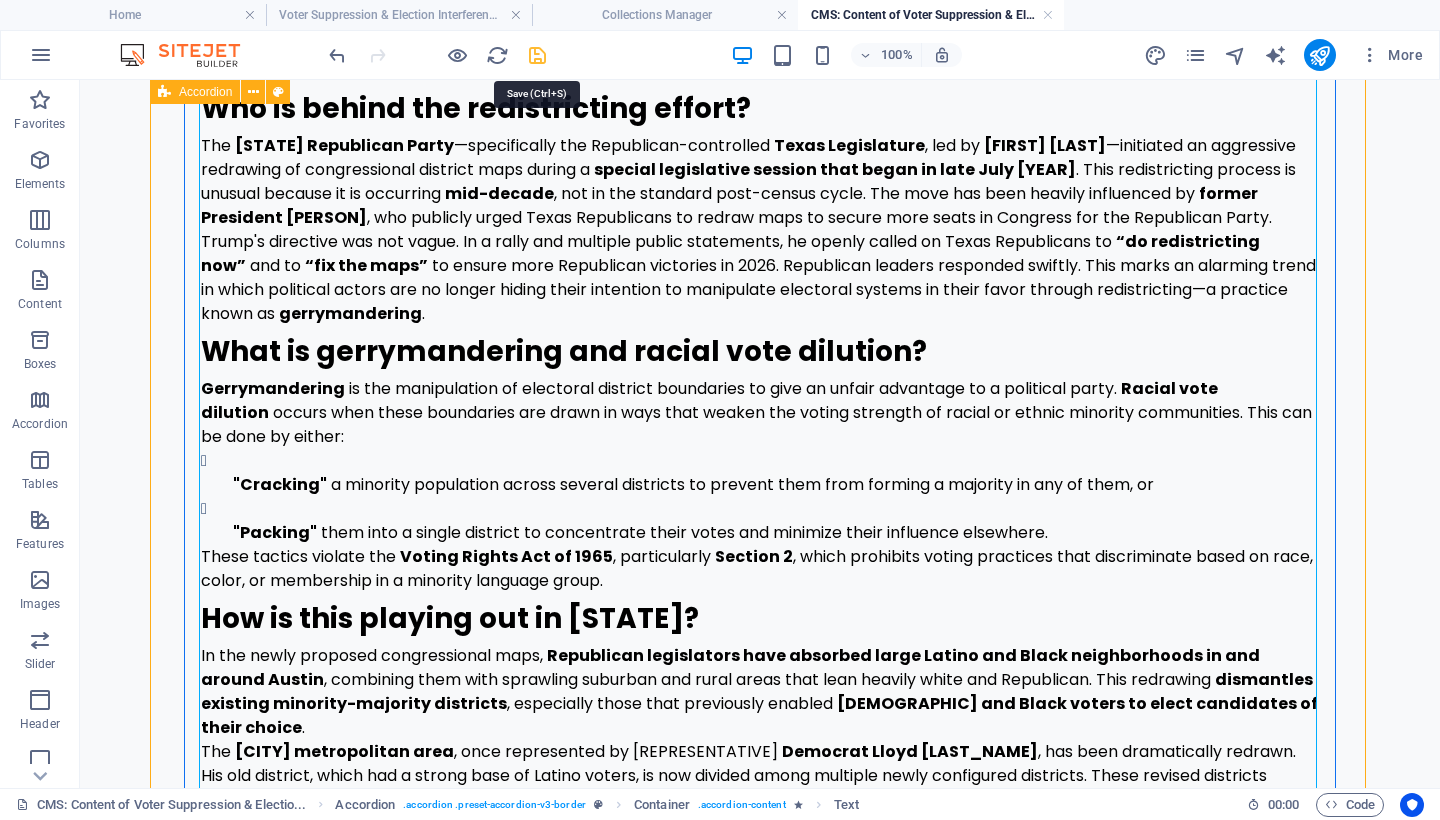 click at bounding box center (537, 55) 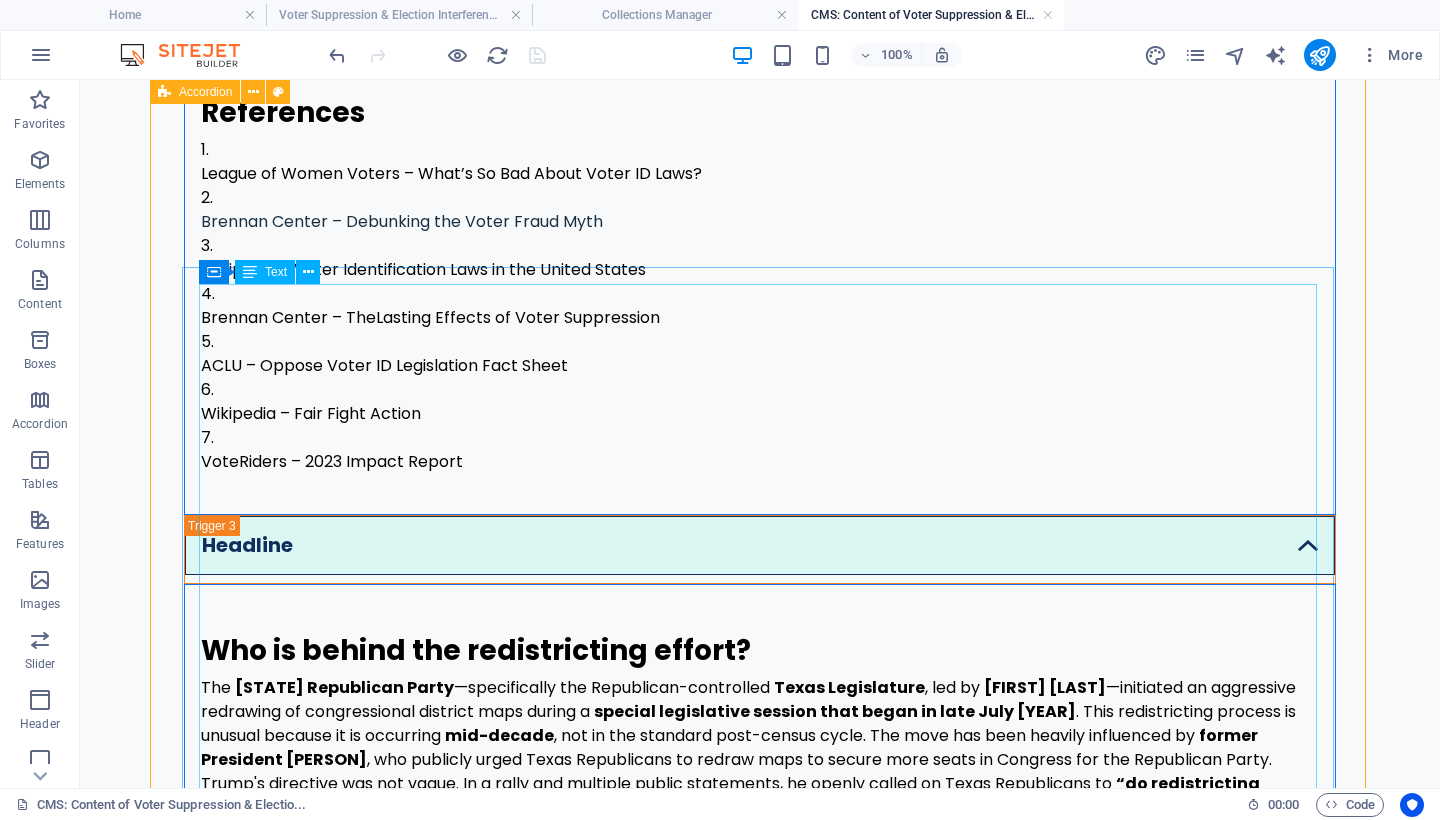 scroll, scrollTop: 3956, scrollLeft: 0, axis: vertical 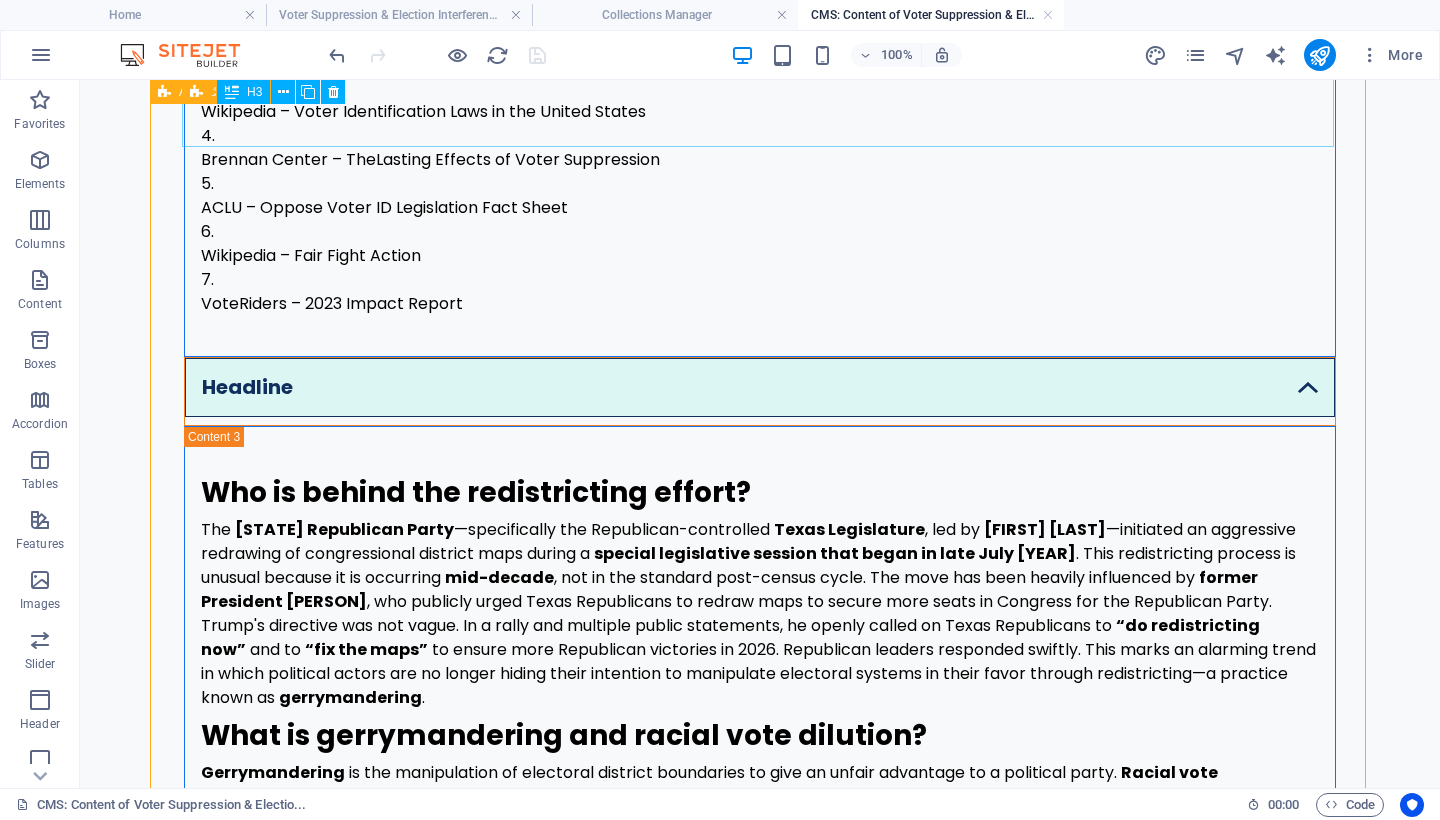 click on "Headline" at bounding box center [760, 391] 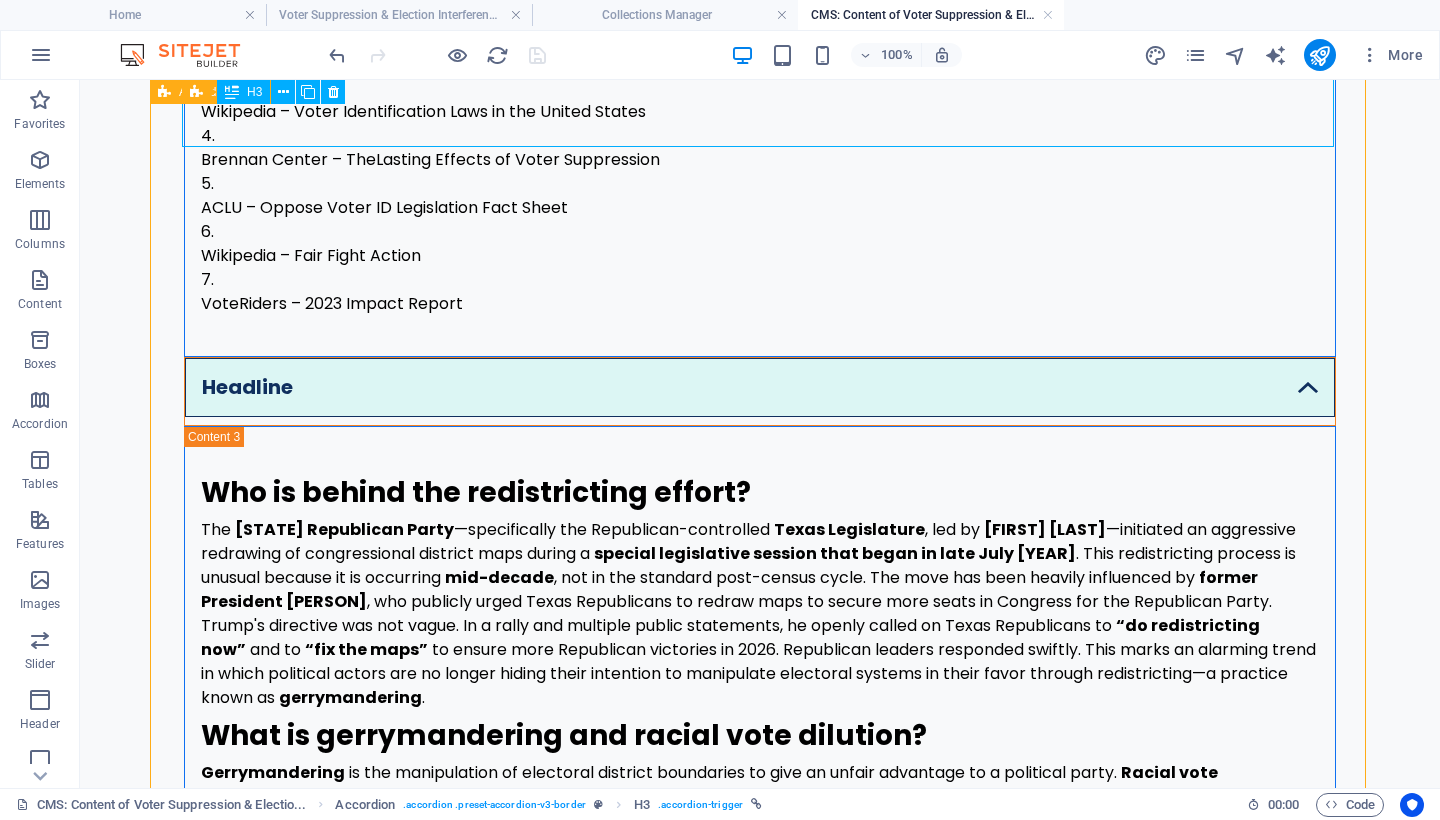 click on "Headline" at bounding box center (760, 391) 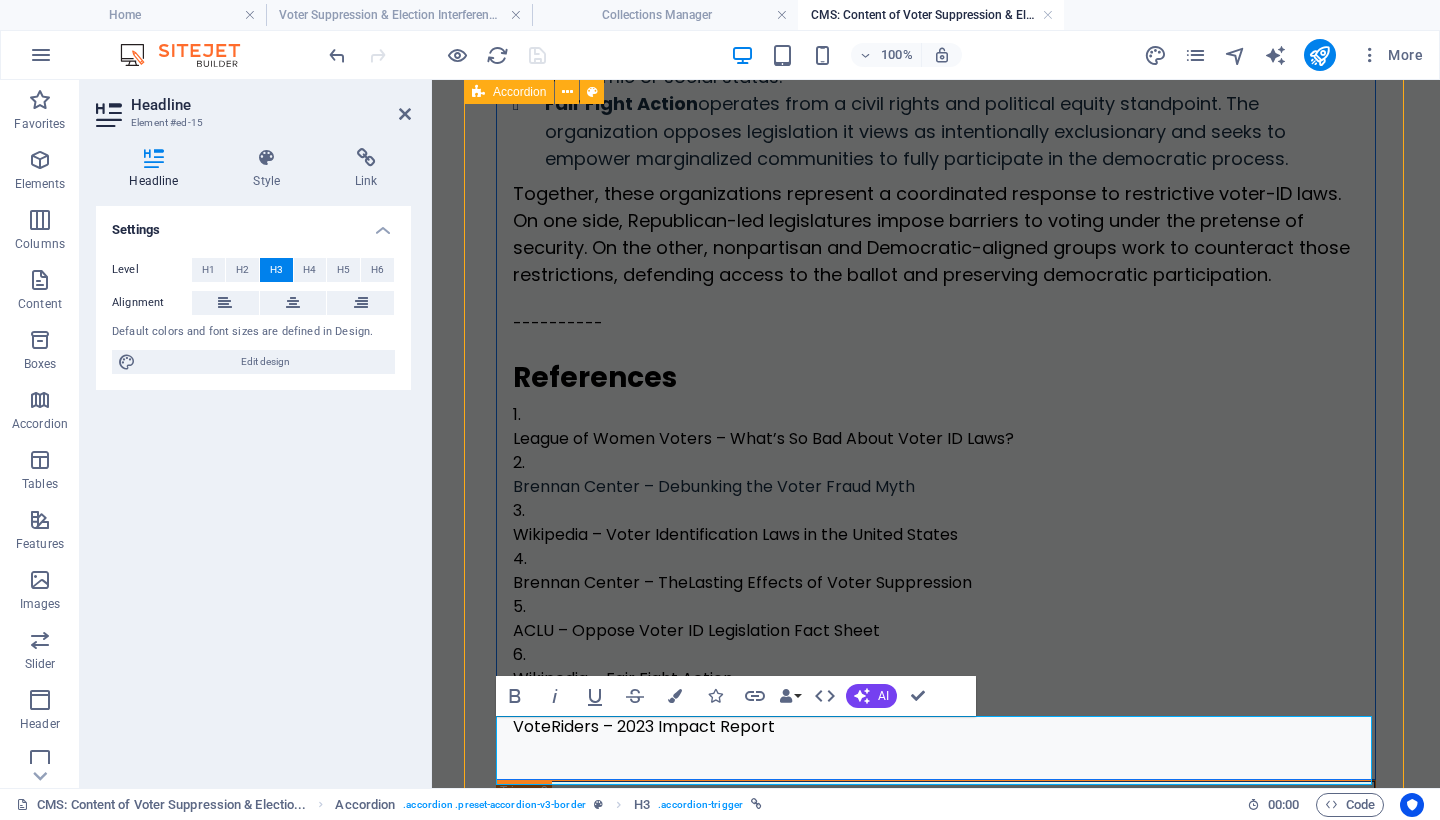 scroll, scrollTop: 4359, scrollLeft: 0, axis: vertical 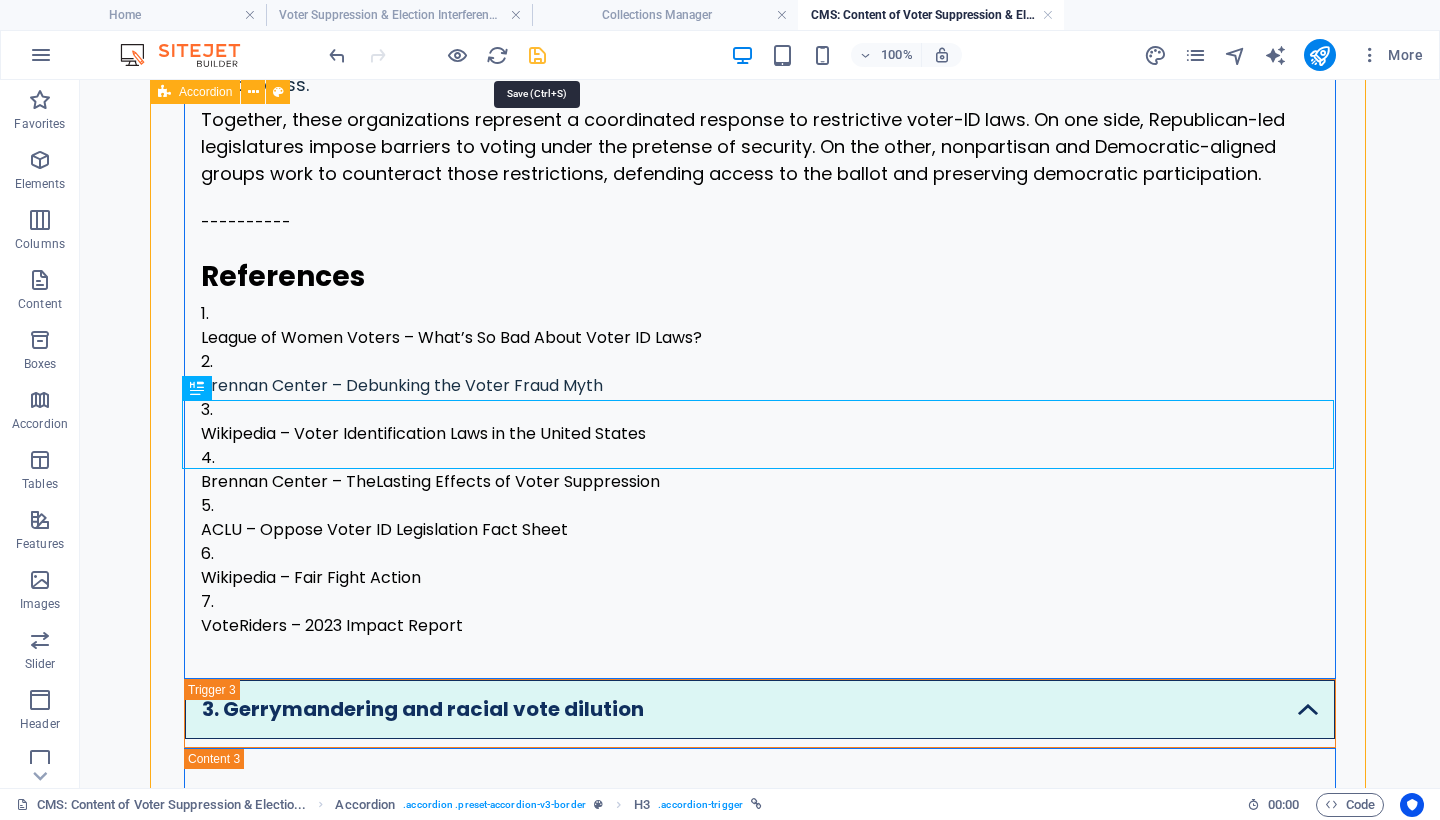 click at bounding box center (537, 55) 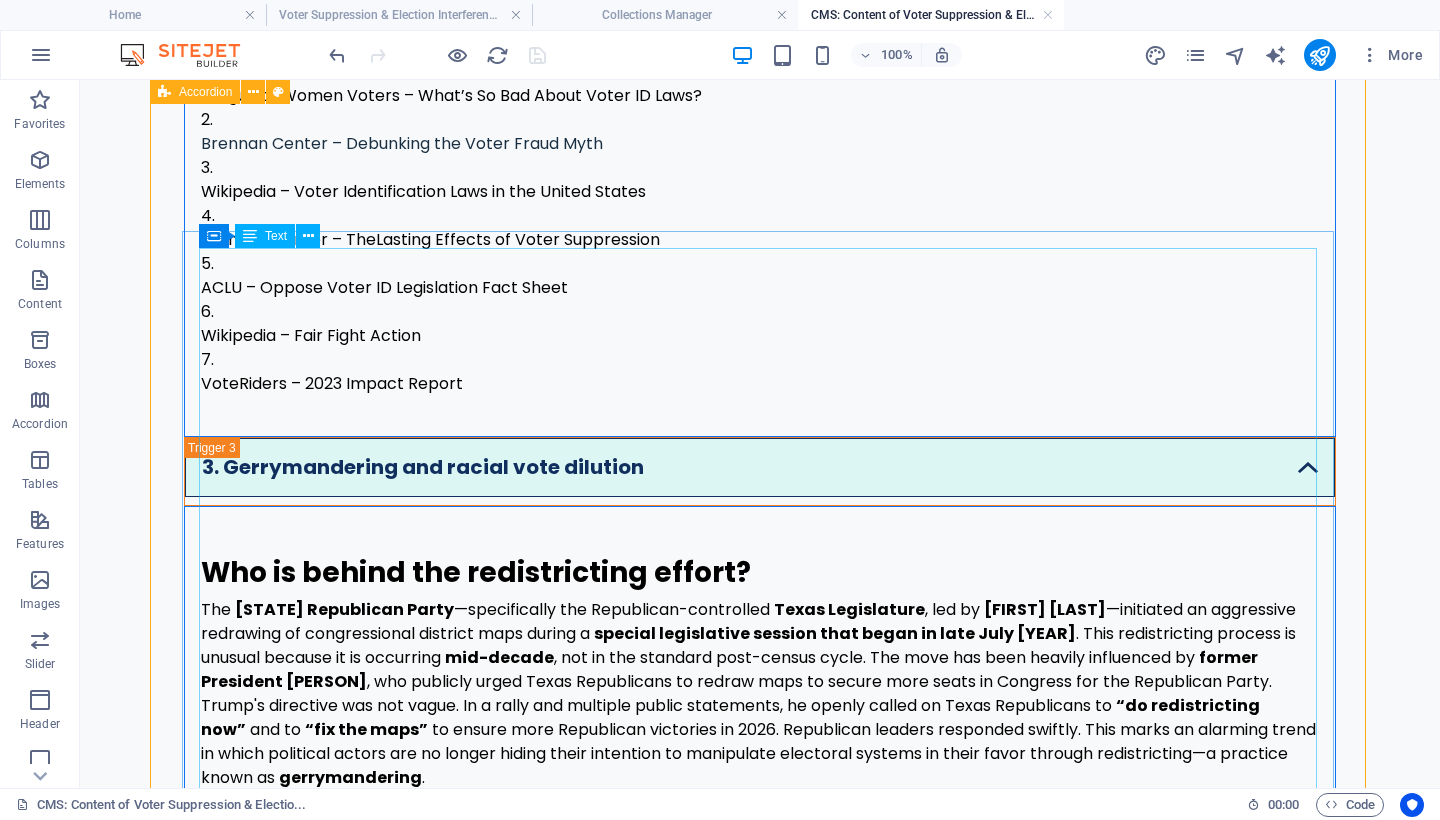 scroll, scrollTop: 3872, scrollLeft: 0, axis: vertical 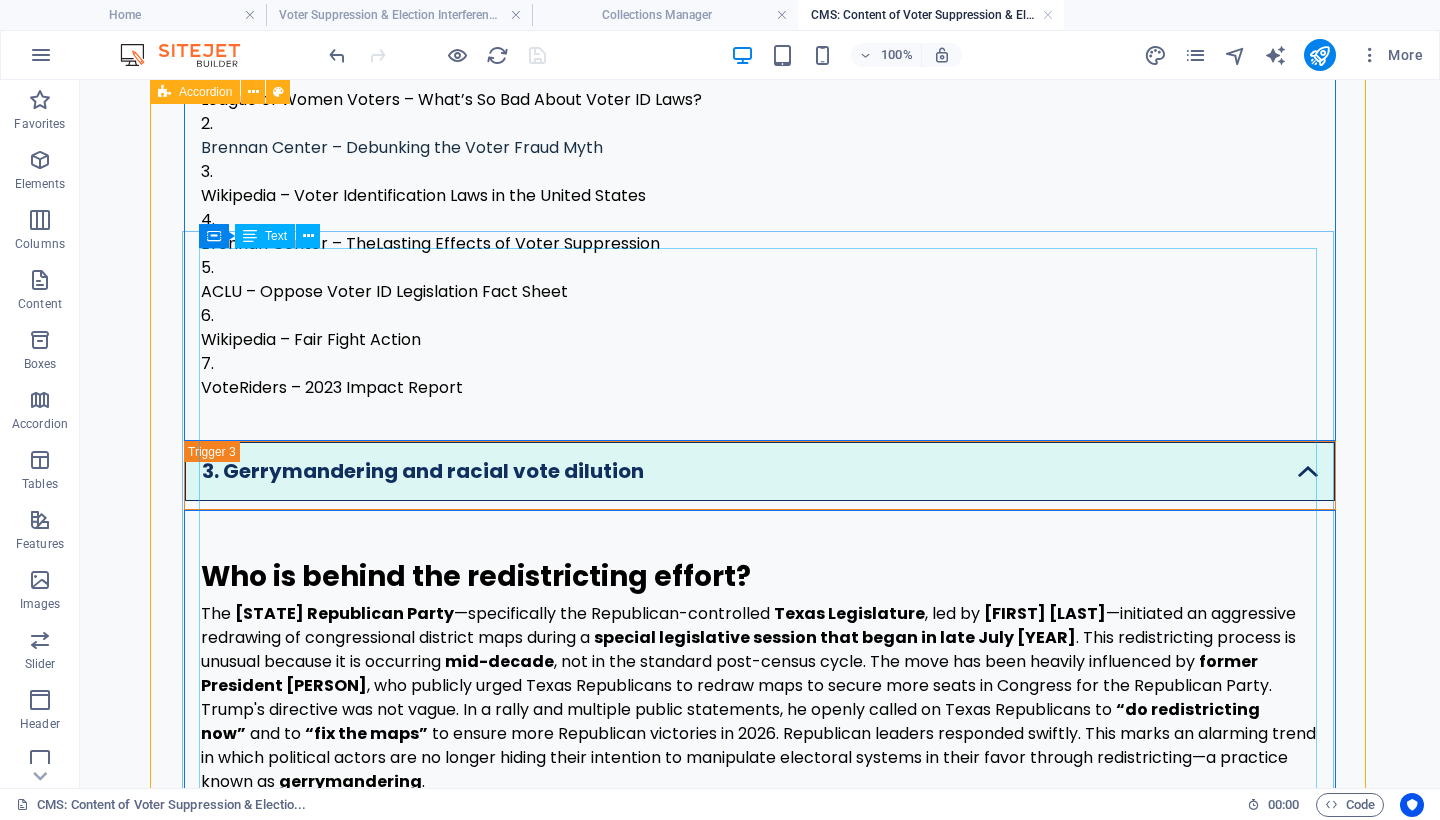 click on "Who is behind the redistricting effort? The [STATE] Republican Party —specifically the Republican-controlled [STATE] Legislature, led by Governor Greg Abbott —initiated an aggressive redrawing of congressional district maps during a special legislative session that began in late July 2025 . This redistricting process is unusual because it is occurring mid-decade , not in the standard post-census cycle. The move has been heavily influenced by former President Donald Trump , who publicly urged [STATE] Republicans to redraw maps to secure more seats in Congress for the Republican Party. Trump's directive was not vague. In a rally and multiple public statements, he openly called on [STATE] Republicans to “do redistricting now” and to “fix the maps” gerrymandering . What is gerrymandering and racial vote dilution? Gerrymandering is the manipulation of electoral district boundaries to give an unfair advantage to a political party. Racial vote dilution "Cracking"" at bounding box center [760, 2019] 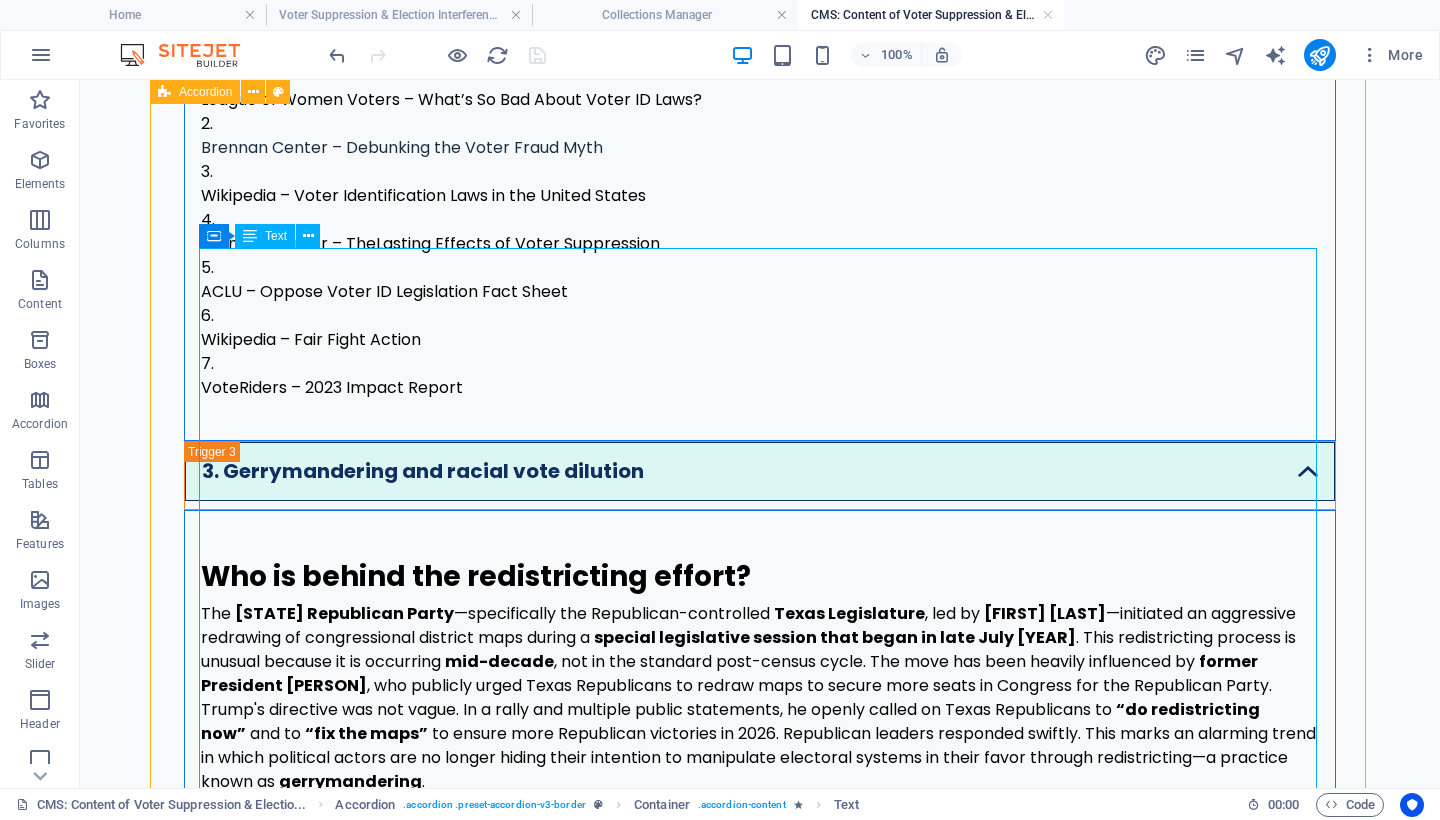 click on "Who is behind the redistricting effort? The [STATE] Republican Party —specifically the Republican-controlled [STATE] Legislature, led by Governor Greg Abbott —initiated an aggressive redrawing of congressional district maps during a special legislative session that began in late July 2025 . This redistricting process is unusual because it is occurring mid-decade , not in the standard post-census cycle. The move has been heavily influenced by former President Donald Trump , who publicly urged [STATE] Republicans to redraw maps to secure more seats in Congress for the Republican Party. Trump's directive was not vague. In a rally and multiple public statements, he openly called on [STATE] Republicans to “do redistricting now” and to “fix the maps” gerrymandering . What is gerrymandering and racial vote dilution? Gerrymandering is the manipulation of electoral district boundaries to give an unfair advantage to a political party. Racial vote dilution "Cracking"" at bounding box center (760, 2019) 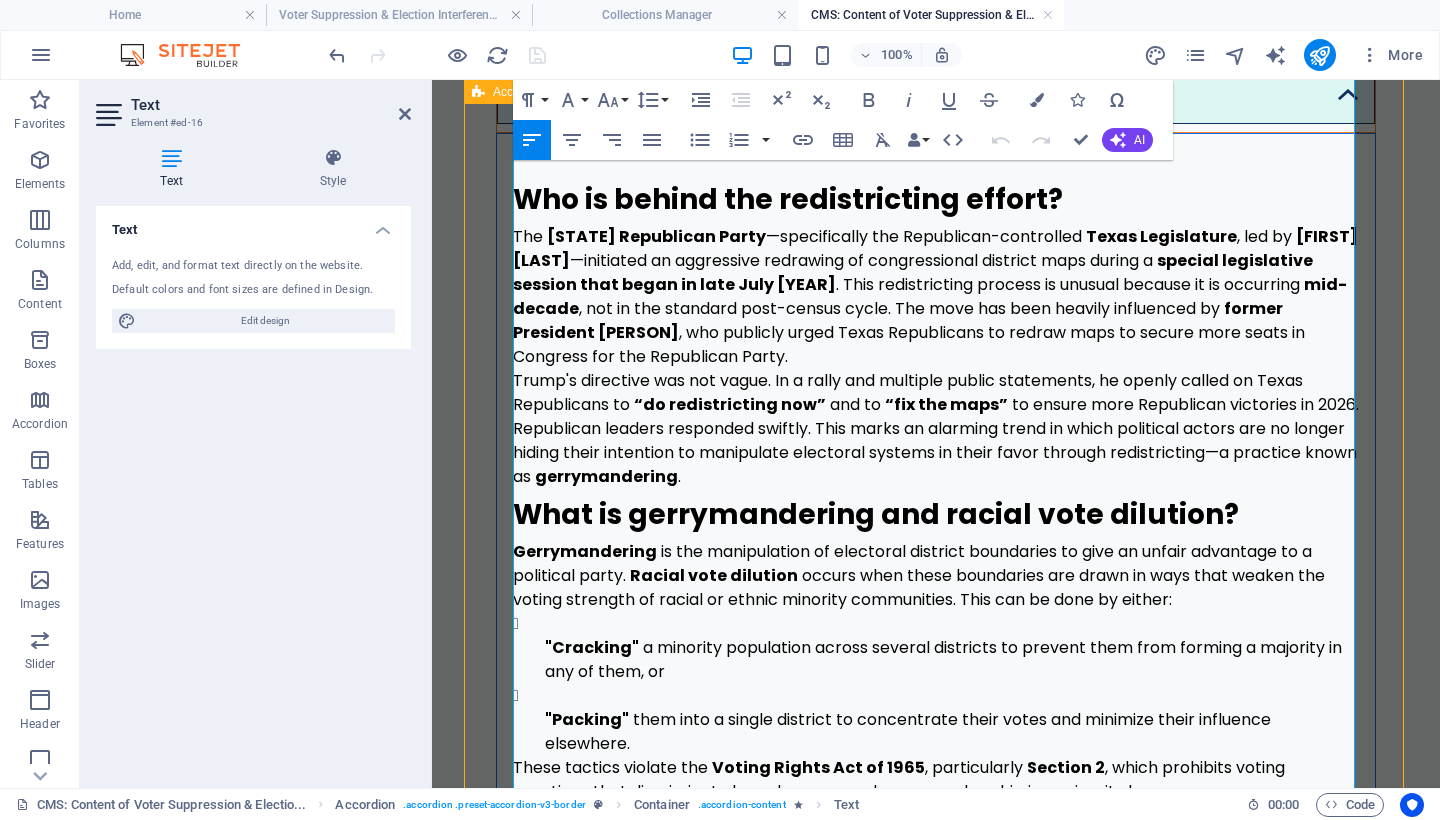 scroll, scrollTop: 4671, scrollLeft: 0, axis: vertical 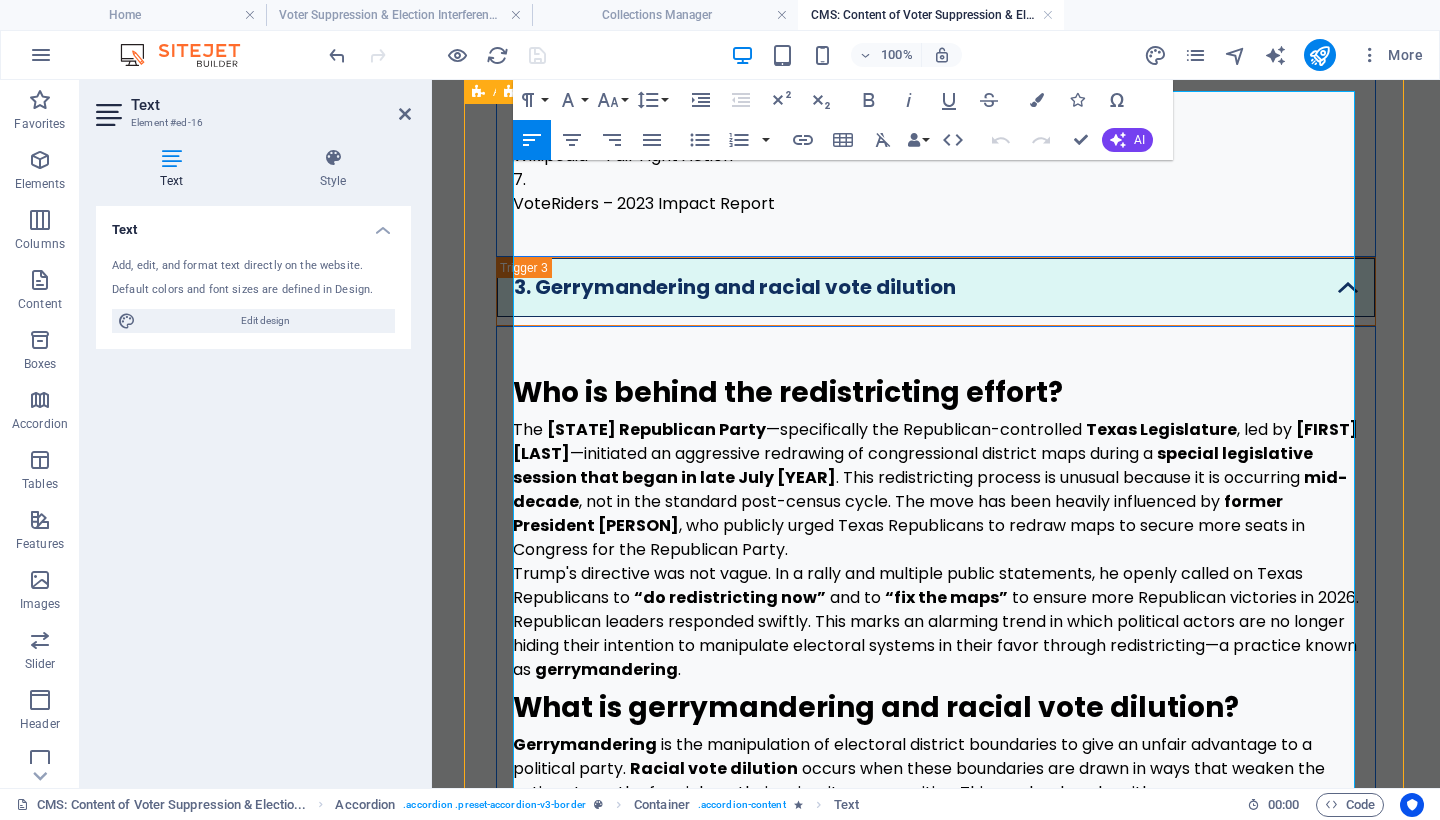 click on "Trump's directive was not vague. In a rally and multiple public statements, he openly called on Texas Republicans to “do redistricting now” and to “fix the maps” to ensure more Republican victories in 2026. Republican leaders responded swiftly. This marks an alarming trend in which political actors are no longer hiding their intention to manipulate electoral systems in their favor through redistricting—a practice known as gerrymandering." at bounding box center (936, 622) 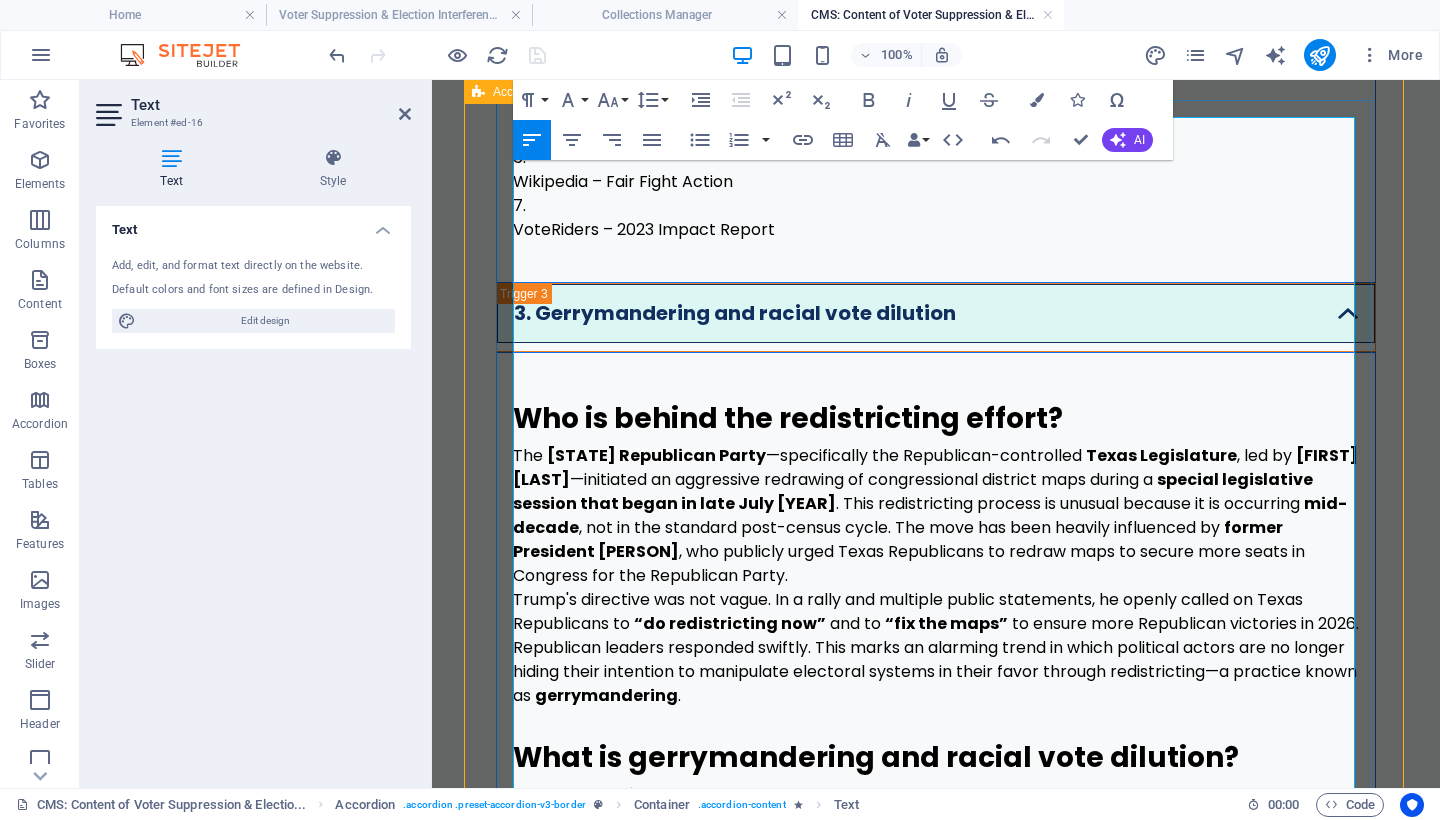 scroll, scrollTop: 4505, scrollLeft: 0, axis: vertical 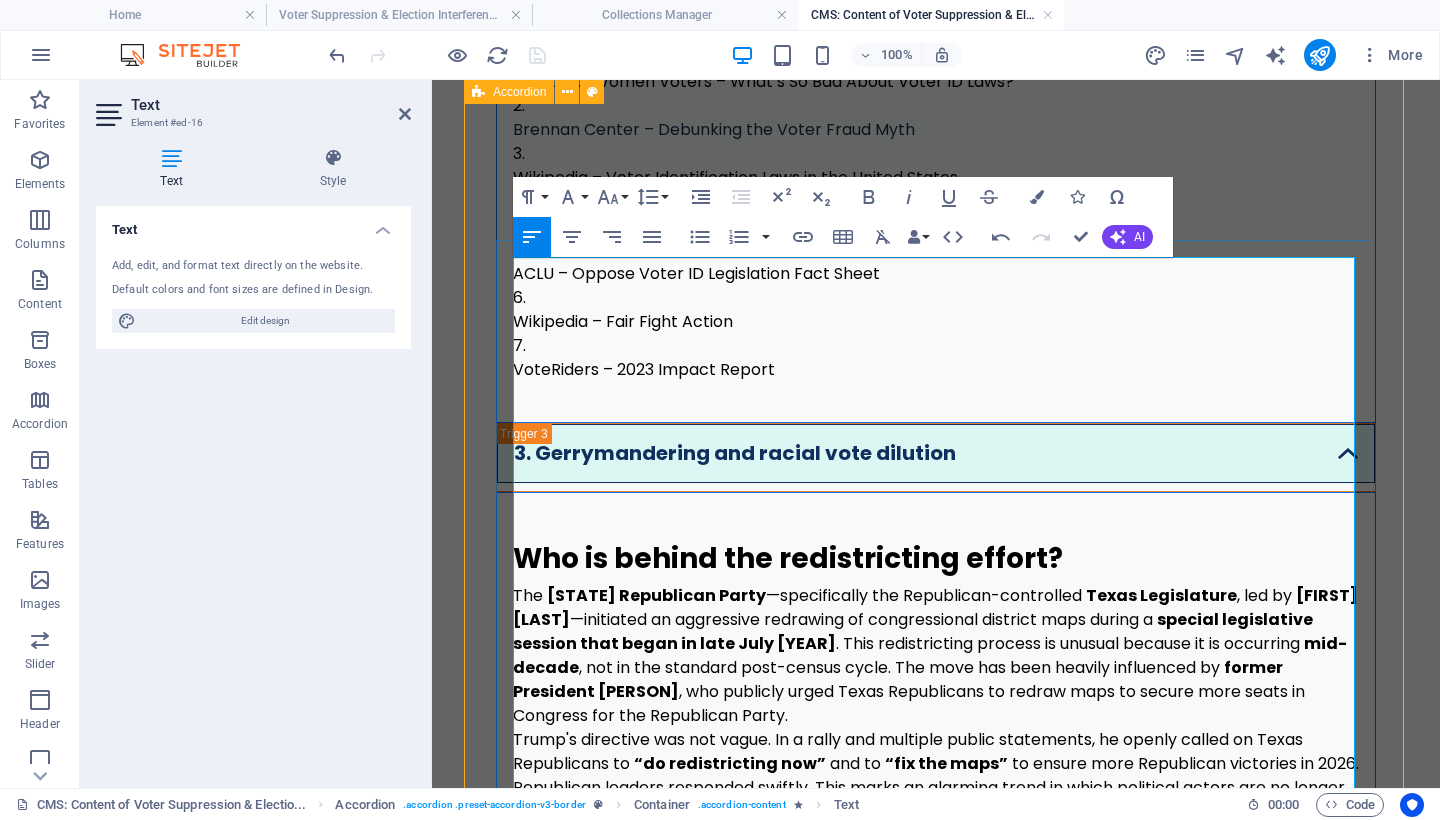 click on "The Texas Republican Party —specifically the Republican-controlled Texas Legislature , led by Governor [NAME] —initiated an aggressive redrawing of congressional district maps during a special legislative session that began in late July [YEAR] . This redistricting process is unusual because it is occurring mid-decade , not in the standard post-census cycle. The move has been heavily influenced by former President Donald Trump , who publicly urged Texas Republicans to redraw maps to secure more seats in Congress for the Republican Party." at bounding box center (936, 656) 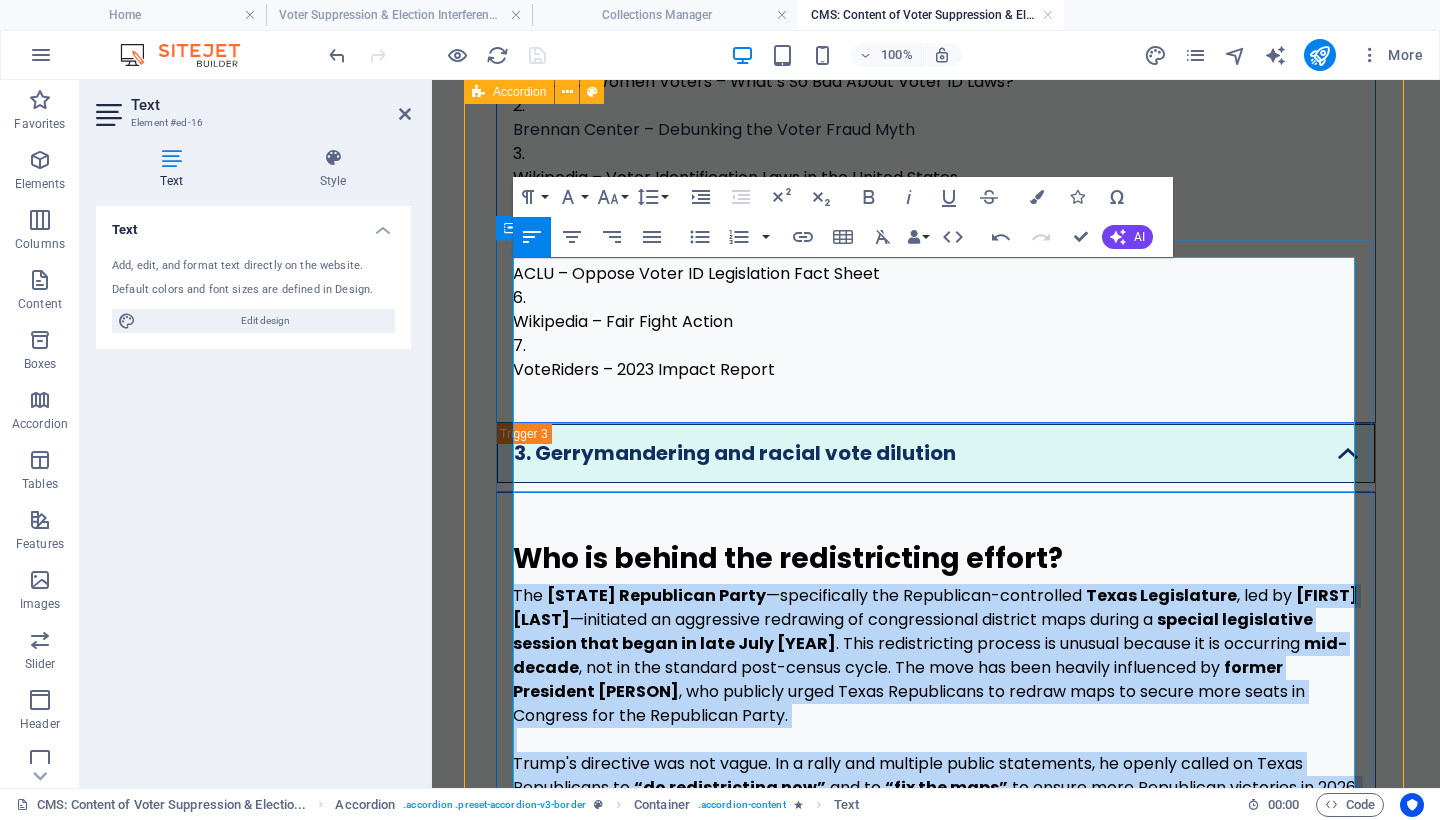 drag, startPoint x: 826, startPoint y: 612, endPoint x: 501, endPoint y: 346, distance: 419.9774 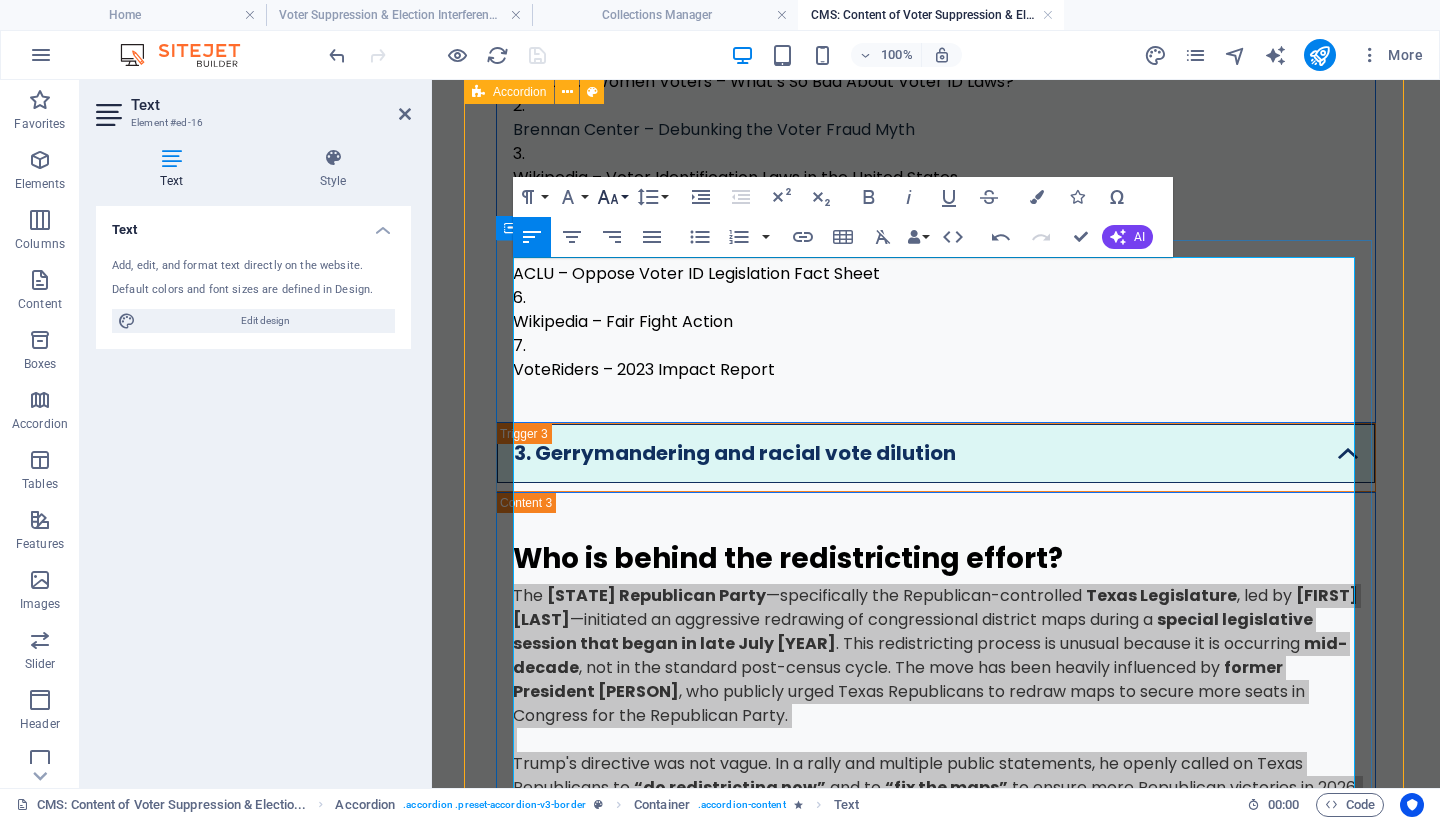 click 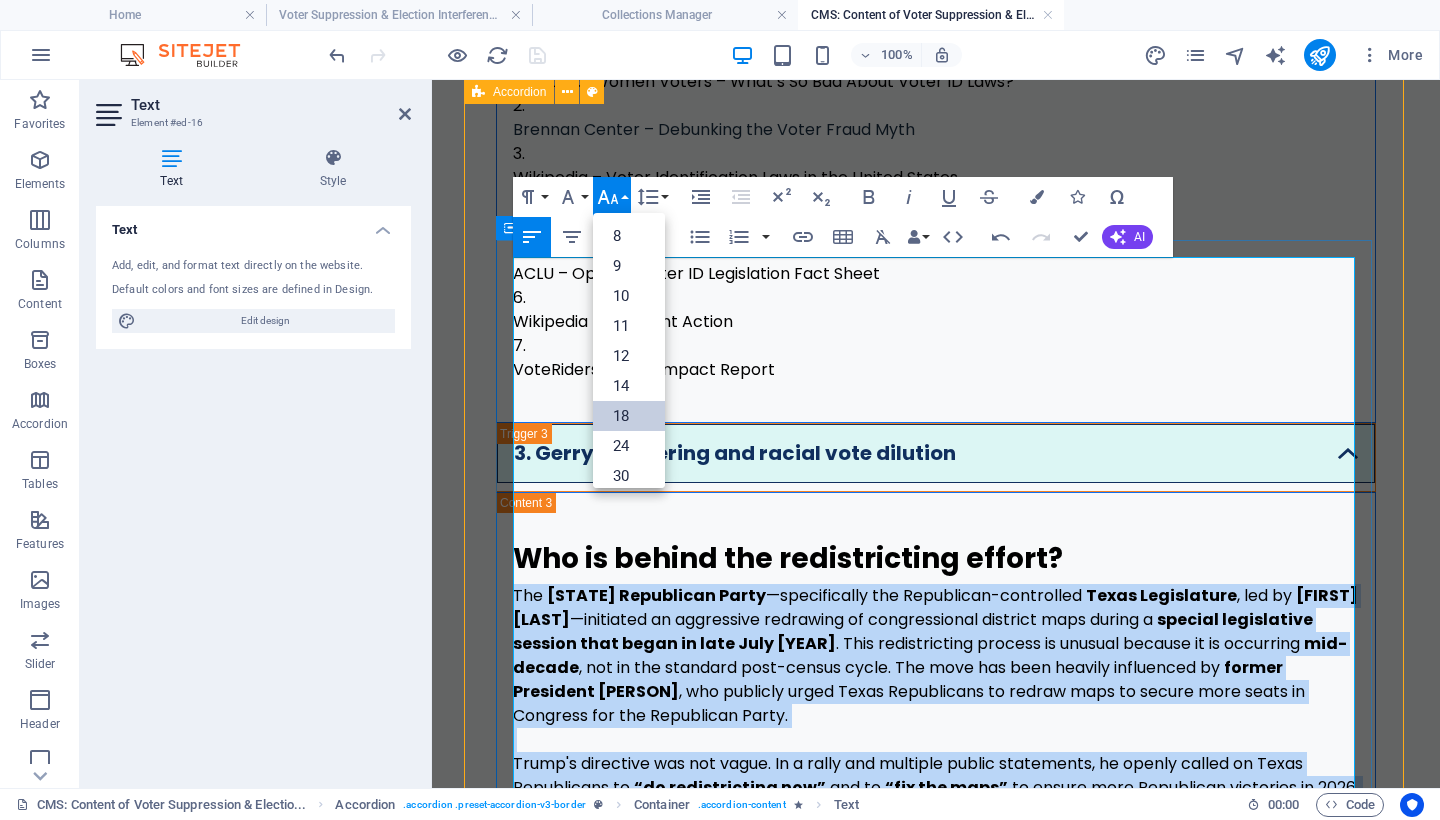 click on "18" at bounding box center (629, 416) 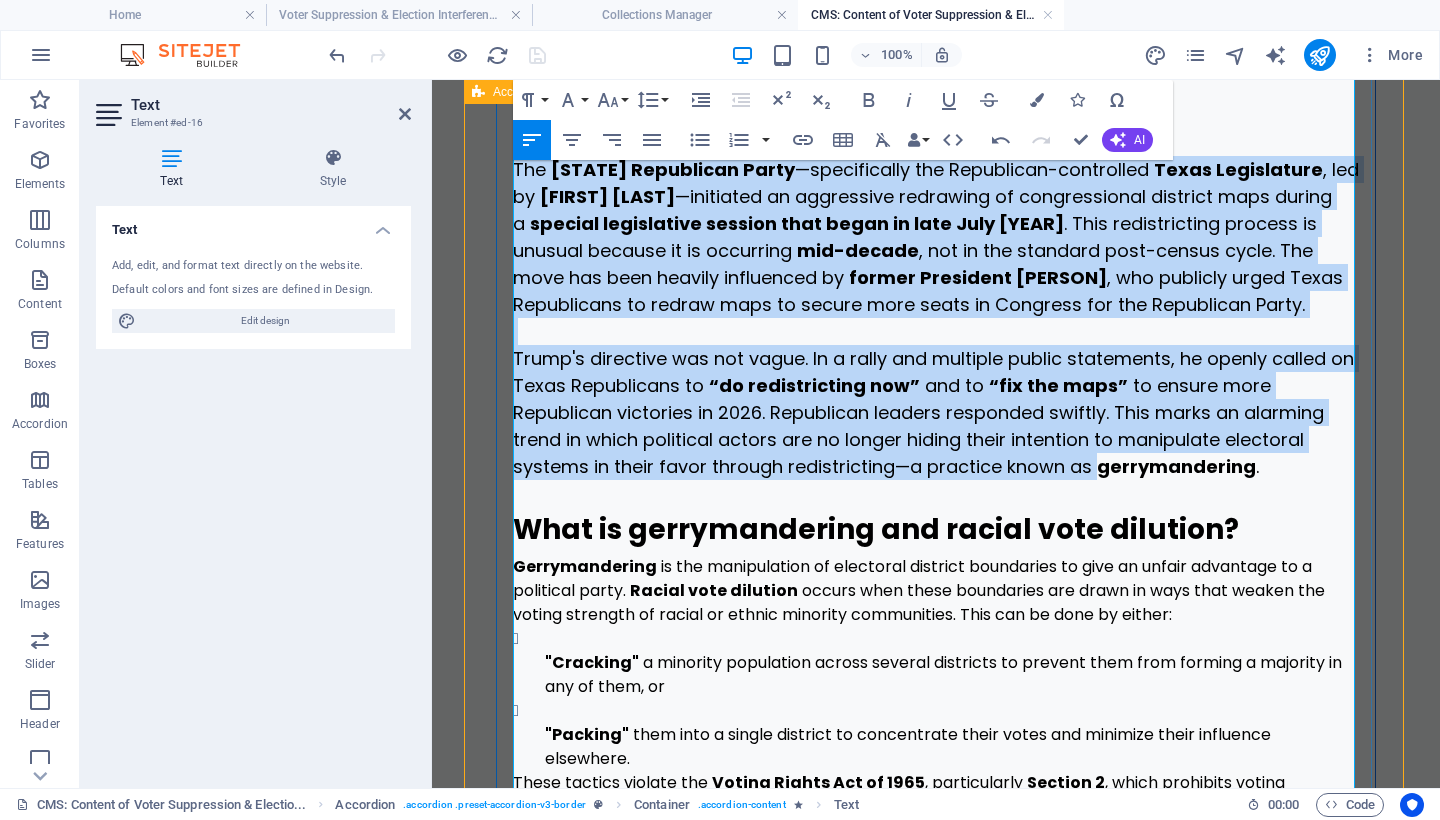 scroll, scrollTop: 5065, scrollLeft: 0, axis: vertical 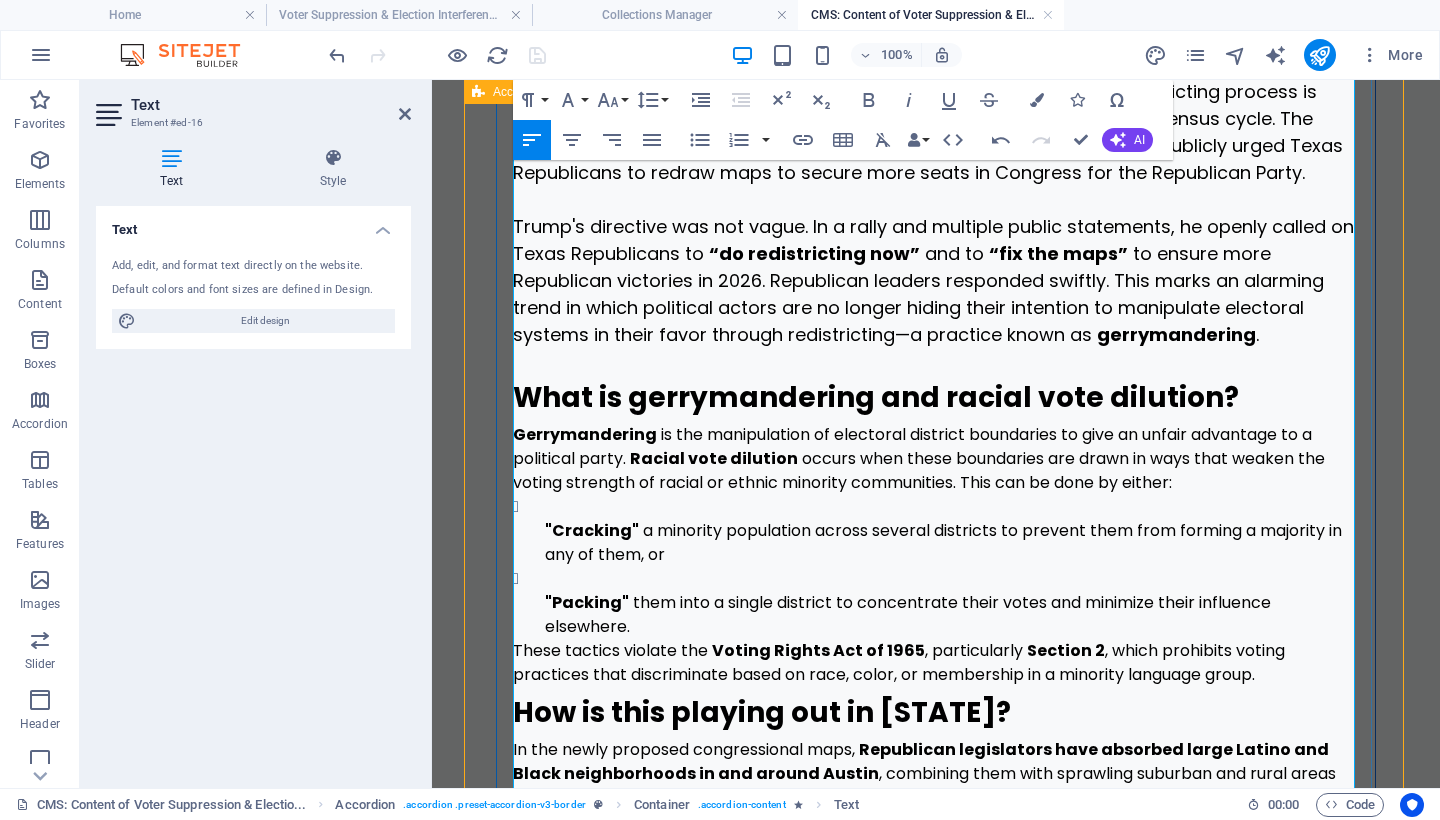 click on "These tactics violate the   Voting Rights Act of 1965 , particularly   Section 2 , which prohibits voting practices that discriminate based on race, color, or membership in a minority language group." at bounding box center [936, 663] 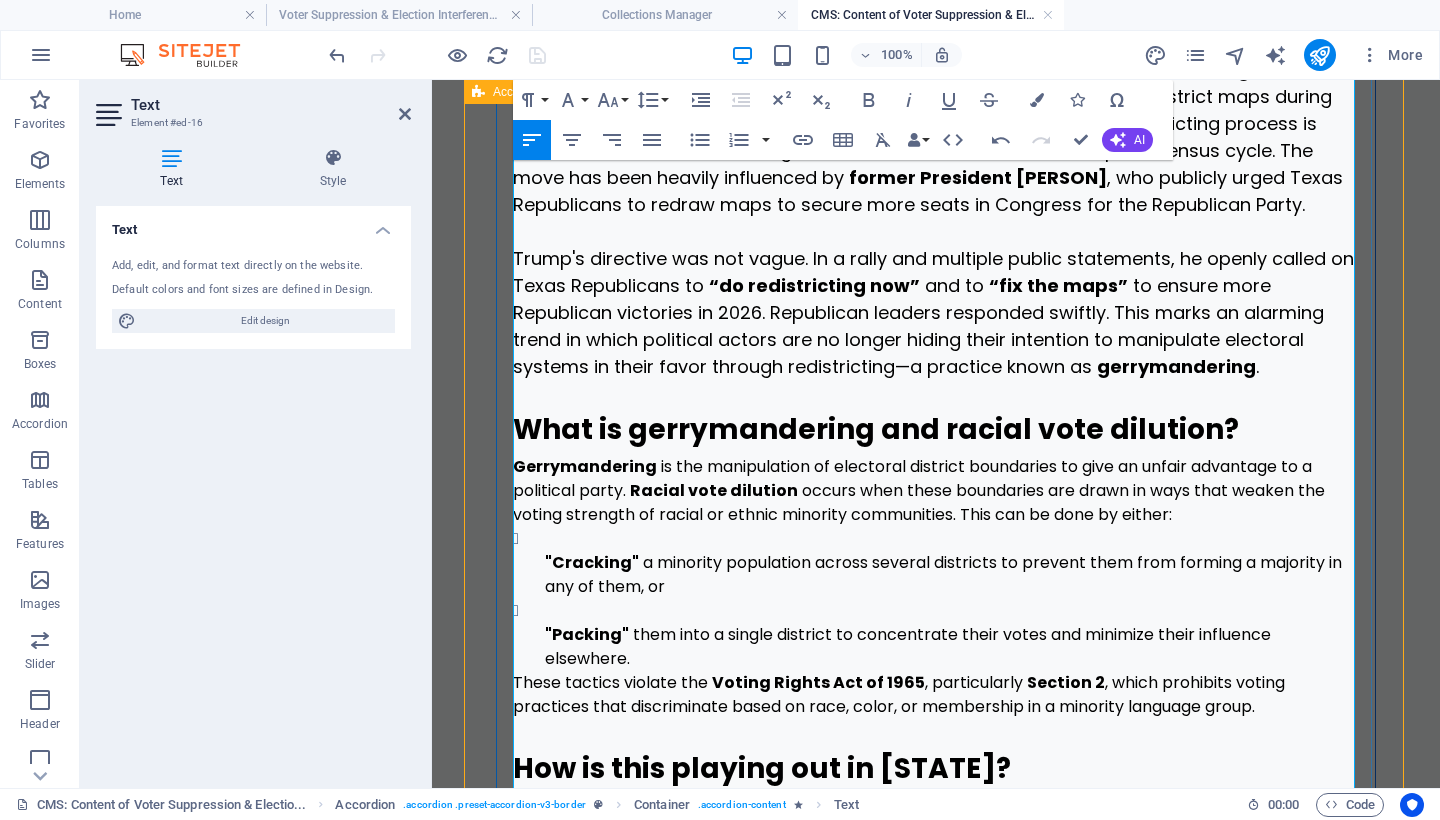 scroll, scrollTop: 5029, scrollLeft: 0, axis: vertical 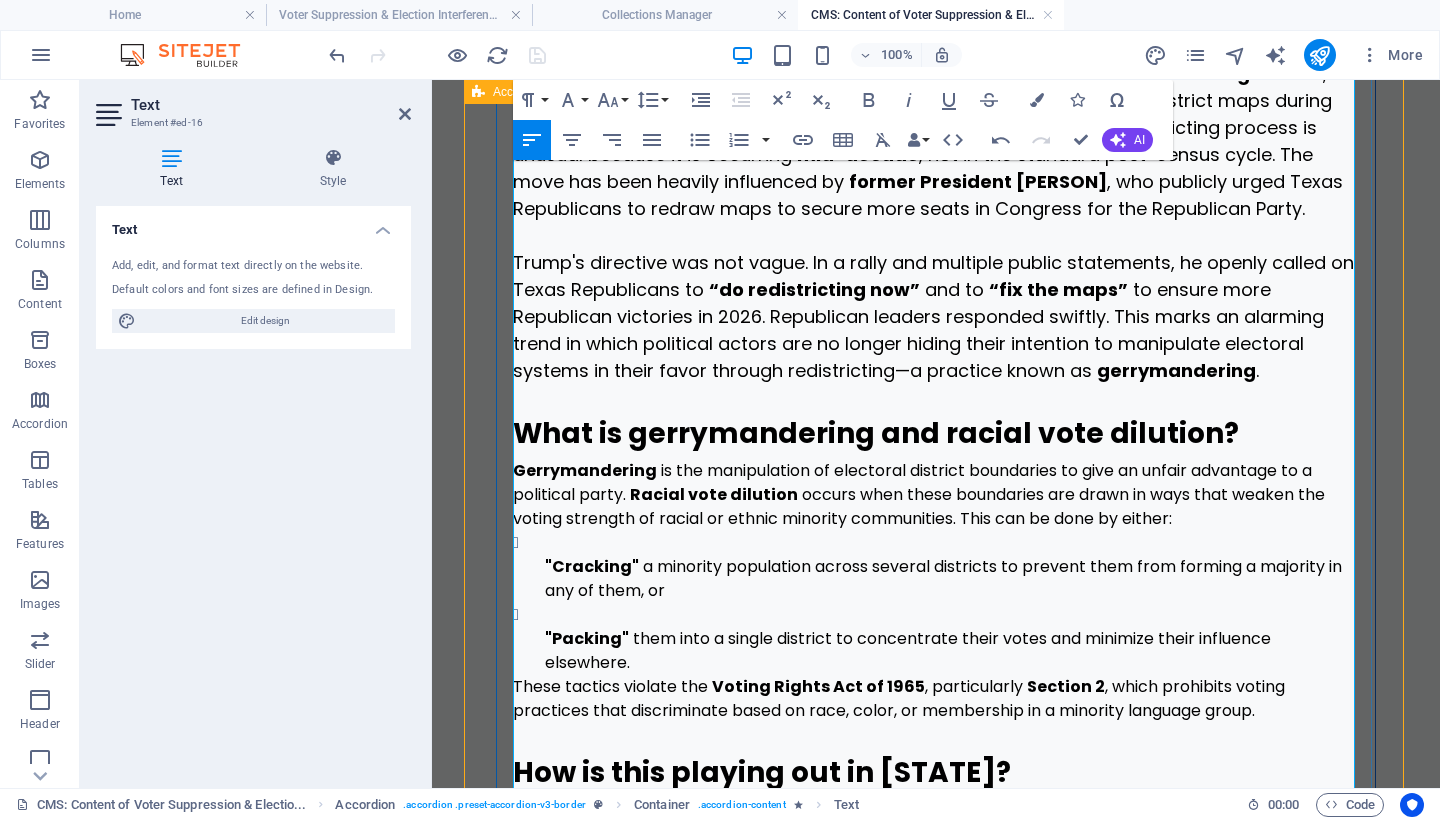 click on ""Cracking"   a minority population across several districts to prevent them from forming a majority in any of them, or "Packing"   them into a single district to concentrate their votes and minimize their influence elsewhere." at bounding box center (936, 603) 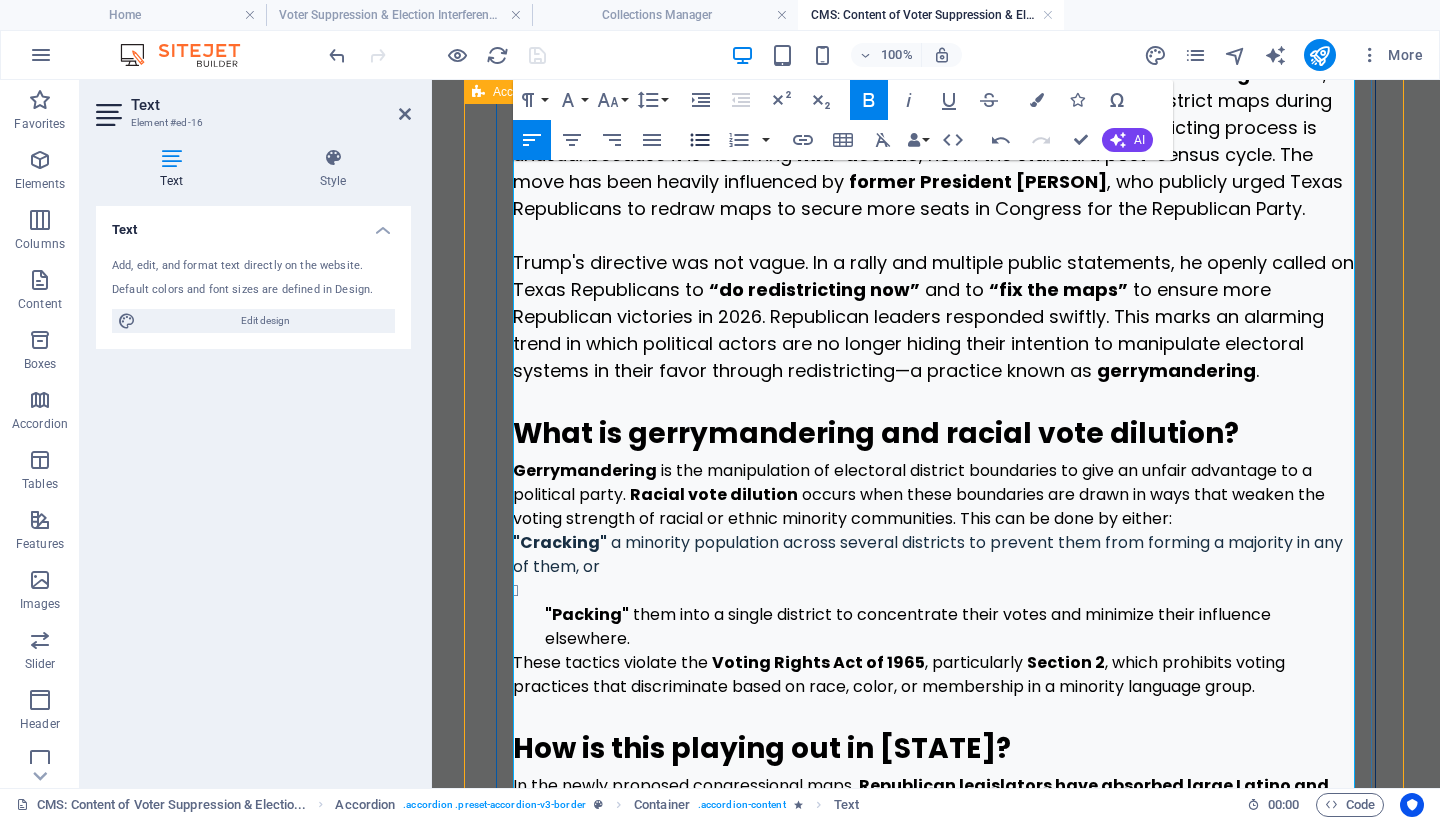 click 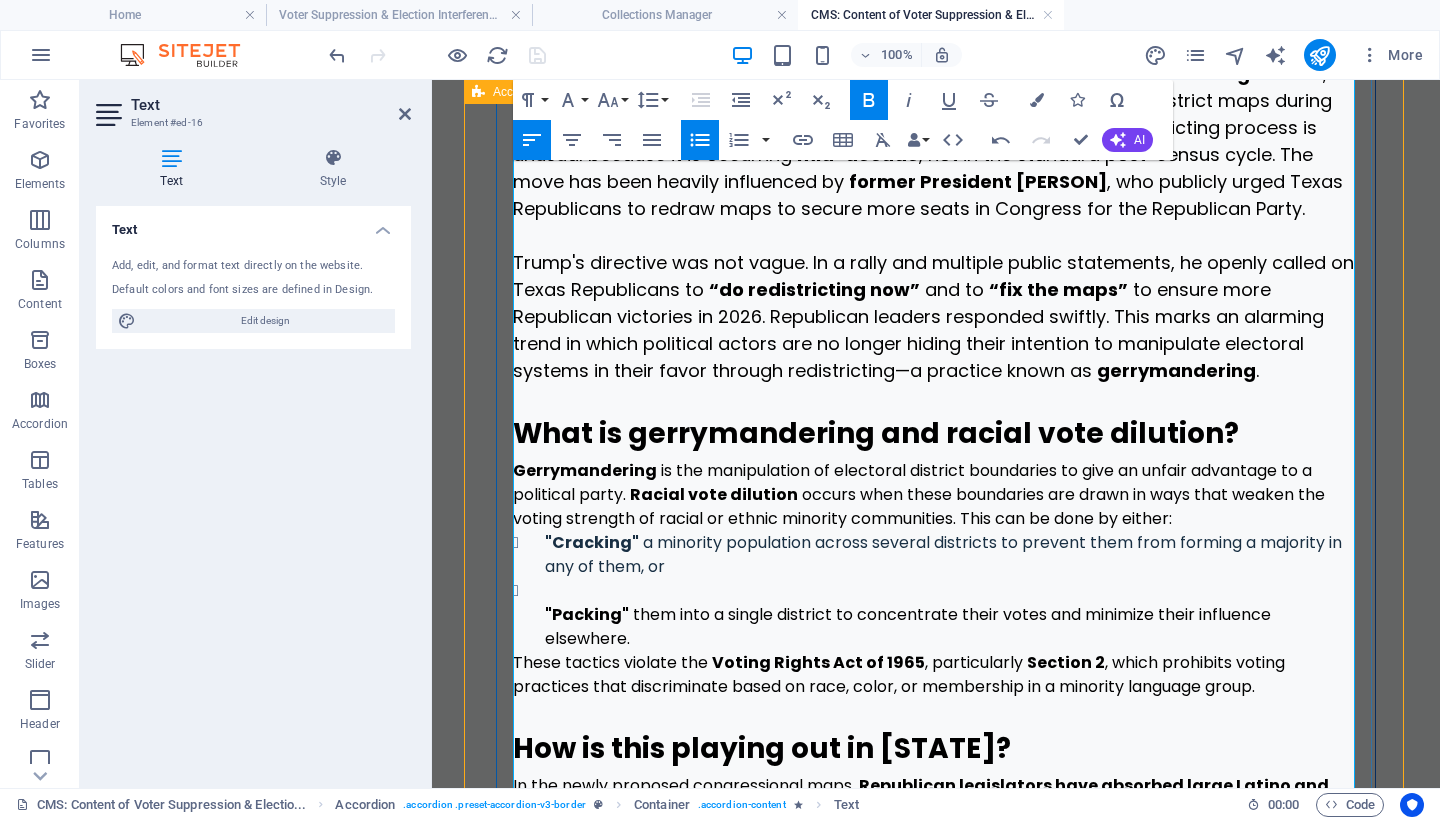 click on ""Packing"   them into a single district to concentrate their votes and minimize their influence elsewhere." at bounding box center [936, 615] 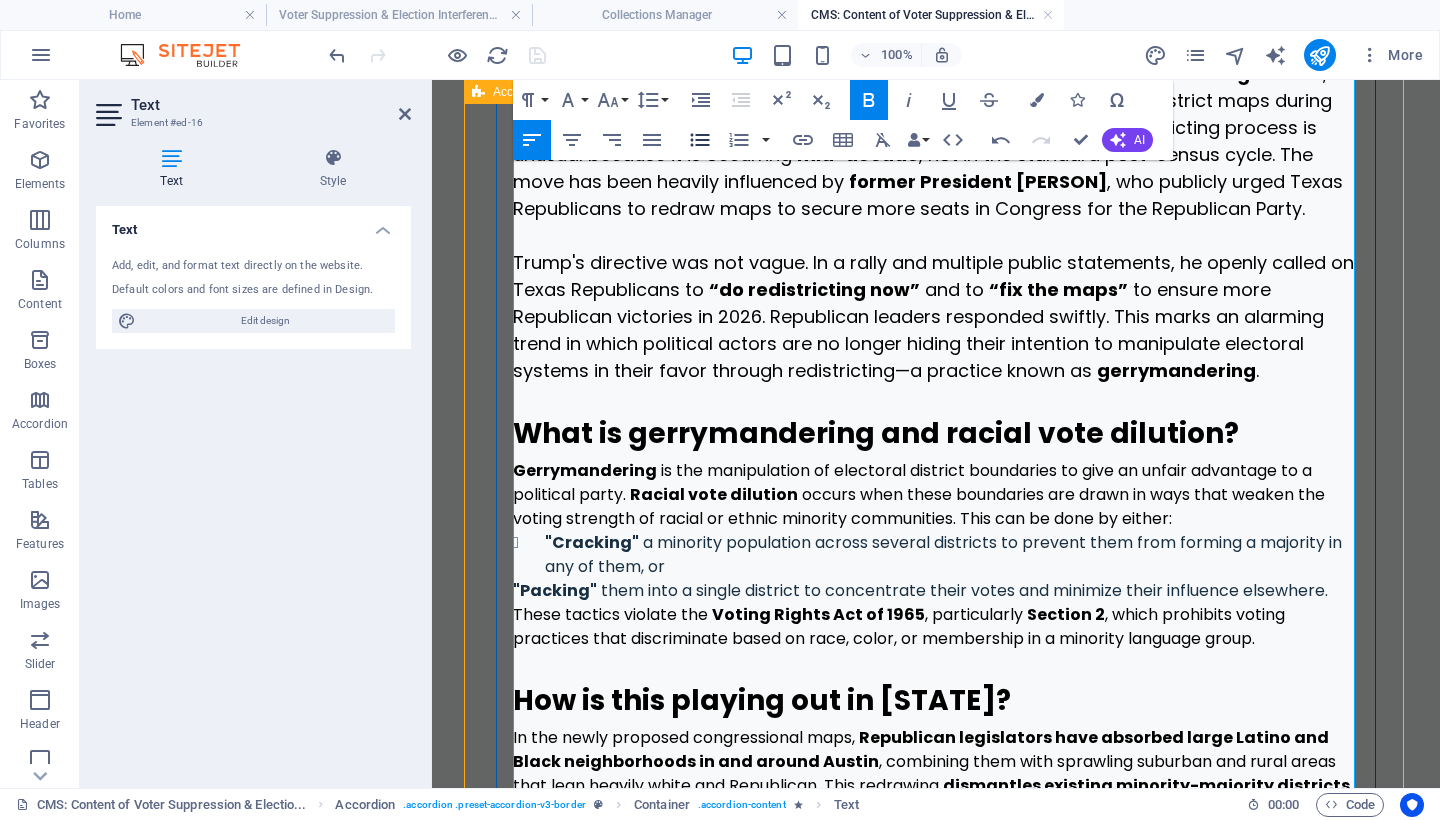 click 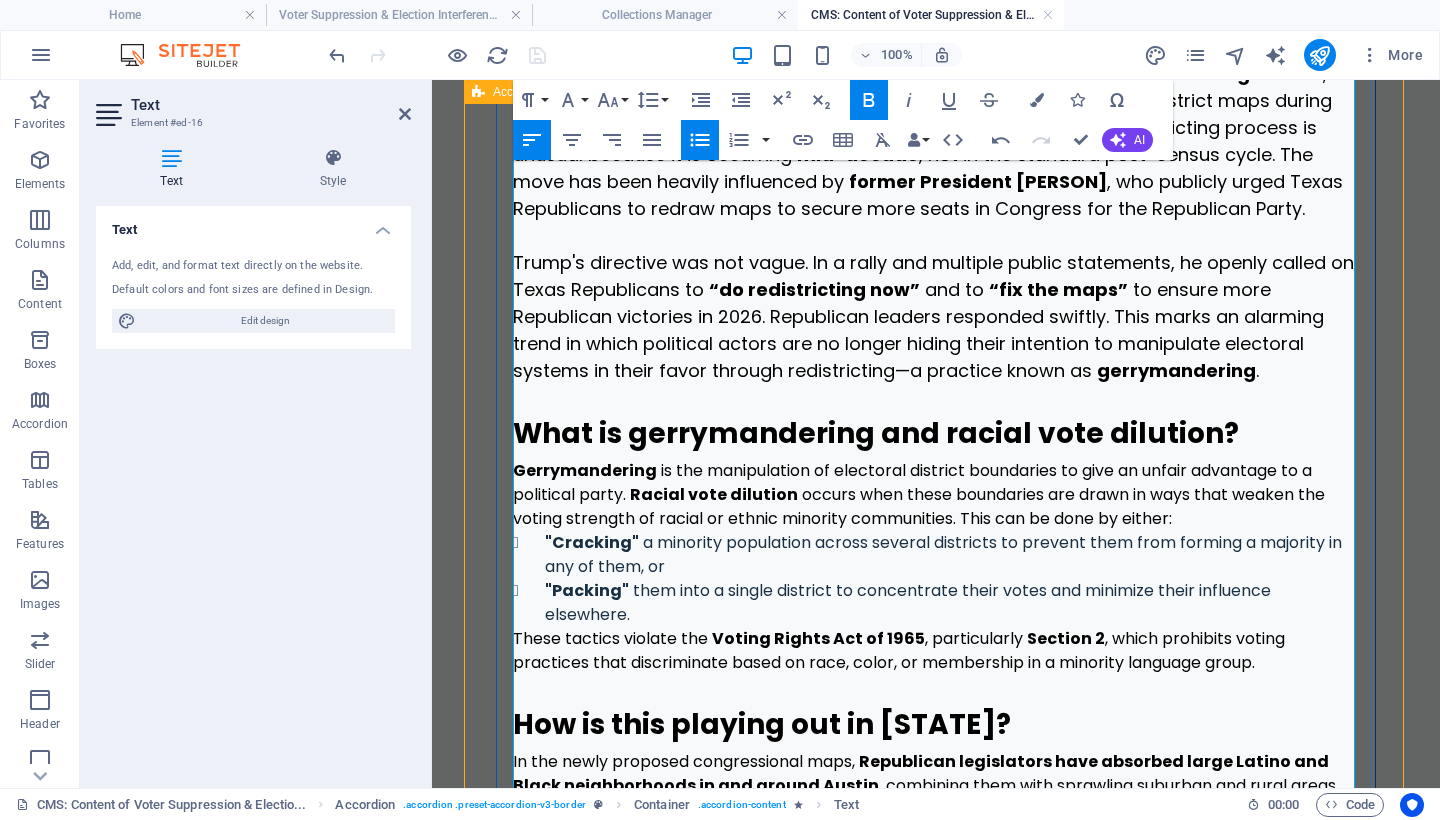 click on ""Packing"   them into a single district to concentrate their votes and minimize their influence elsewhere." at bounding box center (952, 603) 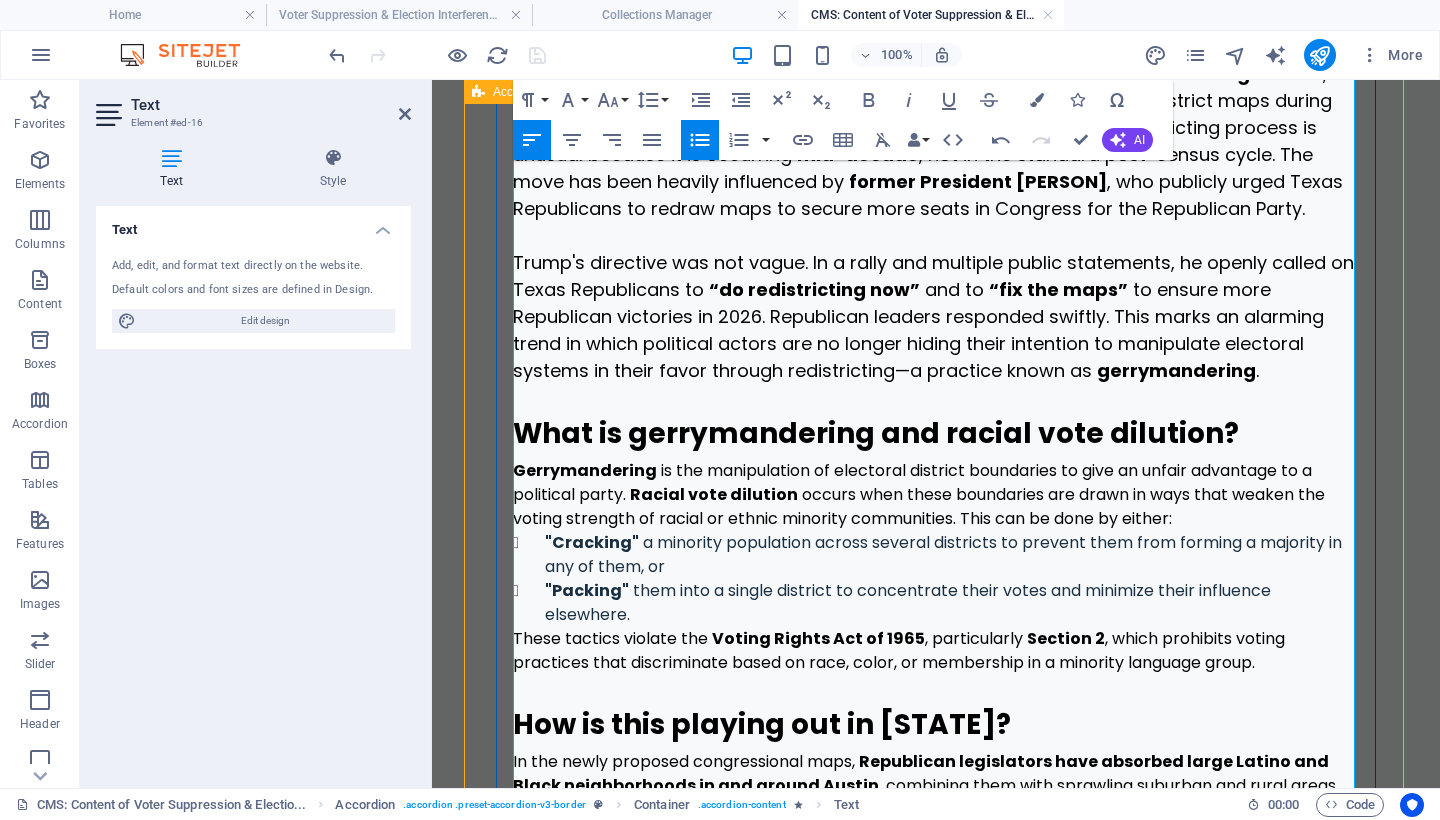click on "These tactics violate the   Voting Rights Act of 1965 , particularly   Section 2 , which prohibits voting practices that discriminate based on race, color, or membership in a minority language group." at bounding box center (936, 651) 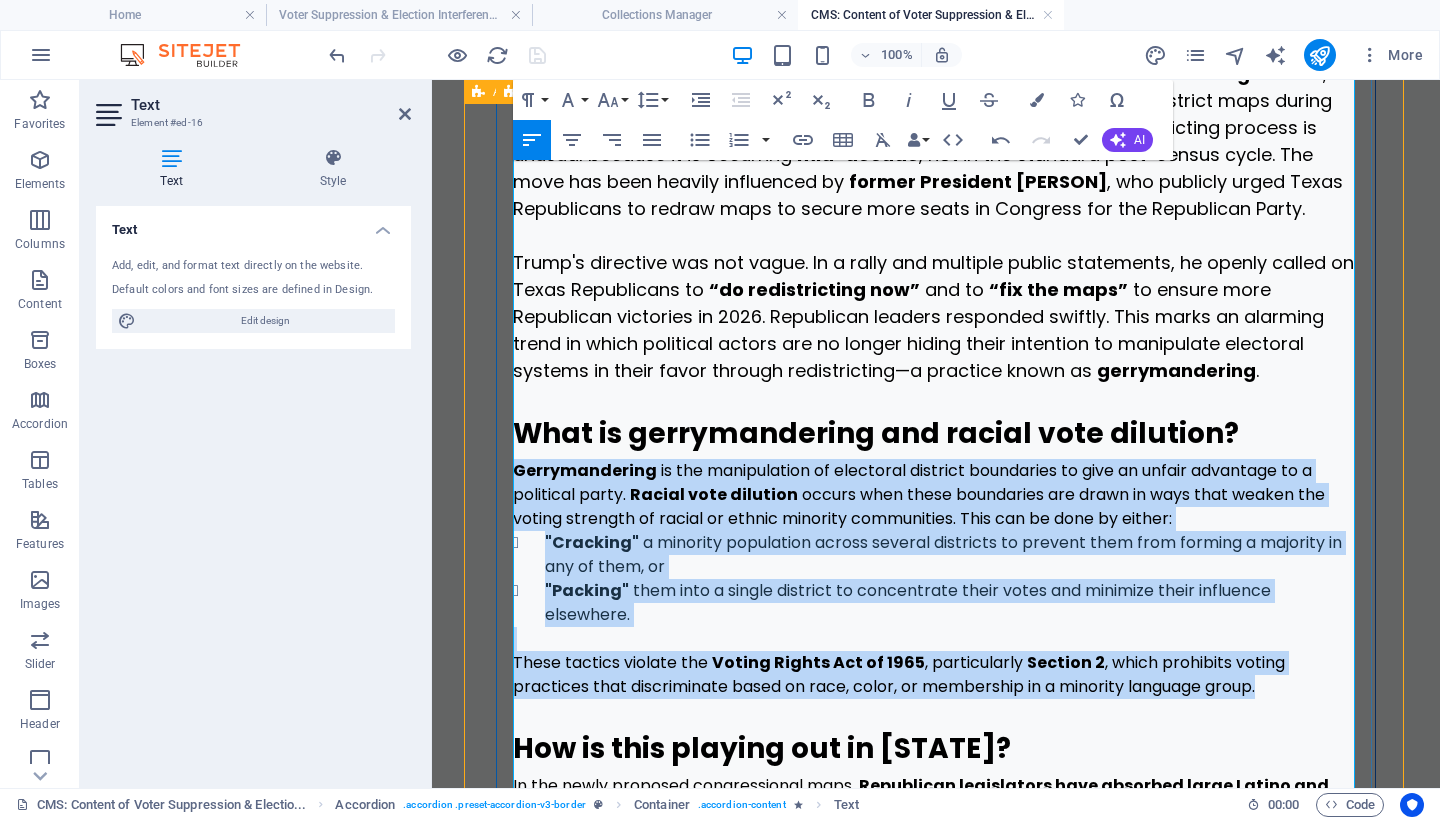 drag, startPoint x: 1197, startPoint y: 466, endPoint x: 507, endPoint y: 242, distance: 725.44885 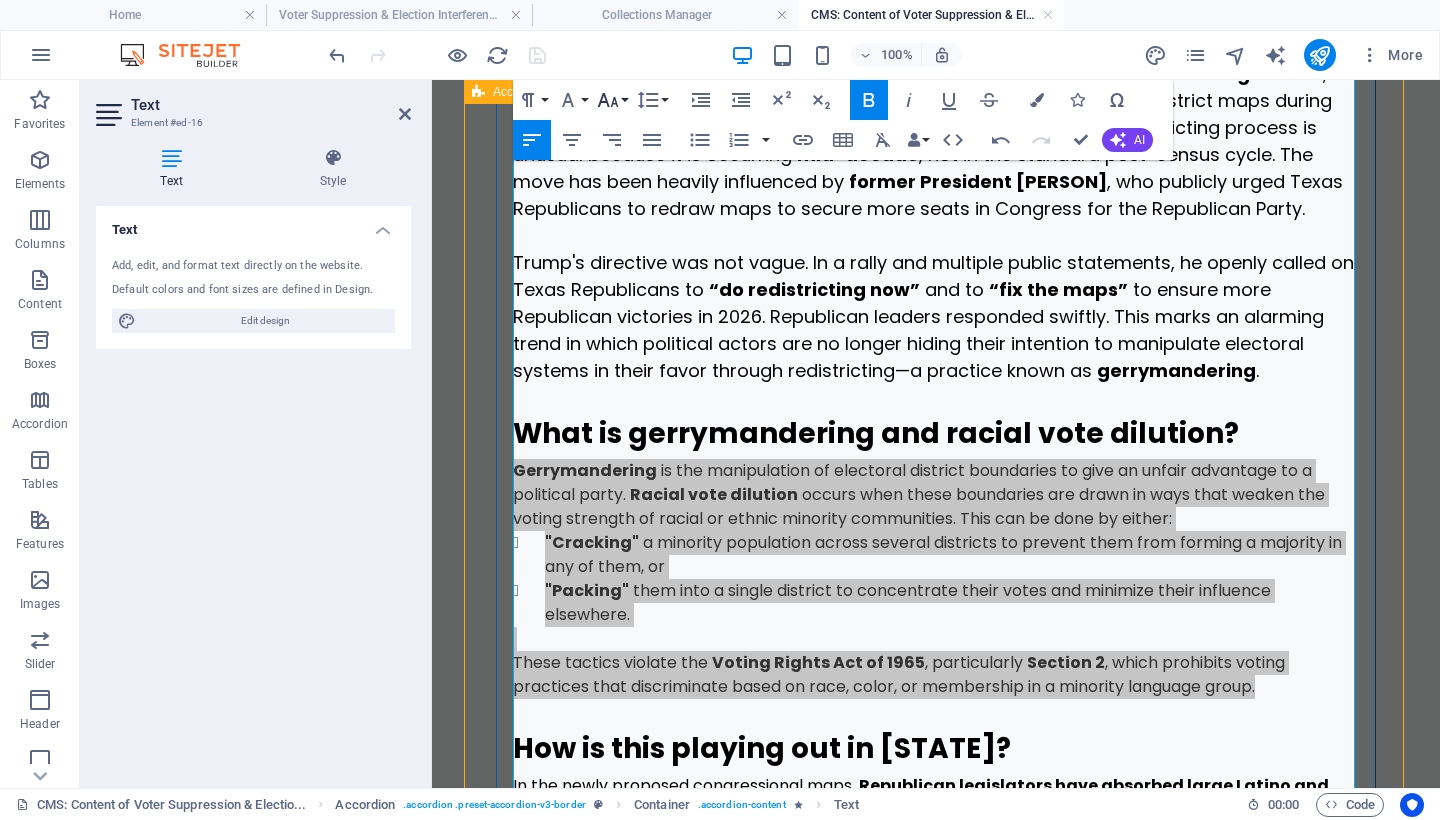 click 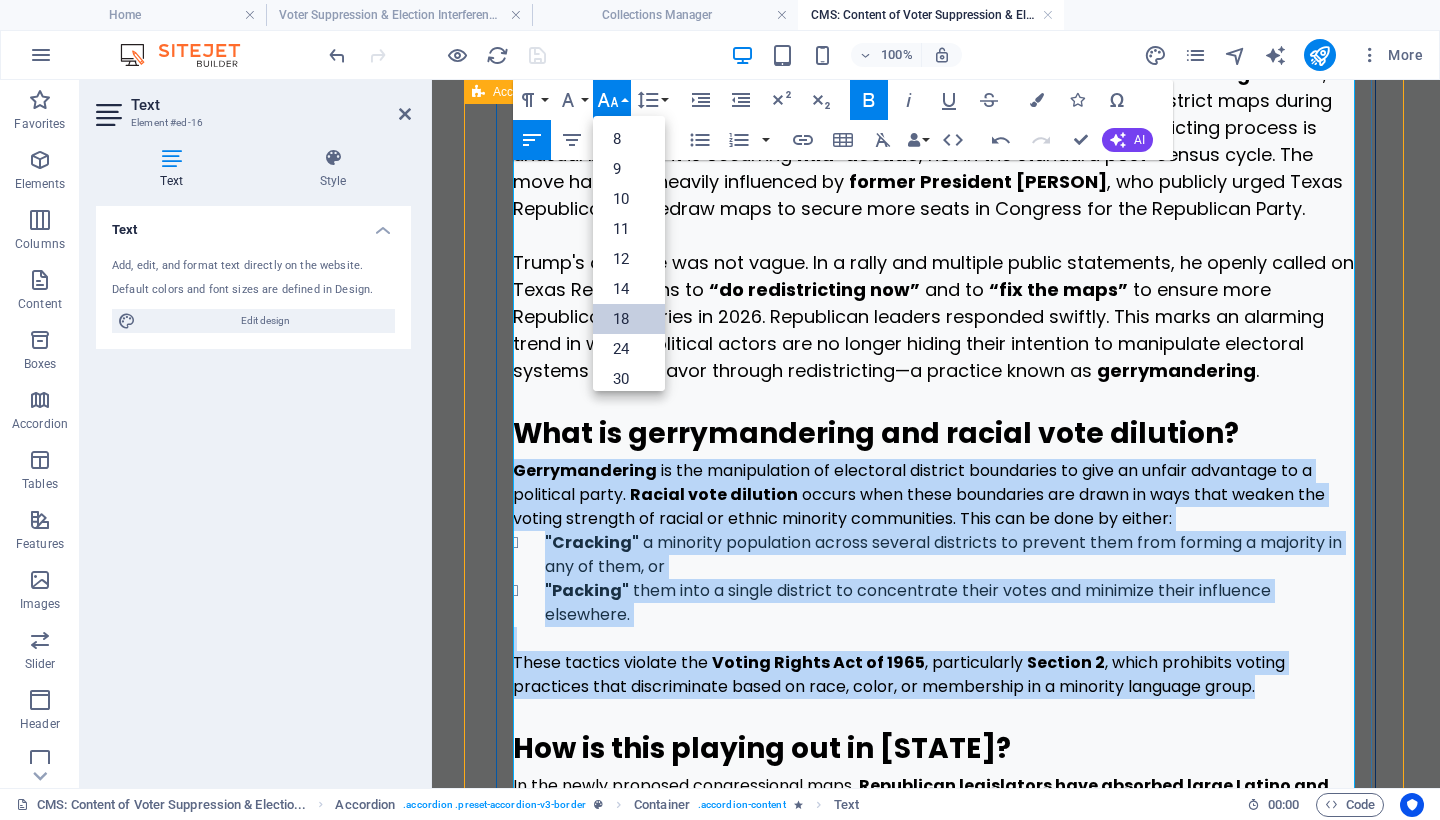 click on "18" at bounding box center (629, 319) 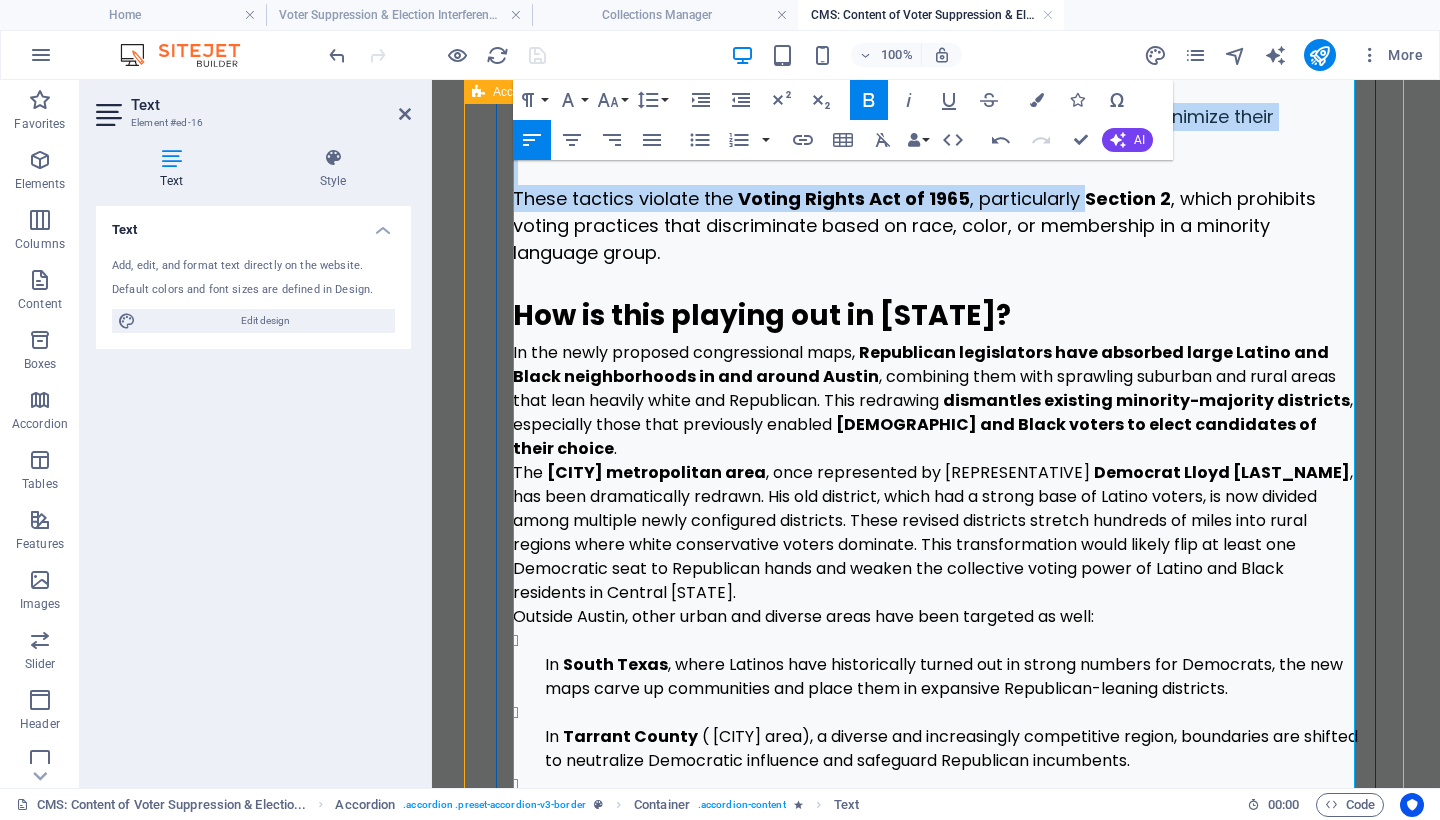 scroll, scrollTop: 5405, scrollLeft: 0, axis: vertical 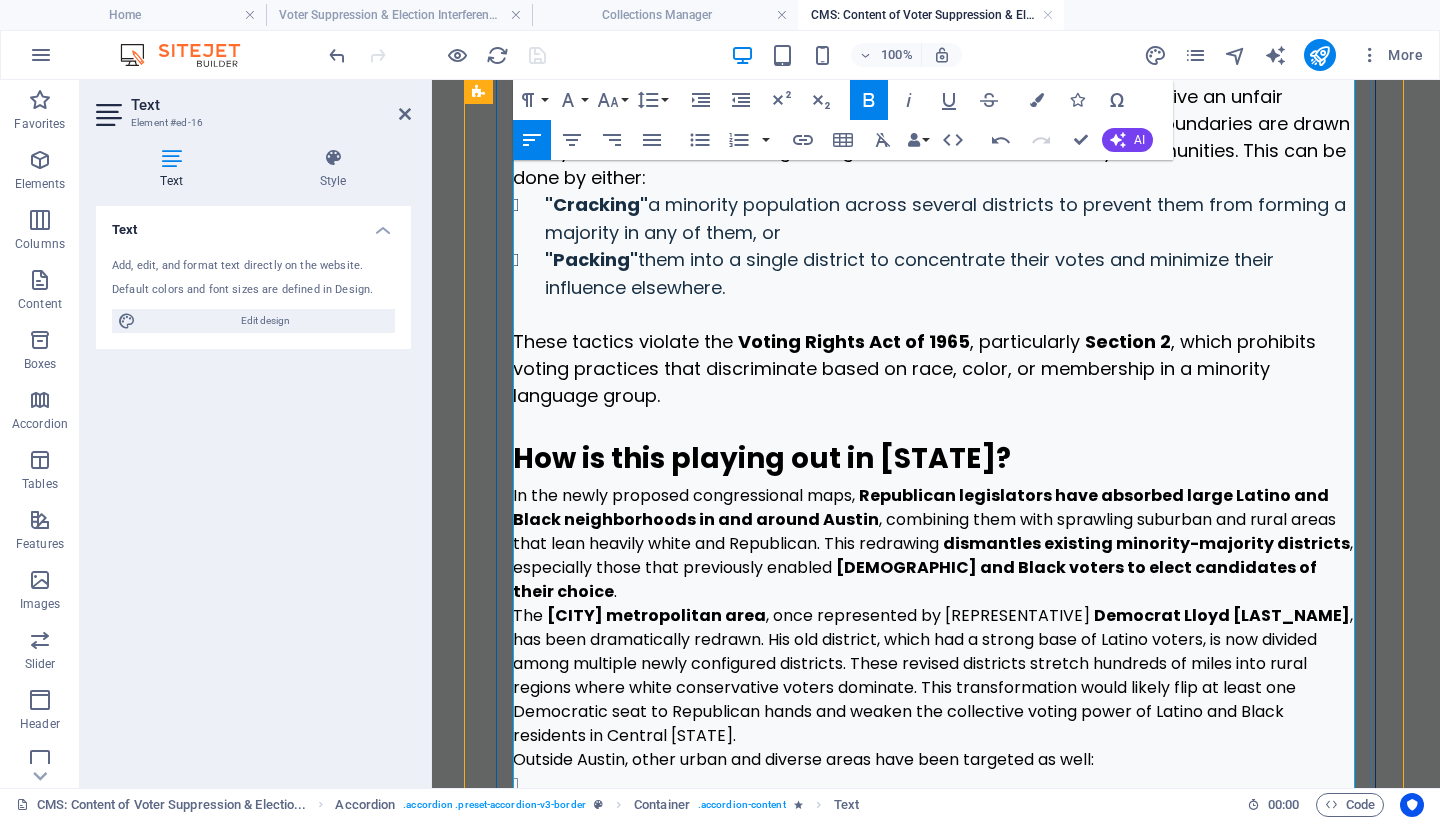 click on "The [CITY] metropolitan area , once represented by [PERSON] [PERSON], has been dramatically redrawn. His old district, which had a strong base of Latino voters, is now divided among multiple newly configured districts. These revised districts stretch hundreds of miles into rural regions where white conservative voters dominate. This transformation would likely flip at least one Democratic seat to Republican hands and weaken the collective voting power of Latino and Black residents in Central Texas." at bounding box center (936, 676) 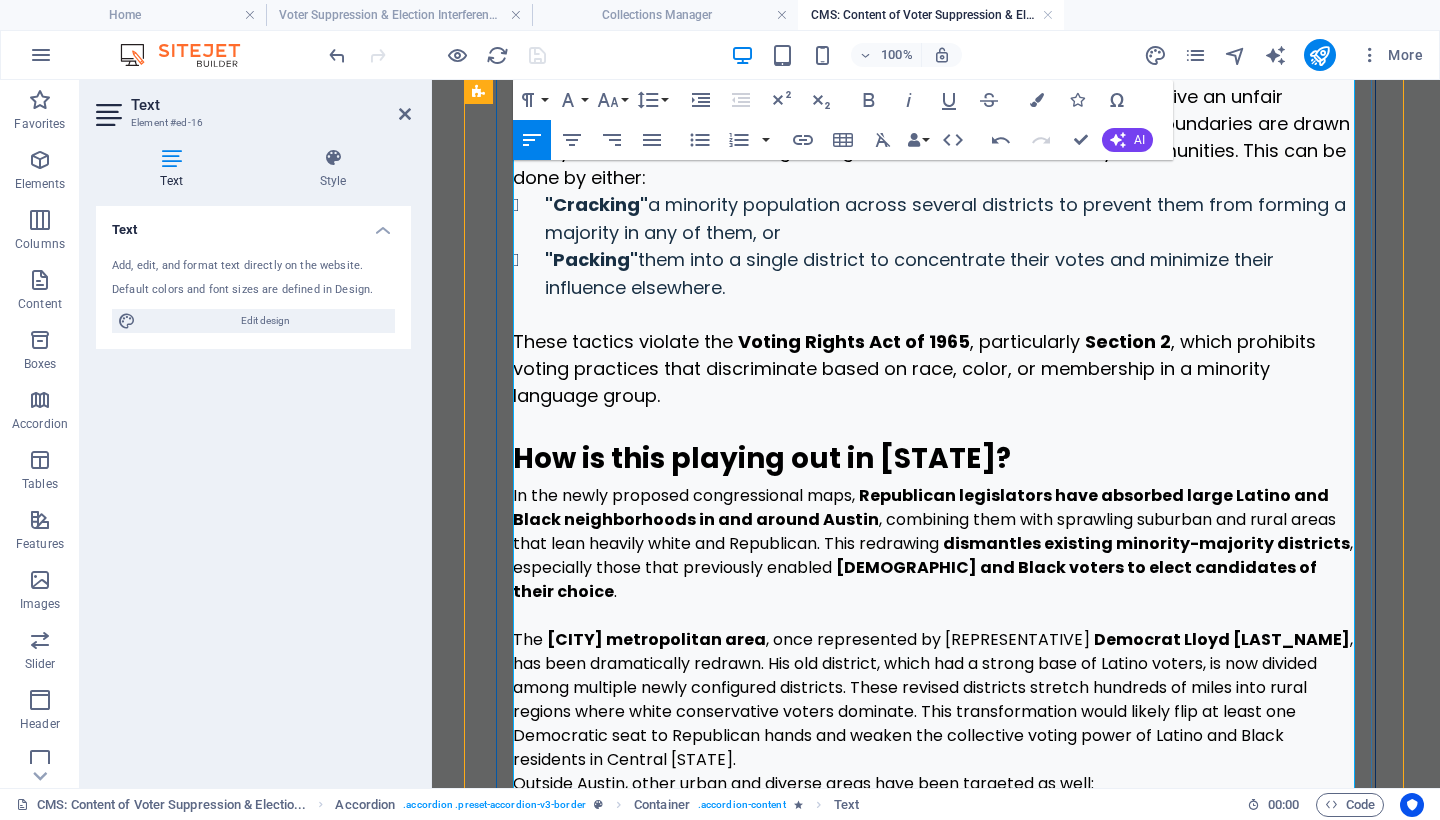 scroll, scrollTop: 5540, scrollLeft: 0, axis: vertical 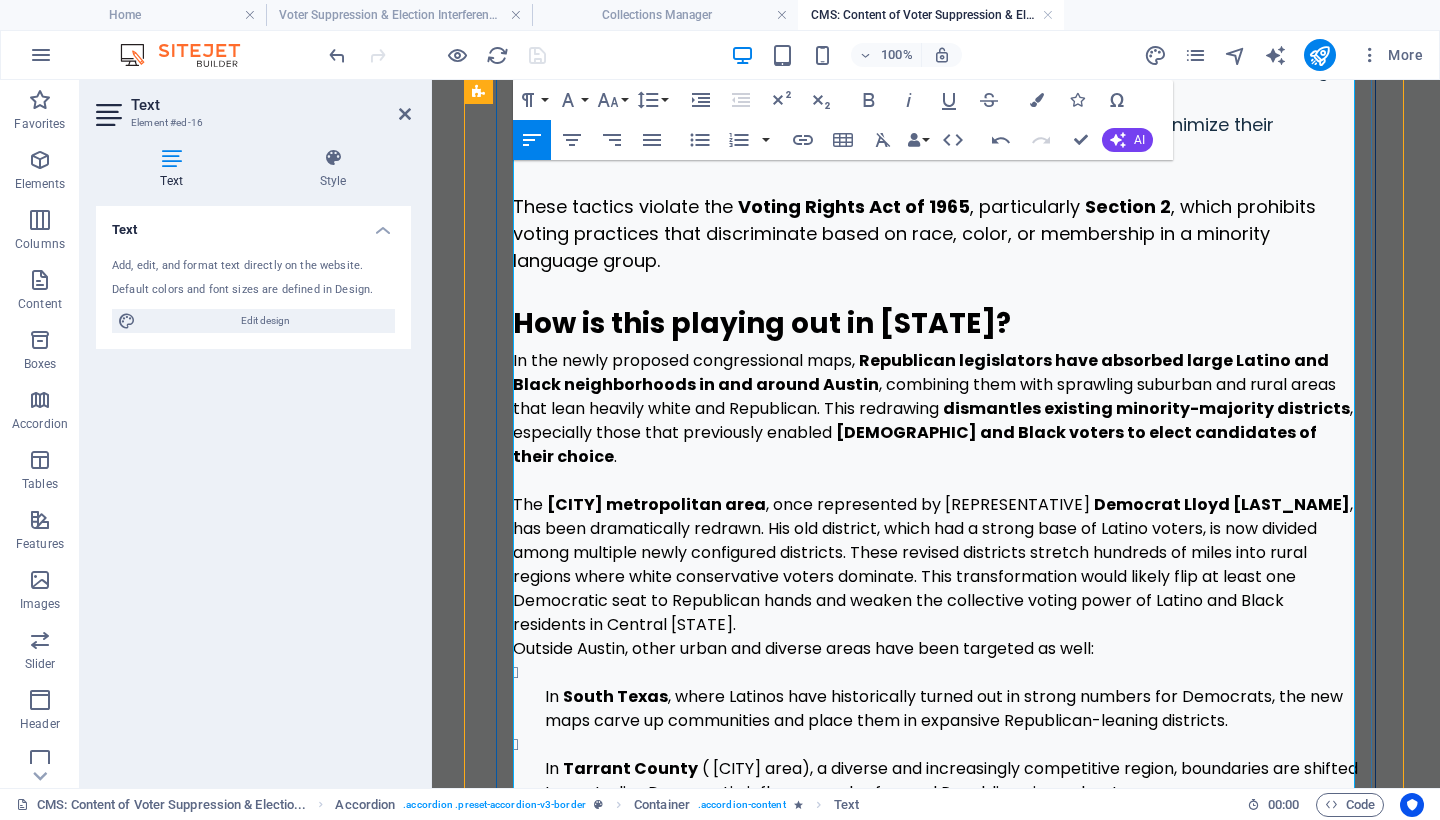 click on "Outside Austin, other urban and diverse areas have been targeted as well:" at bounding box center [936, 649] 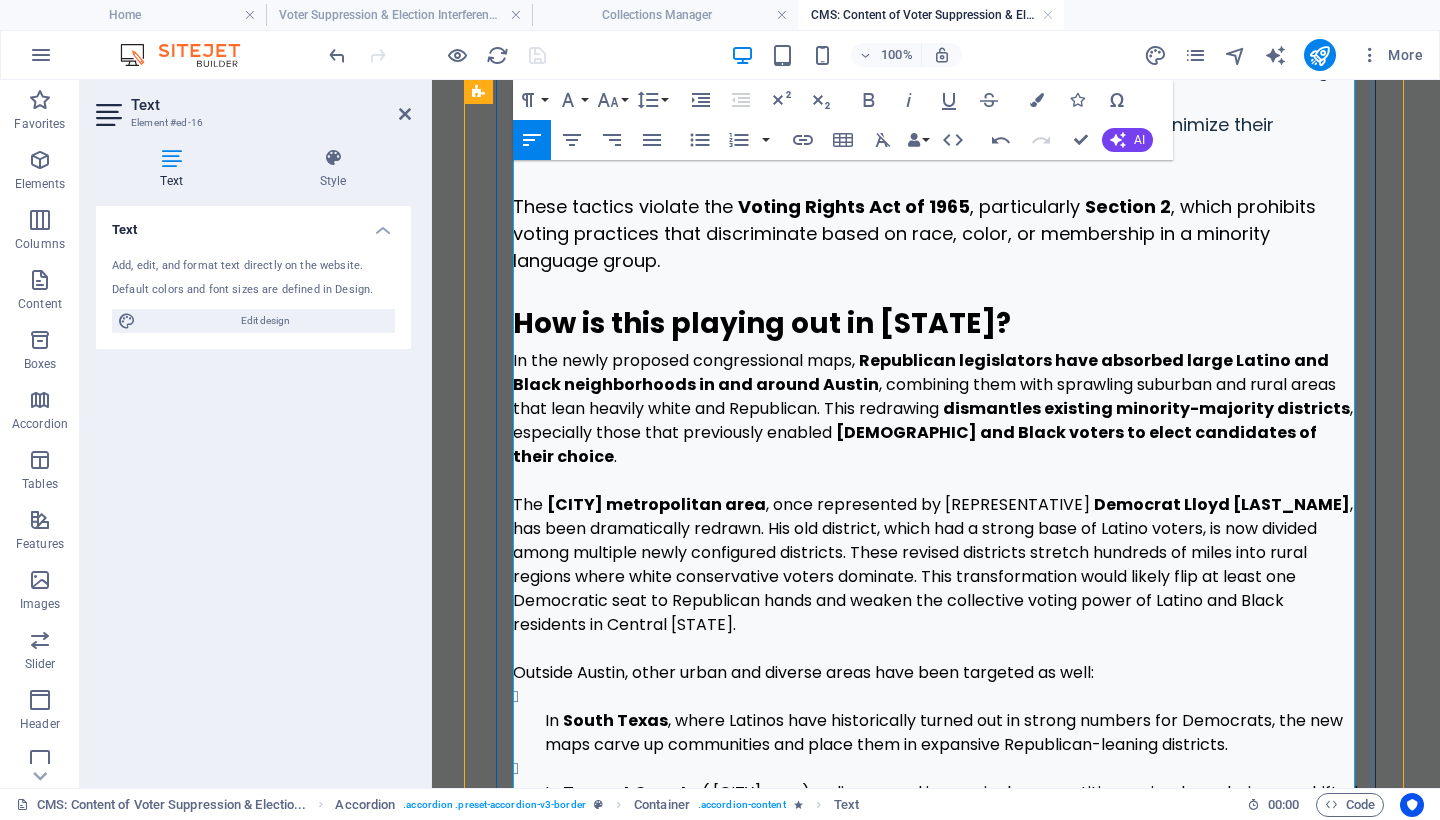 click on "Who is behind the redistricting effort? The [STATE] Republican Party —specifically the Republican-controlled [STATE] Legislature, led by Governor Greg Abbott —initiated an aggressive redrawing of congressional district maps during a special legislative session that began in late July 2025 . This redistricting process is unusual because it is occurring mid-decade , not in the standard post-census cycle. The move has been heavily influenced by former President Donald Trump , who publicly urged [STATE] Republicans to redraw maps to secure more seats in Congress for the Republican Party. Trump's directive was not vague. In a rally and multiple public statements, he openly called on [STATE] Republicans to “do redistricting now” and to “fix the maps” gerrymandering . What is gerrymandering and racial vote dilution? Gerrymandering is the manipulation of electoral district boundaries to give an unfair advantage to a political party. Racial vote dilution "Cracking"" at bounding box center [936, 1327] 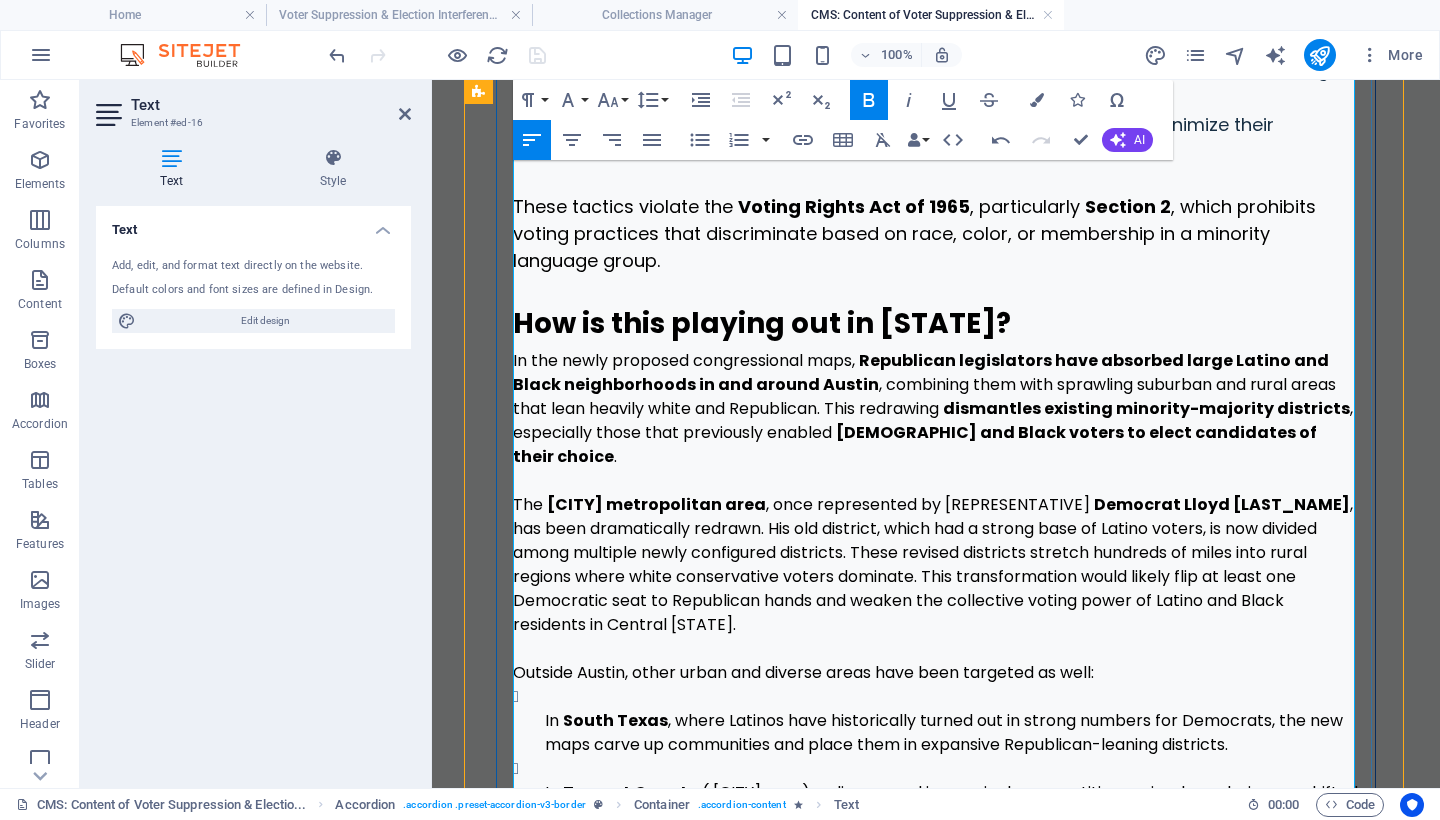 click on "In Houston , a city with a large Black and Latino population, coalition districts that combine these communities to achieve electoral power are being split." at bounding box center [952, 877] 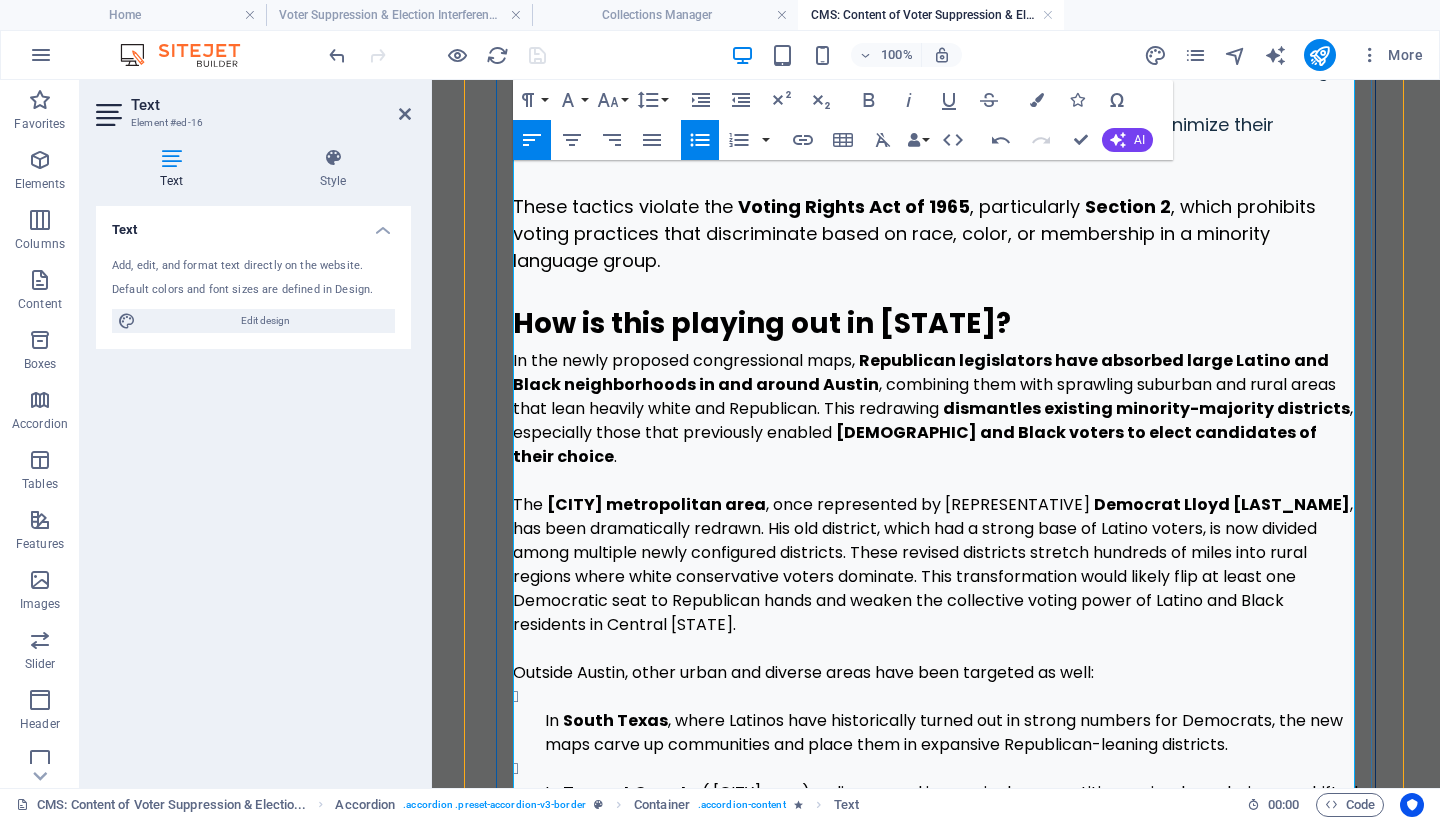 click on "Why are Republicans doing this?" at bounding box center (752, 926) 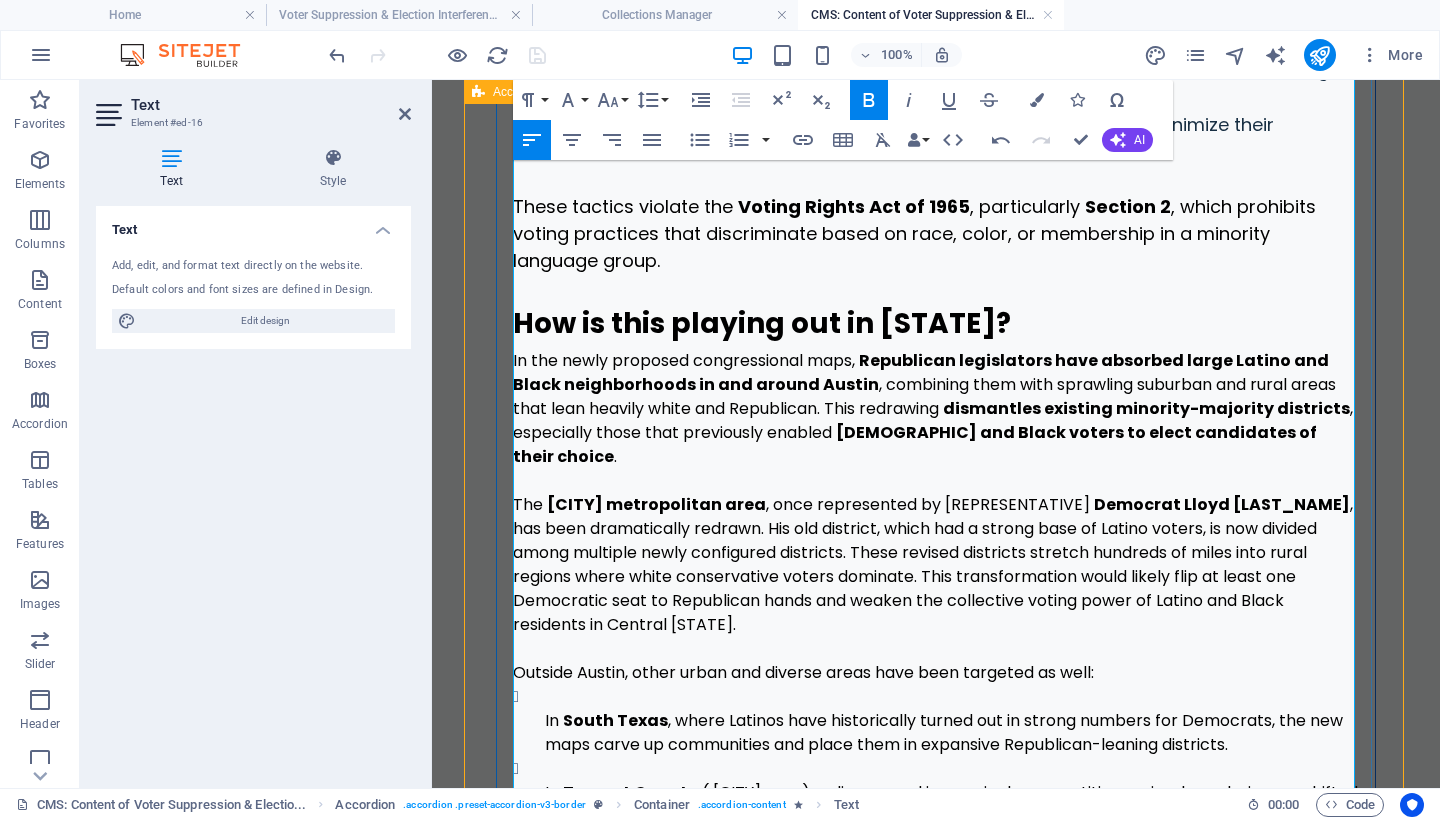click on "In [STATE] South , where Latinos have historically turned out in strong numbers for Democrats, the new maps carve up communities and place them in expansive Republican-leaning districts. In [COUNTY] Tarrant County (Fort Worth area), a diverse and increasingly competitive region, boundaries are shifted to neutralize Democratic influence and safeguard Republican incumbents. In [CITY] Houston, a city with a large Black and Latino population, coalition districts that combine these communities to achieve electoral power are being split." at bounding box center (936, 793) 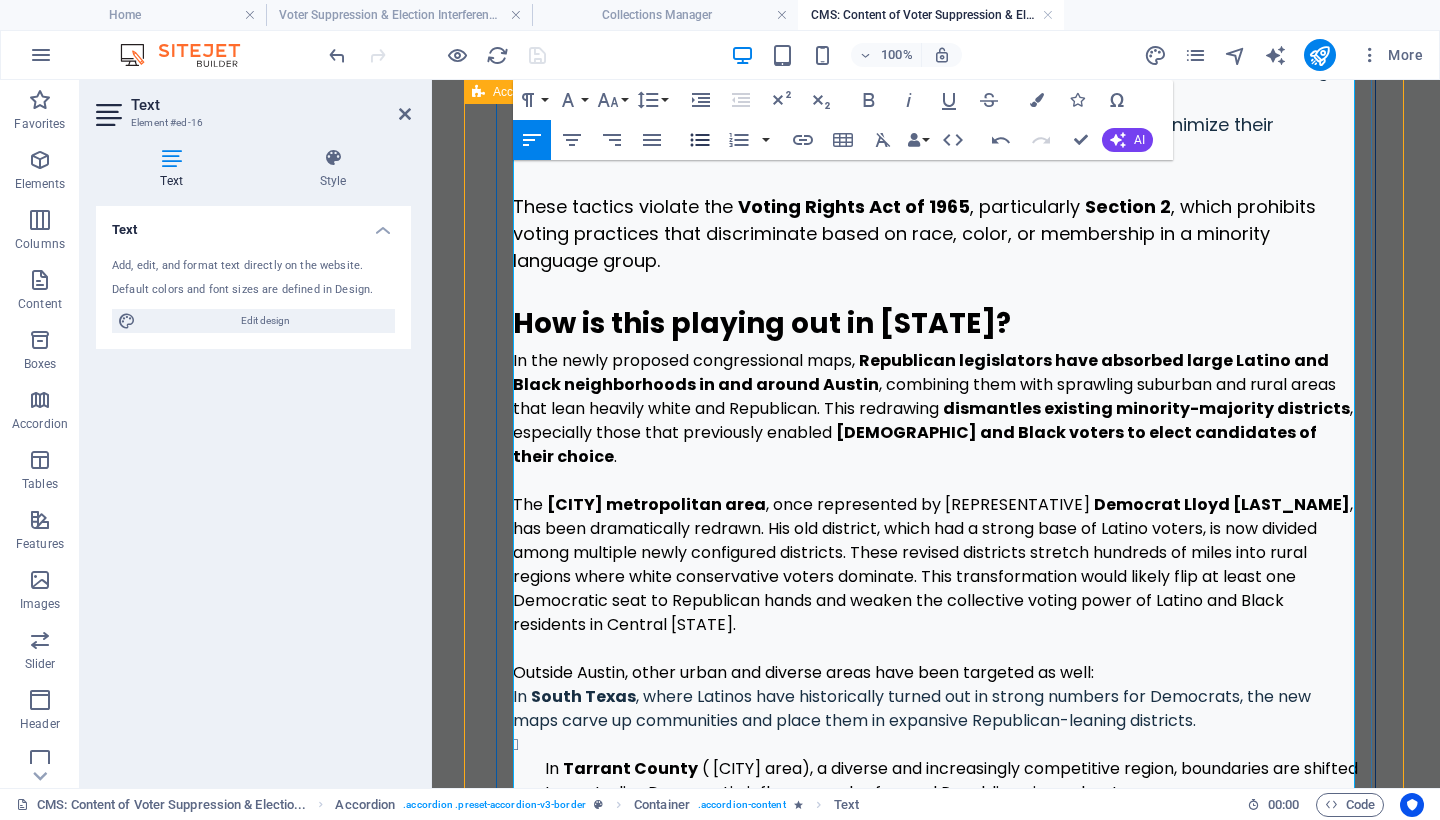 click 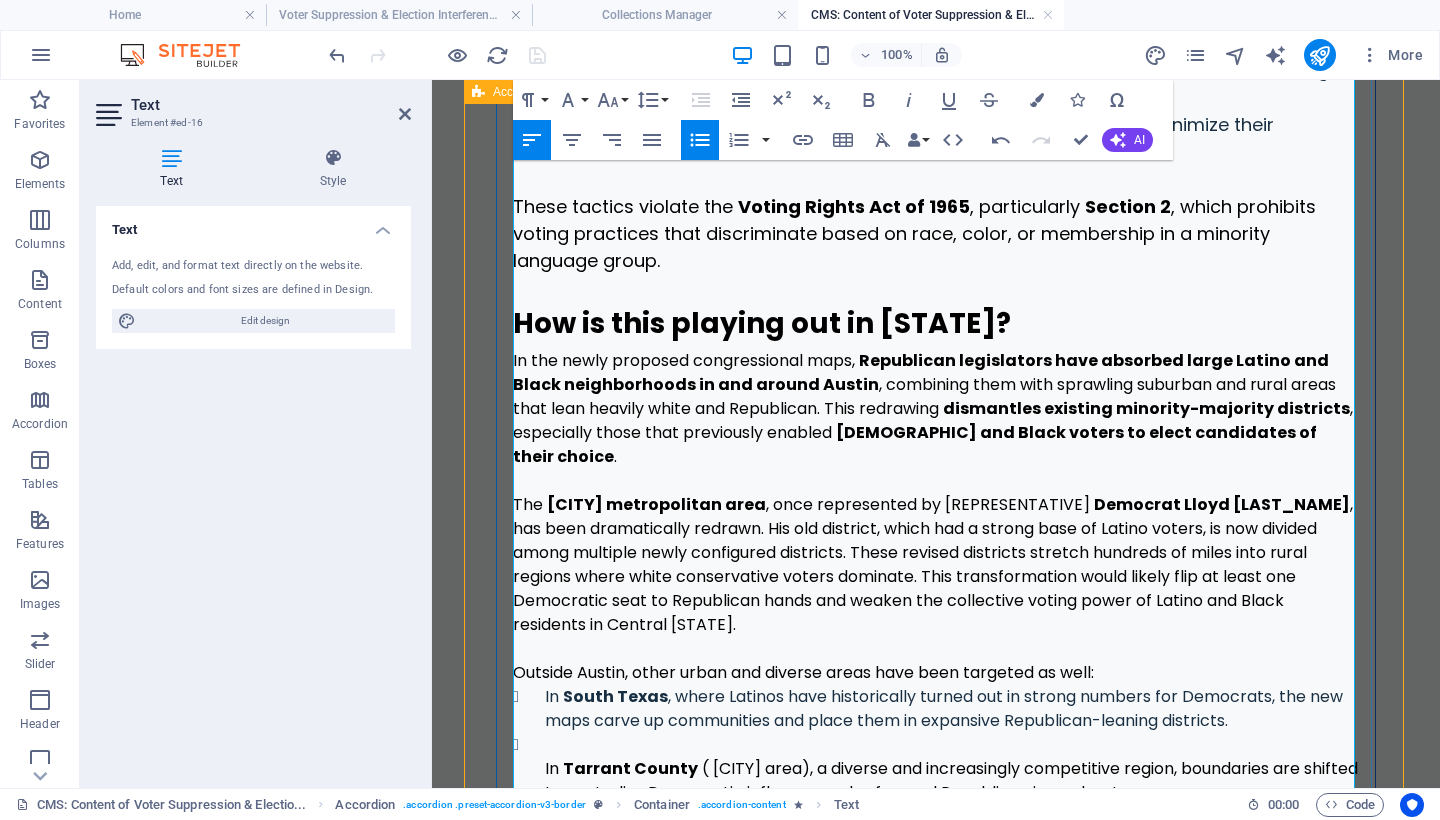 click on "In [CITY] (Fort Worth area), a diverse and increasingly competitive region, boundaries are shifted to neutralize Democratic influence and safeguard Republican incumbents. In [CITY], a city with a large Black and Latino population, coalition districts that combine these communities to achieve electoral power are being split." at bounding box center (936, 805) 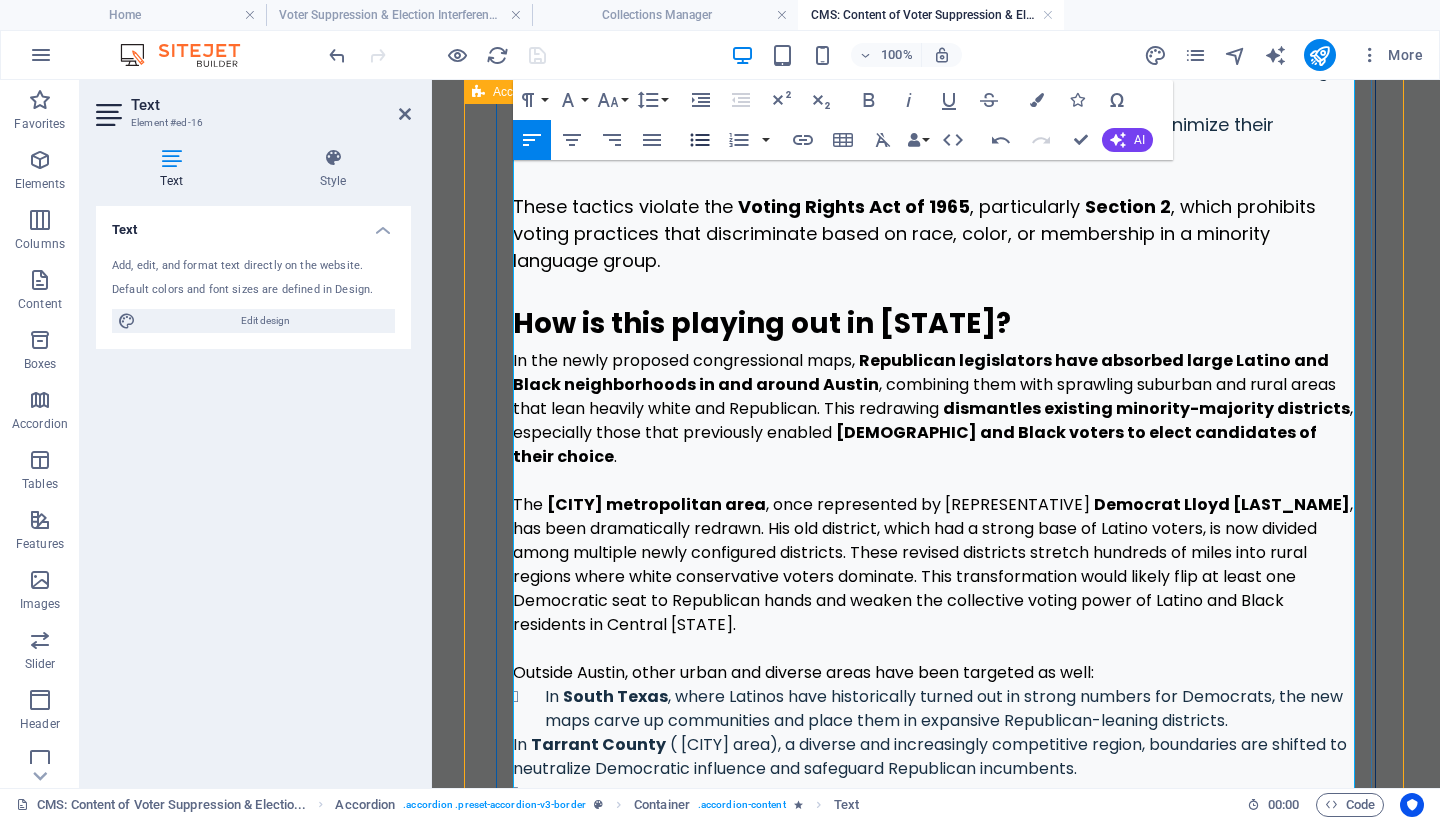 click 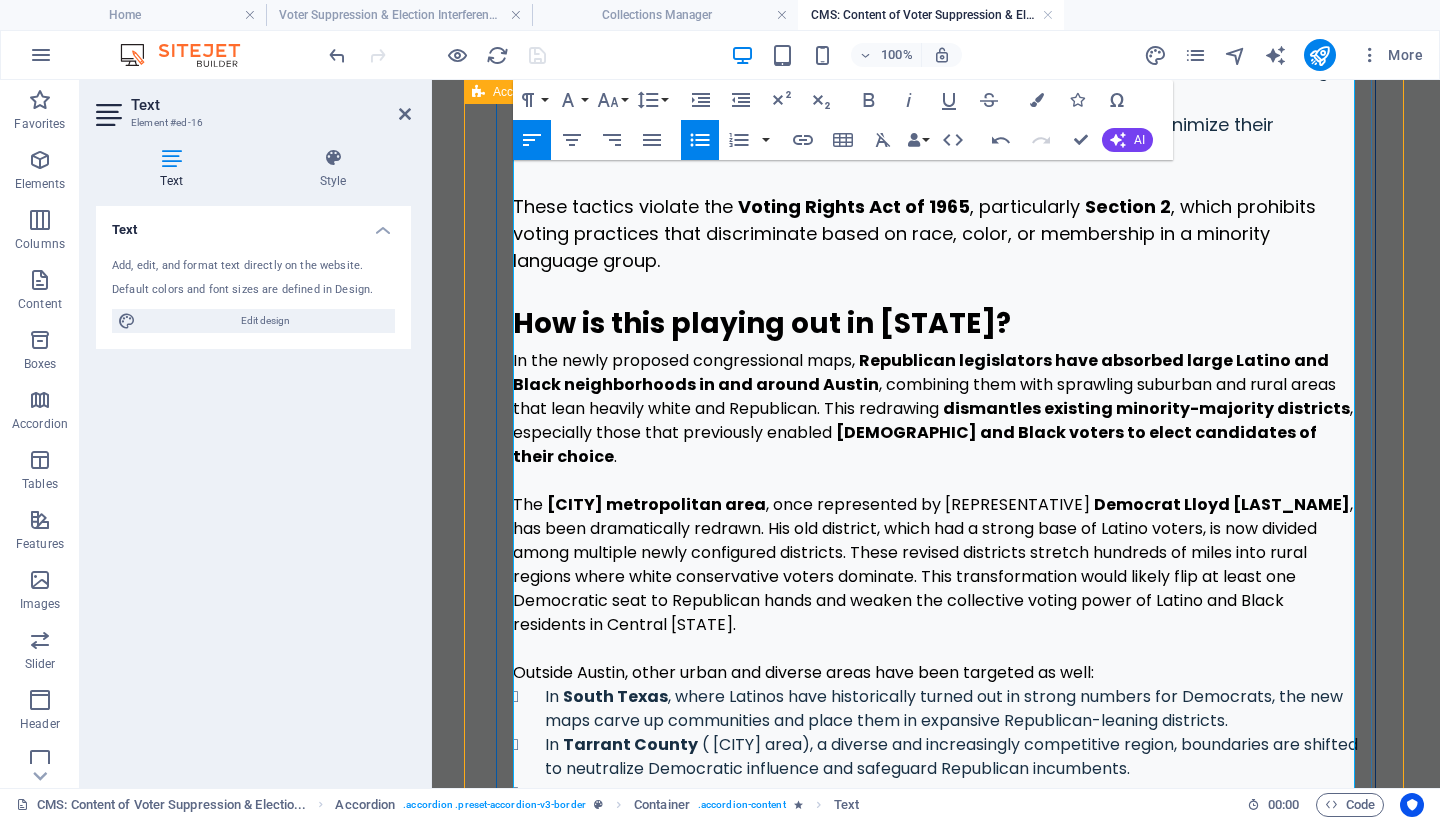 click on "In Houston , a city with a large Black and Latino population, coalition districts that combine these communities to achieve electoral power are being split." at bounding box center [936, 817] 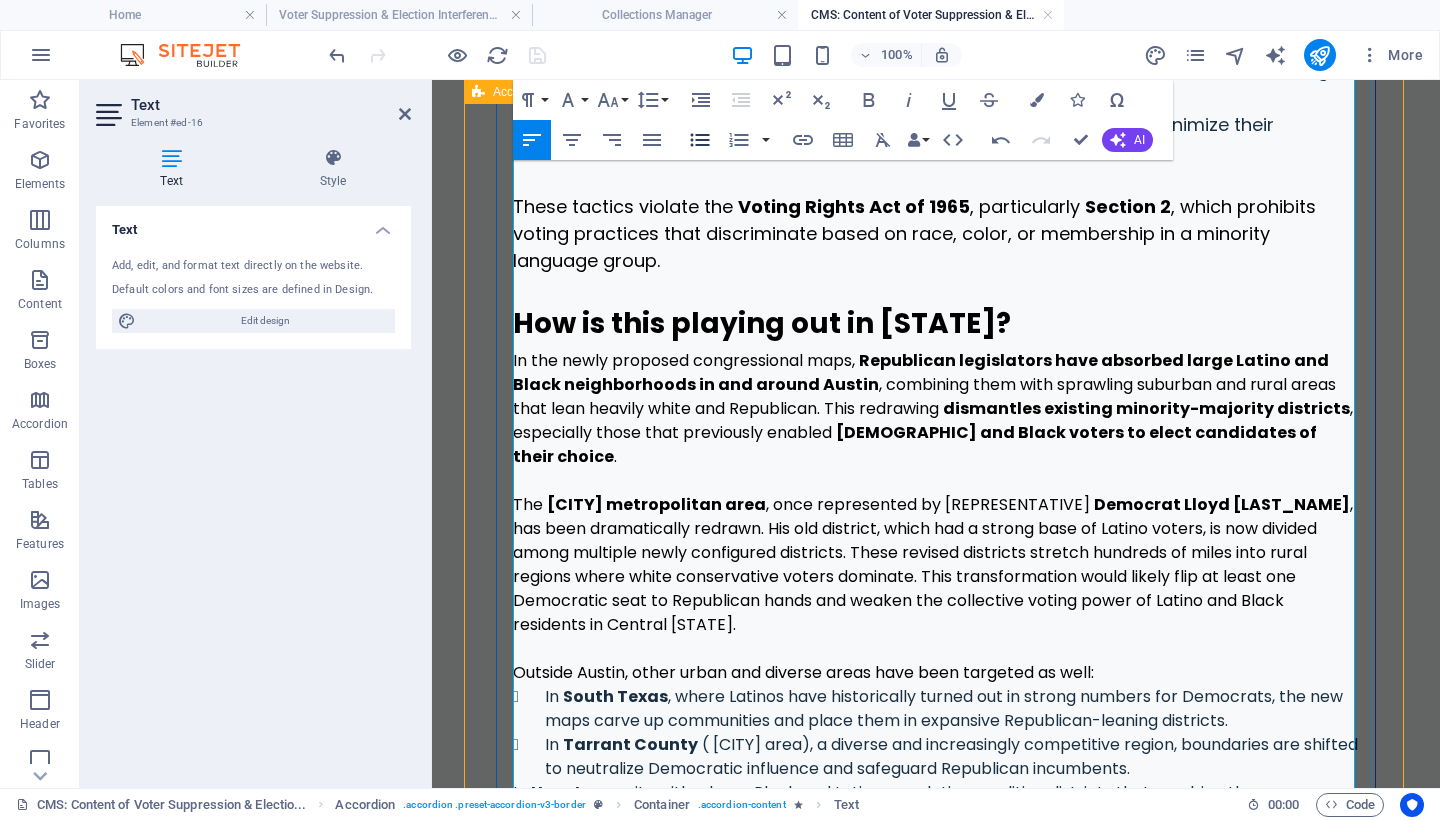 click 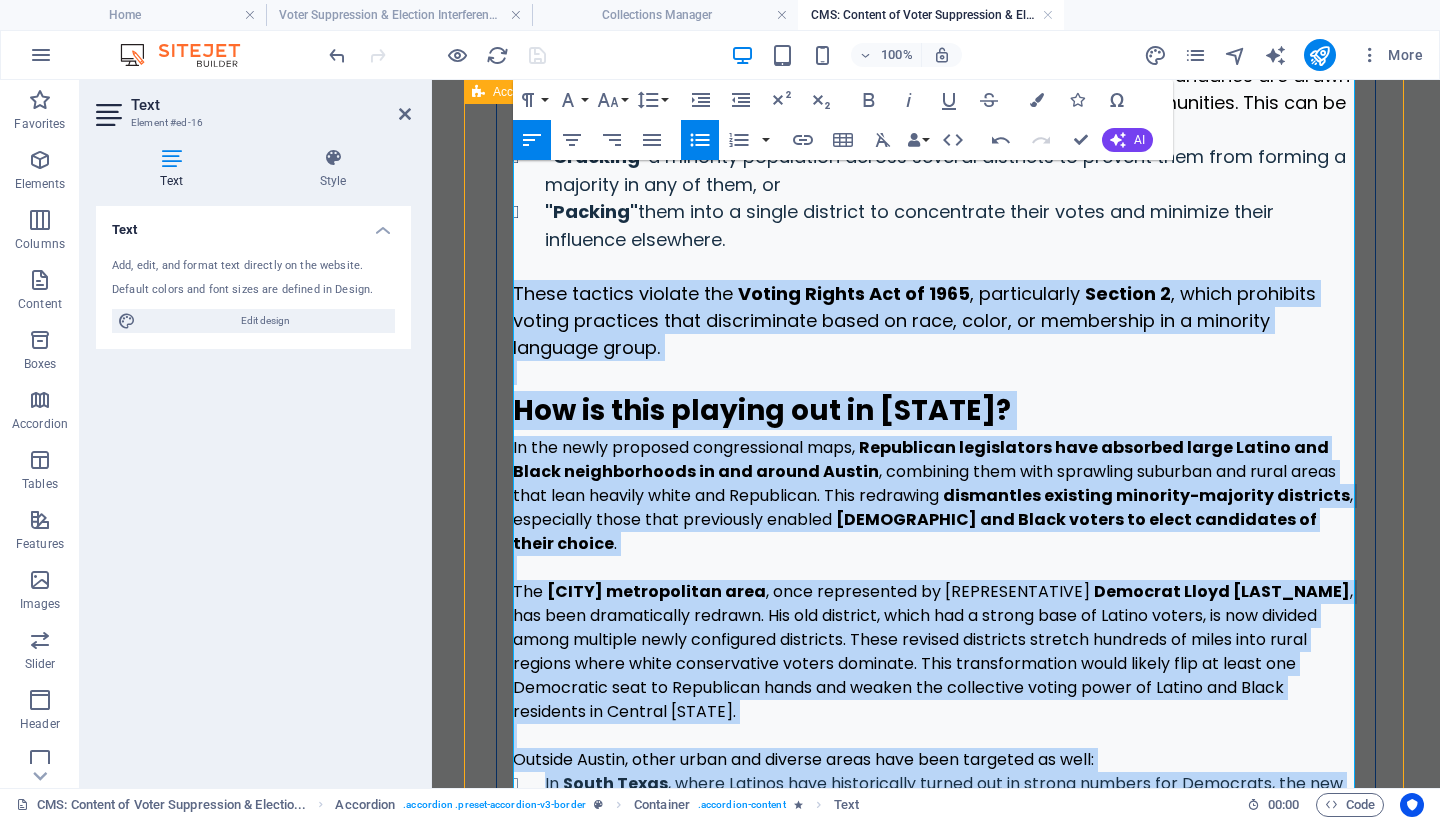 scroll, scrollTop: 5443, scrollLeft: 0, axis: vertical 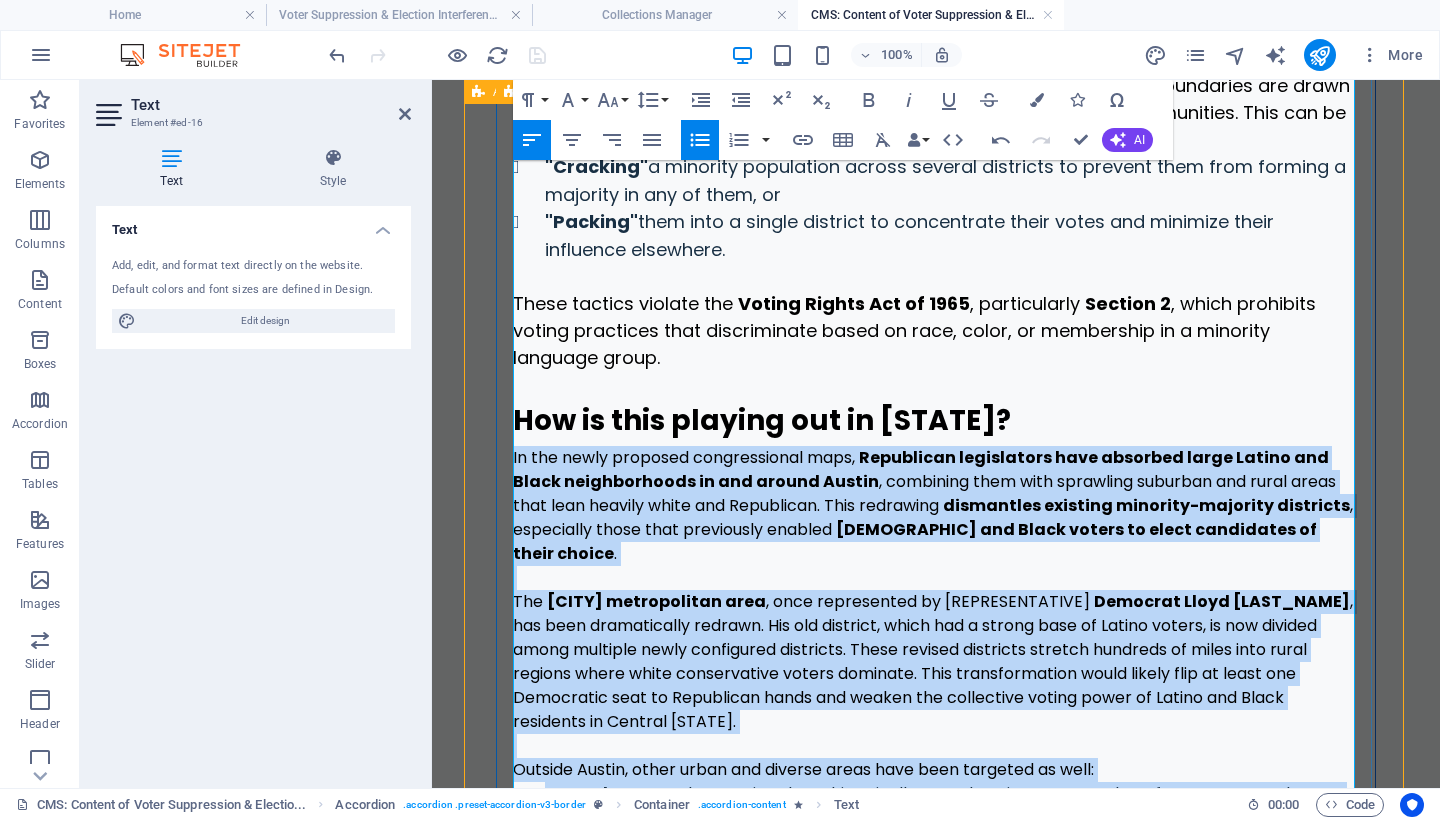 drag, startPoint x: 1023, startPoint y: 550, endPoint x: 504, endPoint y: 229, distance: 610.2475 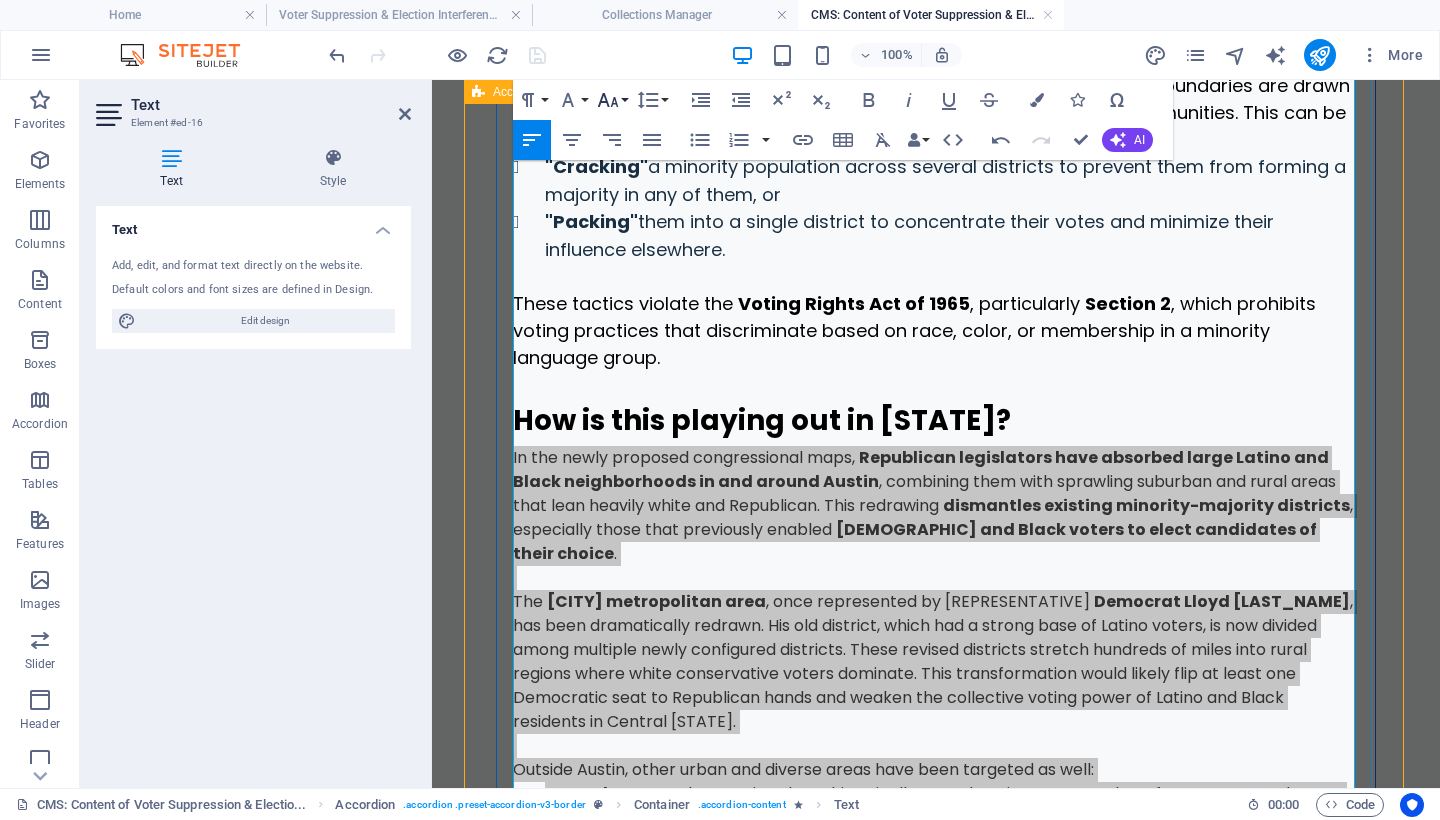 click 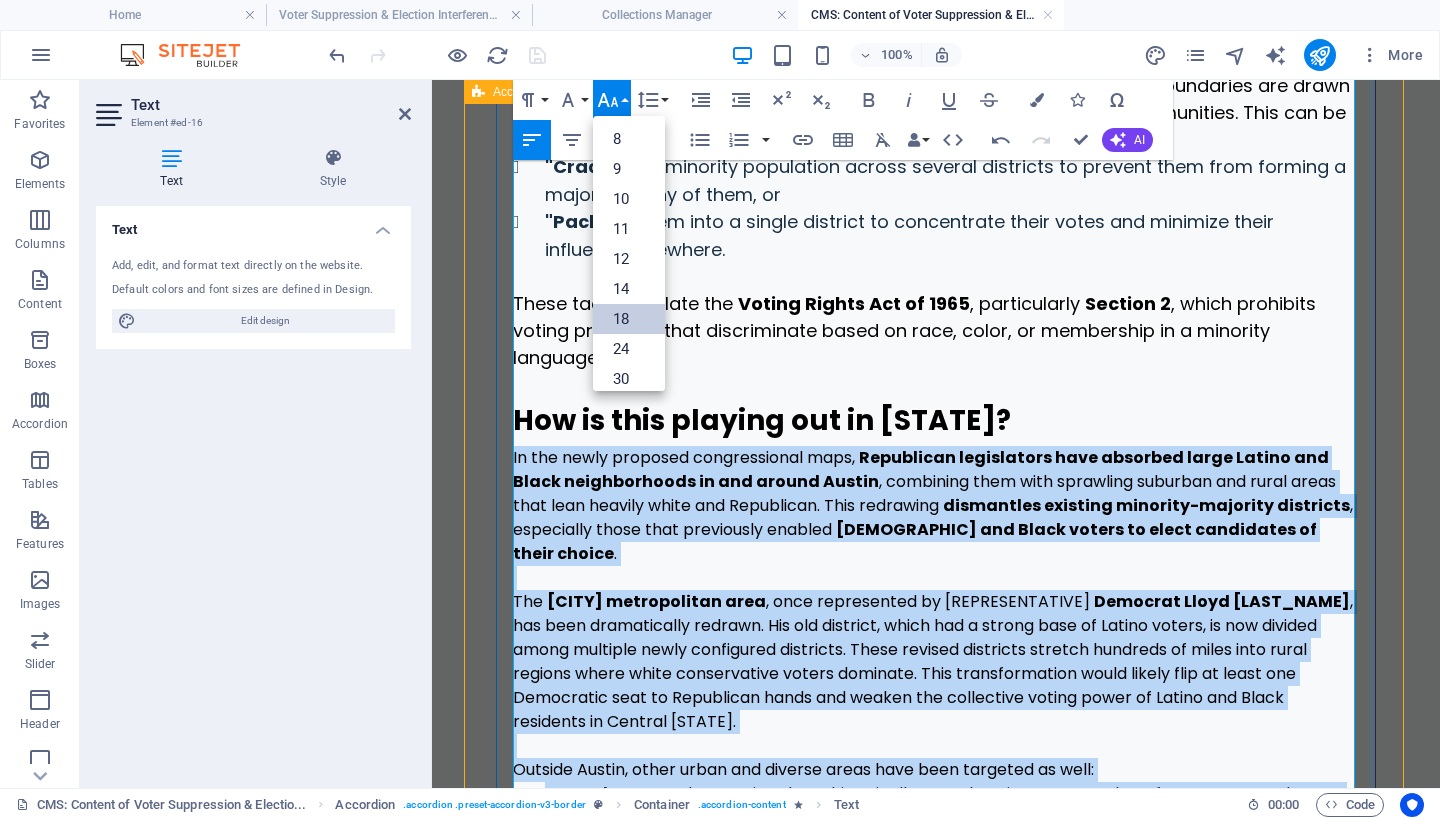 click on "18" at bounding box center (629, 319) 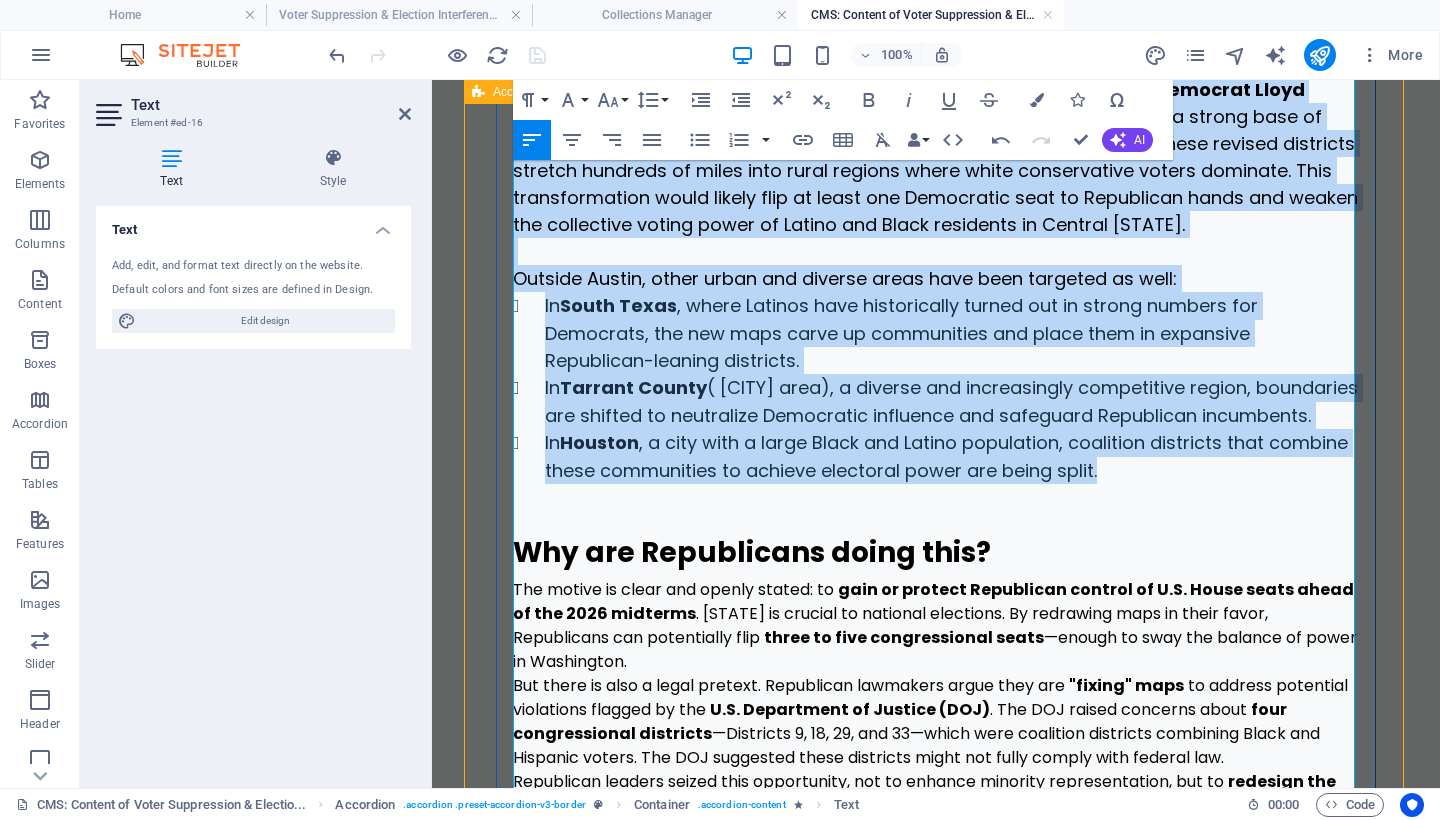 scroll, scrollTop: 6013, scrollLeft: 0, axis: vertical 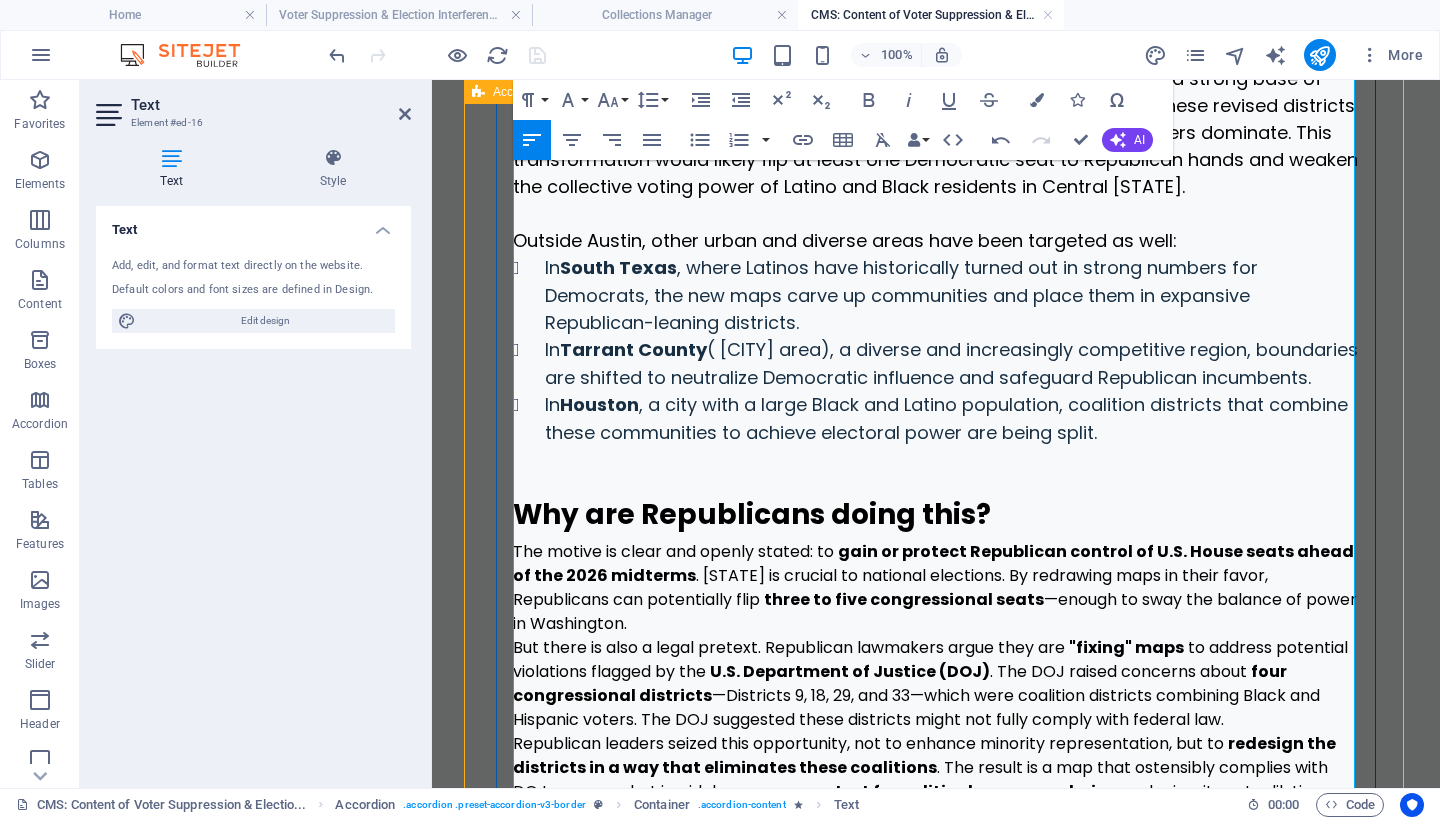 click on "Legal experts and civil rights groups argue that the changes do not correct discrimination—they   entrench it further . Rather than strengthening representation for communities of color, the new maps   fragment or isolate those communities   to reduce their ability to elect representatives who reflect their values and needs." at bounding box center [936, 852] 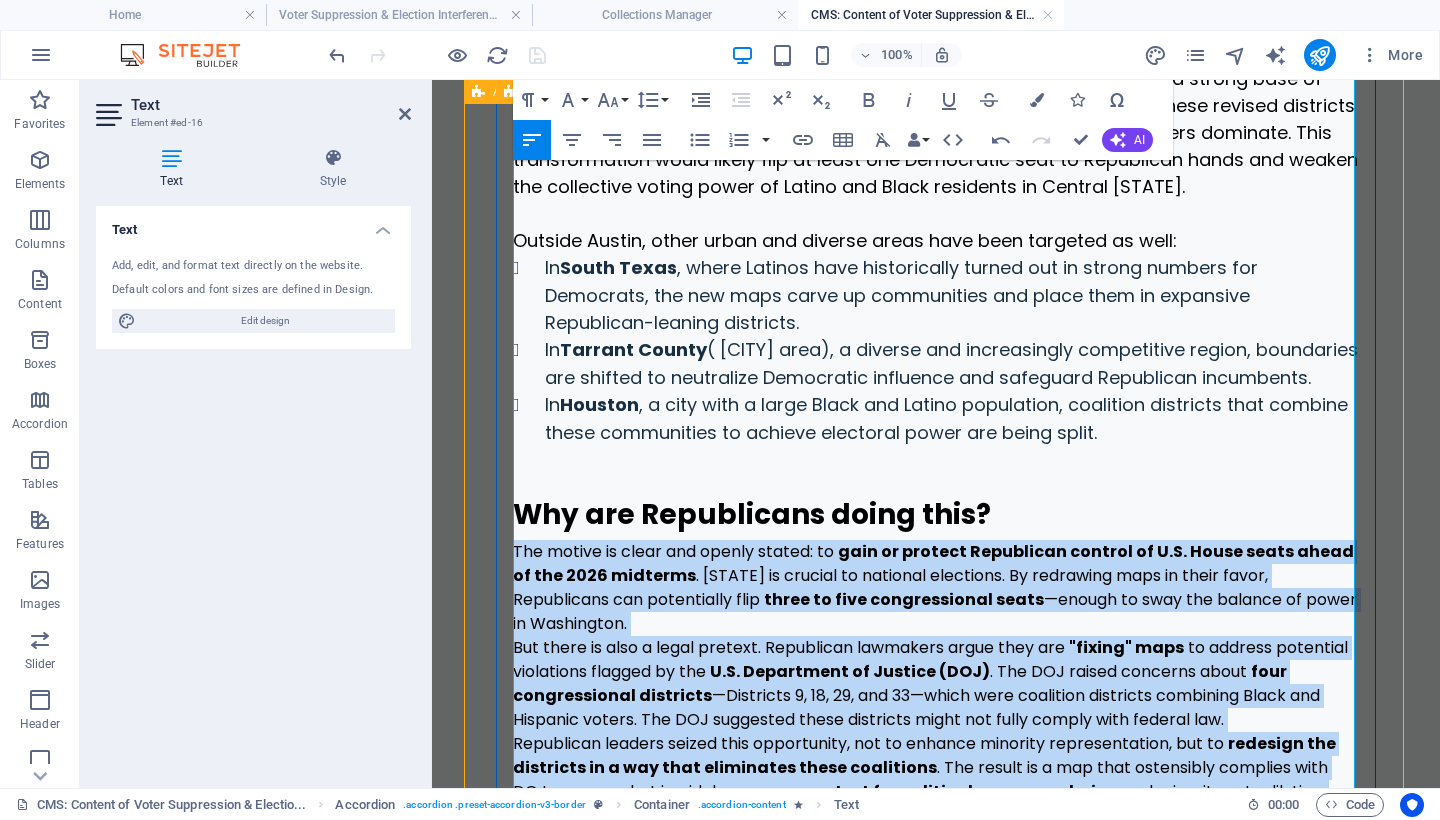drag, startPoint x: 699, startPoint y: 699, endPoint x: 509, endPoint y: 334, distance: 411.49118 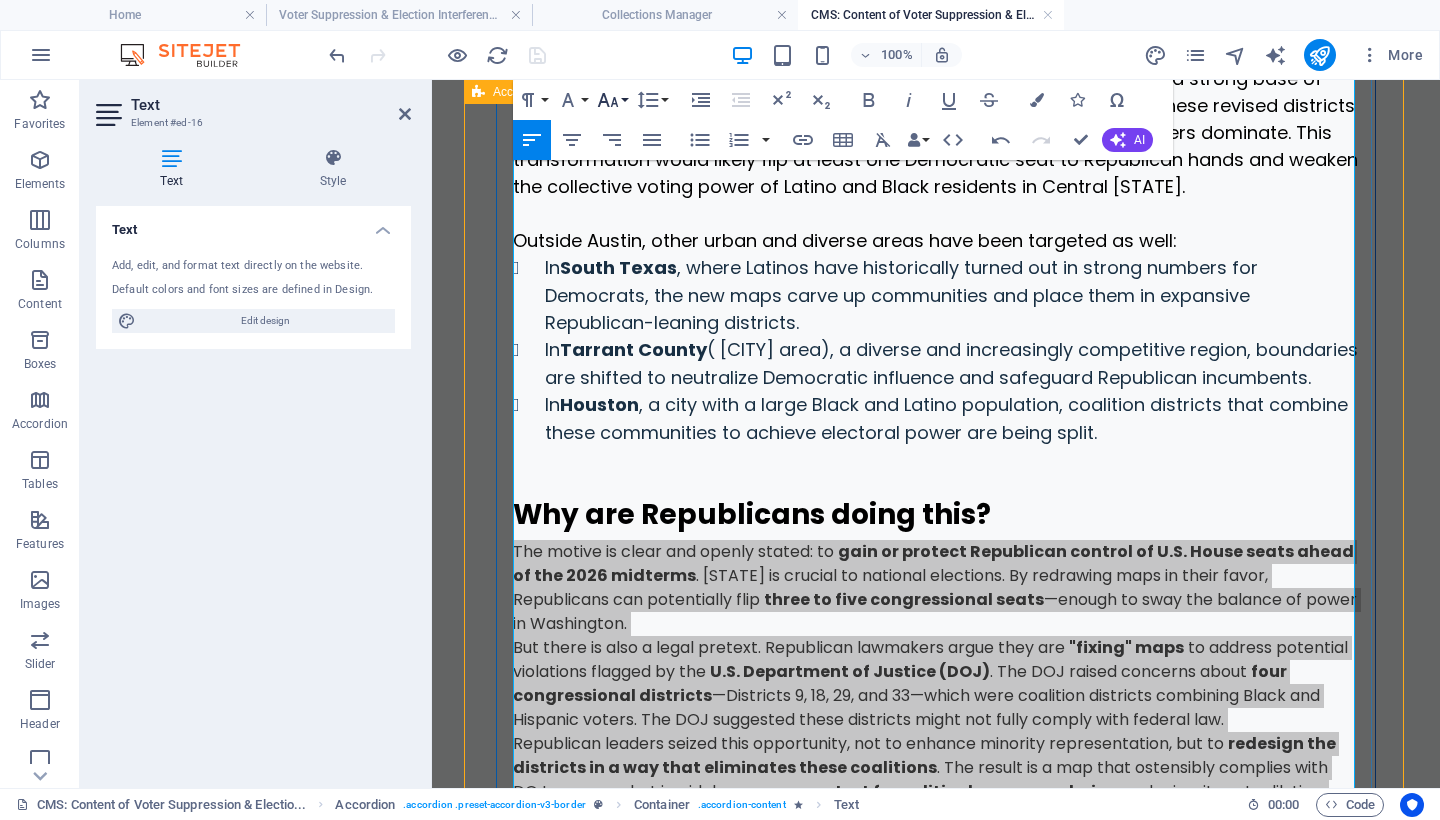 click 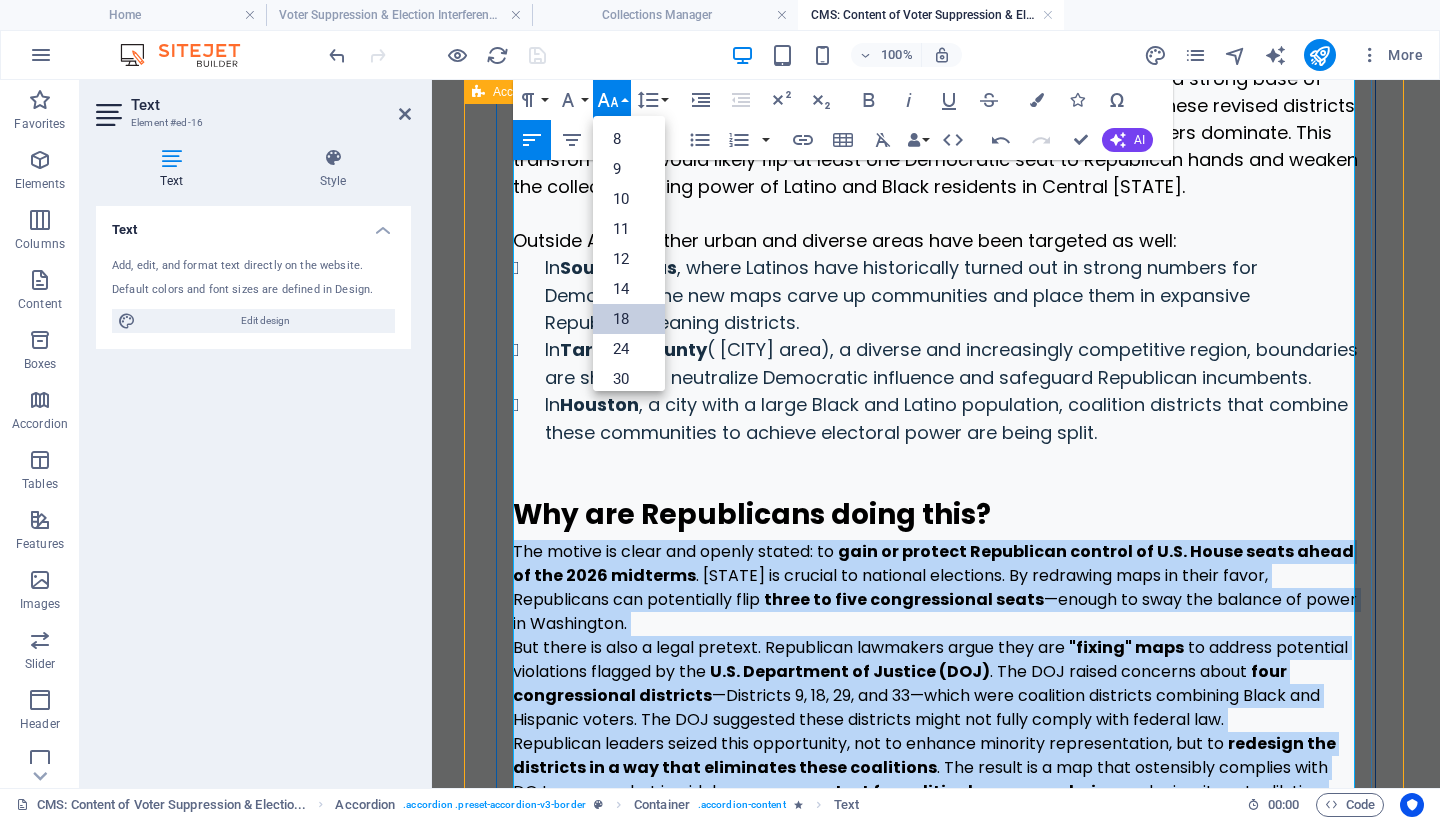 click on "18" at bounding box center [629, 319] 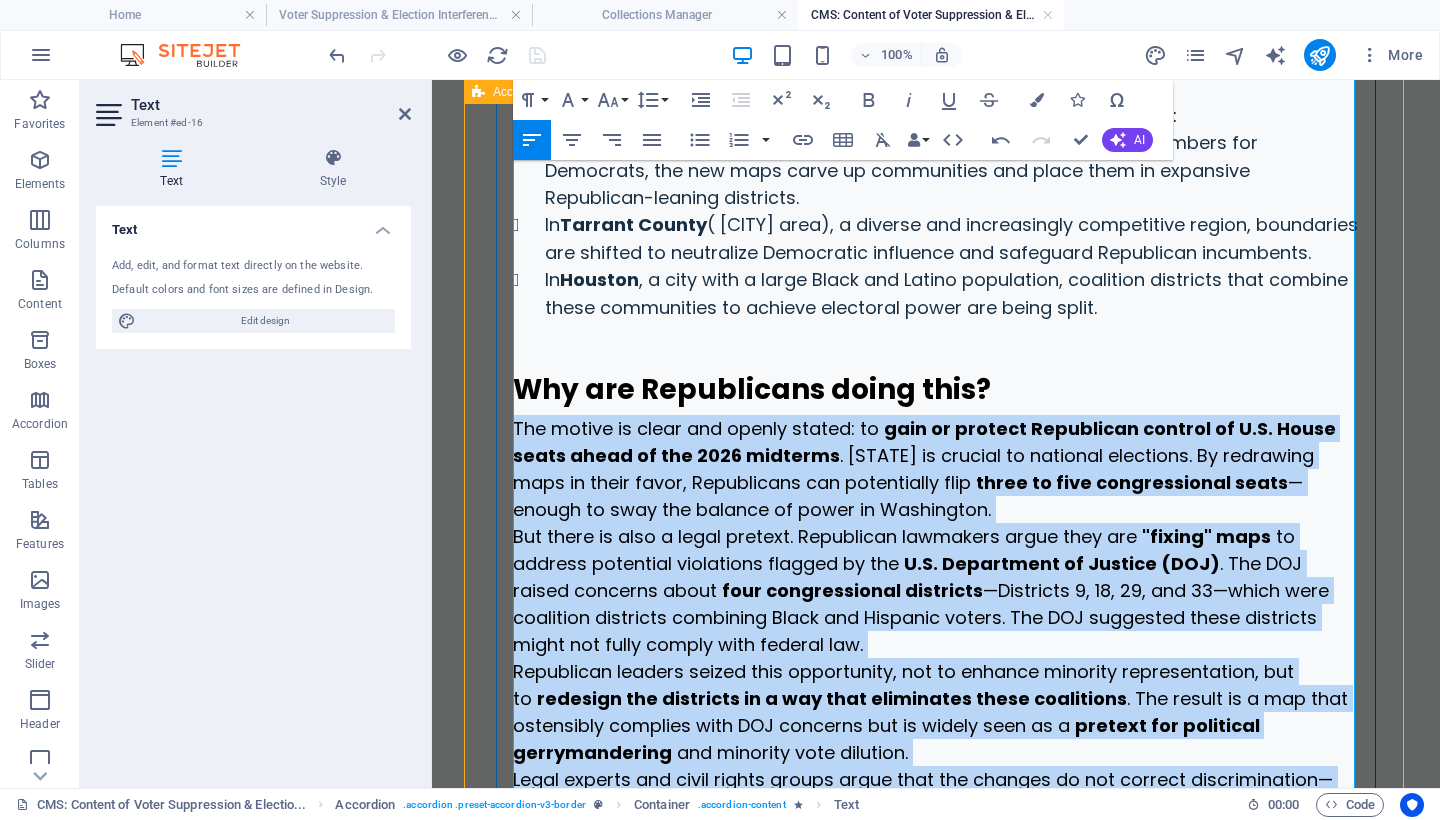 scroll, scrollTop: 6159, scrollLeft: 0, axis: vertical 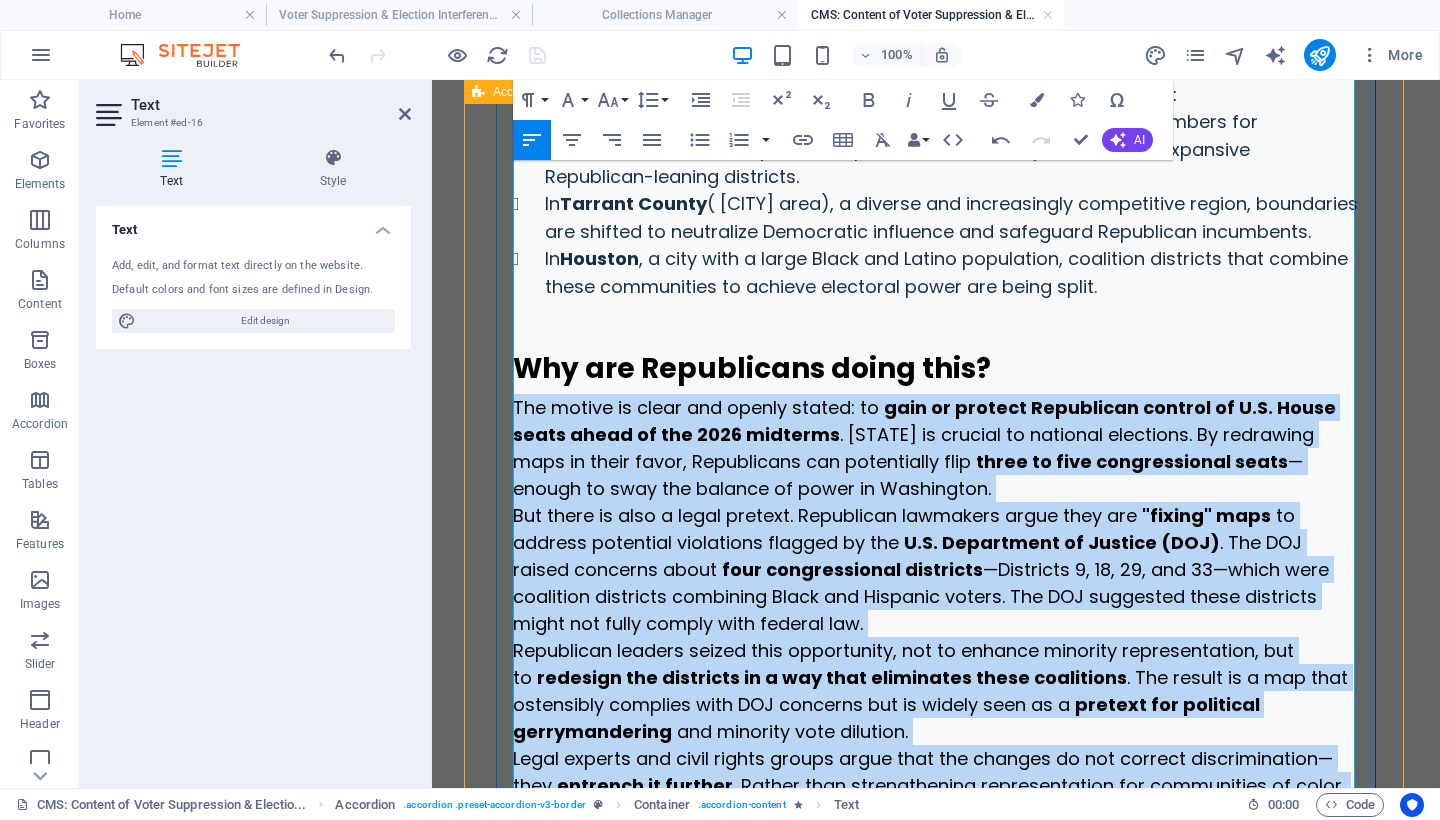 click on "But there is also a legal pretext. Republican lawmakers argue they are" at bounding box center [825, 515] 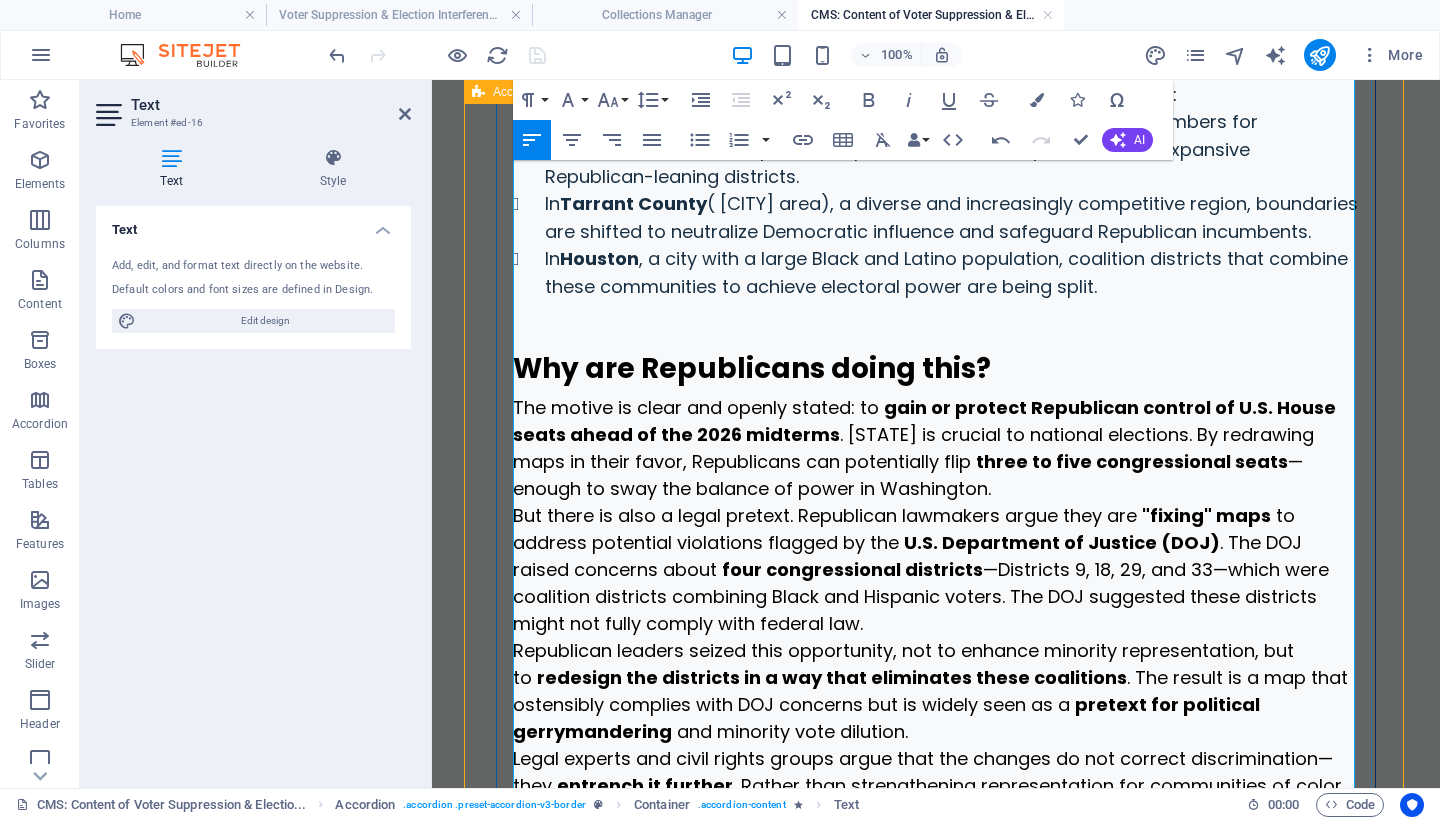 click on "But there is also a legal pretext. Republican lawmakers argue they are" at bounding box center (825, 515) 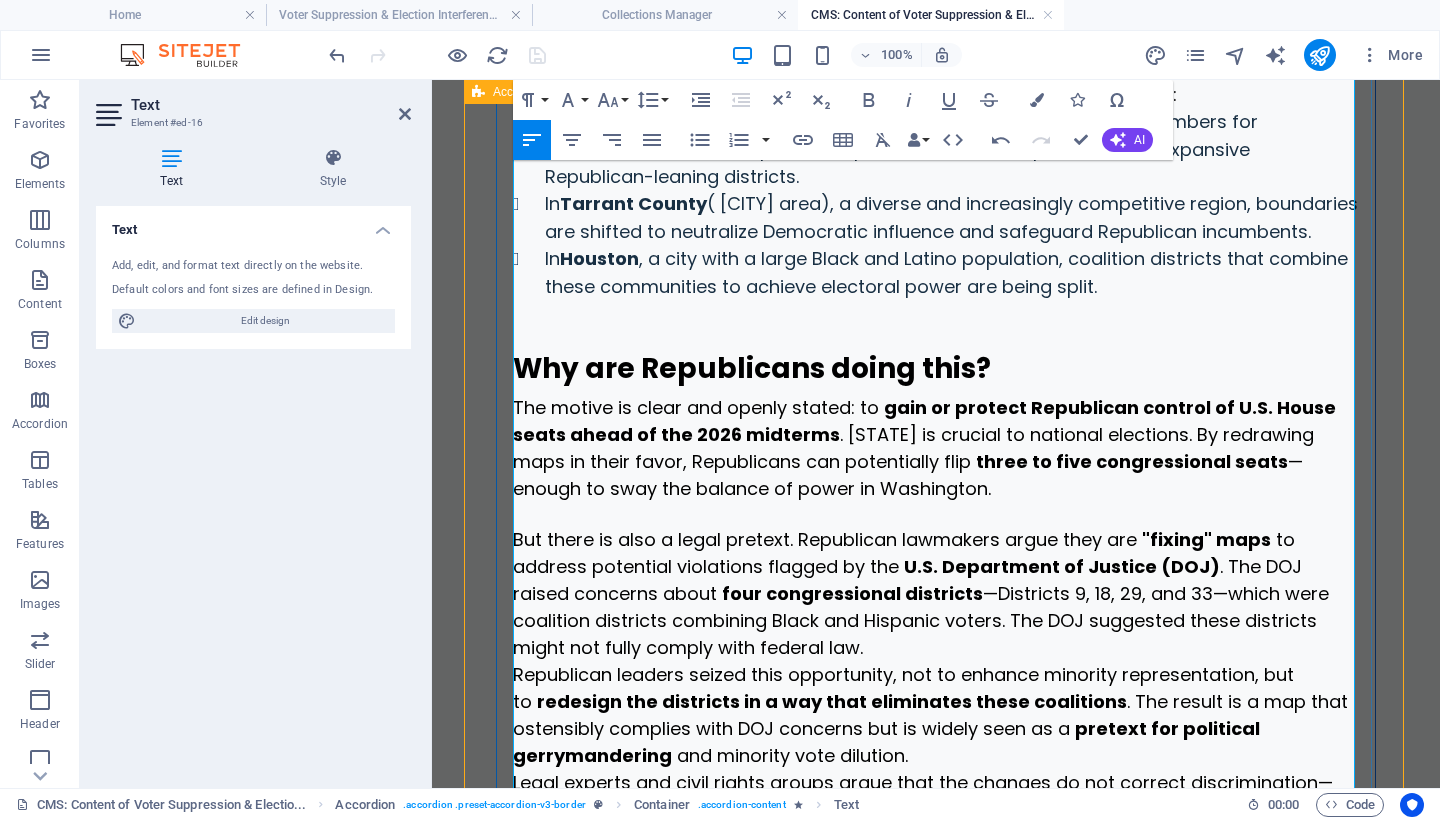click on "Republican leaders seized this opportunity, not to enhance minority representation, but to" at bounding box center (903, 688) 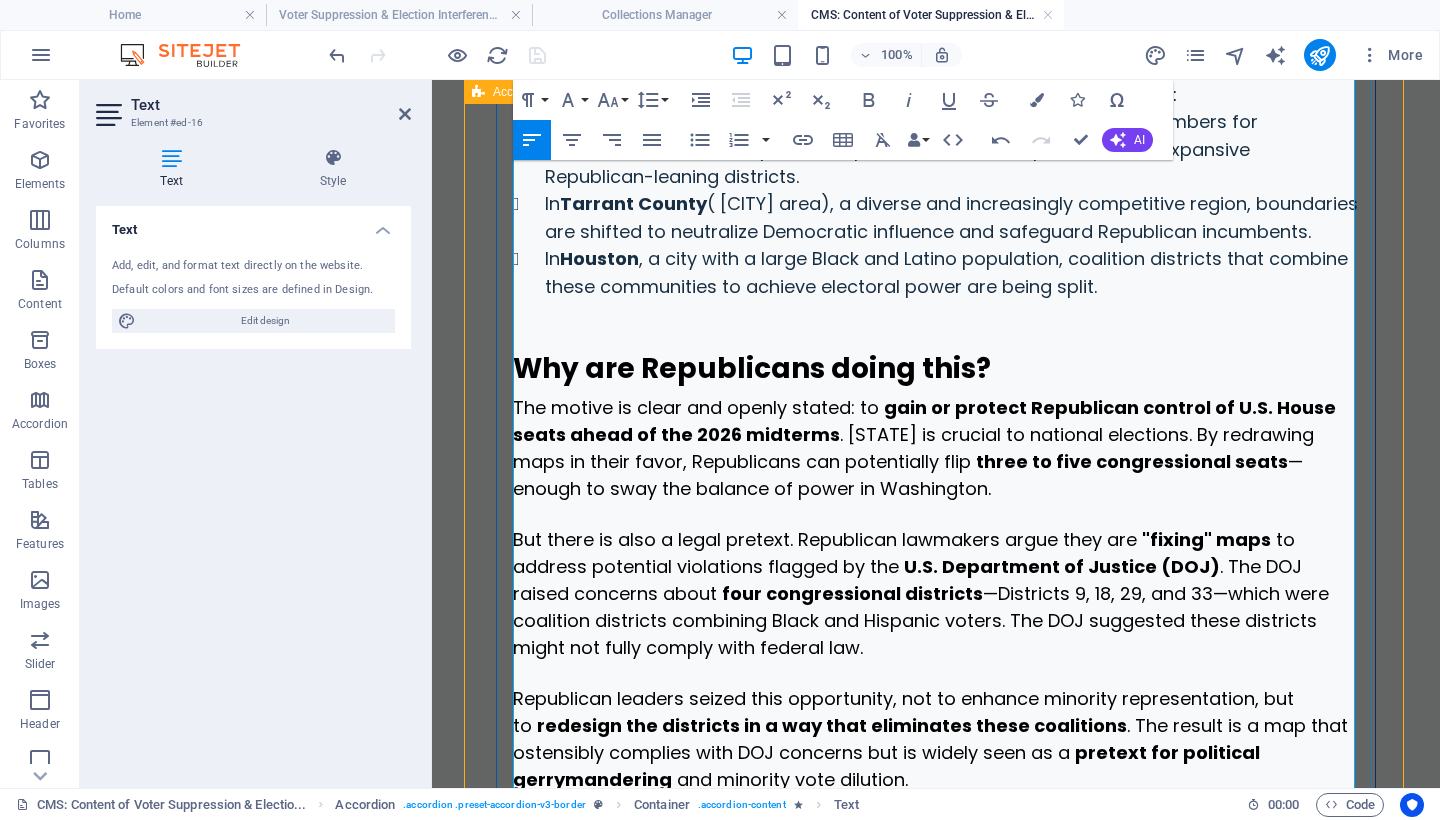 click on "Legal experts and civil rights groups argue that the changes do not correct discrimination—they" at bounding box center [923, 820] 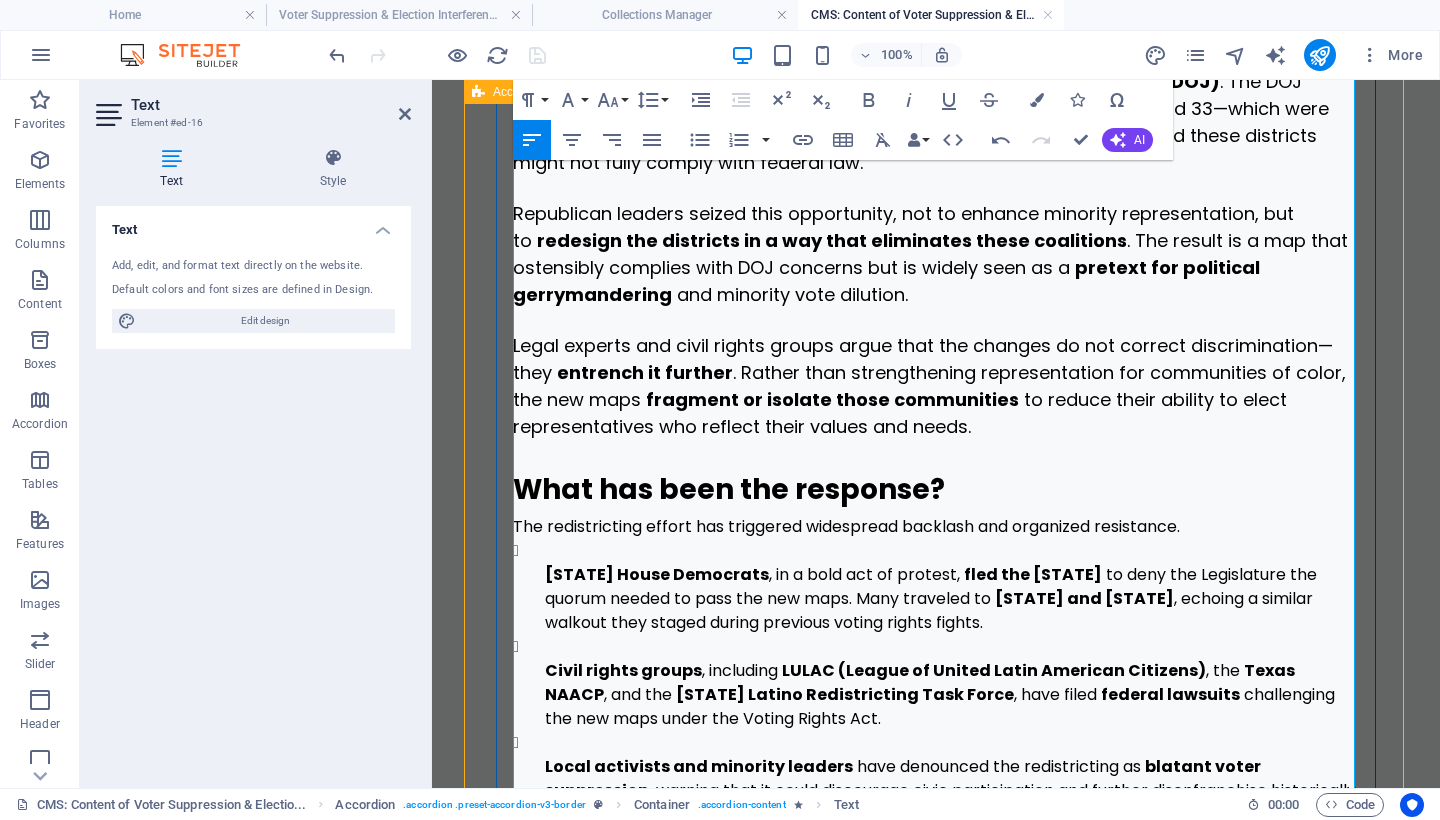 scroll, scrollTop: 6670, scrollLeft: 0, axis: vertical 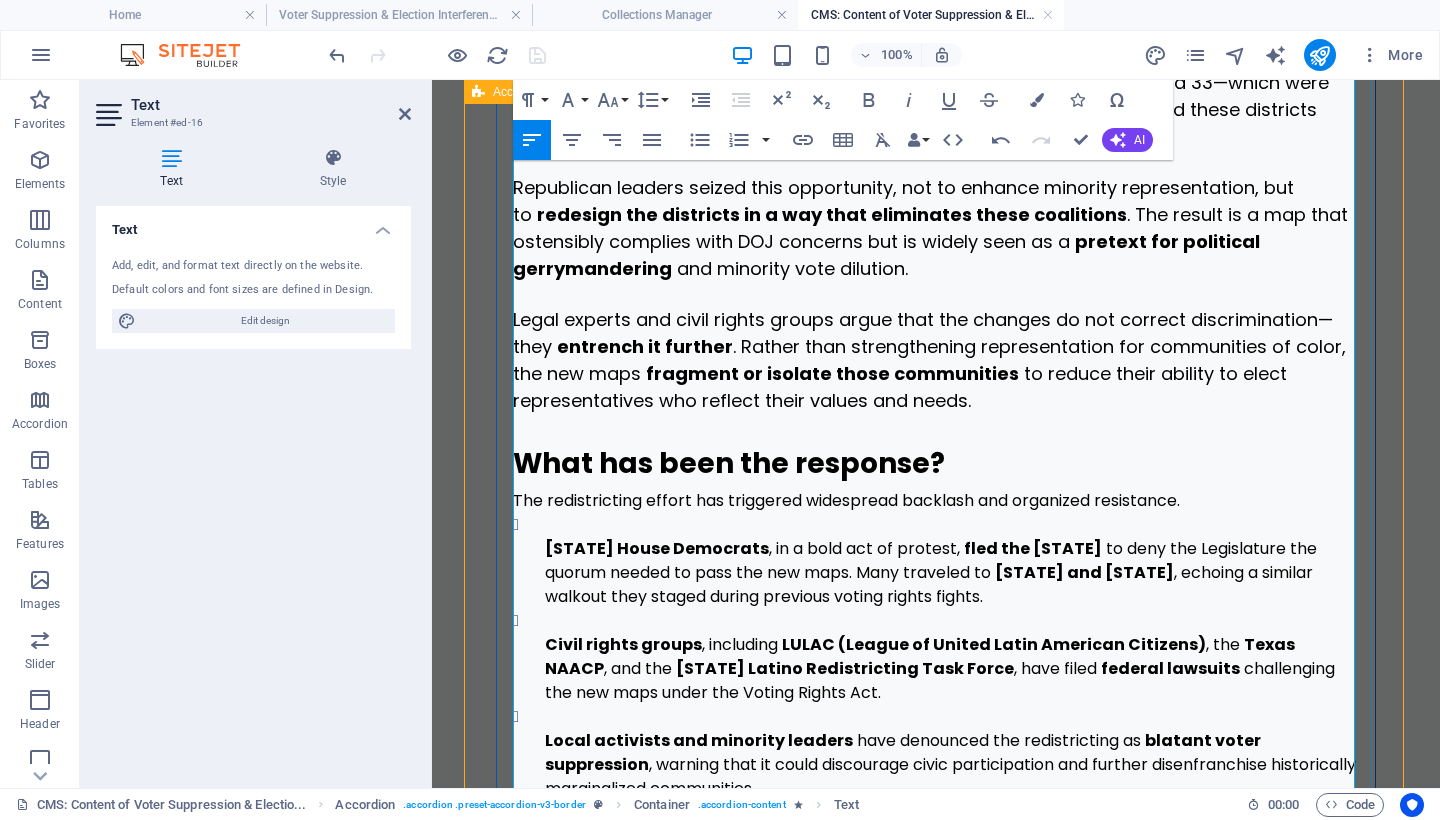 click on "Why this matters nationally" at bounding box center (718, 922) 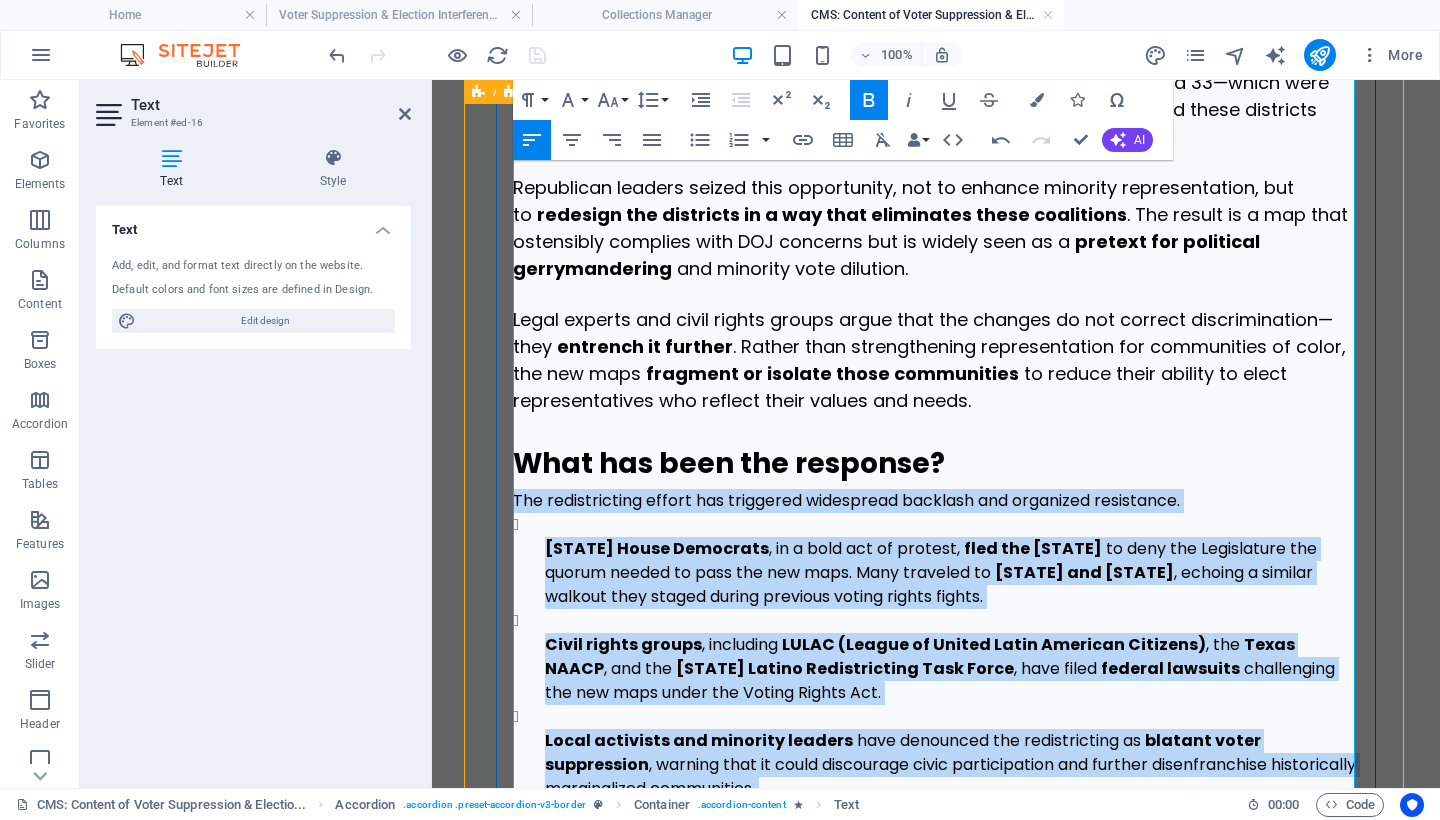 drag, startPoint x: 1277, startPoint y: 689, endPoint x: 508, endPoint y: 298, distance: 862.69464 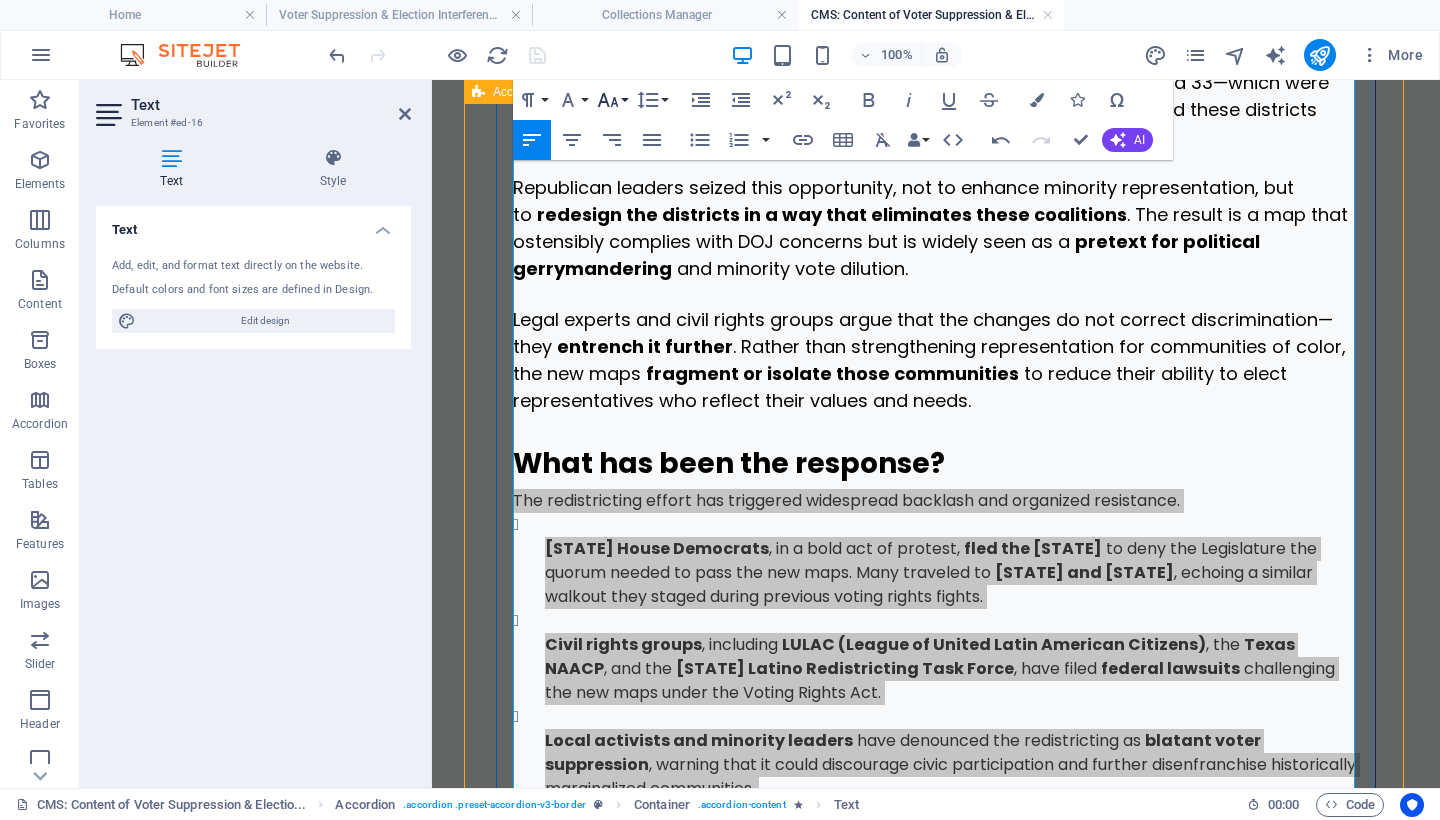 click 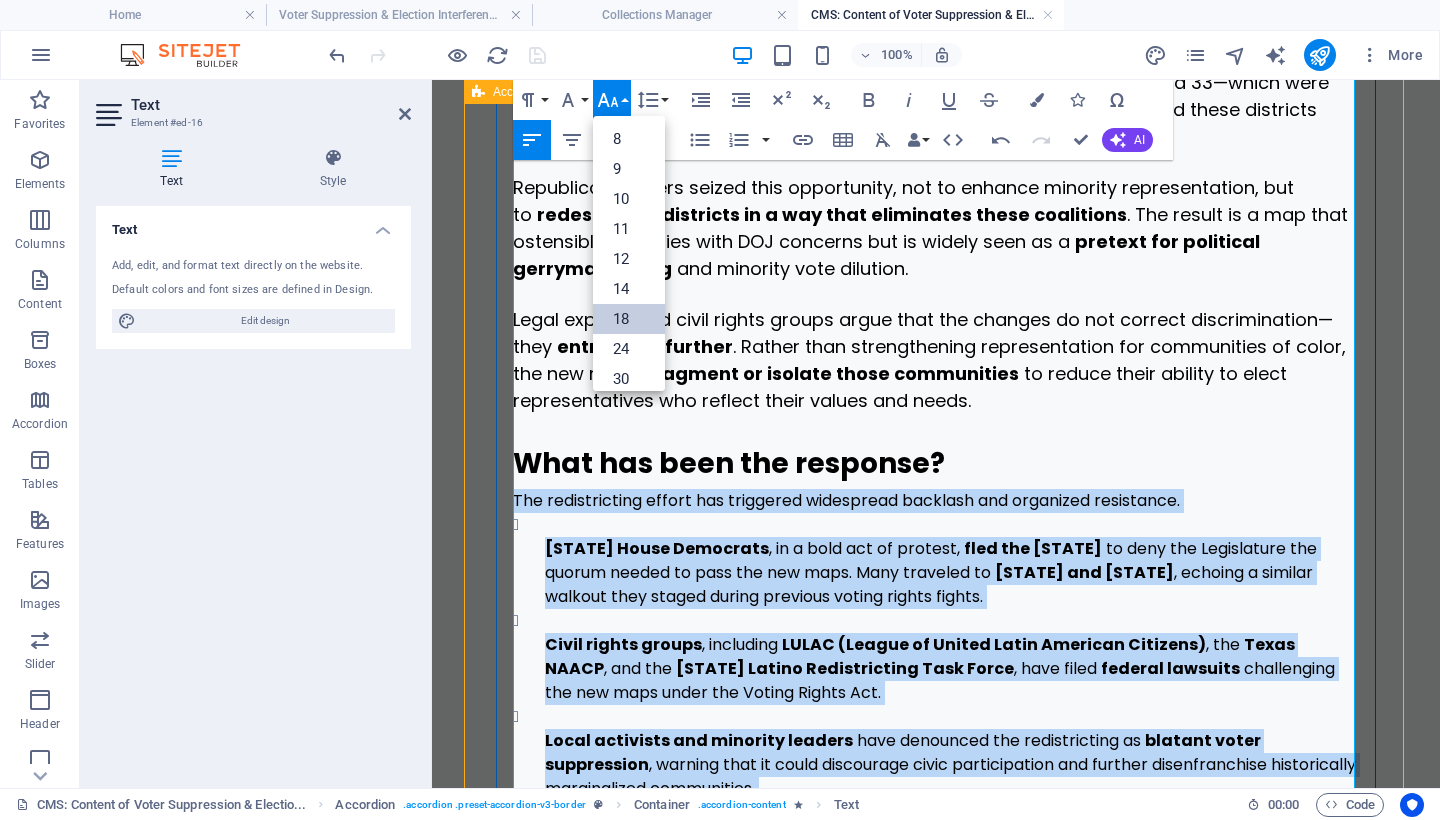 click on "18" at bounding box center (629, 319) 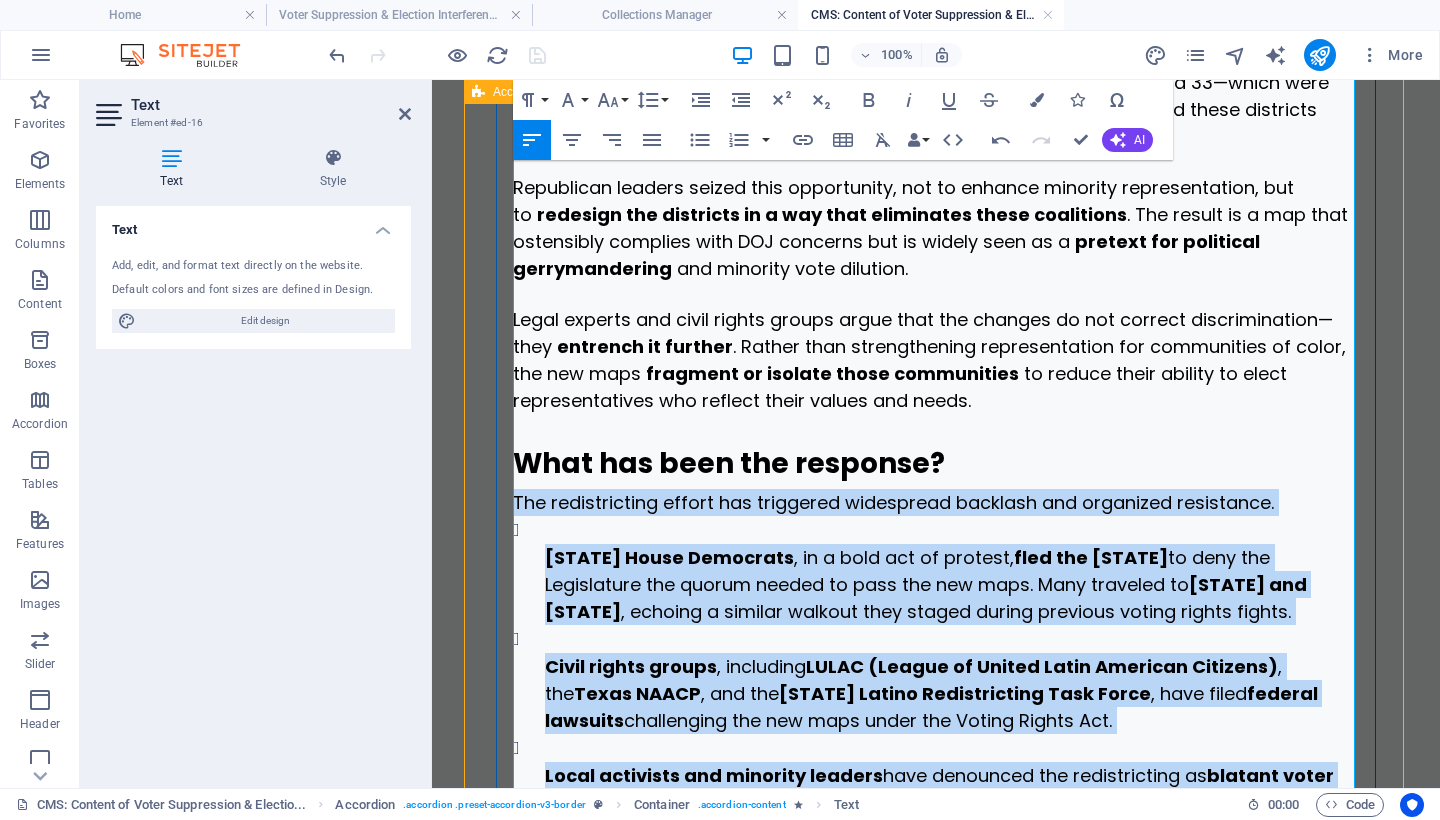 click on "[STATE] House Democrats" at bounding box center [669, 557] 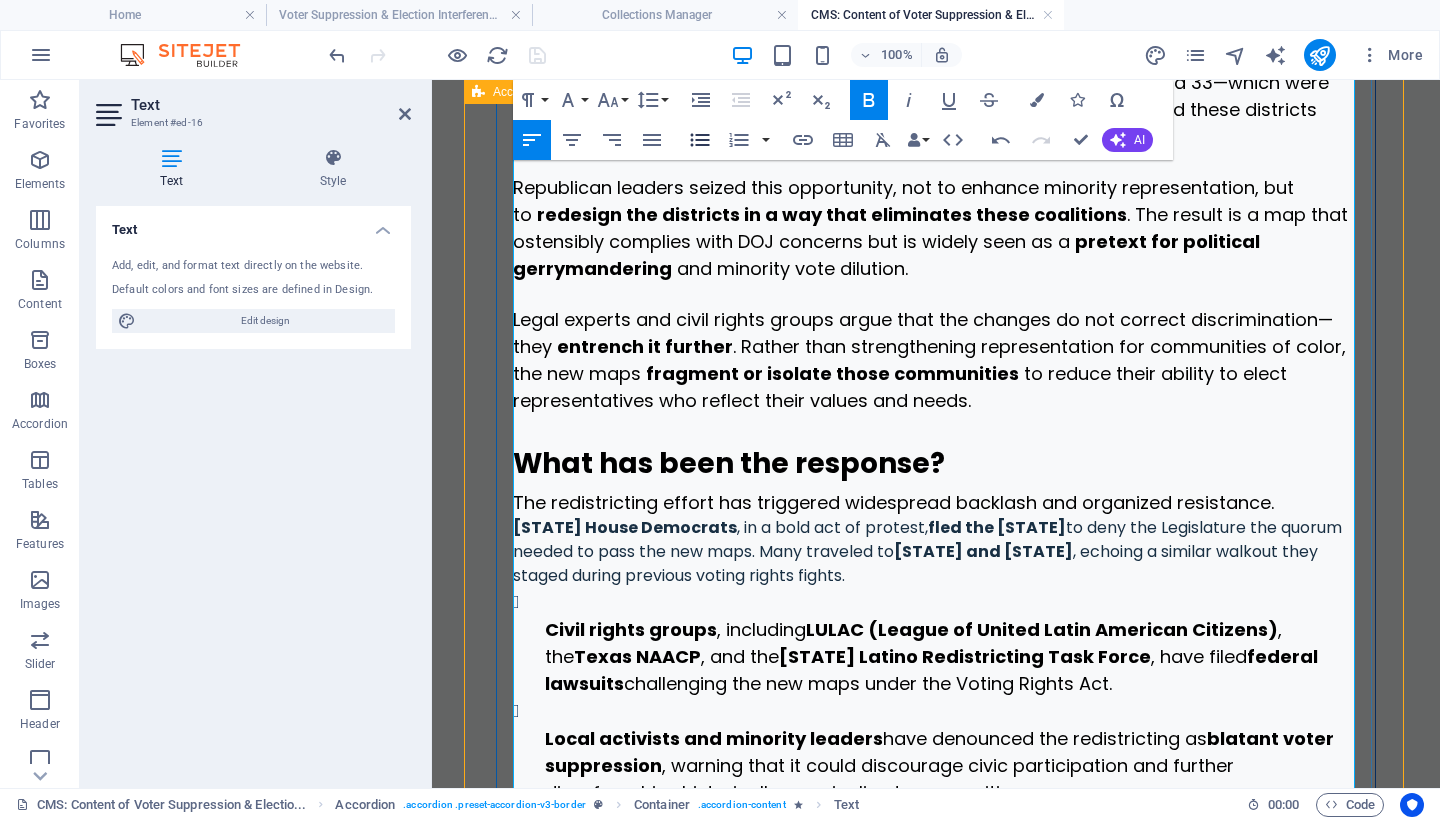 click 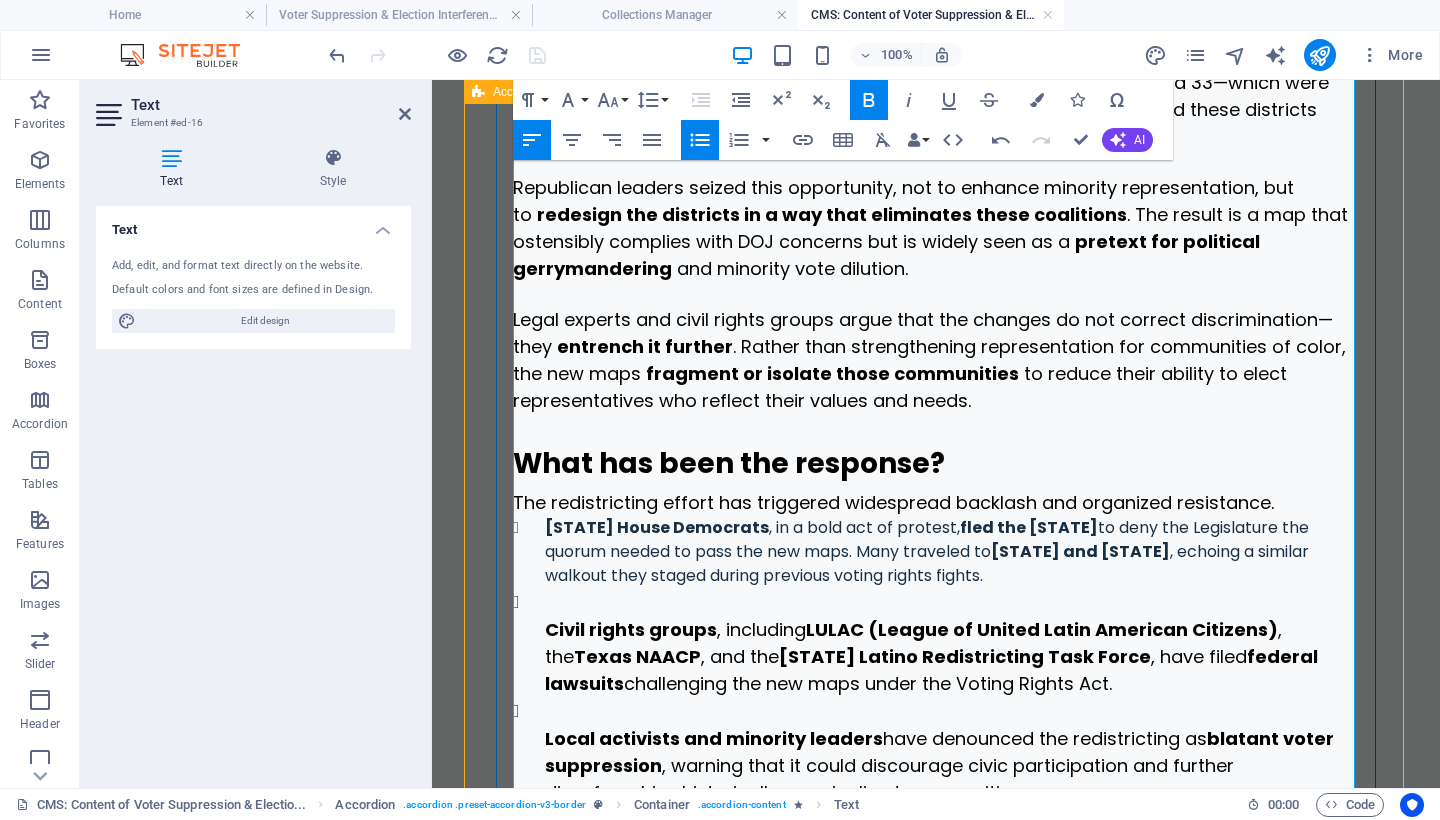 click on "Civil rights groups" at bounding box center [631, 629] 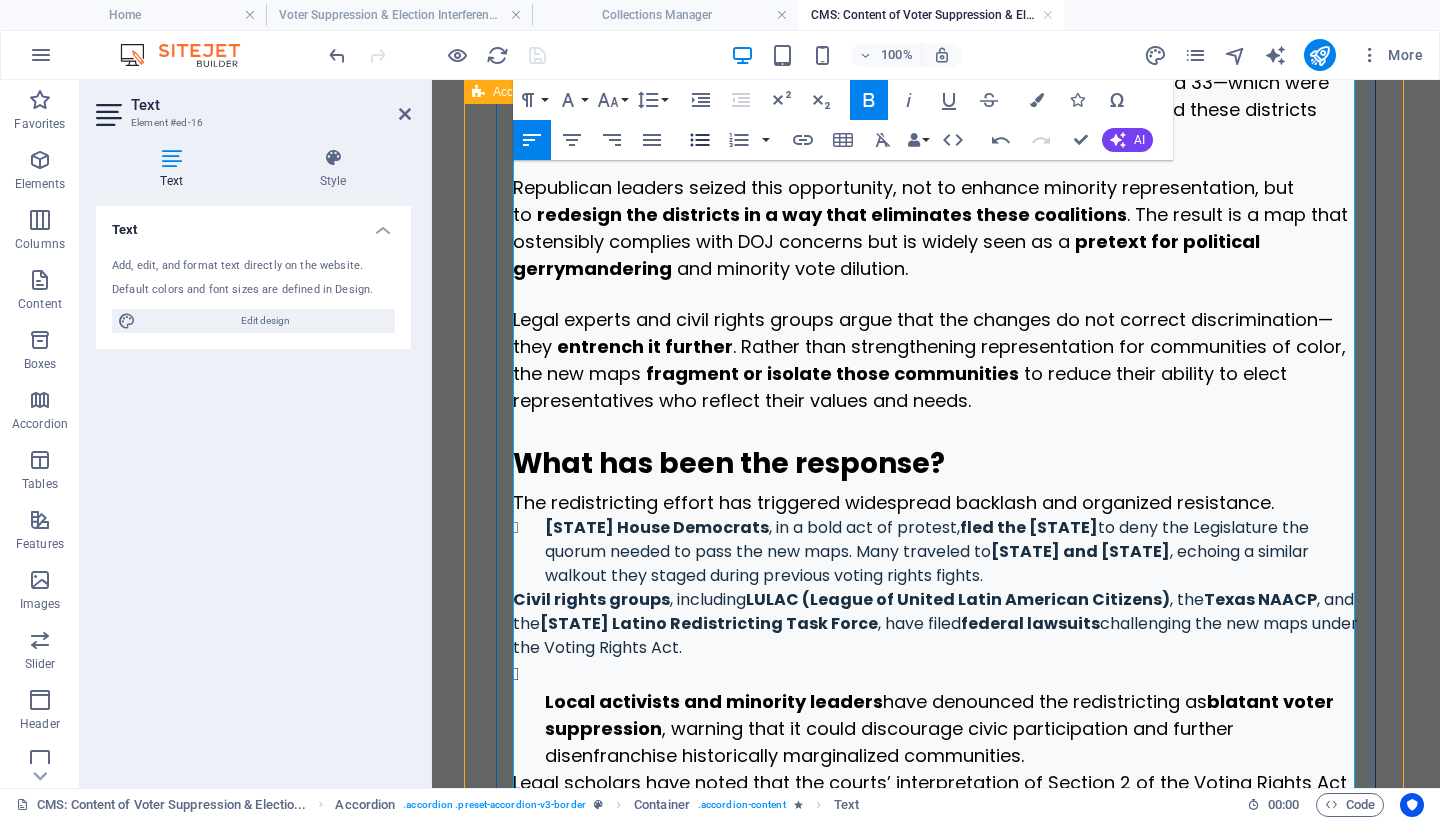 click 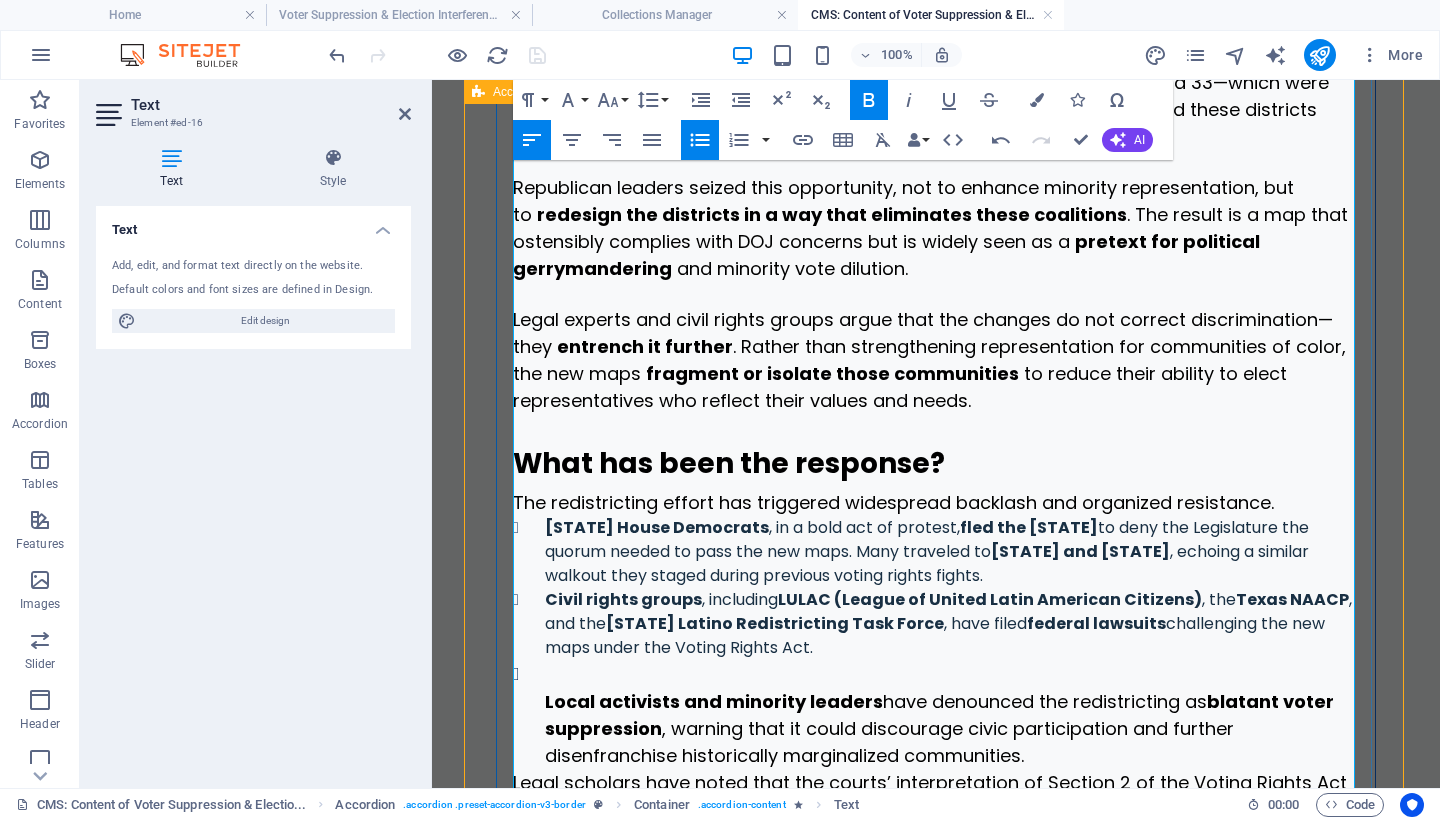 click on "Local activists and minority leaders  have denounced the redistricting as  blatant voter suppression , warning that it could discourage civic participation and further disenfranchise historically marginalized communities." at bounding box center (936, 714) 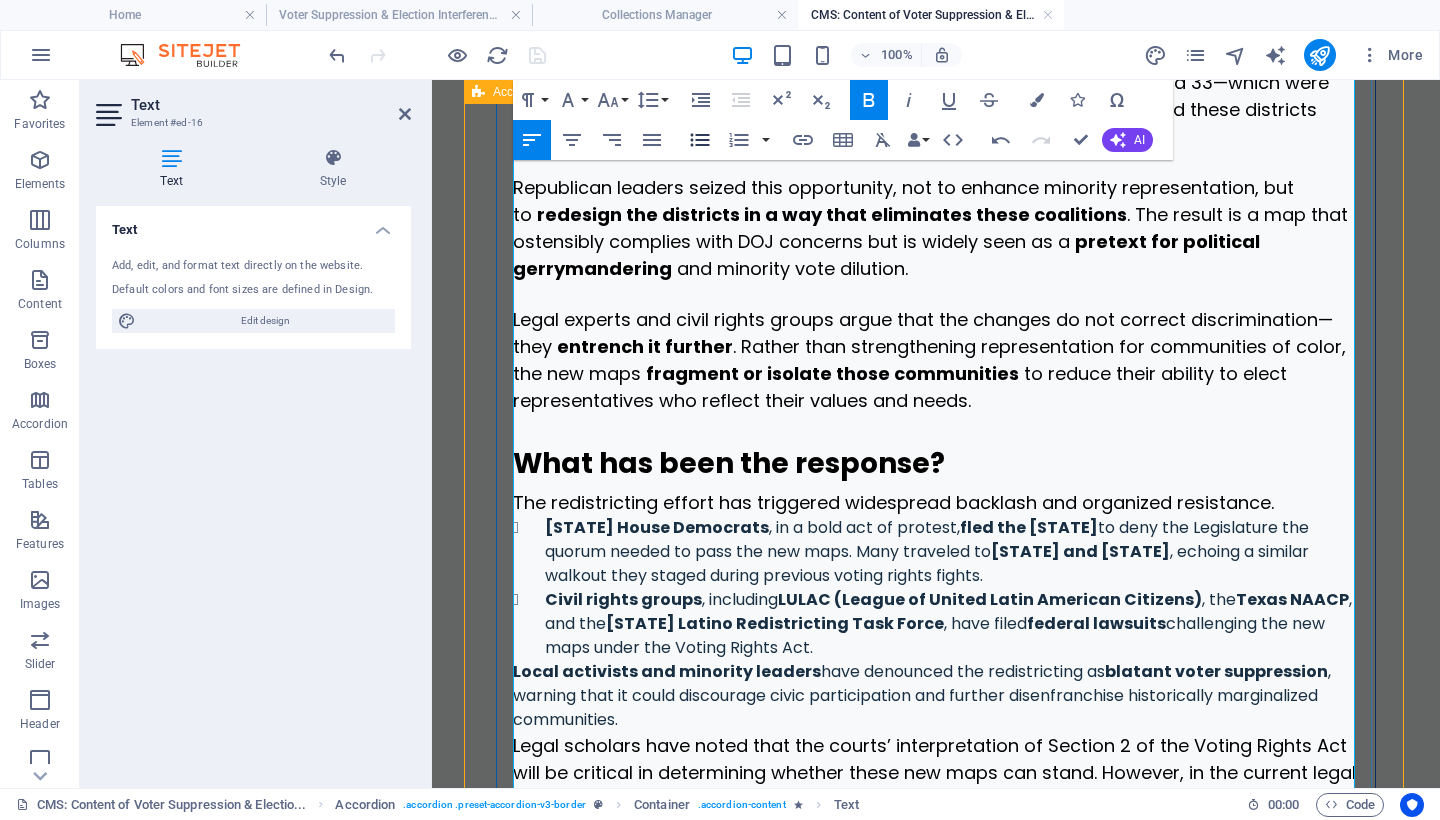 click 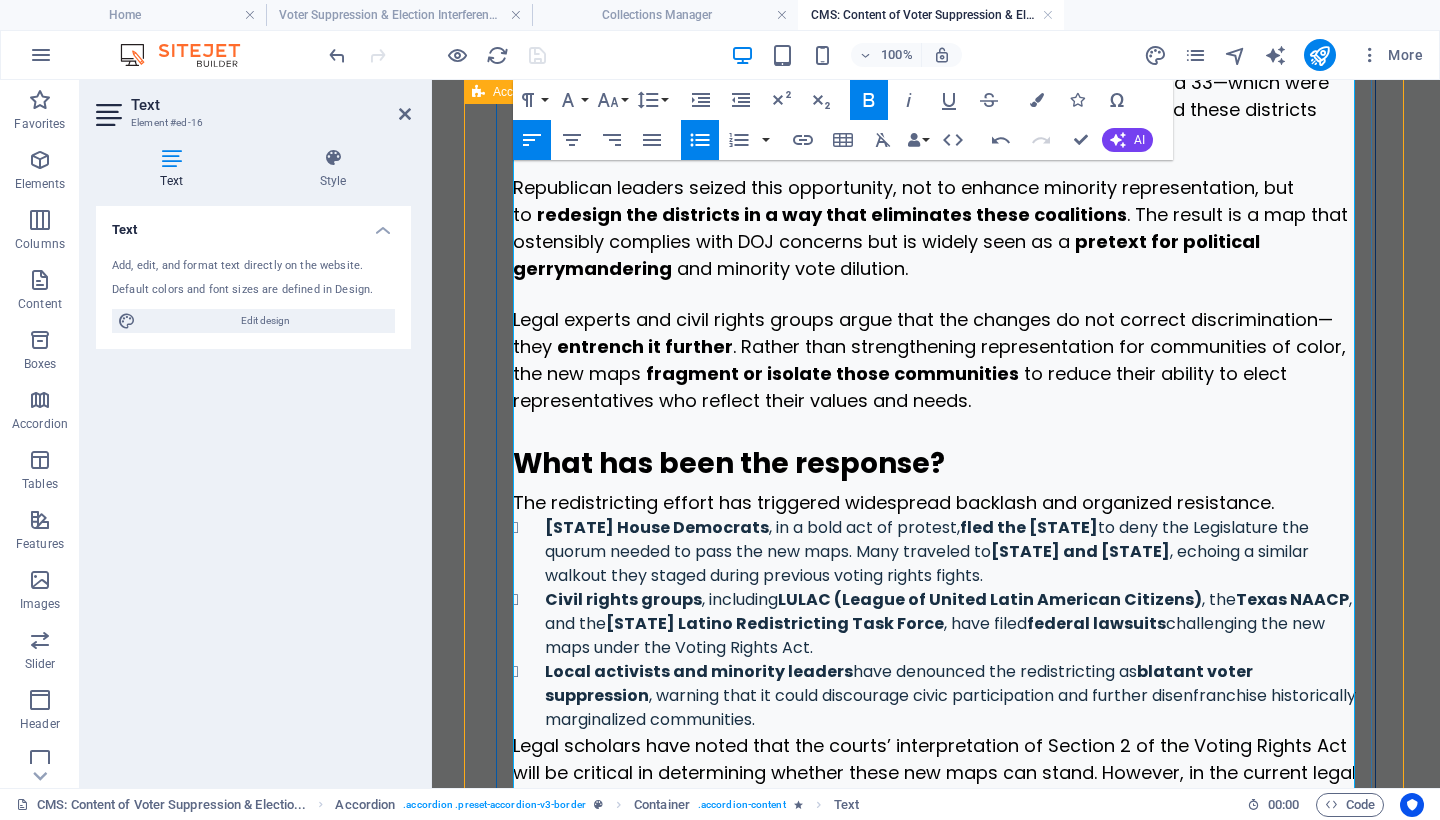click on "Legal scholars have noted that the courts’ interpretation of Section 2 of the Voting Rights Act will be critical in determining whether these new maps can stand. However, in the current legal environment—especially following the weakening of the Voting Rights Act by Supreme Court decisions like" at bounding box center [934, 786] 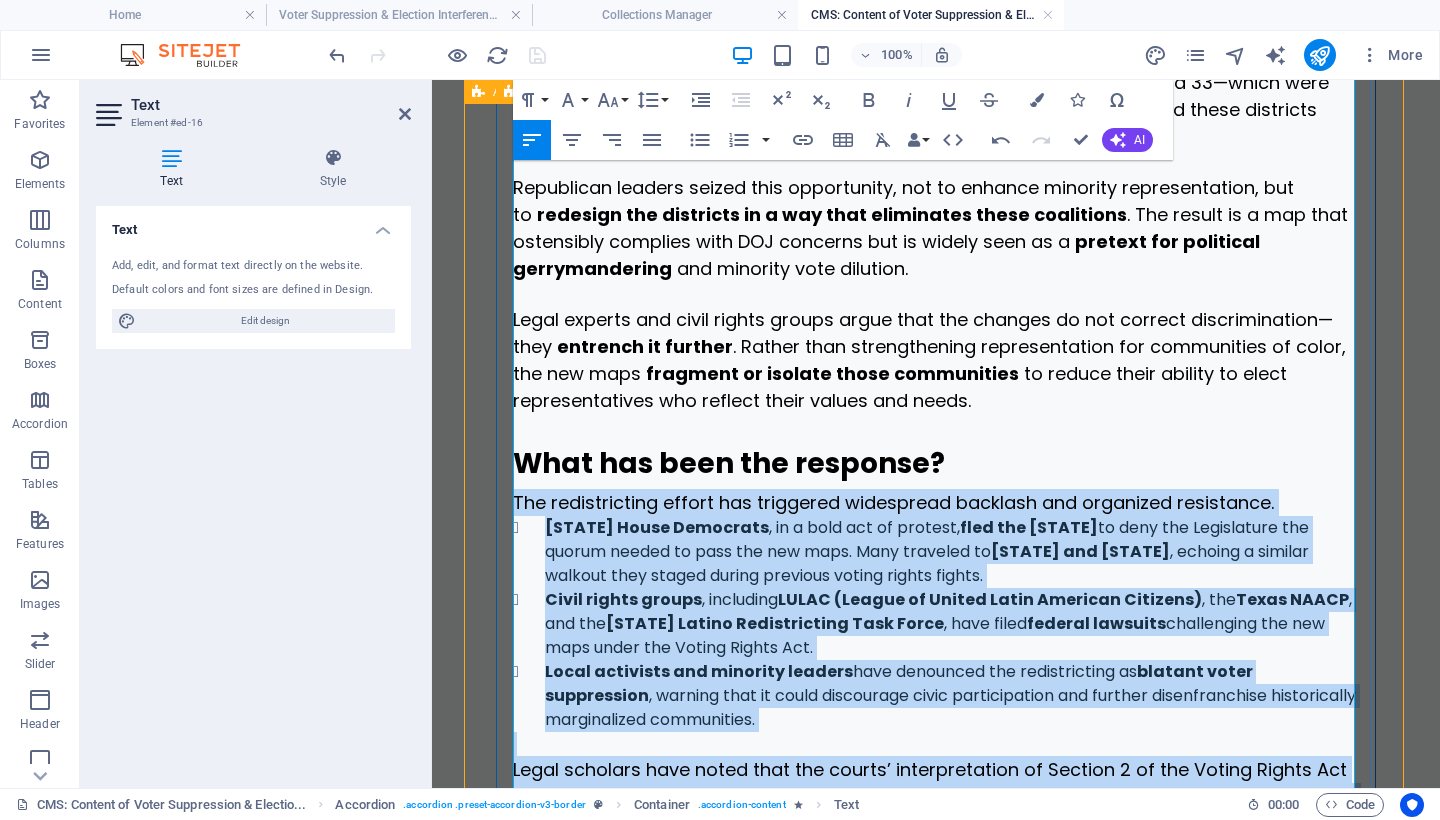 drag, startPoint x: 771, startPoint y: 680, endPoint x: 510, endPoint y: 299, distance: 461.82465 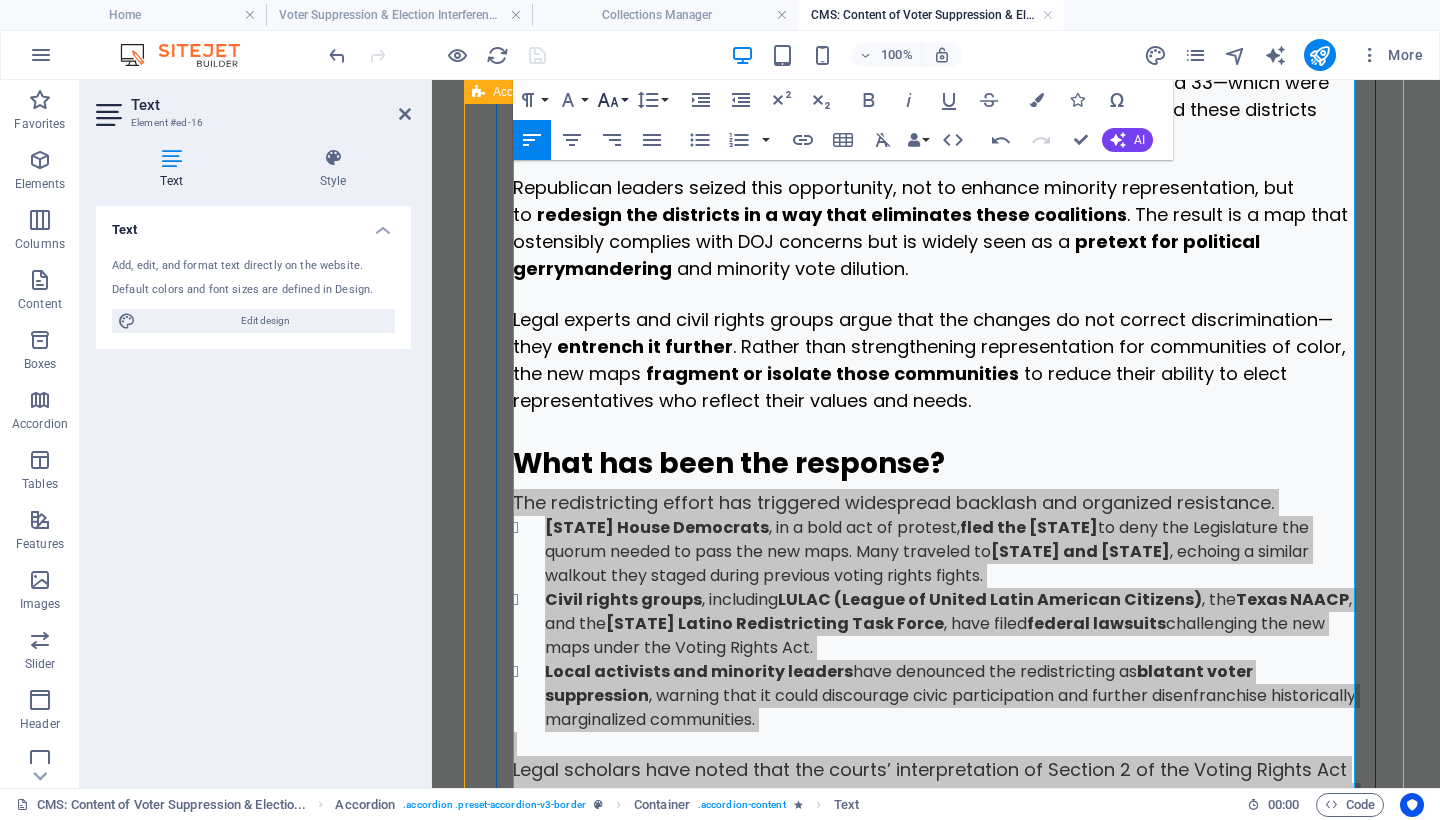 click 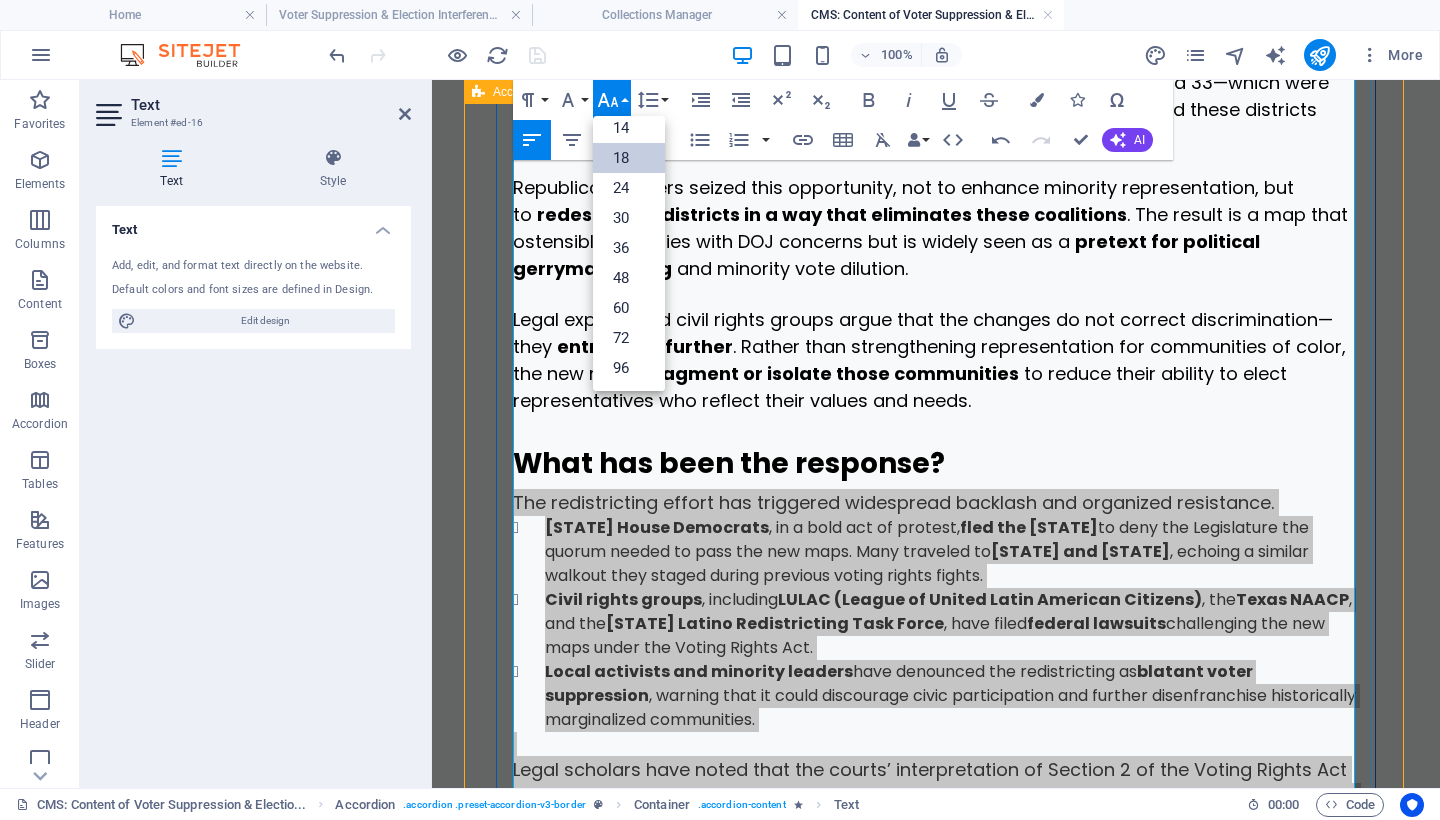 scroll, scrollTop: 161, scrollLeft: 0, axis: vertical 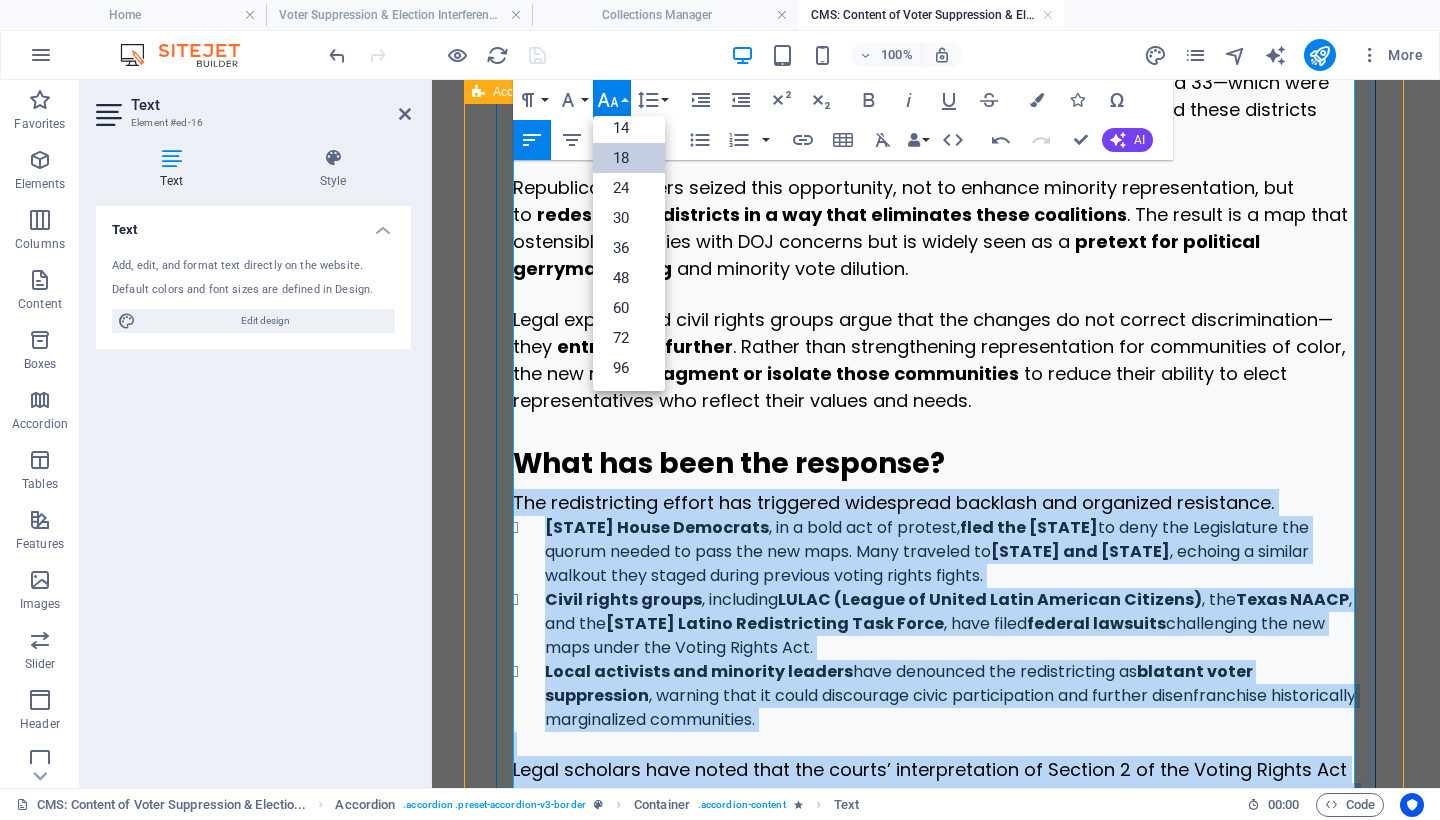 click on "18" at bounding box center [629, 158] 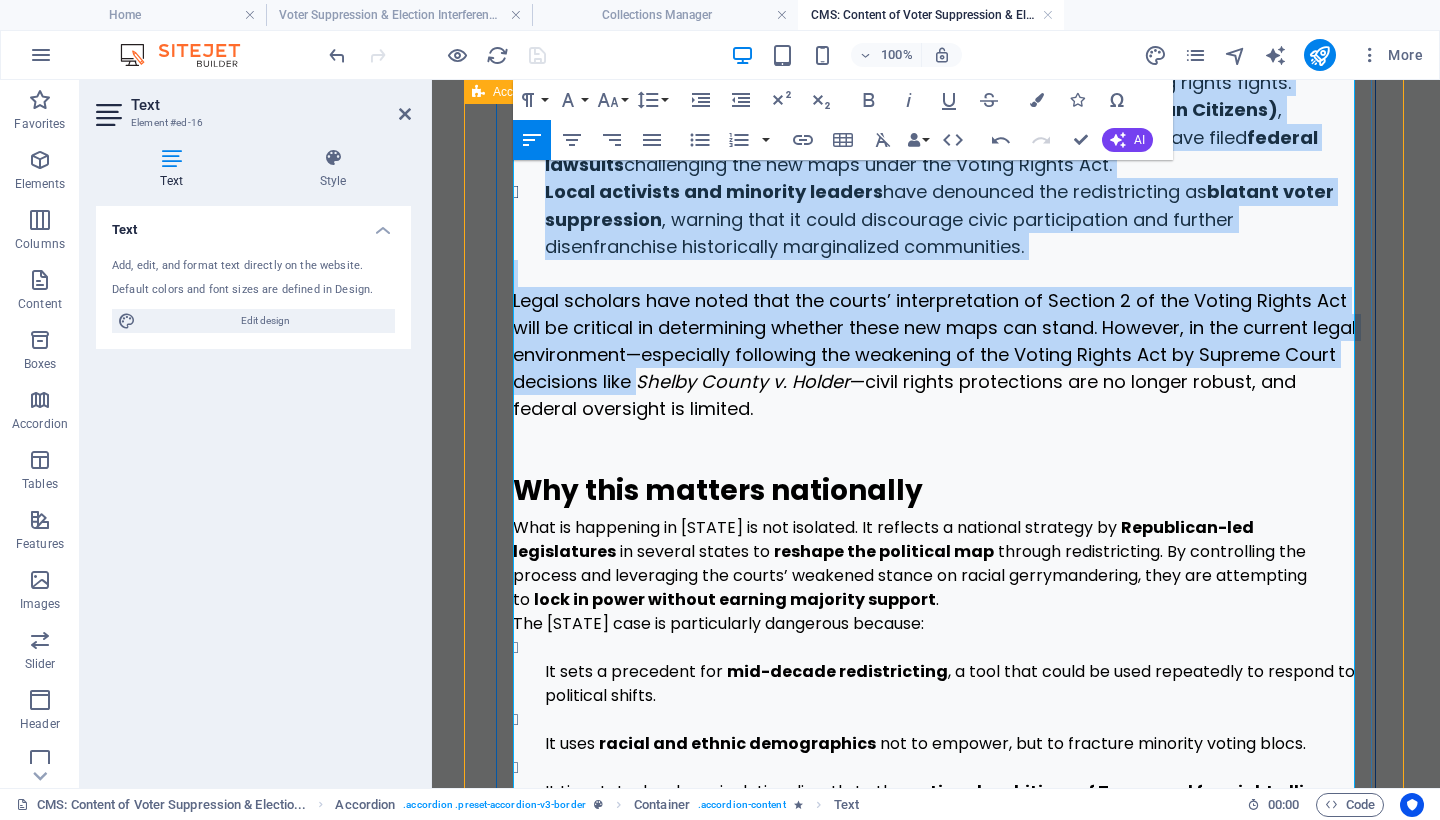 scroll, scrollTop: 7195, scrollLeft: 0, axis: vertical 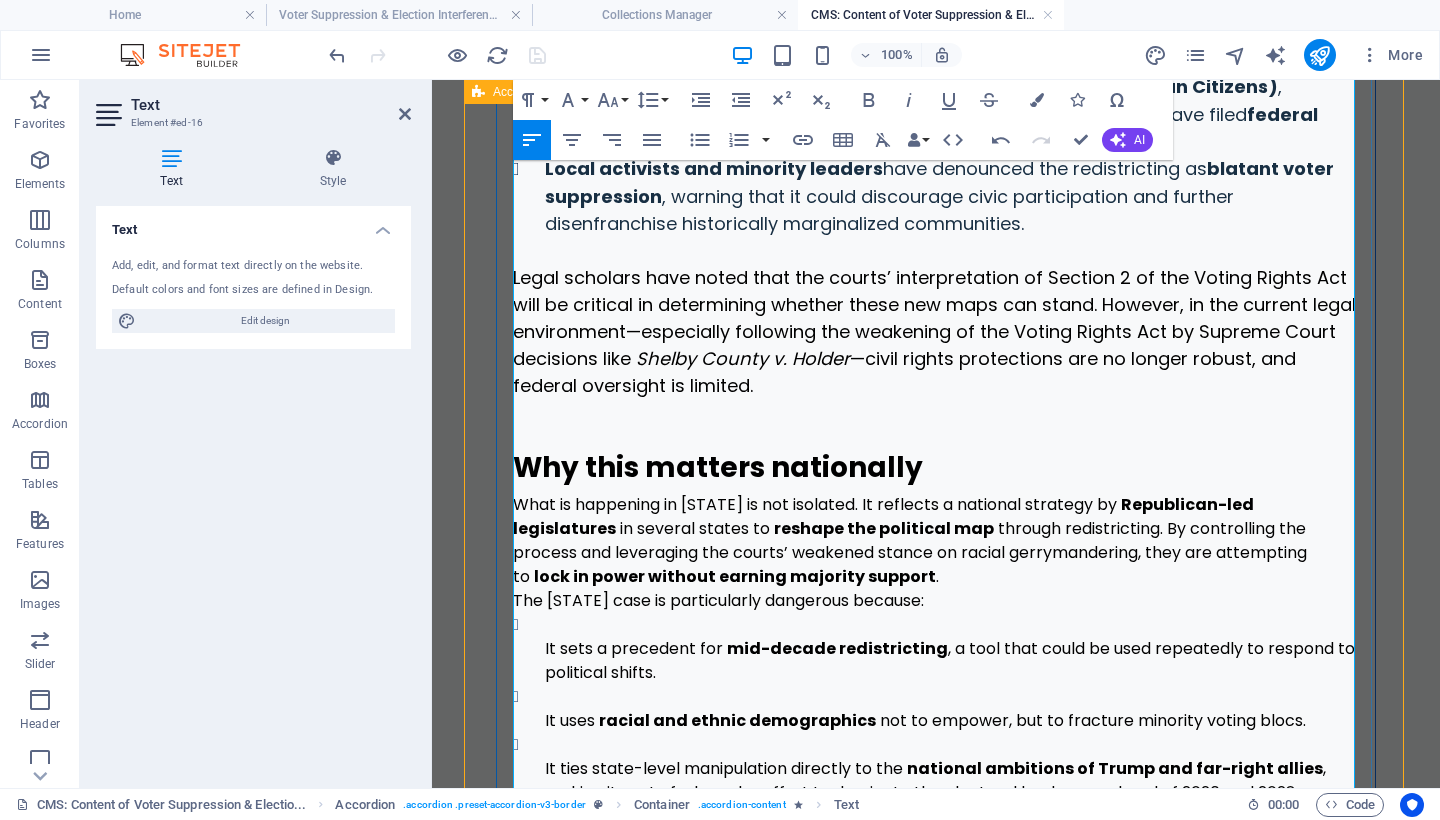 click on "Conclusion" at bounding box center [595, 830] 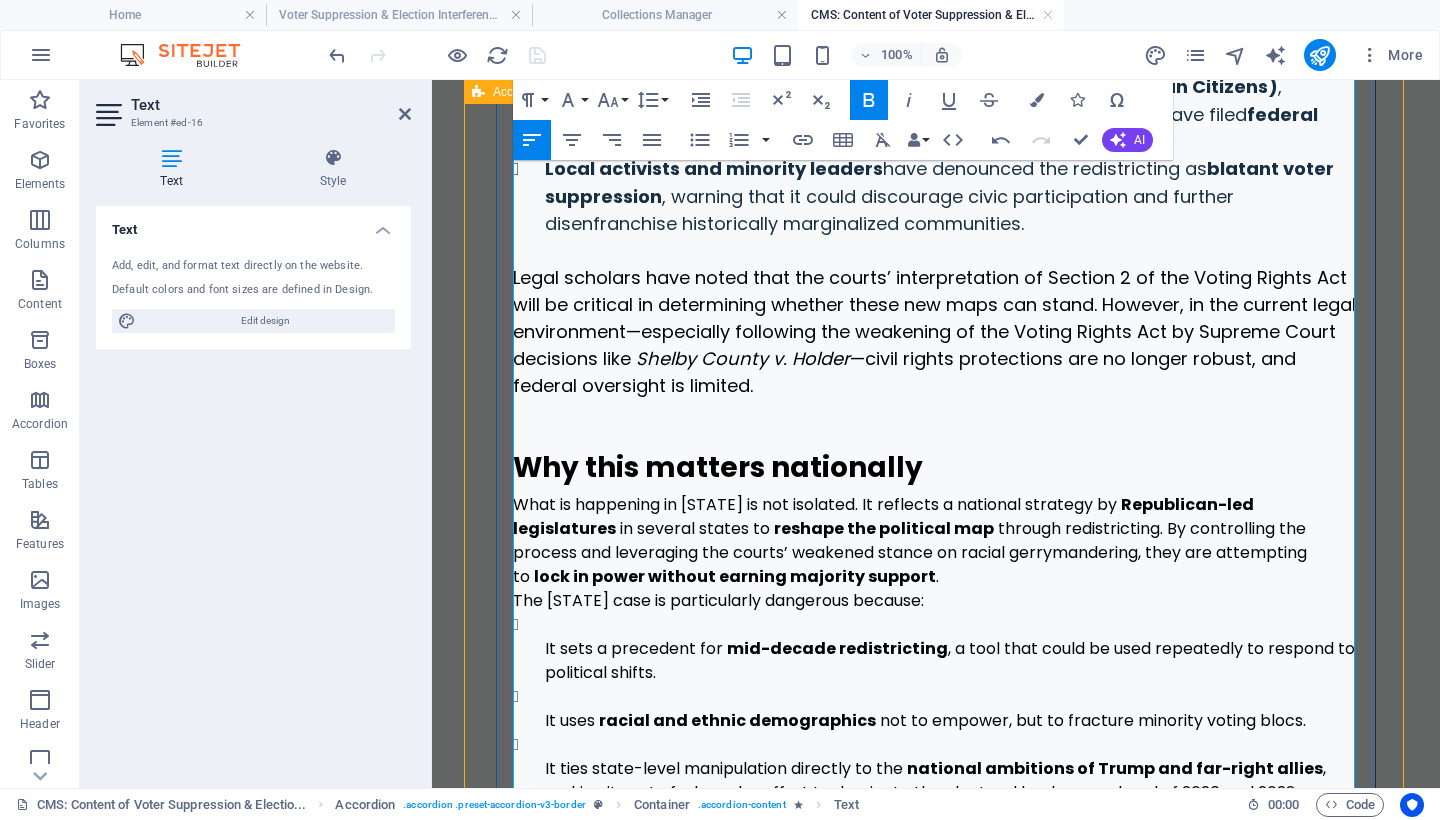click on "What is happening in Texas is not isolated. It reflects a national strategy by   Republican-led legislatures   in several states to   reshape the political map   through redistricting. By controlling the process and leveraging the courts’ weakened stance on racial gerrymandering, they are attempting to   lock in power without earning majority support ." at bounding box center [936, 541] 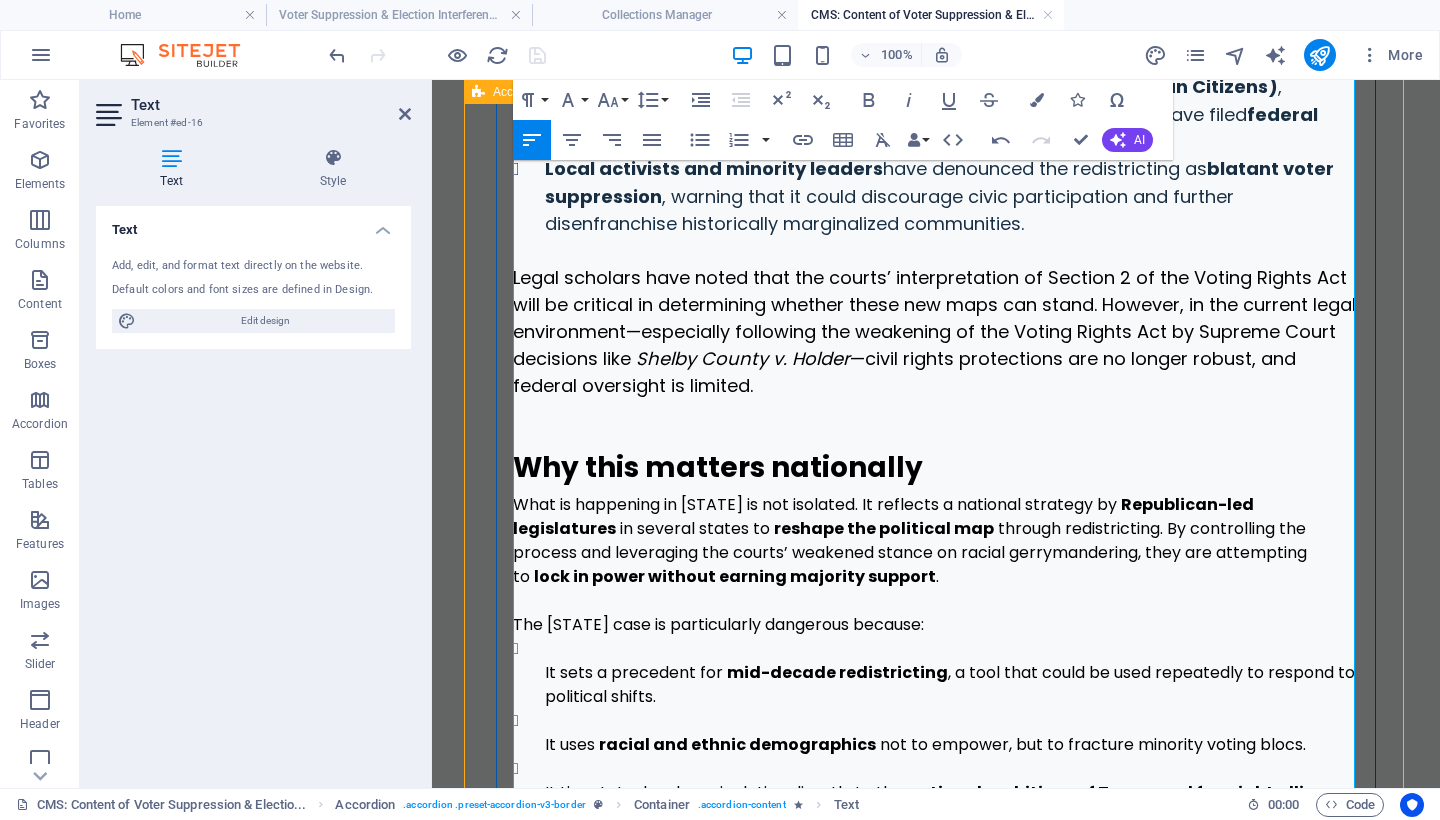 click on "It sets a precedent for mid-decade redistricting , a tool that could be used repeatedly to respond to political shifts. It uses racial and ethnic demographics not to empower, but to fracture minority voting blocs. It ties state-level manipulation directly to the national ambitions of Trump and far-right allies , making it part of a broader effort to dominate the electoral landscape ahead of 2026 and 2028." at bounding box center (936, 733) 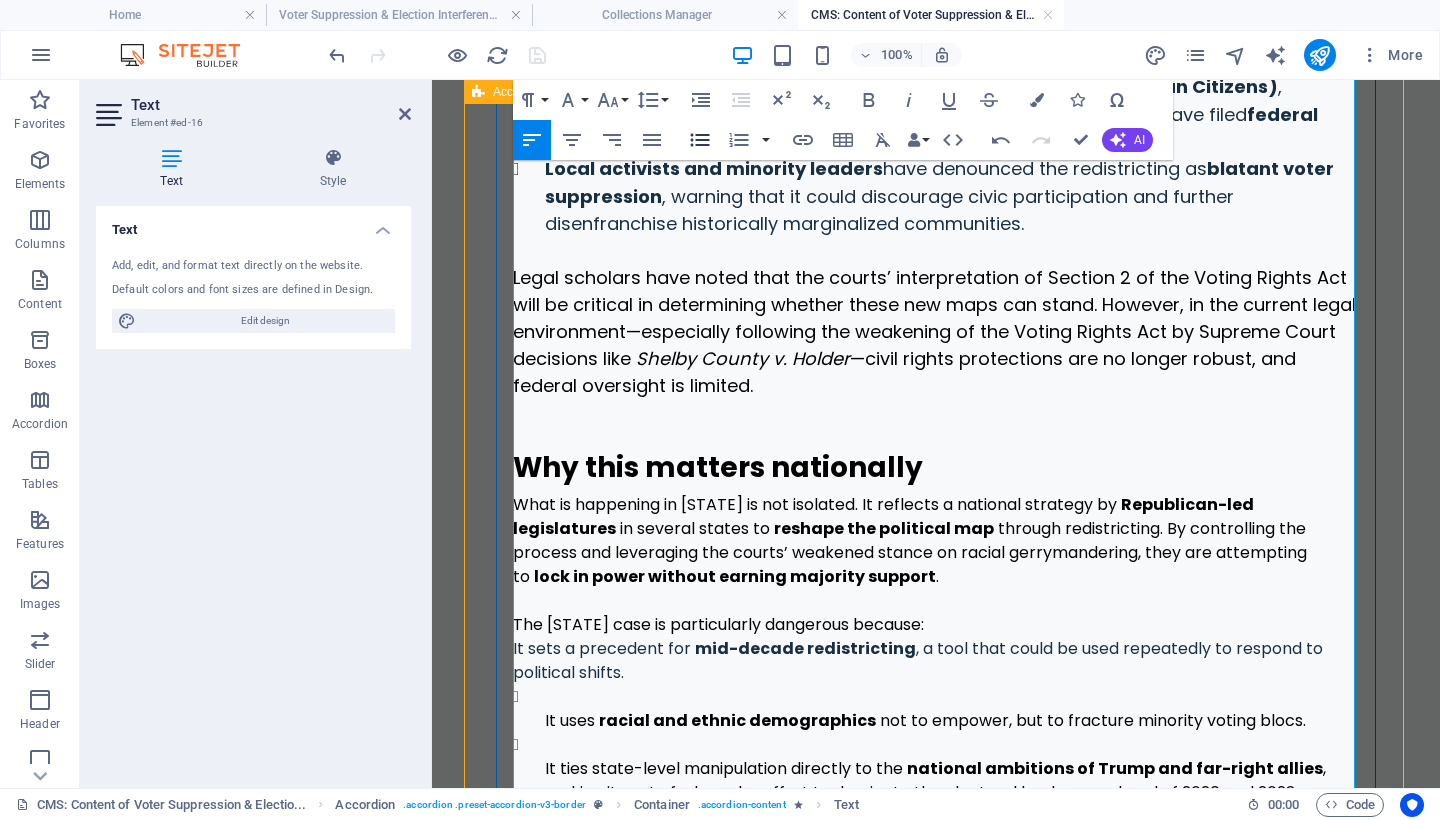 click 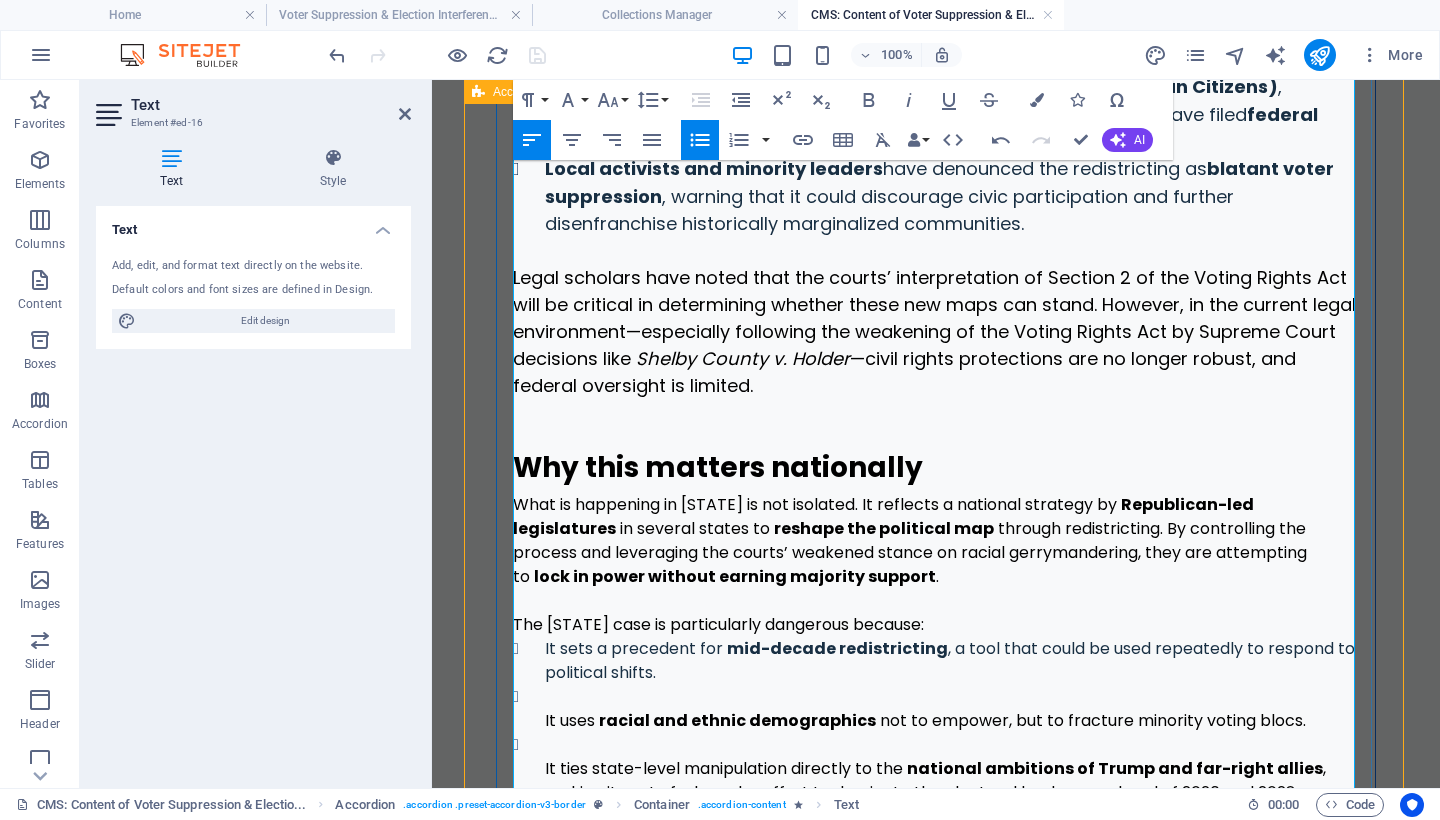click on "It uses   racial and ethnic demographics   not to empower, but to fracture minority voting blocs. It ties state-level manipulation directly to the   national ambitions of Trump and far-right allies , making it part of a broader effort to dominate the electoral landscape ahead of 2026 and 2028." at bounding box center [936, 745] 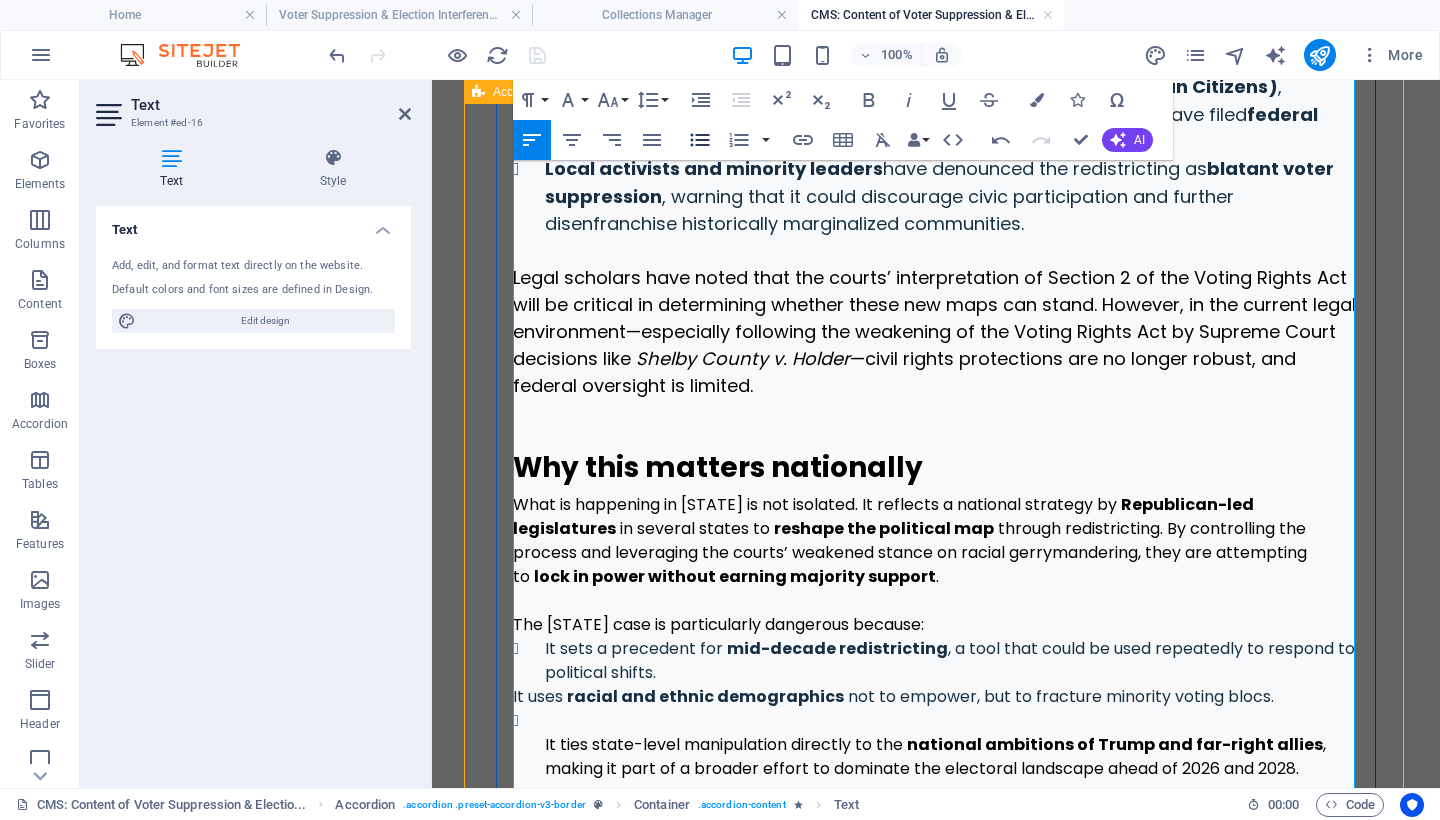 click 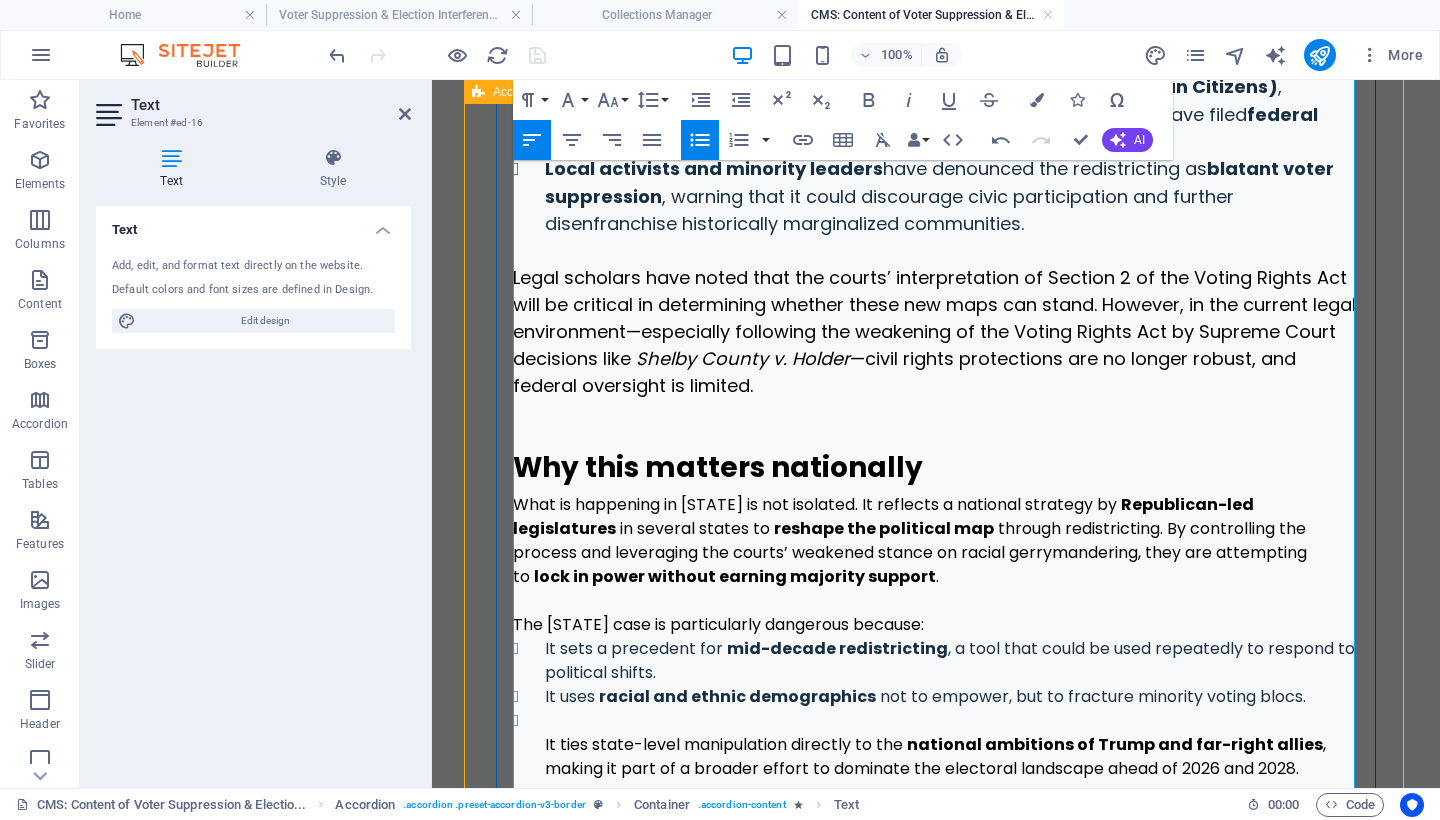 click on "It ties state-level manipulation directly to the   national ambitions of Trump and far-right allies , making it part of a broader effort to dominate the electoral landscape ahead of 2026 and 2028." at bounding box center (936, 745) 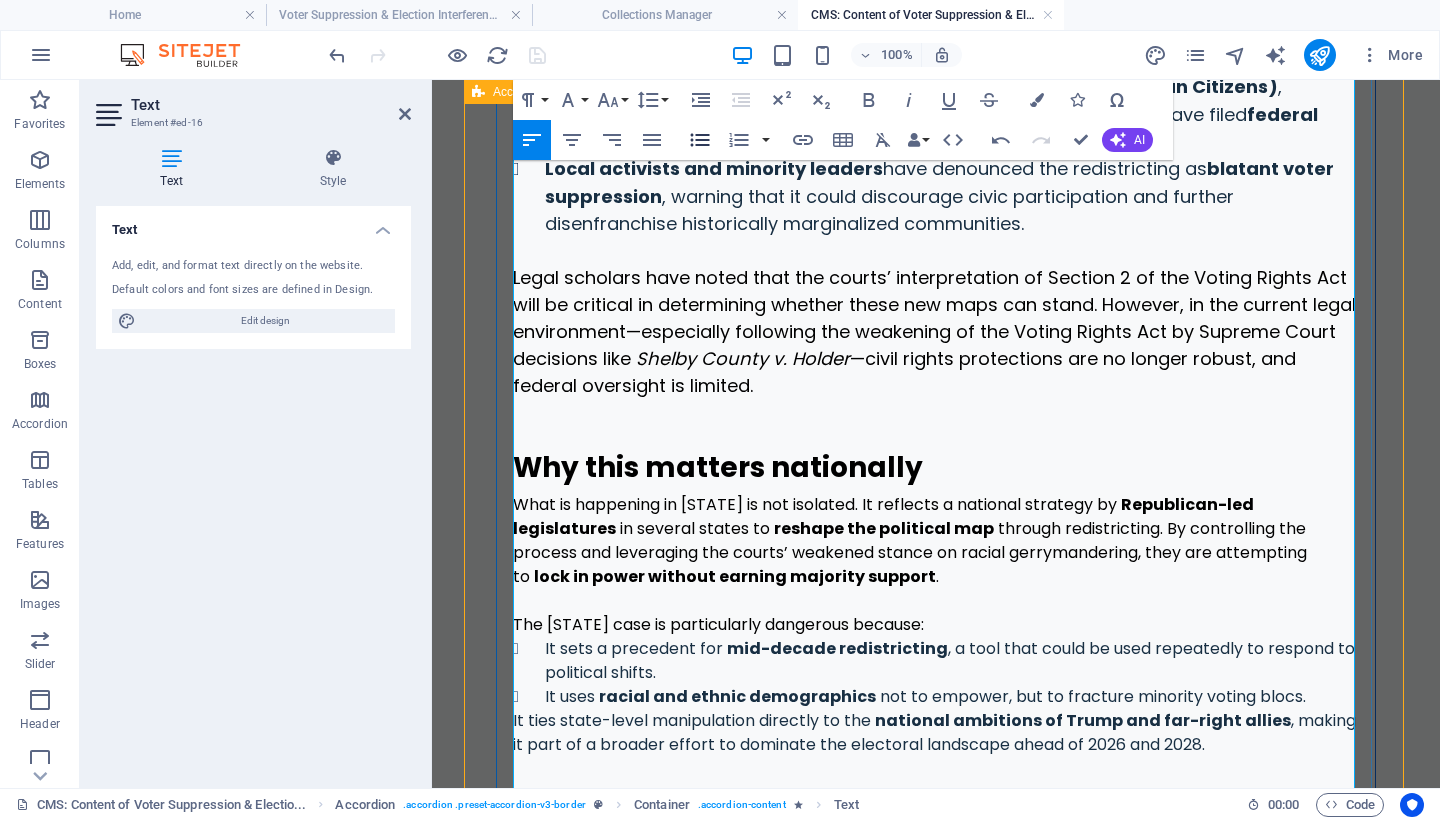 click 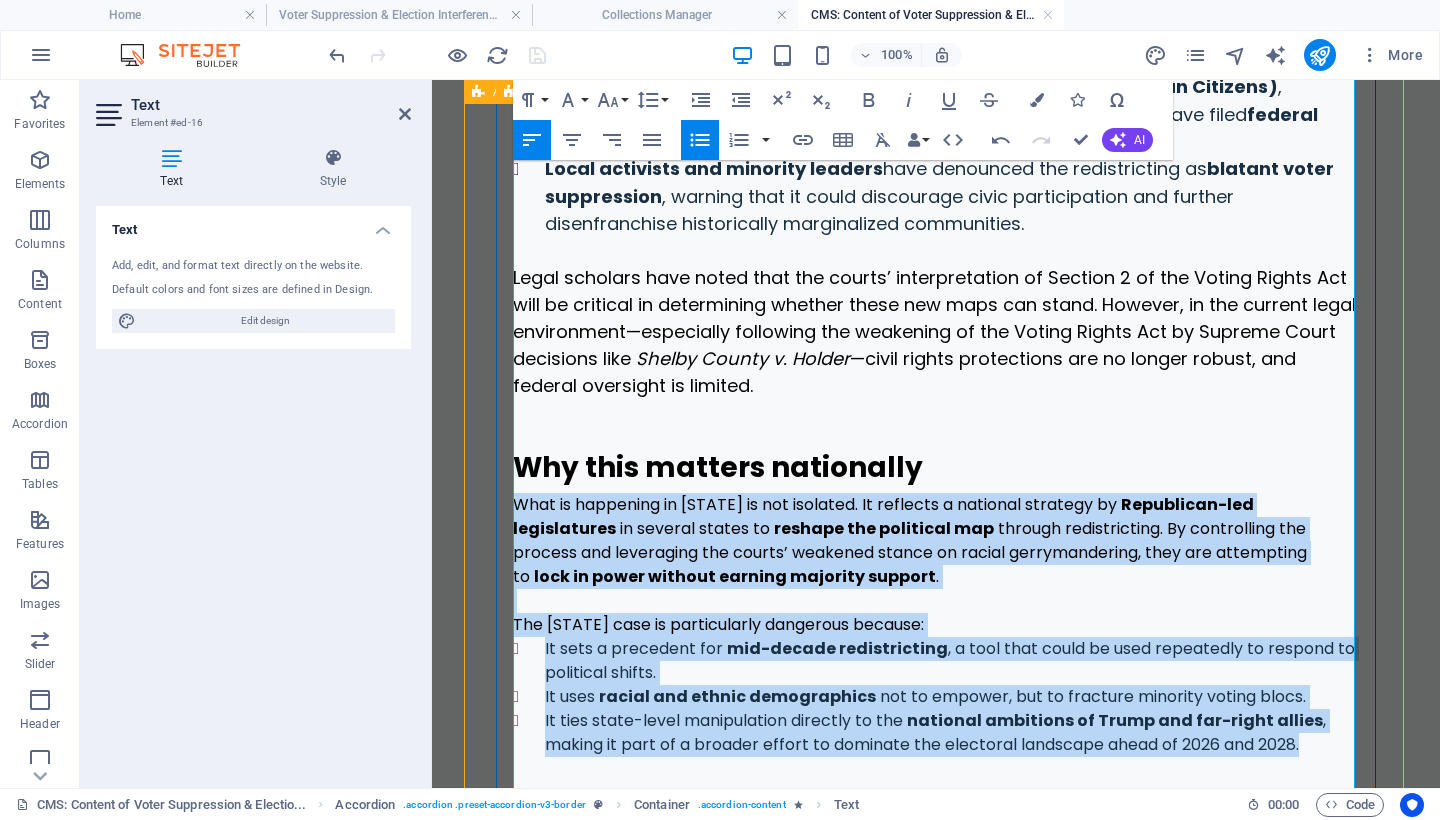 drag, startPoint x: 1327, startPoint y: 552, endPoint x: 512, endPoint y: 306, distance: 851.3172 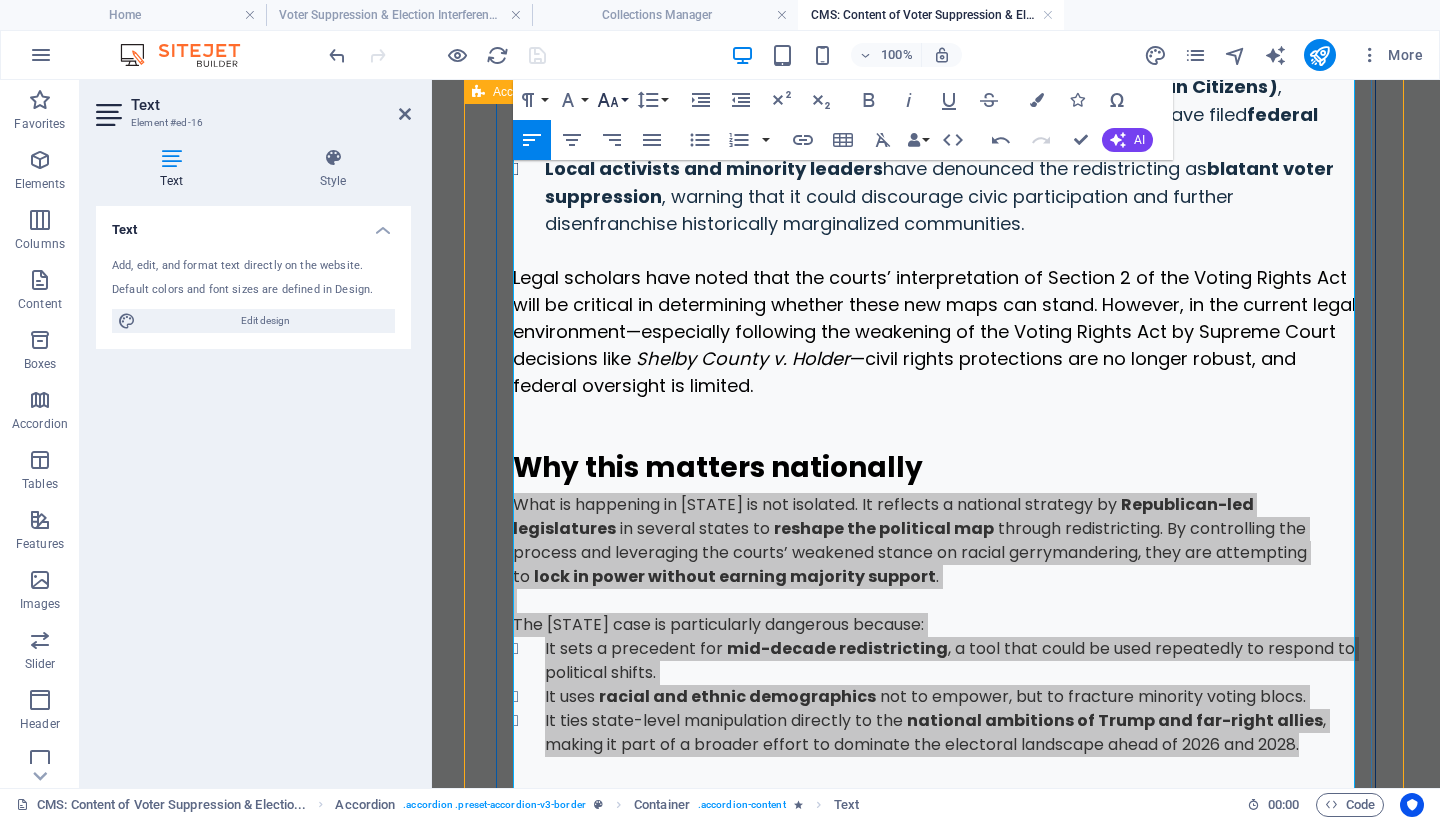 click 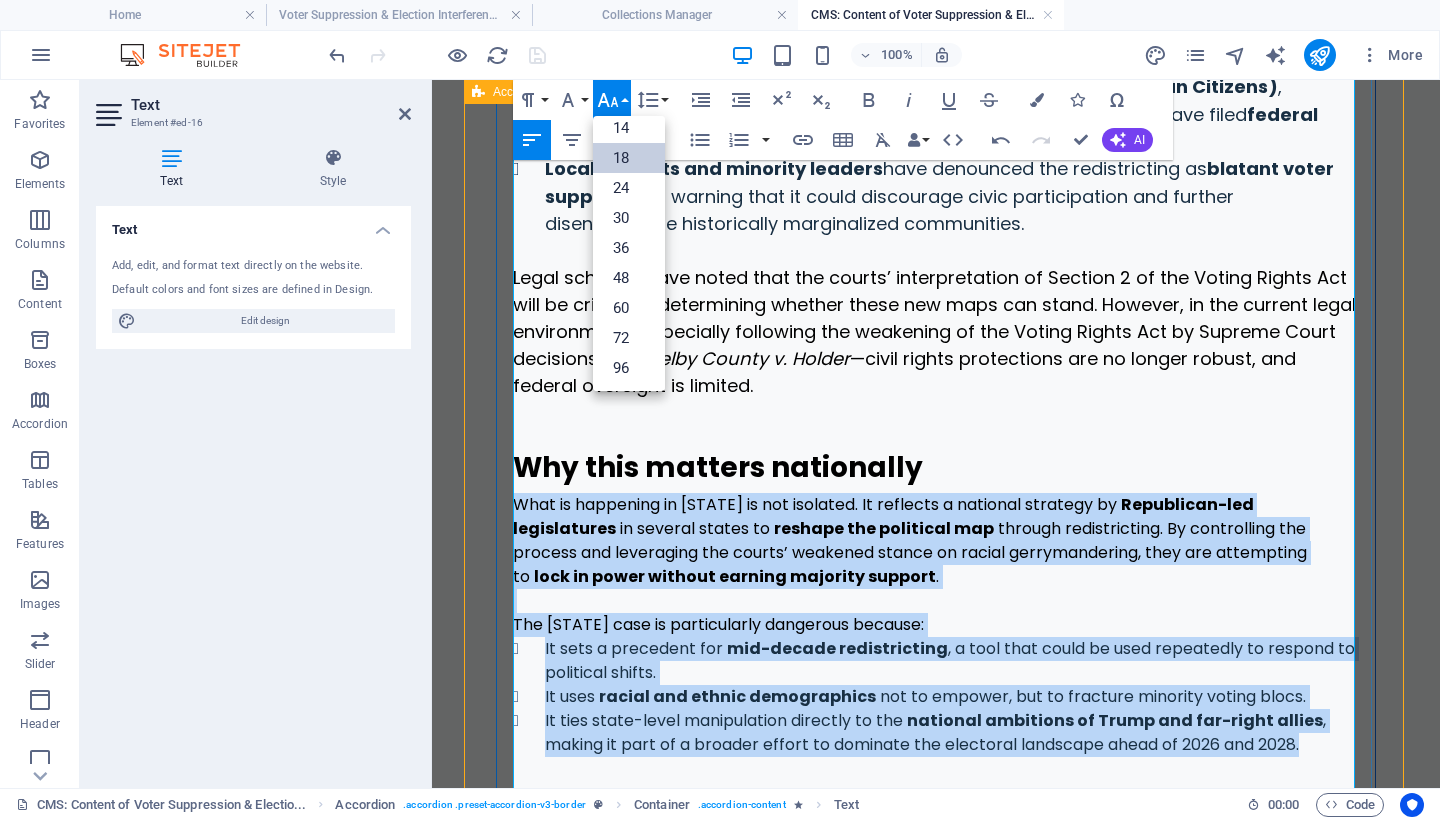 click on "18" at bounding box center (629, 158) 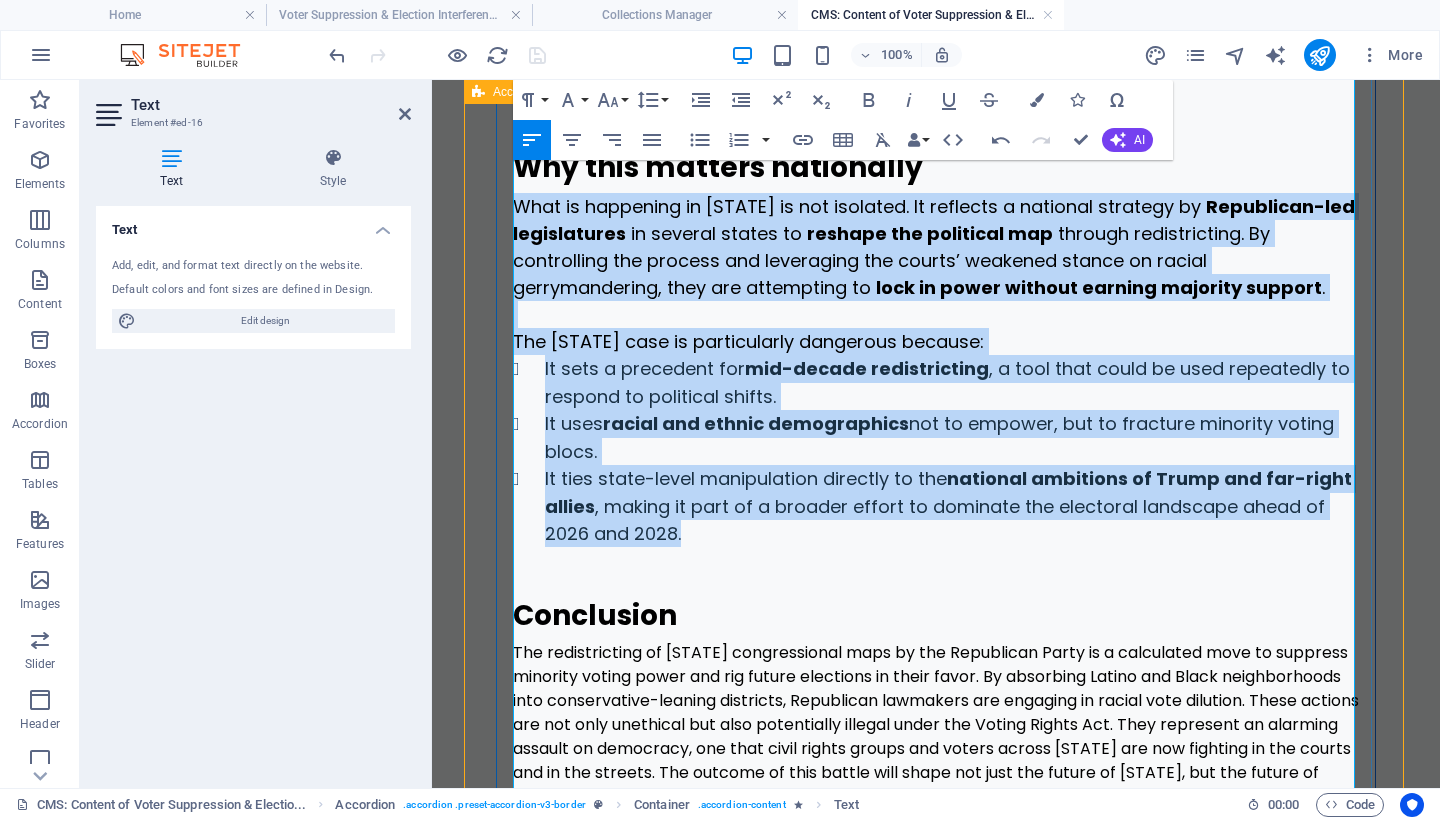 scroll, scrollTop: 7518, scrollLeft: 0, axis: vertical 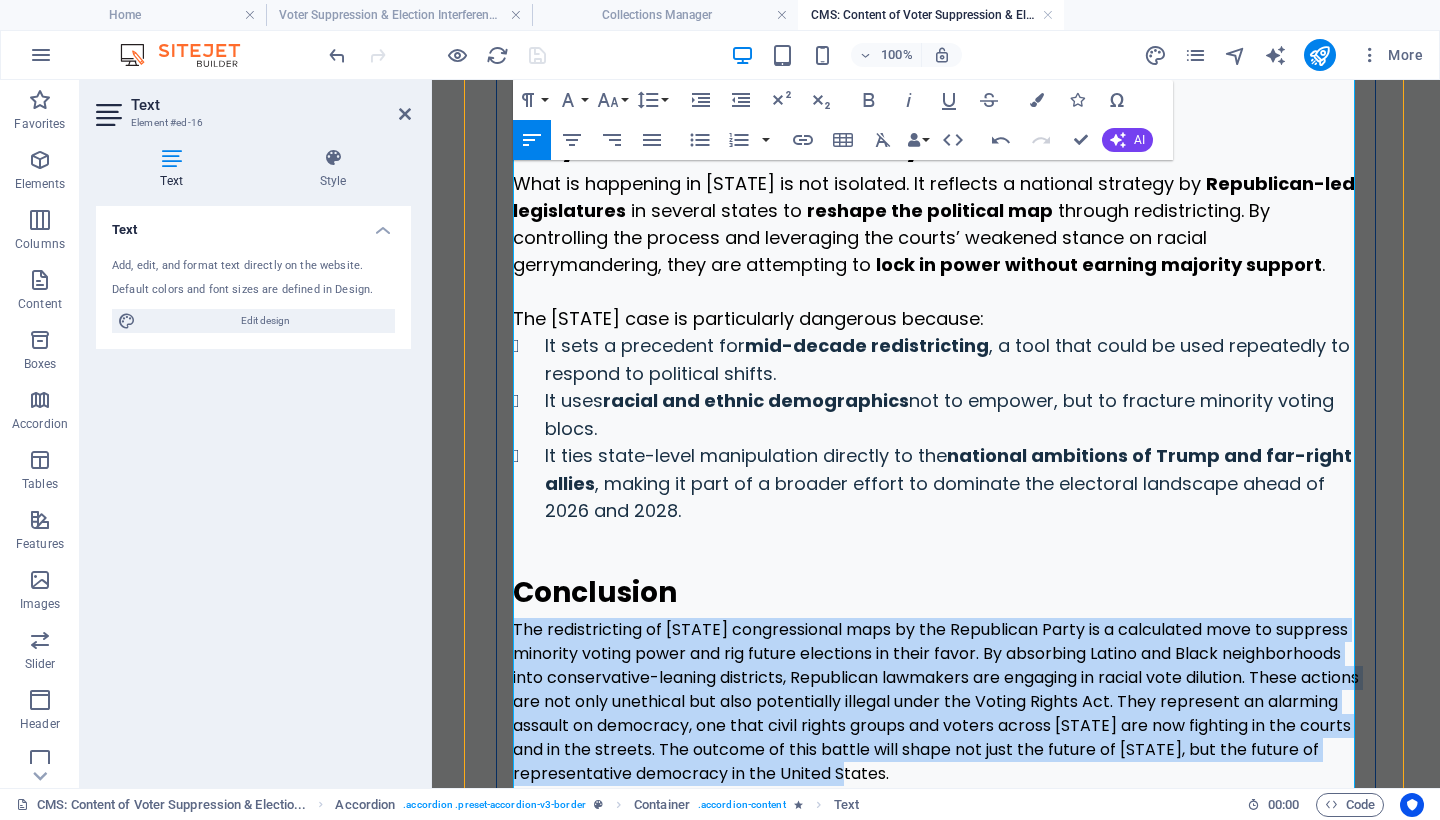 drag, startPoint x: 973, startPoint y: 579, endPoint x: 463, endPoint y: 421, distance: 533.9139 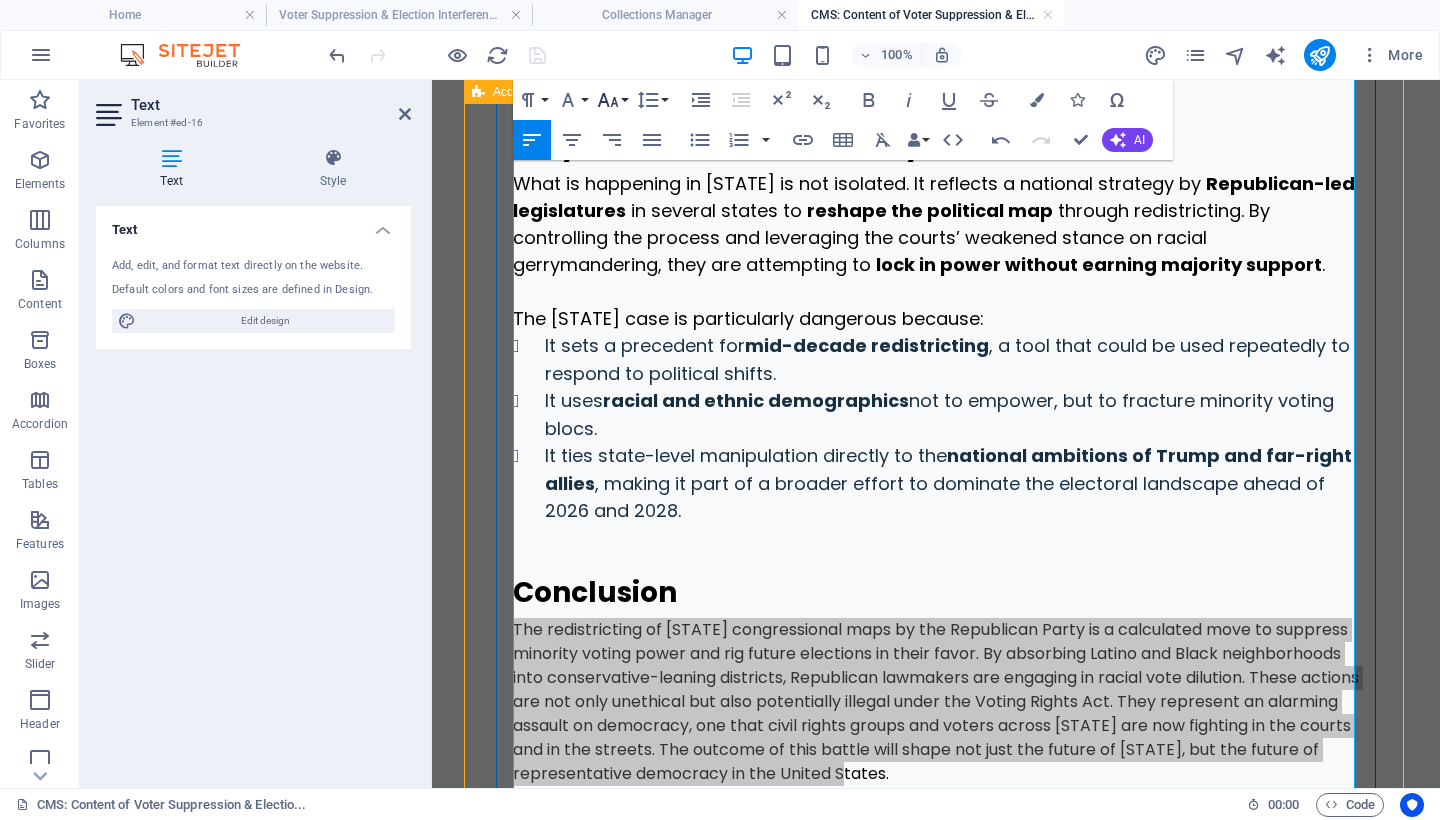click 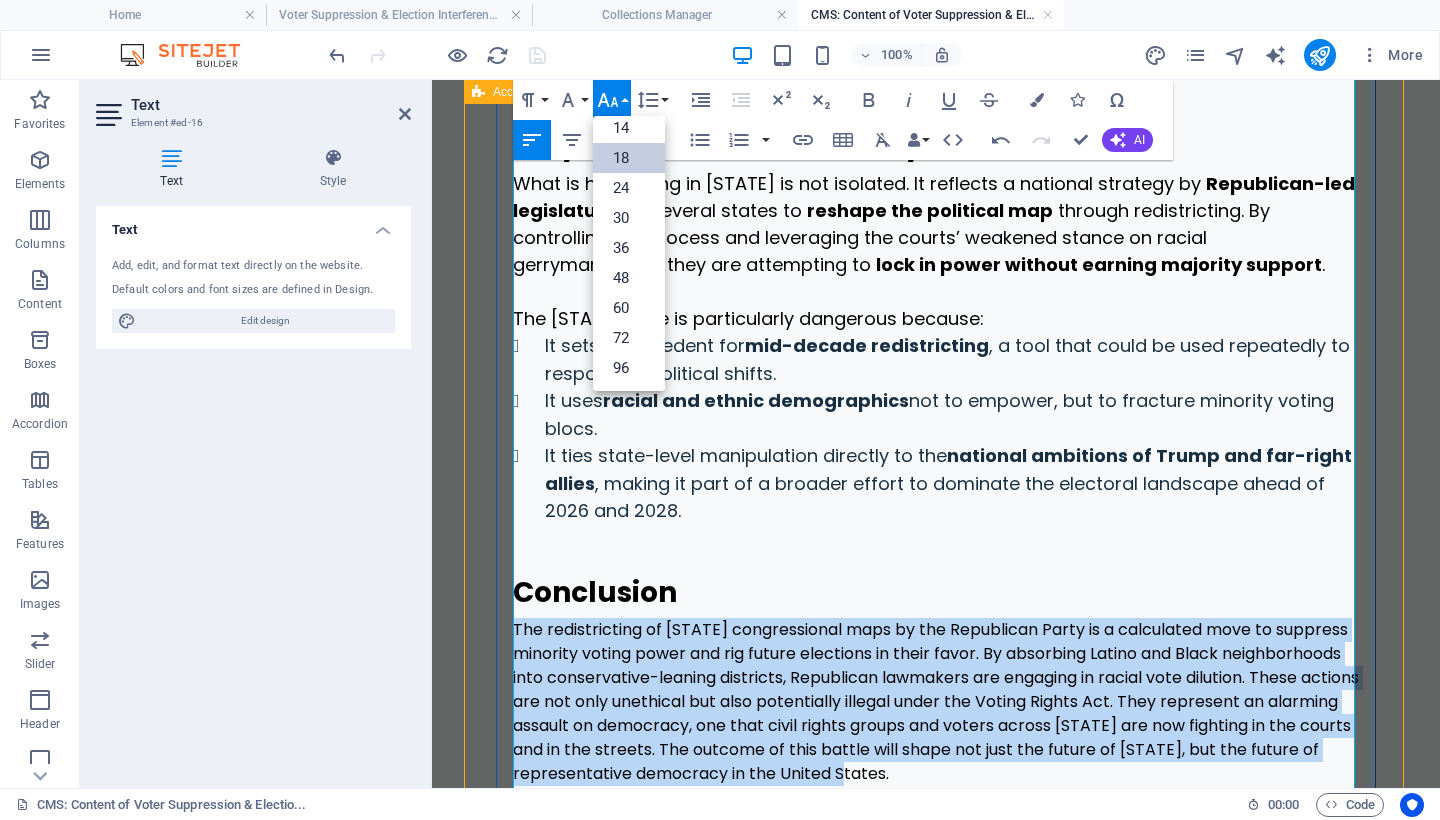 click on "18" at bounding box center [629, 158] 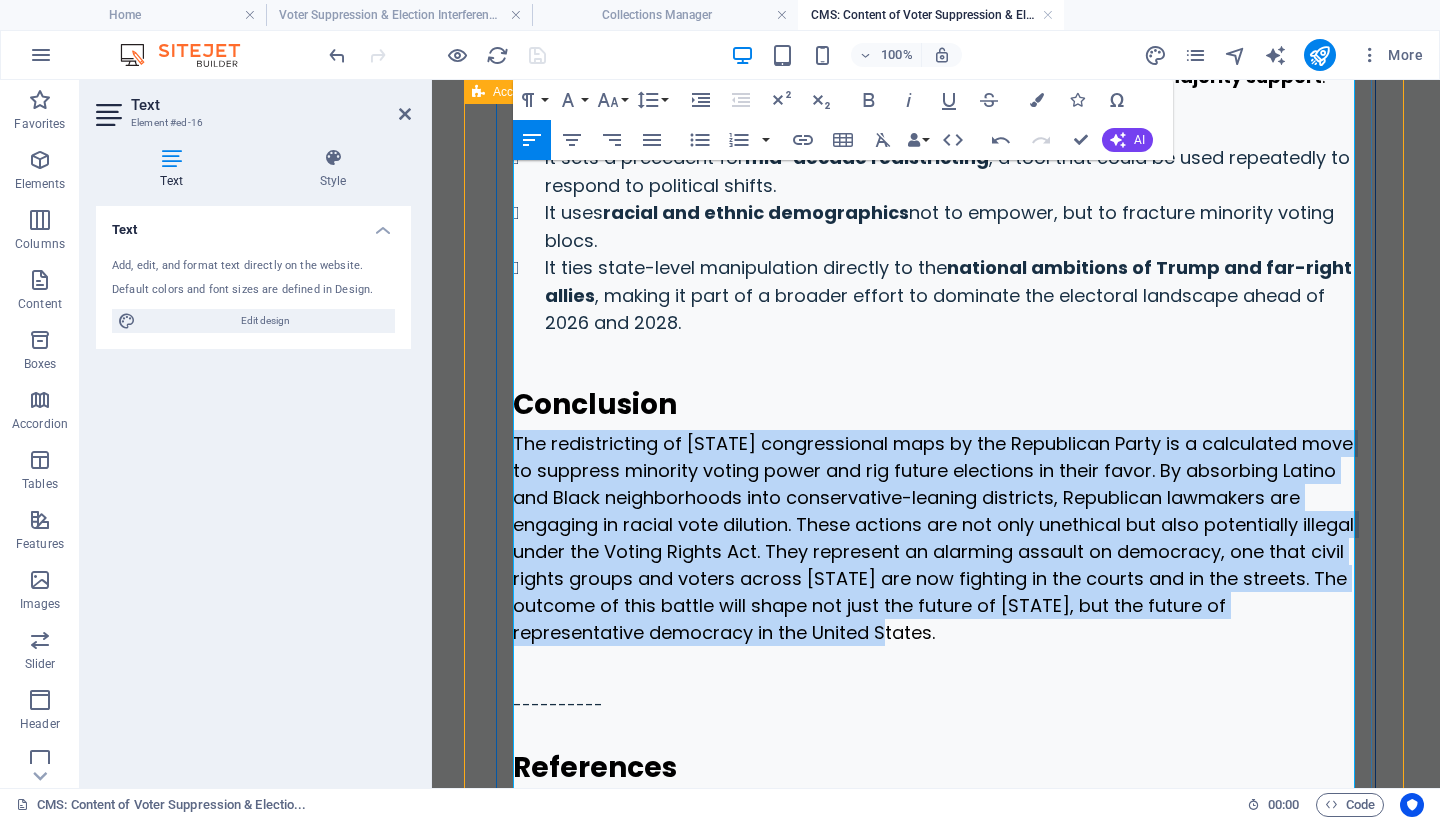 scroll, scrollTop: 7863, scrollLeft: 0, axis: vertical 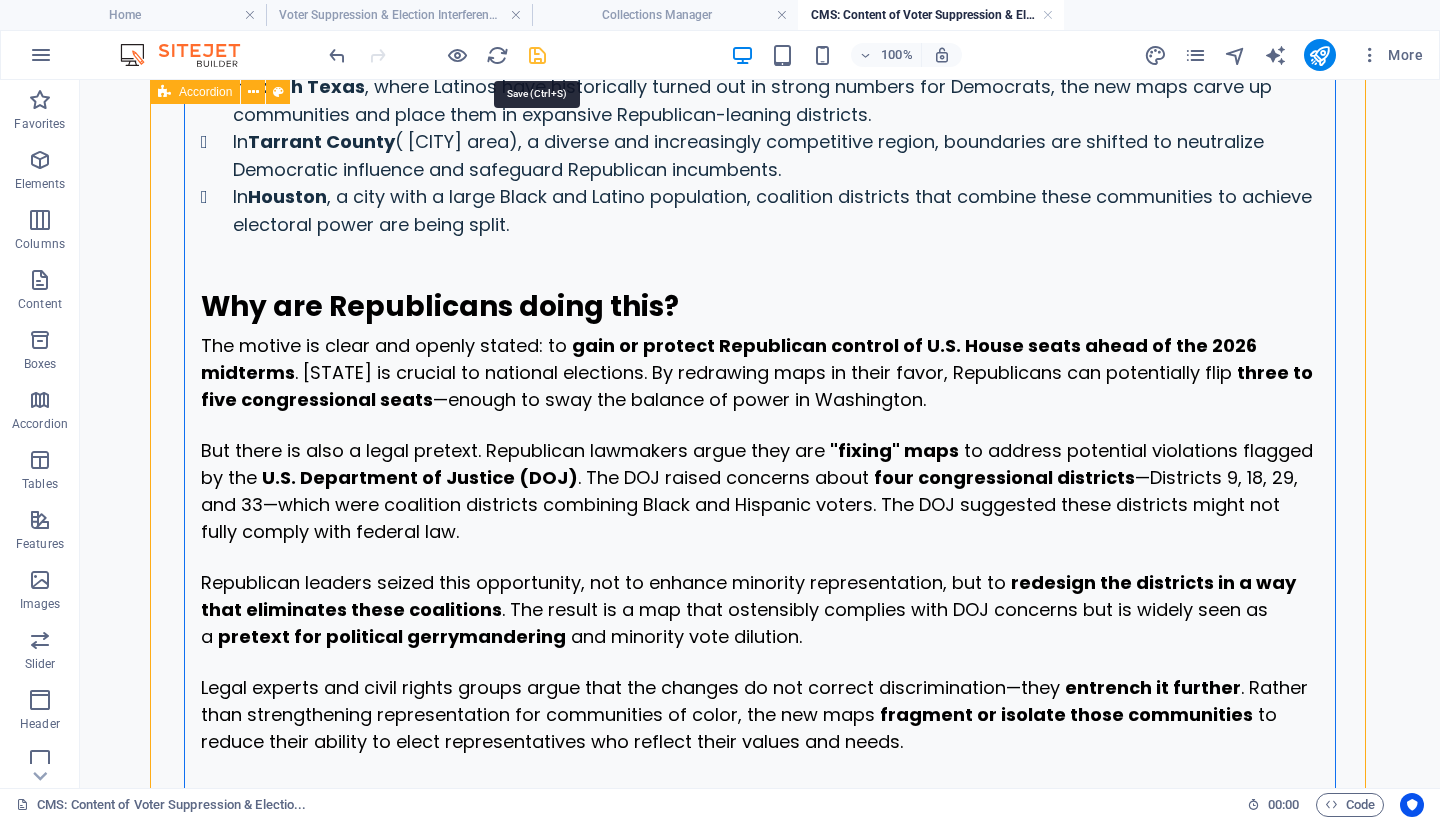 click at bounding box center [537, 55] 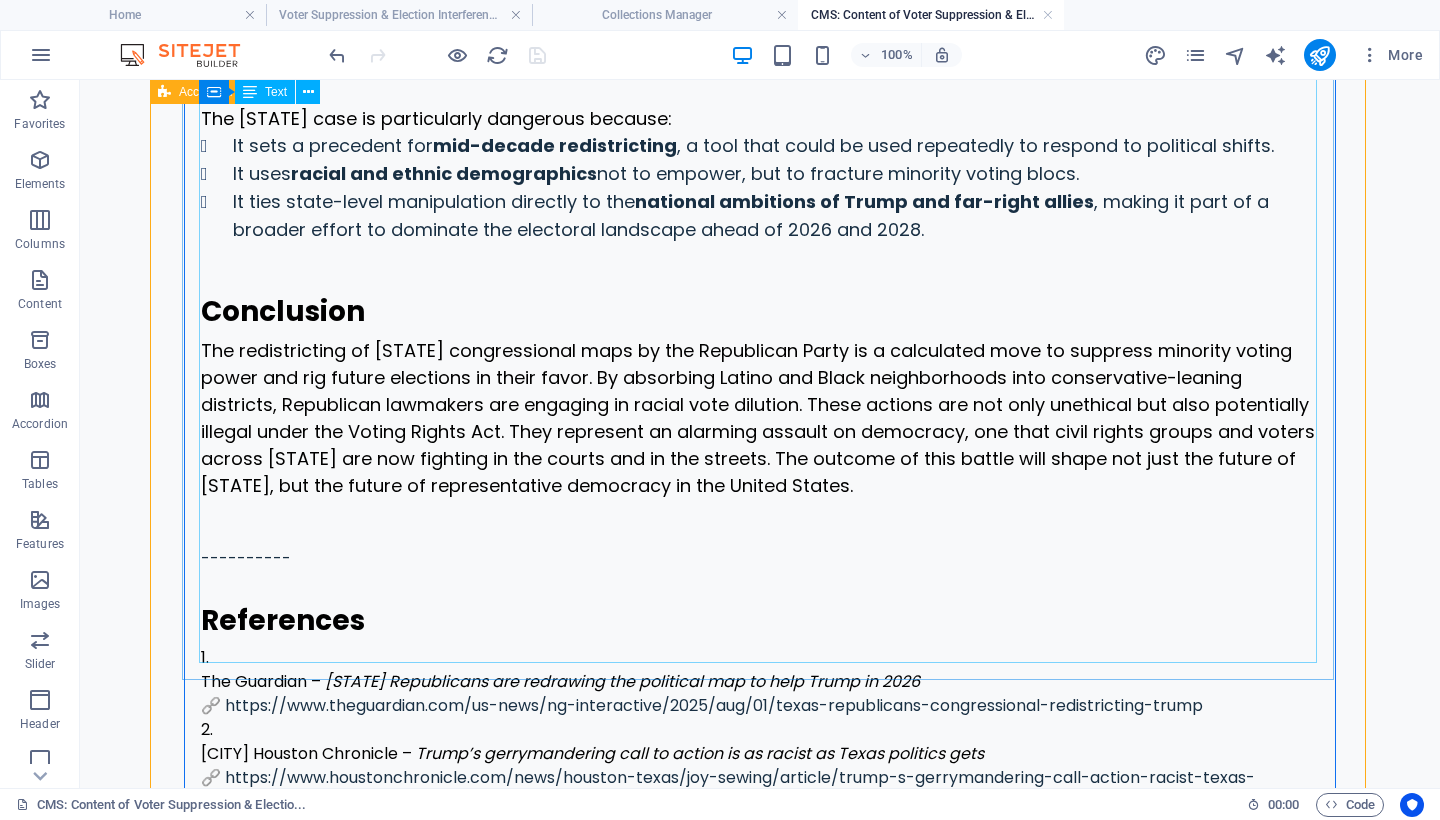 scroll, scrollTop: 6812, scrollLeft: 0, axis: vertical 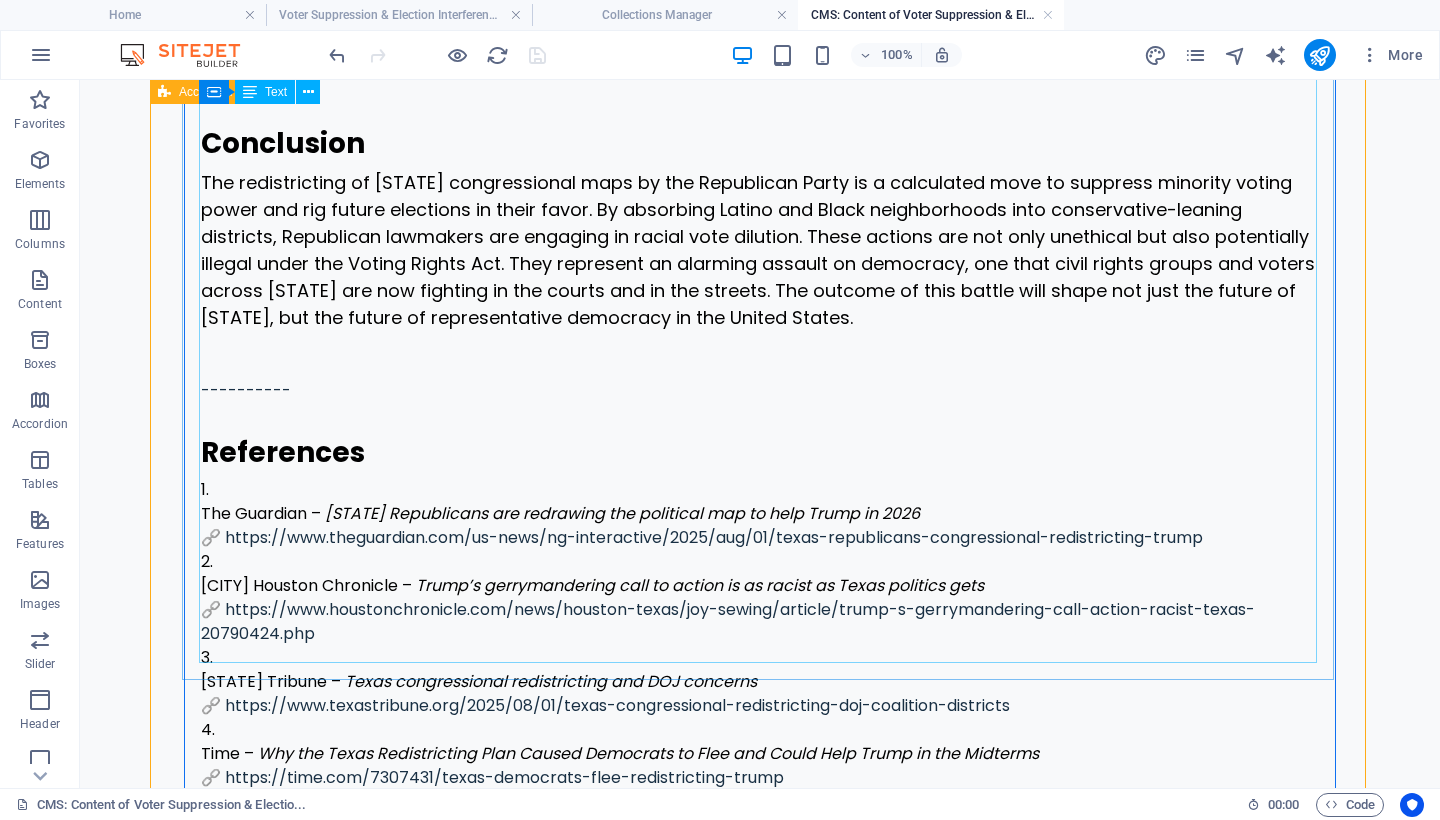 click on "Who is behind the redistricting effort? The [STATE] Republican Party —specifically the Republican-controlled [STATE] Legislature, led by Governor Greg Abbott —initiated an aggressive redrawing of congressional district maps during a special legislative session that began in late July 2025 . This redistricting process is unusual because it is occurring mid-decade , not in the standard post-census cycle. The move has been heavily influenced by former President Donald Trump , who publicly urged [STATE] Republicans to redraw maps to secure more seats in Congress for the Republican Party. Trump's directive was not vague. In a rally and multiple public statements, he openly called on [STATE] Republicans to “do redistricting now” and to “fix the maps” gerrymandering . What is gerrymandering and racial vote dilution? Gerrymandering is the manipulation of electoral district boundaries to give an unfair advantage to a political party. Racial vote dilution "Cracking"" at bounding box center [760, -652] 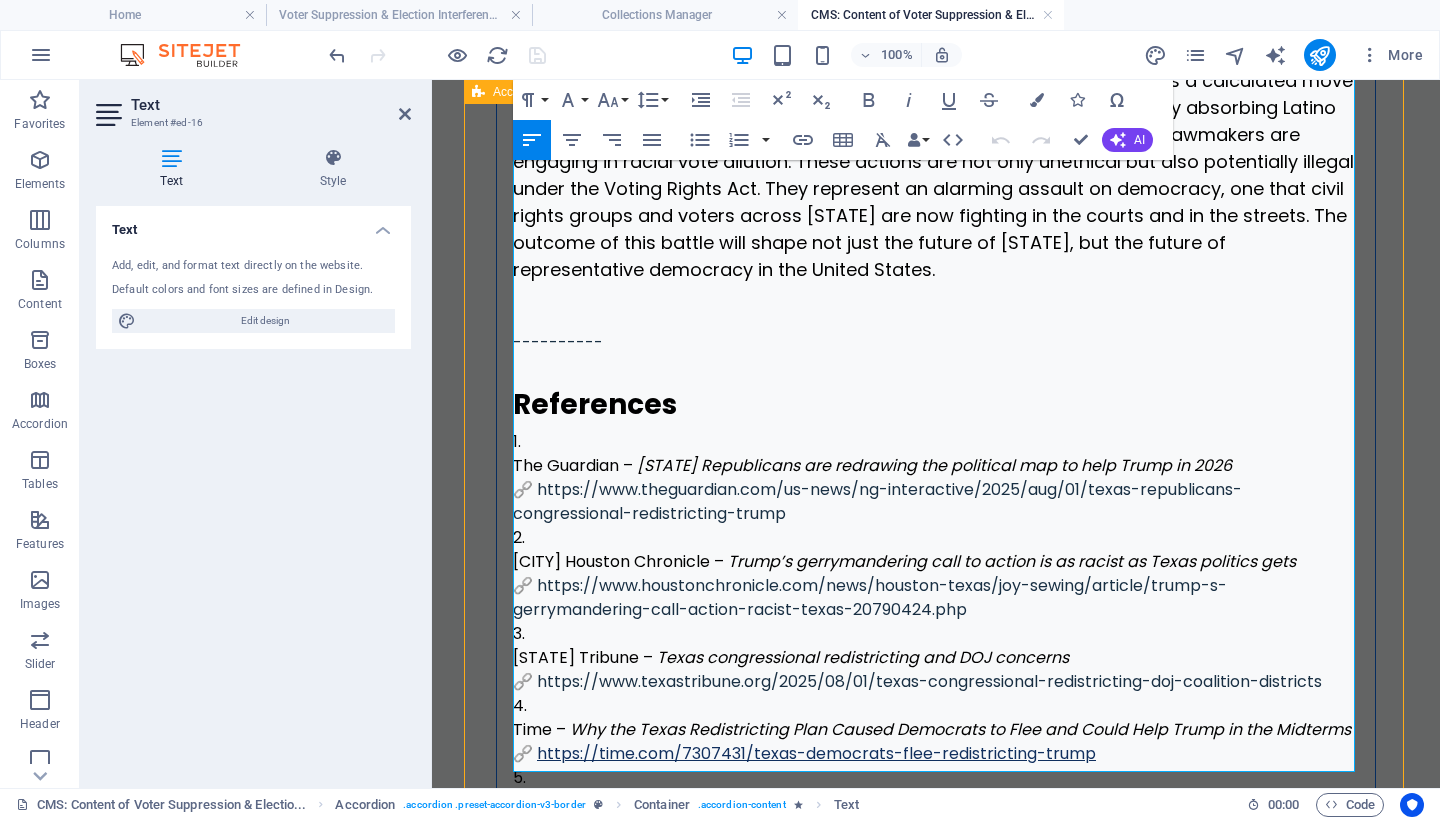 scroll, scrollTop: 8094, scrollLeft: 0, axis: vertical 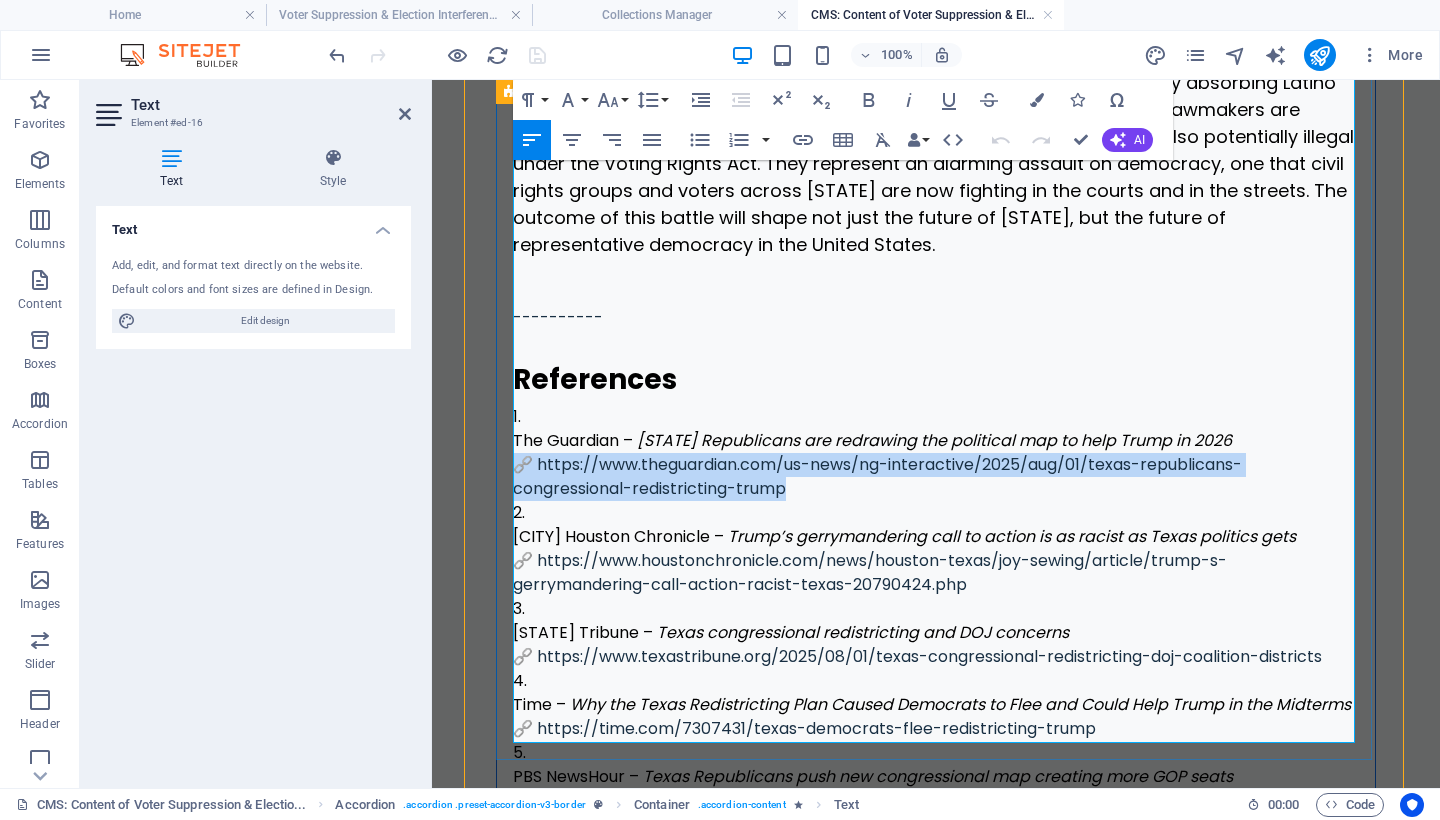 drag, startPoint x: 808, startPoint y: 263, endPoint x: 509, endPoint y: 242, distance: 299.73654 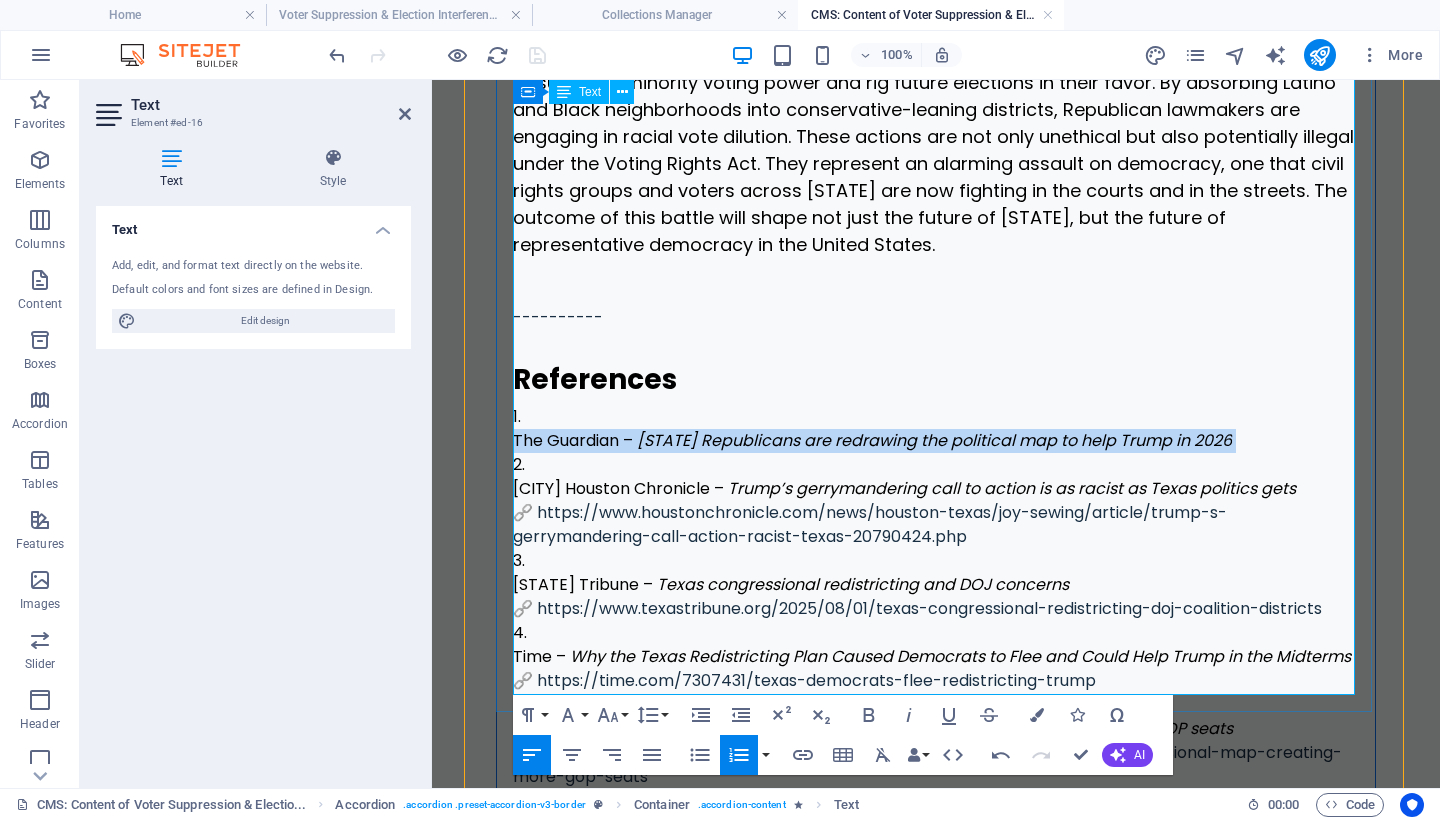 drag, startPoint x: 1255, startPoint y: 216, endPoint x: 529, endPoint y: 223, distance: 726.03375 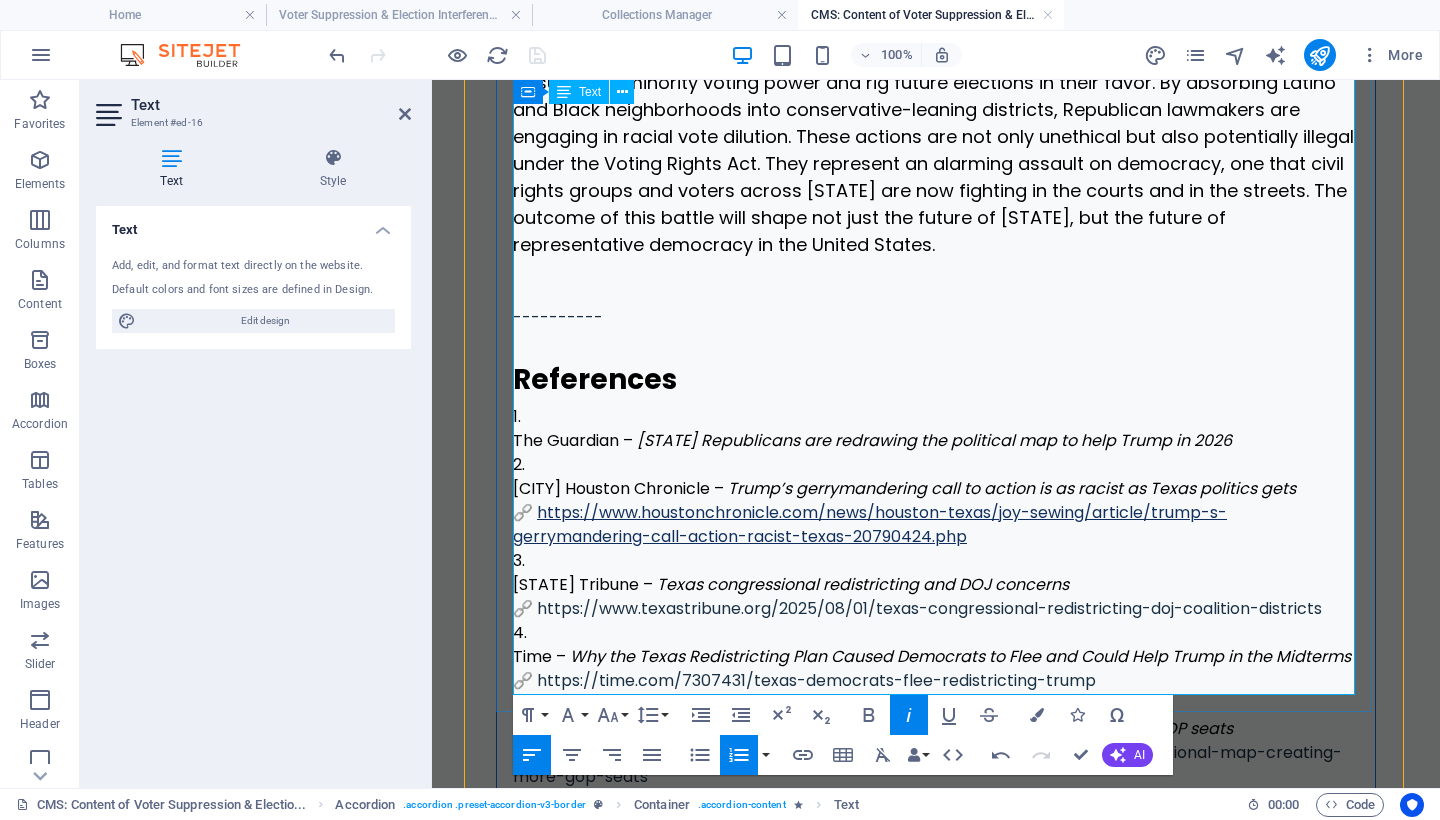 click on "https://www.houstonchronicle.com/news/houston-texas/joy-sewing/article/trump-s-gerrymandering-call-action-racist-texas-20790424.php" at bounding box center [870, 524] 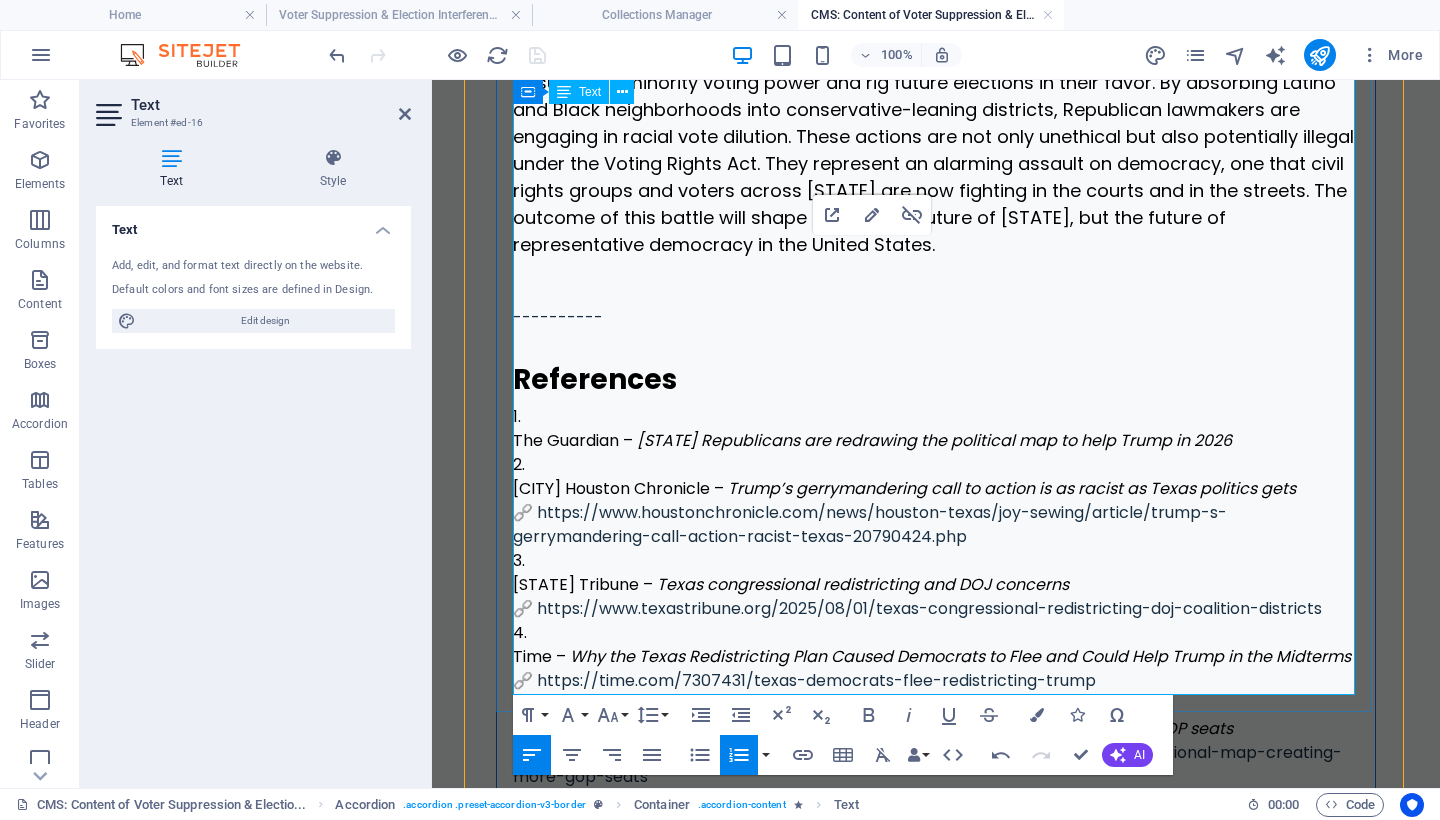 click on "Houston Chronicle – Trump’s gerrymandering call to action is as racist as Texas politics gets 🔗 https://www.houstonchronicle.com/news/houston-texas/joy-sewing/article/trump-s-gerrymandering-call-action-racist-texas-20790424.php" at bounding box center (936, 513) 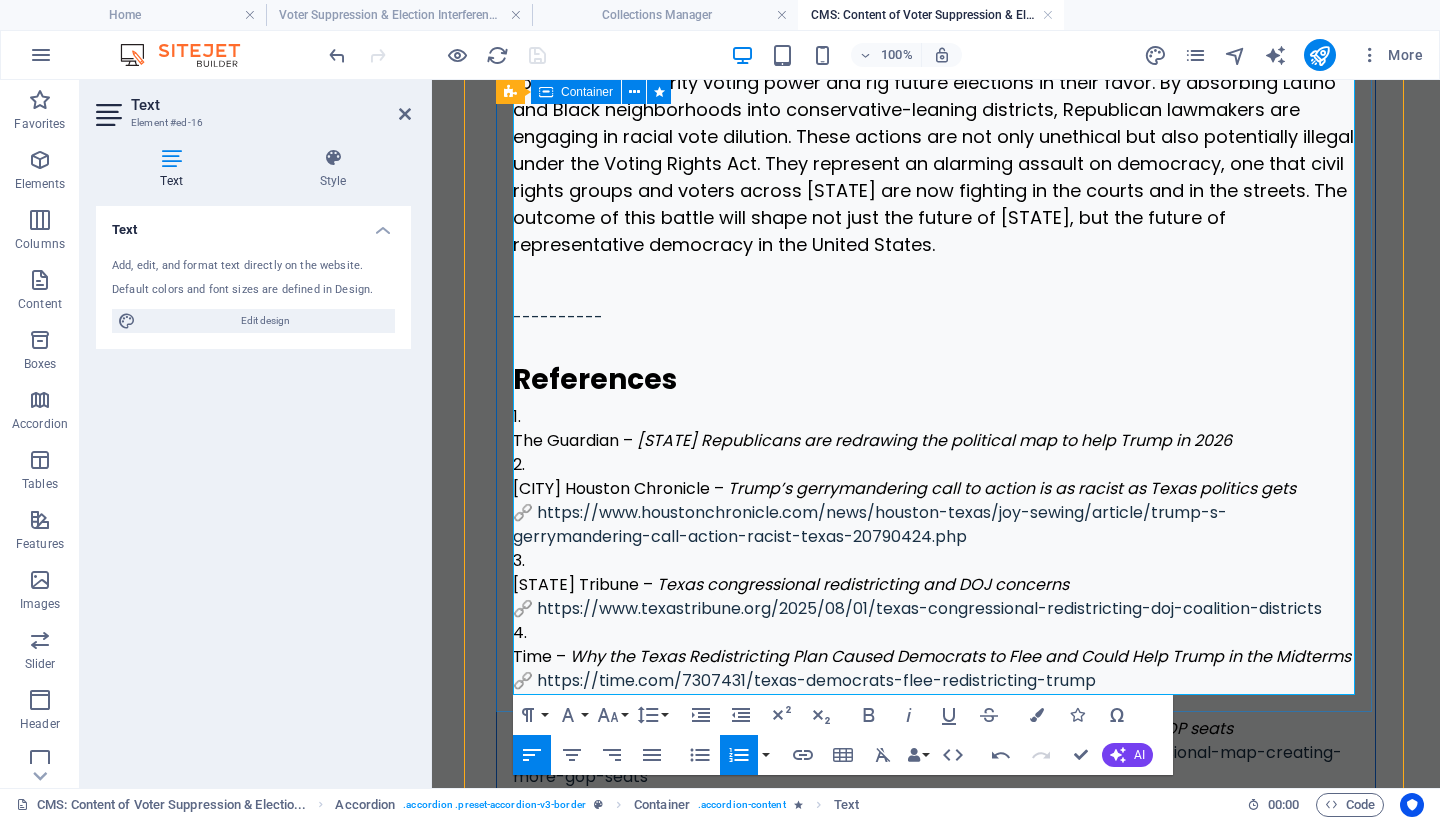 drag, startPoint x: 528, startPoint y: 241, endPoint x: 503, endPoint y: 242, distance: 25.019993 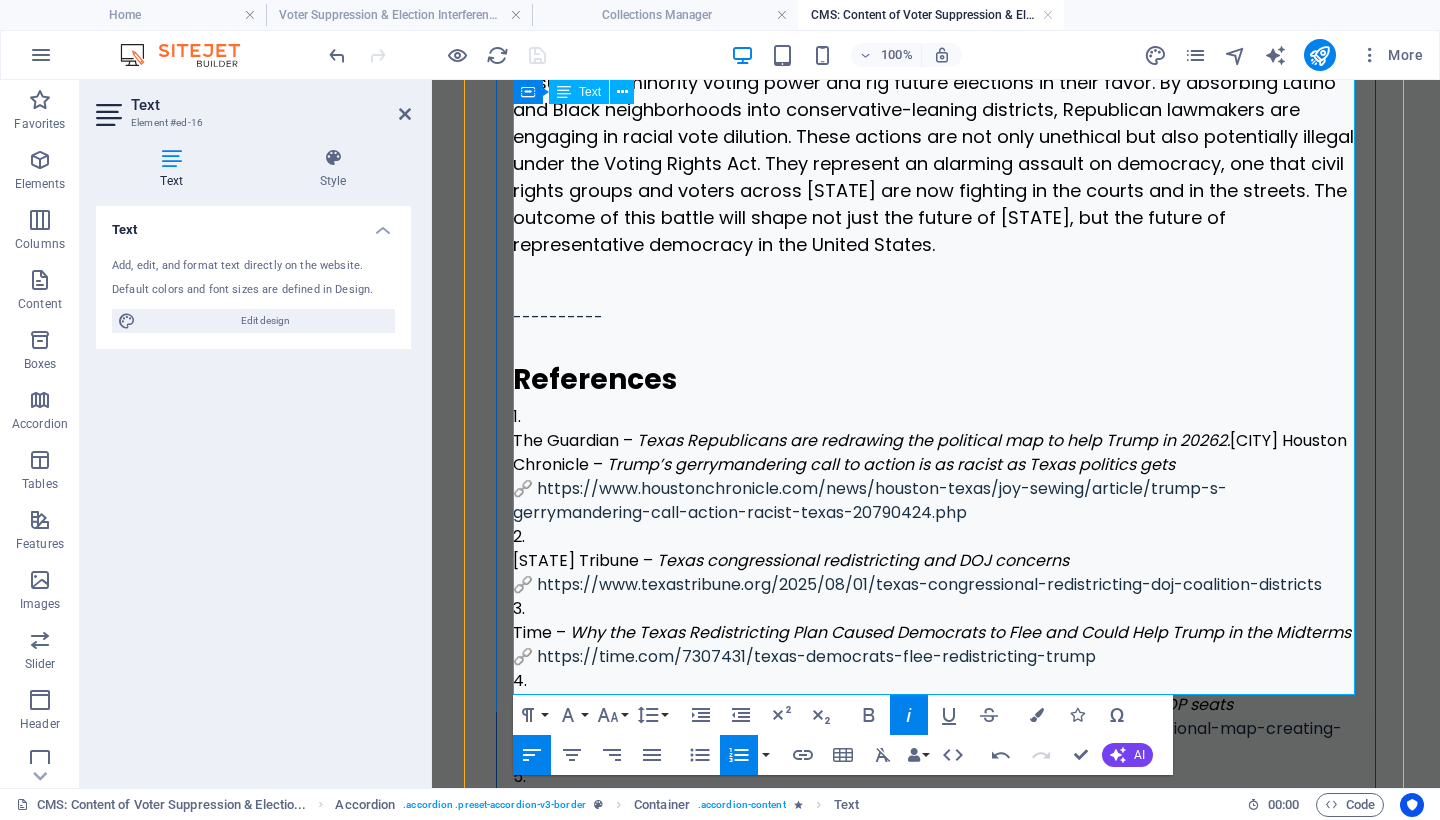 click on "Texas Republicans are redrawing the political map to help Trump in 20262." at bounding box center [933, 440] 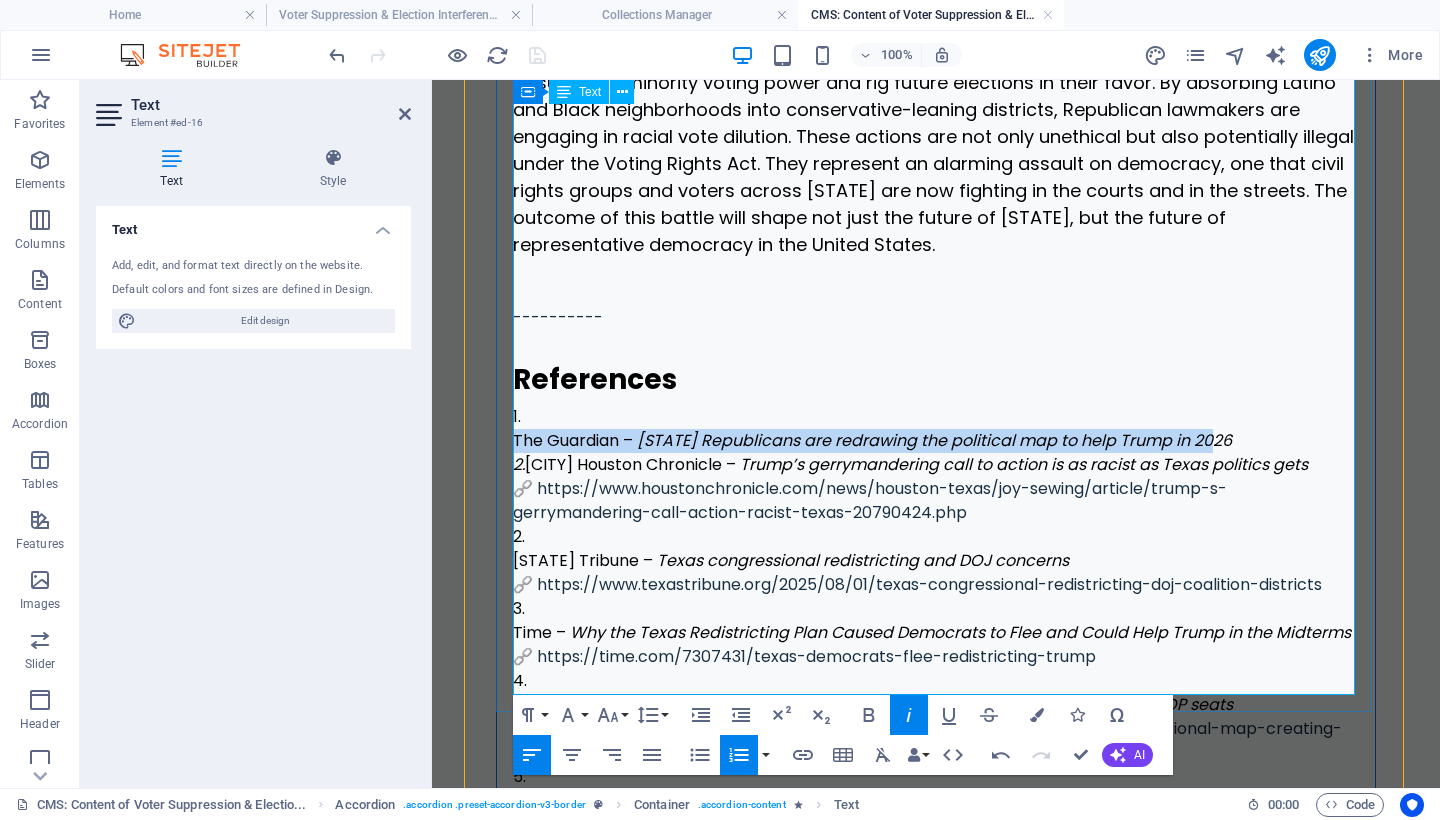 drag, startPoint x: 1239, startPoint y: 215, endPoint x: 530, endPoint y: 226, distance: 709.0853 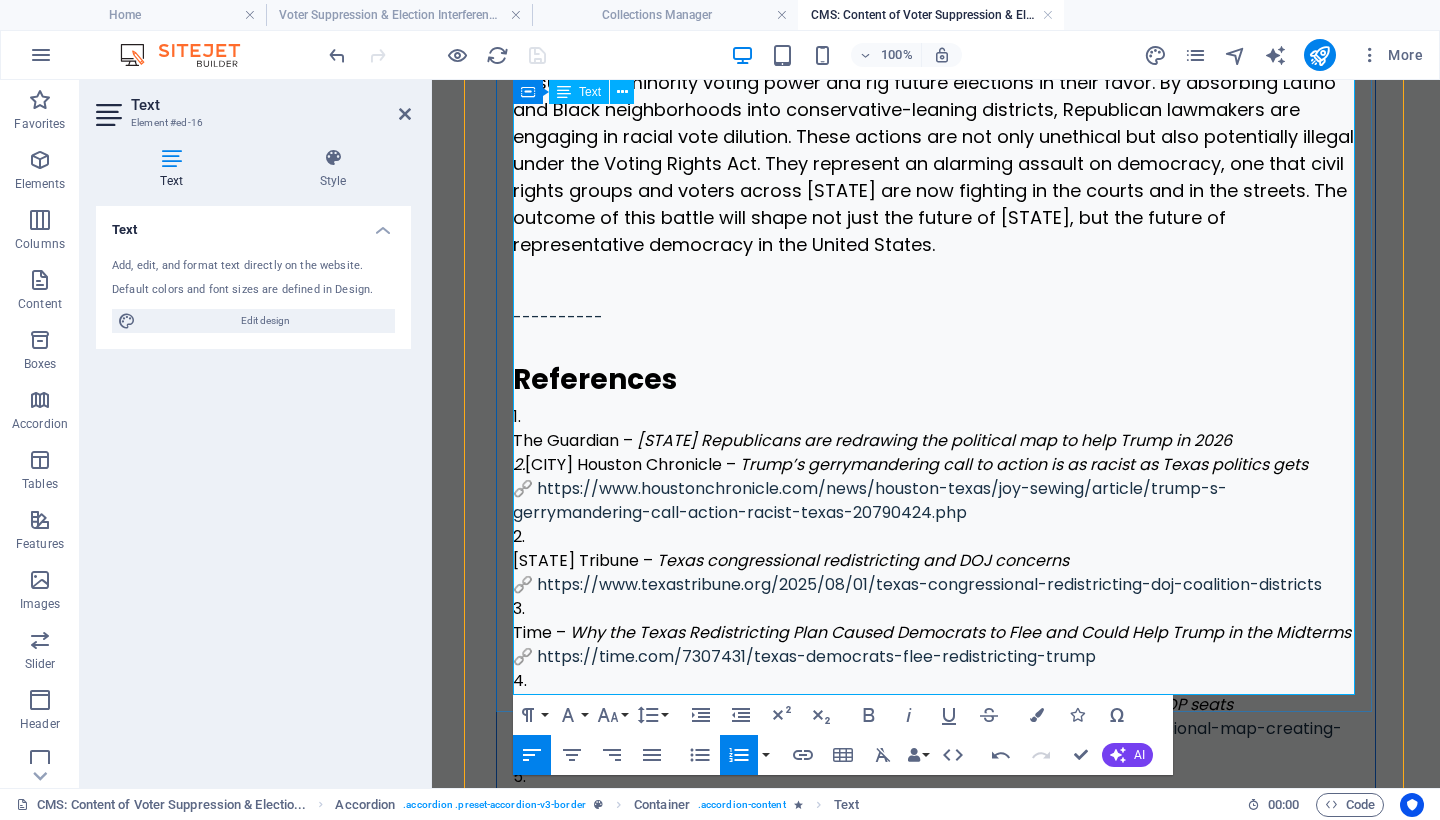 drag, startPoint x: 1010, startPoint y: 634, endPoint x: 966, endPoint y: 635, distance: 44.011364 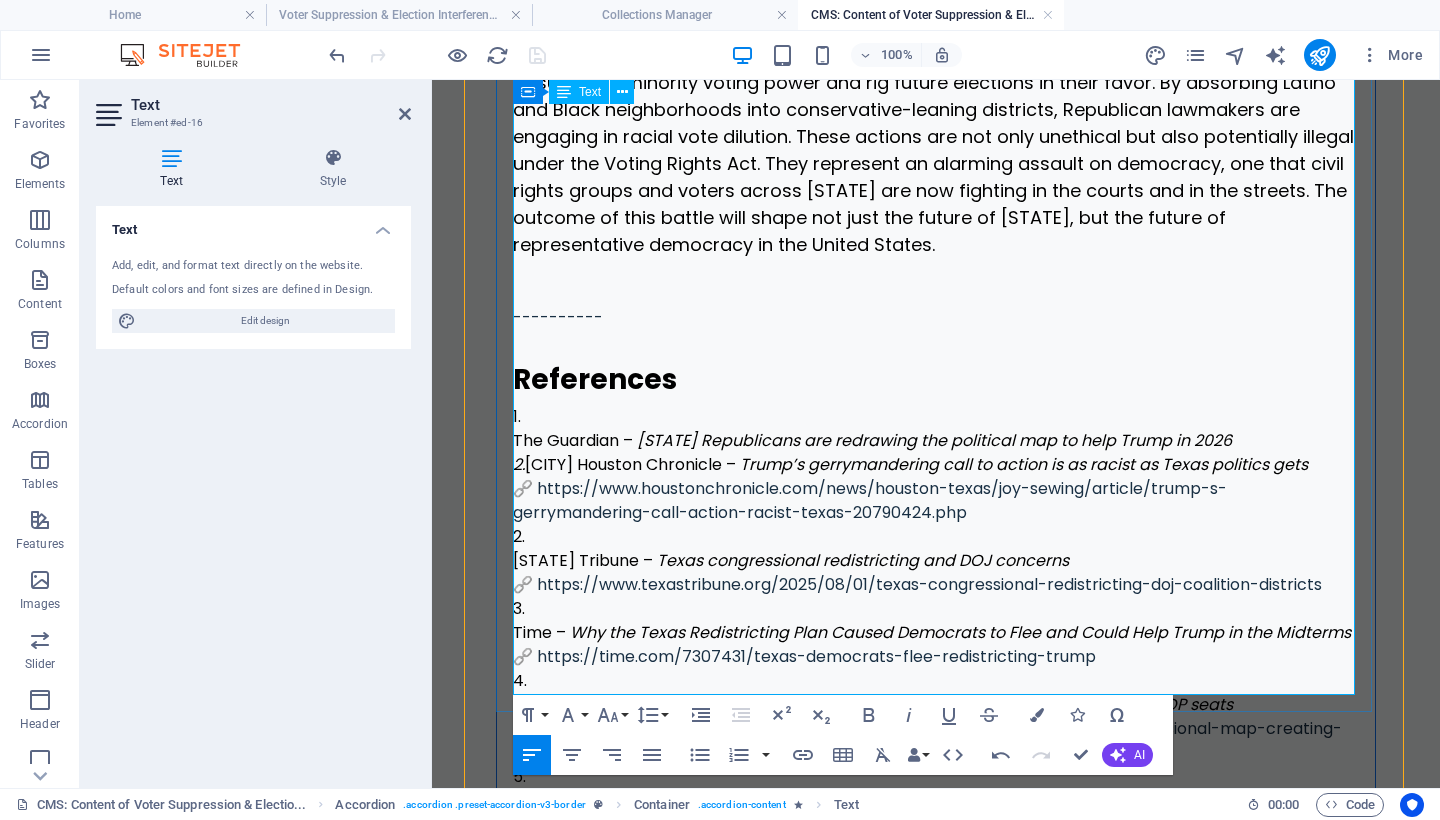 click on "Once the tool functionality is restored, I can reattempt live verification. Please let me know if you would like these links rechecked later or formatted in a citation style." at bounding box center (936, 941) 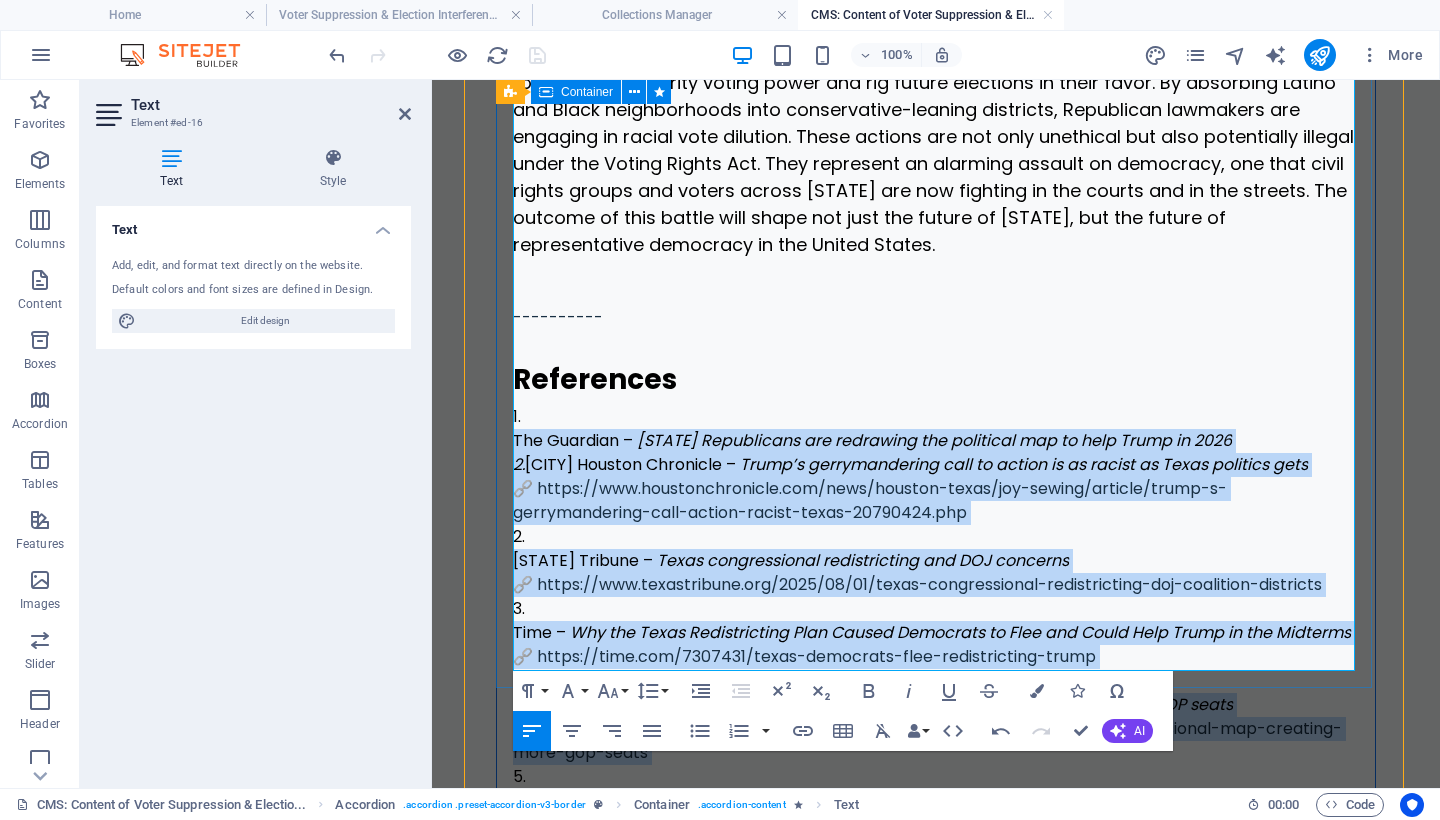 drag, startPoint x: 529, startPoint y: 610, endPoint x: 508, endPoint y: 206, distance: 404.5454 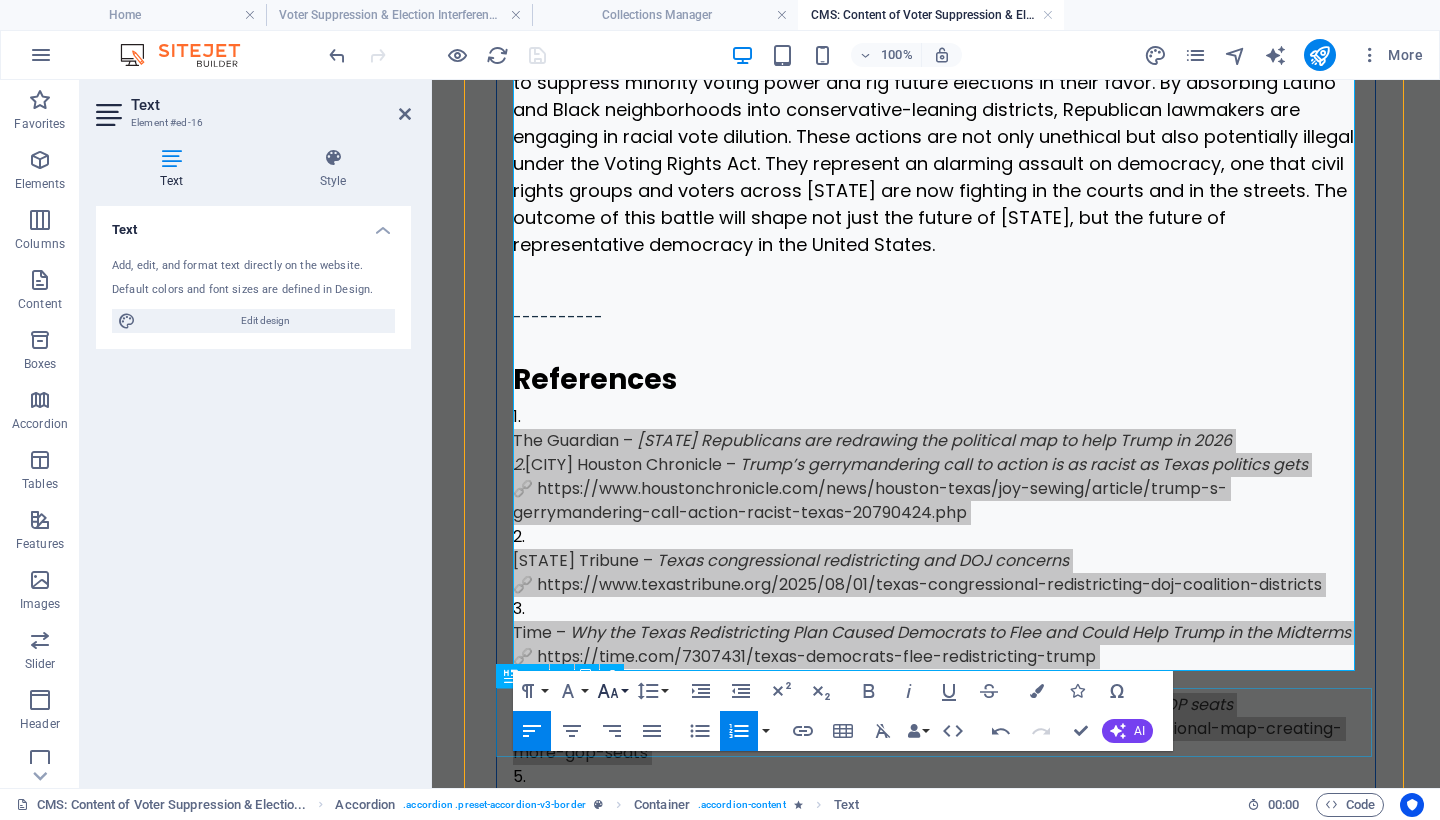 click 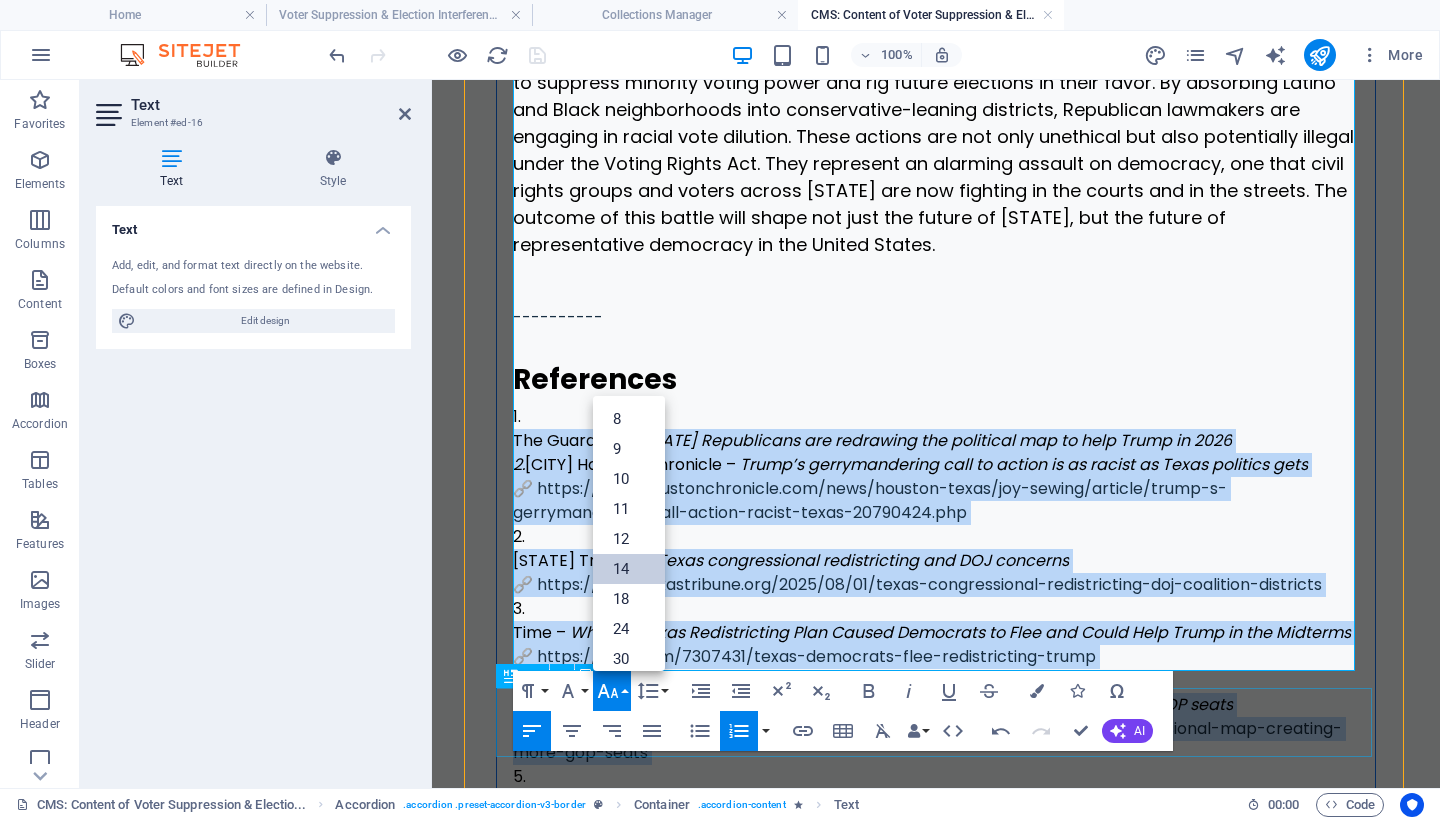 click on "14" at bounding box center (629, 569) 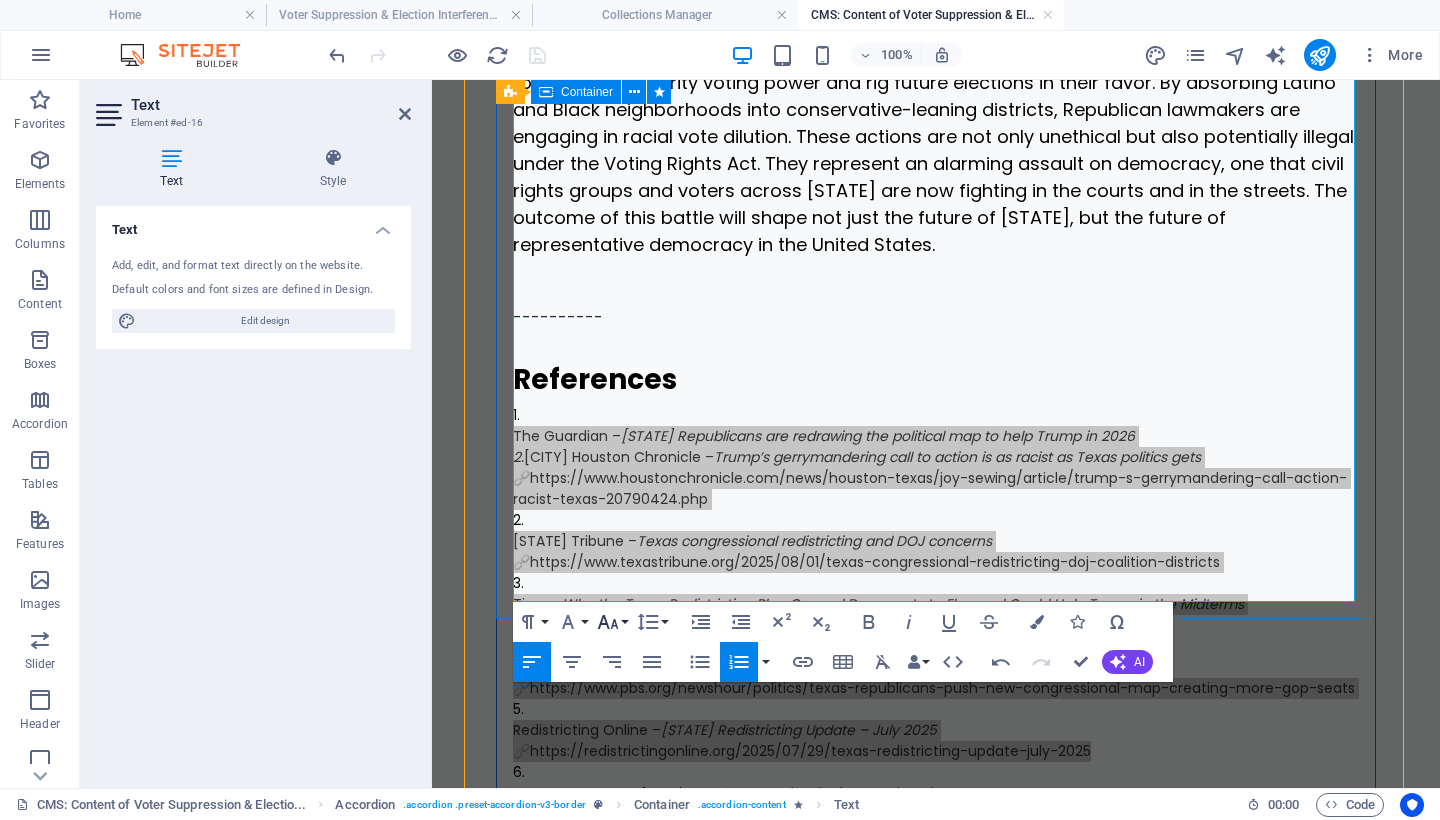 click 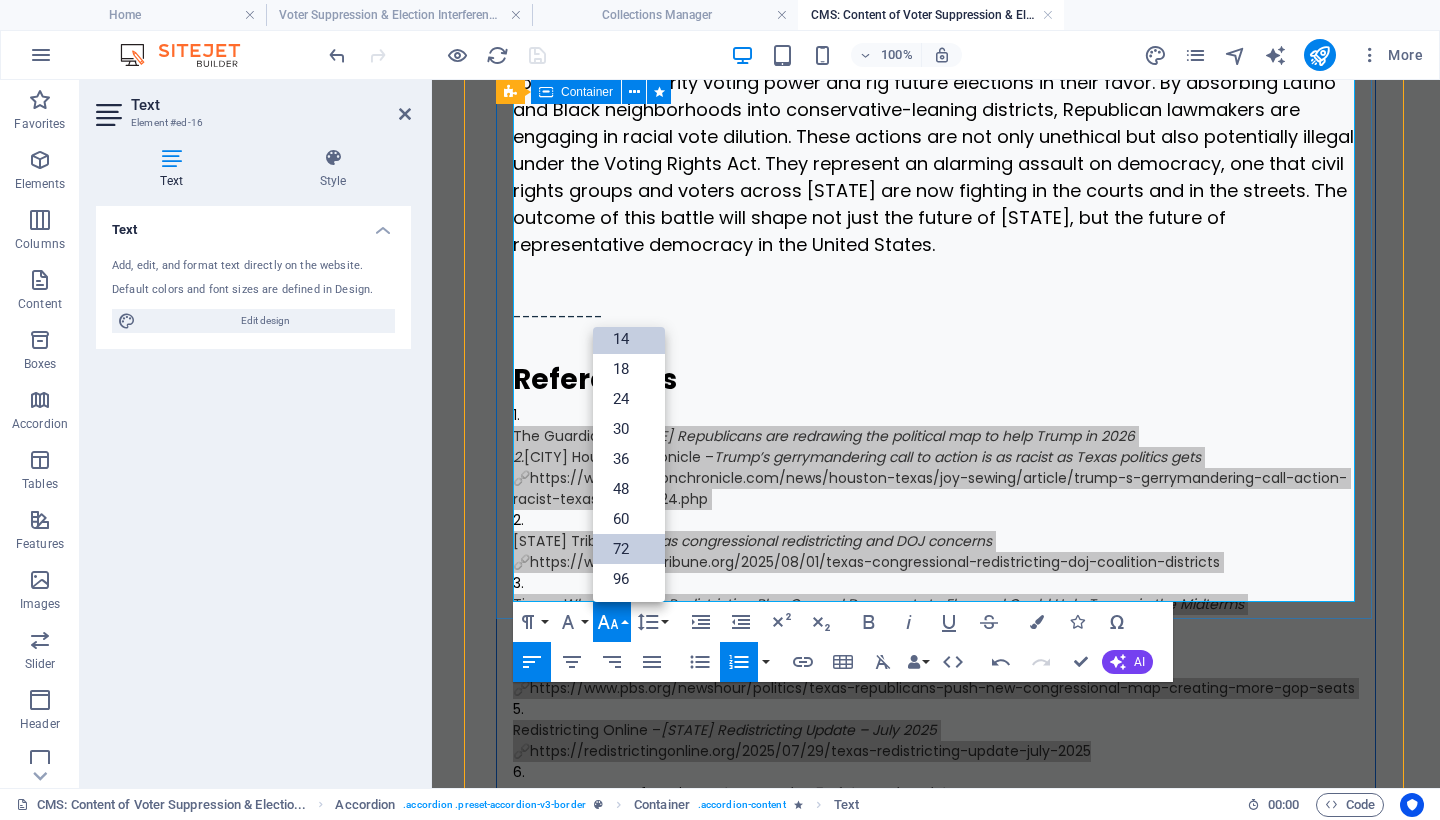 scroll, scrollTop: 161, scrollLeft: 0, axis: vertical 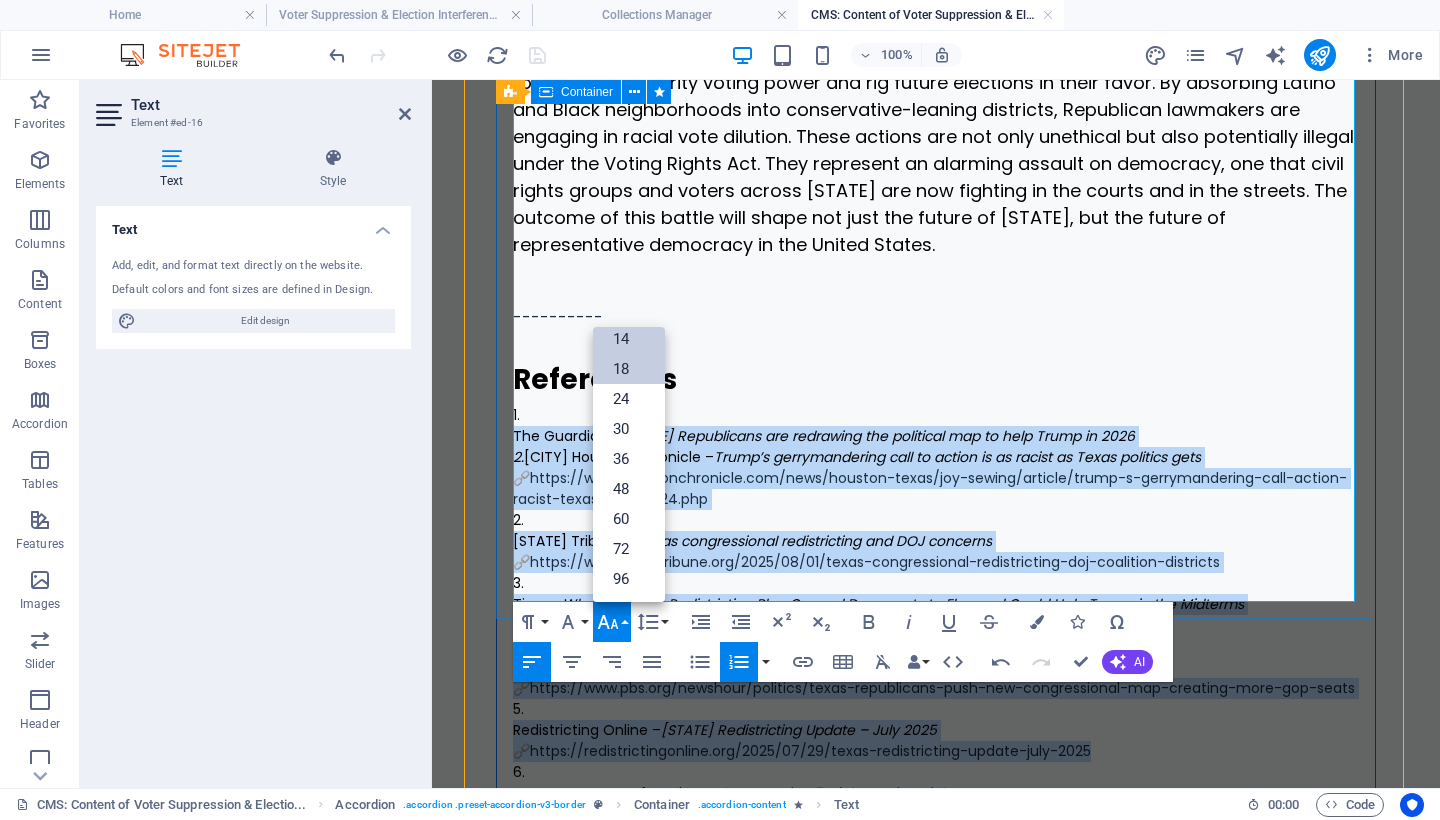 click on "18" at bounding box center (629, 369) 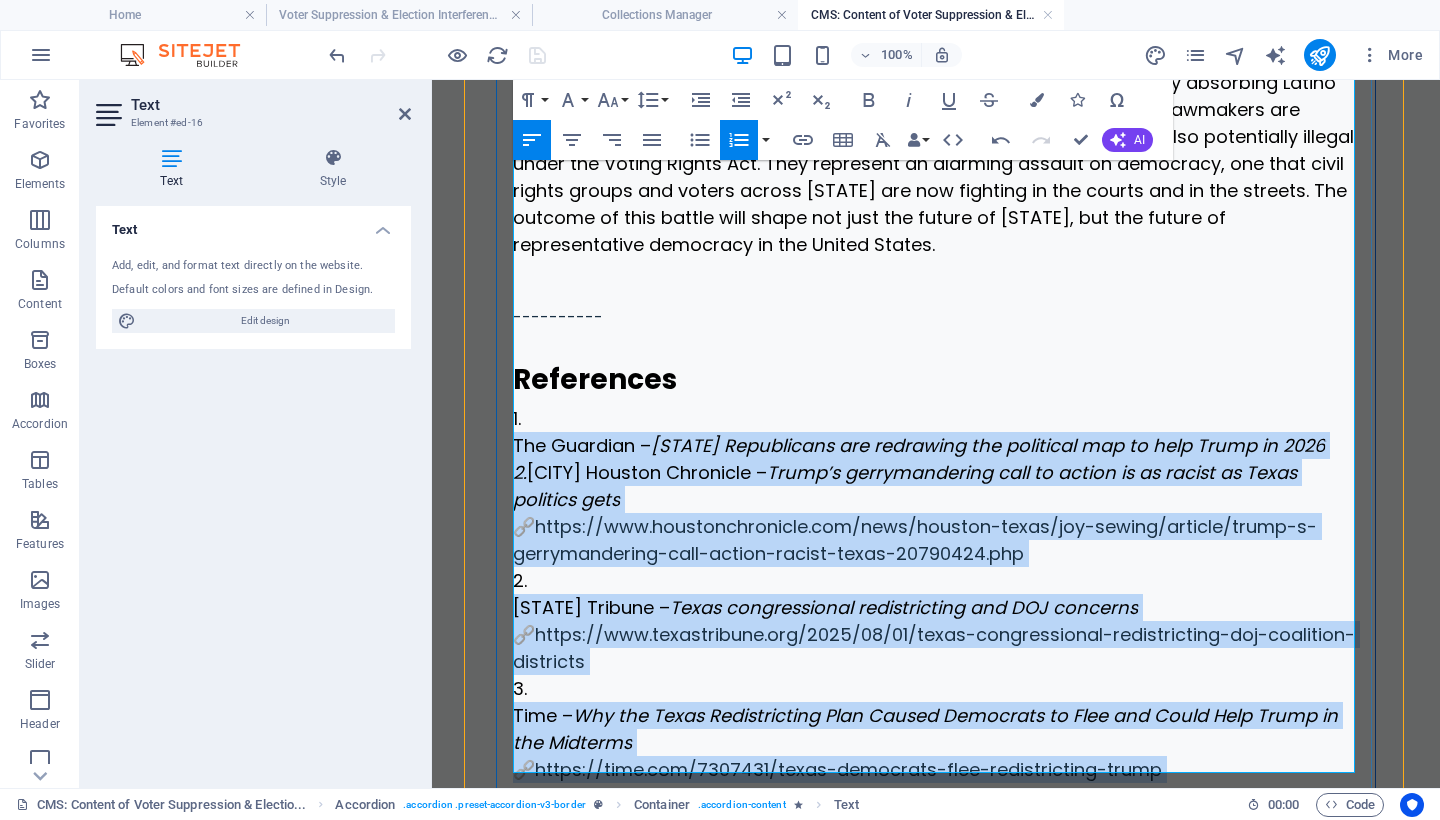 click on "The Guardian – Texas Republicans are redrawing the political map to help Trump in [YEAR] 2. Houston Chronicle – Trump’s gerrymandering call to action is as racist as Texas politics gets 🔗 https://www.houstonchronicle.com/news/houston-texas/joy-sewing/article/trump-s-gerrymandering-call-action-racist-texas-[YEAR]-[NUMBER].php" at bounding box center (936, 499) 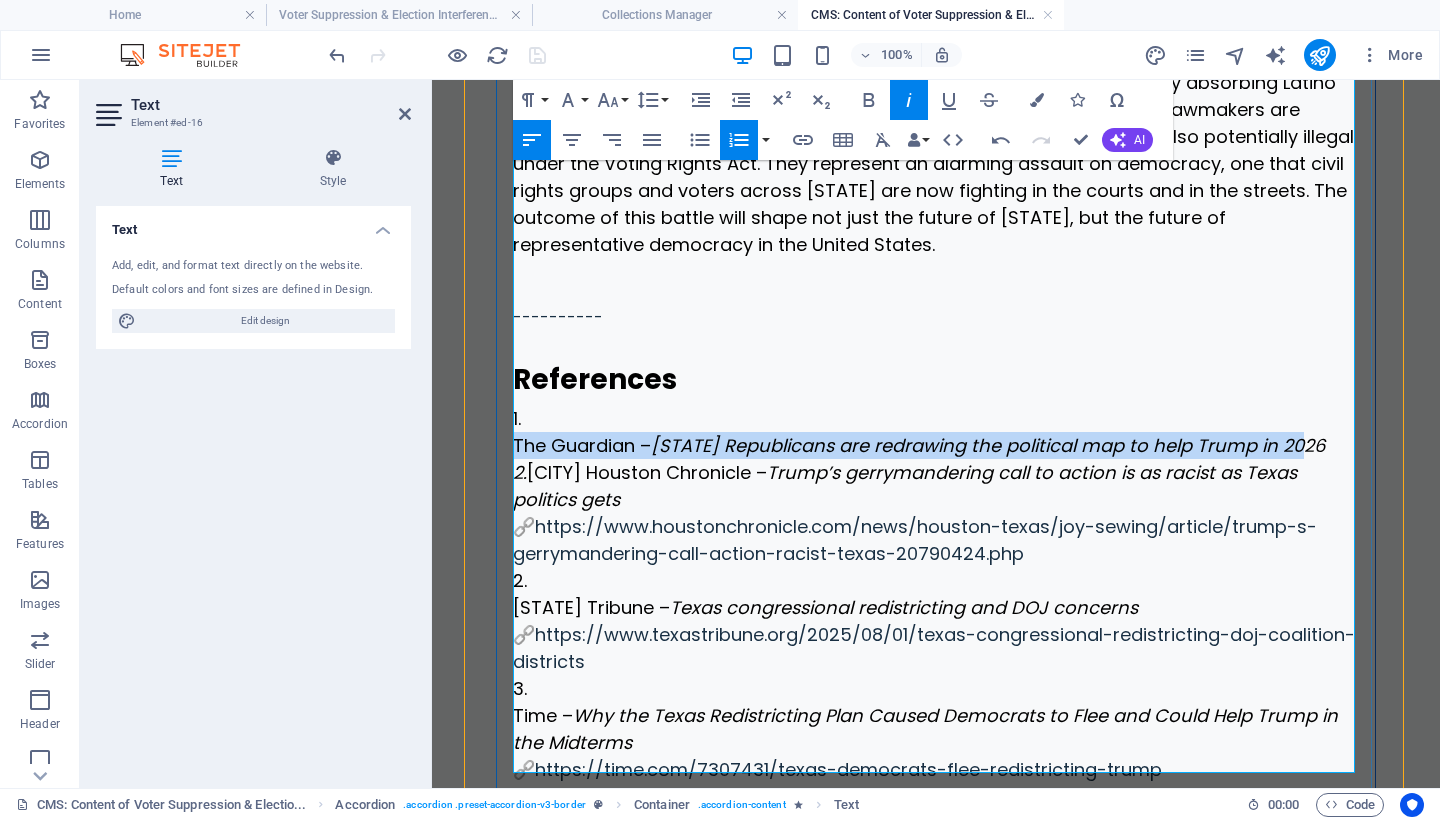 drag, startPoint x: 1336, startPoint y: 221, endPoint x: 528, endPoint y: 225, distance: 808.0099 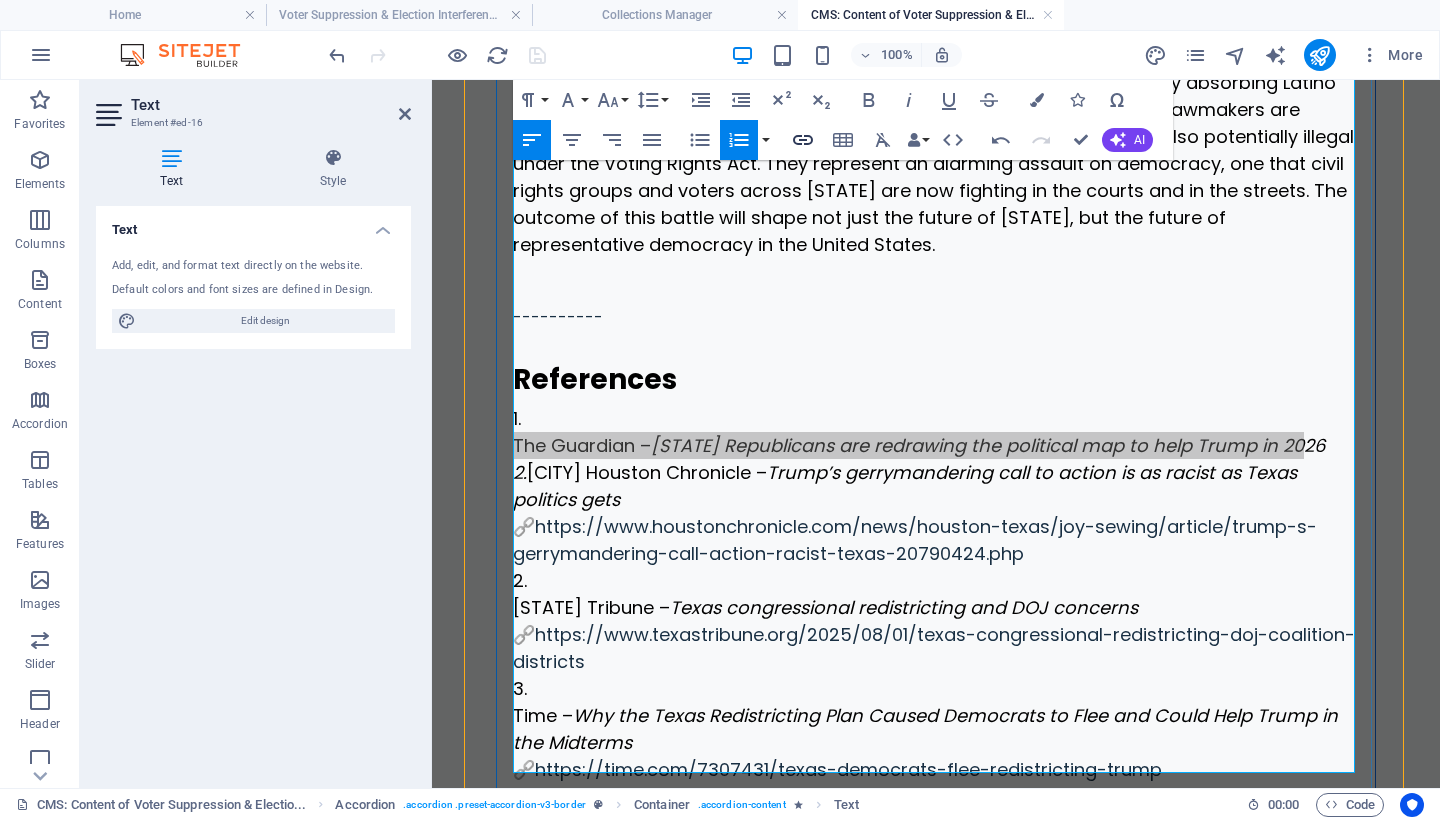 click 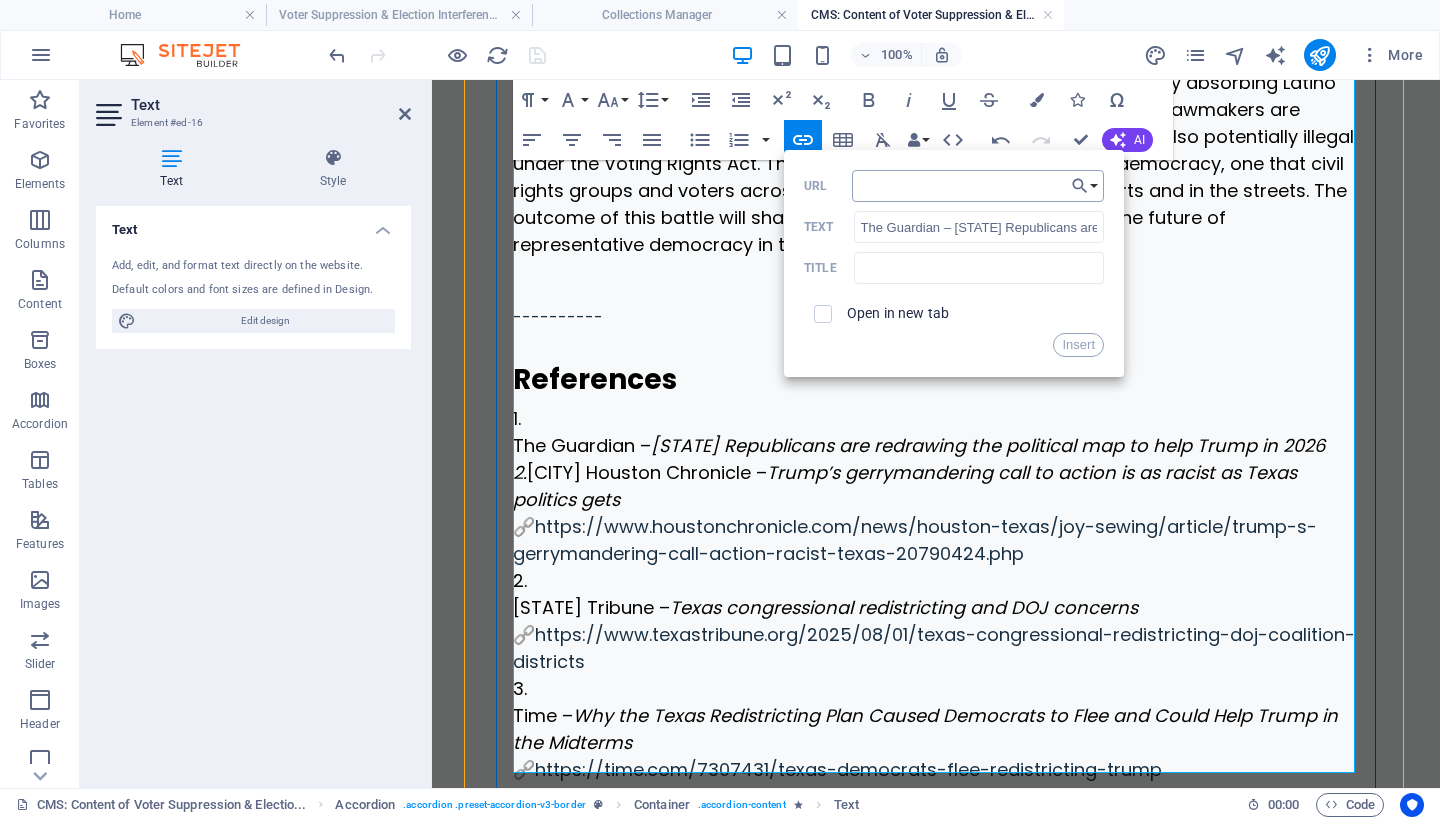 click on "URL" at bounding box center (978, 186) 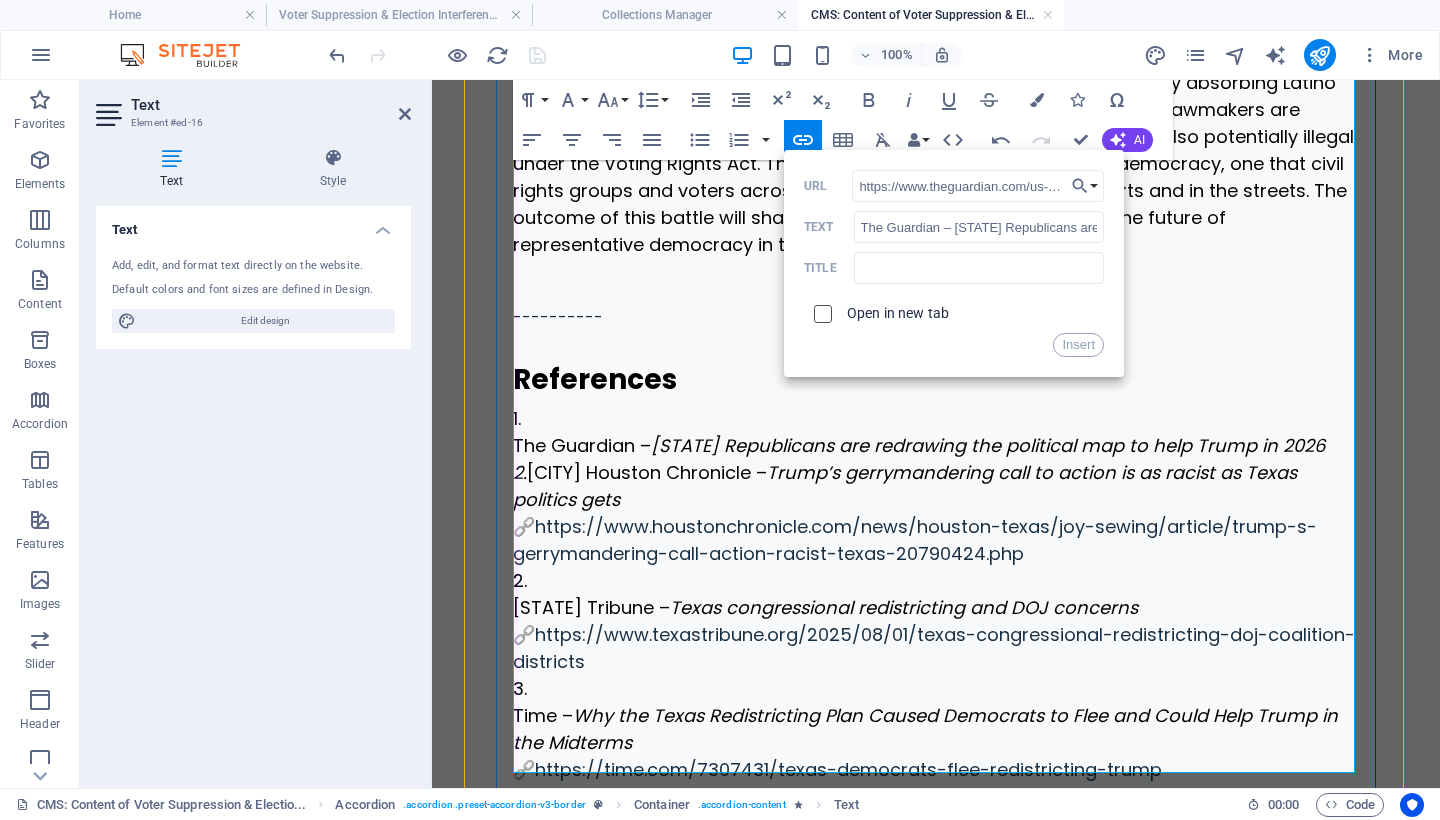 click at bounding box center (820, 311) 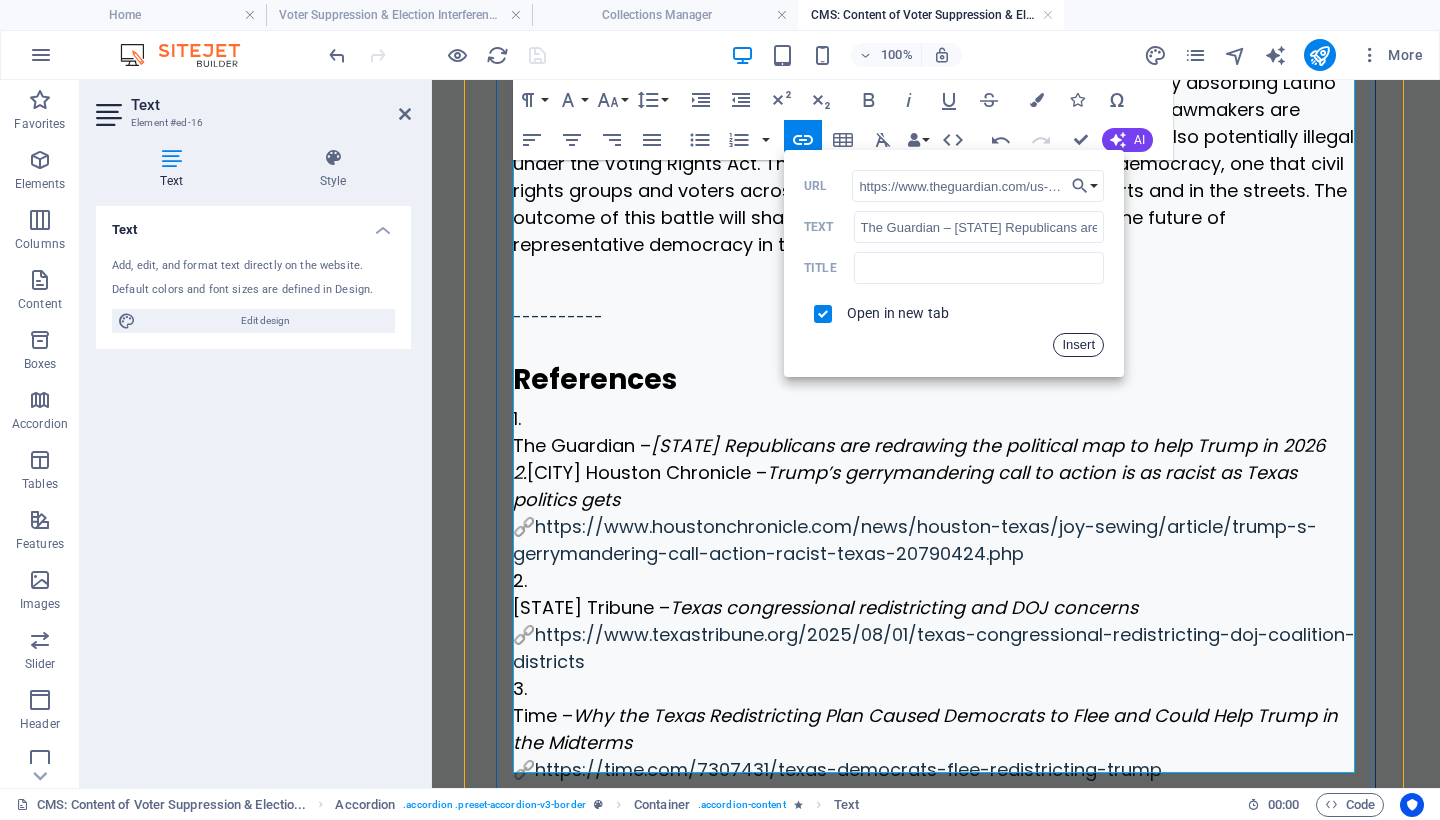 click on "Insert" at bounding box center (1078, 345) 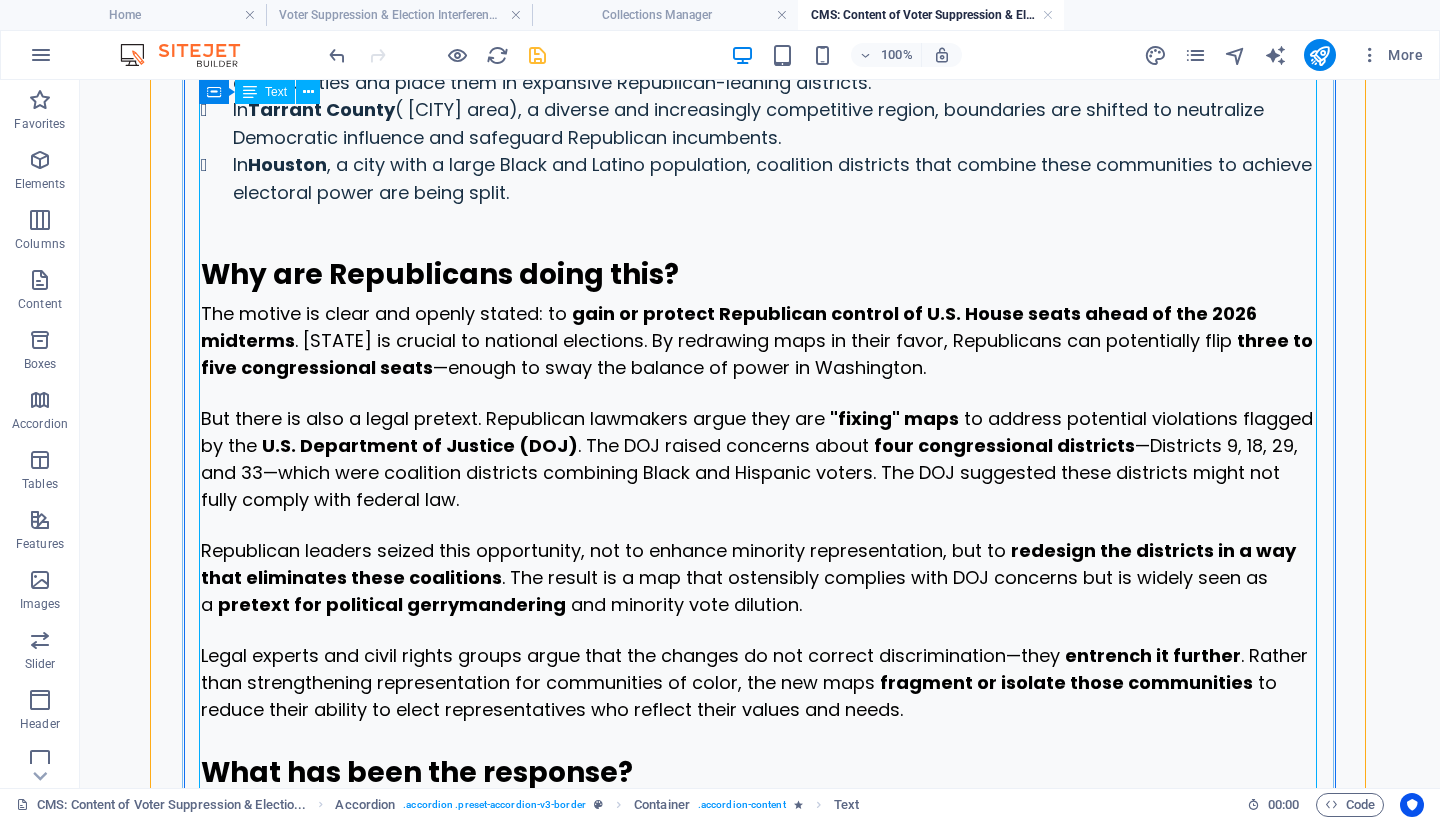 scroll, scrollTop: 5360, scrollLeft: 0, axis: vertical 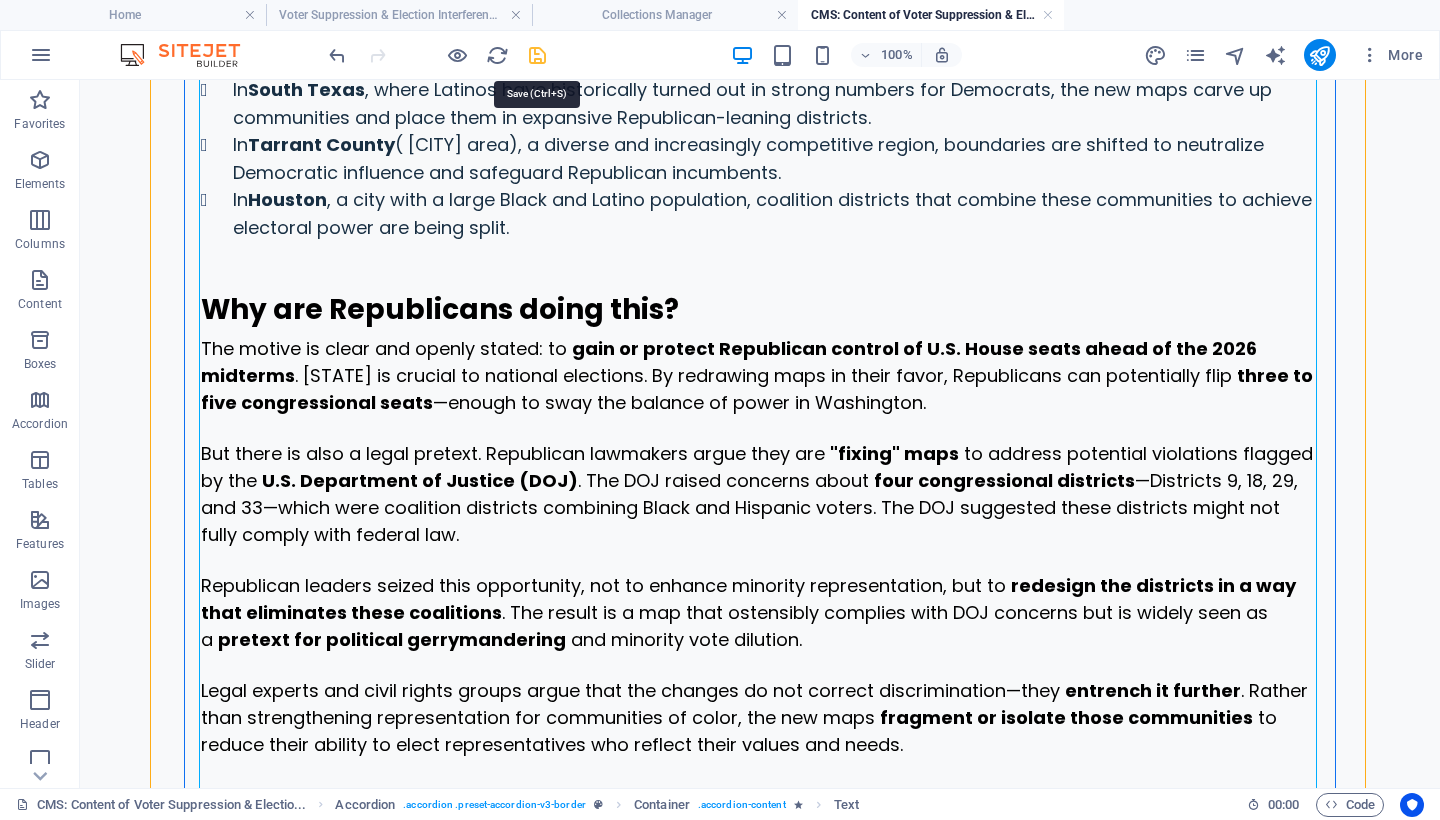 click at bounding box center [537, 55] 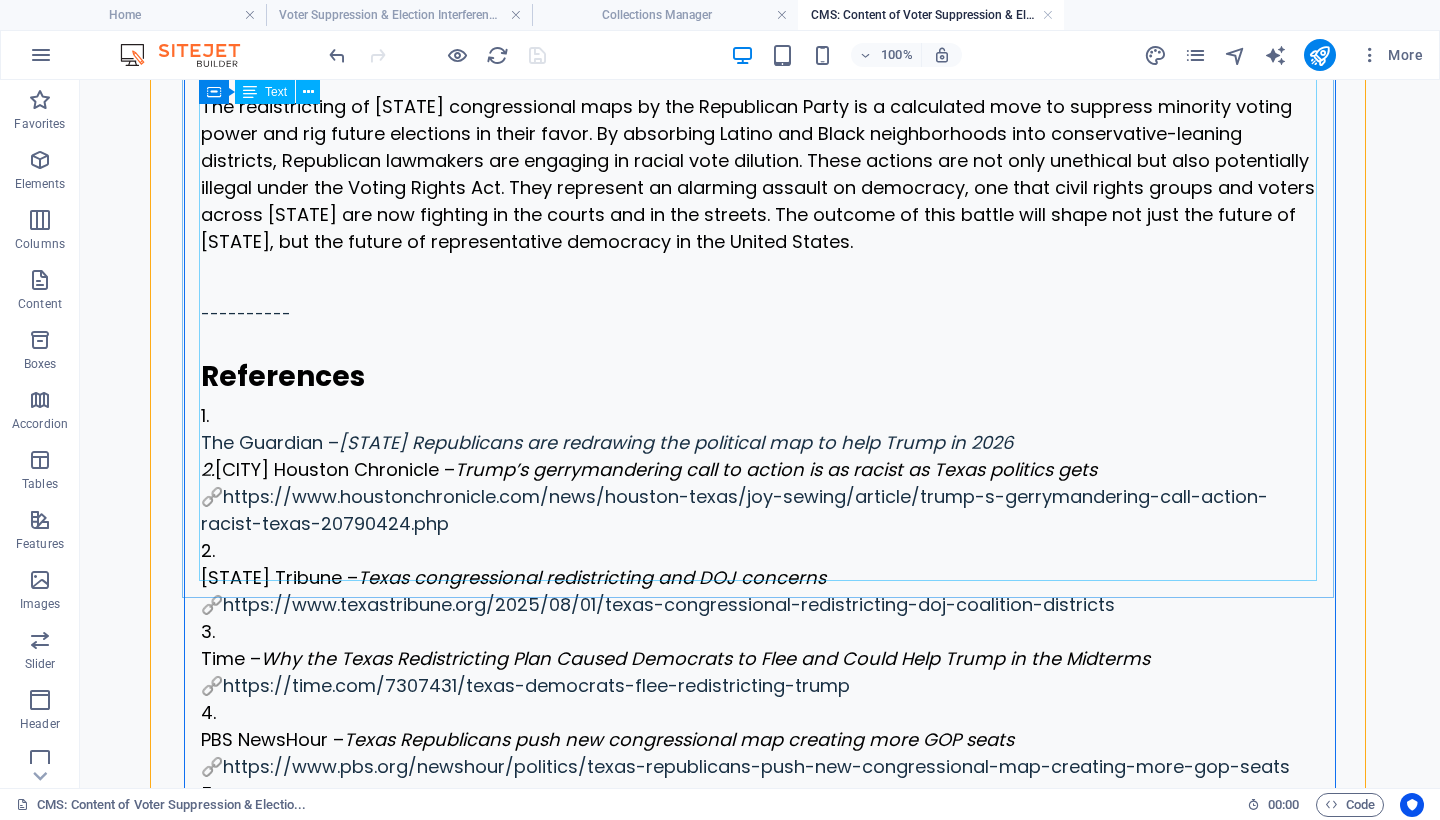 scroll, scrollTop: 6719, scrollLeft: 0, axis: vertical 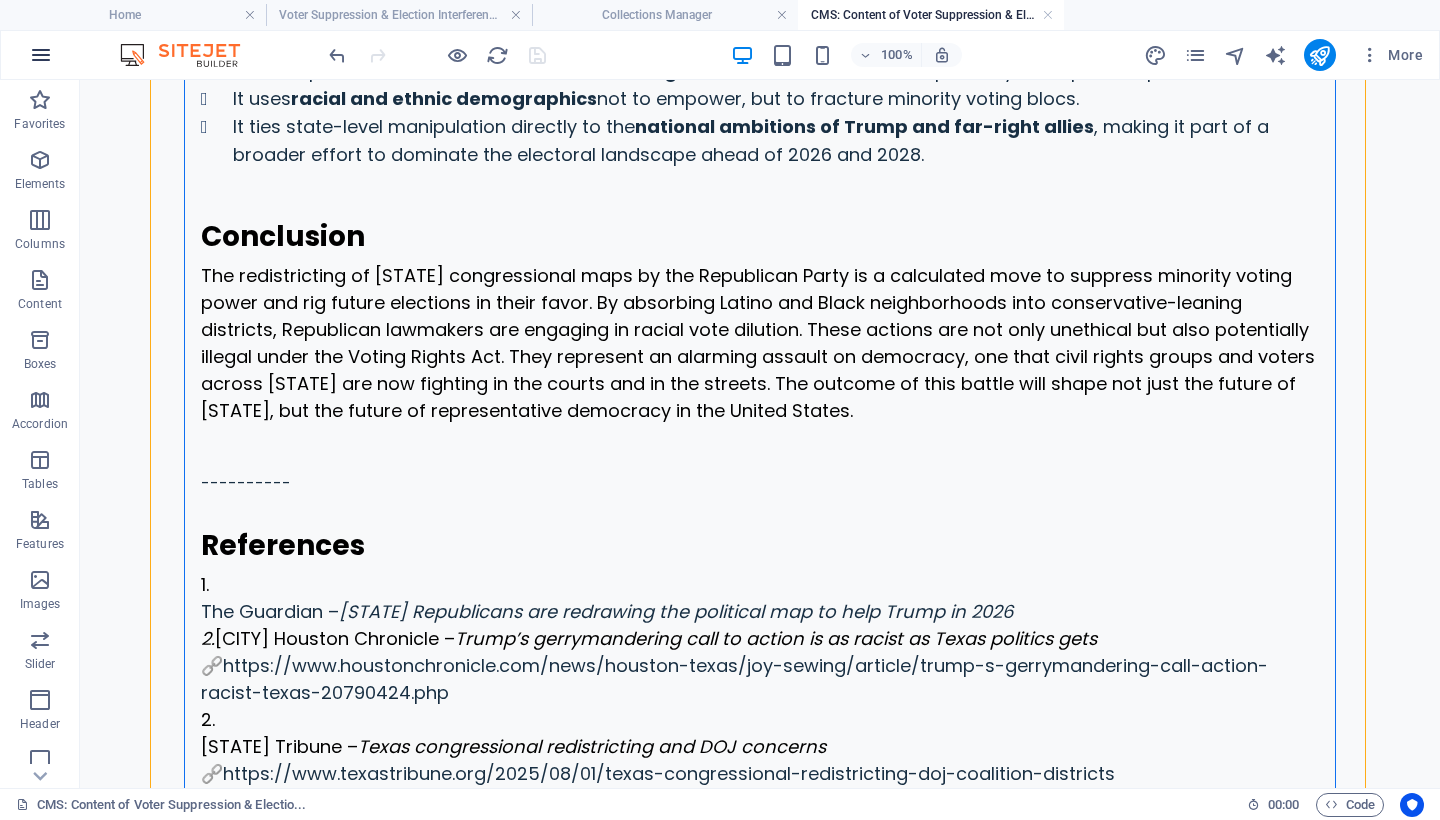 click at bounding box center (41, 55) 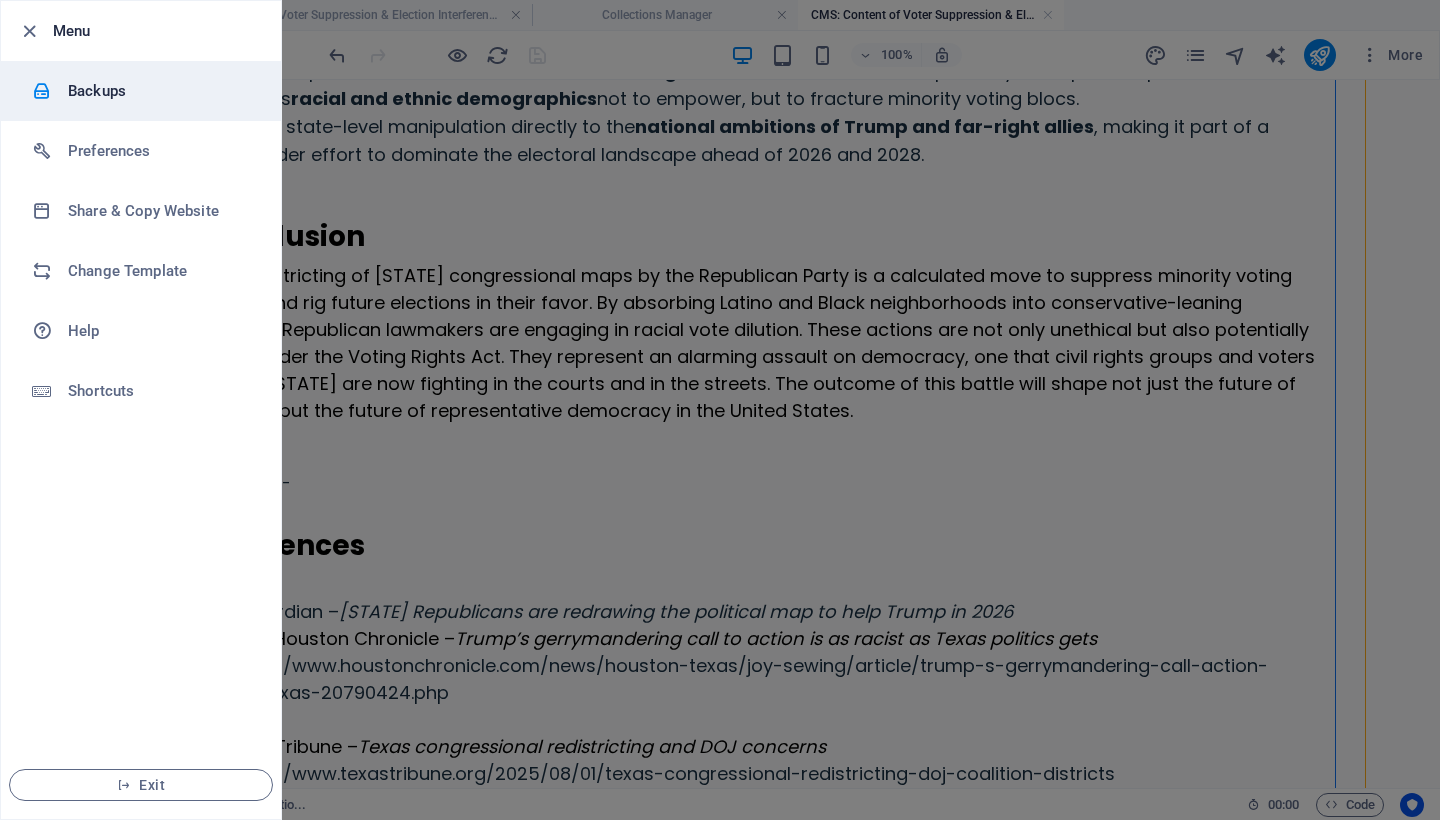 click on "Backups" at bounding box center (160, 91) 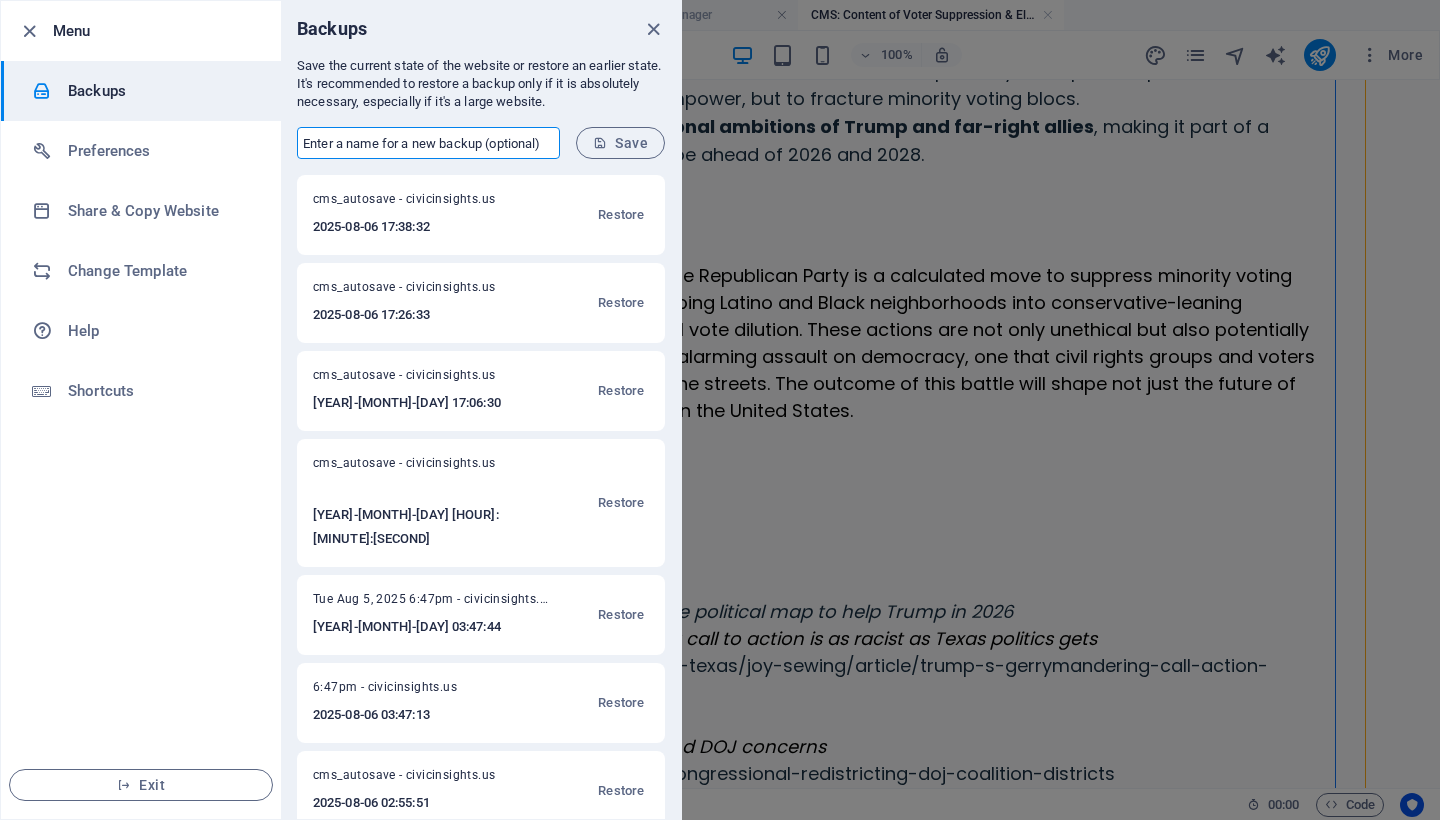 click at bounding box center [428, 143] 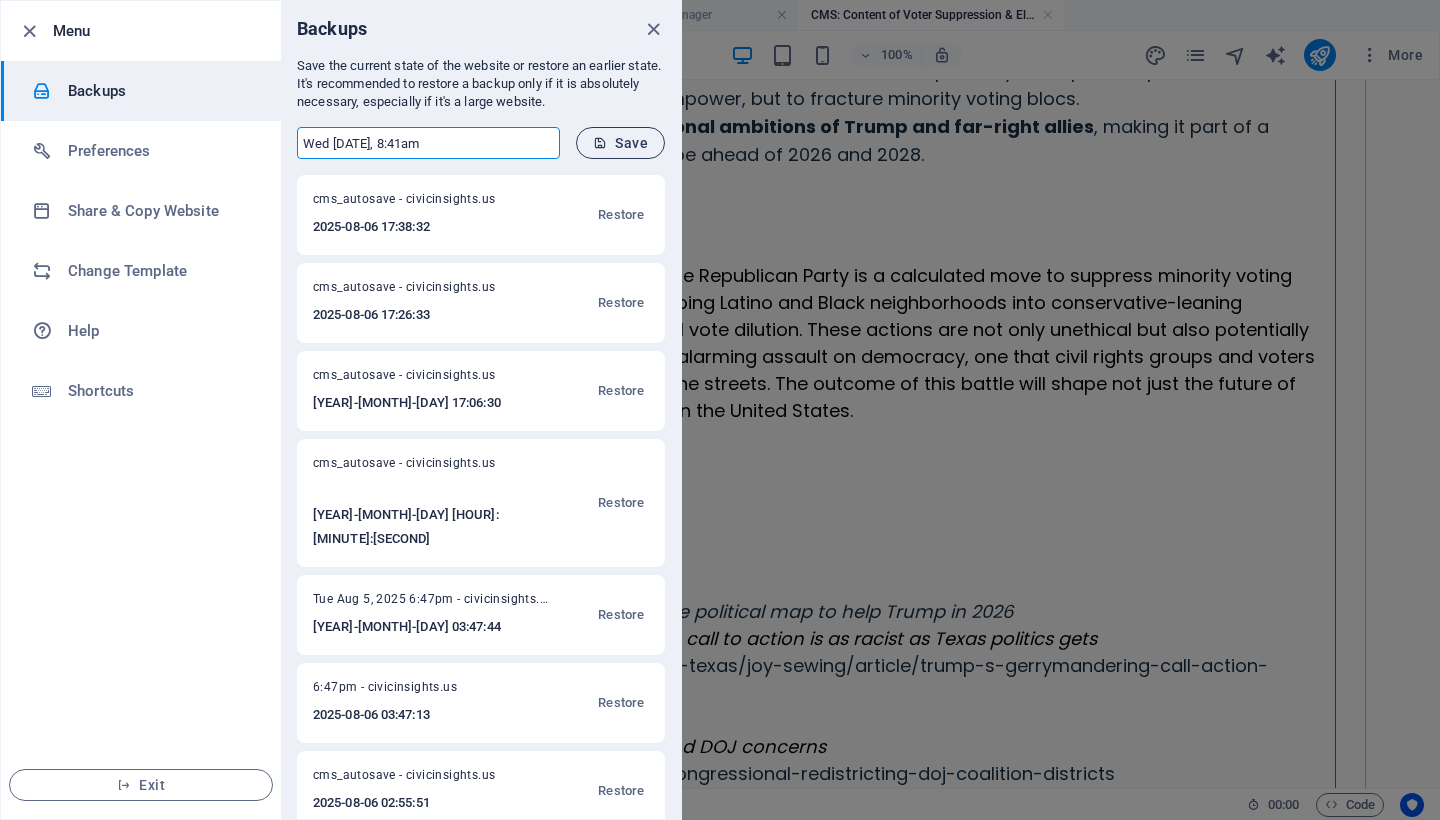click on "Save" at bounding box center (620, 143) 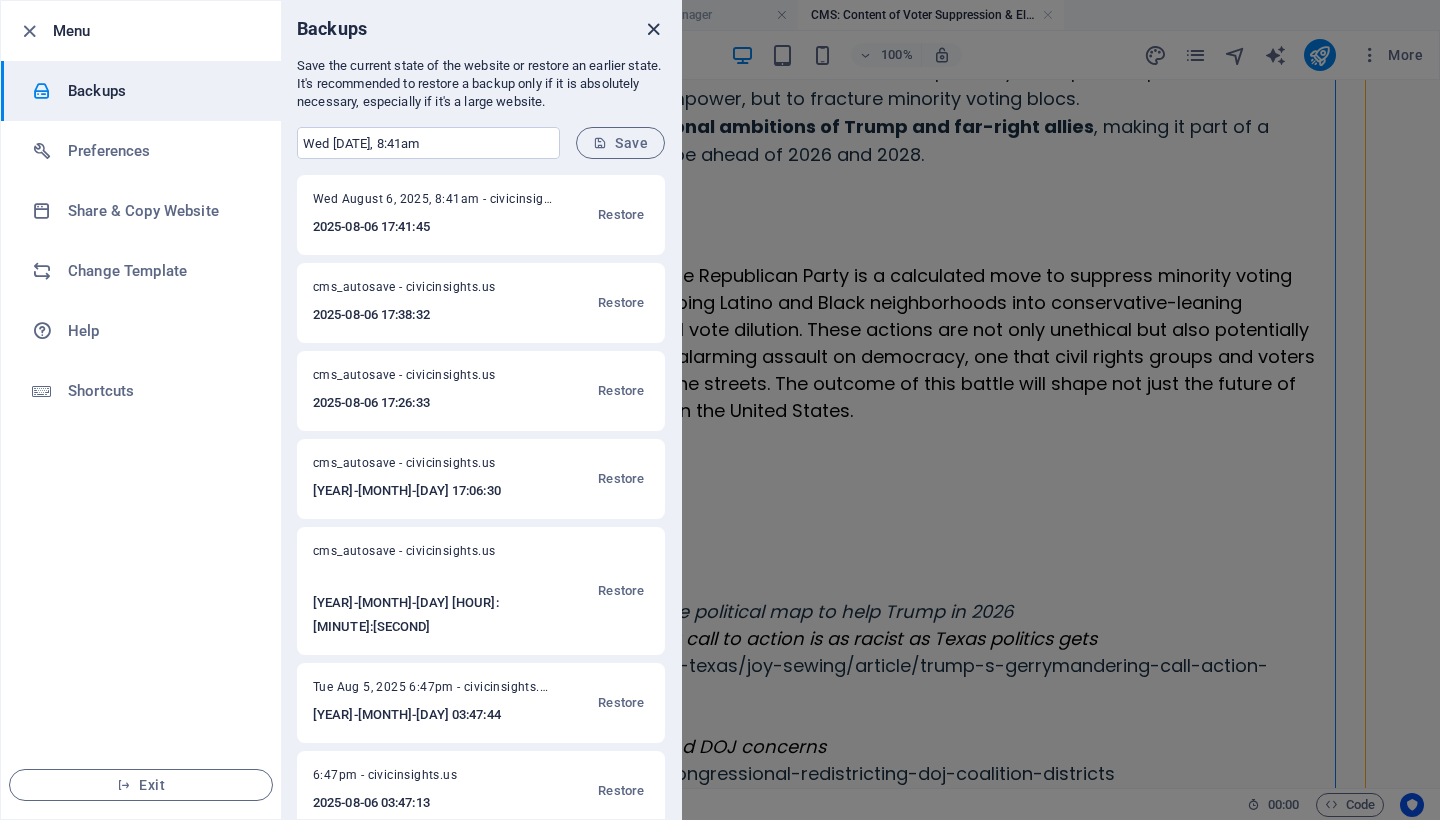click at bounding box center [653, 29] 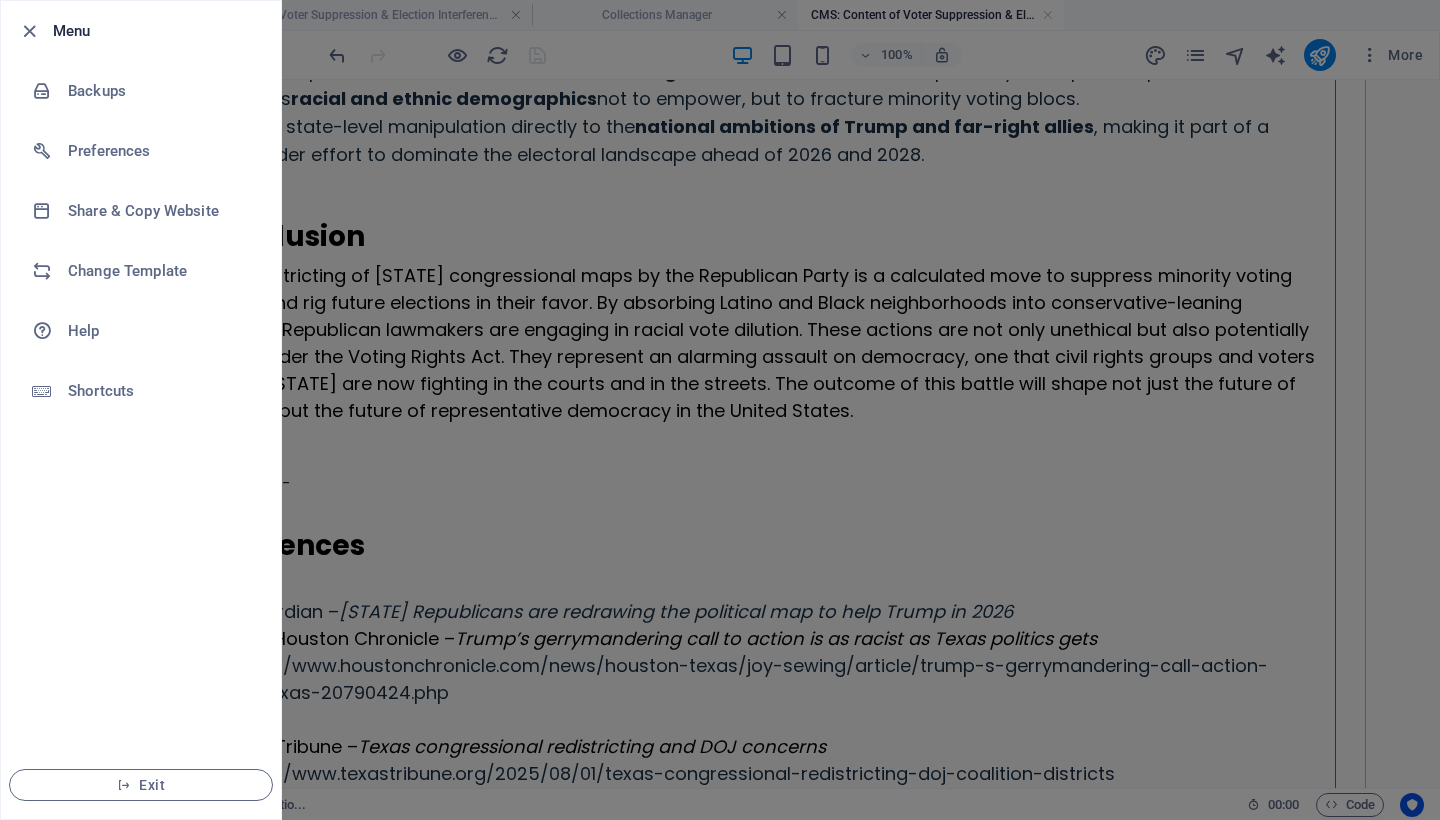 click at bounding box center [720, 410] 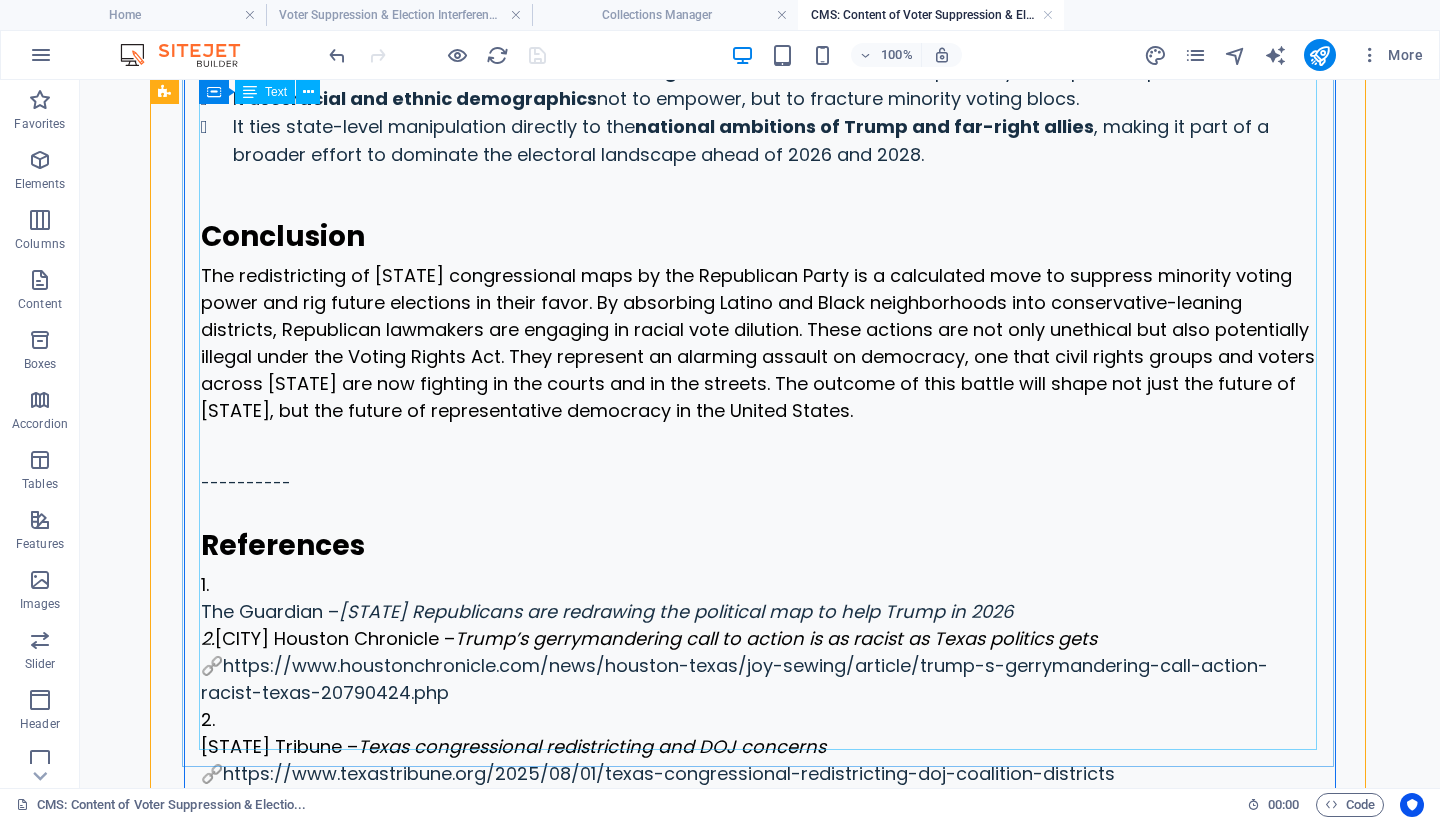 click on "Who is behind the redistricting effort? The [STATE] Republican Party —specifically the Republican-controlled [STATE] Legislature, led by Governor Greg Abbott —initiated an aggressive redrawing of congressional district maps during a special legislative session that began in late July 2025 . This redistricting process is unusual because it is occurring mid-decade , not in the standard post-census cycle. The move has been heavily influenced by former President Donald Trump , who publicly urged [STATE] Republicans to redraw maps to secure more seats in Congress for the Republican Party. Trump's directive was not vague. In a rally and multiple public statements, he openly called on [STATE] Republicans to “do redistricting now” and to “fix the maps” gerrymandering . What is gerrymandering and racial vote dilution? Gerrymandering is the manipulation of electoral district boundaries to give an unfair advantage to a political party. Racial vote dilution "Cracking"" at bounding box center (760, -565) 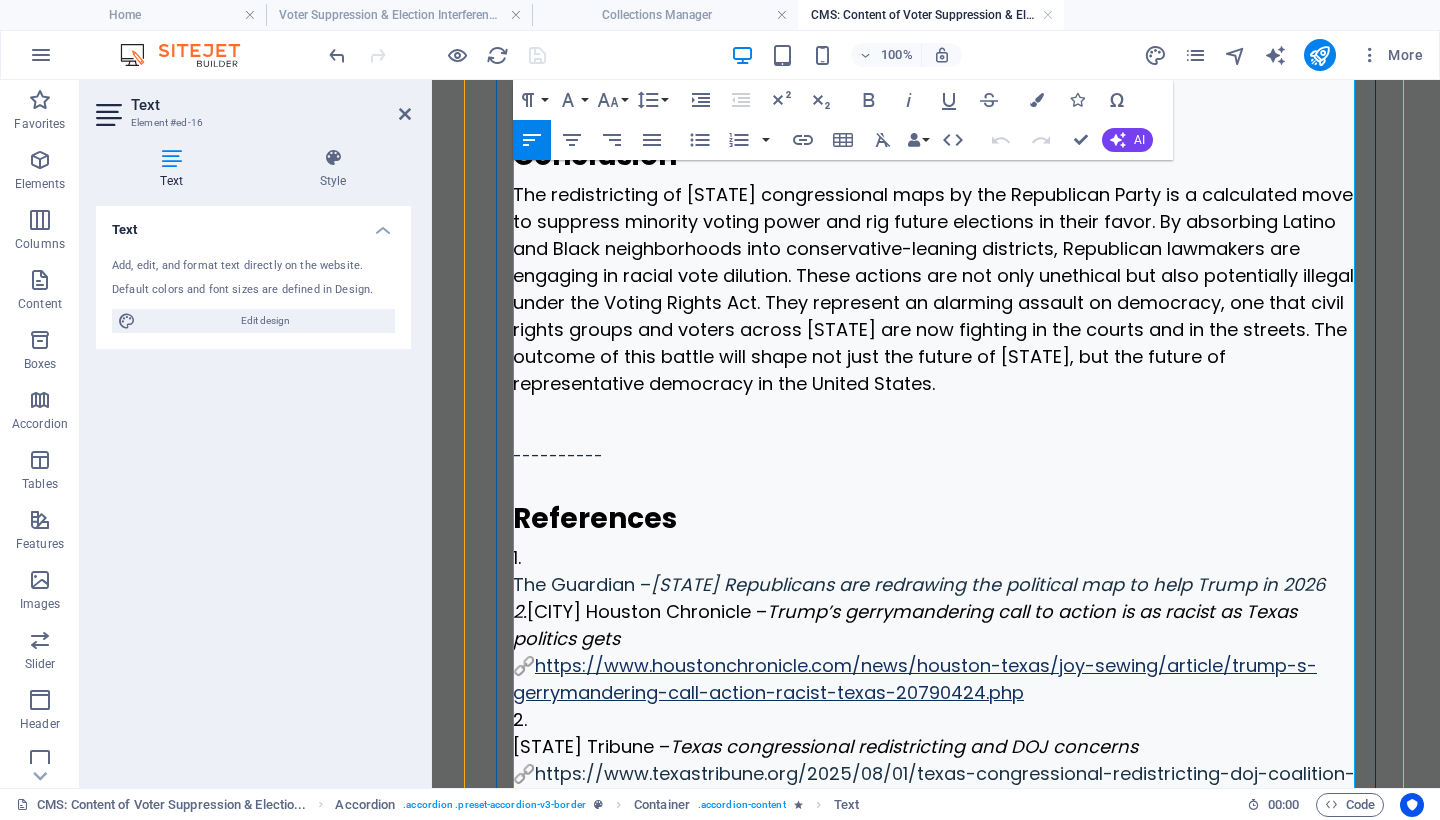 scroll, scrollTop: 8072, scrollLeft: 0, axis: vertical 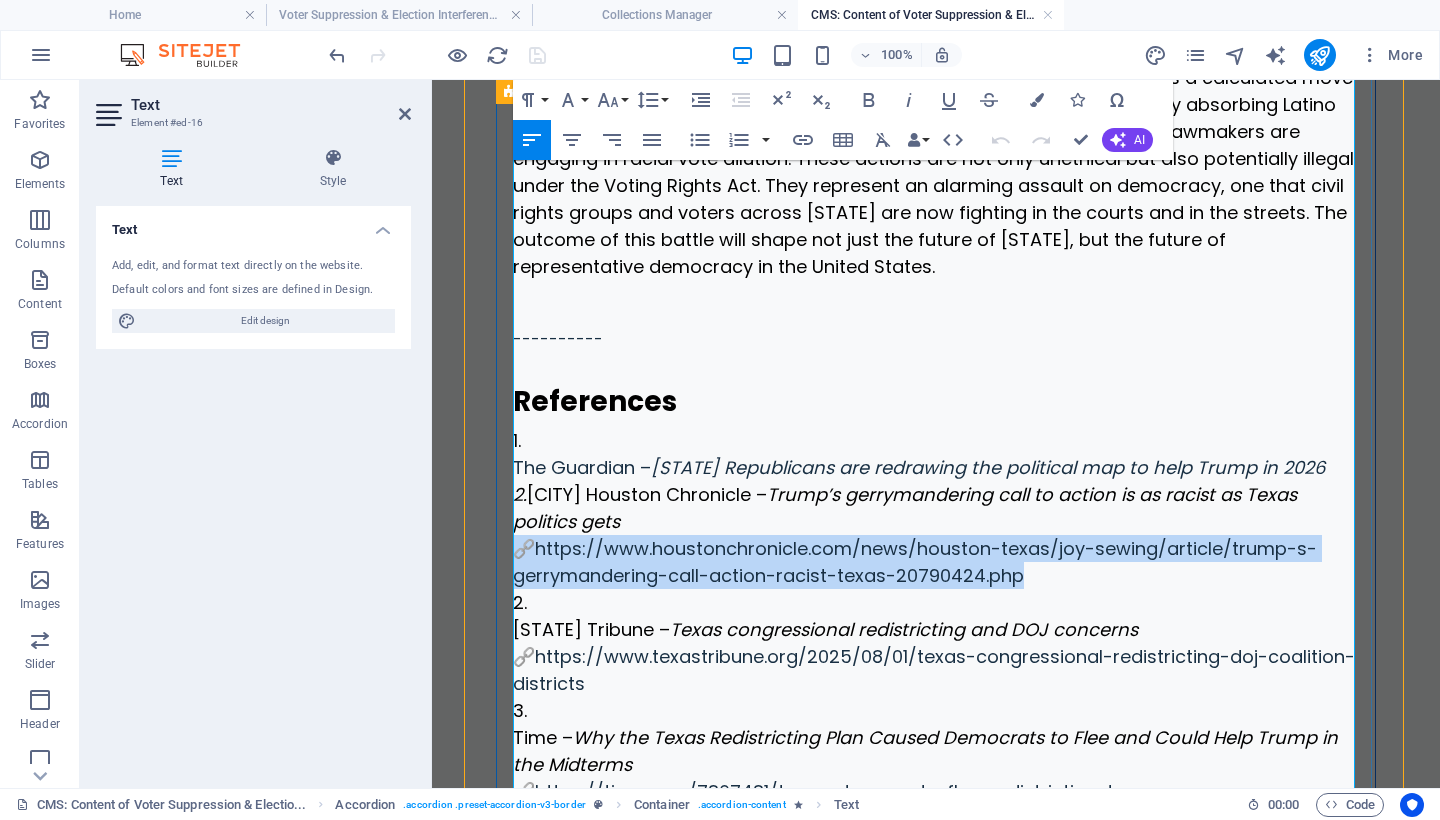 drag, startPoint x: 1028, startPoint y: 357, endPoint x: 504, endPoint y: 327, distance: 524.8581 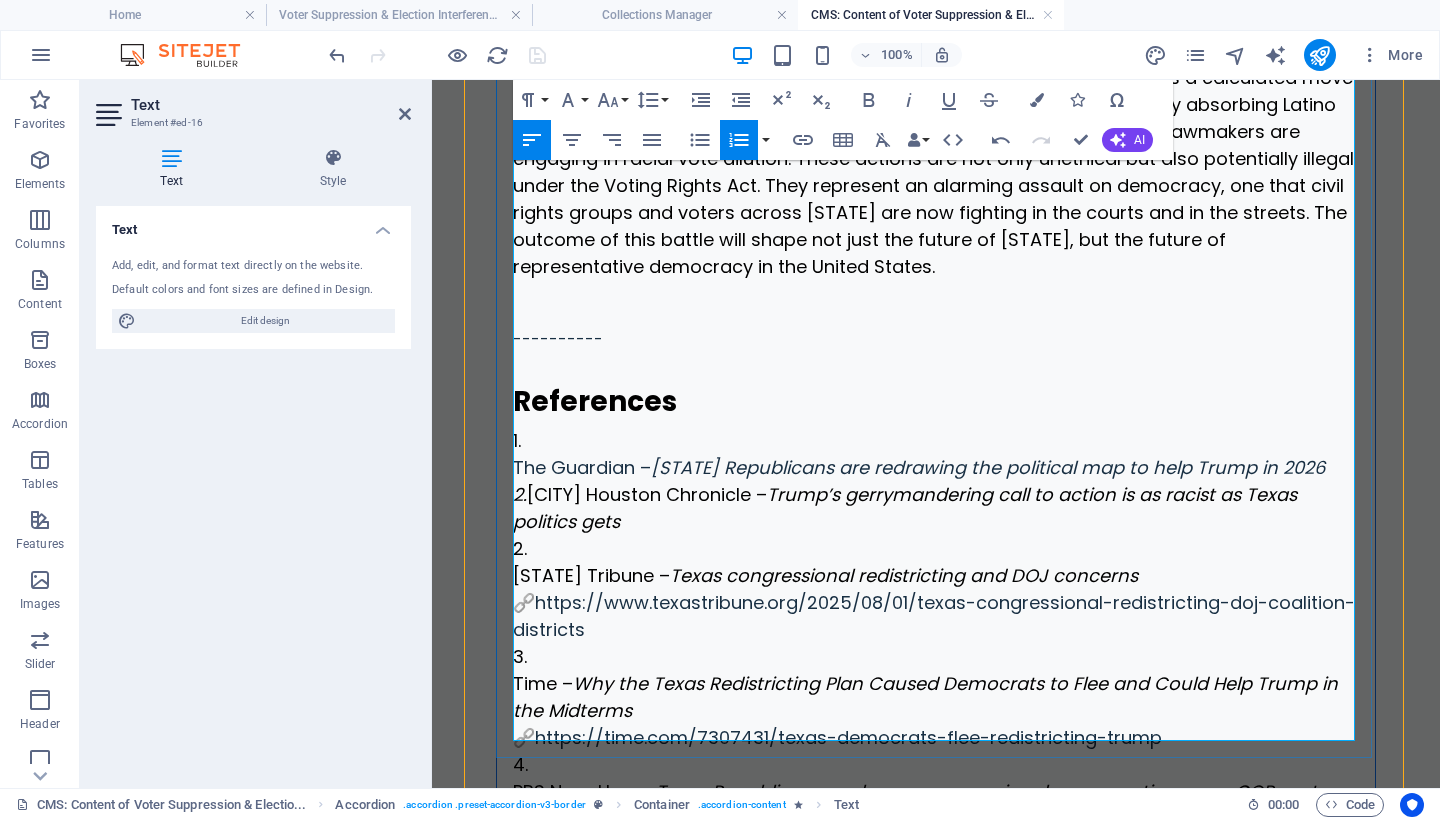 drag, startPoint x: 574, startPoint y: 300, endPoint x: 530, endPoint y: 275, distance: 50.606323 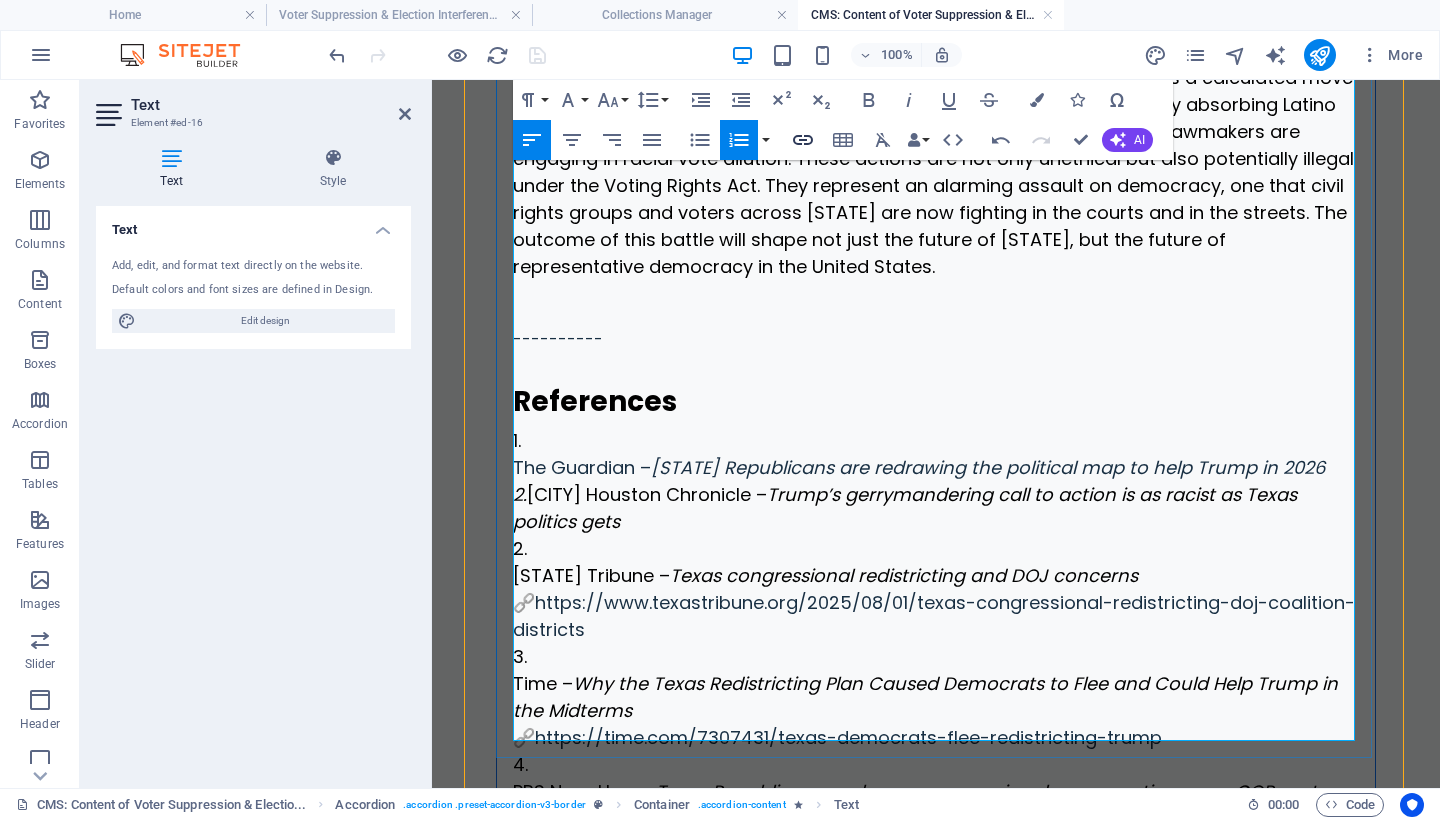 click 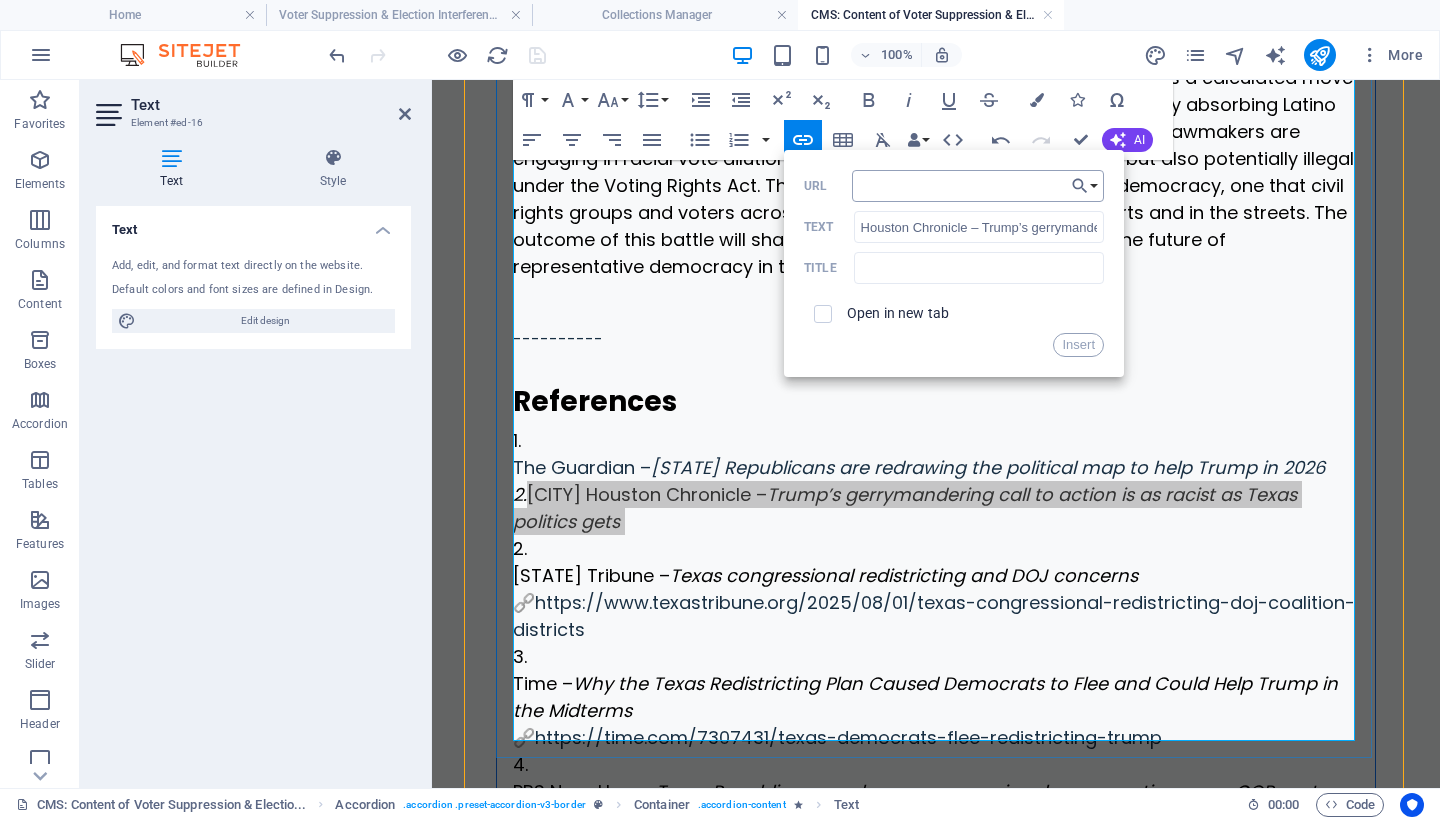 click on "URL" at bounding box center (978, 186) 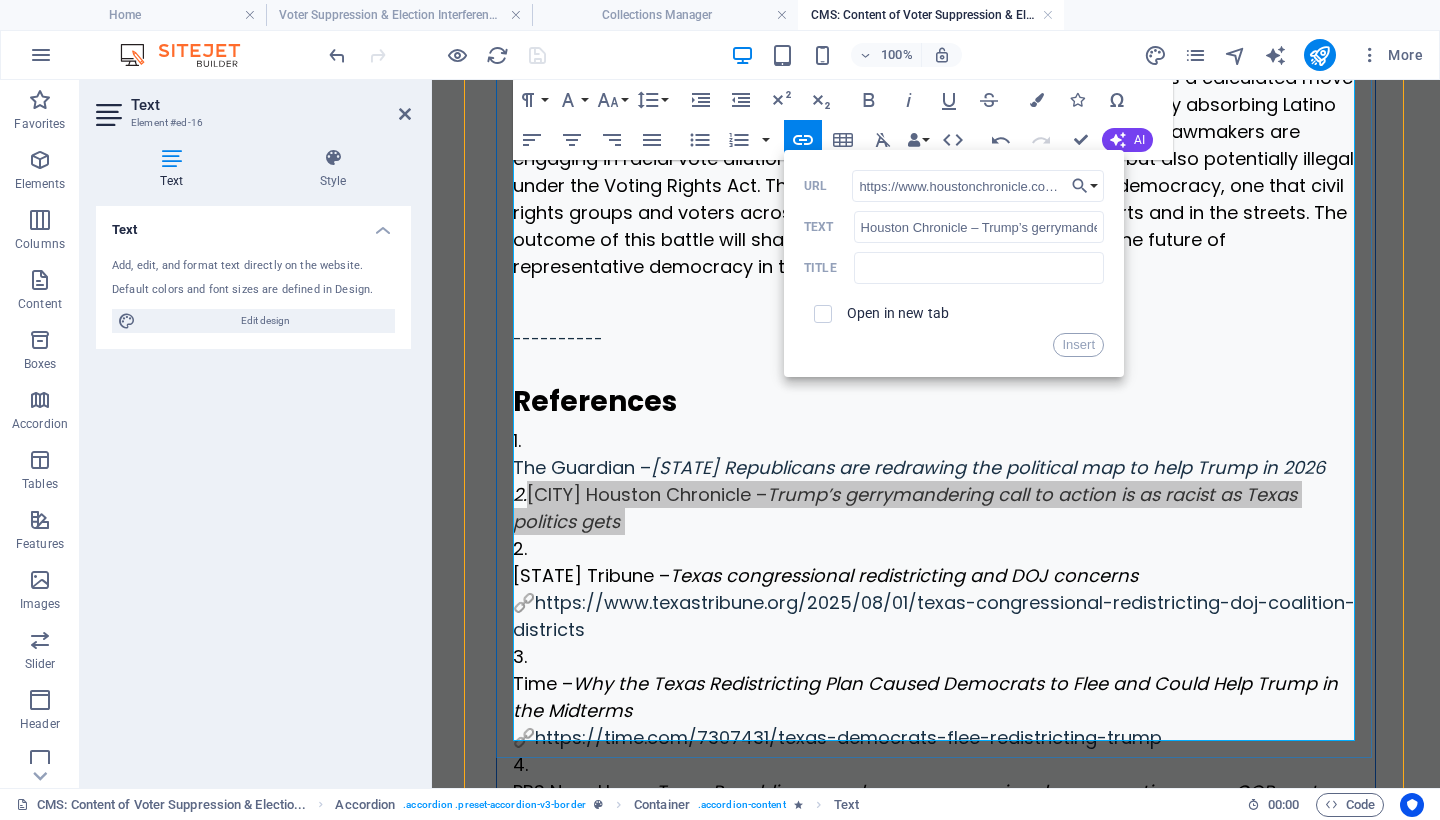 click at bounding box center [823, 314] 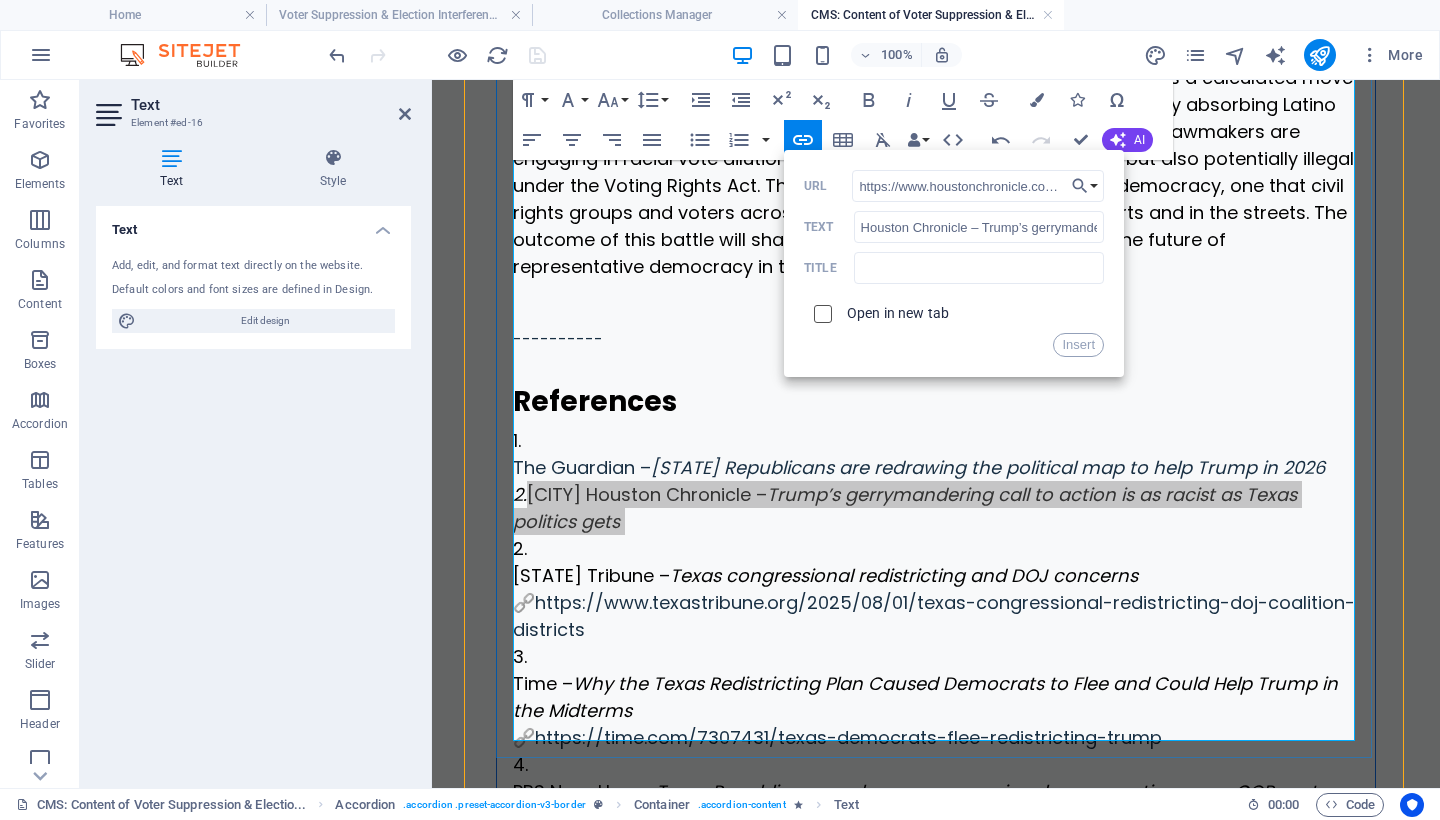click at bounding box center (820, 311) 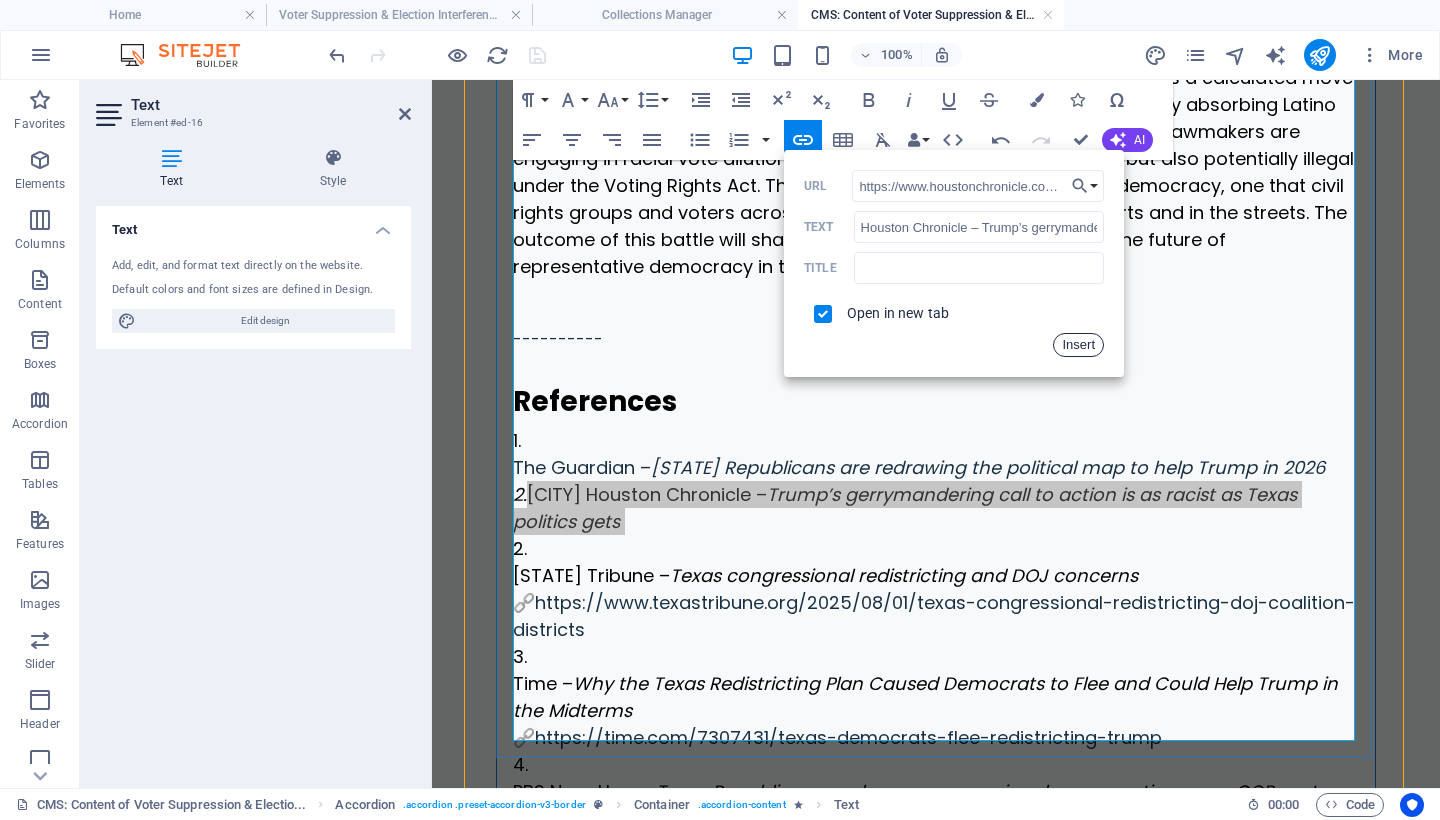 click on "Insert" at bounding box center (1078, 345) 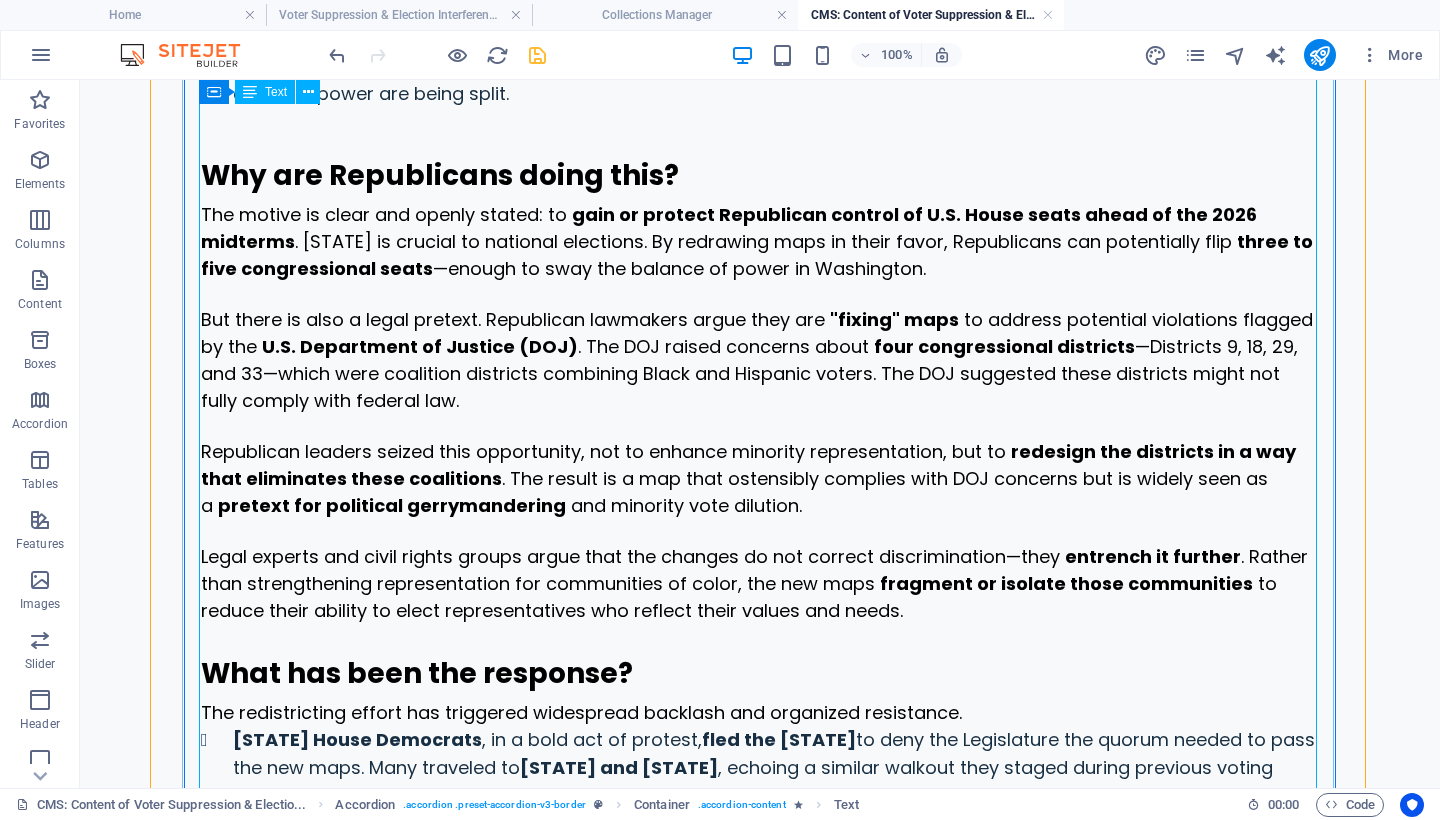 scroll, scrollTop: 5333, scrollLeft: 0, axis: vertical 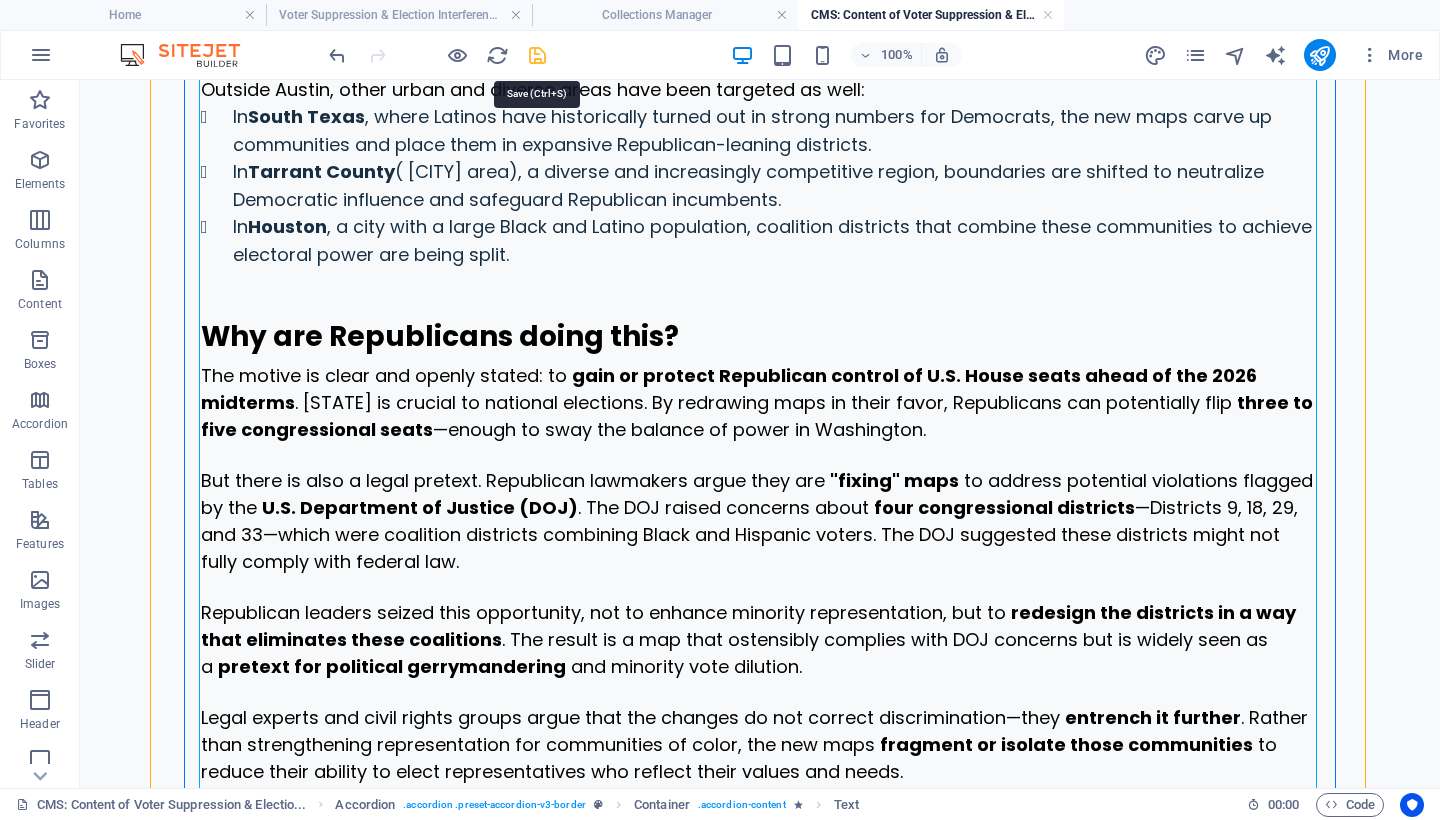 click at bounding box center (537, 55) 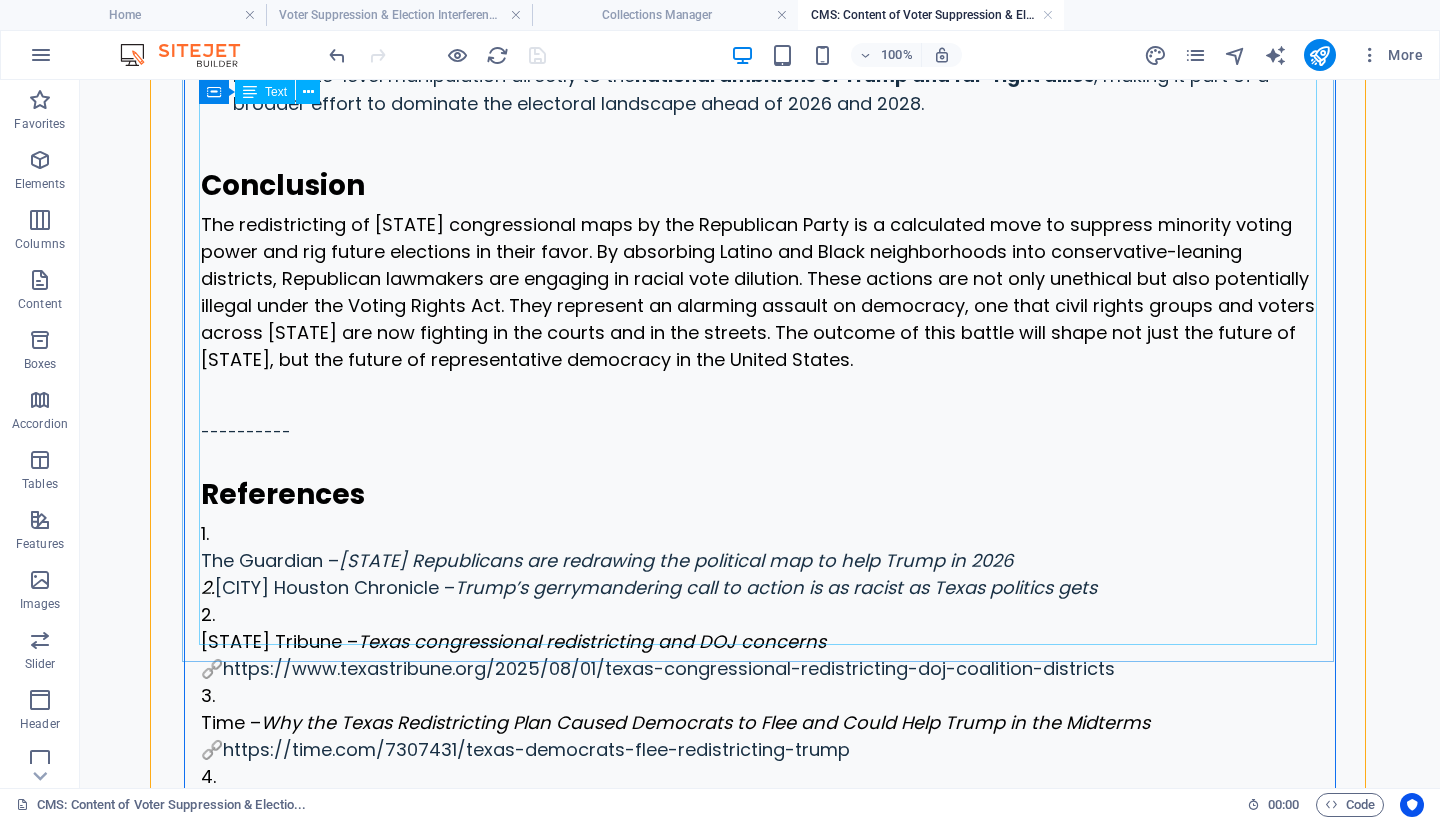 scroll, scrollTop: 6805, scrollLeft: 0, axis: vertical 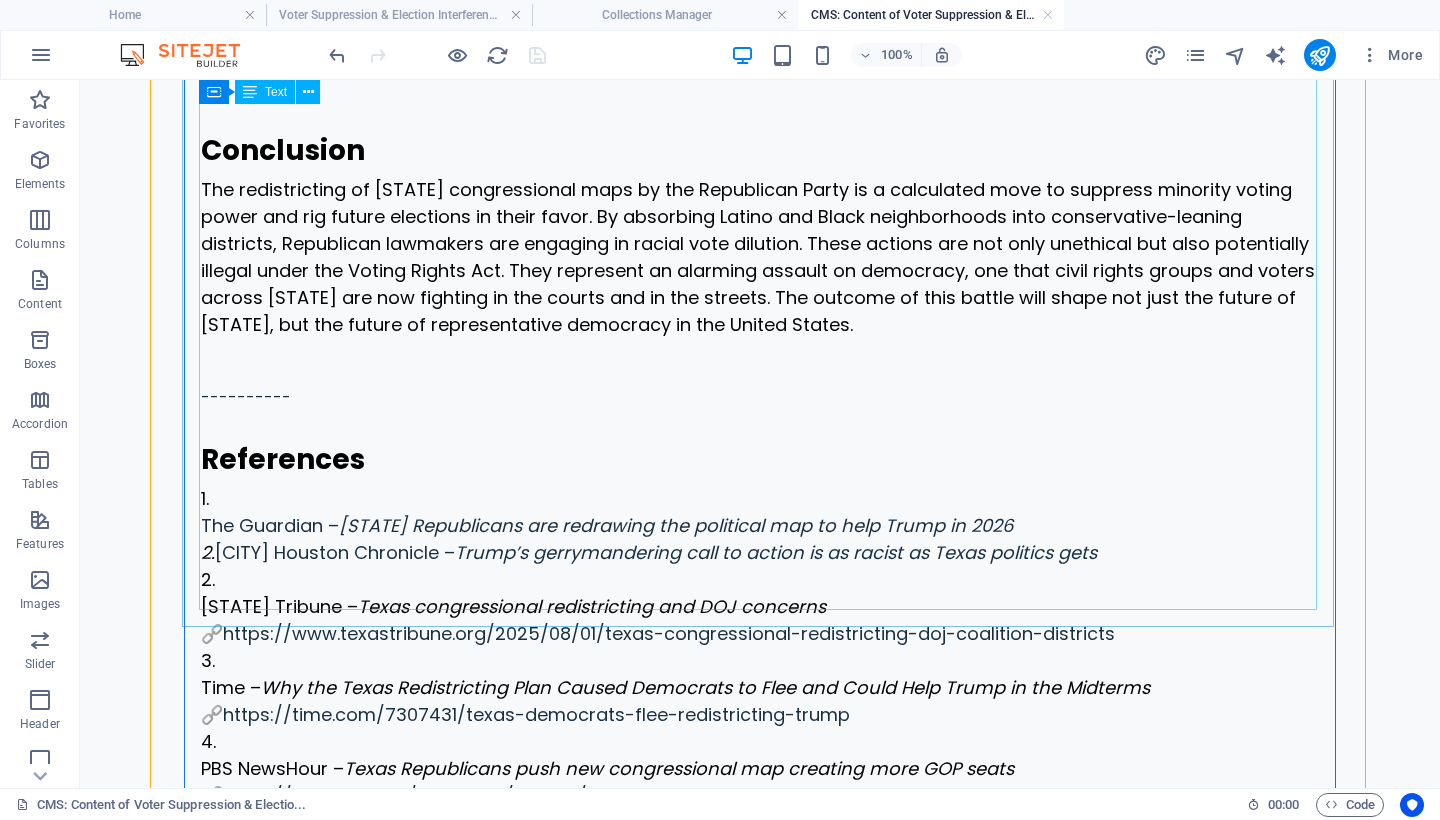 click on "Who is behind the redistricting effort? The [STATE] Republican Party —specifically the Republican-controlled [STATE] Legislature, led by Governor Greg Abbott —initiated an aggressive redrawing of congressional district maps during a special legislative session that began in late July 2025 . This redistricting process is unusual because it is occurring mid-decade , not in the standard post-census cycle. The move has been heavily influenced by former President Donald Trump , who publicly urged [STATE] Republicans to redraw maps to secure more seats in Congress for the Republican Party. Trump's directive was not vague. In a rally and multiple public statements, he openly called on [STATE] Republicans to “do redistricting now” and to “fix the maps” gerrymandering . What is gerrymandering and racial vote dilution? Gerrymandering is the manipulation of electoral district boundaries to give an unfair advantage to a political party. Racial vote dilution "Cracking"" at bounding box center [760, -678] 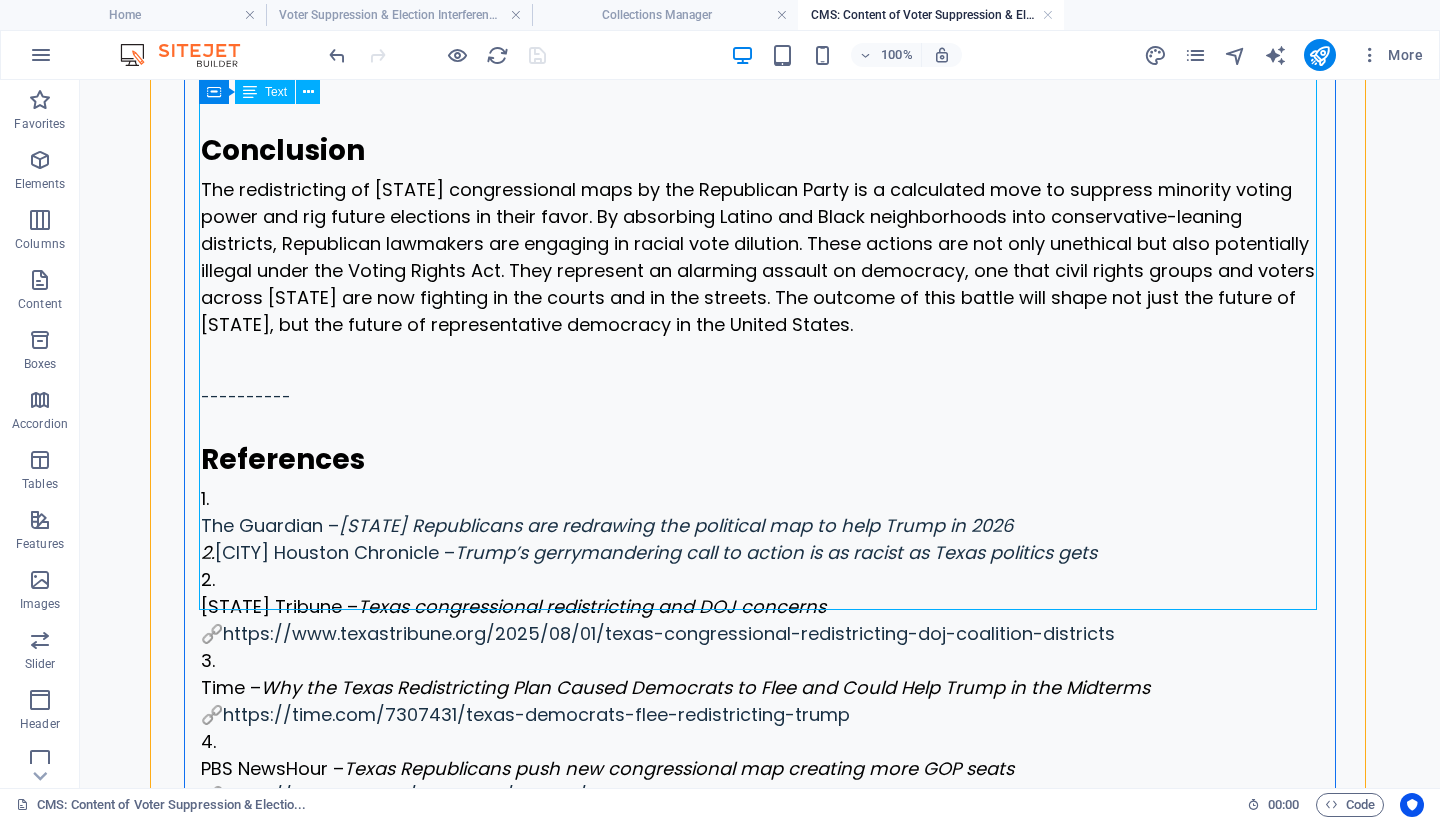 click on "Who is behind the redistricting effort? The [STATE] Republican Party —specifically the Republican-controlled [STATE] Legislature, led by Governor Greg Abbott —initiated an aggressive redrawing of congressional district maps during a special legislative session that began in late July 2025 . This redistricting process is unusual because it is occurring mid-decade , not in the standard post-census cycle. The move has been heavily influenced by former President Donald Trump , who publicly urged [STATE] Republicans to redraw maps to secure more seats in Congress for the Republican Party. Trump's directive was not vague. In a rally and multiple public statements, he openly called on [STATE] Republicans to “do redistricting now” and to “fix the maps” gerrymandering . What is gerrymandering and racial vote dilution? Gerrymandering is the manipulation of electoral district boundaries to give an unfair advantage to a political party. Racial vote dilution "Cracking"" at bounding box center [760, -678] 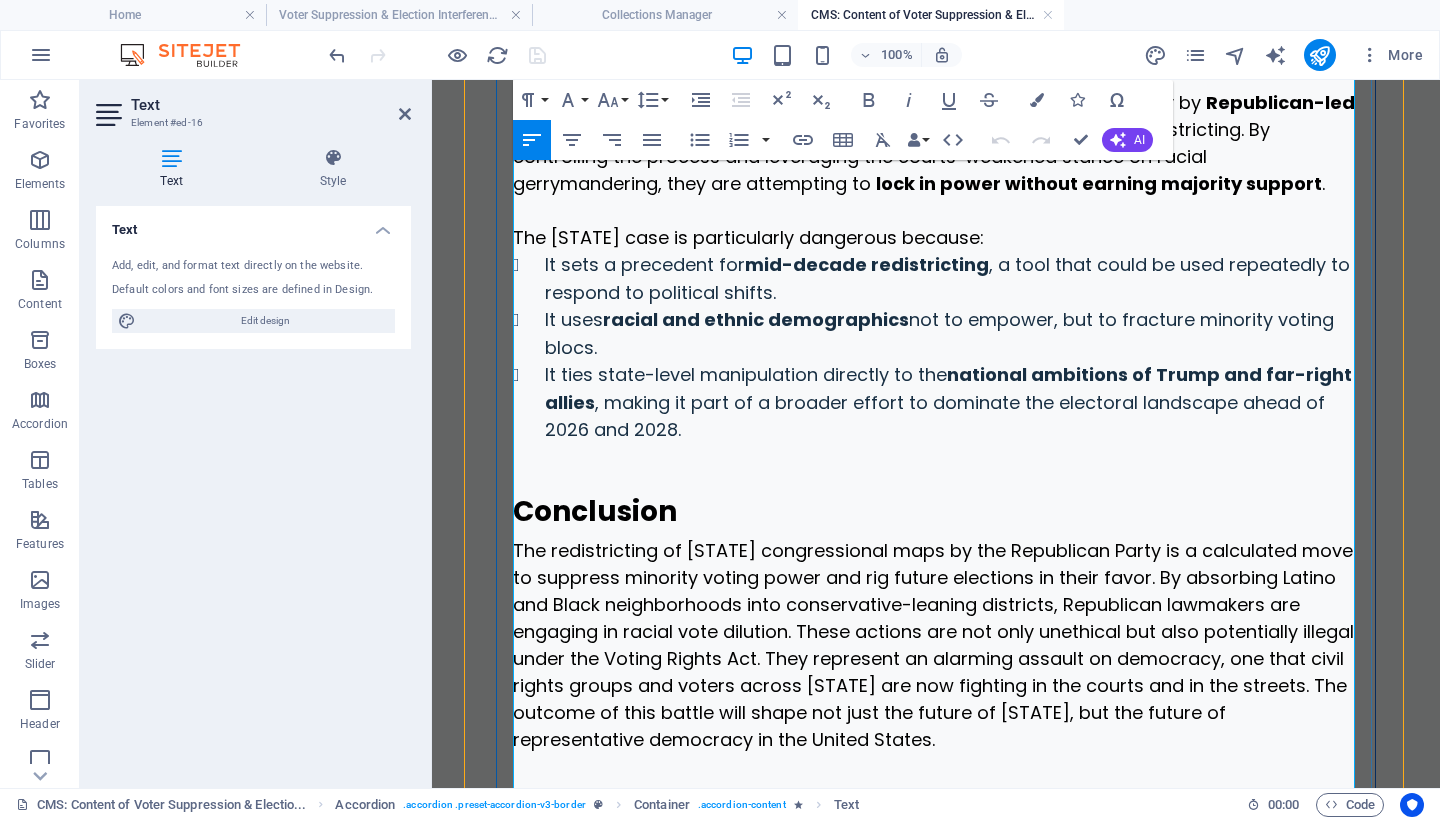 scroll, scrollTop: 8075, scrollLeft: 0, axis: vertical 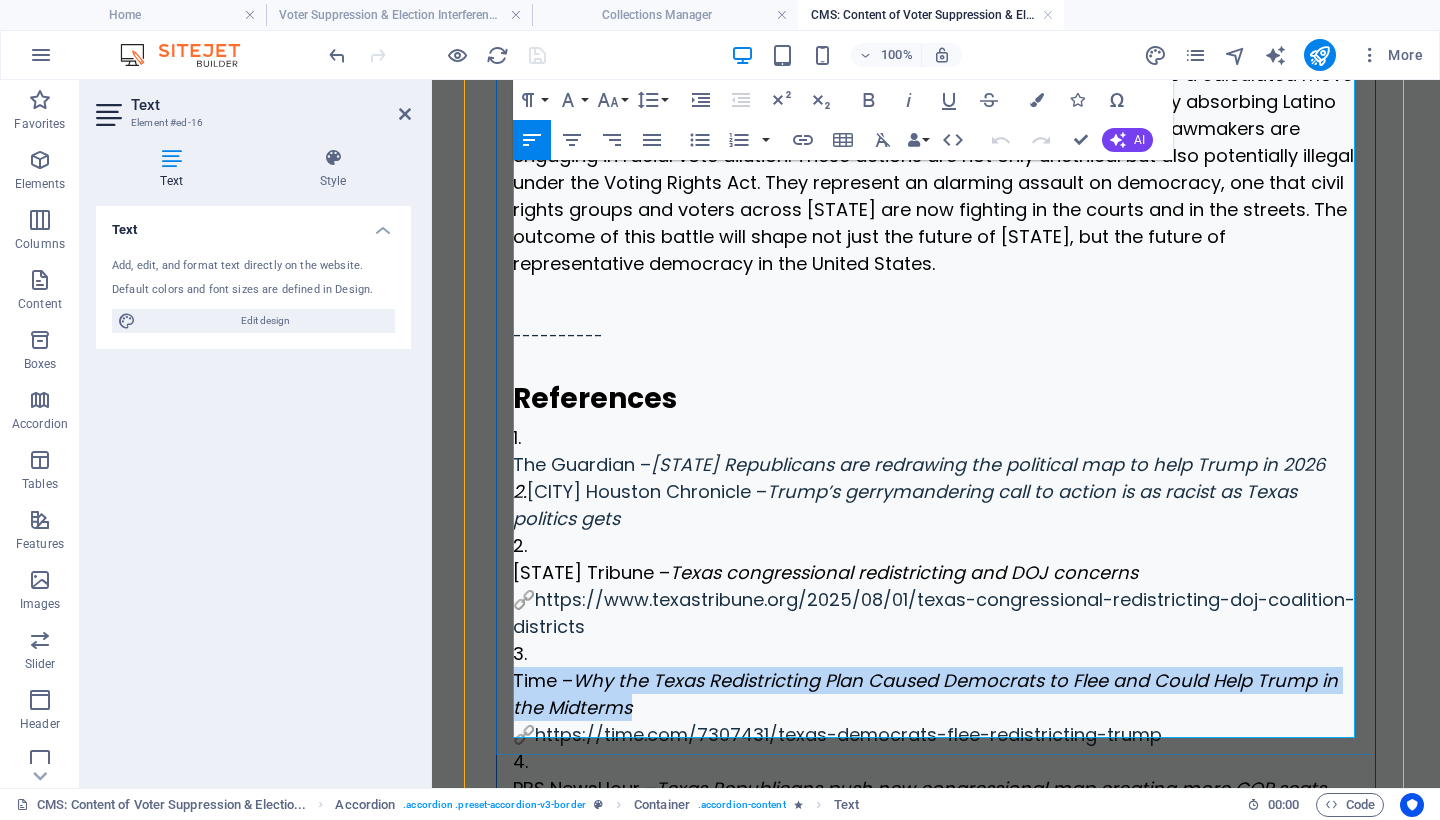 drag, startPoint x: 670, startPoint y: 425, endPoint x: 537, endPoint y: 403, distance: 134.80727 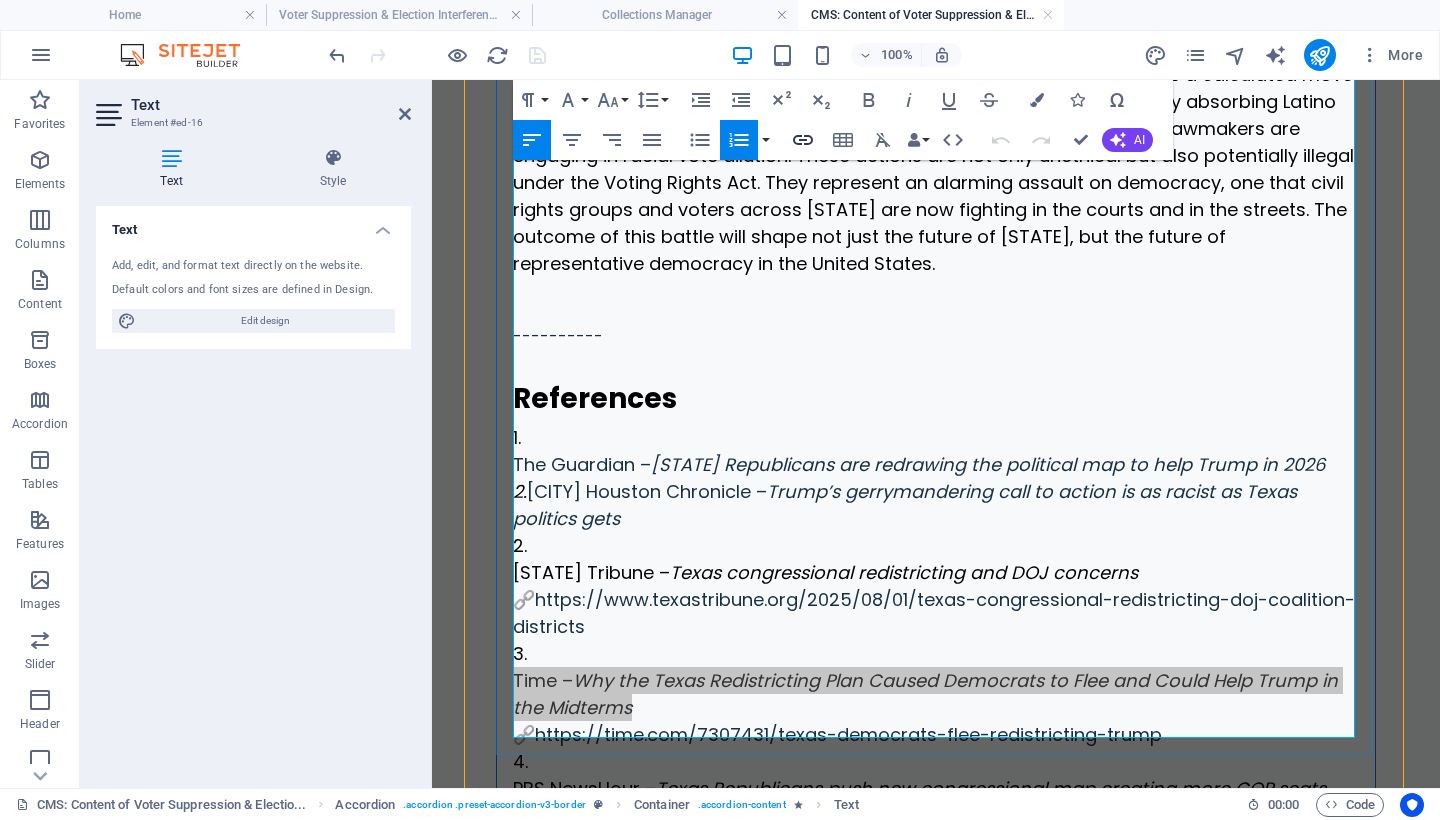 click 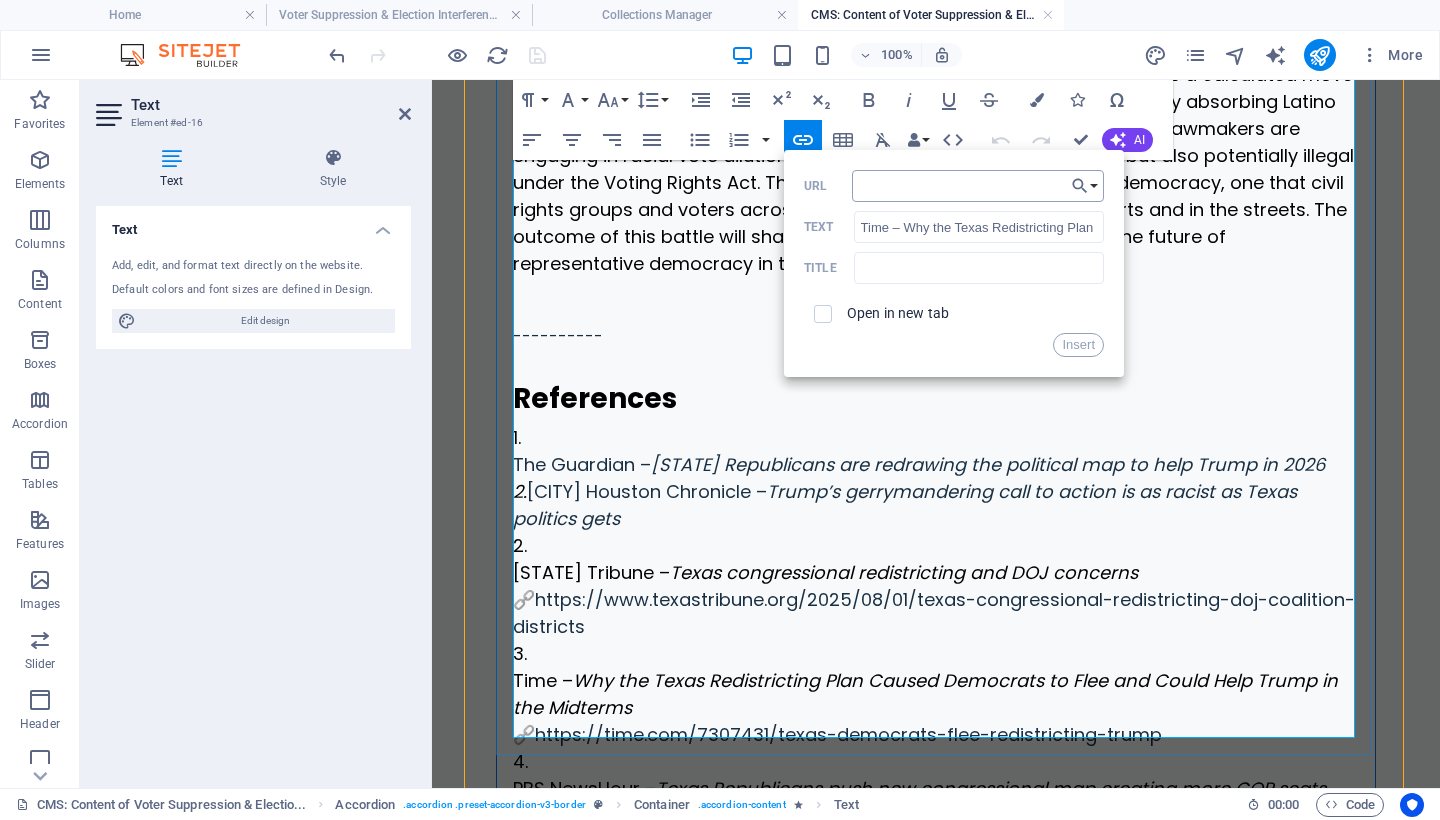 click on "URL" at bounding box center (978, 186) 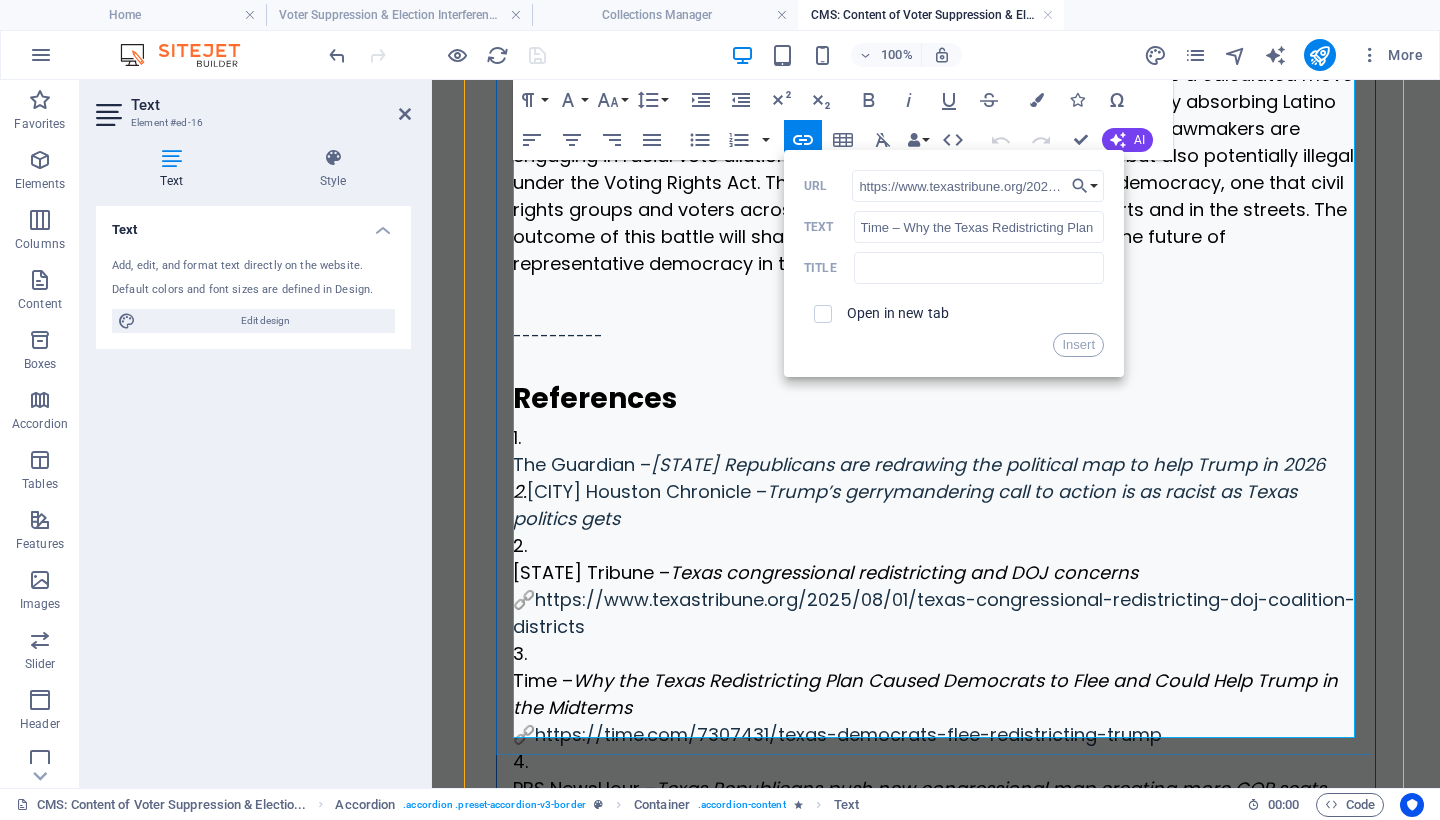 click at bounding box center (823, 314) 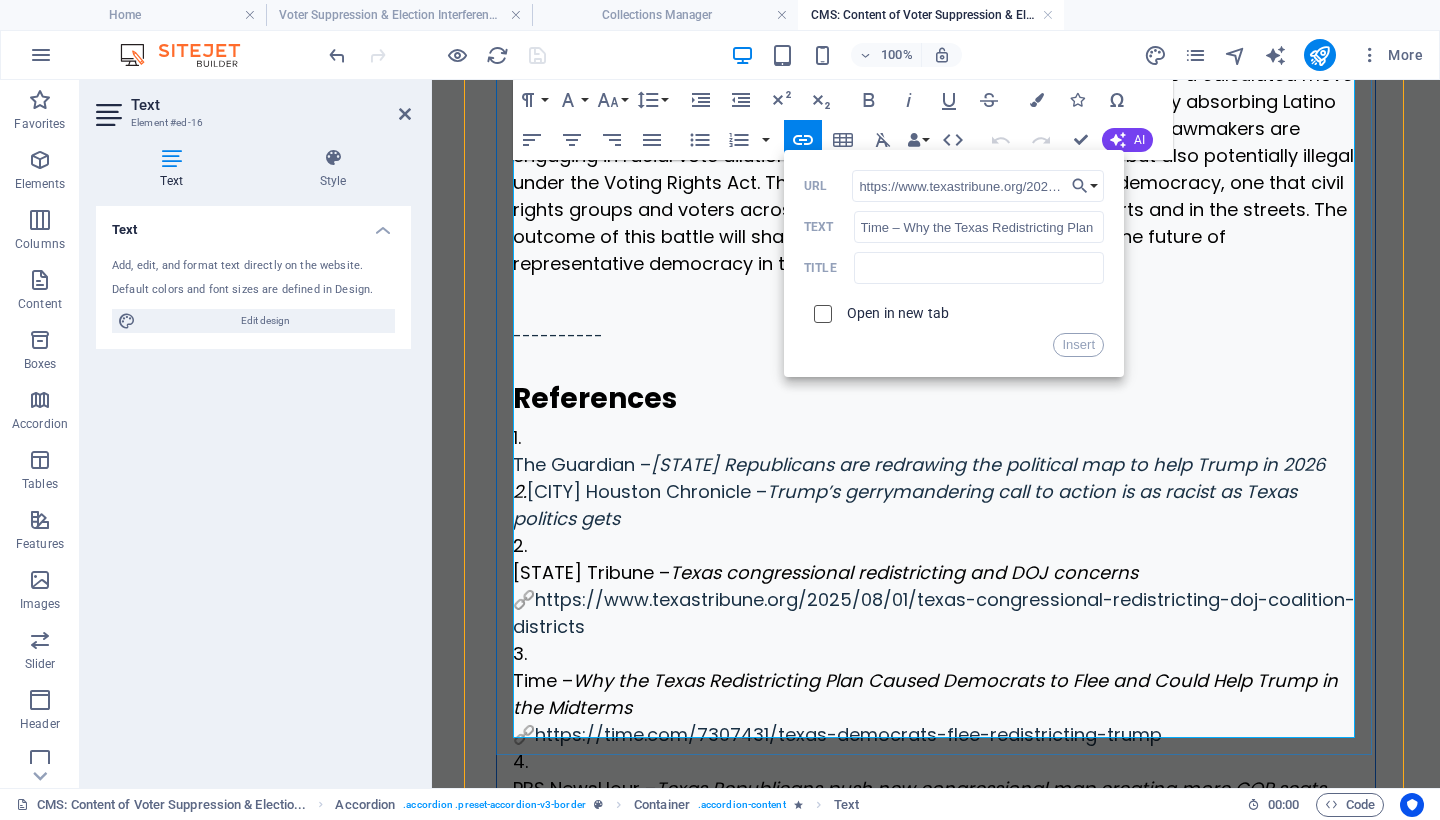 click at bounding box center [820, 311] 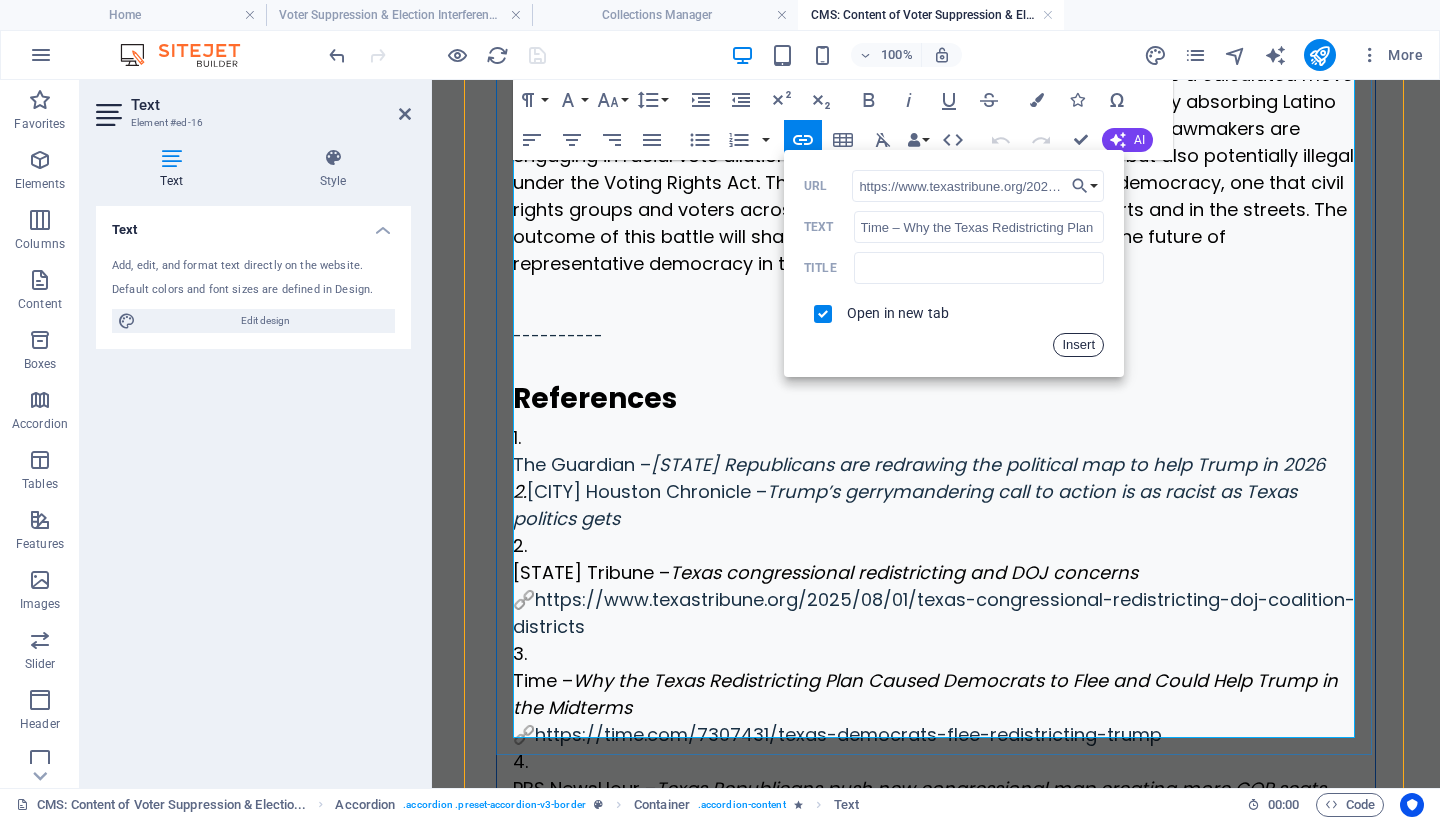 click on "Insert" at bounding box center [1078, 345] 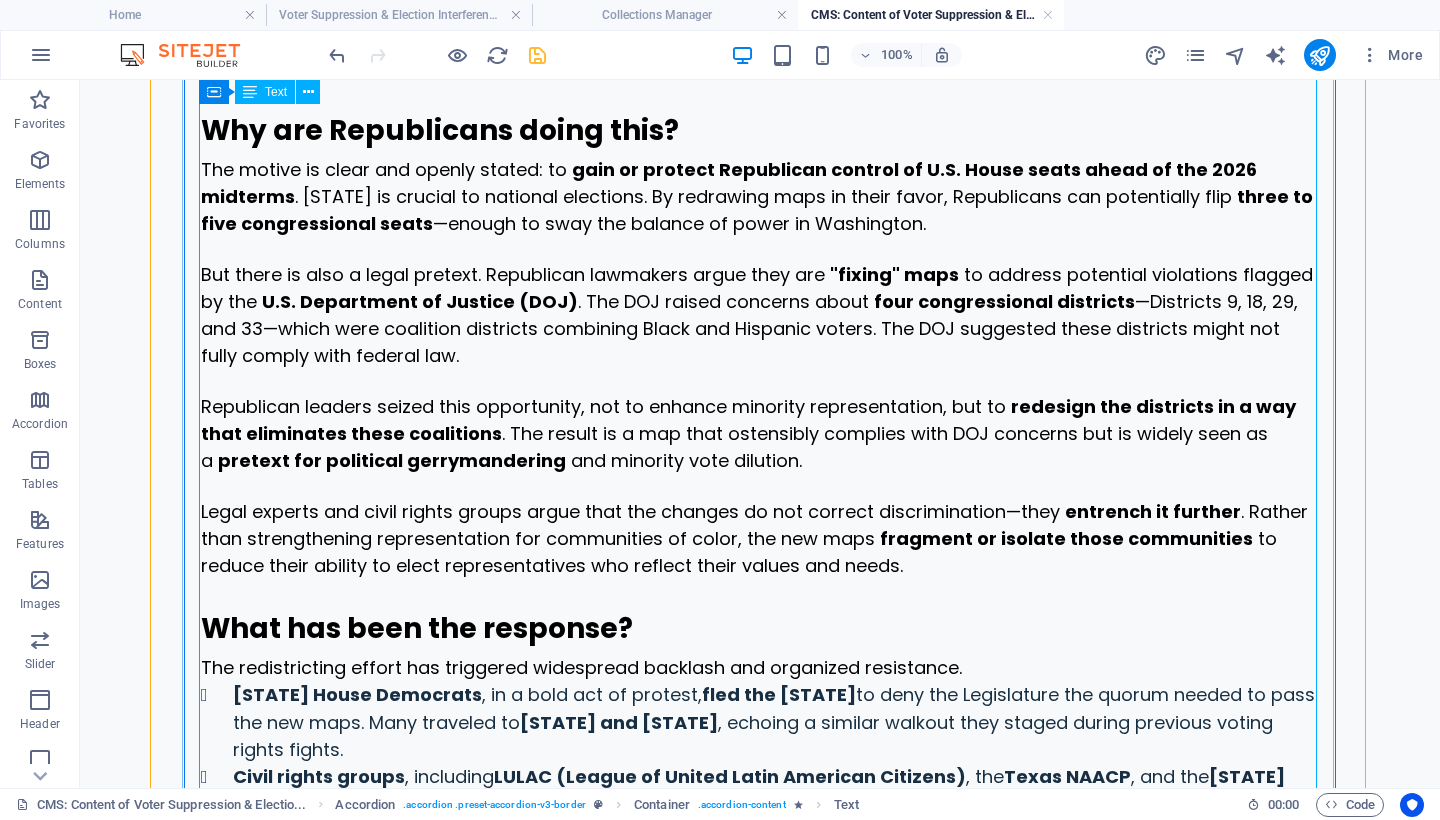 scroll, scrollTop: 5333, scrollLeft: 0, axis: vertical 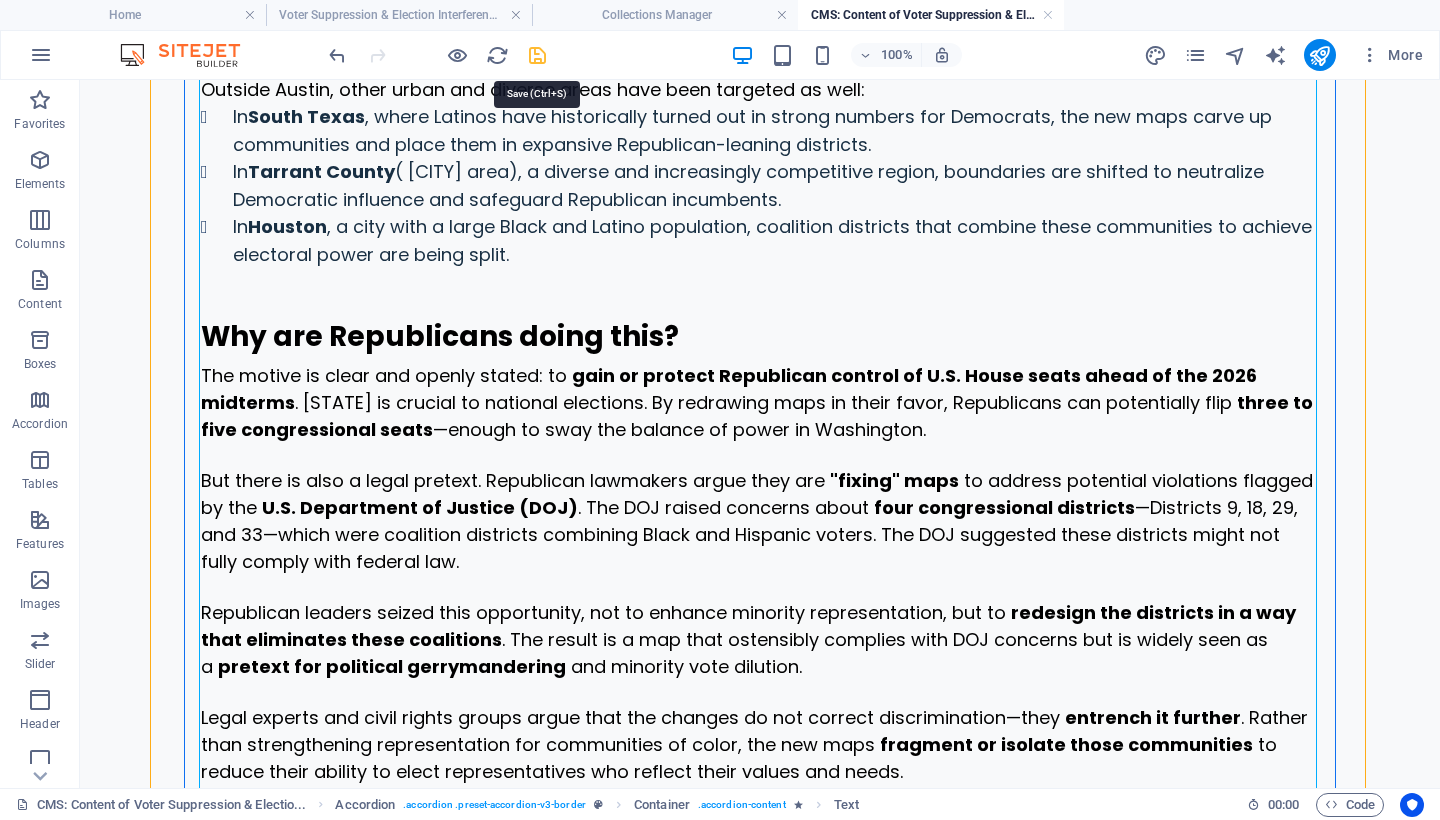 click at bounding box center (537, 55) 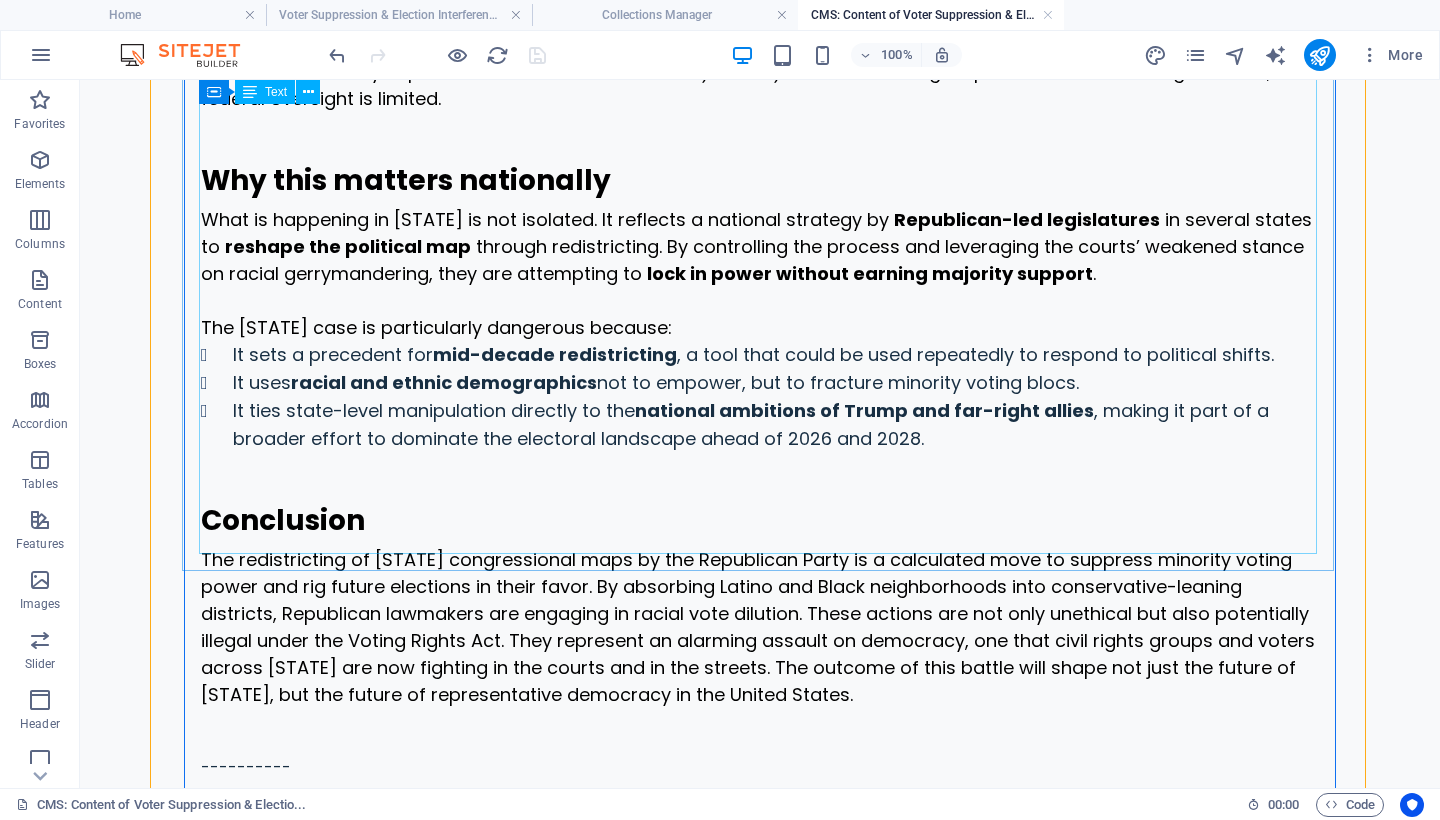 scroll, scrollTop: 6861, scrollLeft: 0, axis: vertical 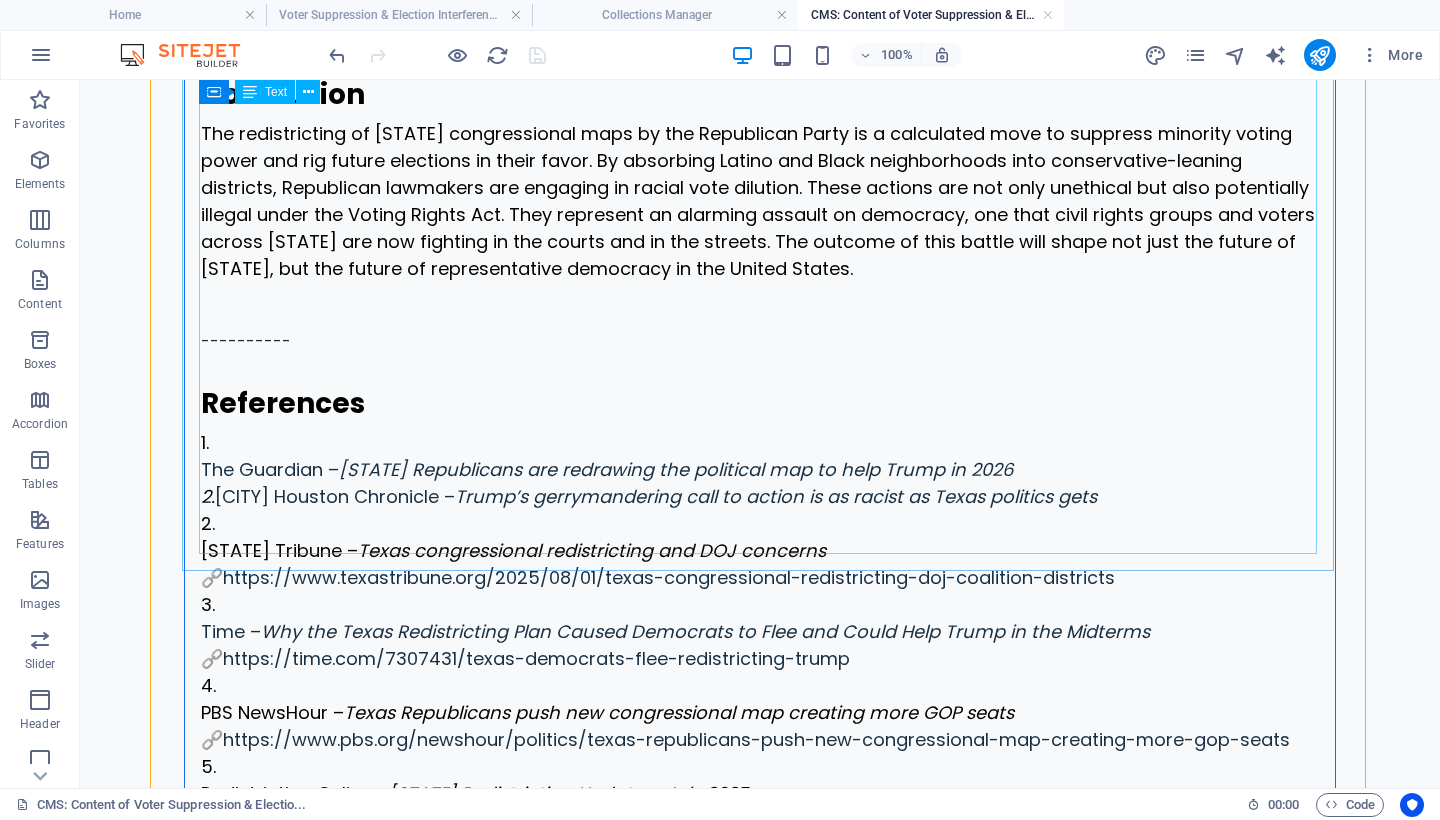 click on "Who is behind the redistricting effort? The [STATE] Republican Party —specifically the Republican-controlled [STATE] Legislature, led by Governor Greg Abbott —initiated an aggressive redrawing of congressional district maps during a special legislative session that began in late July 2025 . This redistricting process is unusual because it is occurring mid-decade , not in the standard post-census cycle. The move has been heavily influenced by former President Donald Trump , who publicly urged [STATE] Republicans to redraw maps to secure more seats in Congress for the Republican Party. Trump's directive was not vague. In a rally and multiple public statements, he openly called on [STATE] Republicans to “do redistricting now” and to “fix the maps” gerrymandering . What is gerrymandering and racial vote dilution? Gerrymandering is the manipulation of electoral district boundaries to give an unfair advantage to a political party. Racial vote dilution "Cracking"" at bounding box center (760, -734) 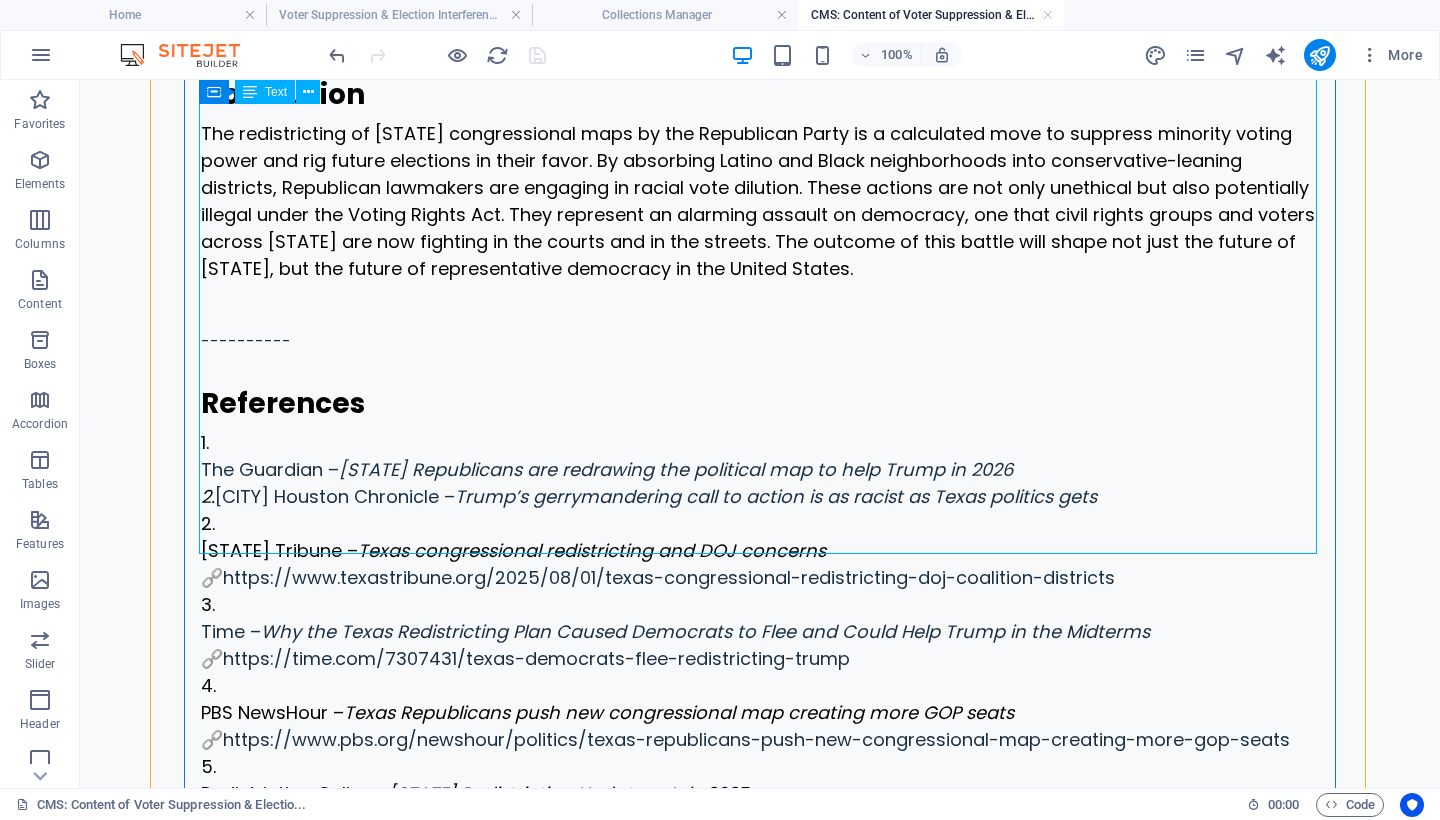 click on "Who is behind the redistricting effort? The [STATE] Republican Party —specifically the Republican-controlled [STATE] Legislature, led by Governor Greg Abbott —initiated an aggressive redrawing of congressional district maps during a special legislative session that began in late July 2025 . This redistricting process is unusual because it is occurring mid-decade , not in the standard post-census cycle. The move has been heavily influenced by former President Donald Trump , who publicly urged [STATE] Republicans to redraw maps to secure more seats in Congress for the Republican Party. Trump's directive was not vague. In a rally and multiple public statements, he openly called on [STATE] Republicans to “do redistricting now” and to “fix the maps” gerrymandering . What is gerrymandering and racial vote dilution? Gerrymandering is the manipulation of electoral district boundaries to give an unfair advantage to a political party. Racial vote dilution "Cracking"" at bounding box center [760, -734] 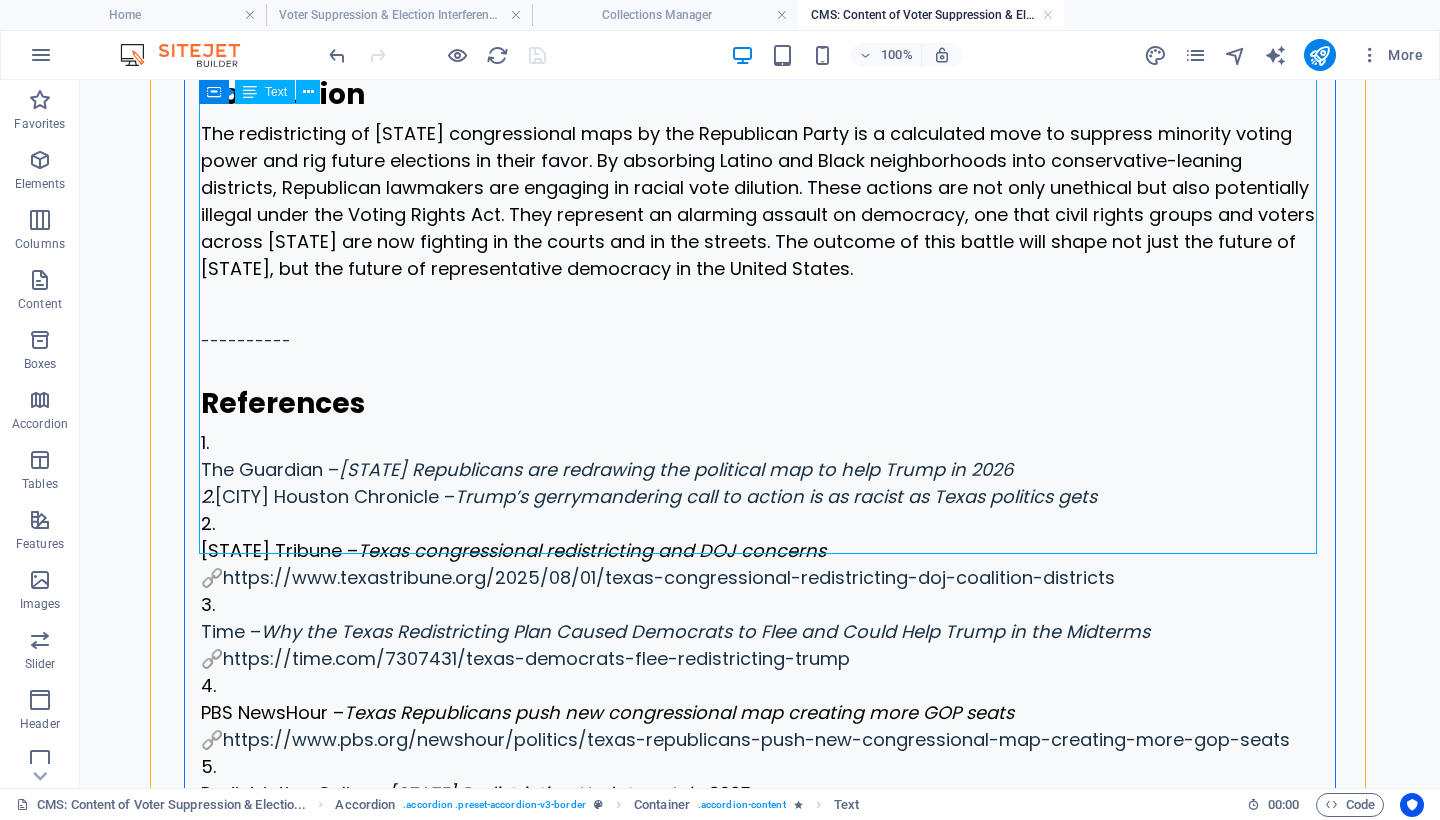click on "Who is behind the redistricting effort? The [STATE] Republican Party —specifically the Republican-controlled [STATE] Legislature, led by Governor Greg Abbott —initiated an aggressive redrawing of congressional district maps during a special legislative session that began in late July 2025 . This redistricting process is unusual because it is occurring mid-decade , not in the standard post-census cycle. The move has been heavily influenced by former President Donald Trump , who publicly urged [STATE] Republicans to redraw maps to secure more seats in Congress for the Republican Party. Trump's directive was not vague. In a rally and multiple public statements, he openly called on [STATE] Republicans to “do redistricting now” and to “fix the maps” gerrymandering . What is gerrymandering and racial vote dilution? Gerrymandering is the manipulation of electoral district boundaries to give an unfair advantage to a political party. Racial vote dilution "Cracking"" at bounding box center (760, -734) 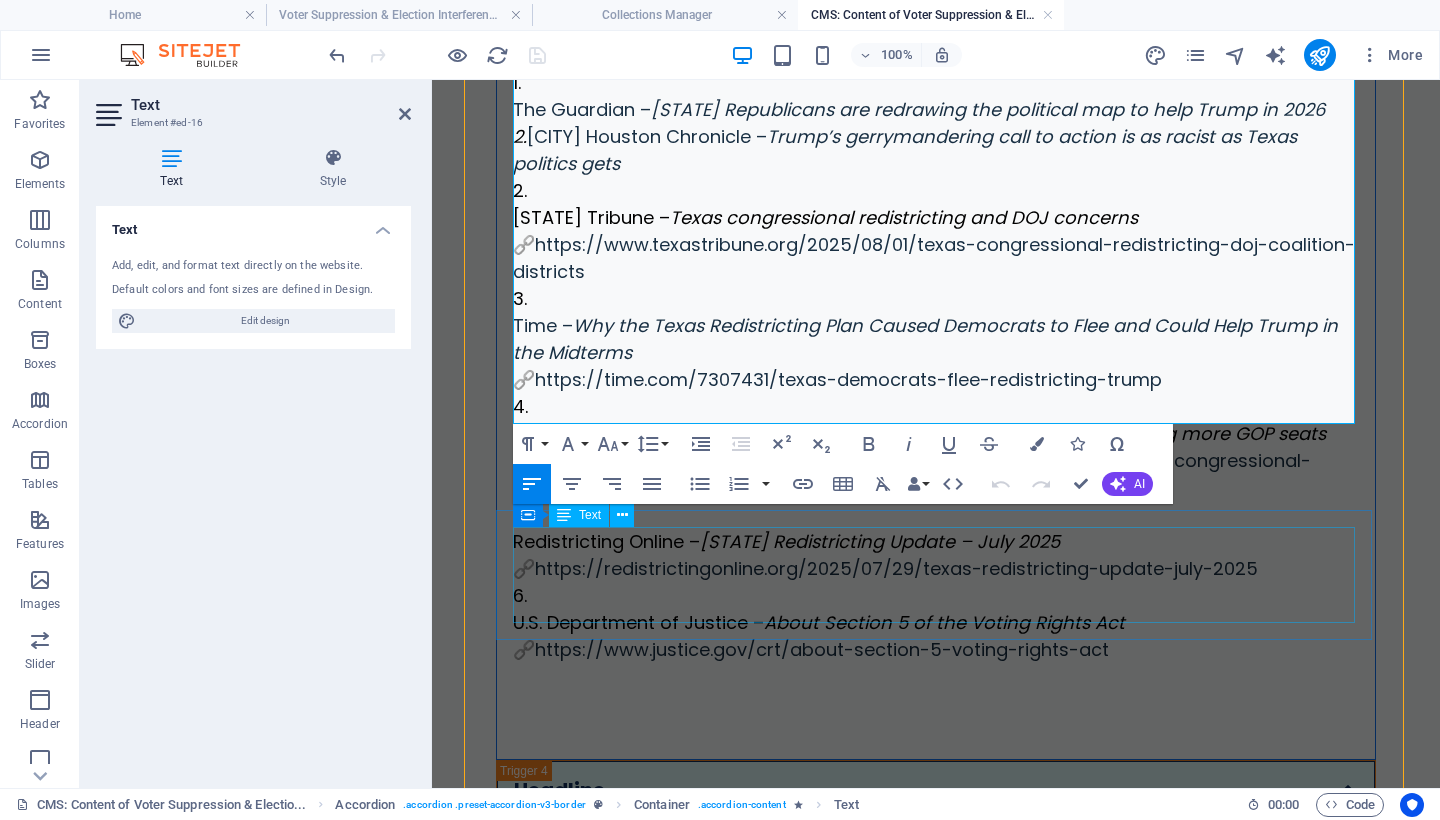 scroll, scrollTop: 8043, scrollLeft: 0, axis: vertical 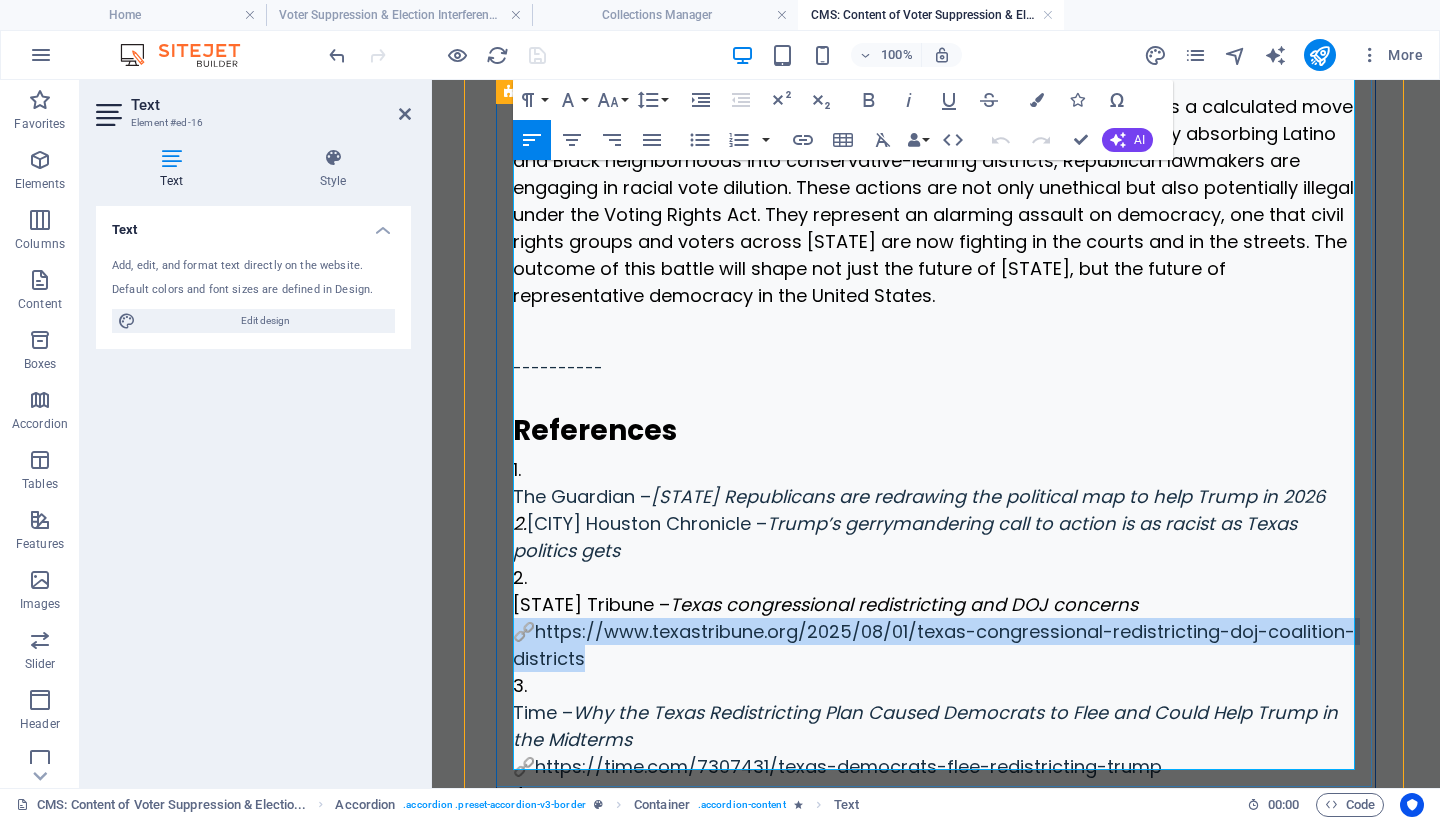 drag, startPoint x: 702, startPoint y: 405, endPoint x: 512, endPoint y: 380, distance: 191.63768 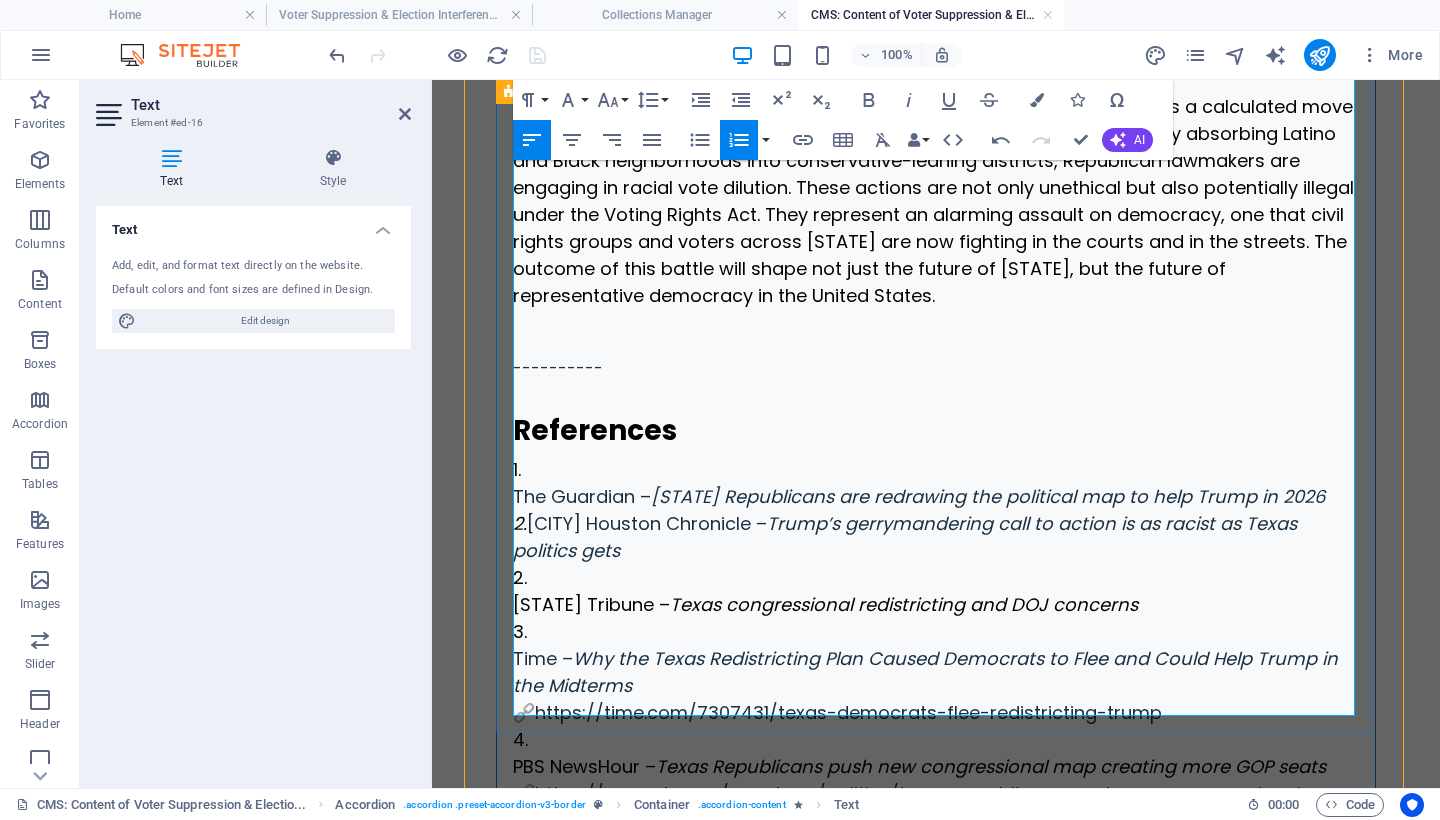 drag, startPoint x: 522, startPoint y: 356, endPoint x: 502, endPoint y: 357, distance: 20.024984 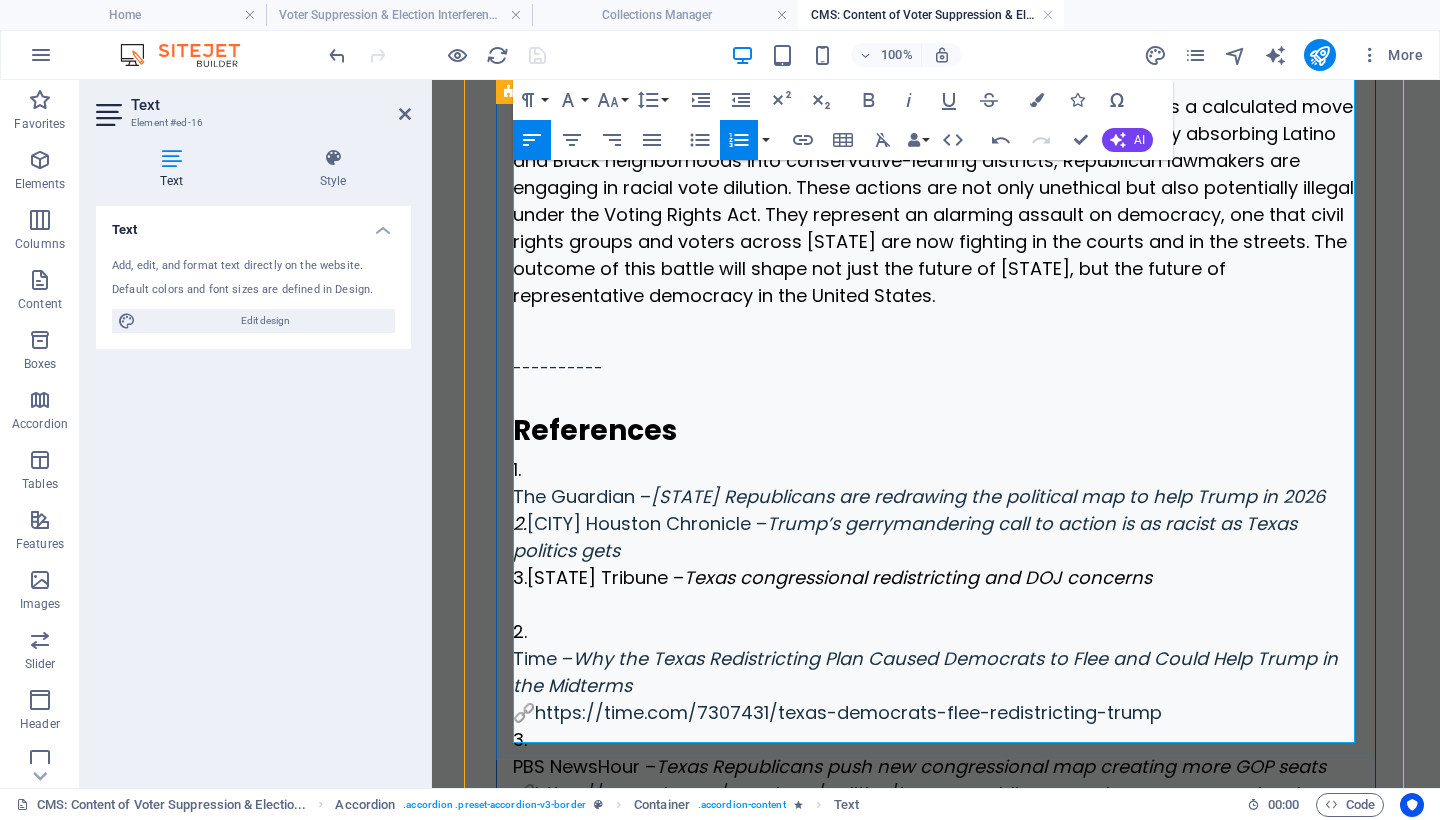 drag, startPoint x: 523, startPoint y: 408, endPoint x: 510, endPoint y: 410, distance: 13.152946 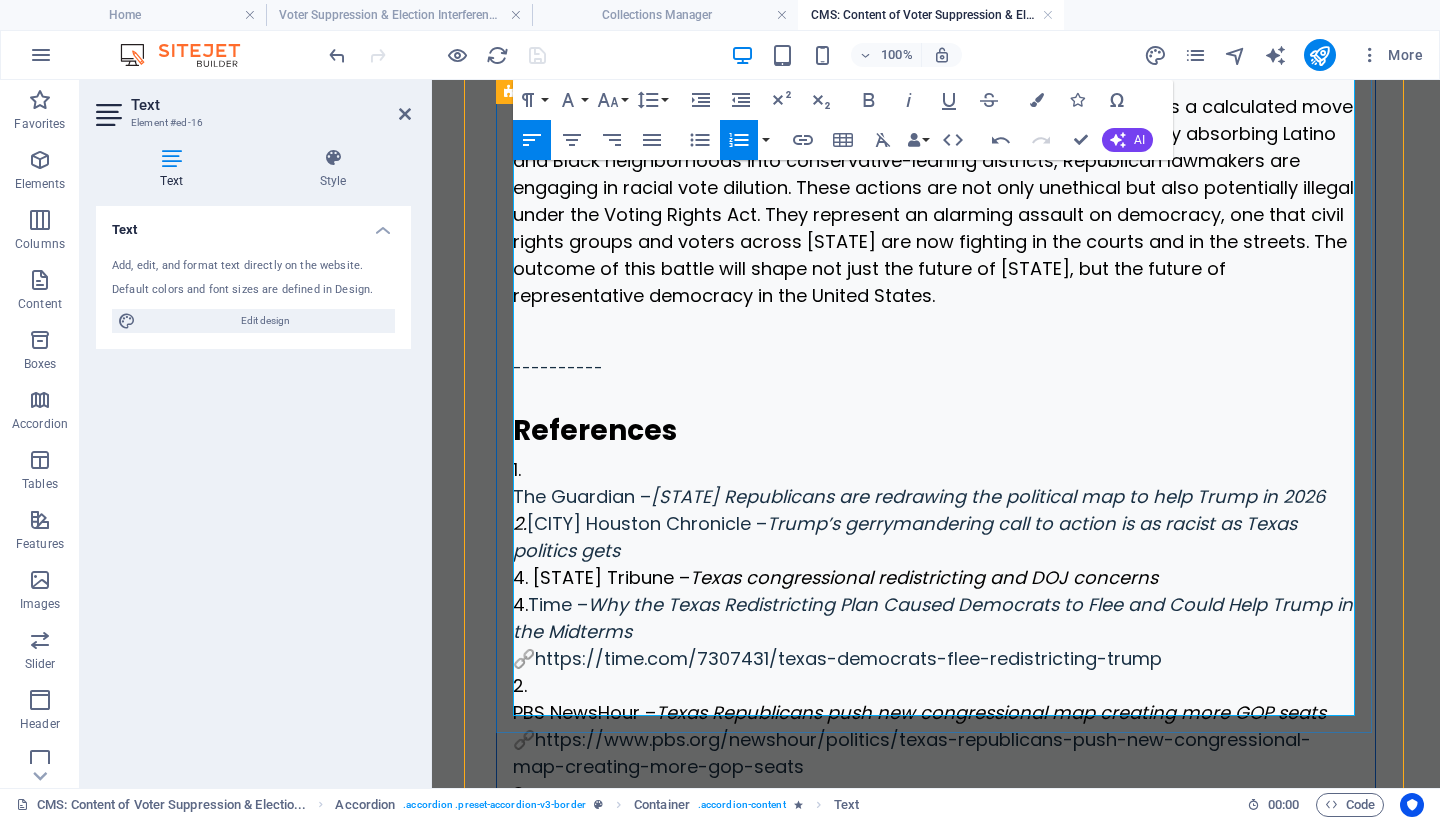 drag, startPoint x: 529, startPoint y: 463, endPoint x: 511, endPoint y: 462, distance: 18.027756 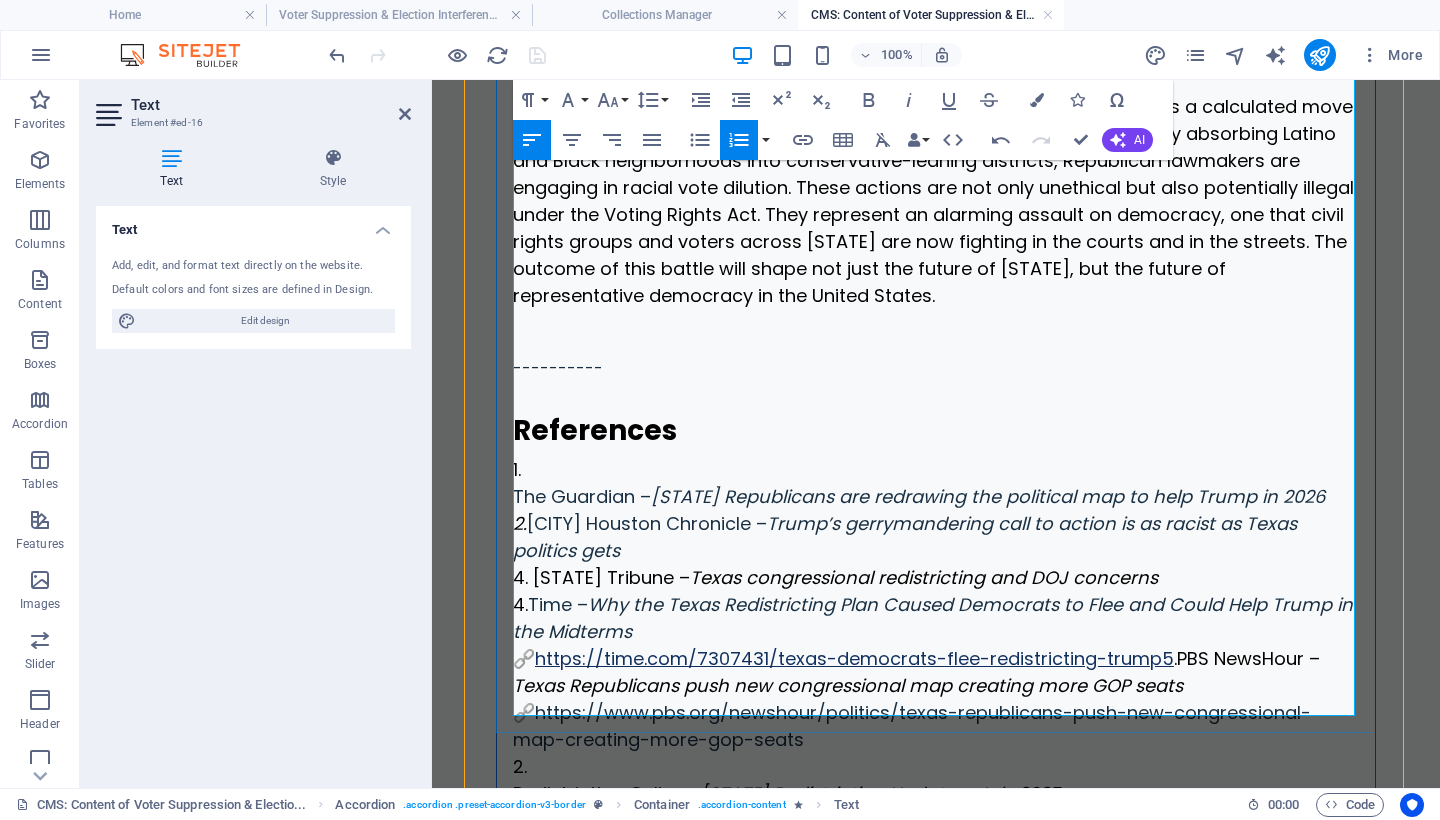 click on "https://time.com/7307431/texas-democrats-flee-redistricting-trump5" at bounding box center [854, 658] 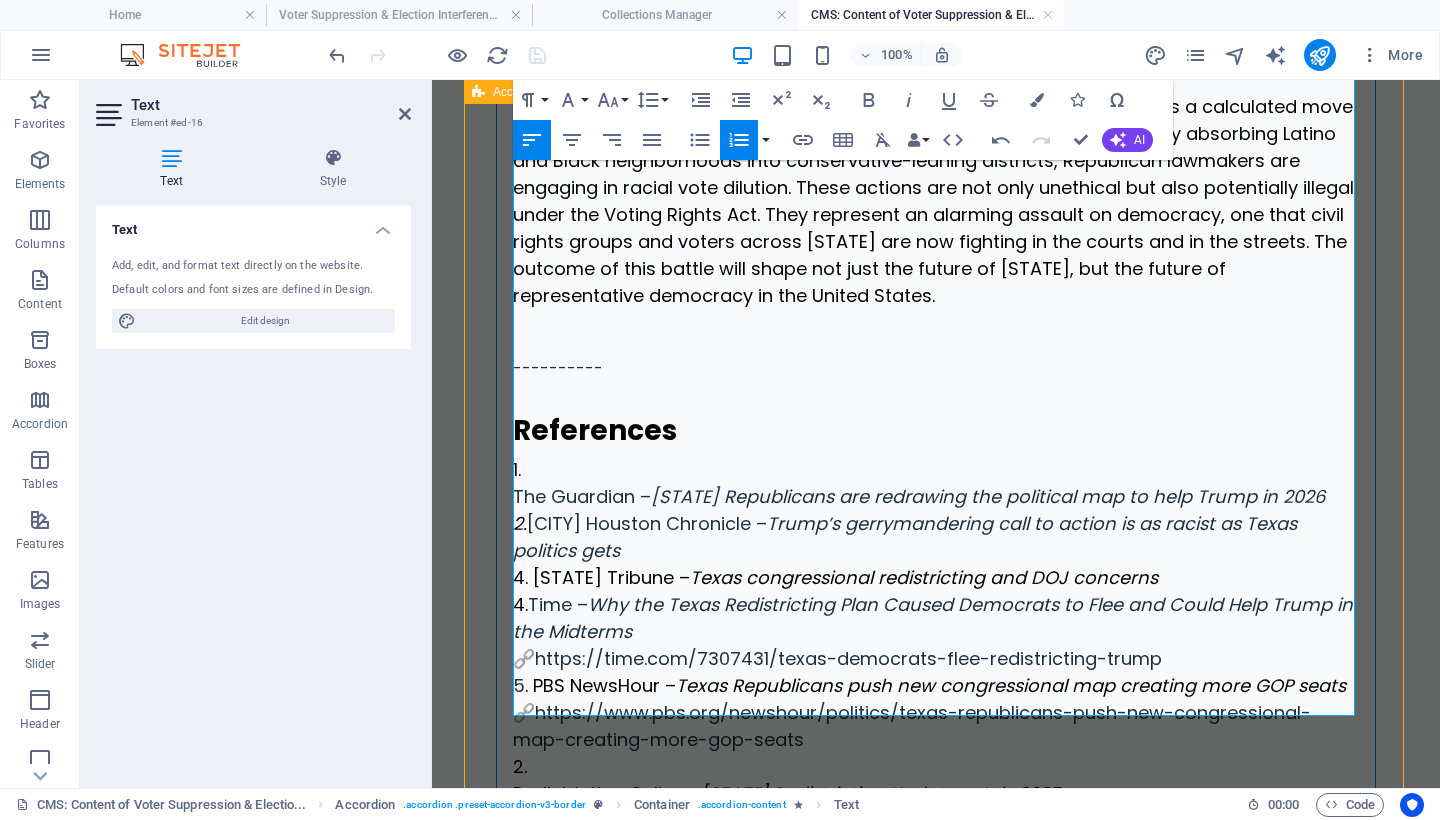 drag, startPoint x: 532, startPoint y: 543, endPoint x: 492, endPoint y: 543, distance: 40 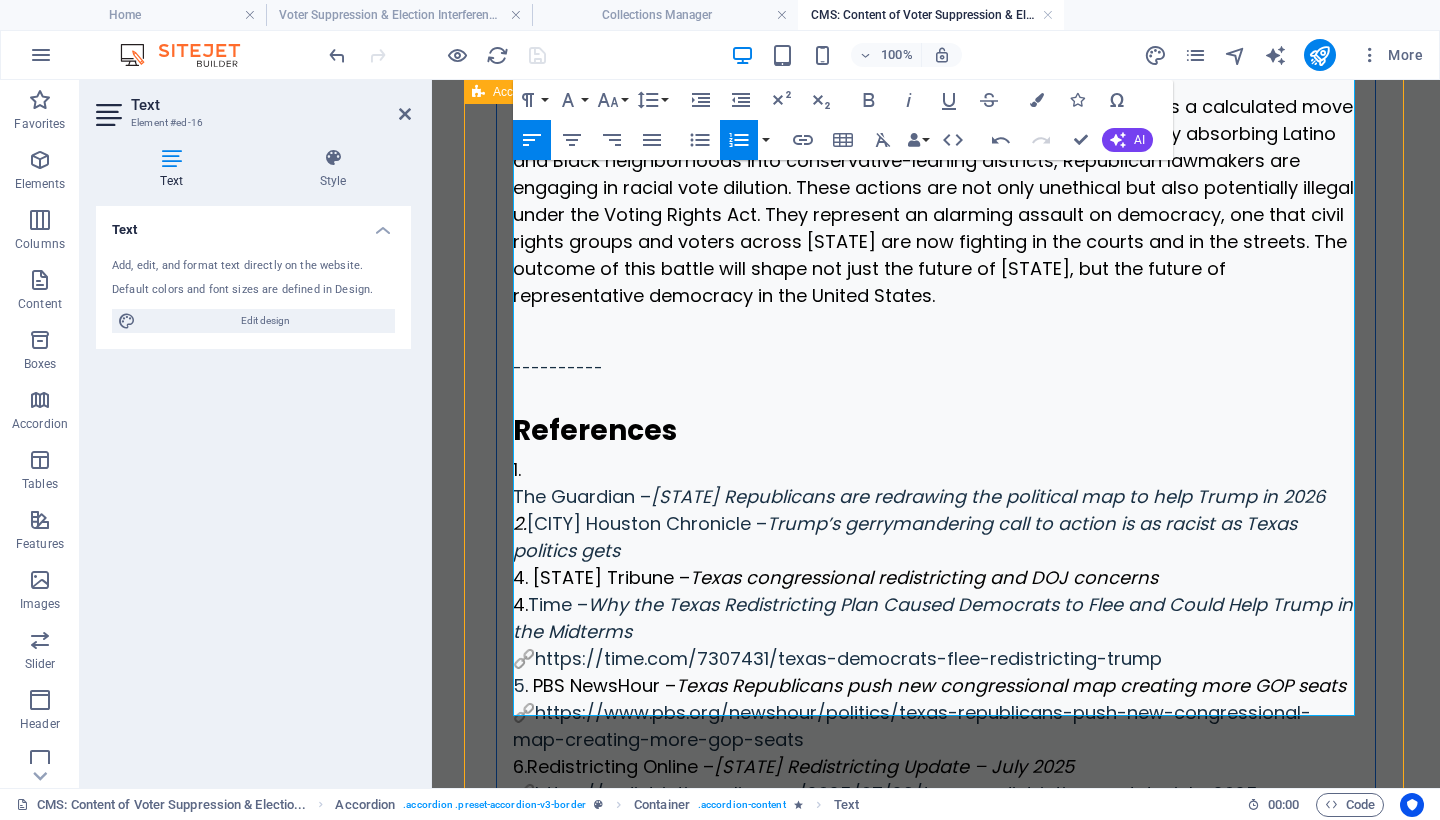 drag, startPoint x: 531, startPoint y: 596, endPoint x: 485, endPoint y: 597, distance: 46.010868 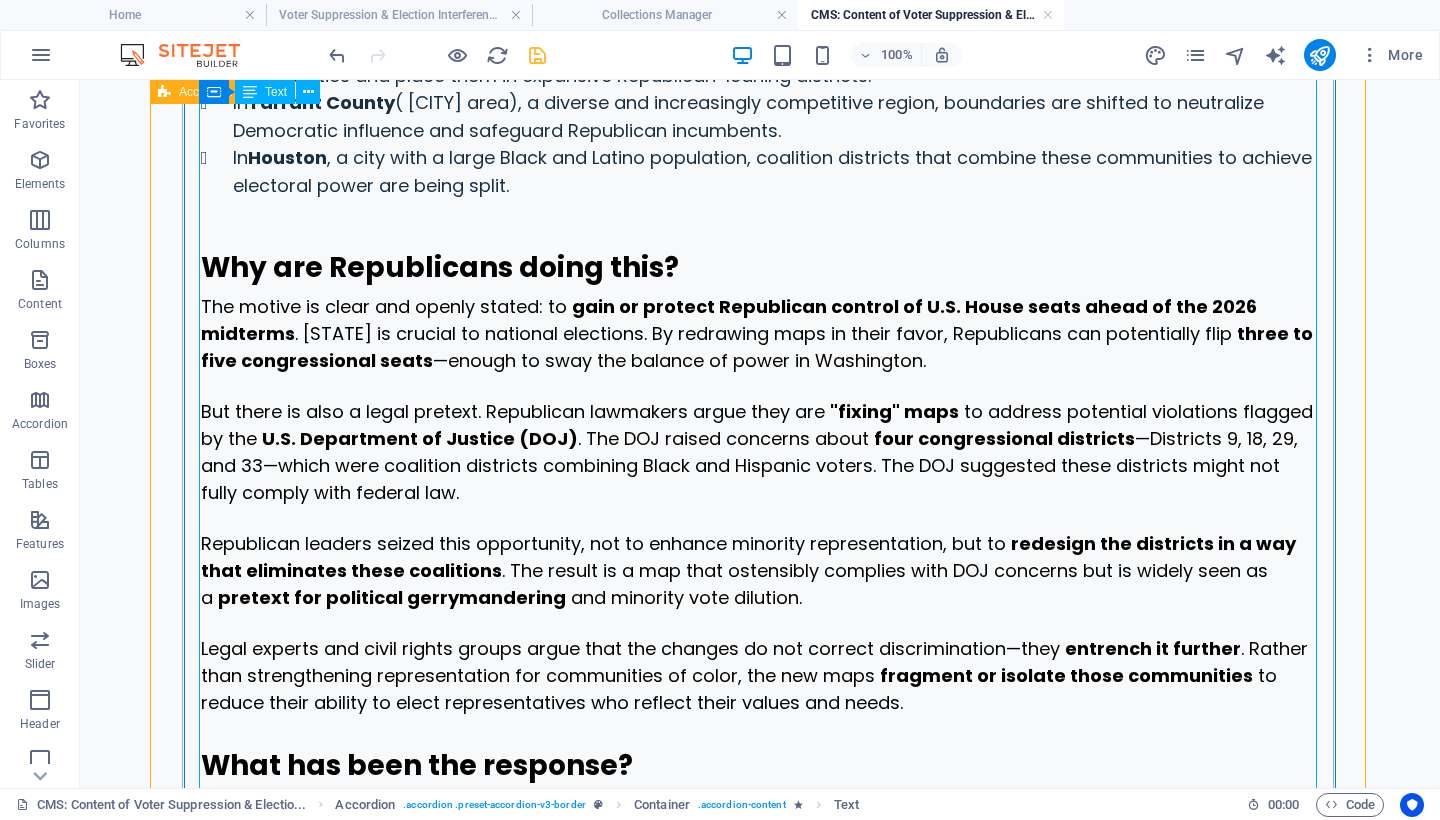 scroll, scrollTop: 5320, scrollLeft: 0, axis: vertical 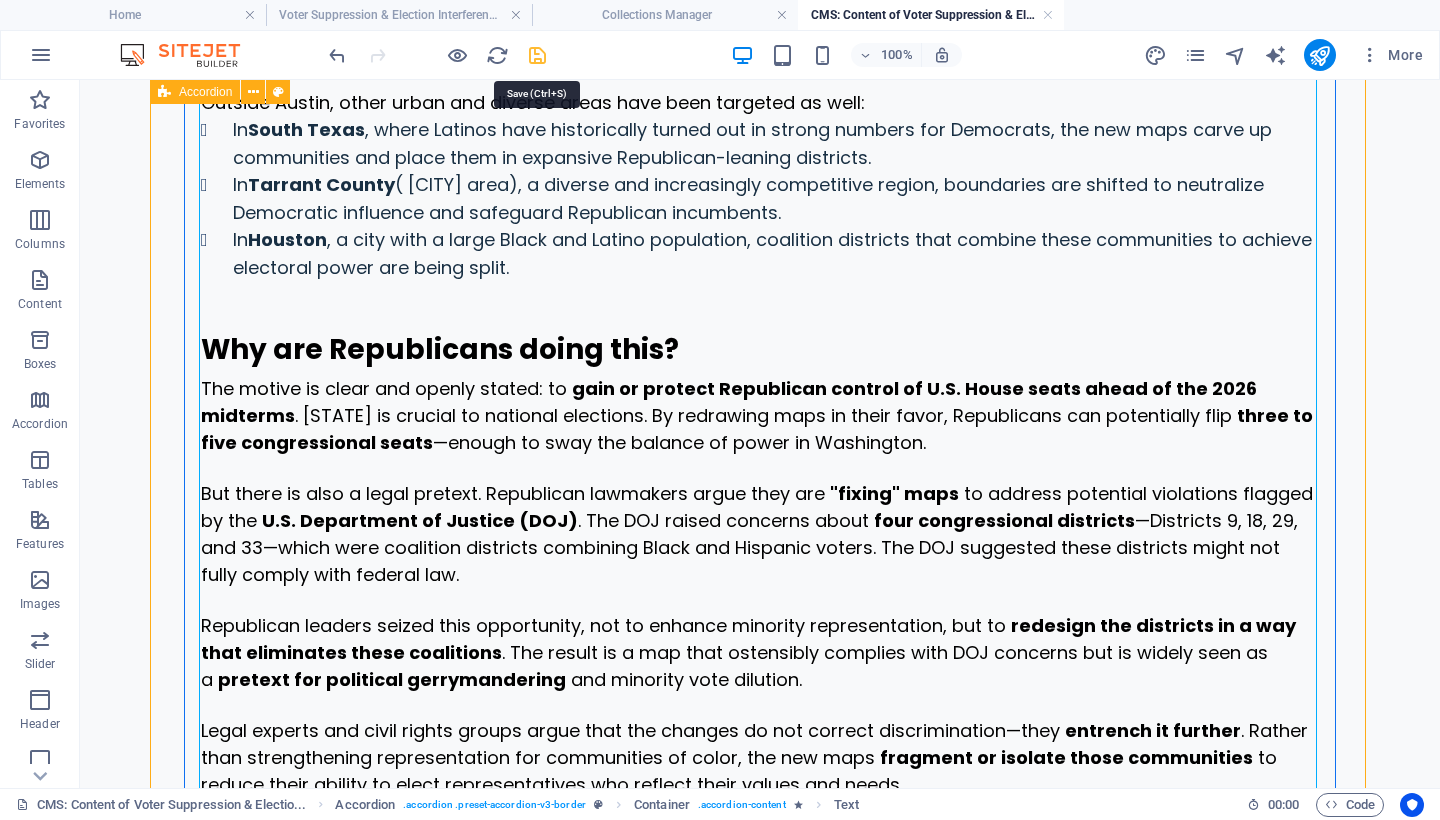 click at bounding box center (537, 55) 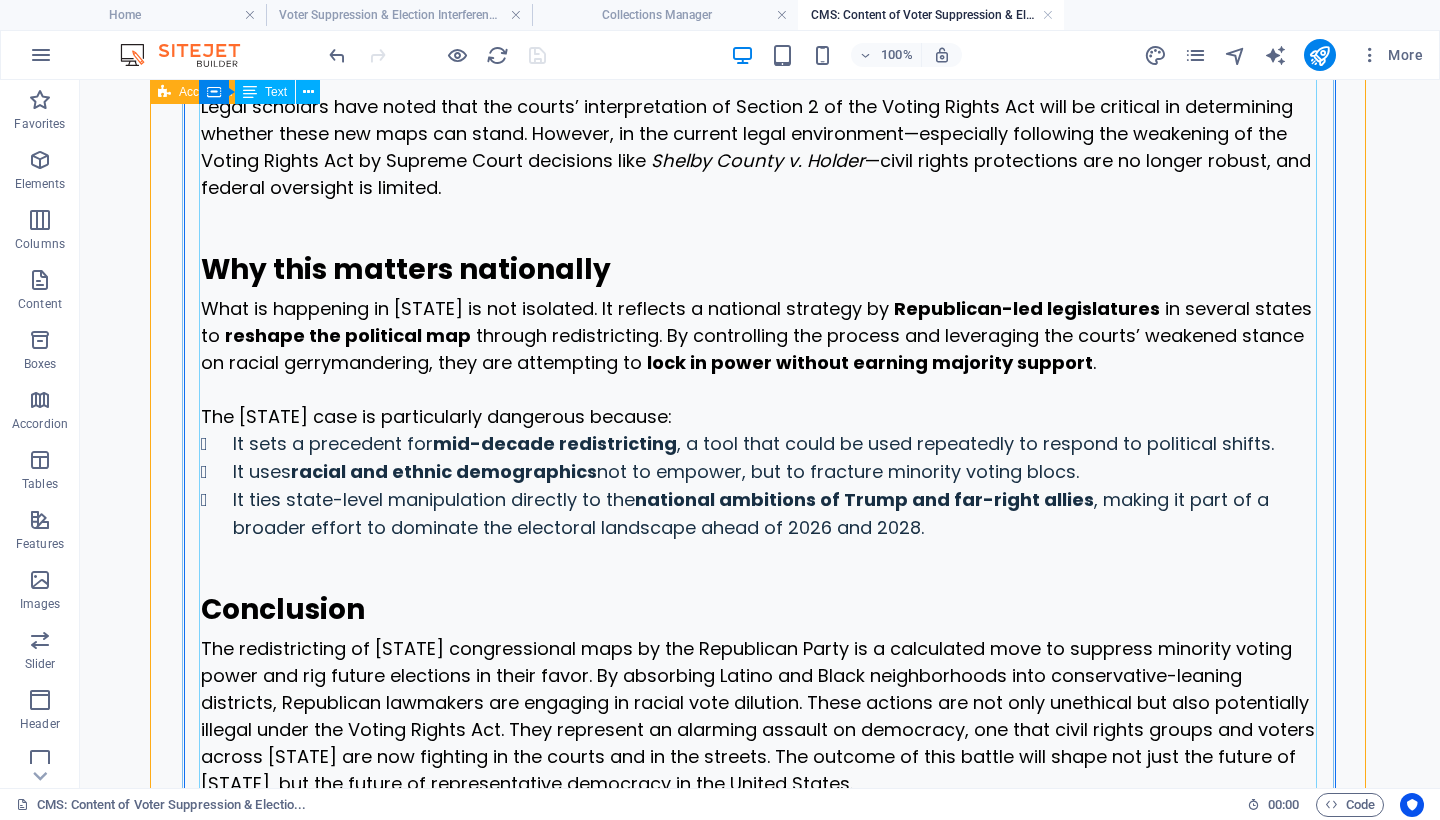 scroll, scrollTop: 6162, scrollLeft: 0, axis: vertical 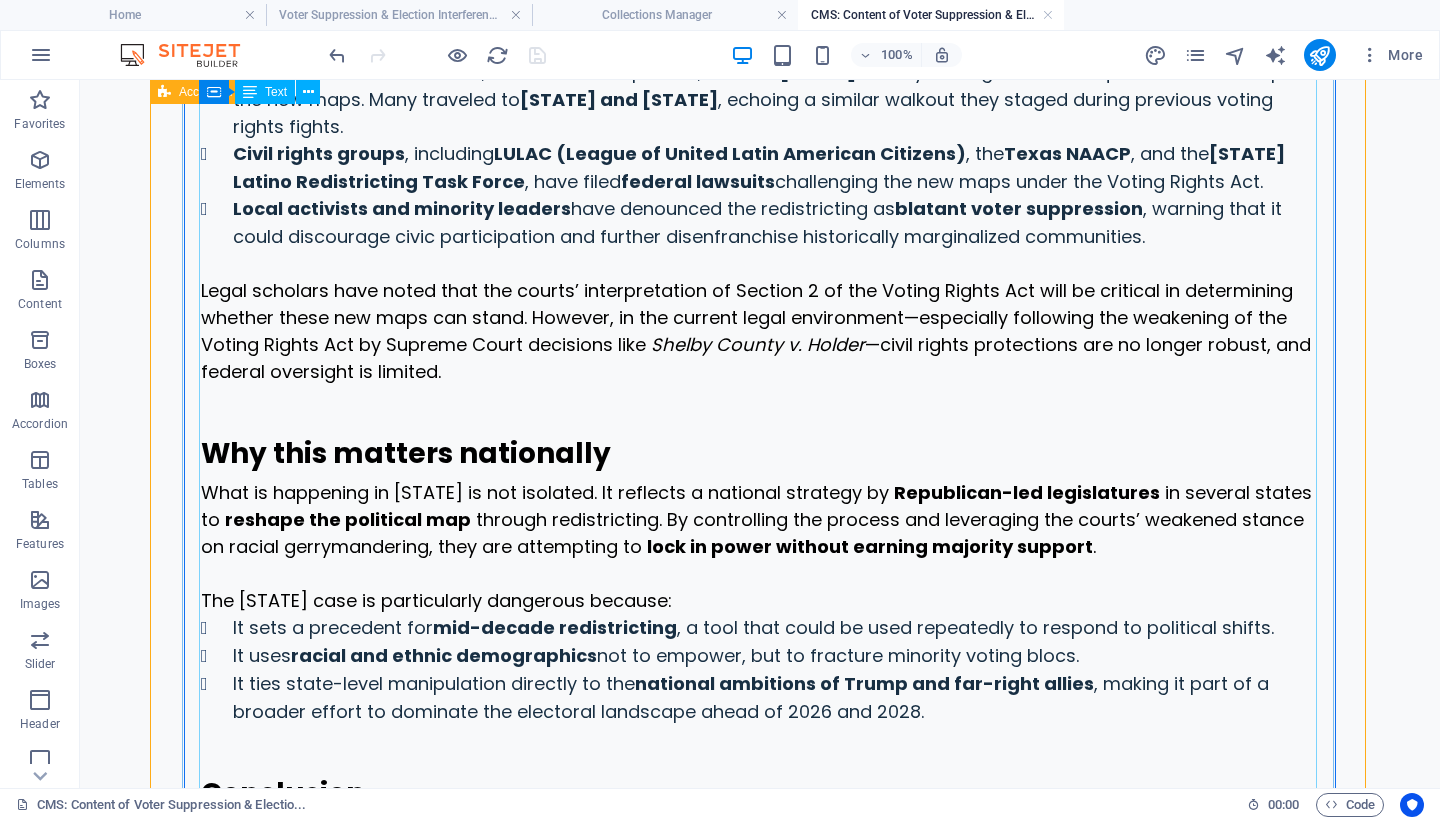 click on "Who is behind the redistricting effort? The [STATE] Republican Party —specifically the Republican-controlled [STATE] Legislature, led by Governor Greg Abbott —initiated an aggressive redrawing of congressional district maps during a special legislative session that began in late July 2025 . This redistricting process is unusual because it is occurring mid-decade , not in the standard post-census cycle. The move has been heavily influenced by former President Donald Trump , who publicly urged [STATE] Republicans to redraw maps to secure more seats in Congress for the Republican Party. Trump's directive was not vague. In a rally and multiple public statements, he openly called on [STATE] Republicans to “do redistricting now” and to “fix the maps” gerrymandering . What is gerrymandering and racial vote dilution? Gerrymandering is the manipulation of electoral district boundaries to give an unfair advantage to a political party. Racial vote dilution "Cracking"" at bounding box center (760, -116) 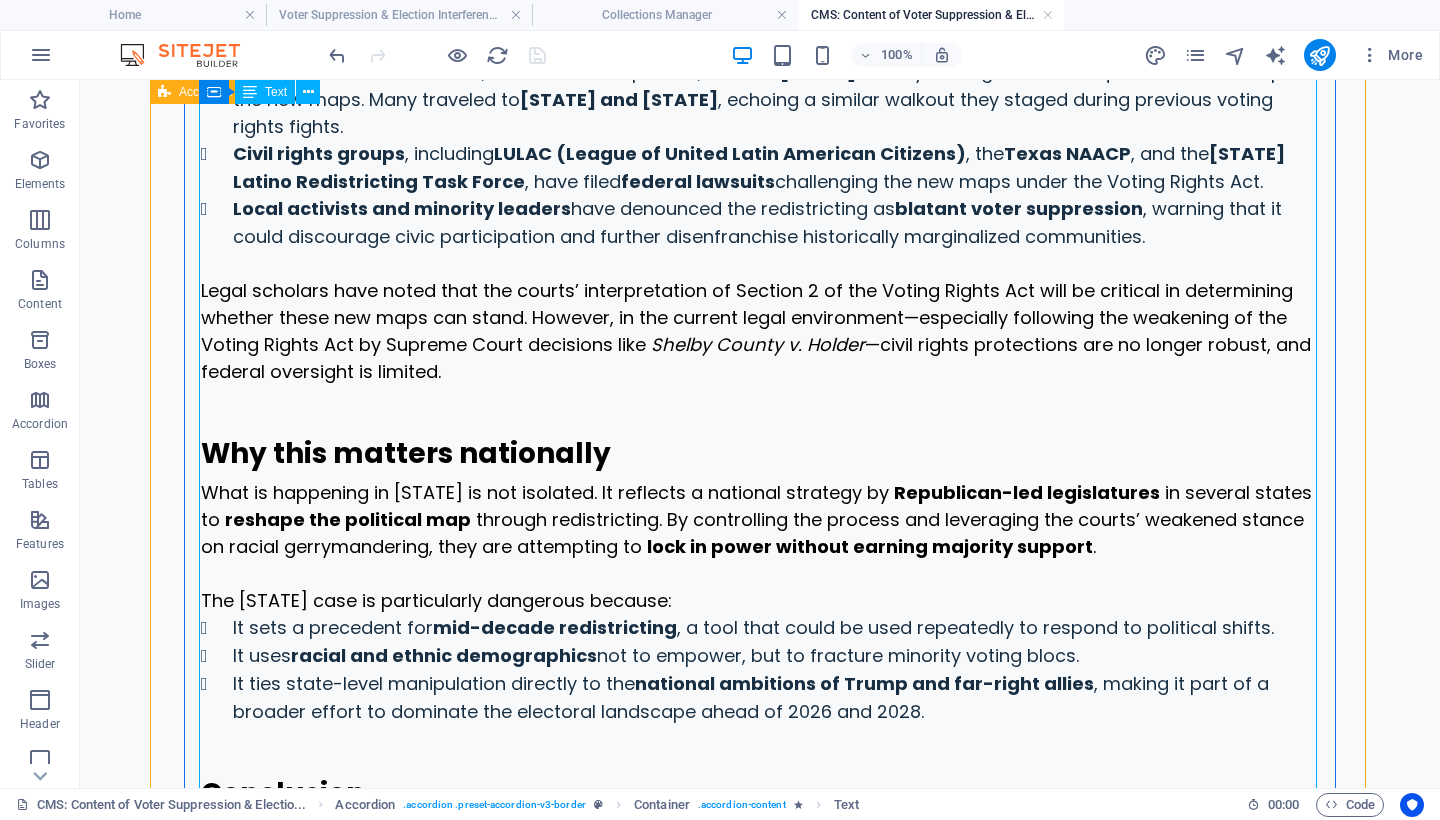 click on "Who is behind the redistricting effort? The [STATE] Republican Party —specifically the Republican-controlled [STATE] Legislature, led by Governor Greg Abbott —initiated an aggressive redrawing of congressional district maps during a special legislative session that began in late July 2025 . This redistricting process is unusual because it is occurring mid-decade , not in the standard post-census cycle. The move has been heavily influenced by former President Donald Trump , who publicly urged [STATE] Republicans to redraw maps to secure more seats in Congress for the Republican Party. Trump's directive was not vague. In a rally and multiple public statements, he openly called on [STATE] Republicans to “do redistricting now” and to “fix the maps” gerrymandering . What is gerrymandering and racial vote dilution? Gerrymandering is the manipulation of electoral district boundaries to give an unfair advantage to a political party. Racial vote dilution "Cracking"" at bounding box center (760, -116) 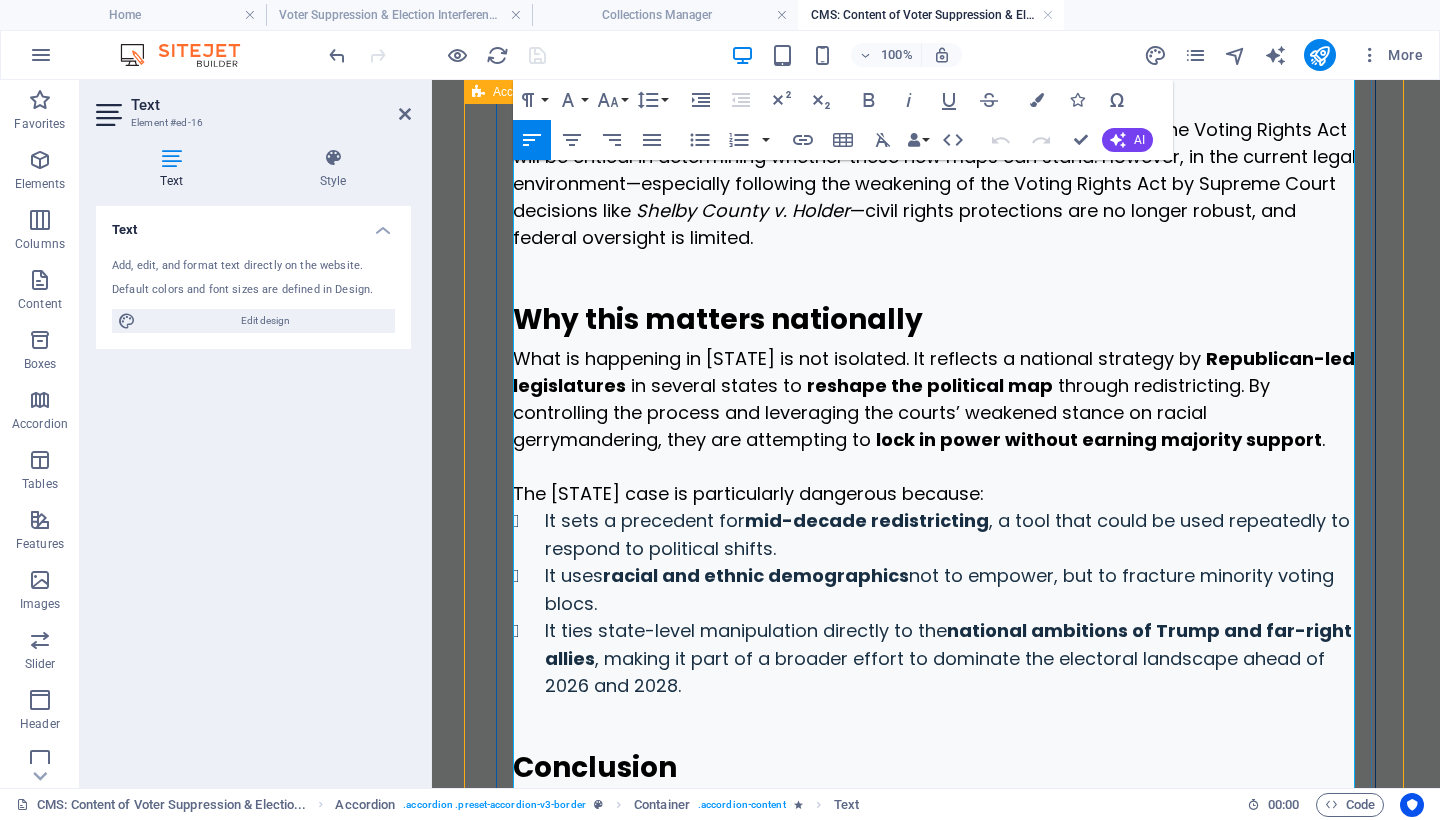scroll, scrollTop: 7359, scrollLeft: 0, axis: vertical 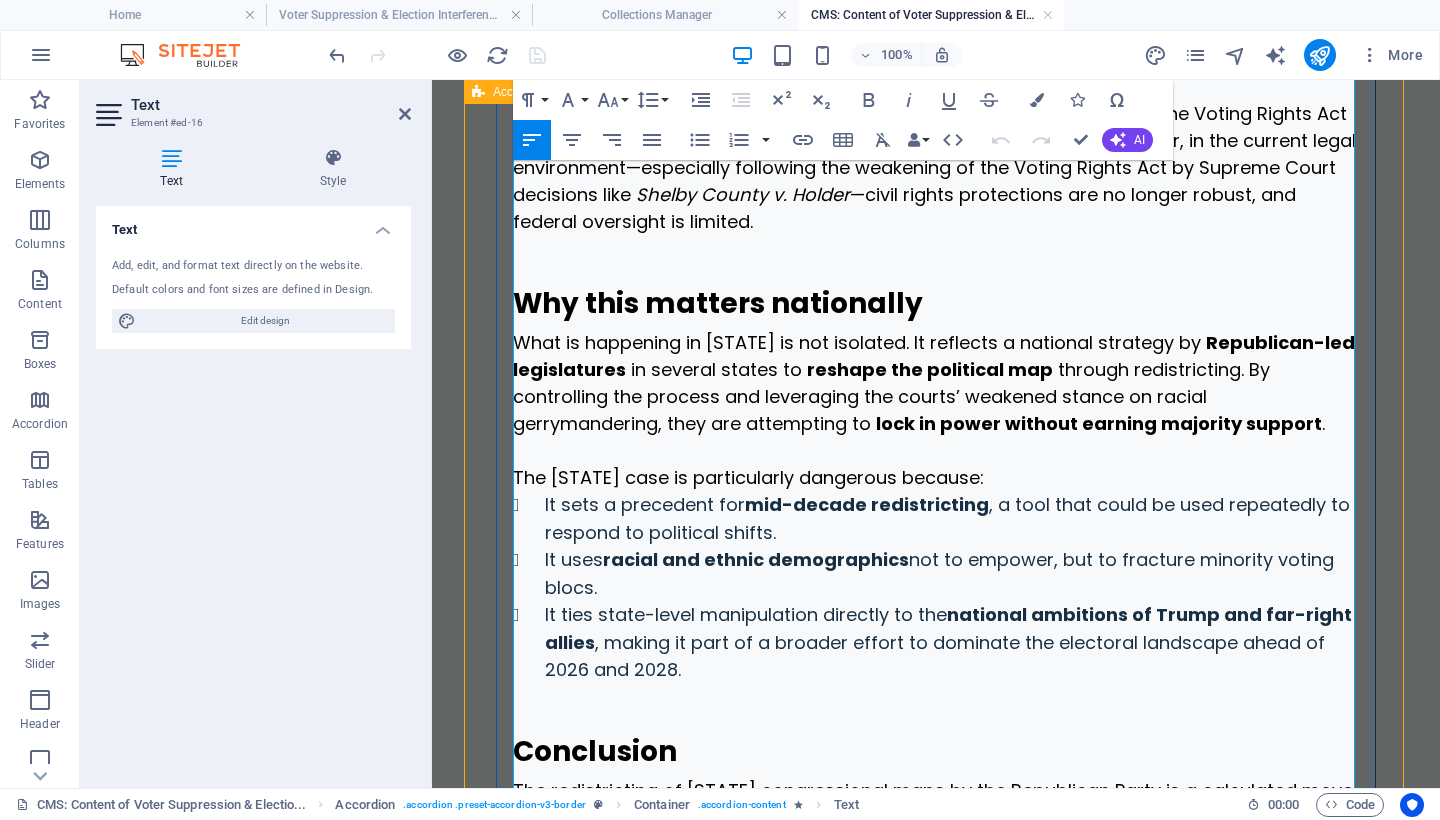 click on "Conclusion" at bounding box center (595, 751) 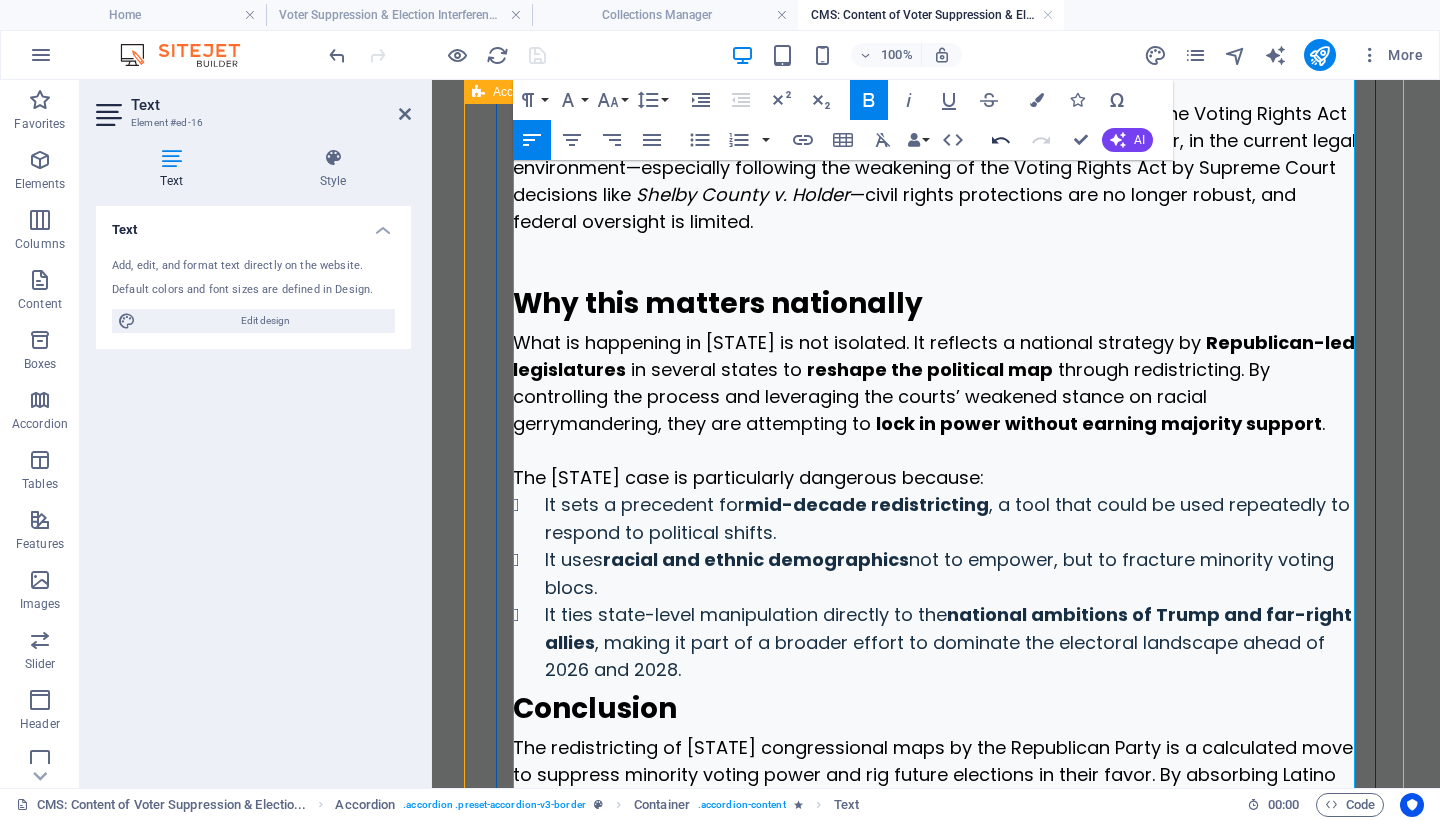 click 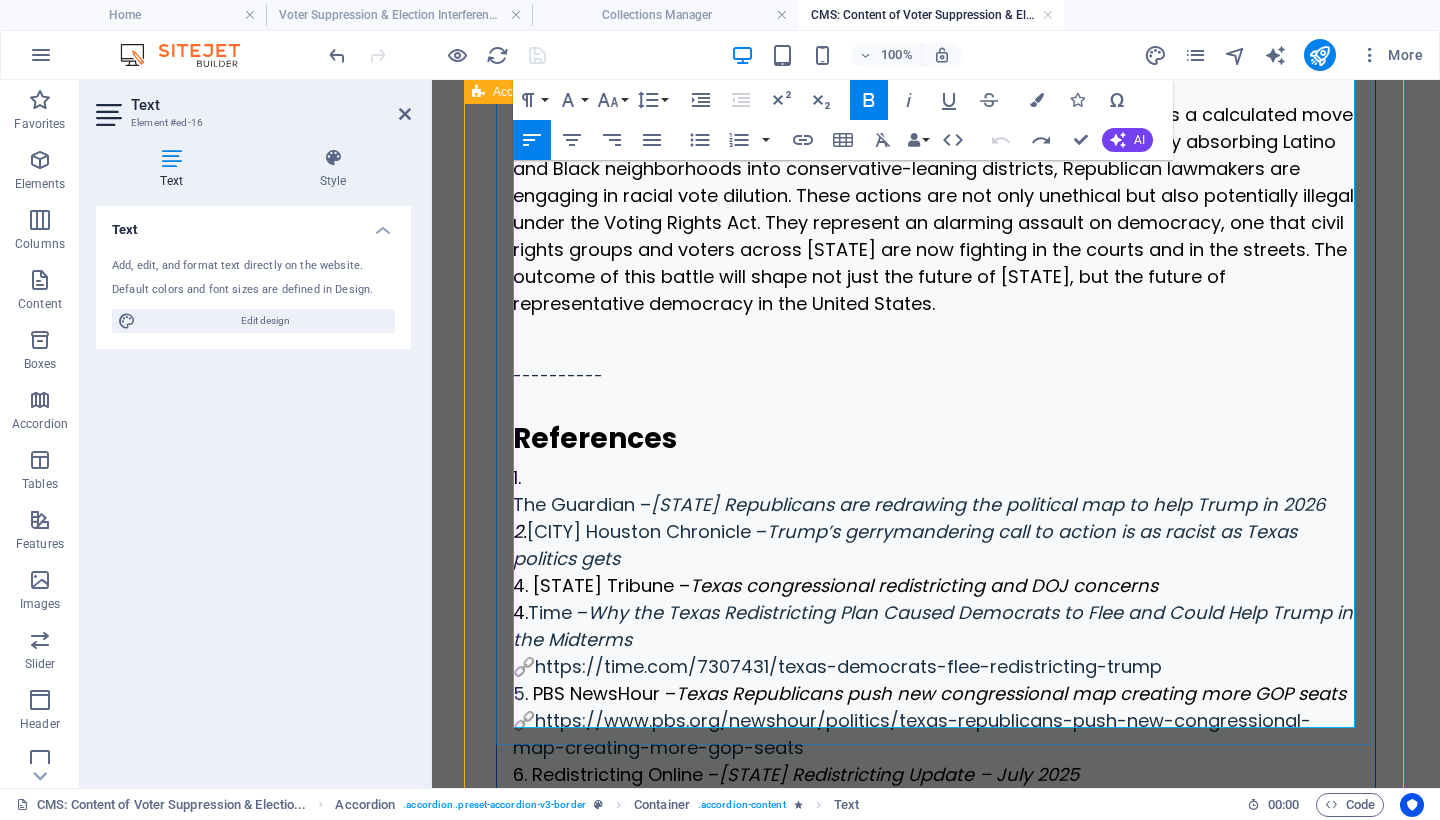 scroll, scrollTop: 8063, scrollLeft: 0, axis: vertical 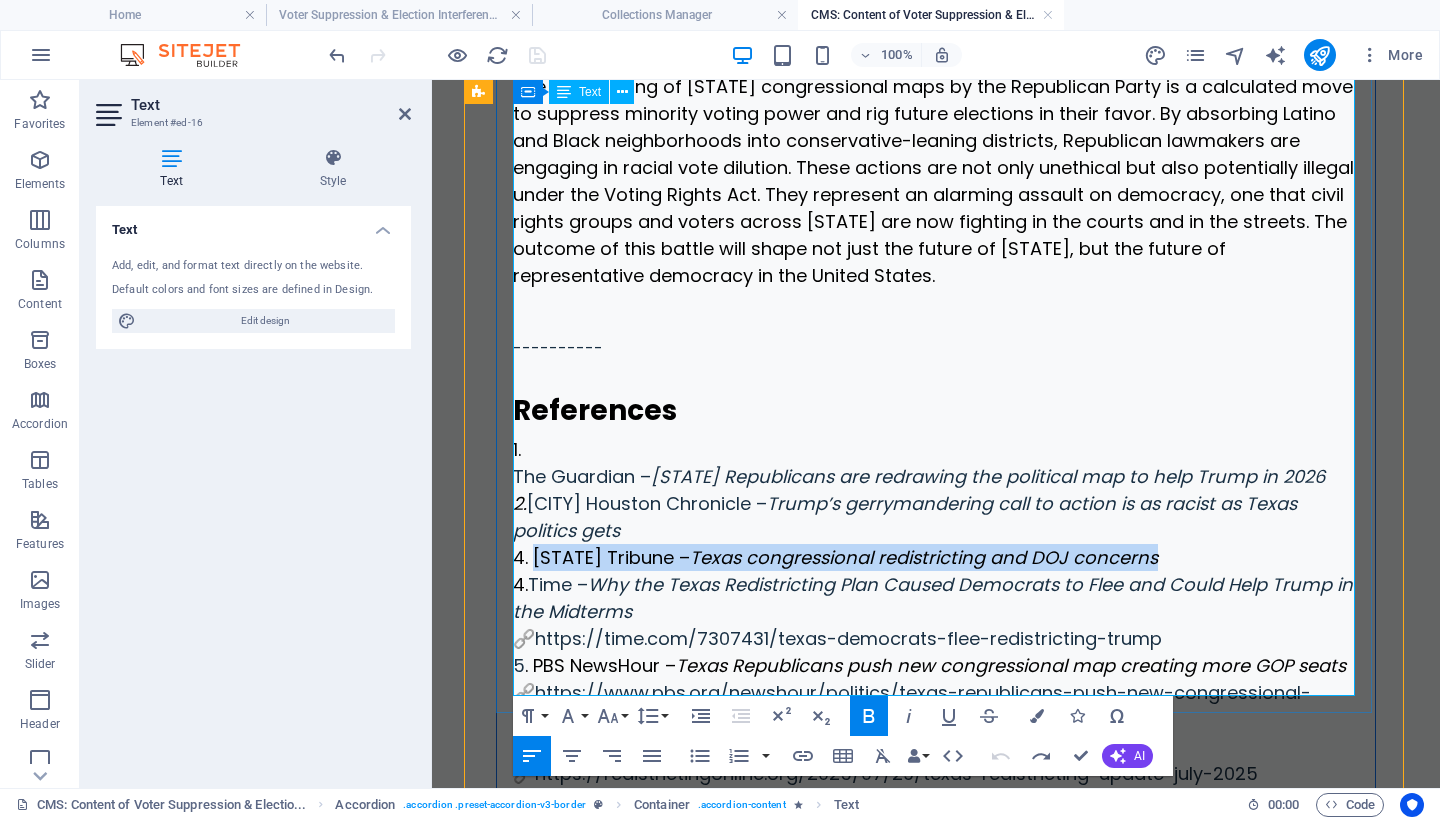 drag, startPoint x: 1153, startPoint y: 330, endPoint x: 535, endPoint y: 336, distance: 618.0291 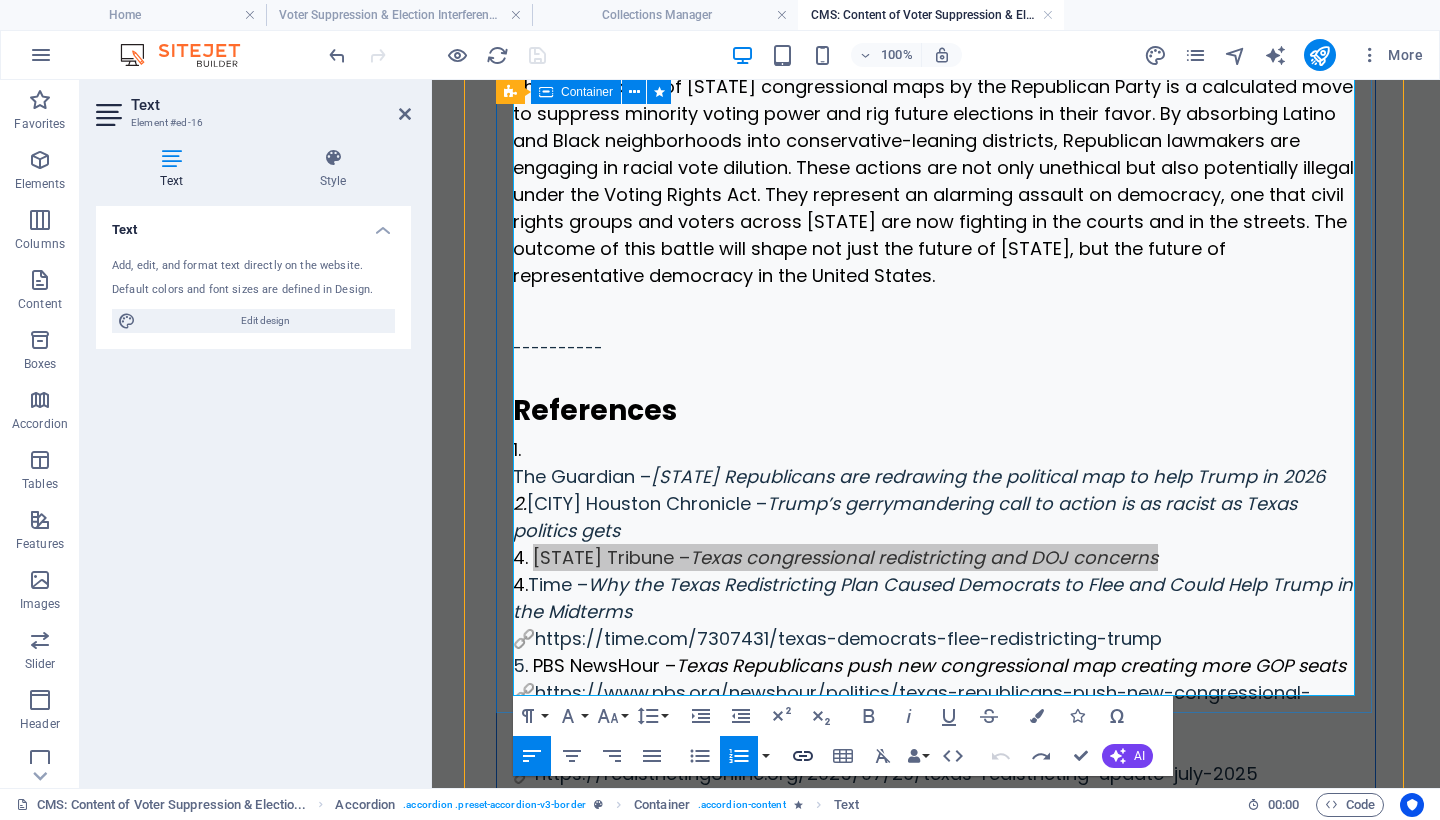 click 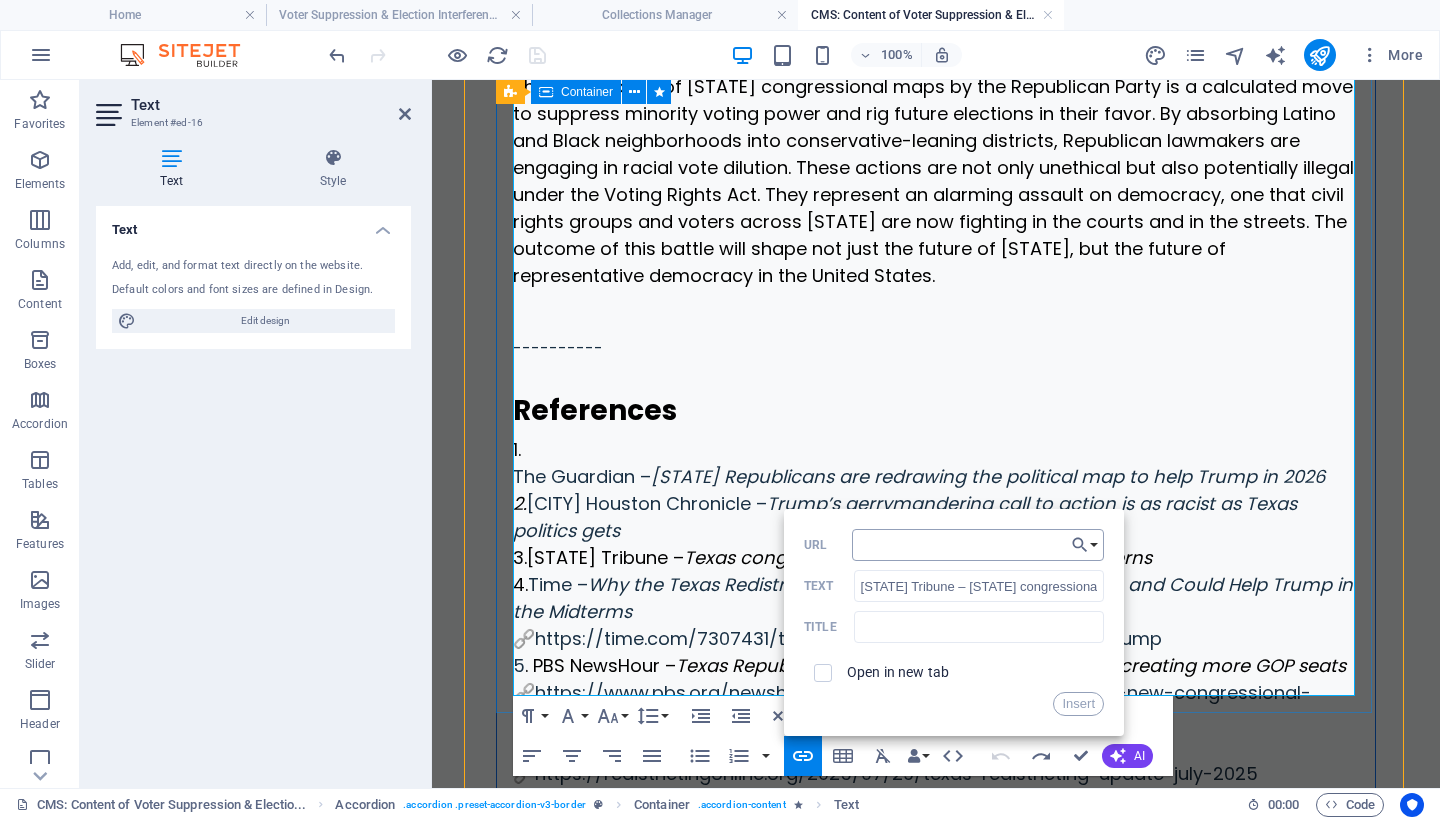 click on "URL" at bounding box center [978, 545] 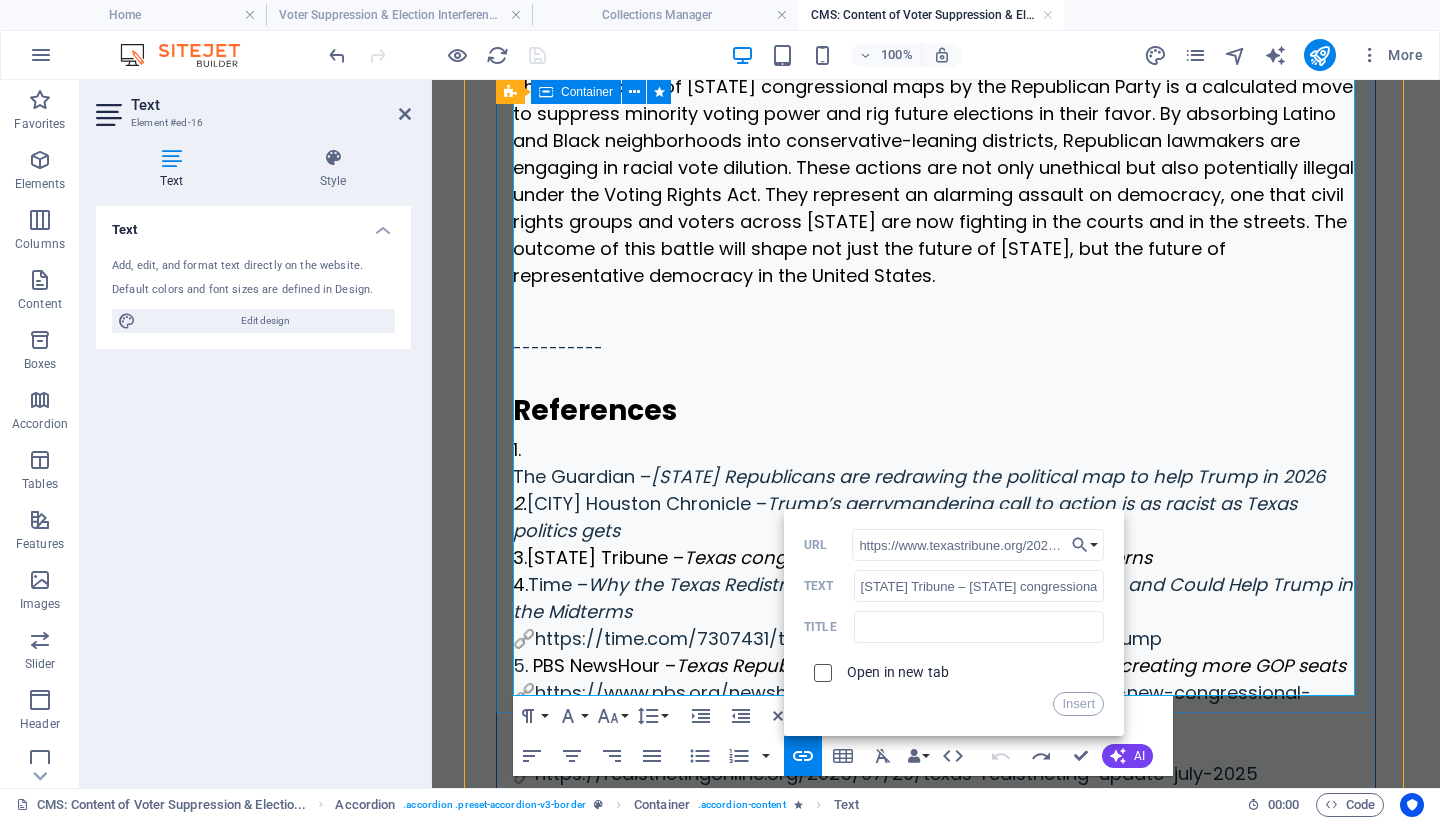 click at bounding box center (820, 670) 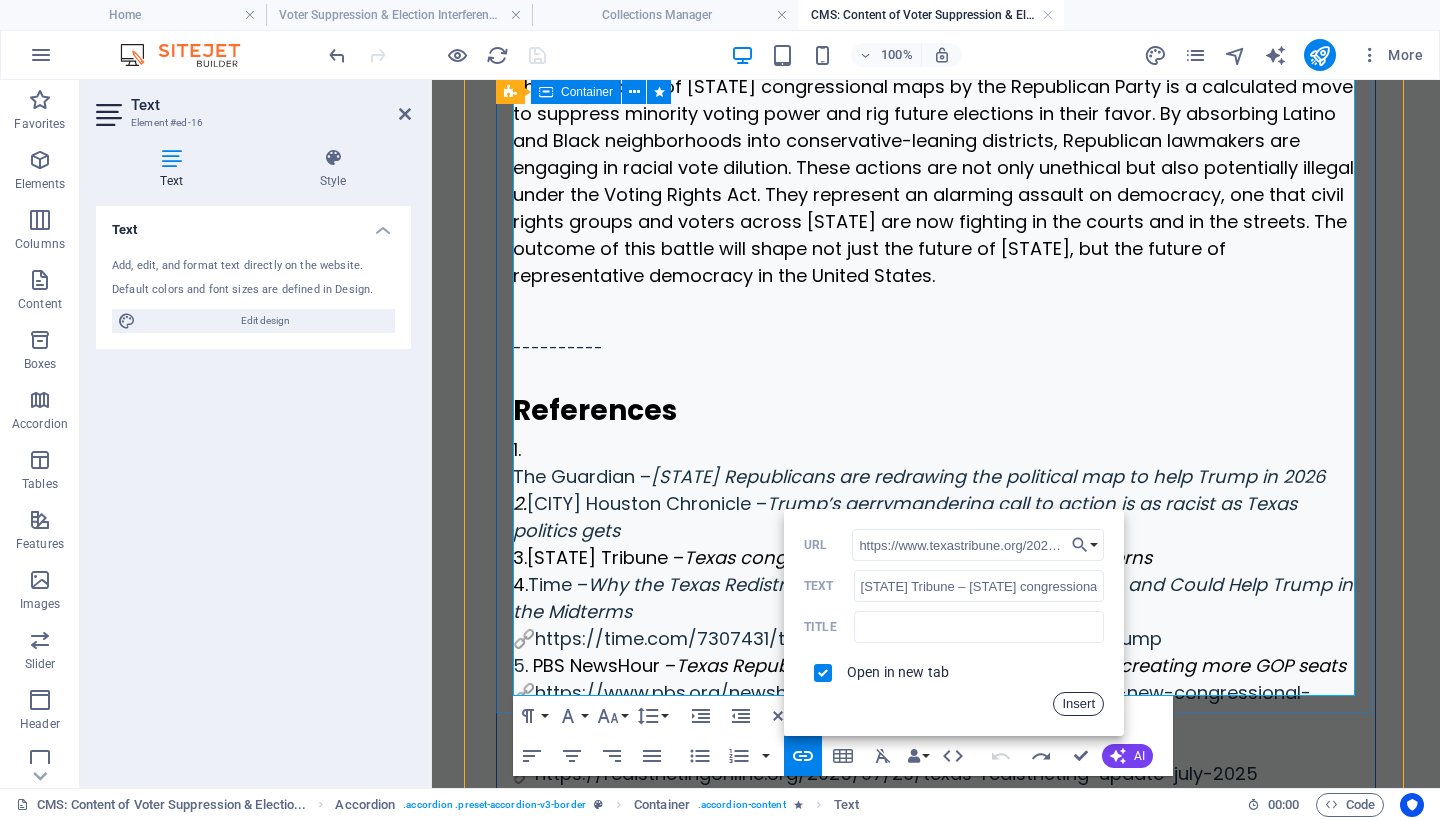 click on "Insert" at bounding box center (1078, 704) 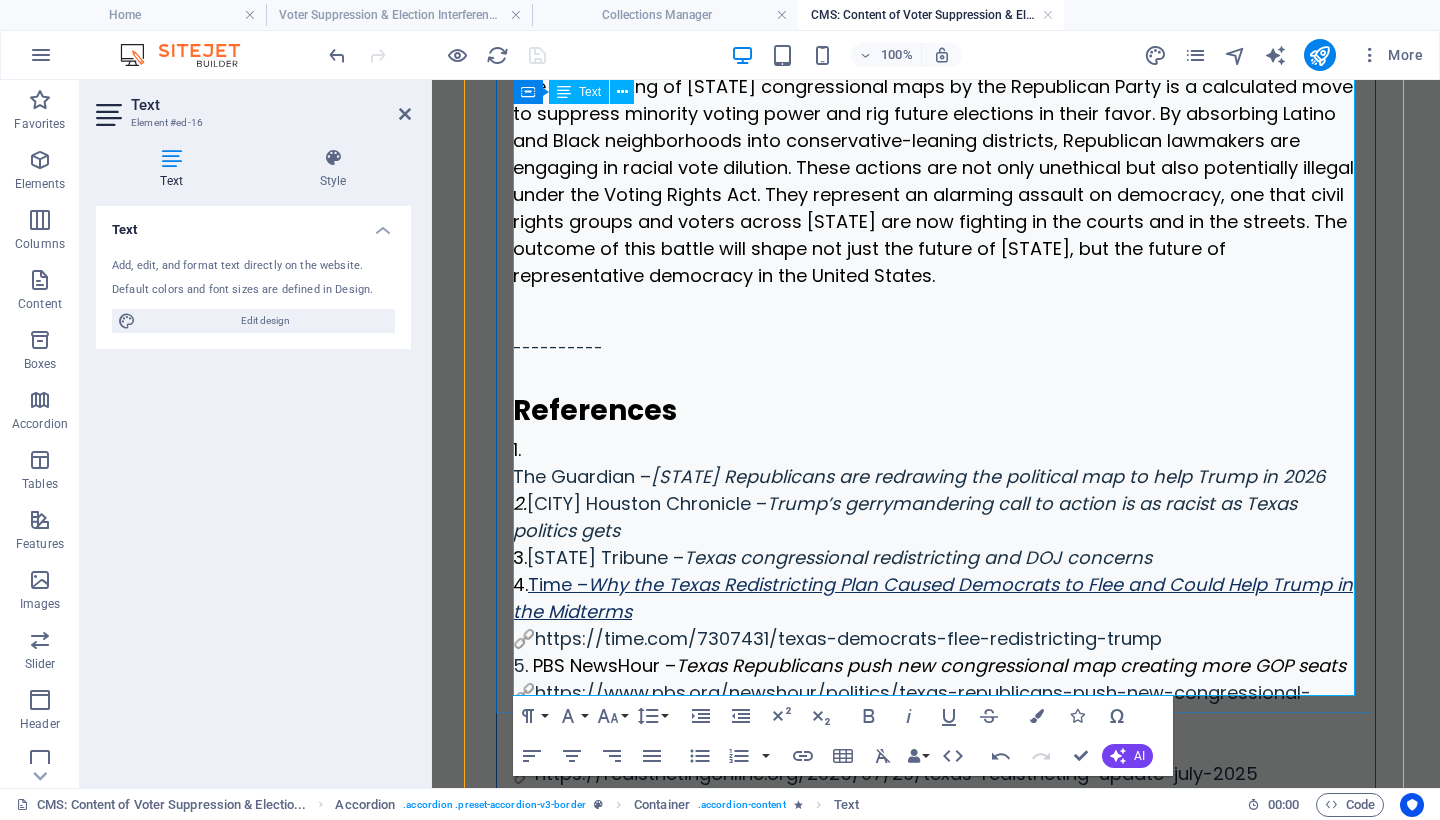 click on "Why the Texas Redistricting Plan Caused Democrats to Flee and Could Help Trump in the Midterms" at bounding box center (933, 598) 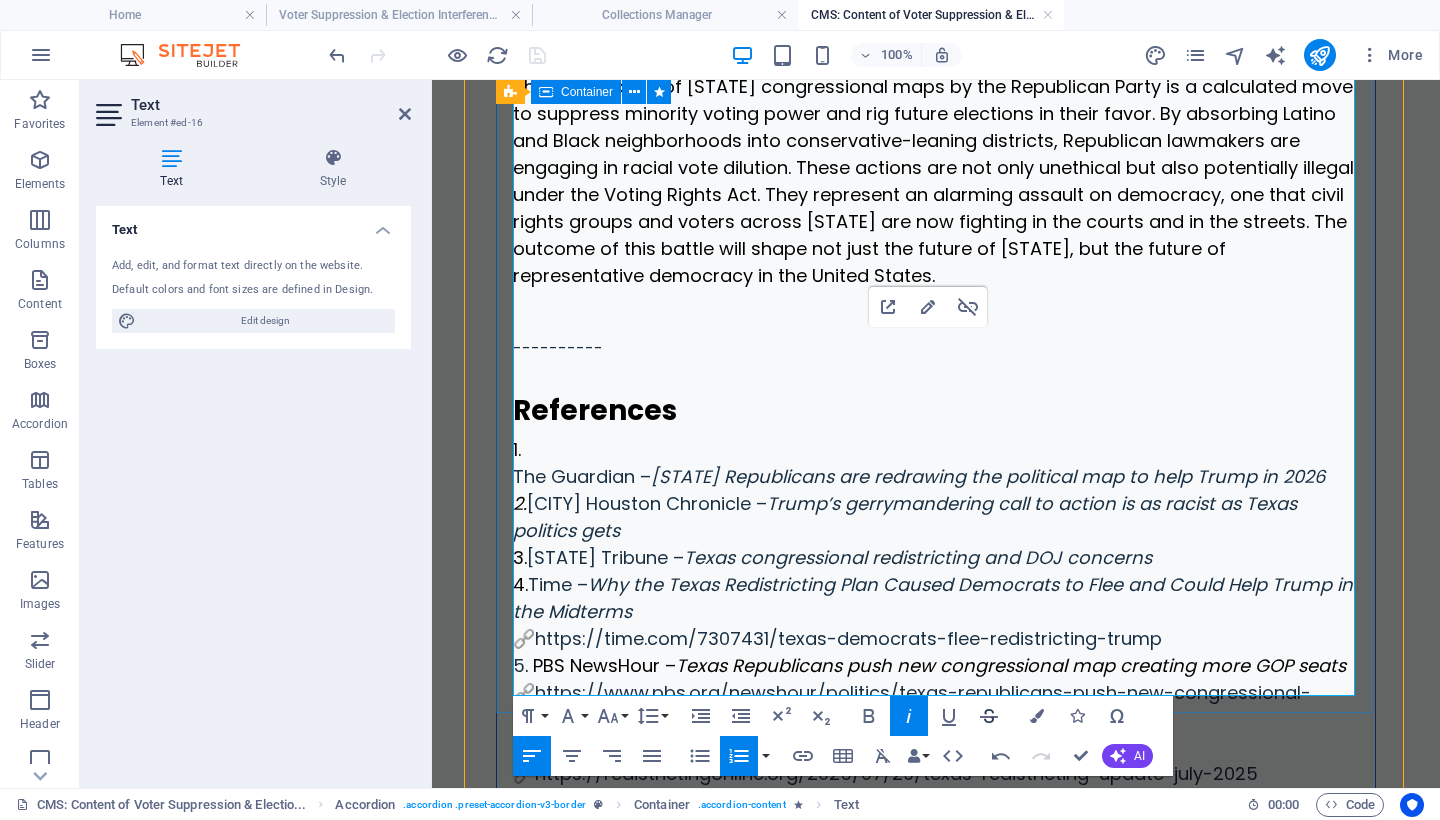 click 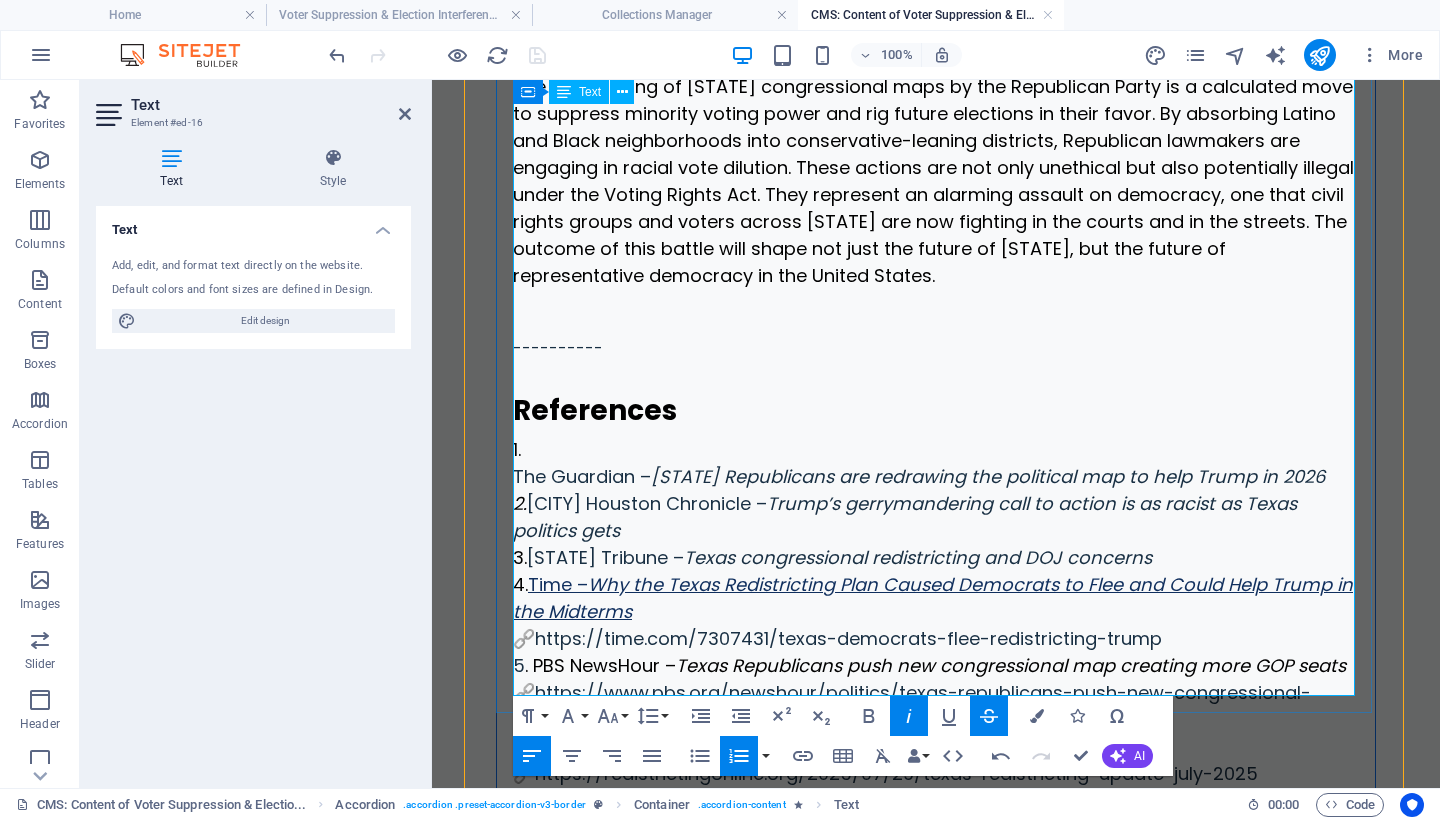 drag, startPoint x: 707, startPoint y: 385, endPoint x: 535, endPoint y: 363, distance: 173.40128 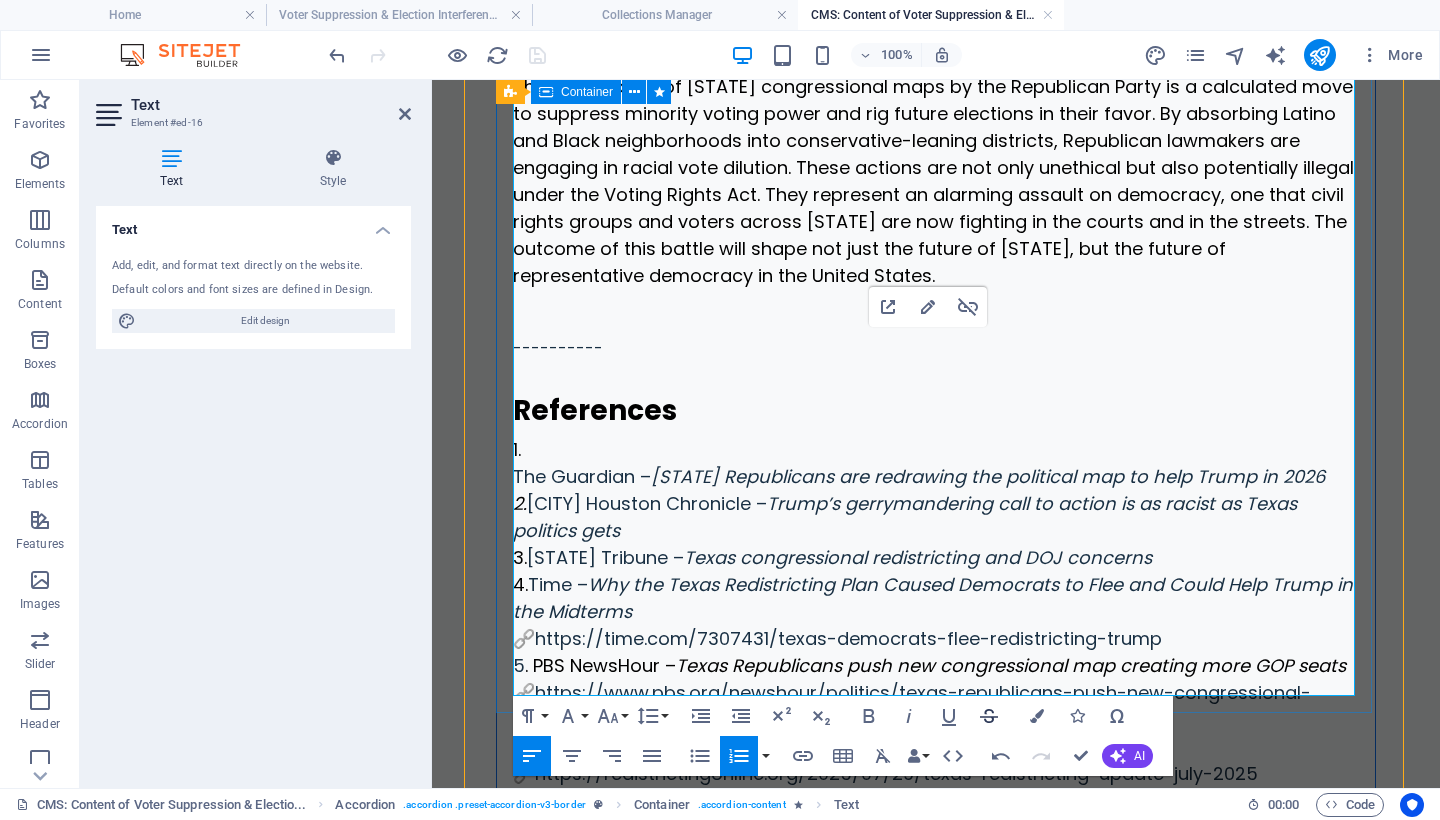 click 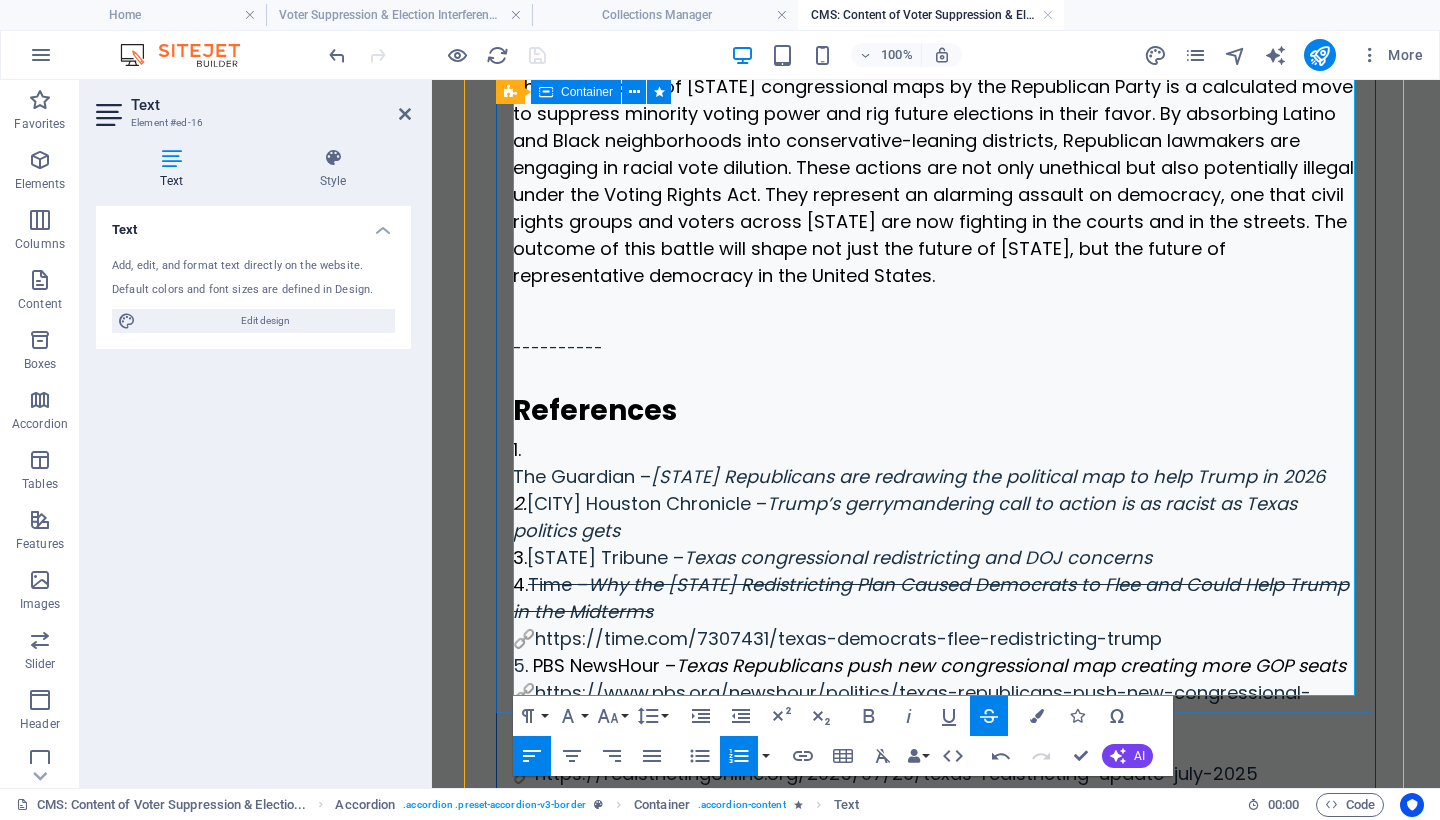 click 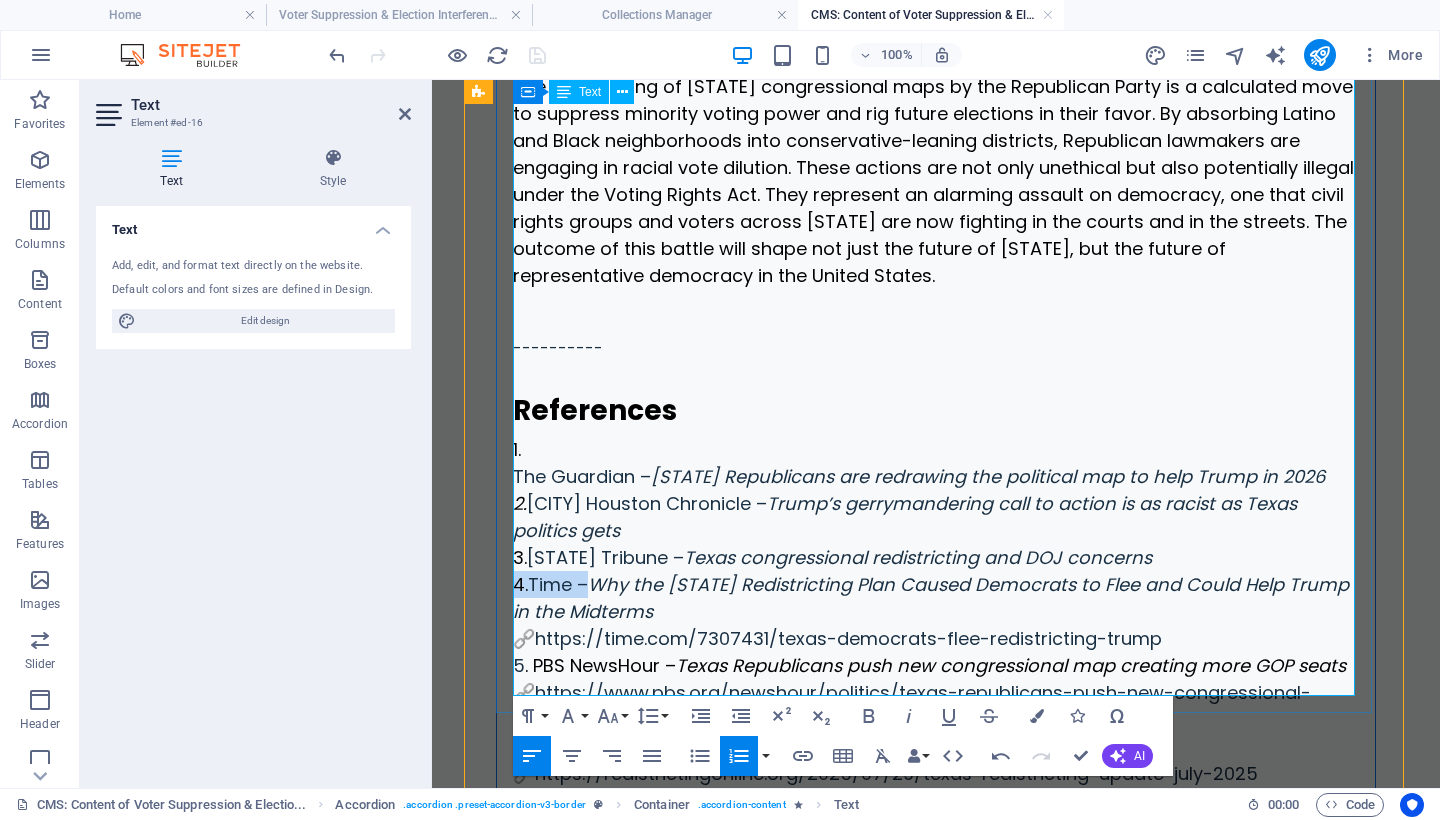 click on "The Guardian – Texas Republicans are redrawing the political map to help Trump in 2026 2. Houston Chronicle – Trump’s gerrymandering call to action is as racist as Texas politics gets 3. Texas Tribune – Texas congressional redistricting and DOJ concerns 4. Time – Why the Texas Redistrictin​g Plan Caused Democrats to Flee and Could Help Trump in the Midterms 🔗 https://time.com/7307431/texas-democrats-flee-redistricting-trump 5 . PBS NewsHour – Texas Republicans push new congressional map creating more GOP seats 🔗 https://www.pbs.org/newshour/politics/texas-republicans-push-new-congressional-map-creating-more-gop-seats 6. Redistricting Online – Texas Redistricting Update – July 2025 🔗 https://redistrictingonline.org/2025/07/29/texas-redistricting-update-july-2025 7. U.S. Department of Justice – About Section 5 of the Voting Rights Act 🔗 https://www.justice.gov/crt/about-section-5-voting-rights-act" at bounding box center [936, 652] 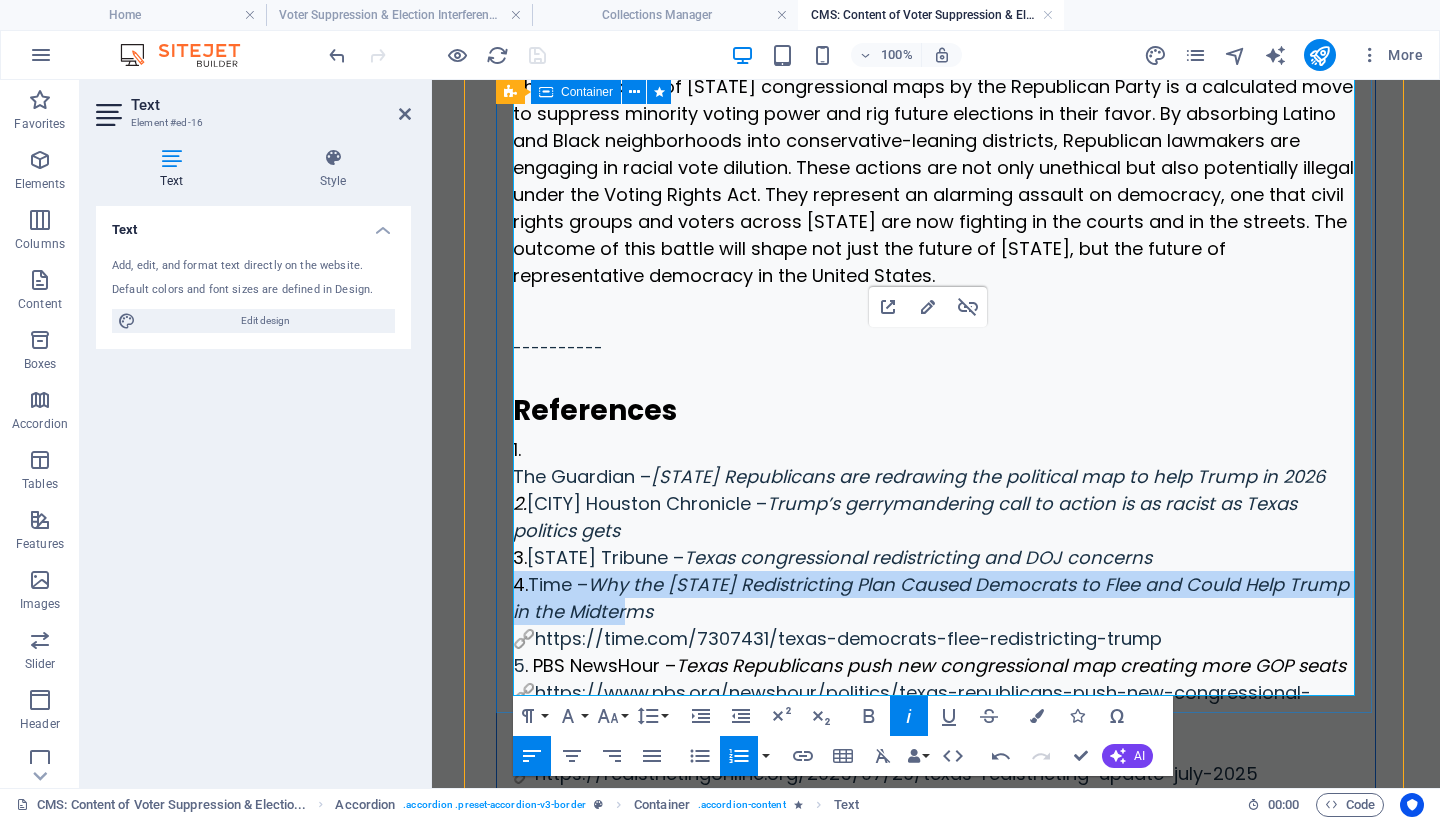 drag, startPoint x: 733, startPoint y: 384, endPoint x: 500, endPoint y: 362, distance: 234.03632 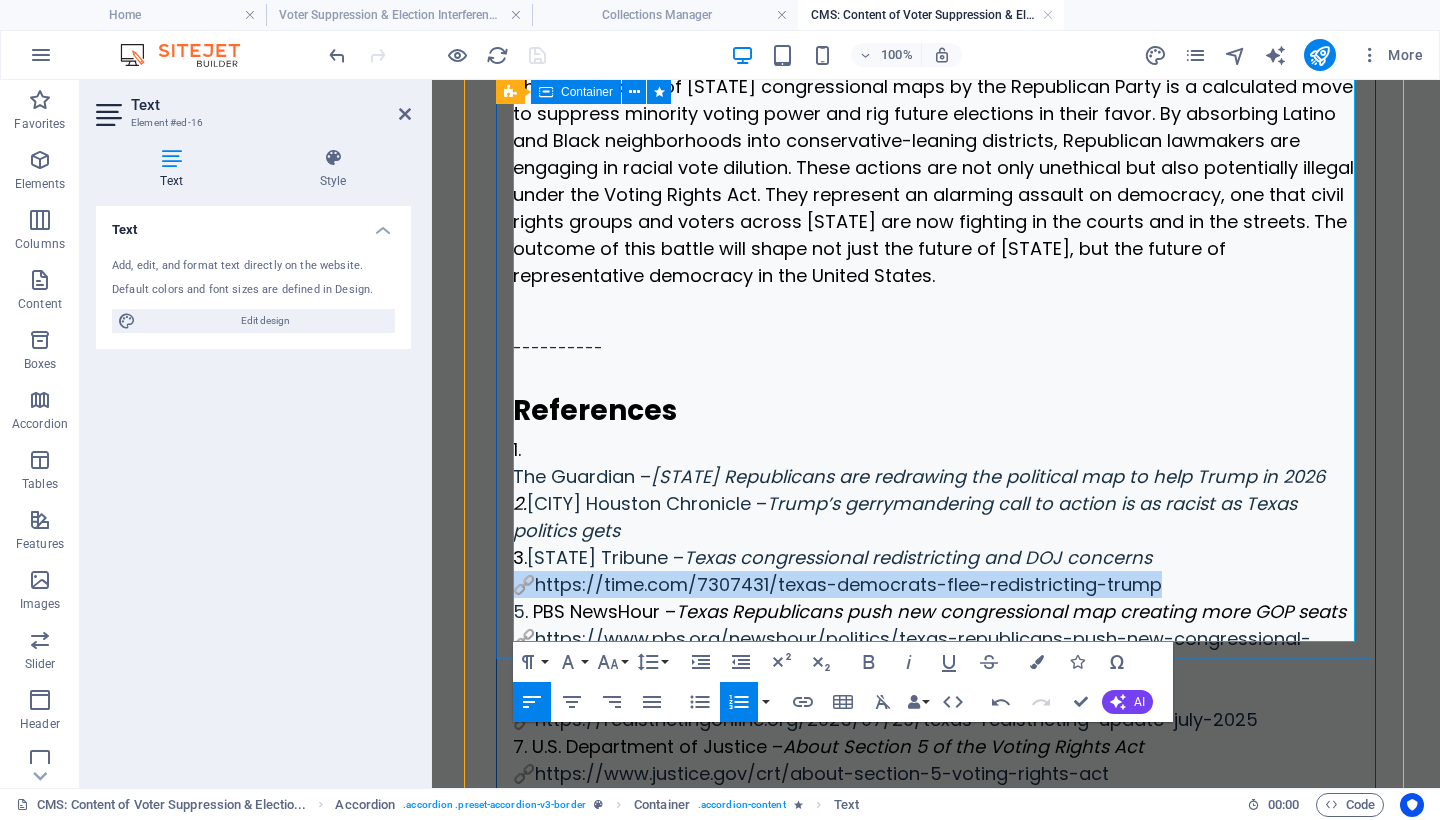drag, startPoint x: 1185, startPoint y: 359, endPoint x: 512, endPoint y: 362, distance: 673.0067 